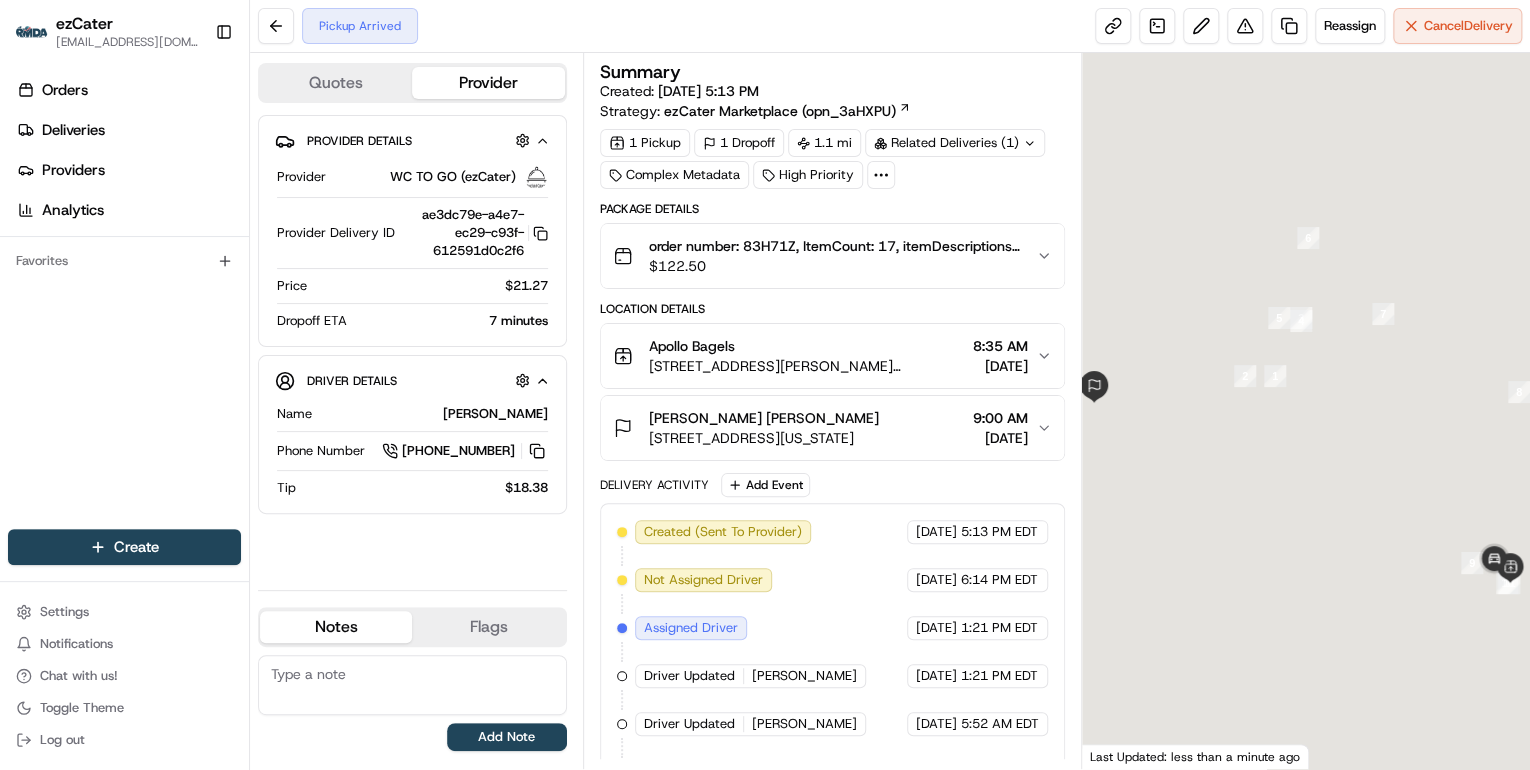 scroll, scrollTop: 0, scrollLeft: 0, axis: both 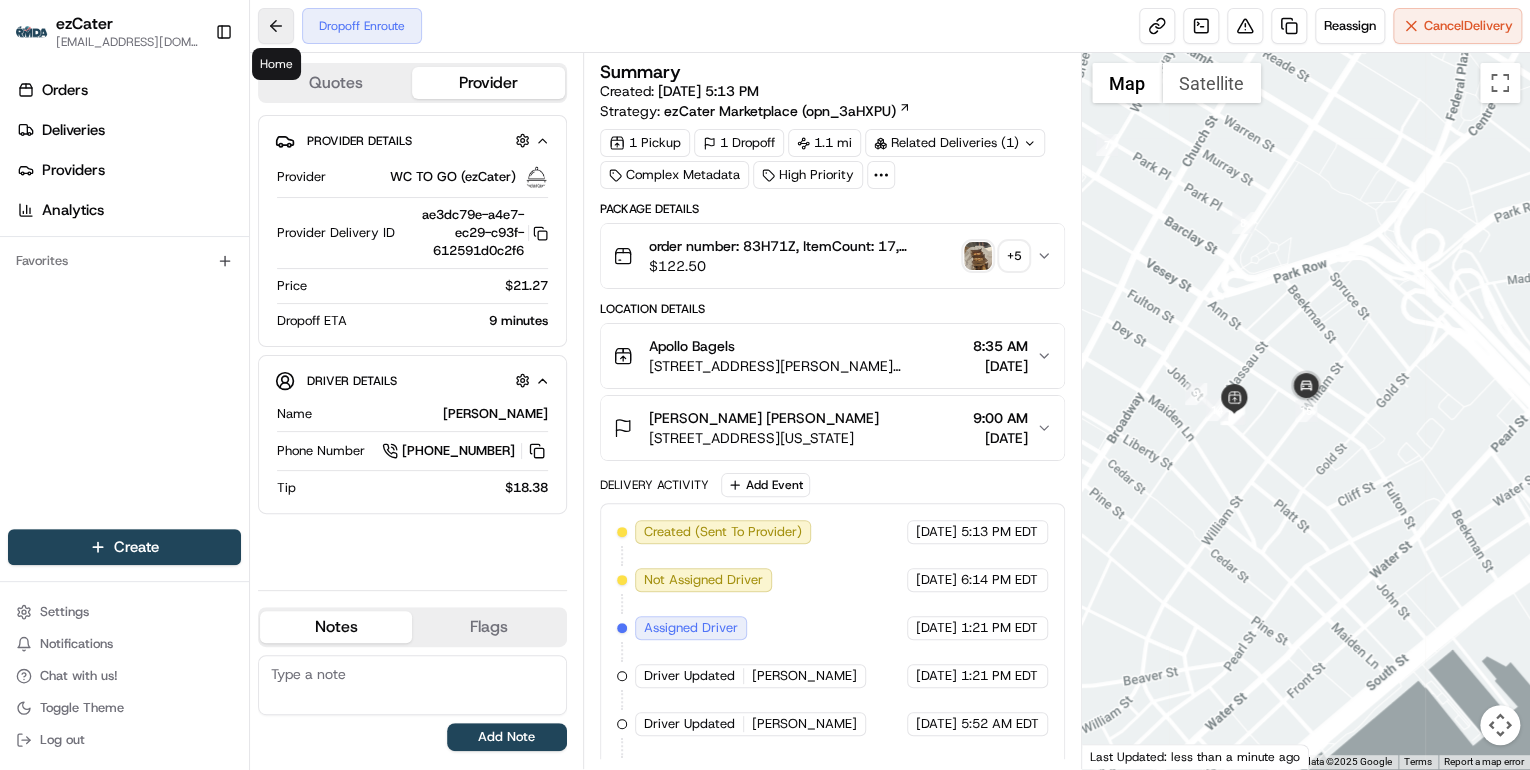 click at bounding box center (276, 26) 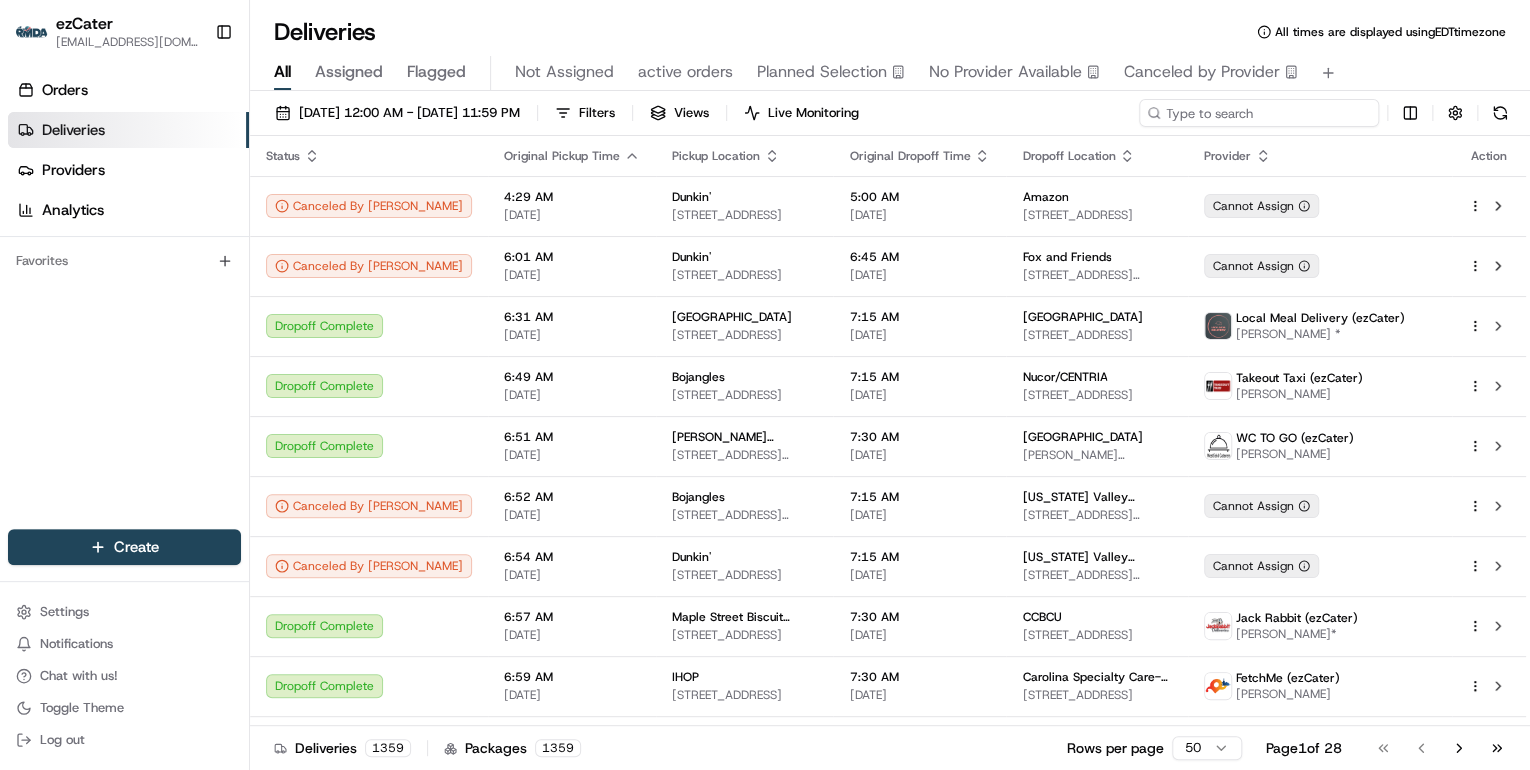 click at bounding box center [1259, 113] 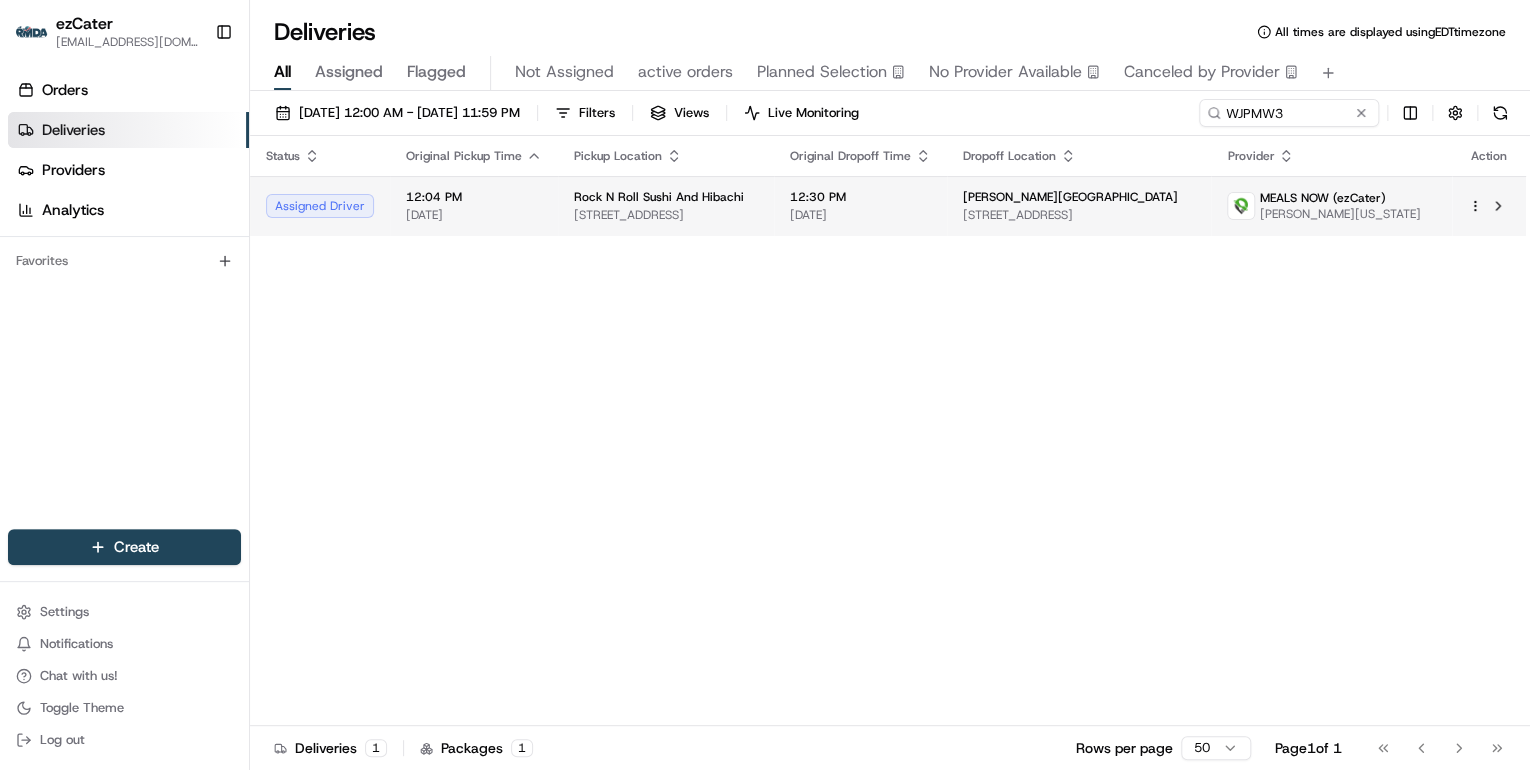 click on "Rock N Roll Sushi And Hibachi" at bounding box center [659, 197] 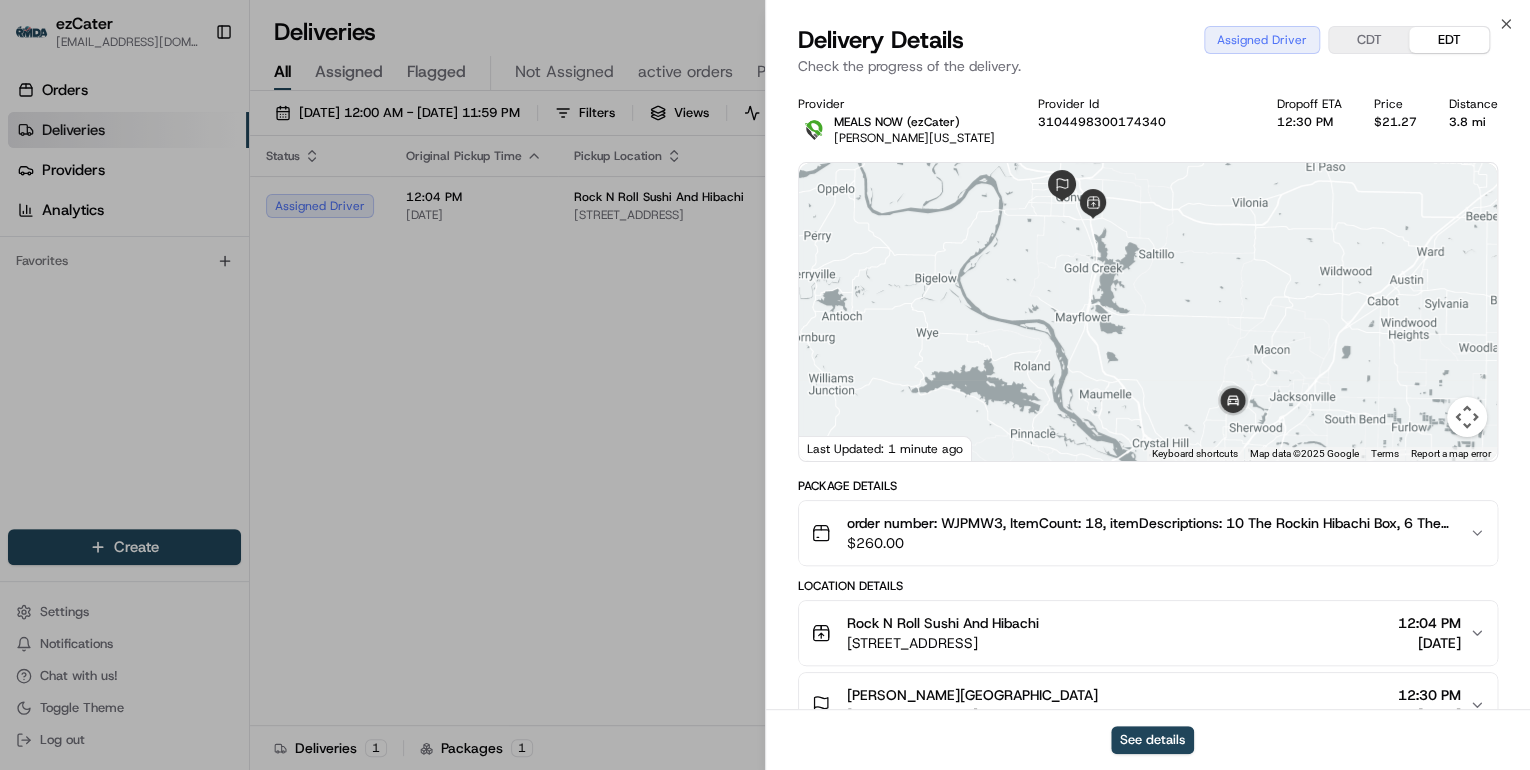 scroll, scrollTop: 240, scrollLeft: 0, axis: vertical 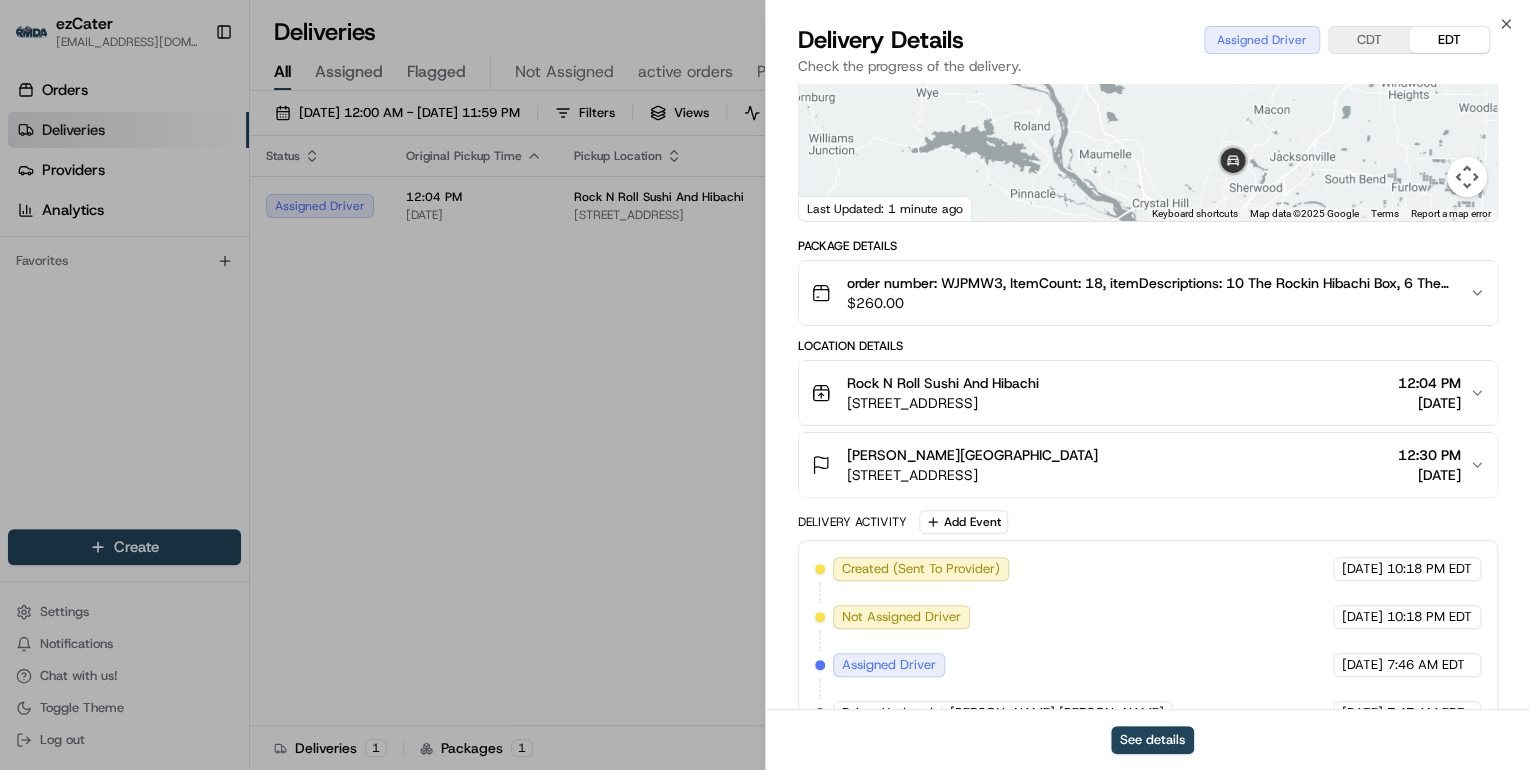click on "Conway Regional Neuro Science Center 2200 Ada Ave Ste 305, Conway, AR 72034, USA" at bounding box center [972, 465] 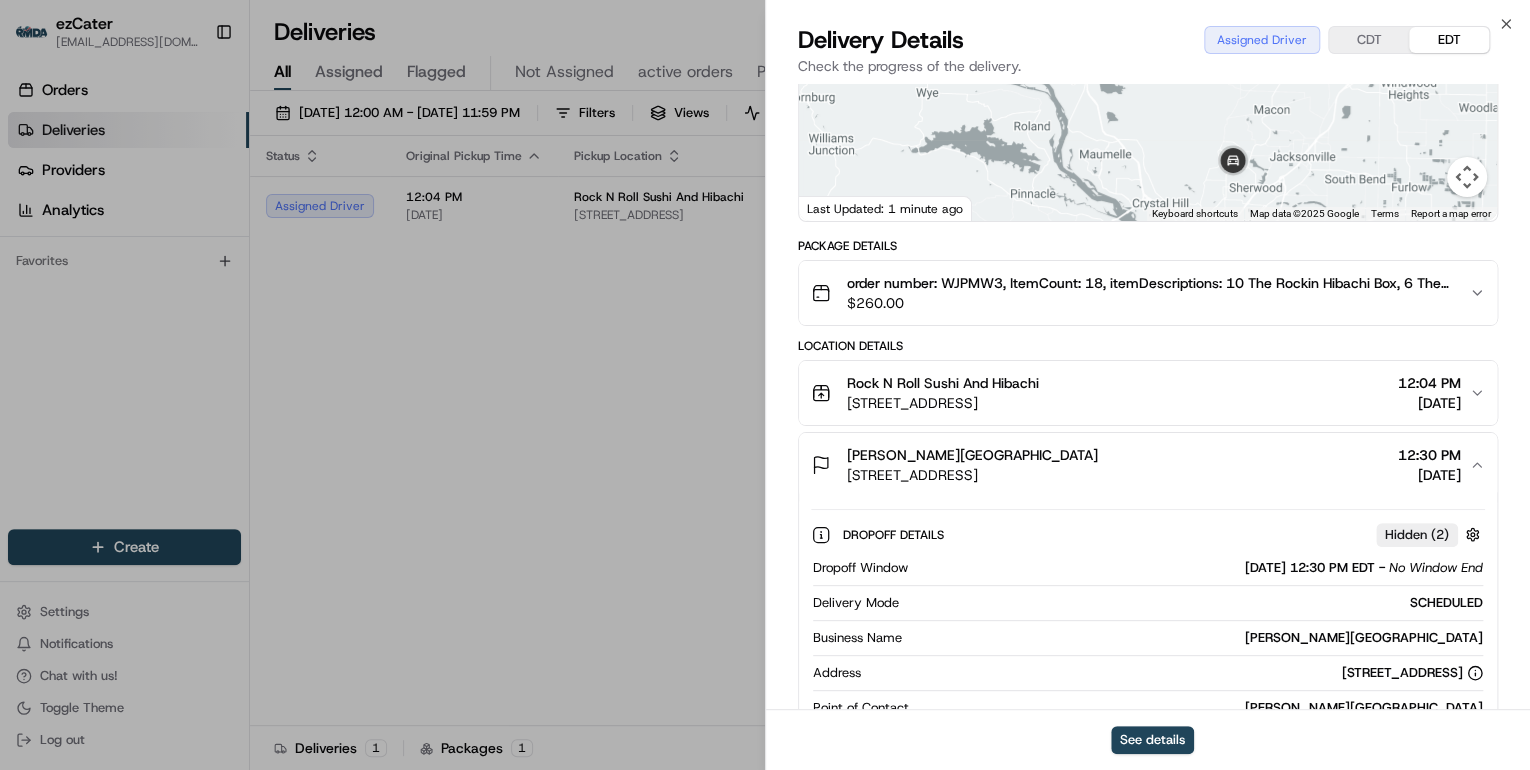 scroll, scrollTop: 480, scrollLeft: 0, axis: vertical 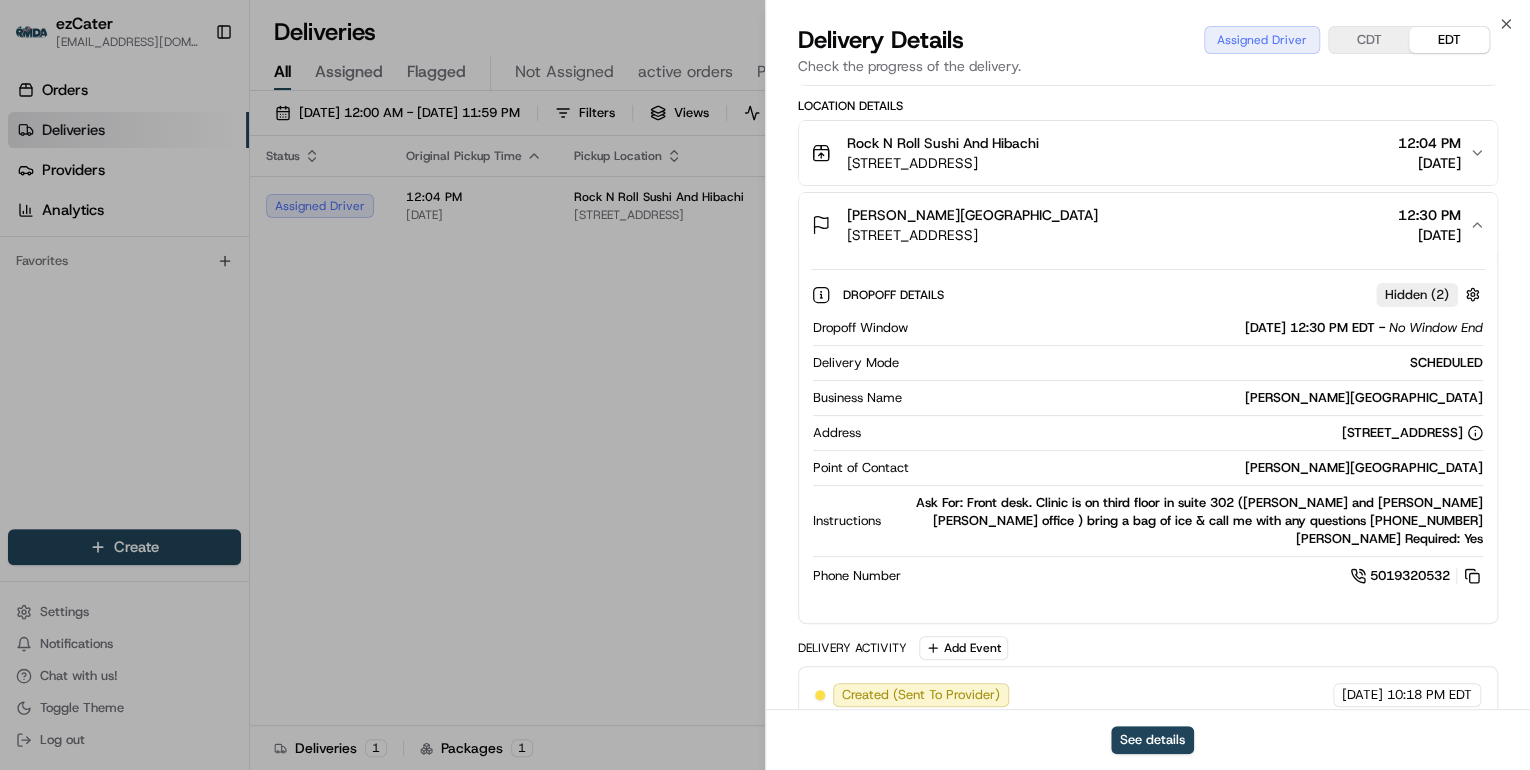 click on "975 S Amity Rd, Conway, AR 72032, USA" at bounding box center [943, 163] 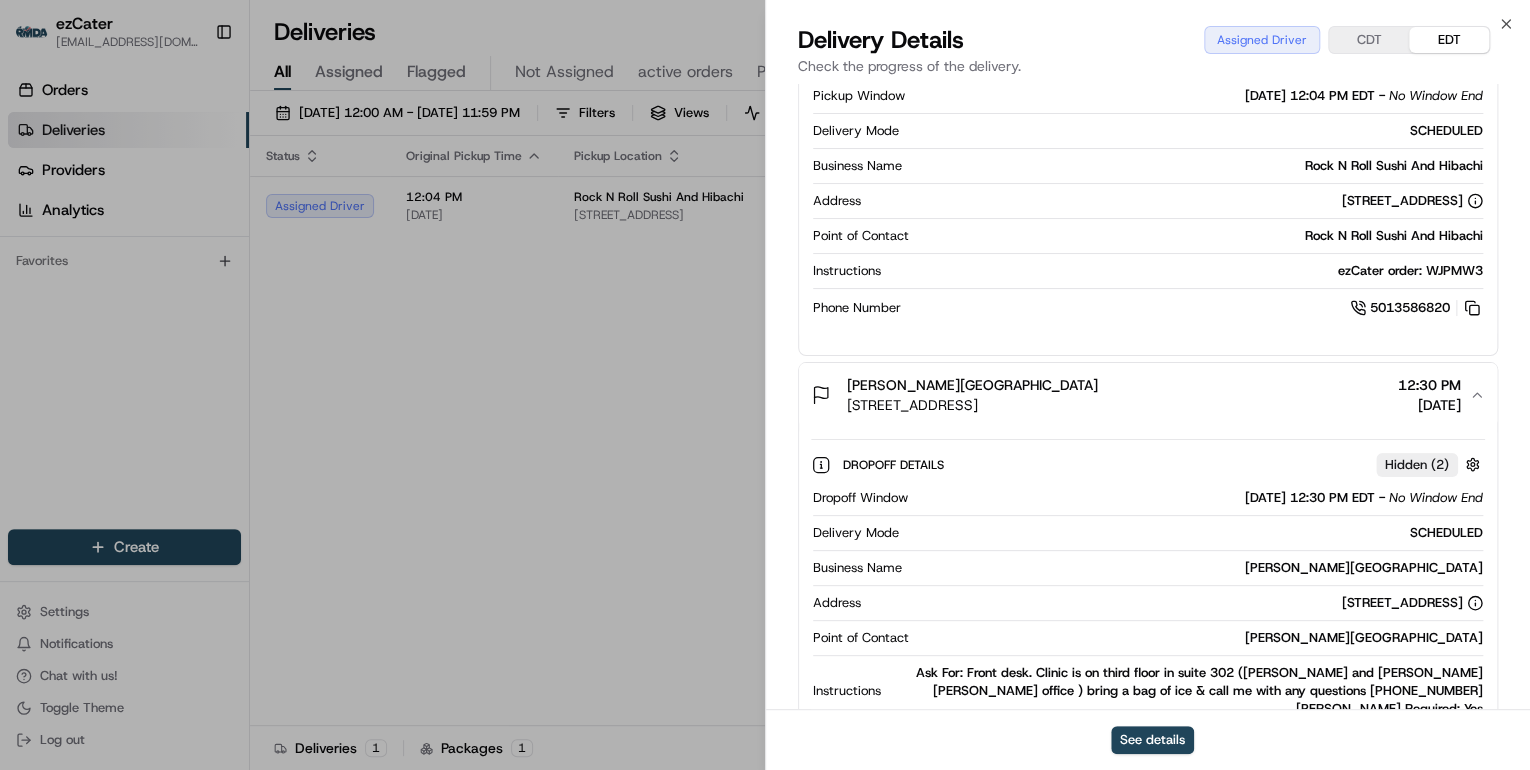 scroll, scrollTop: 720, scrollLeft: 0, axis: vertical 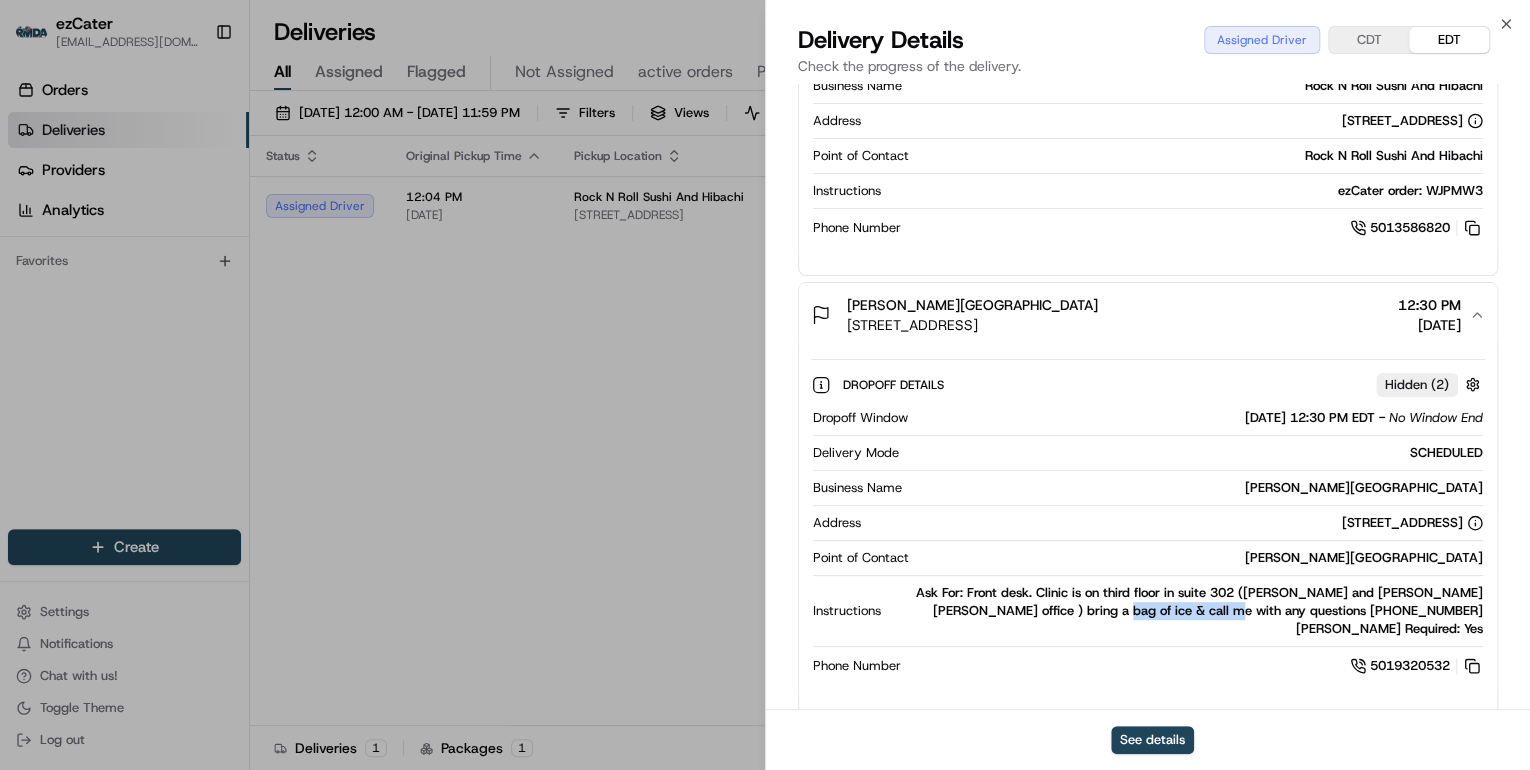 drag, startPoint x: 1055, startPoint y: 611, endPoint x: 1166, endPoint y: 613, distance: 111.01801 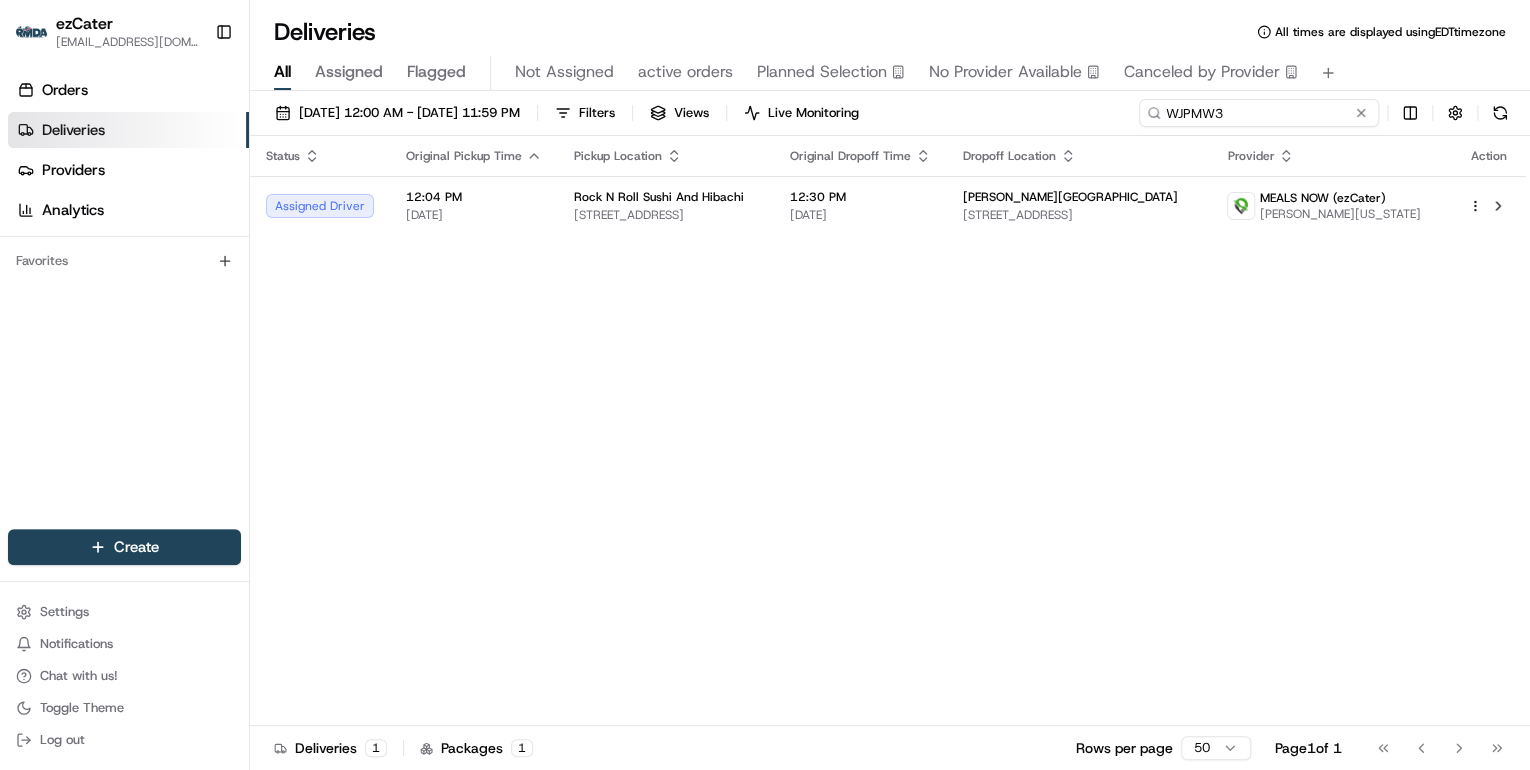 drag, startPoint x: 1288, startPoint y: 111, endPoint x: 804, endPoint y: 96, distance: 484.2324 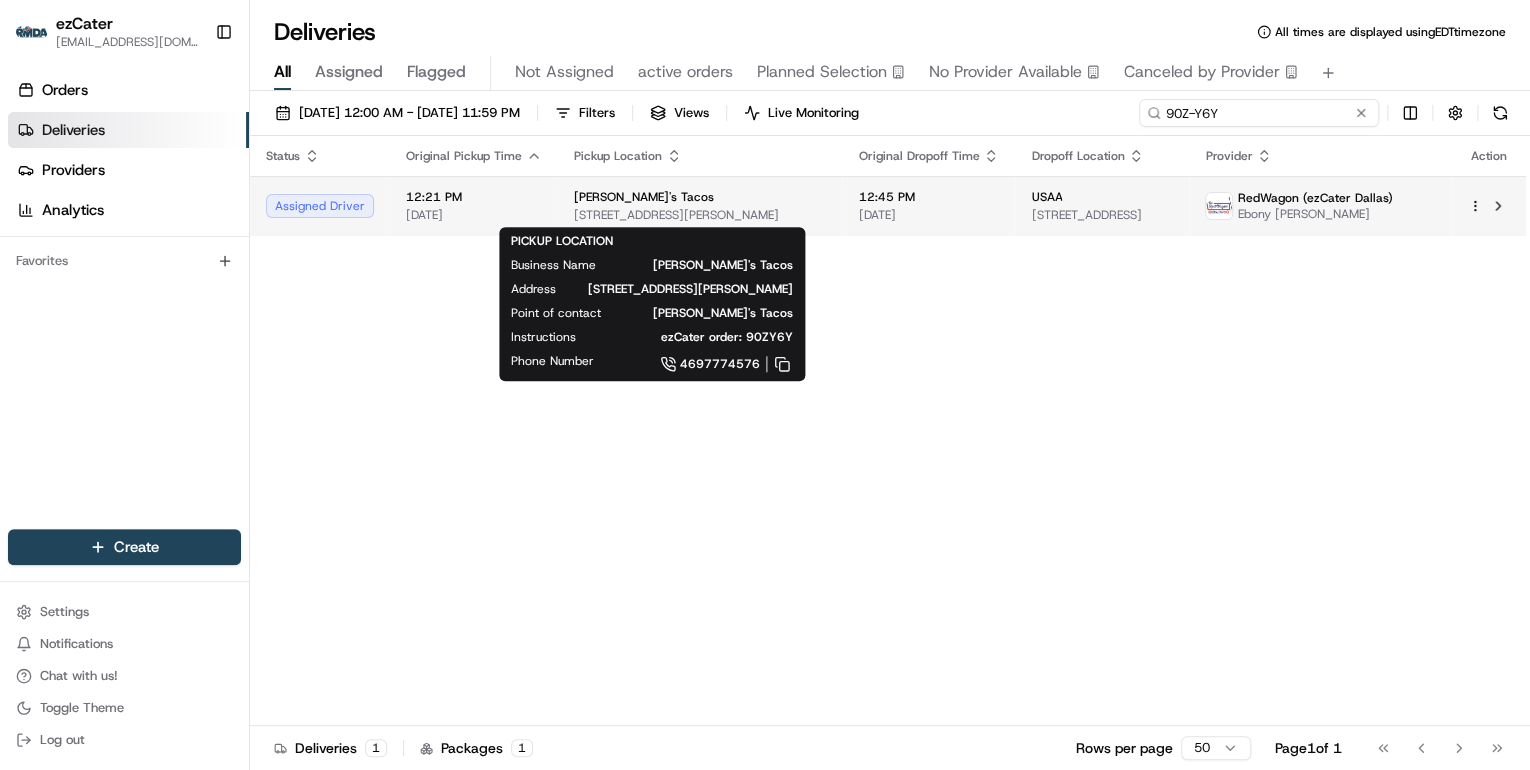 type on "90Z-Y6Y" 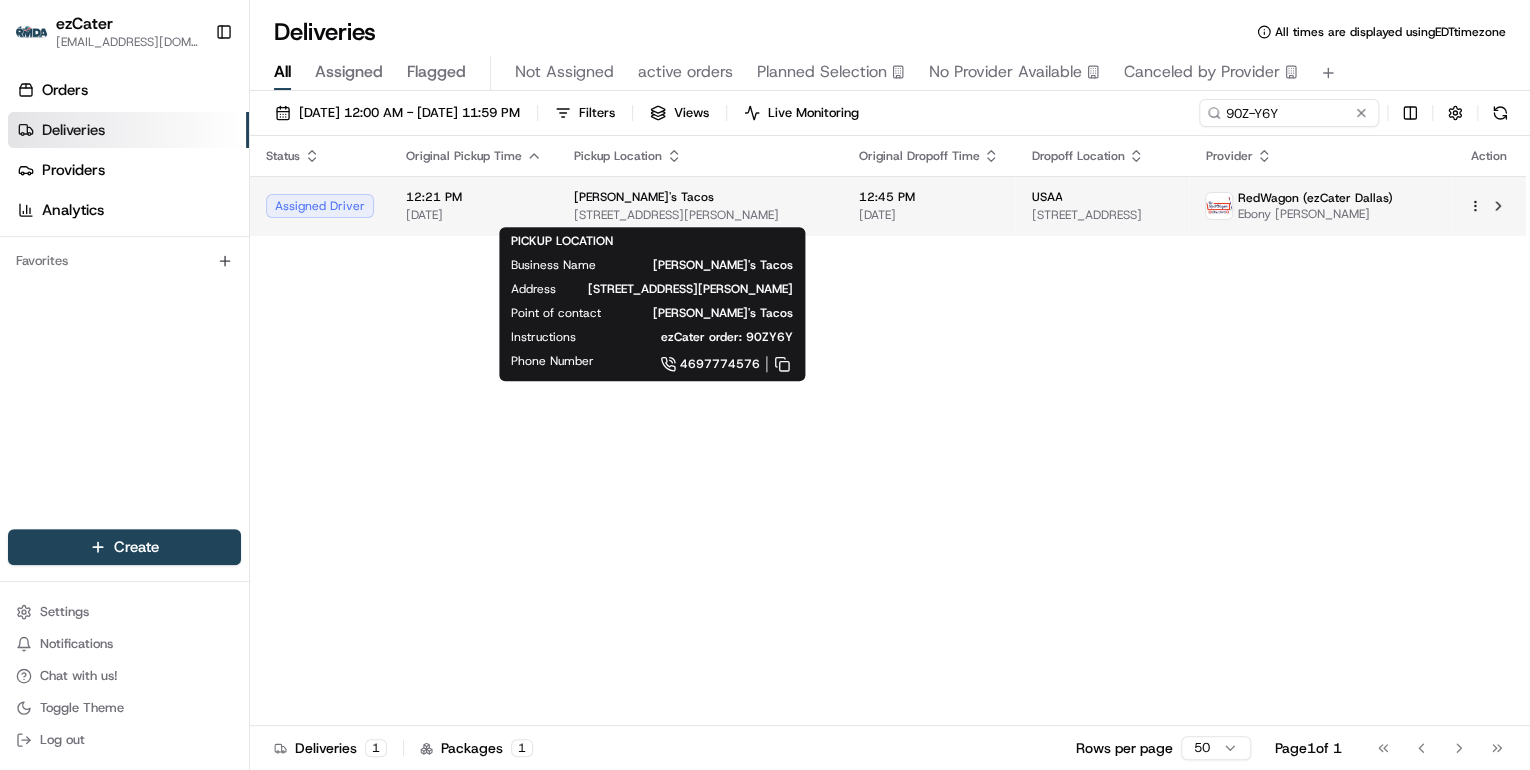 click on "2947 Preston Rd, Frisco, TX 75034, USA" at bounding box center [700, 215] 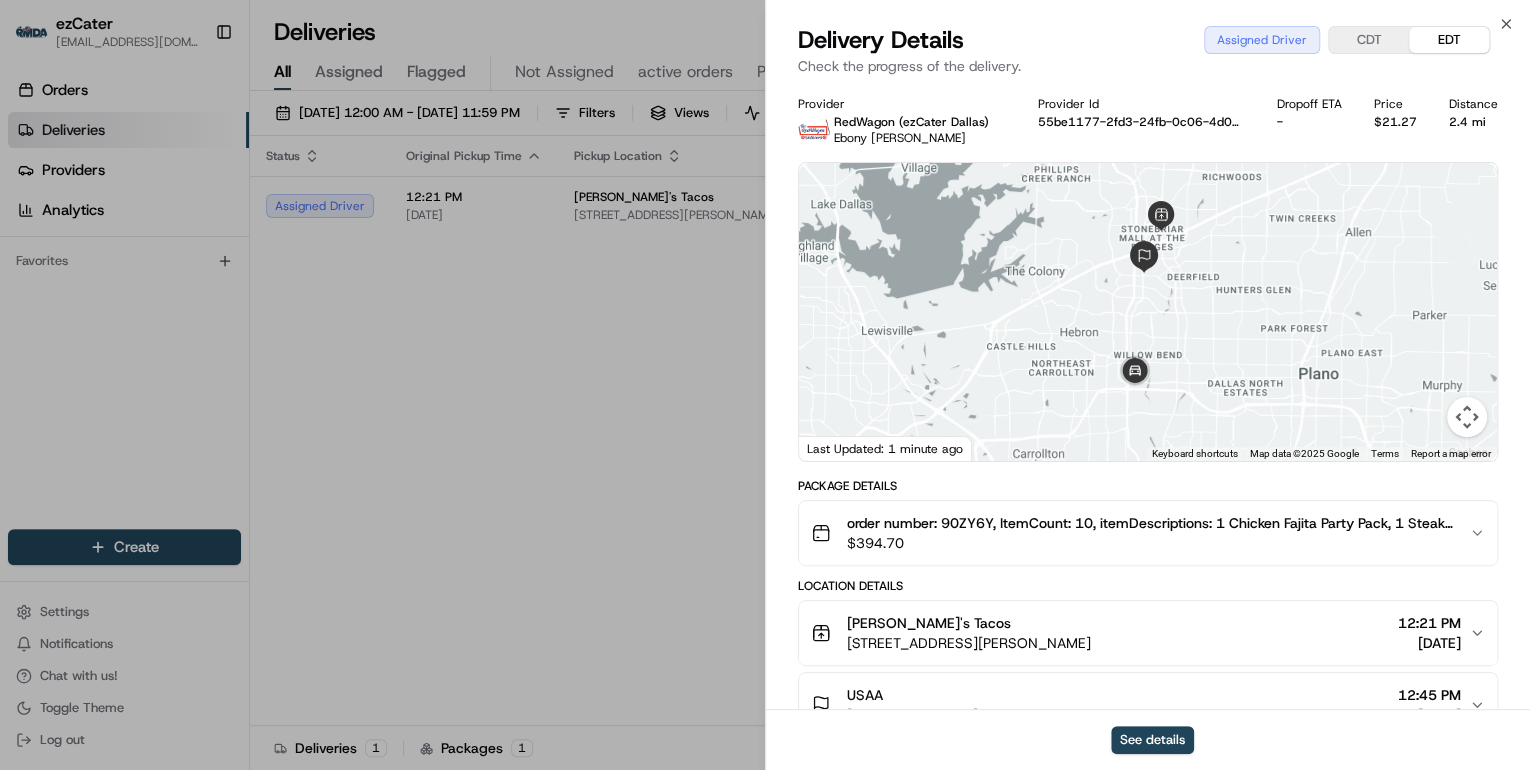 click on "CDT" at bounding box center [1369, 40] 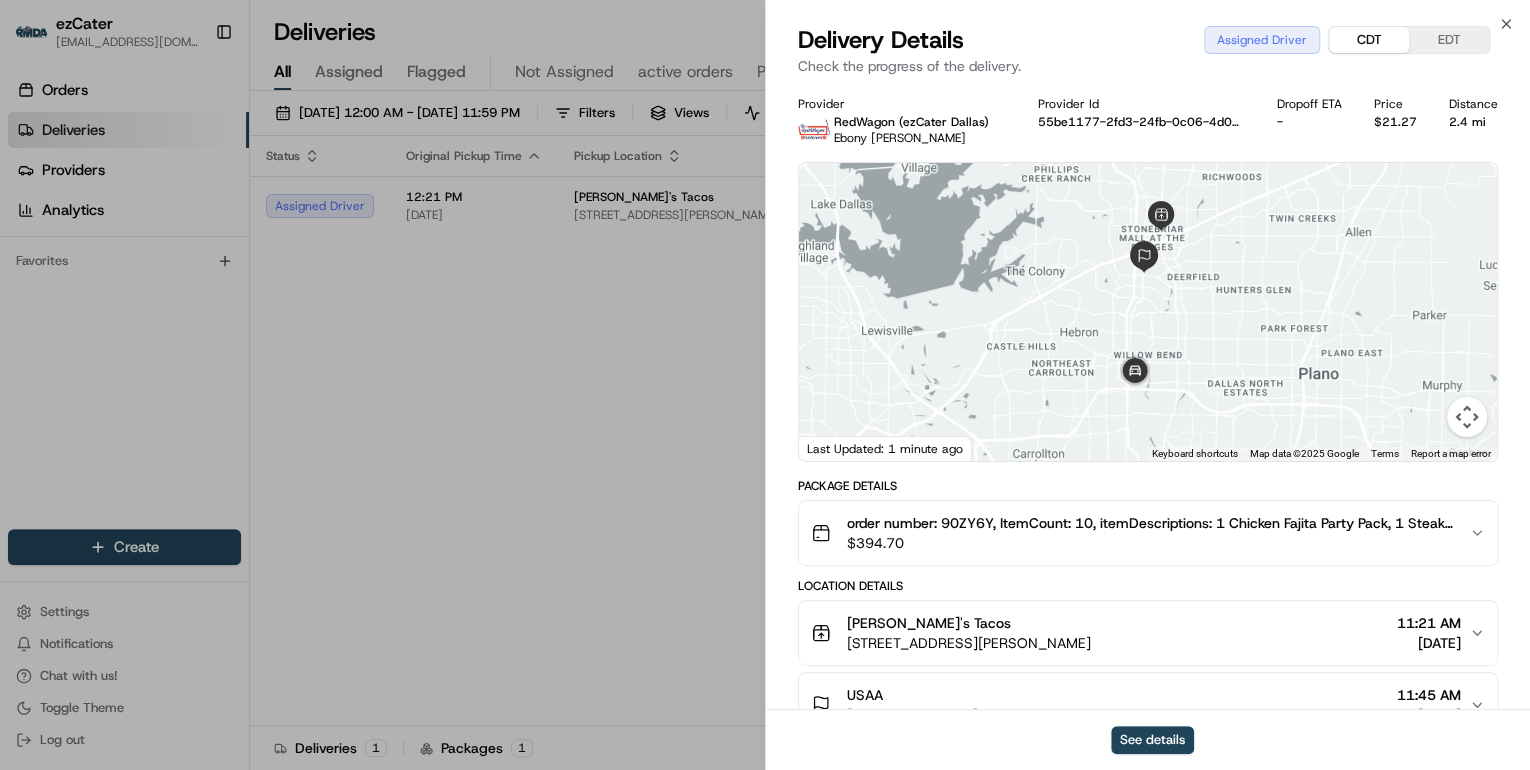 type 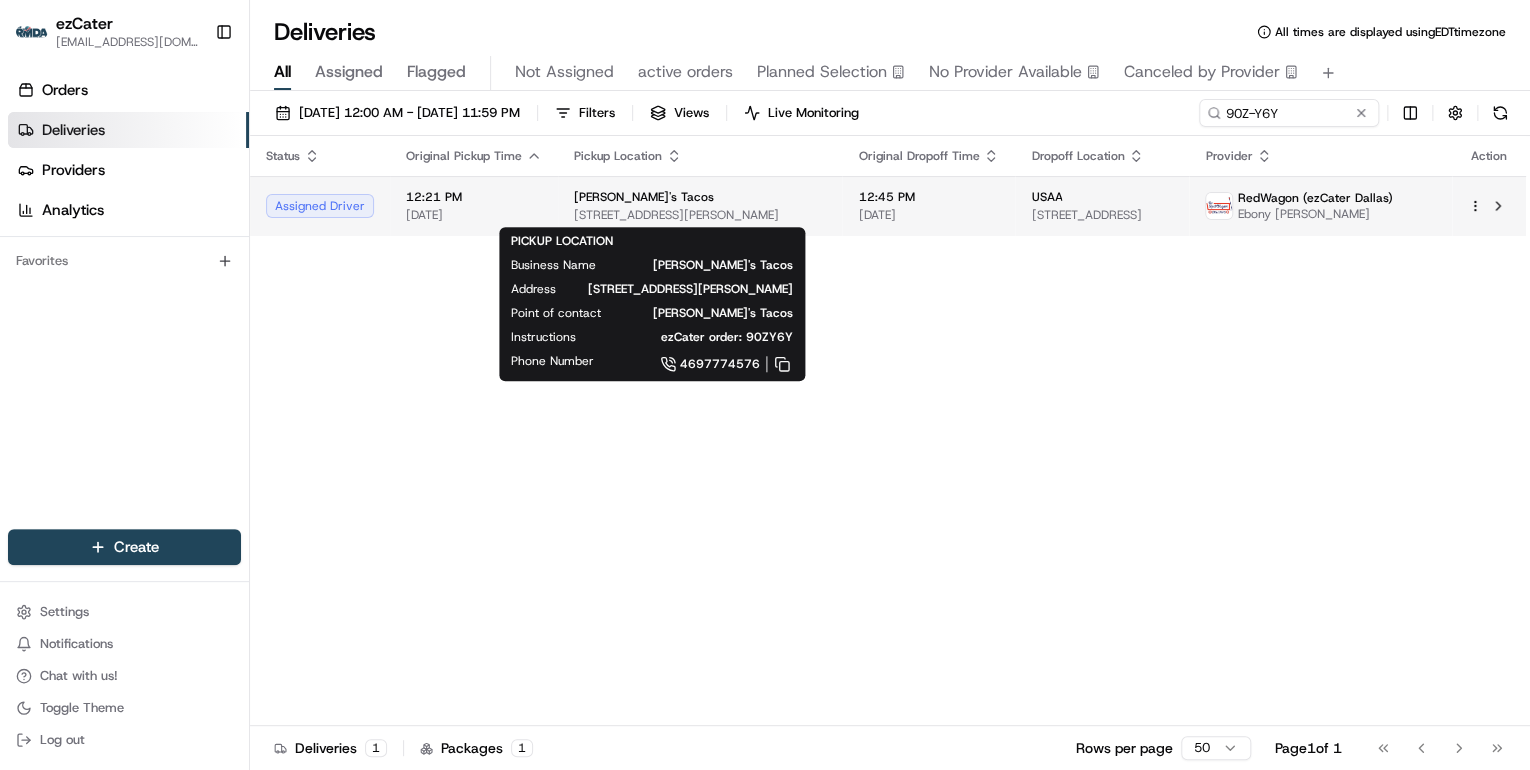 click on "2947 Preston Rd, Frisco, TX 75034, USA" at bounding box center [700, 215] 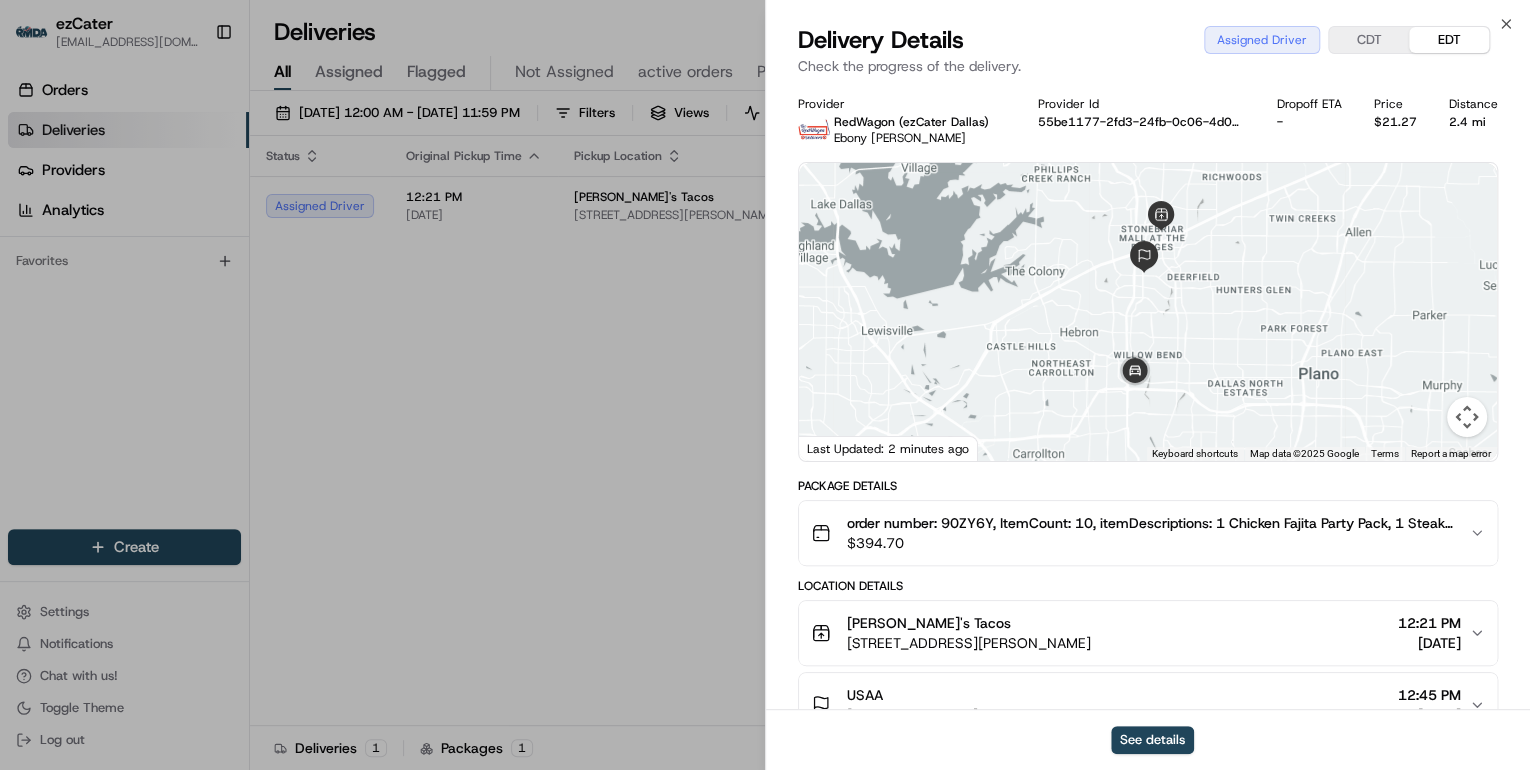 scroll, scrollTop: 160, scrollLeft: 0, axis: vertical 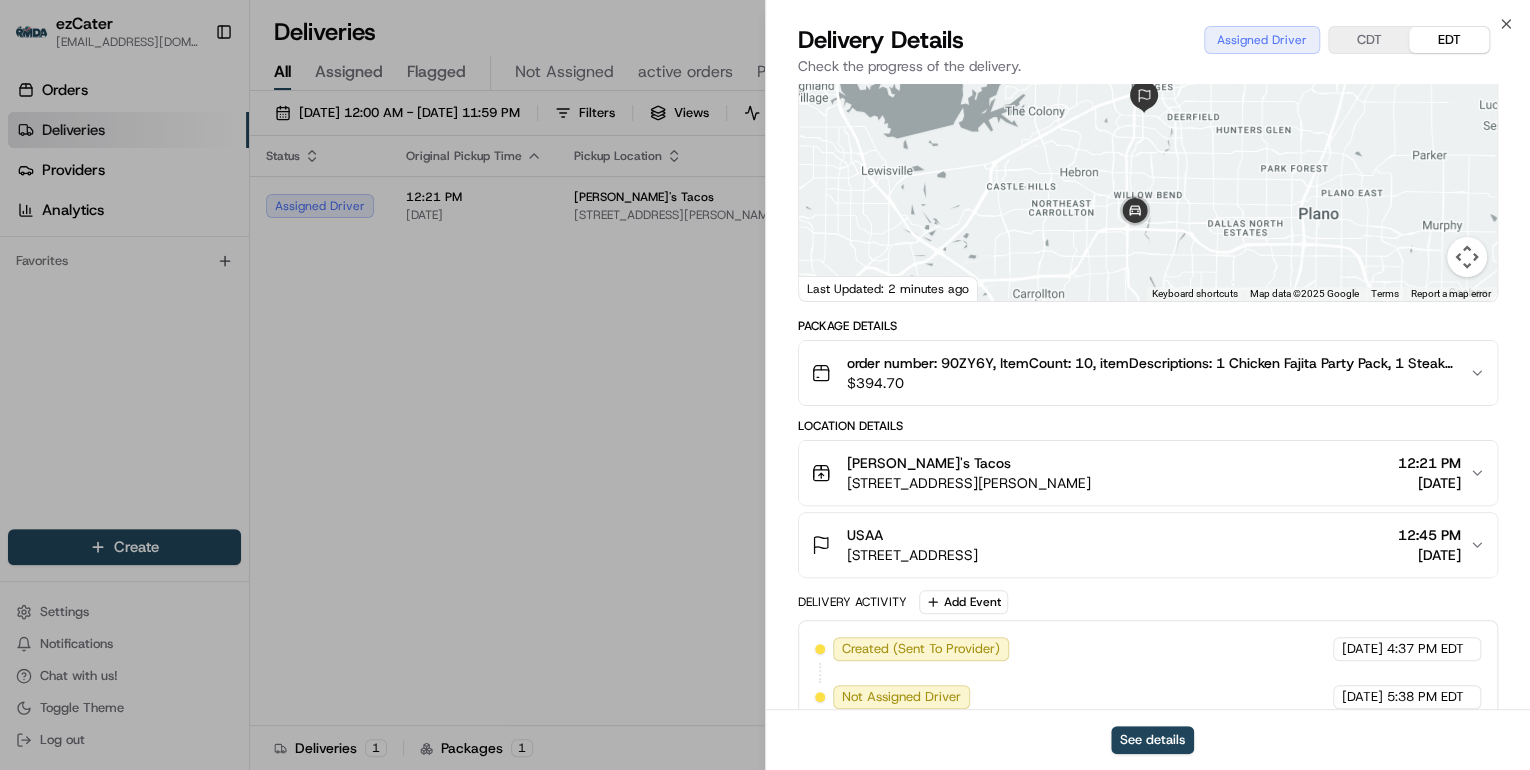 click on "Torchy's Tacos" at bounding box center [969, 463] 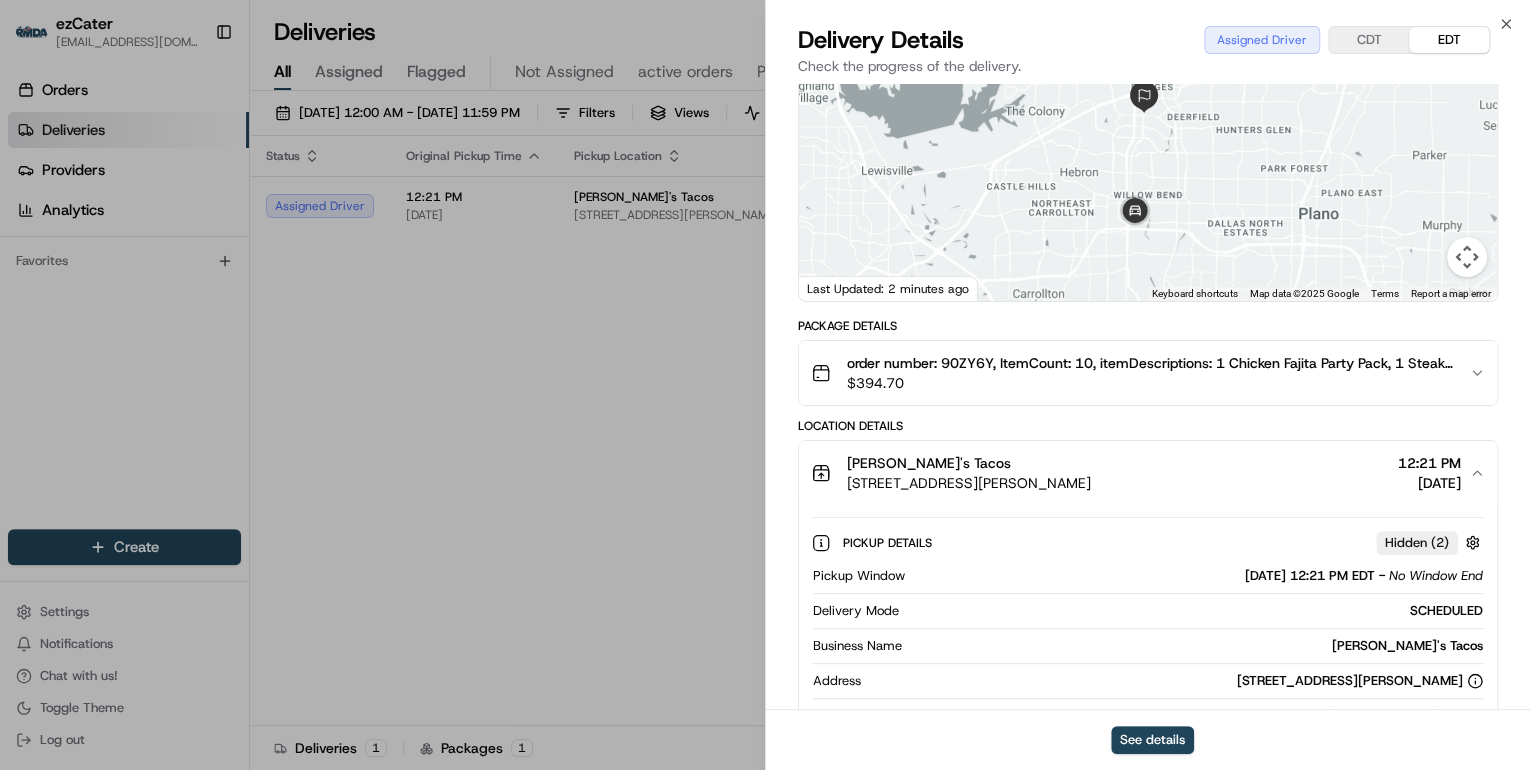 scroll, scrollTop: 320, scrollLeft: 0, axis: vertical 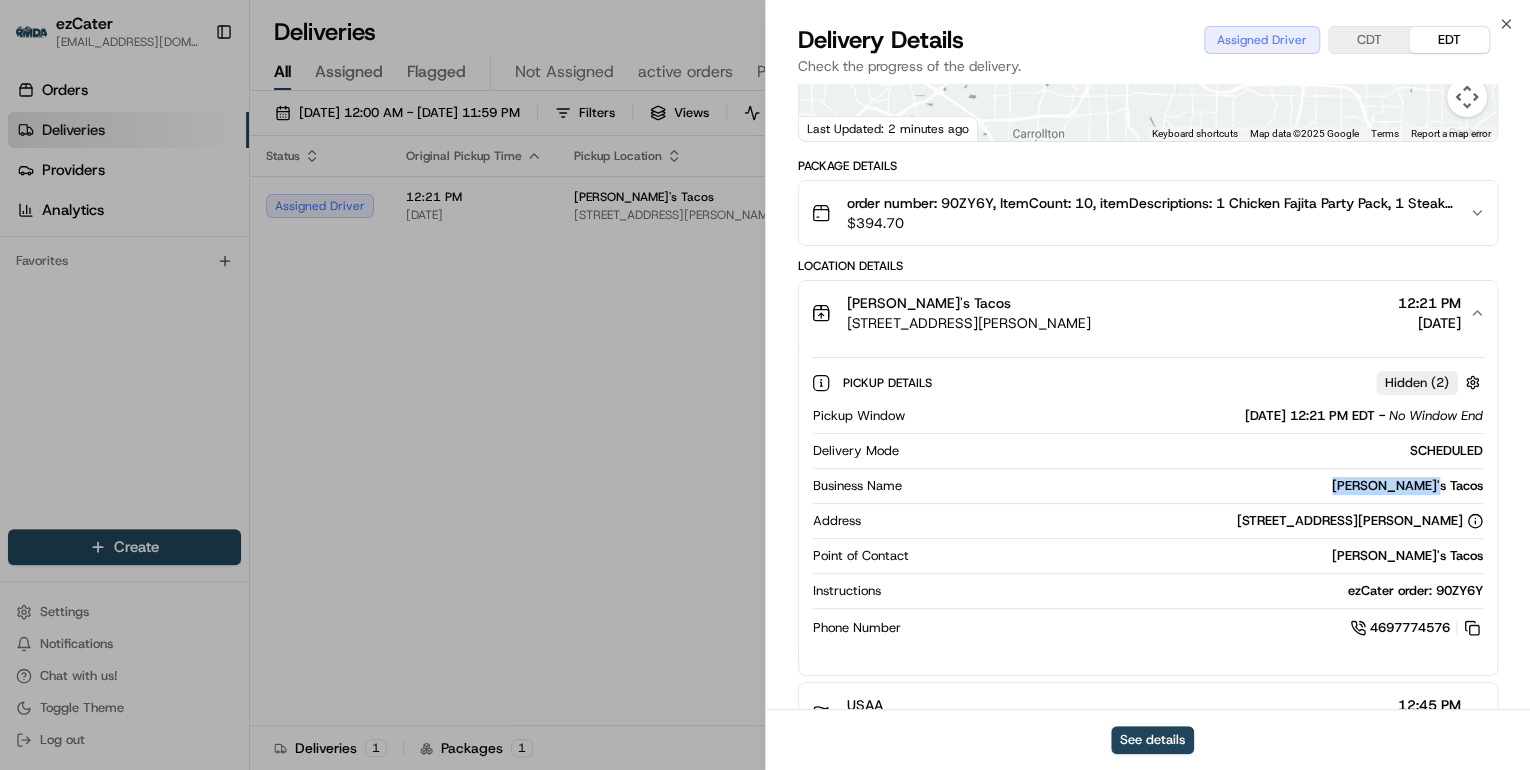 drag, startPoint x: 1497, startPoint y: 484, endPoint x: 1367, endPoint y: 482, distance: 130.01538 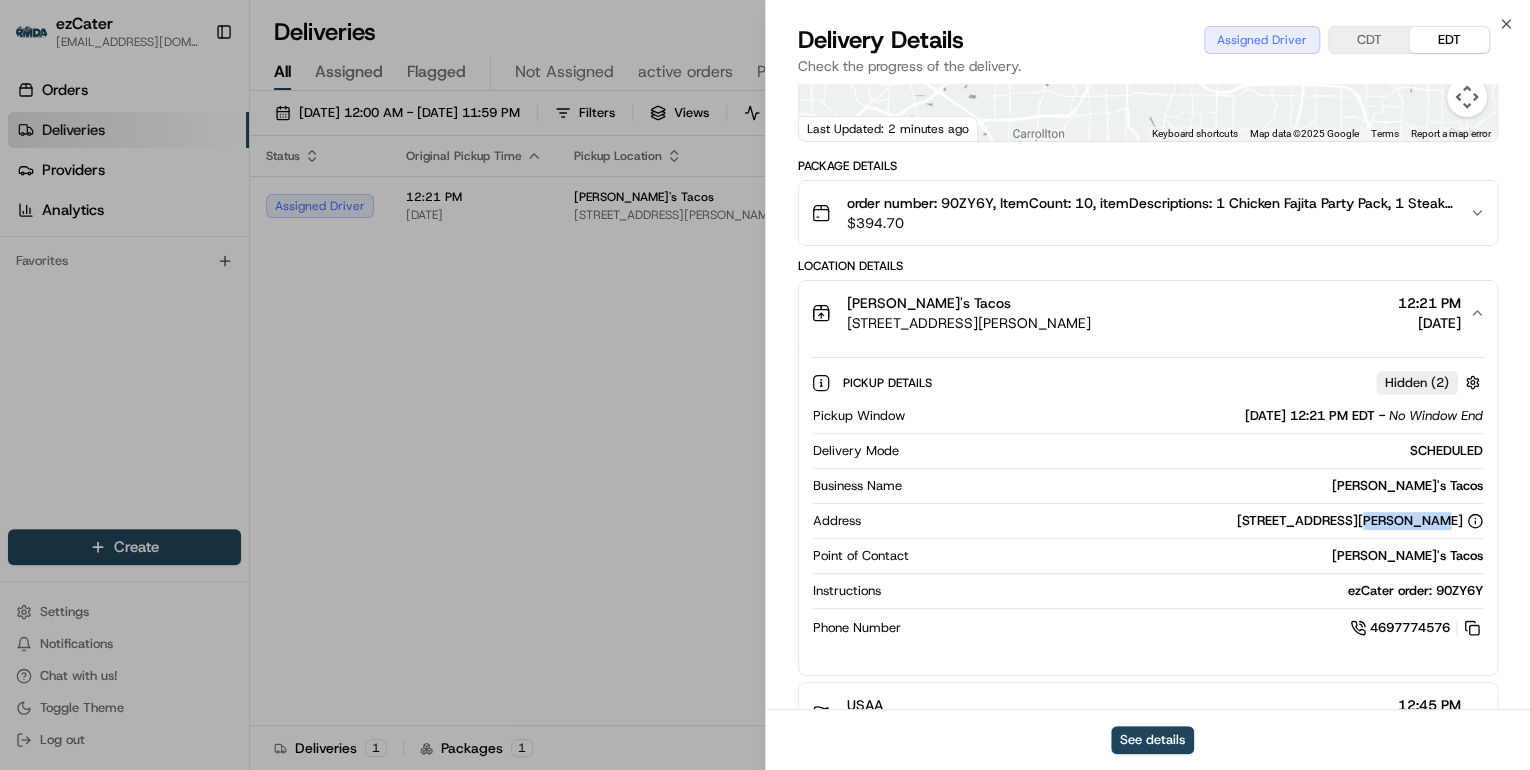 drag, startPoint x: 1384, startPoint y: 519, endPoint x: 1330, endPoint y: 519, distance: 54 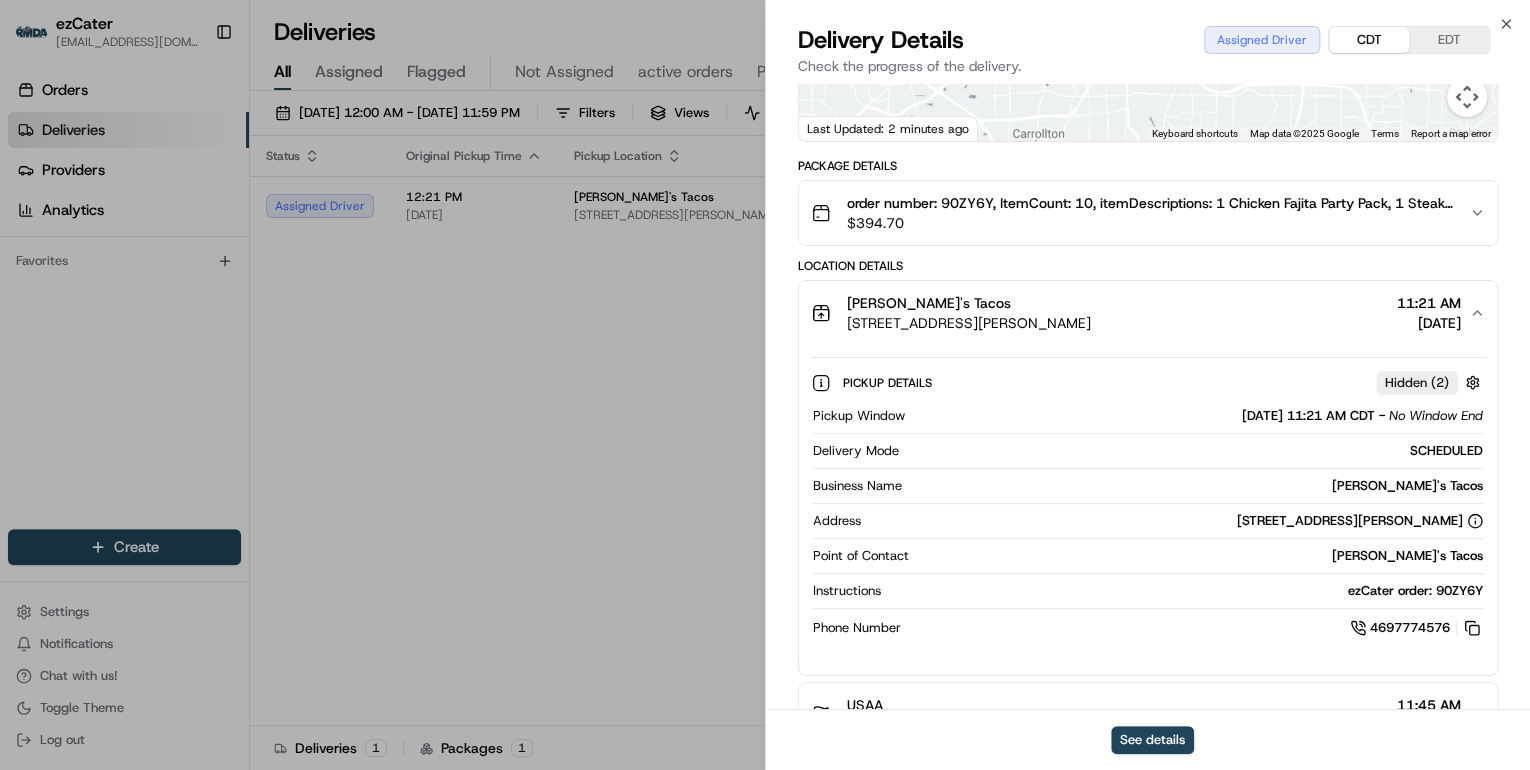 click on "Torchy's Tacos 2947 Preston Rd, Frisco, TX 75034, USA 11:21 AM 07/17/2025" at bounding box center [1140, 313] 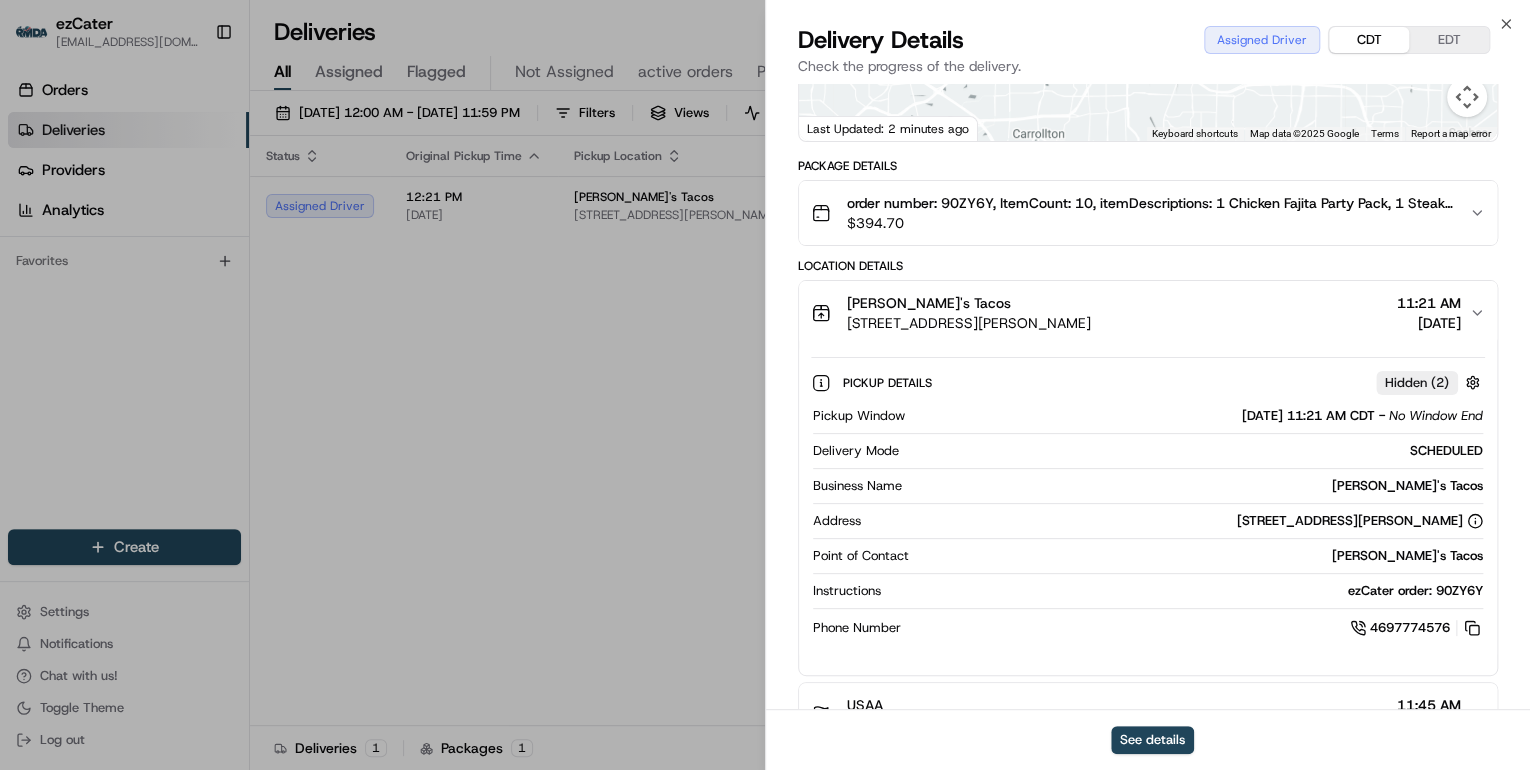 scroll, scrollTop: 282, scrollLeft: 0, axis: vertical 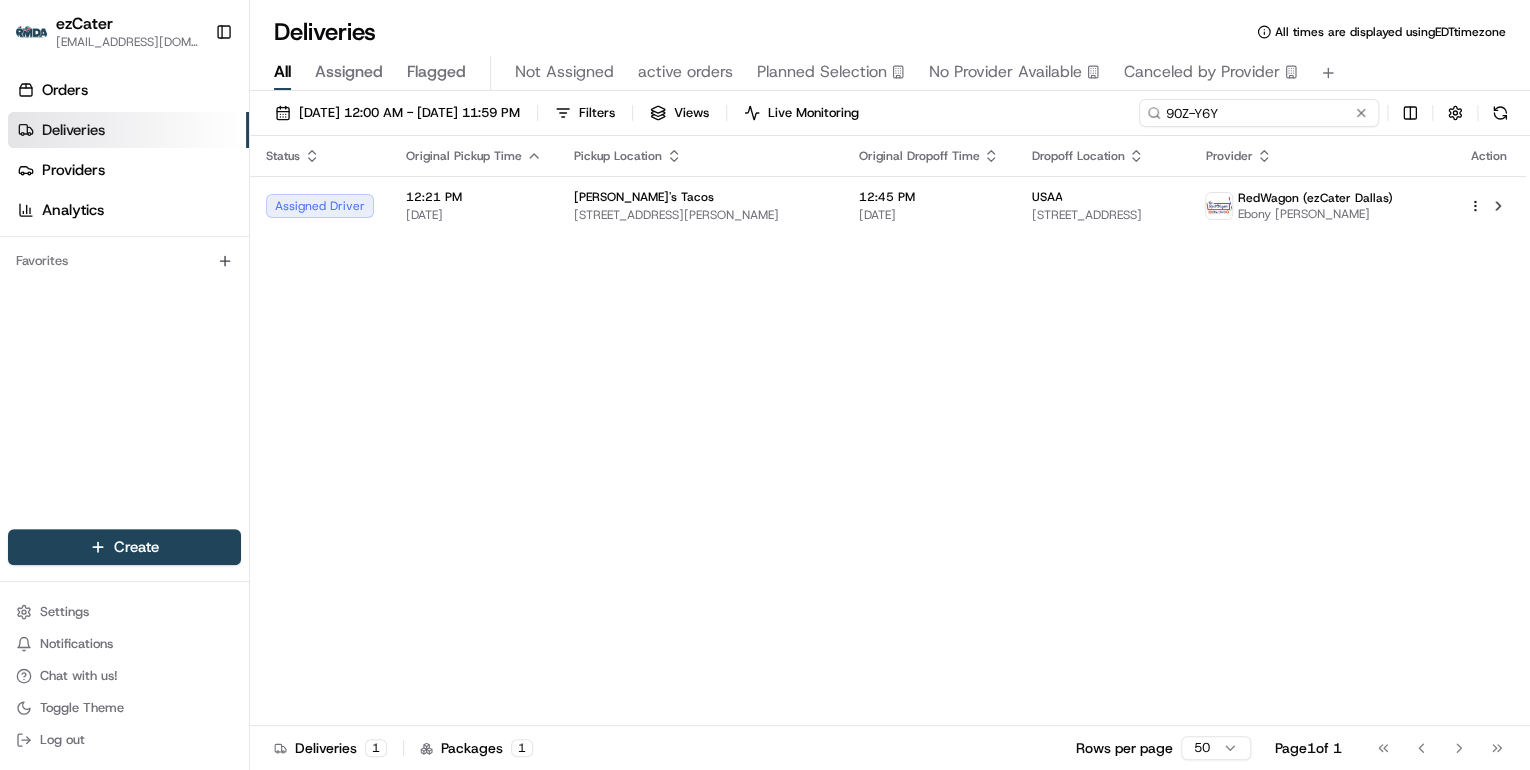 drag, startPoint x: 1294, startPoint y: 112, endPoint x: 745, endPoint y: 84, distance: 549.71356 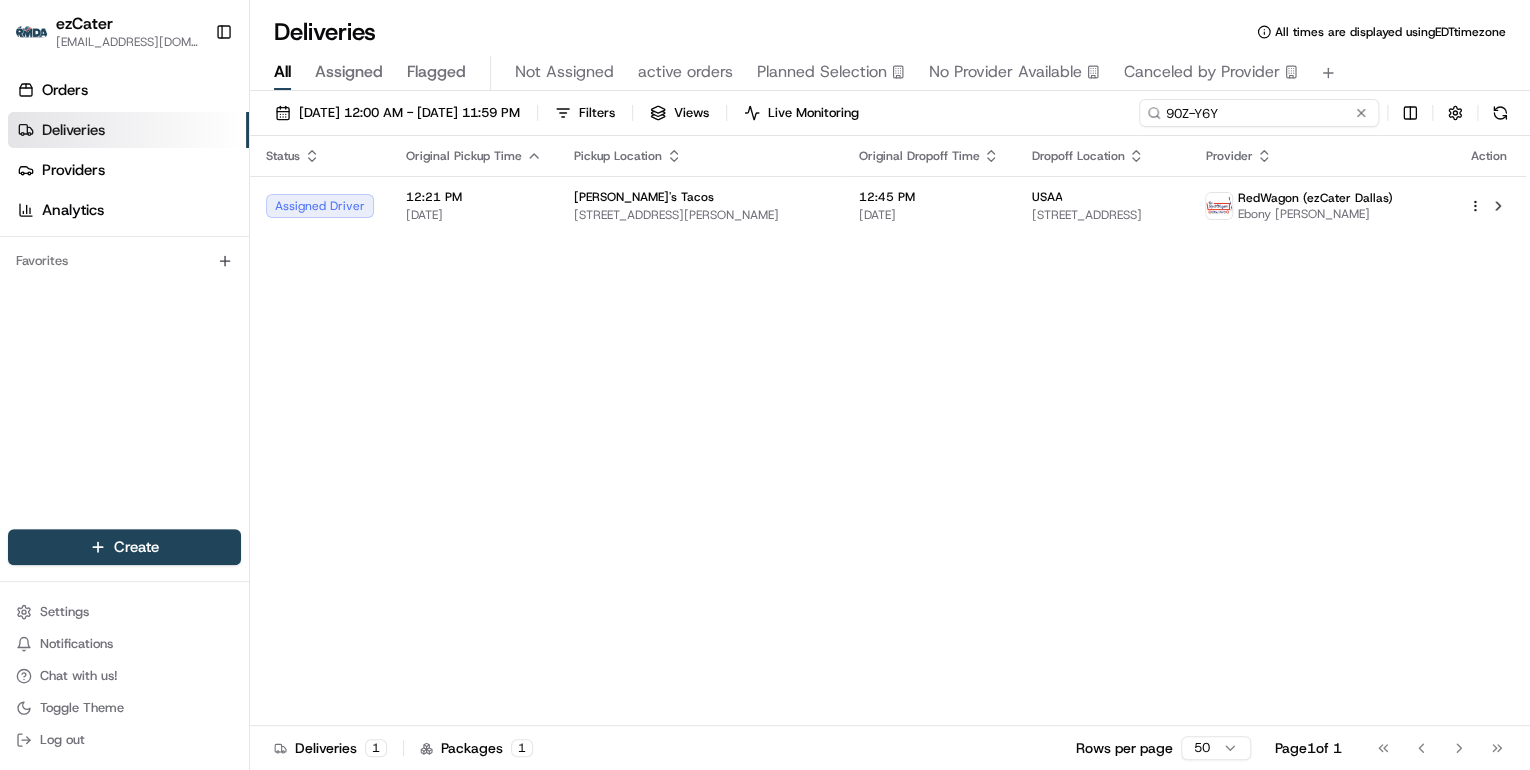 click on "Deliveries All times are displayed using  EDT  timezone All Assigned Flagged Not Assigned active orders Planned Selection No Provider Available Canceled by Provider 07/17/2025 12:00 AM - 07/17/2025 11:59 PM Filters Views Live Monitoring 90Z-Y6Y Status Original Pickup Time Pickup Location Original Dropoff Time Dropoff Location Provider Action Assigned Driver 12:21 PM 07/17/2025 Torchy's Tacos 2947 Preston Rd, Frisco, TX 75034, USA 12:45 PM 07/17/2025 USAA 7300 Parkwood Blvd b building, Plano, TX 75024, USA RedWagon (ezCater Dallas) Ebony Chanell  Robinson Deliveries 1 Packages 1 Rows per page 50 Page  1  of   1 Go to first page Go to previous page Go to next page Go to last page" at bounding box center [890, 385] 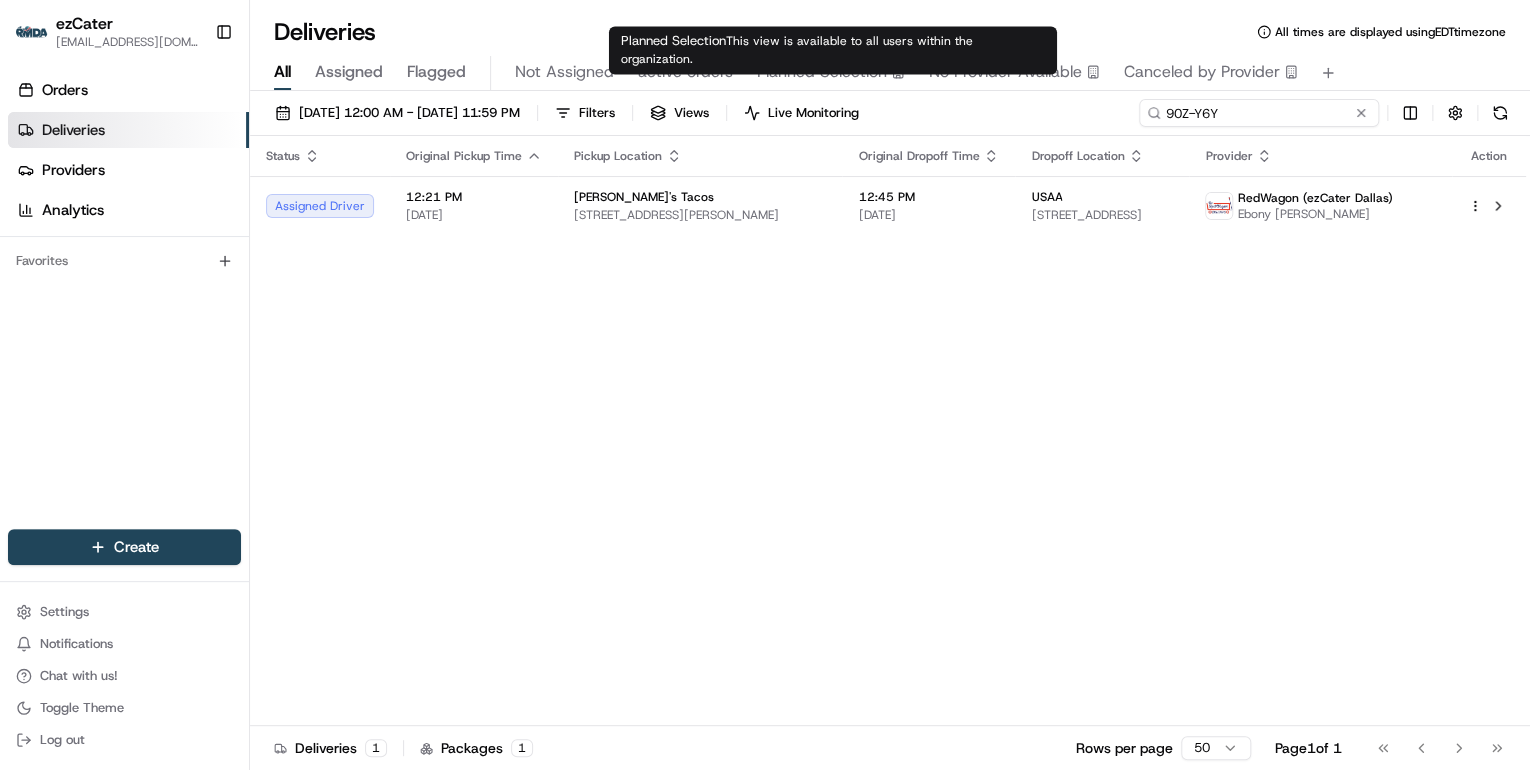 paste on "P04-3CR" 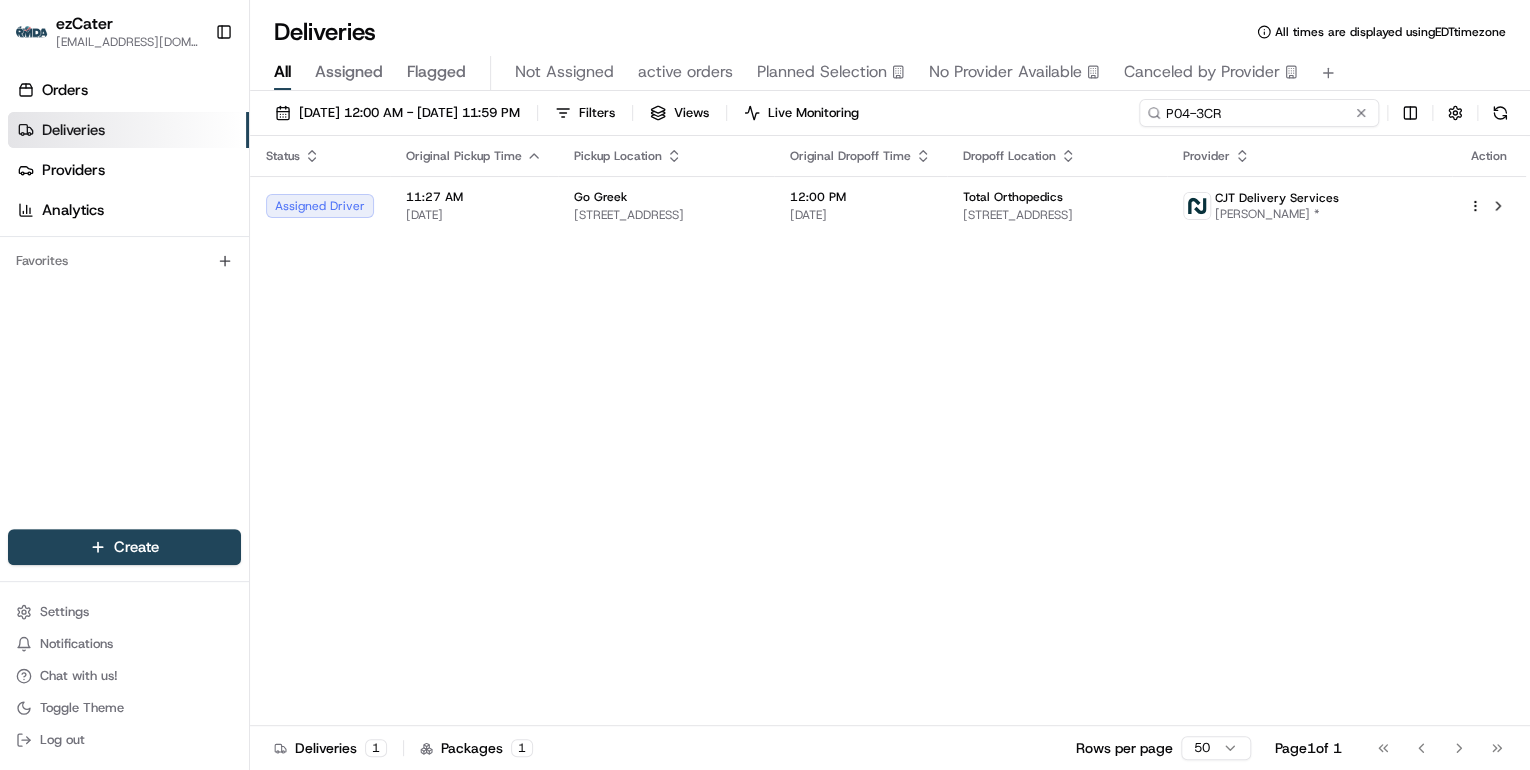 drag, startPoint x: 1245, startPoint y: 118, endPoint x: 795, endPoint y: 72, distance: 452.345 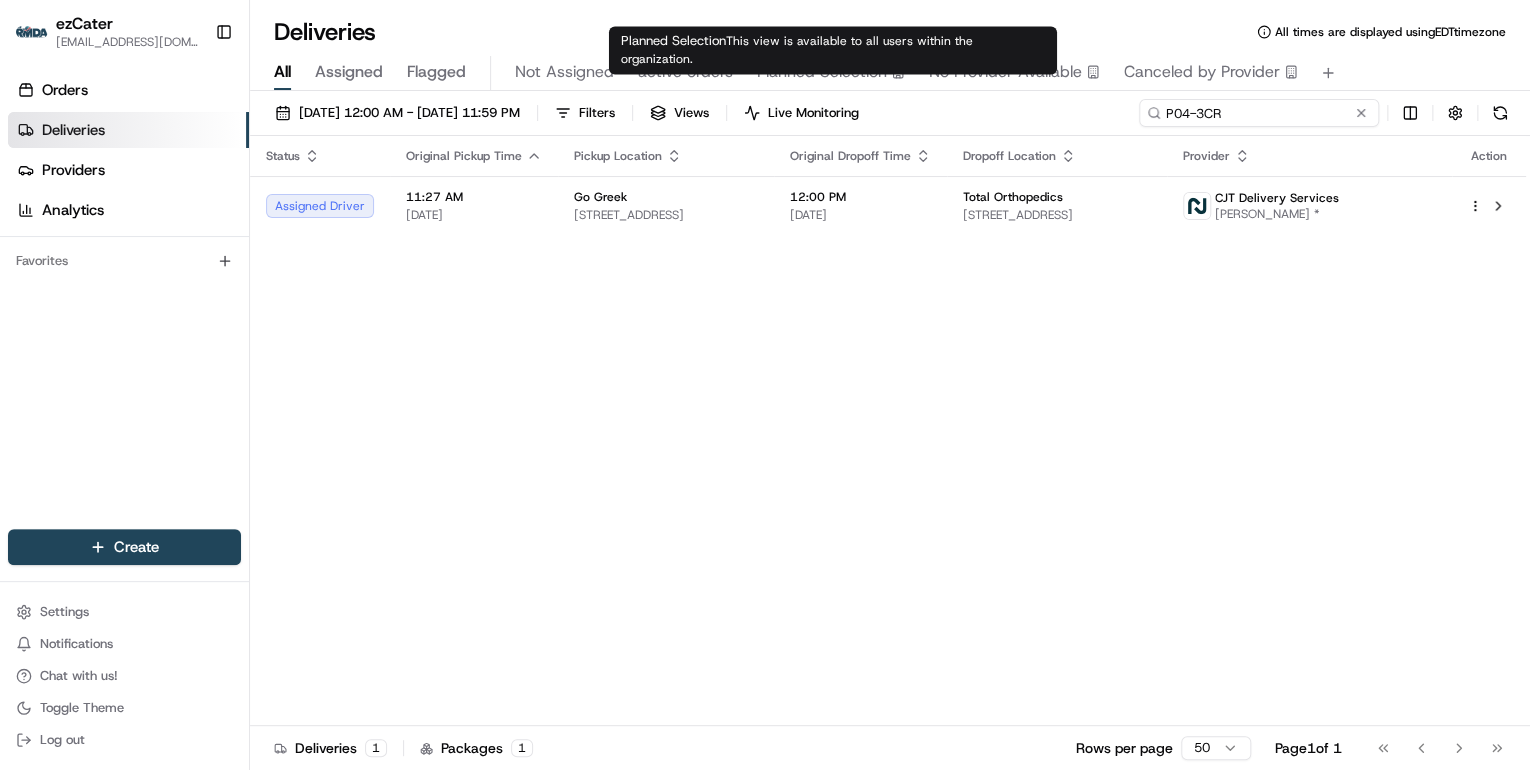 paste on "RU6-U1T" 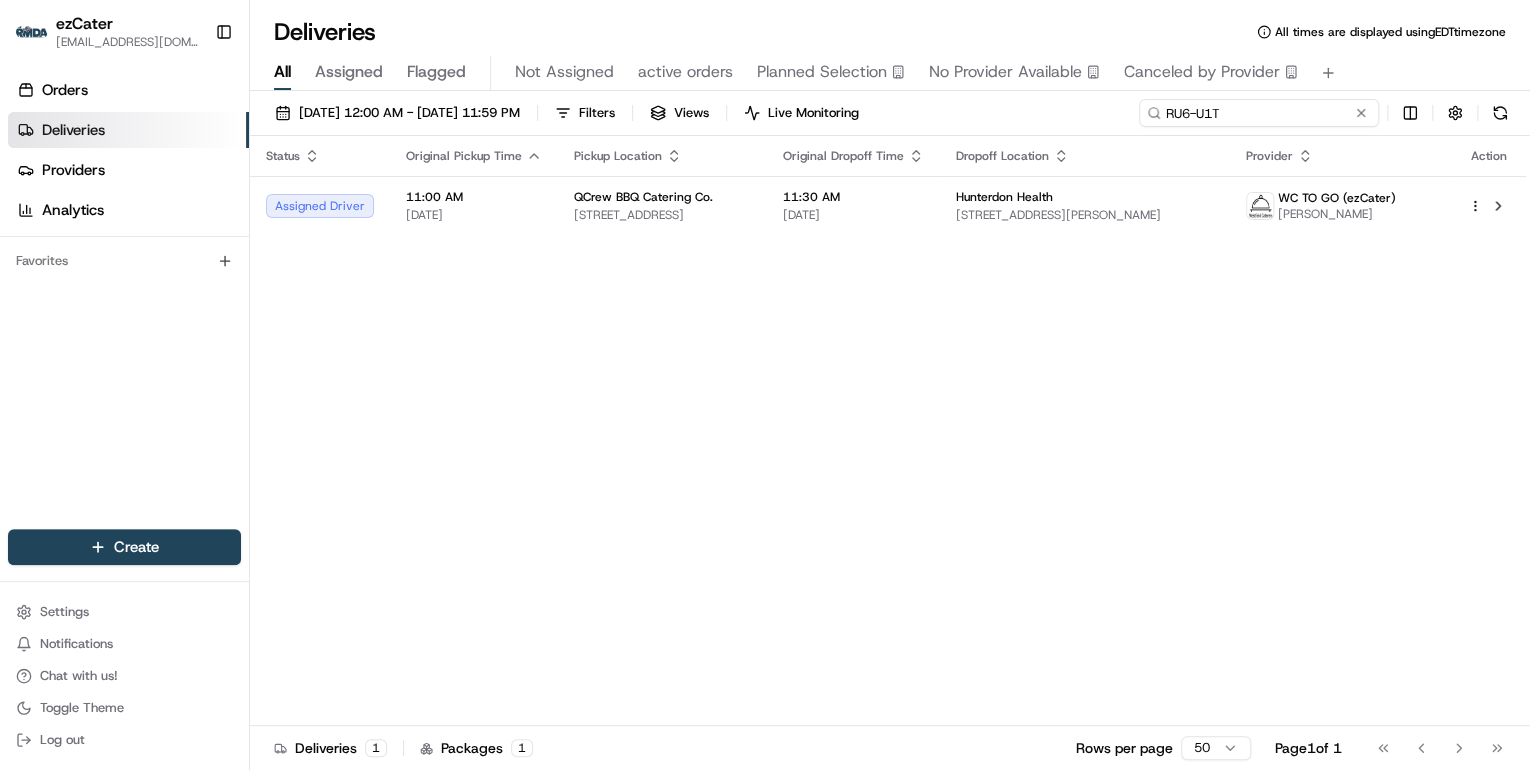 drag, startPoint x: 1244, startPoint y: 111, endPoint x: 791, endPoint y: 77, distance: 454.27414 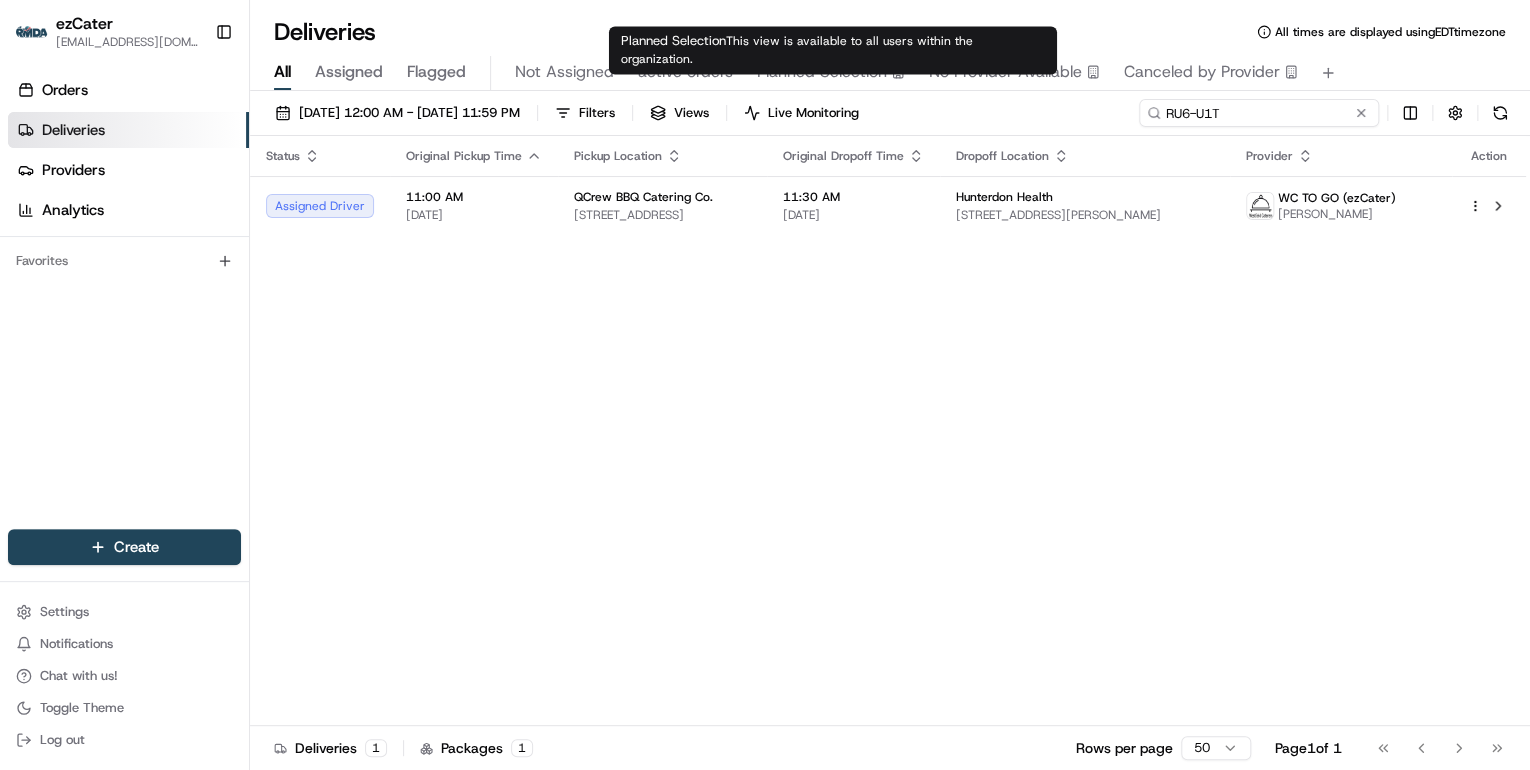 paste on "3P197A" 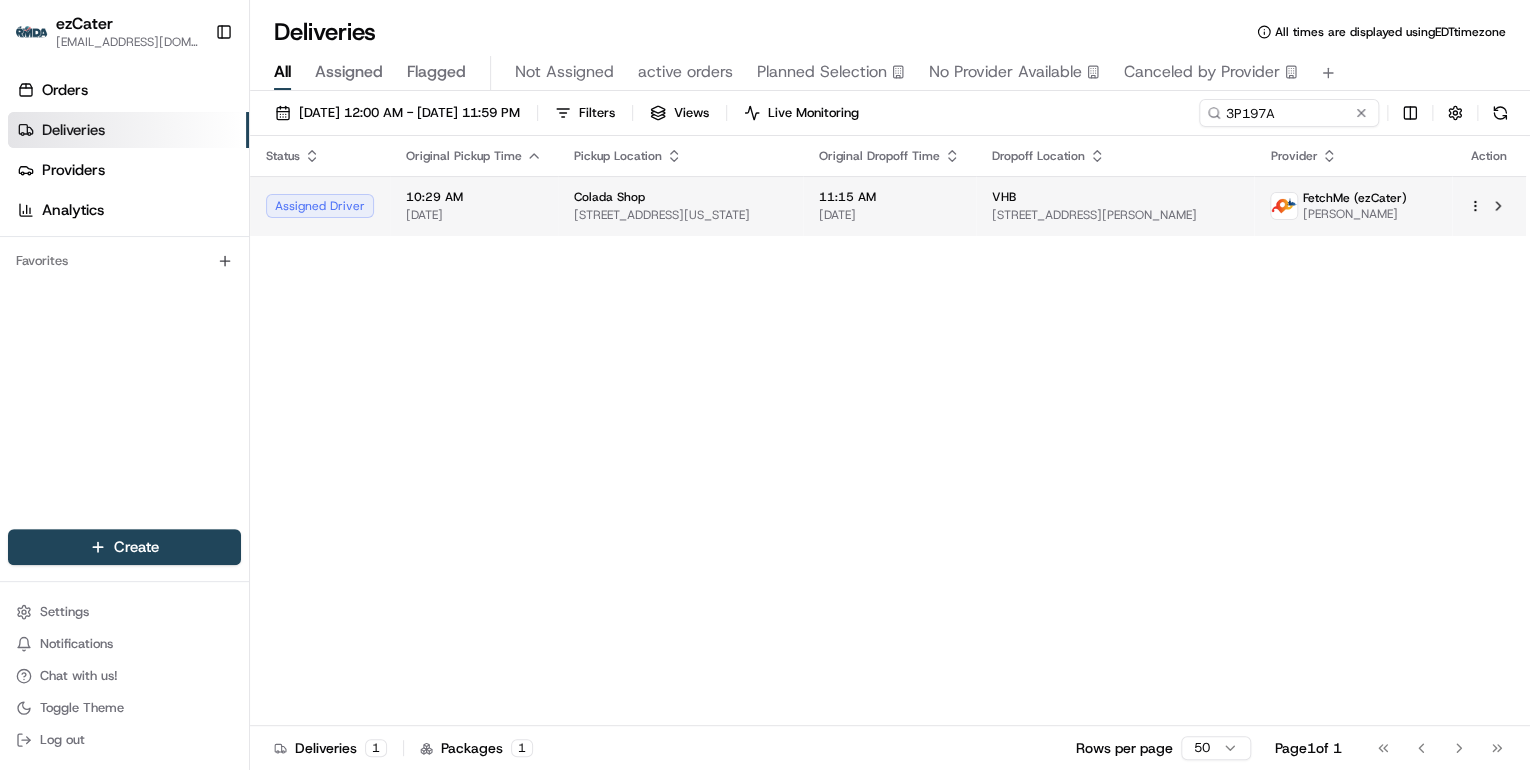 click on "[DATE]" at bounding box center (889, 215) 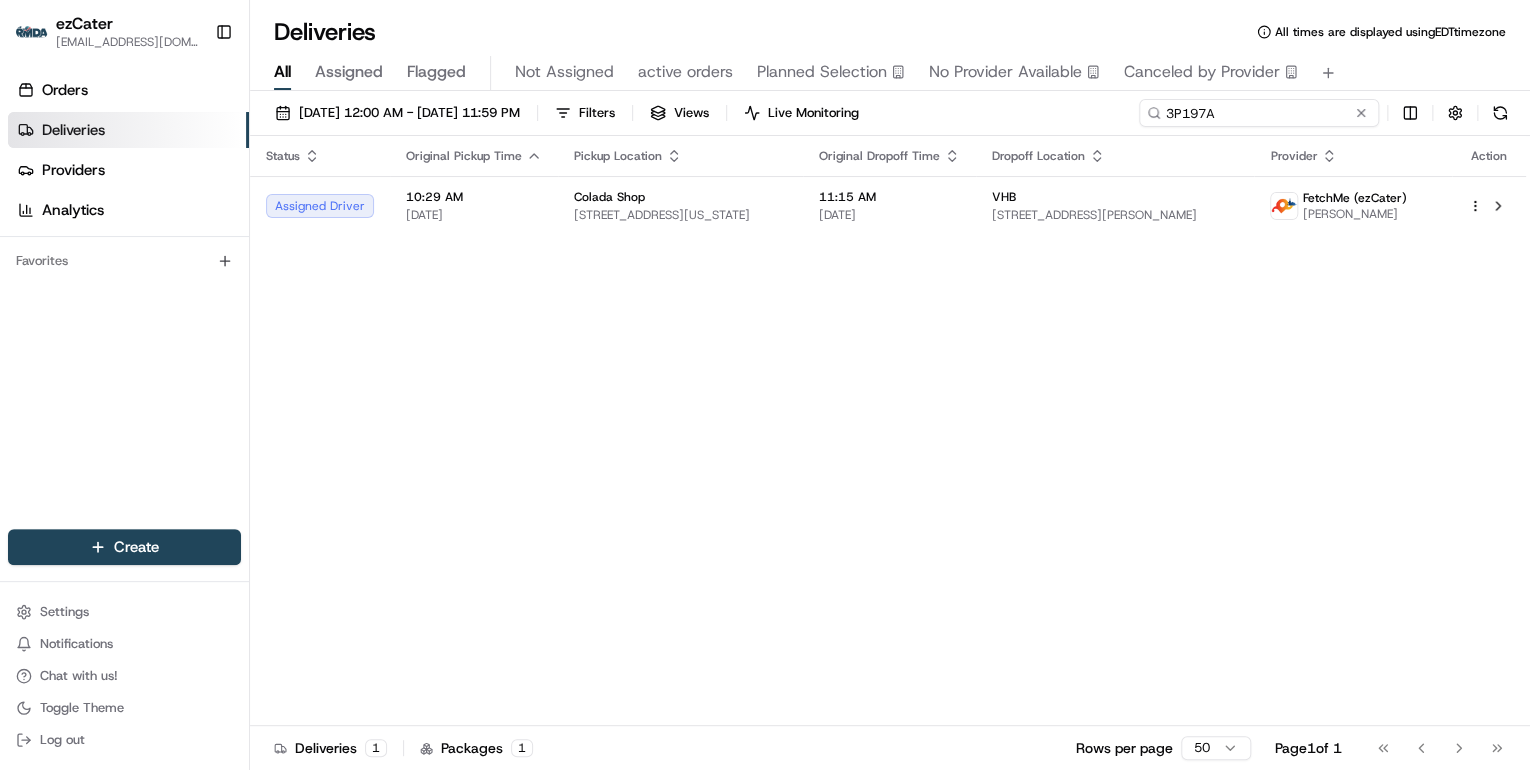 drag, startPoint x: 1288, startPoint y: 115, endPoint x: 794, endPoint y: 84, distance: 494.9717 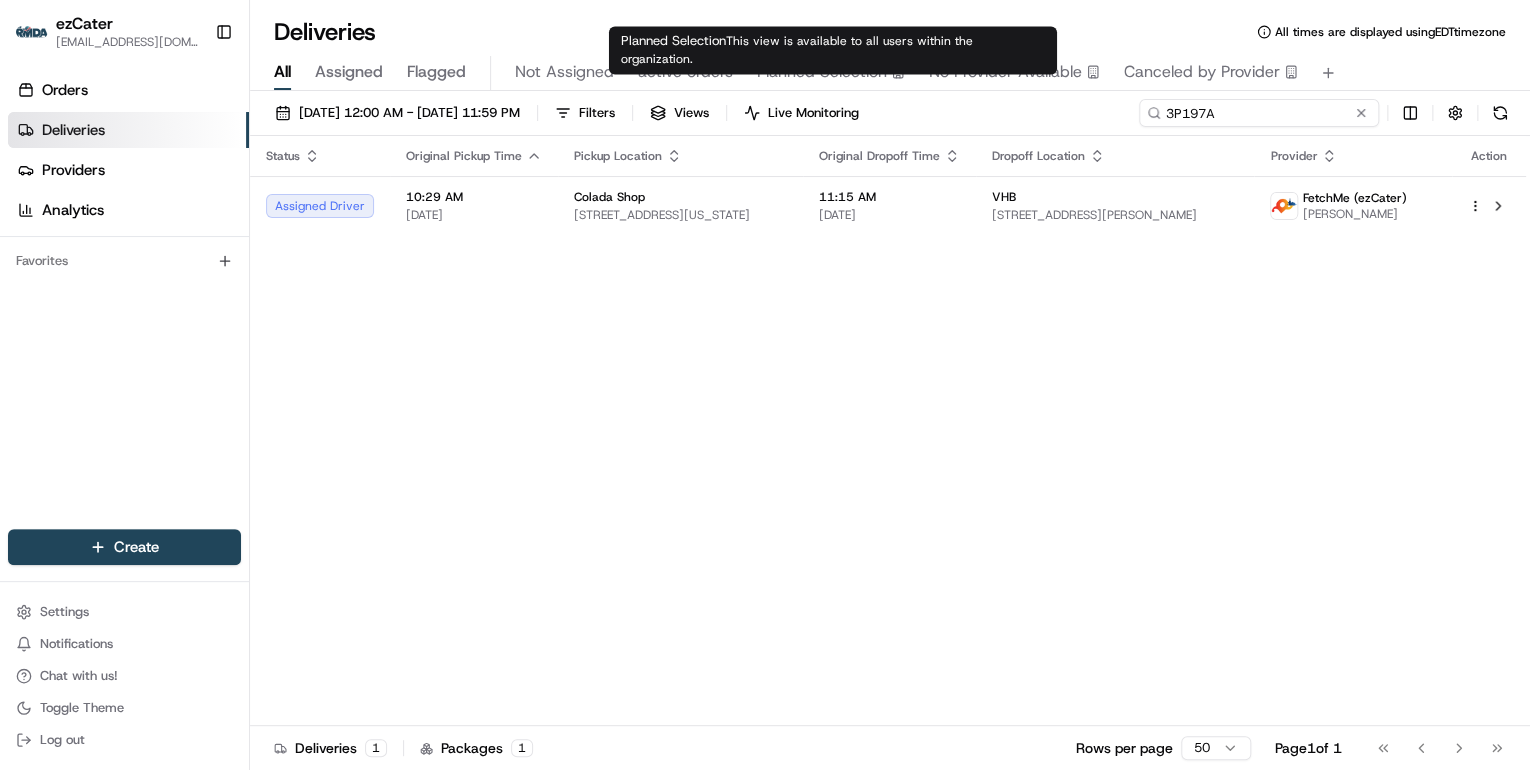 paste 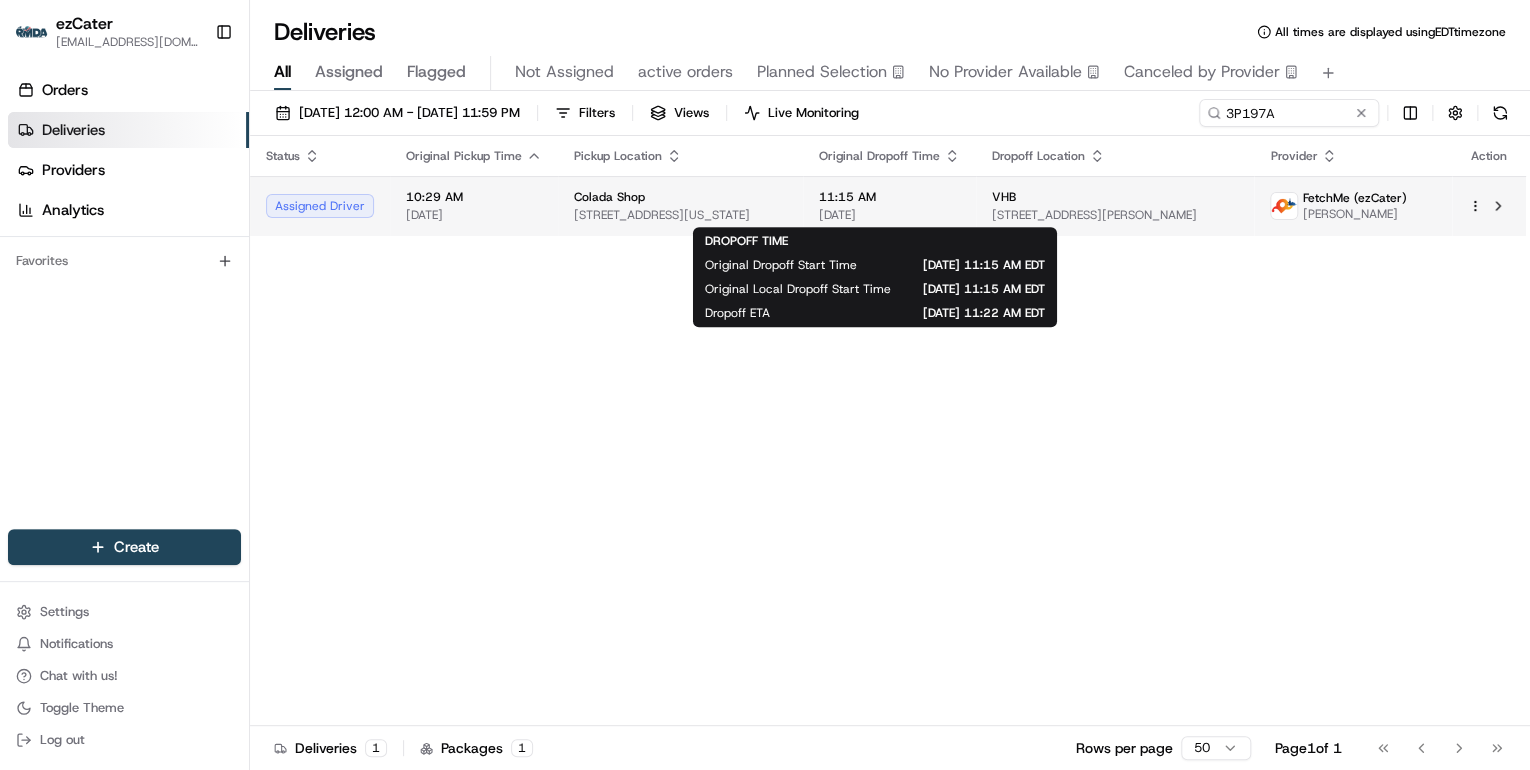 click on "[DATE]" at bounding box center [889, 215] 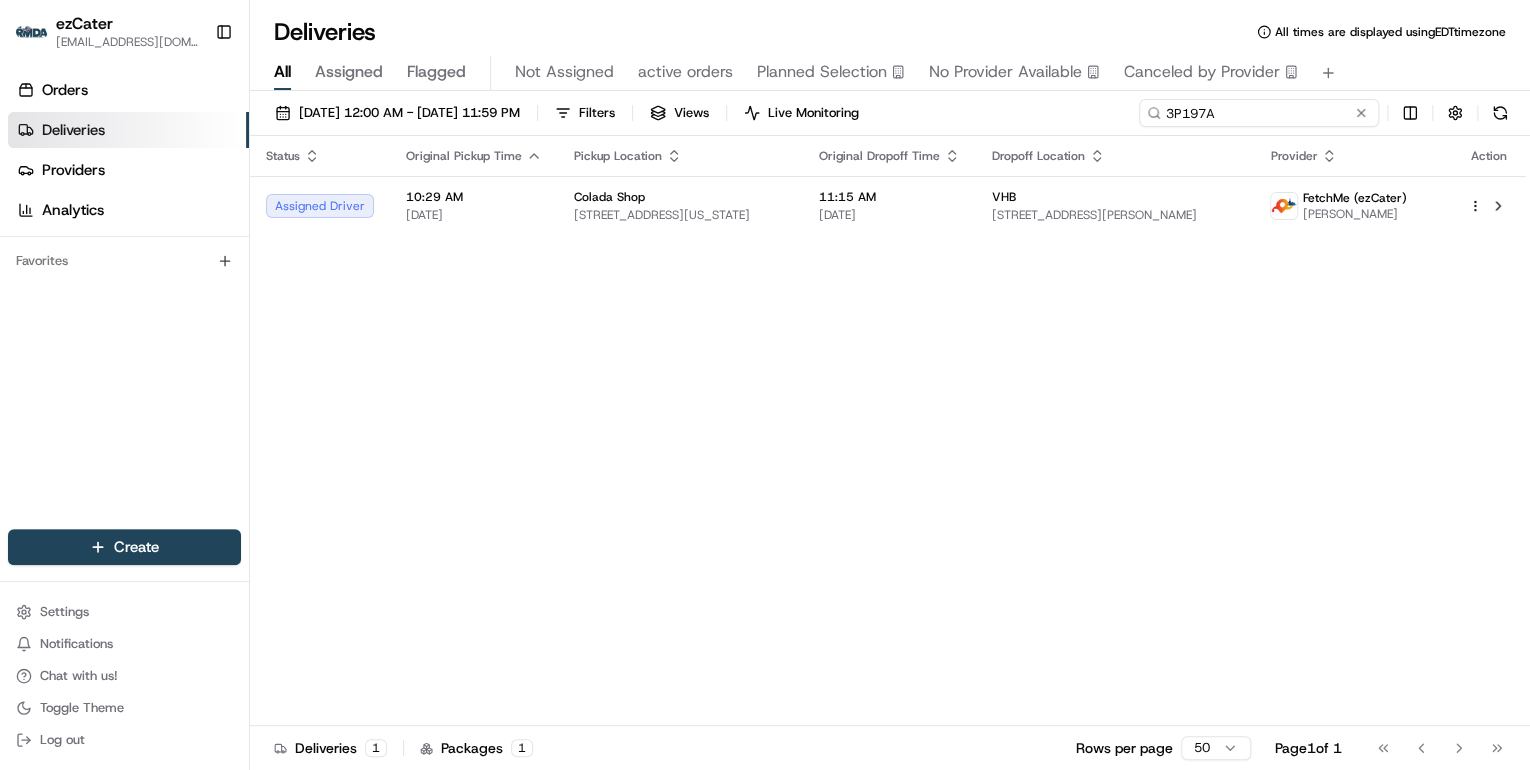 drag, startPoint x: 1293, startPoint y: 116, endPoint x: 539, endPoint y: 128, distance: 754.09546 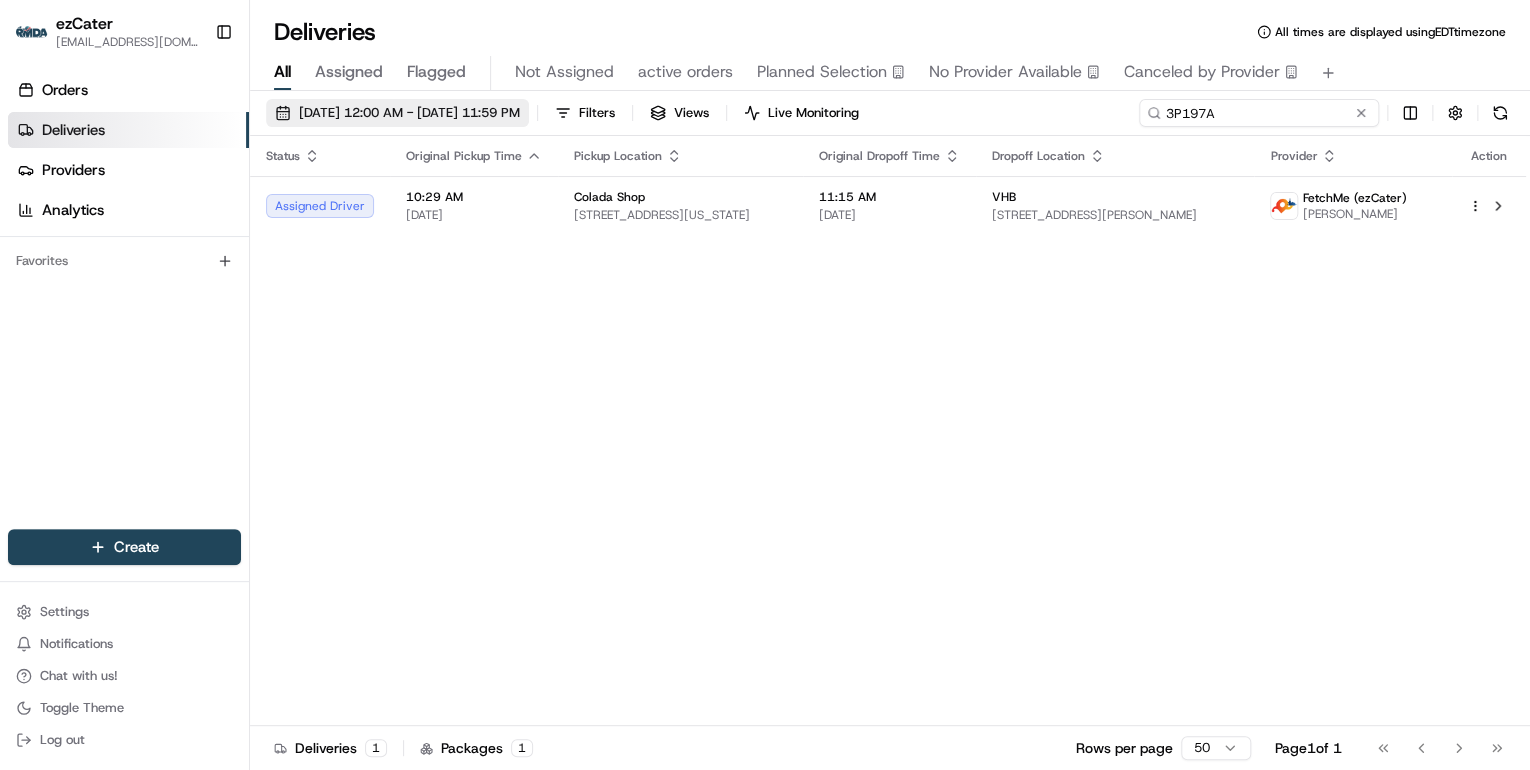 paste on "83H71Z" 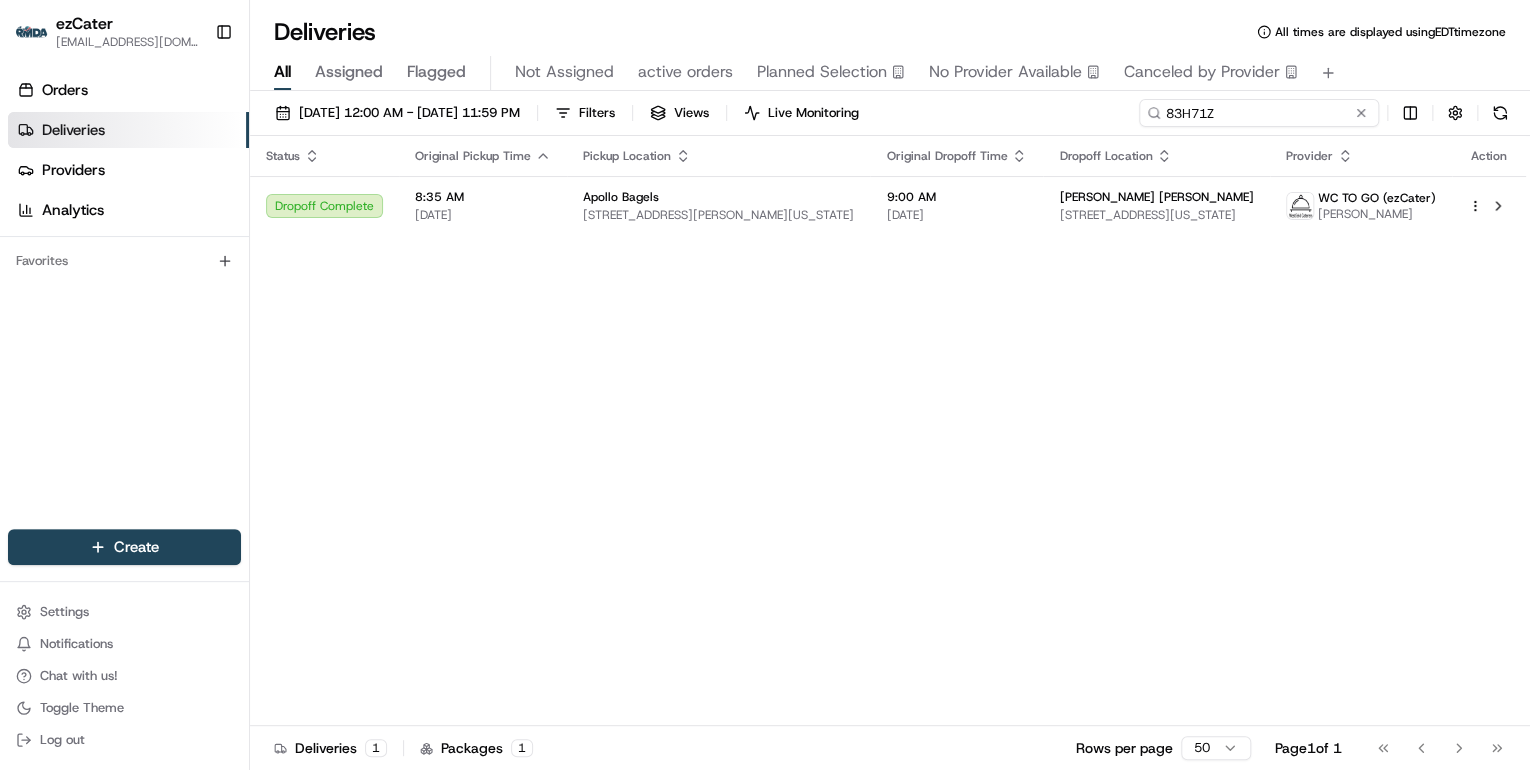 drag, startPoint x: 1216, startPoint y: 113, endPoint x: 804, endPoint y: 92, distance: 412.53485 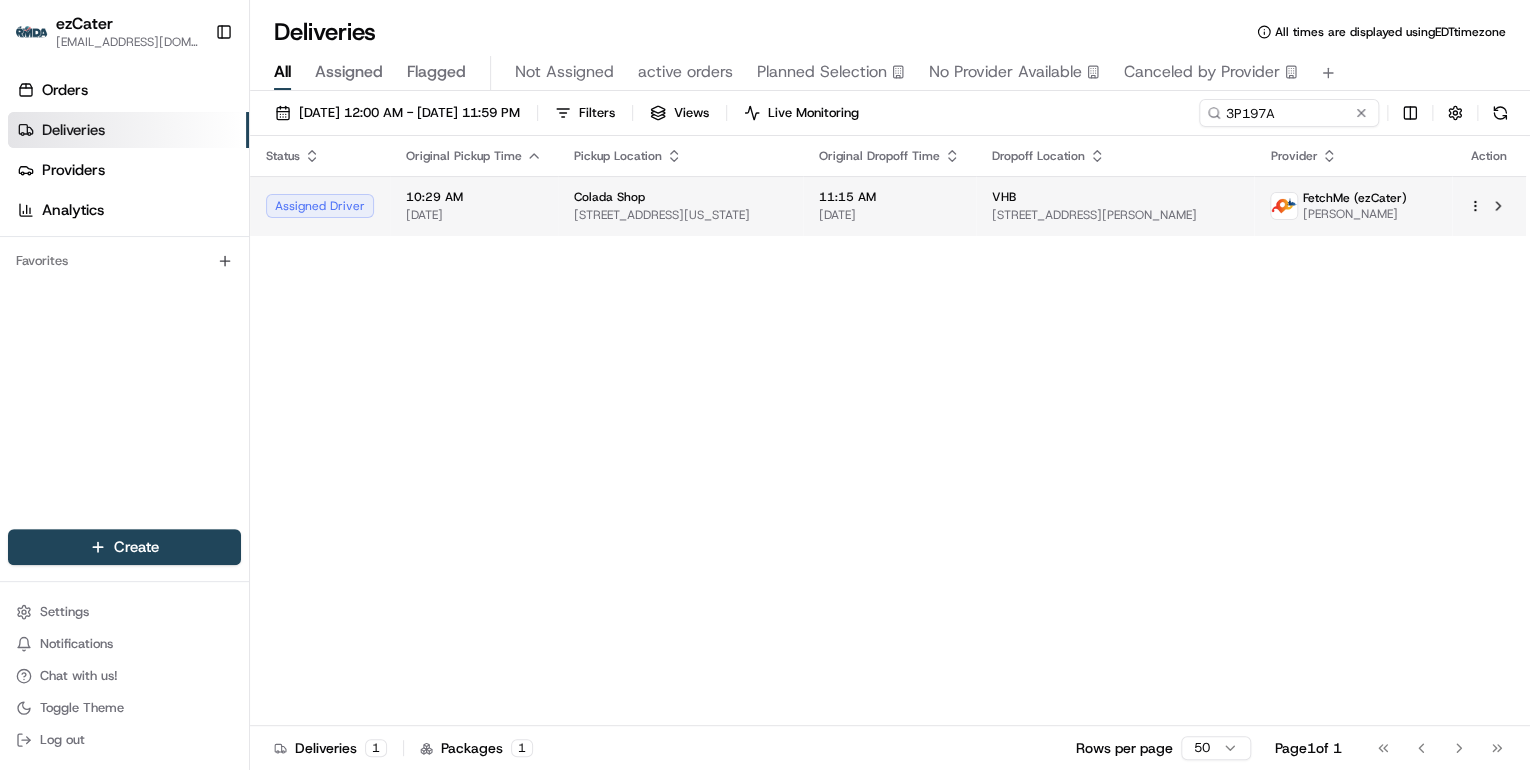 click on "1900 N St NW R20, Washington, DC 20036, USA" at bounding box center [680, 215] 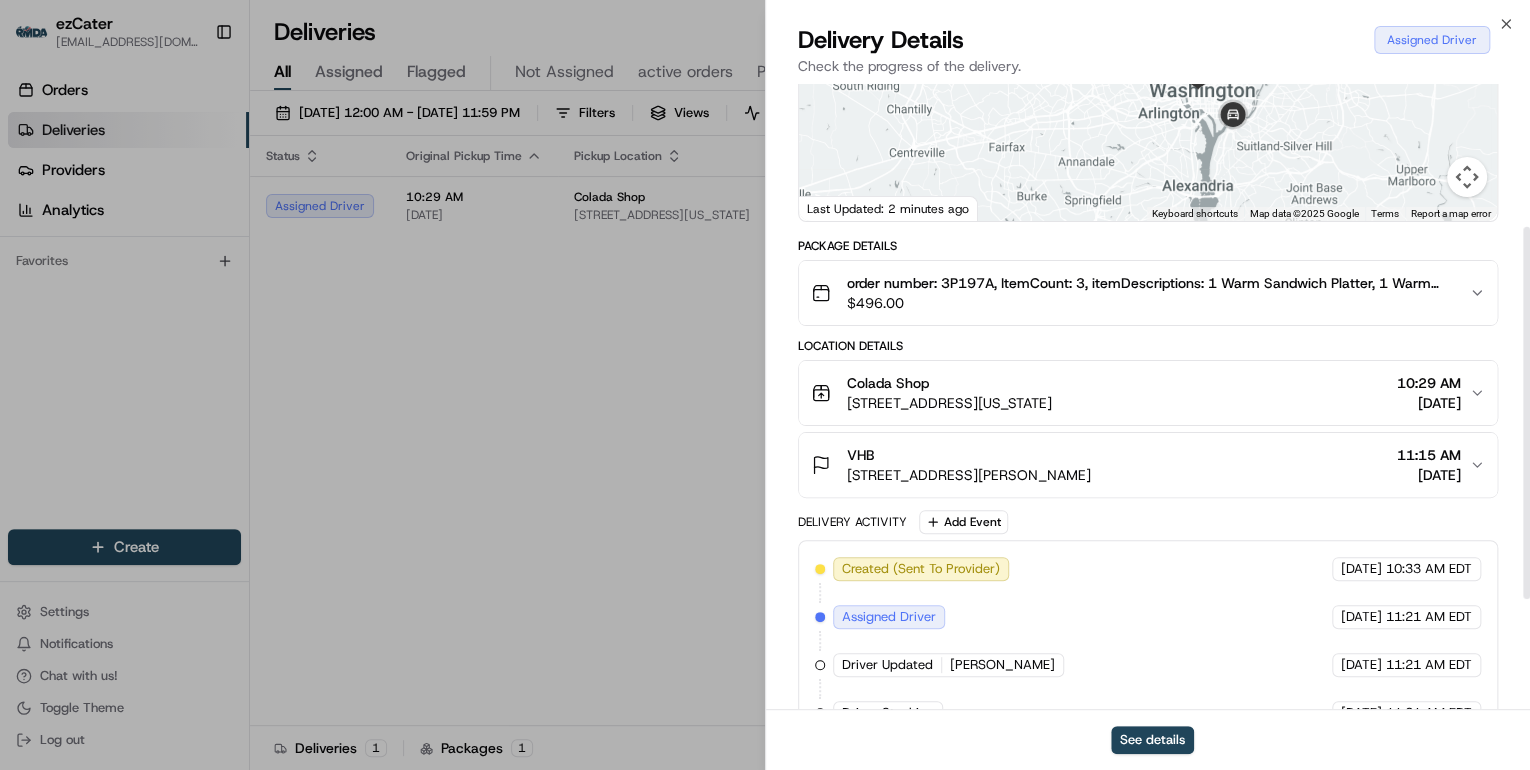 scroll, scrollTop: 424, scrollLeft: 0, axis: vertical 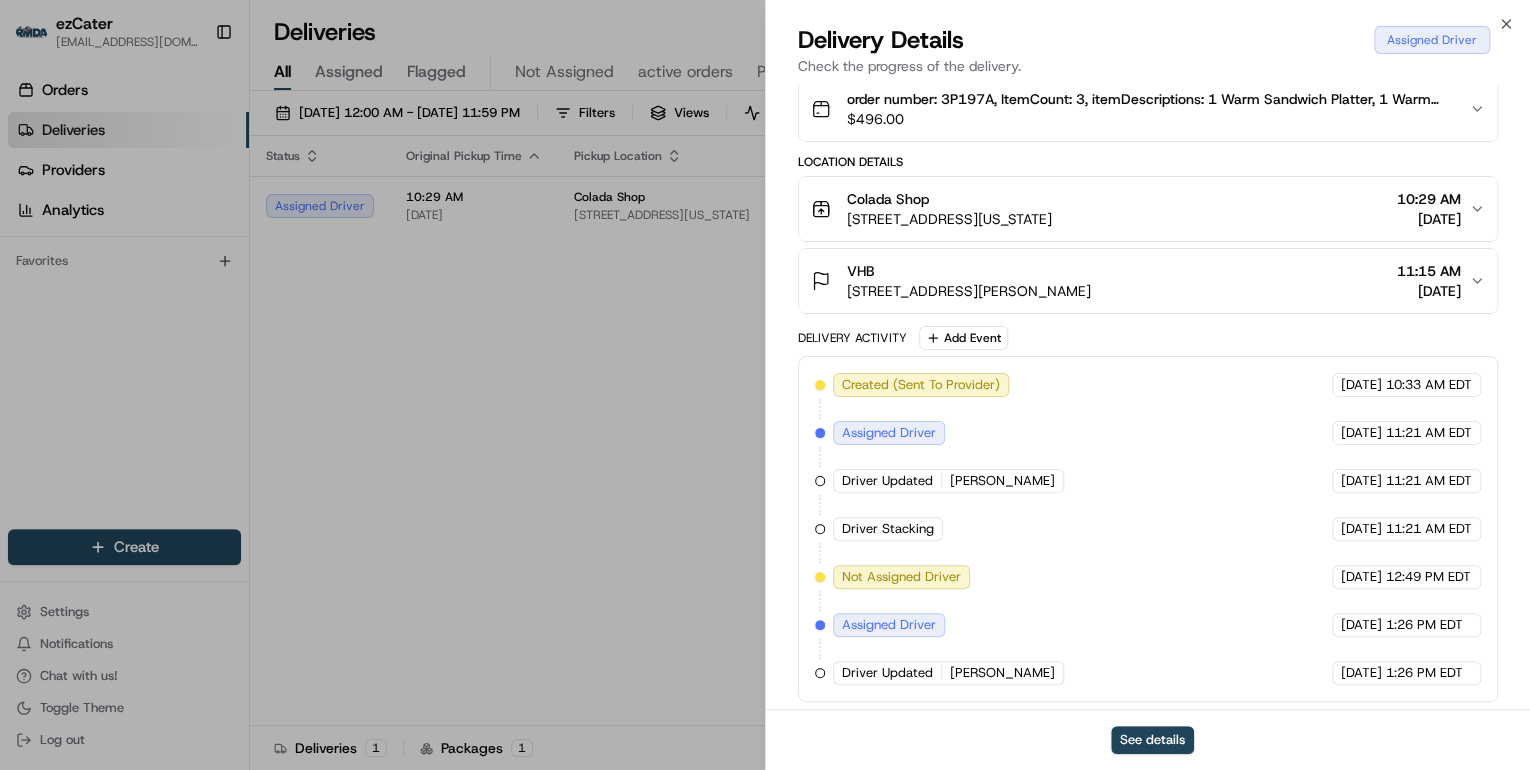 click on "Colada Shop 1900 N St NW R20, Washington, DC 20036, USA 10:29 AM 07/17/2025" at bounding box center [1140, 209] 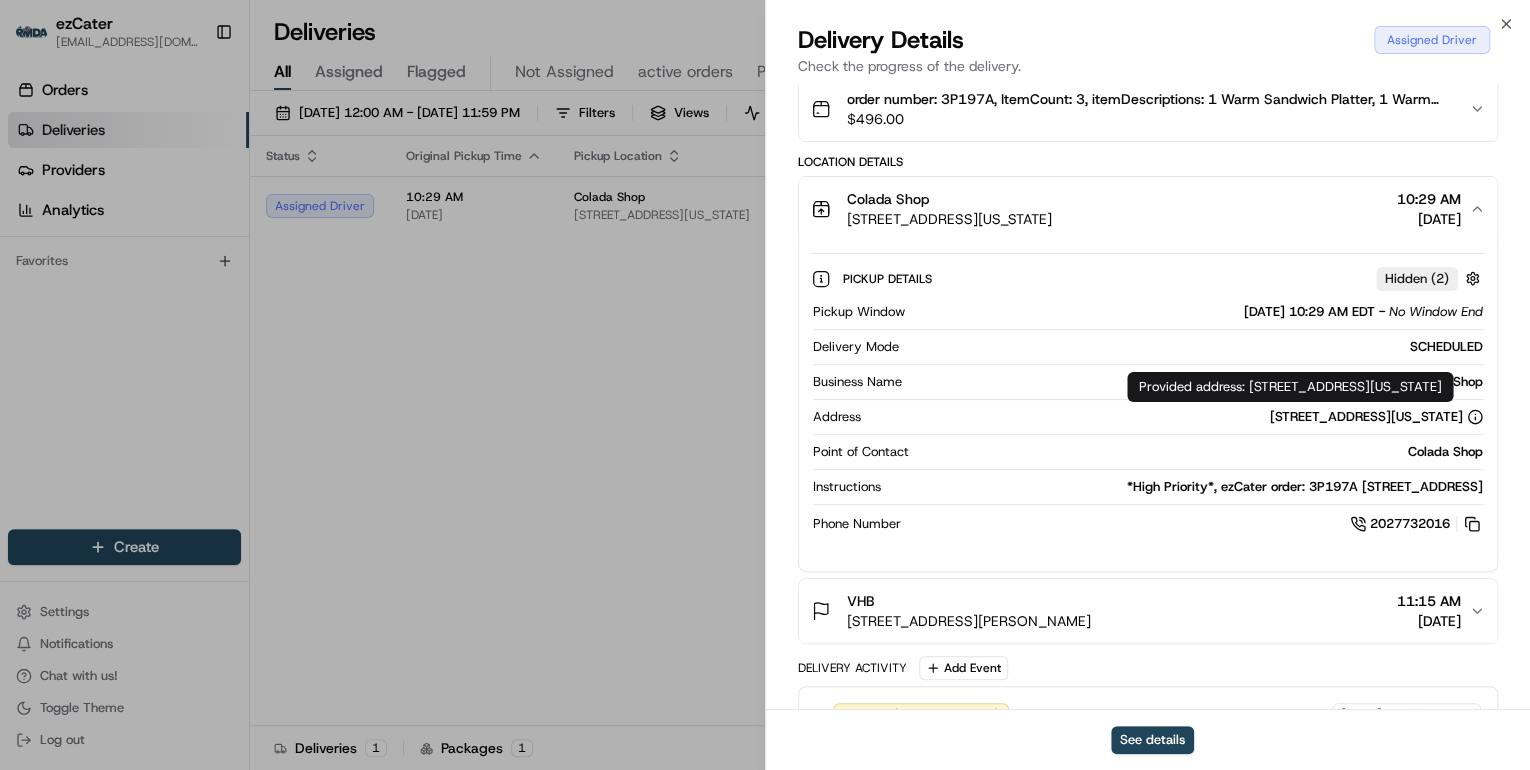 drag, startPoint x: 1514, startPoint y: 384, endPoint x: 1247, endPoint y: 387, distance: 267.01685 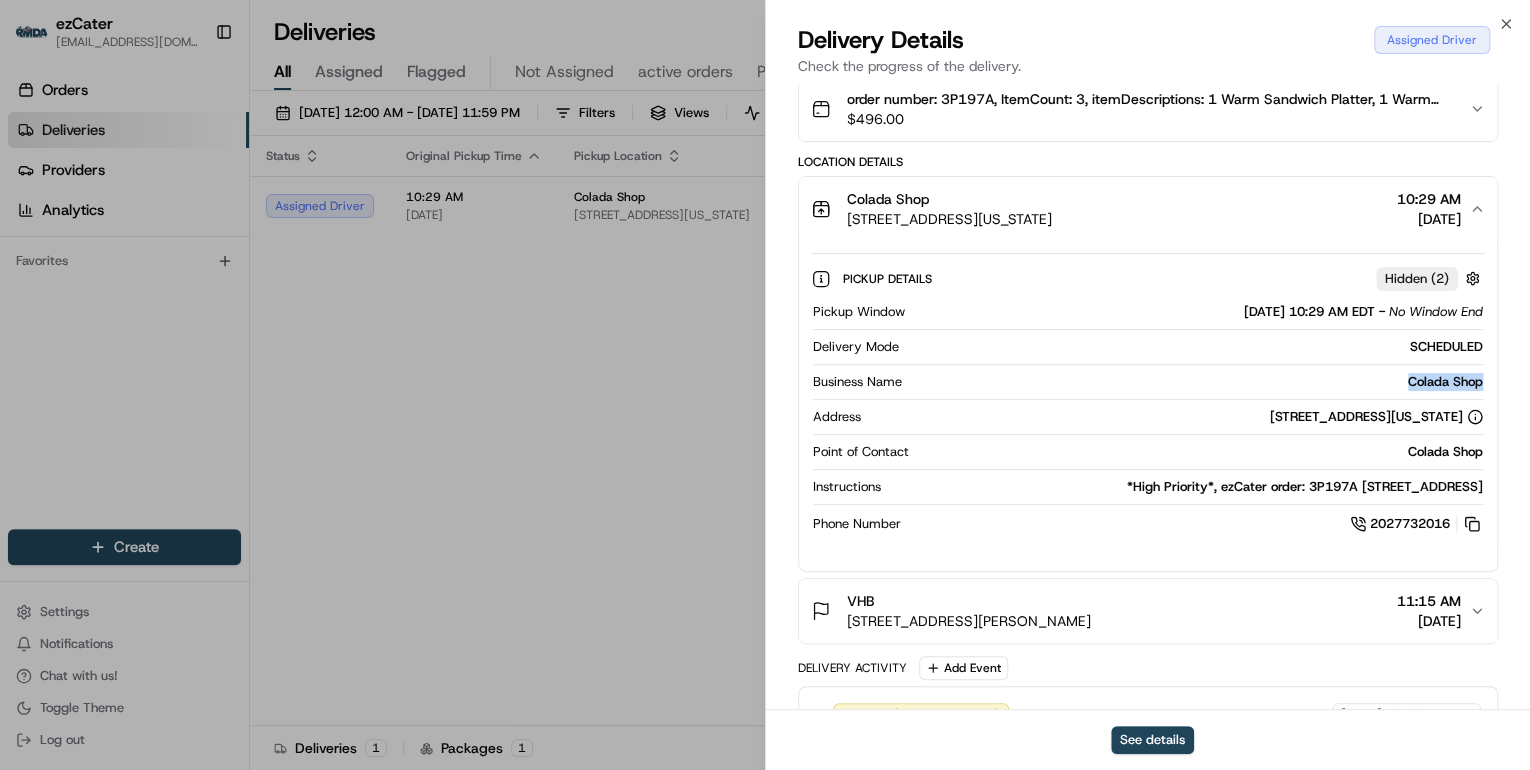 drag, startPoint x: 1487, startPoint y: 383, endPoint x: 1396, endPoint y: 382, distance: 91.00549 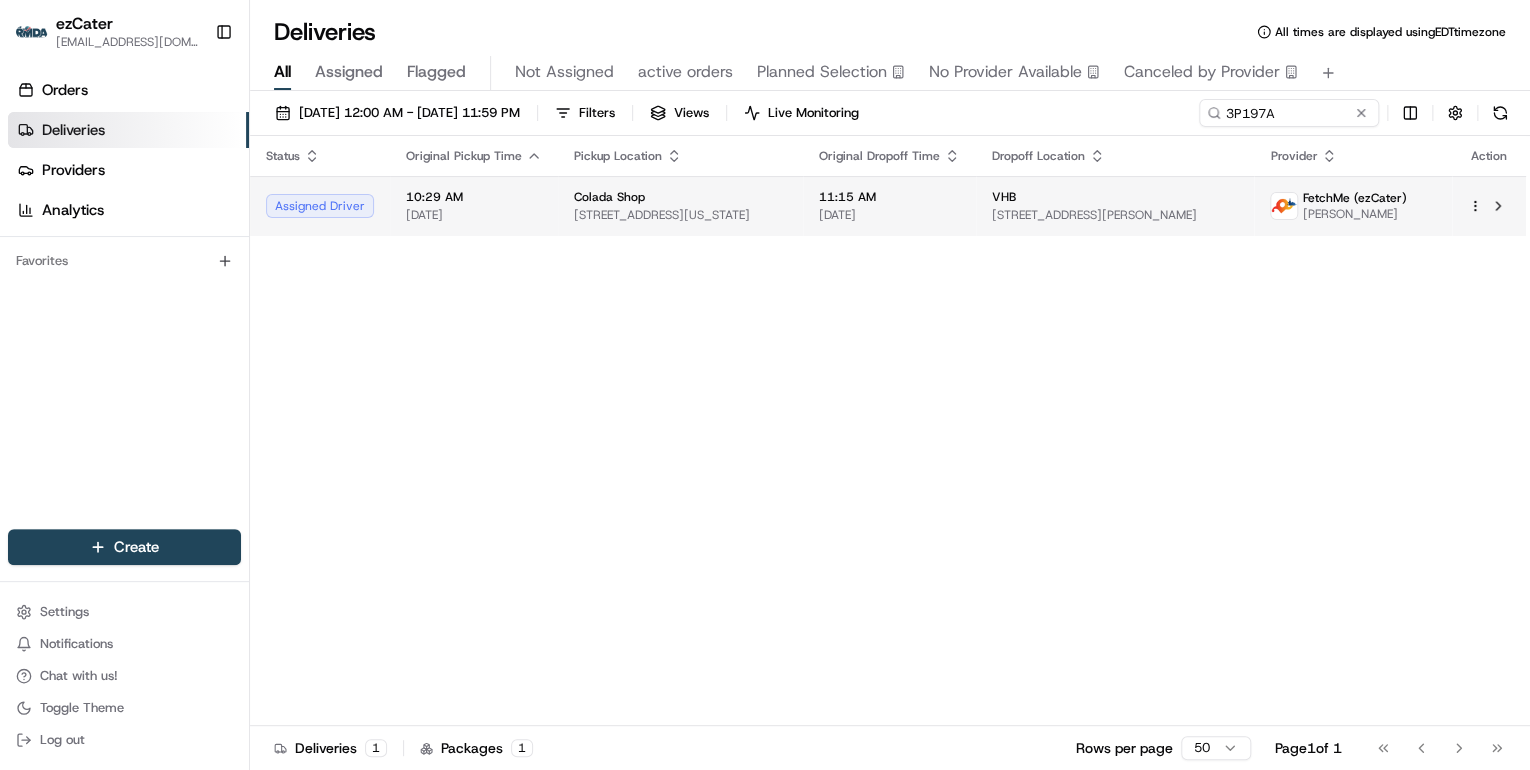 click on "Colada Shop" at bounding box center (609, 197) 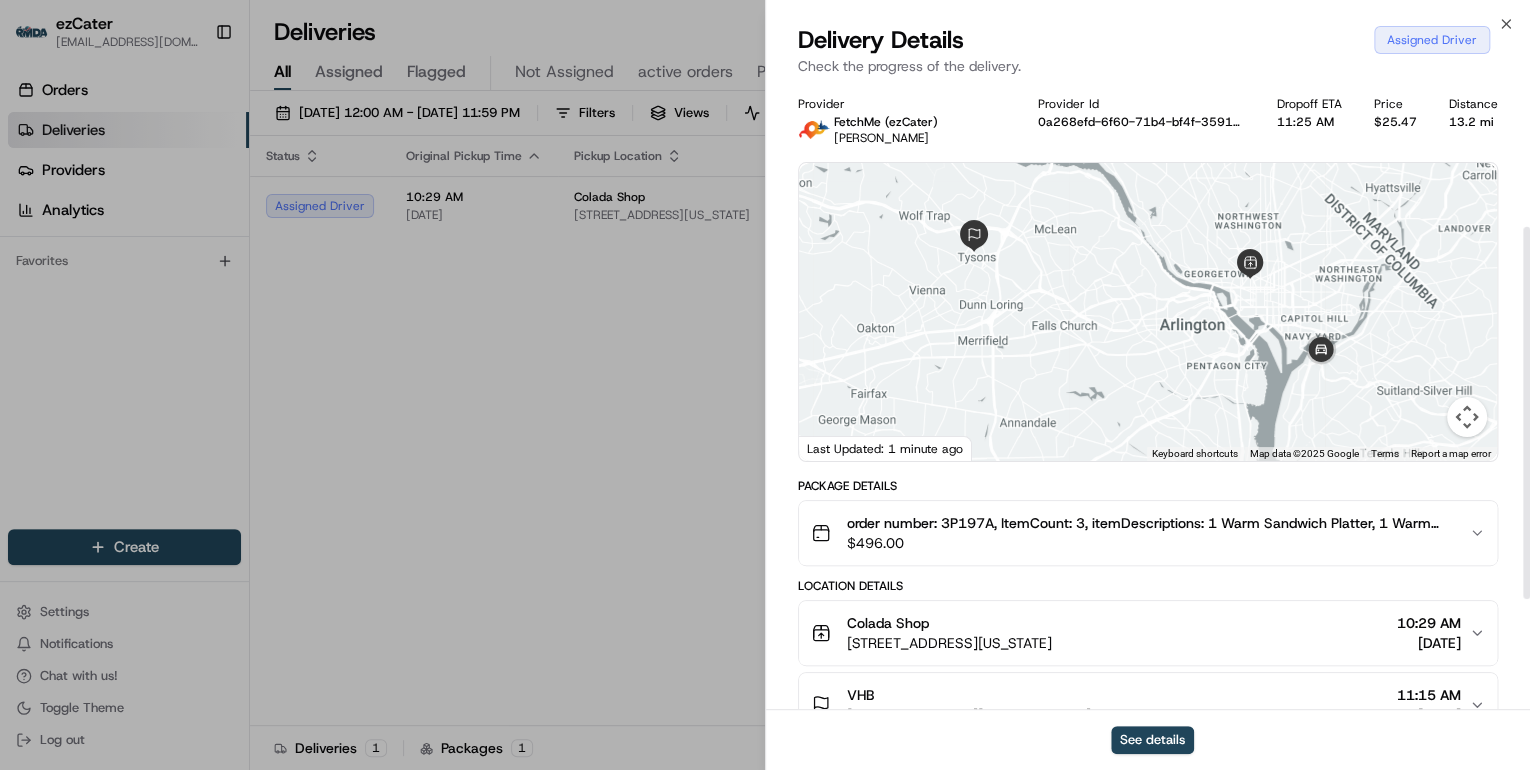 scroll, scrollTop: 240, scrollLeft: 0, axis: vertical 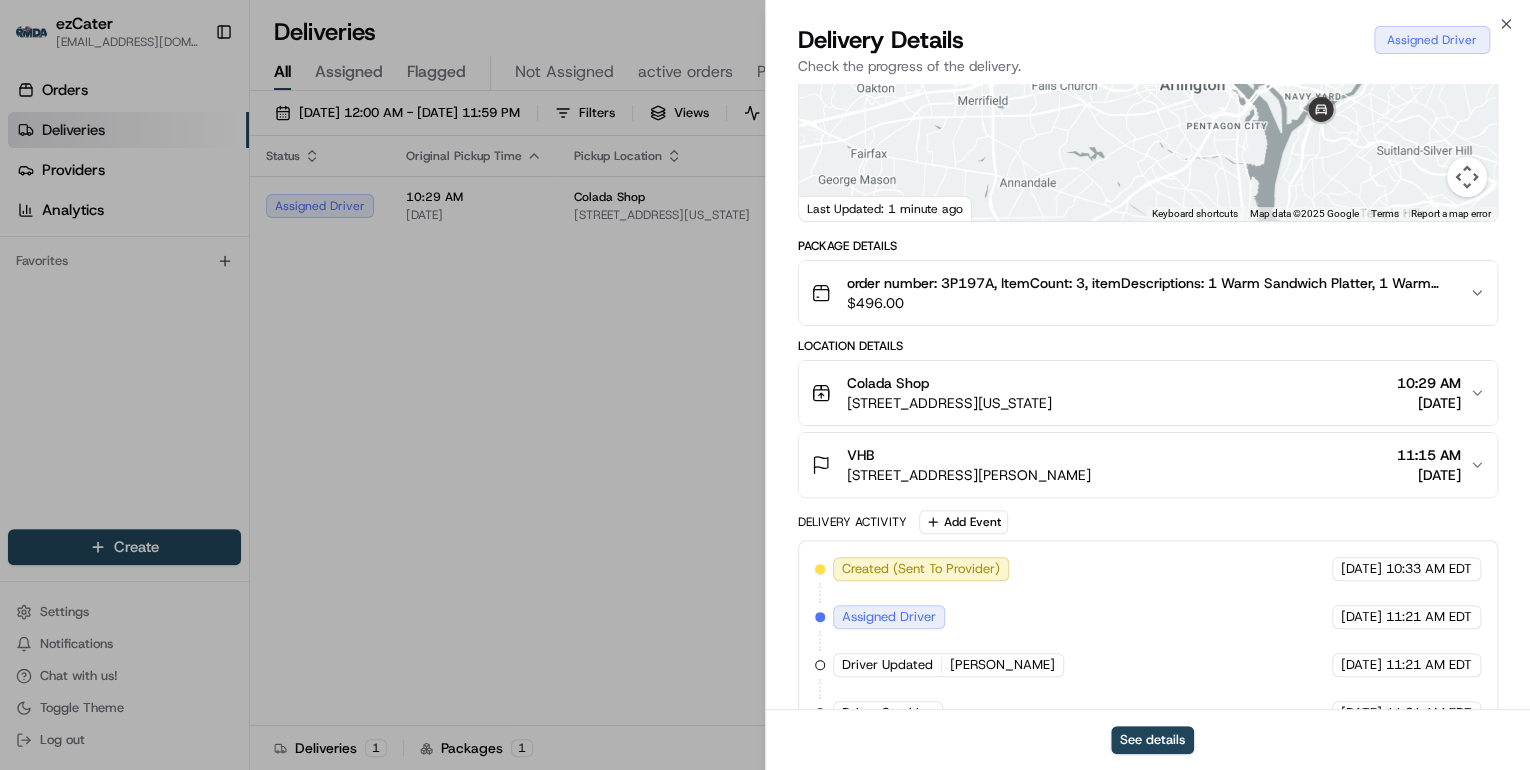 click on "Colada Shop" at bounding box center (949, 383) 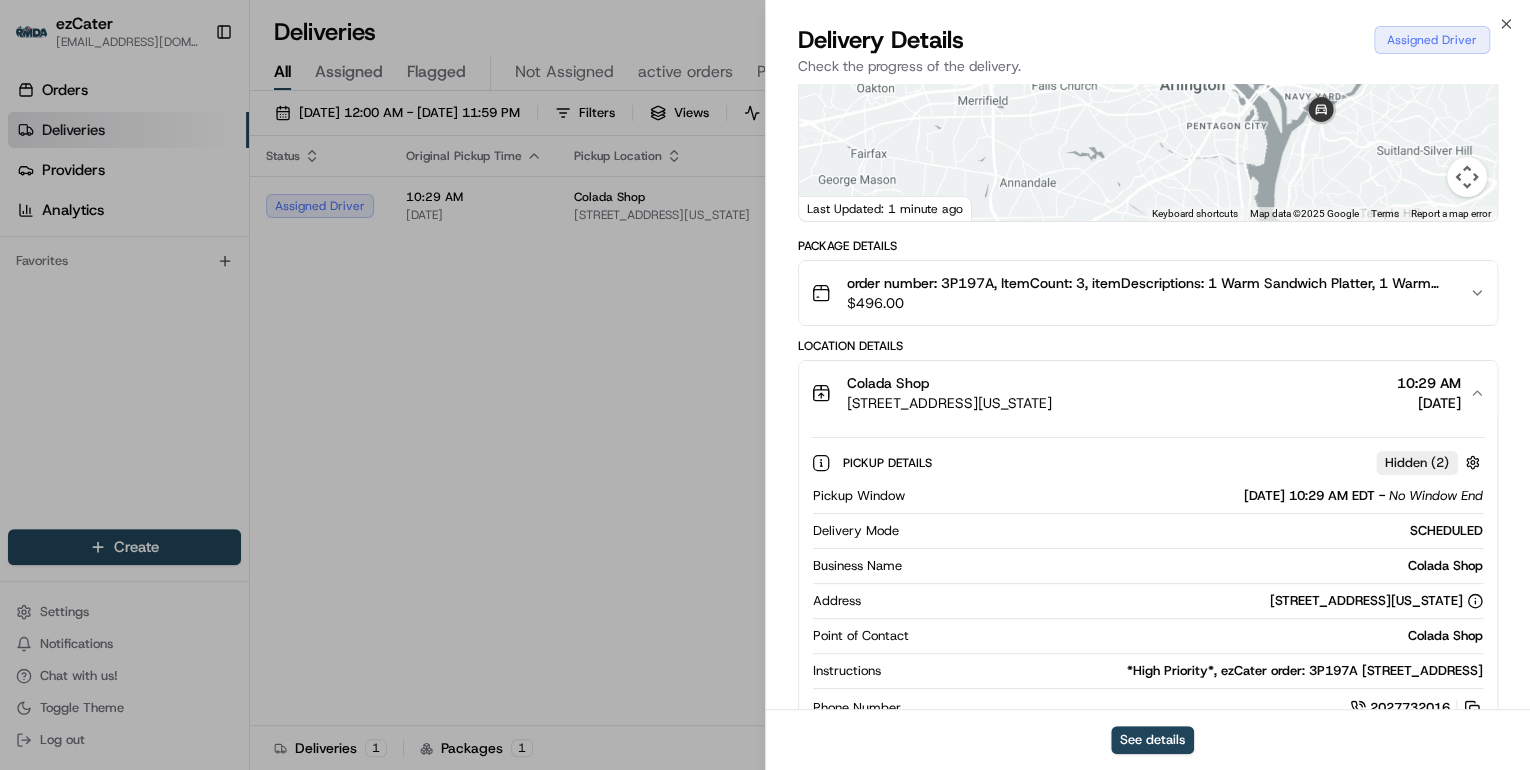 click on "Pickup Details Hidden ( 2 ) Pickup Window 07/17/2025 10:29 AM EDT - No Window End Delivery Mode SCHEDULED Business Name Colada Shop Address 1900 N St NW R20, Washington, DC 20036, USA Point of Contact Colada Shop Instructions *High Priority*,
ezCater order: 3P197A
1900 N Street NW Phone Number 2027732016" at bounding box center (1148, 582) 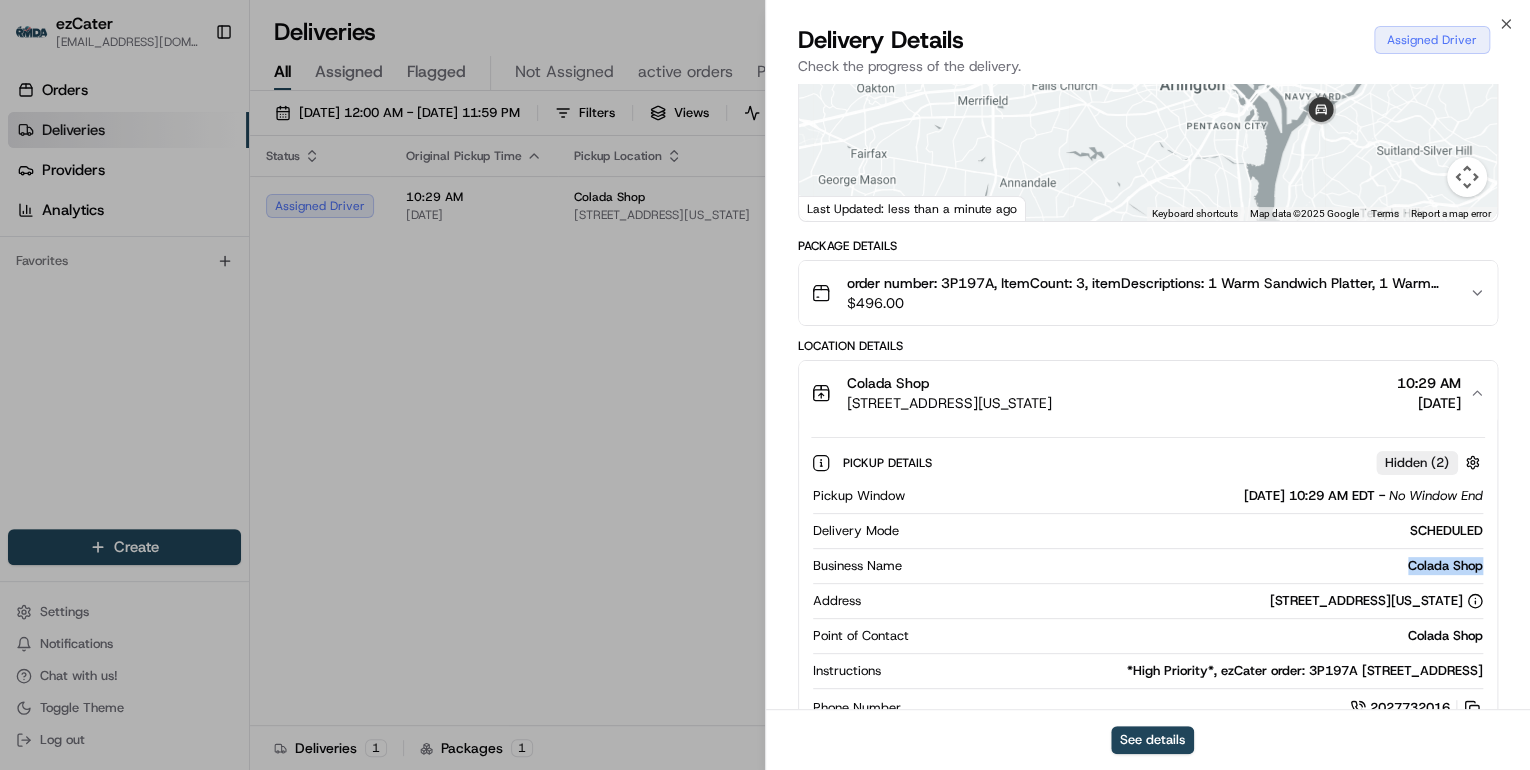 drag, startPoint x: 1389, startPoint y: 556, endPoint x: 1349, endPoint y: 564, distance: 40.792156 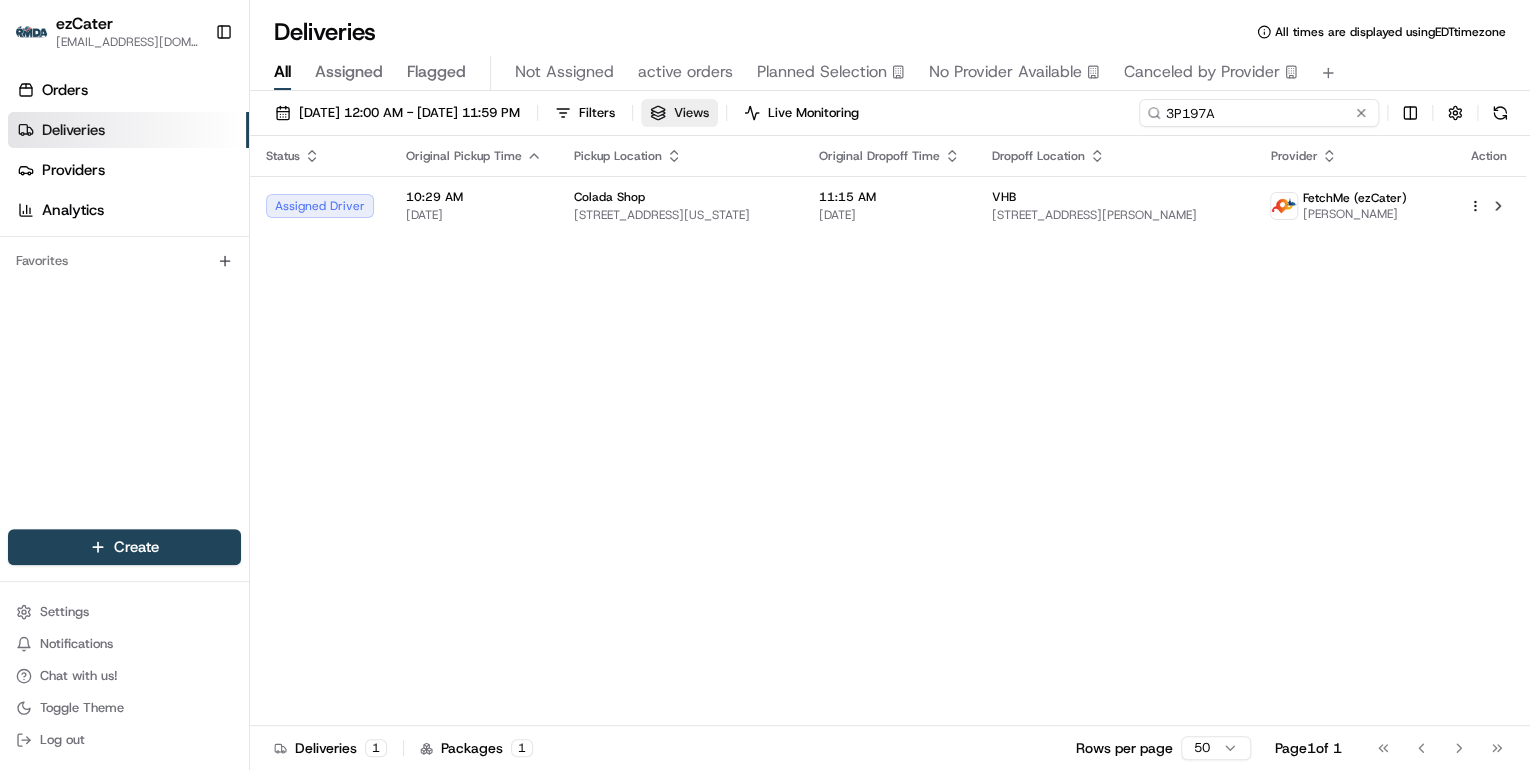 drag, startPoint x: 1279, startPoint y: 112, endPoint x: 744, endPoint y: 121, distance: 535.0757 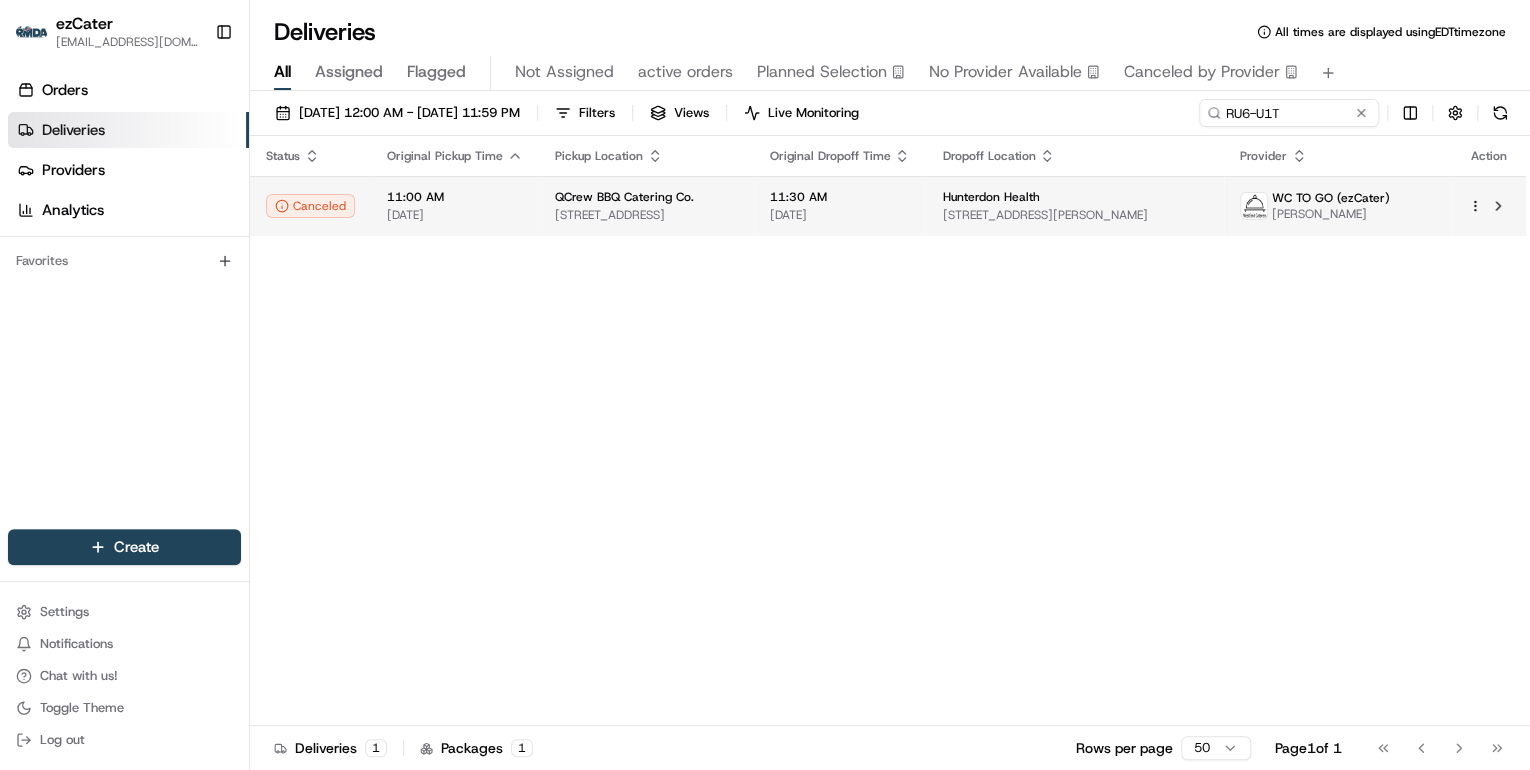 click on "11:30 AM" at bounding box center [839, 197] 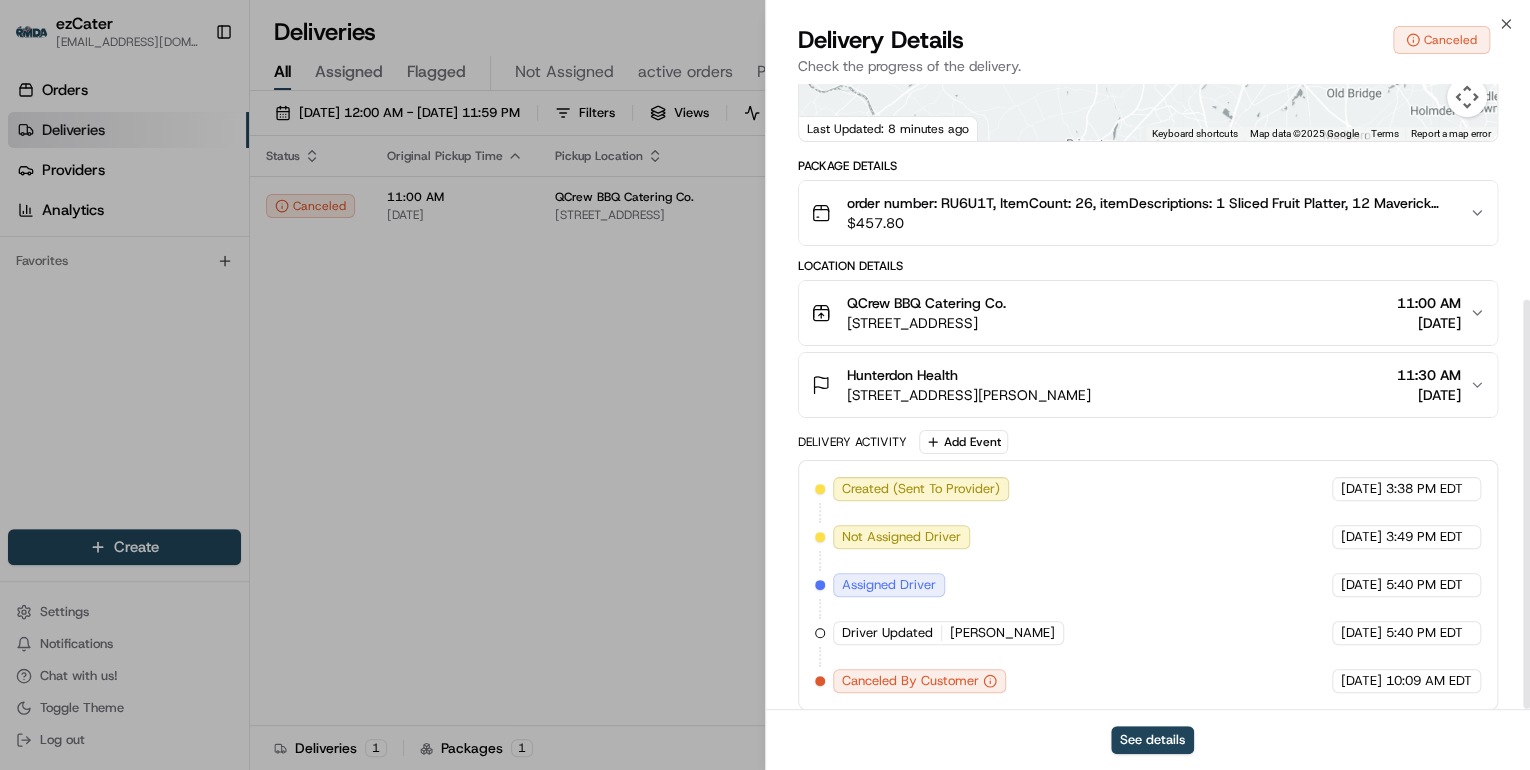 scroll, scrollTop: 329, scrollLeft: 0, axis: vertical 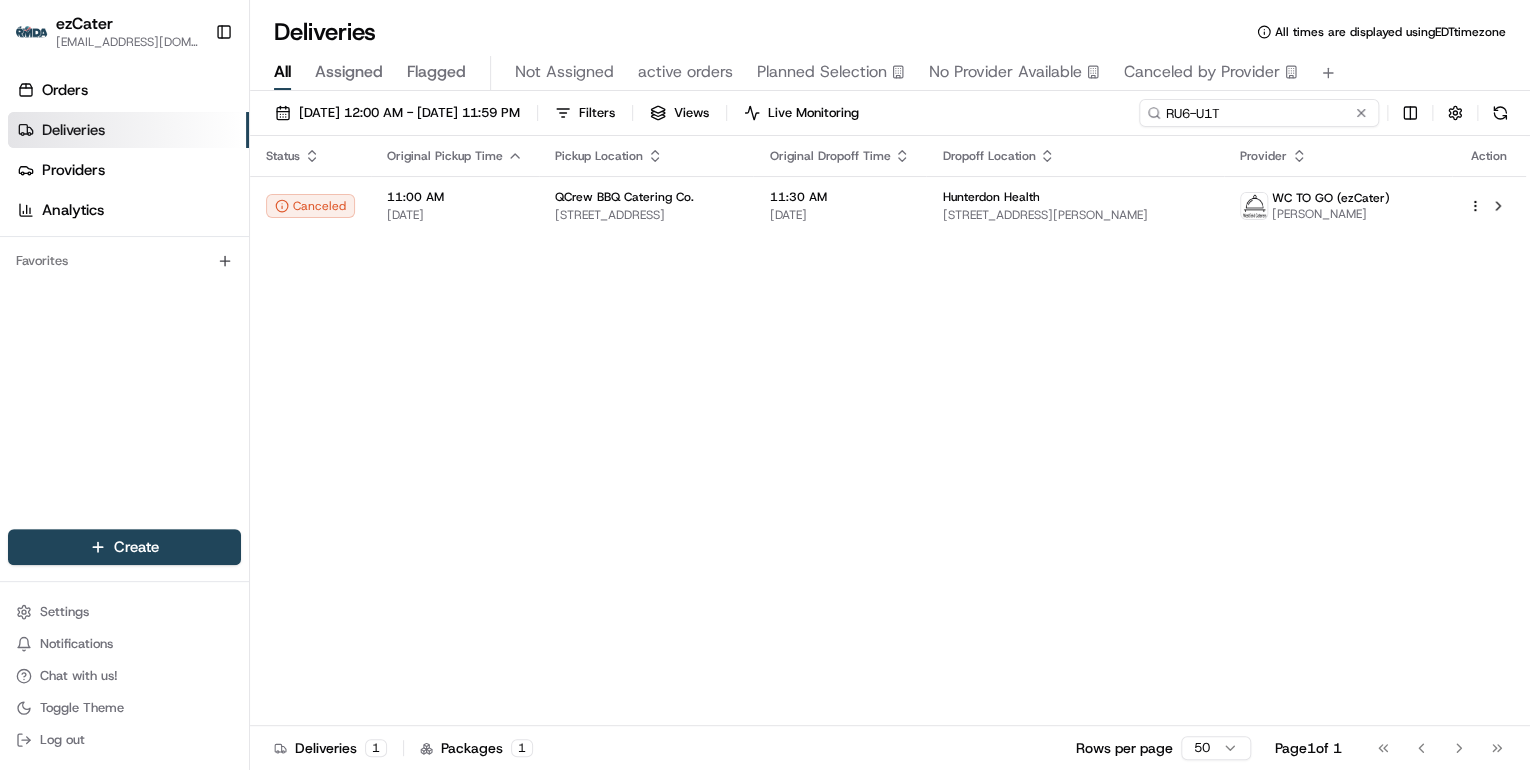 drag, startPoint x: 1282, startPoint y: 110, endPoint x: 771, endPoint y: 132, distance: 511.47336 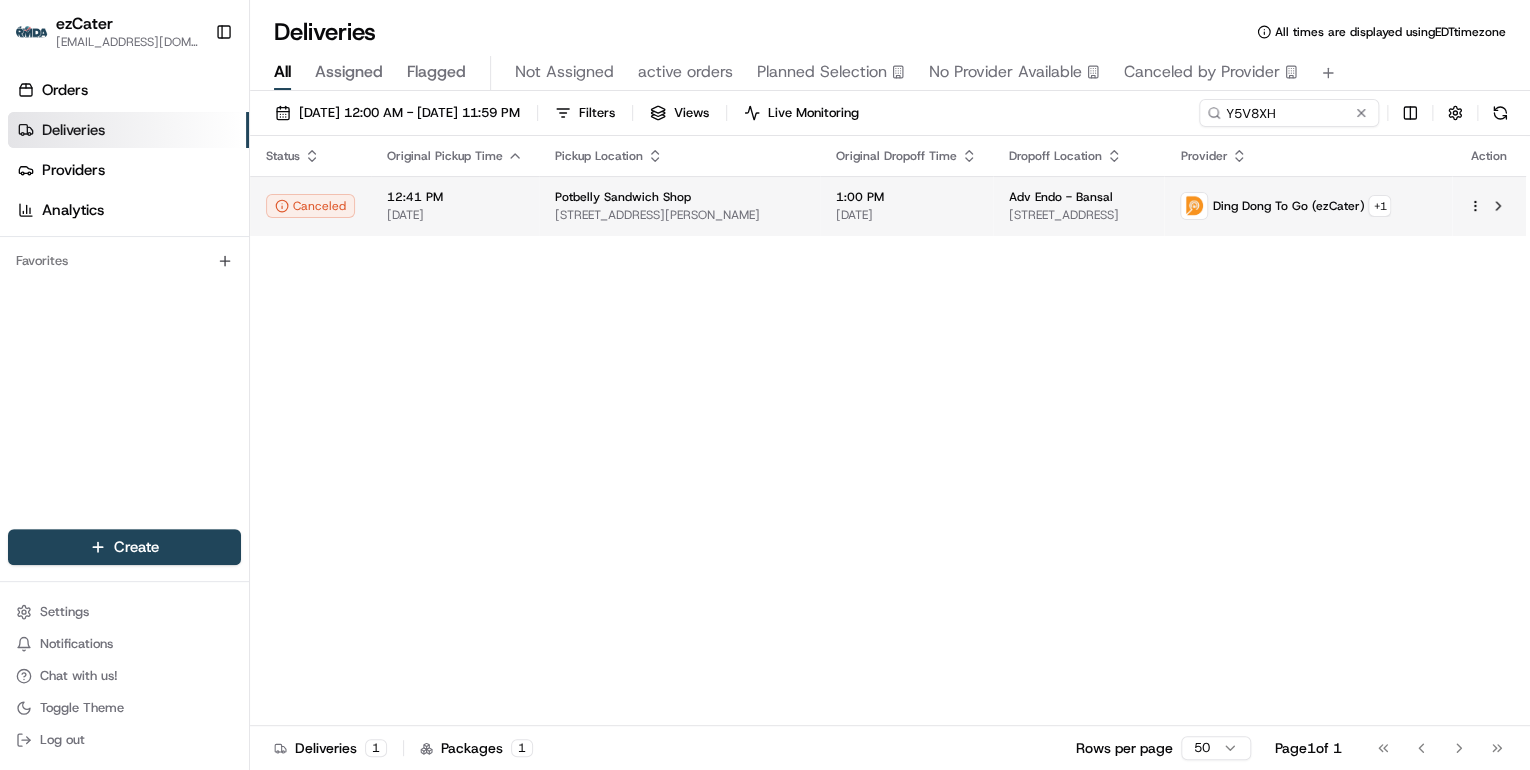 click on "[DATE]" at bounding box center [906, 215] 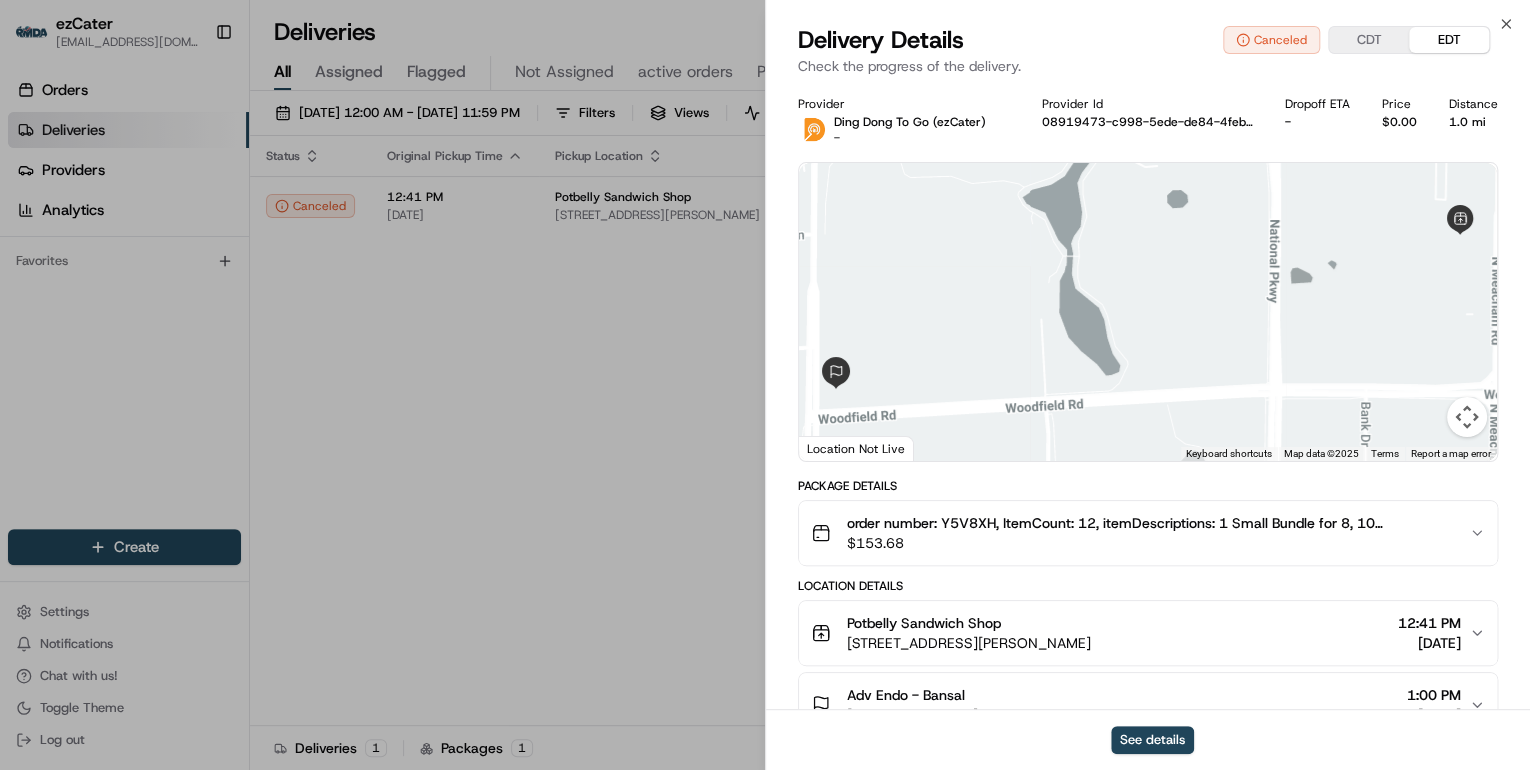 scroll, scrollTop: 187, scrollLeft: 0, axis: vertical 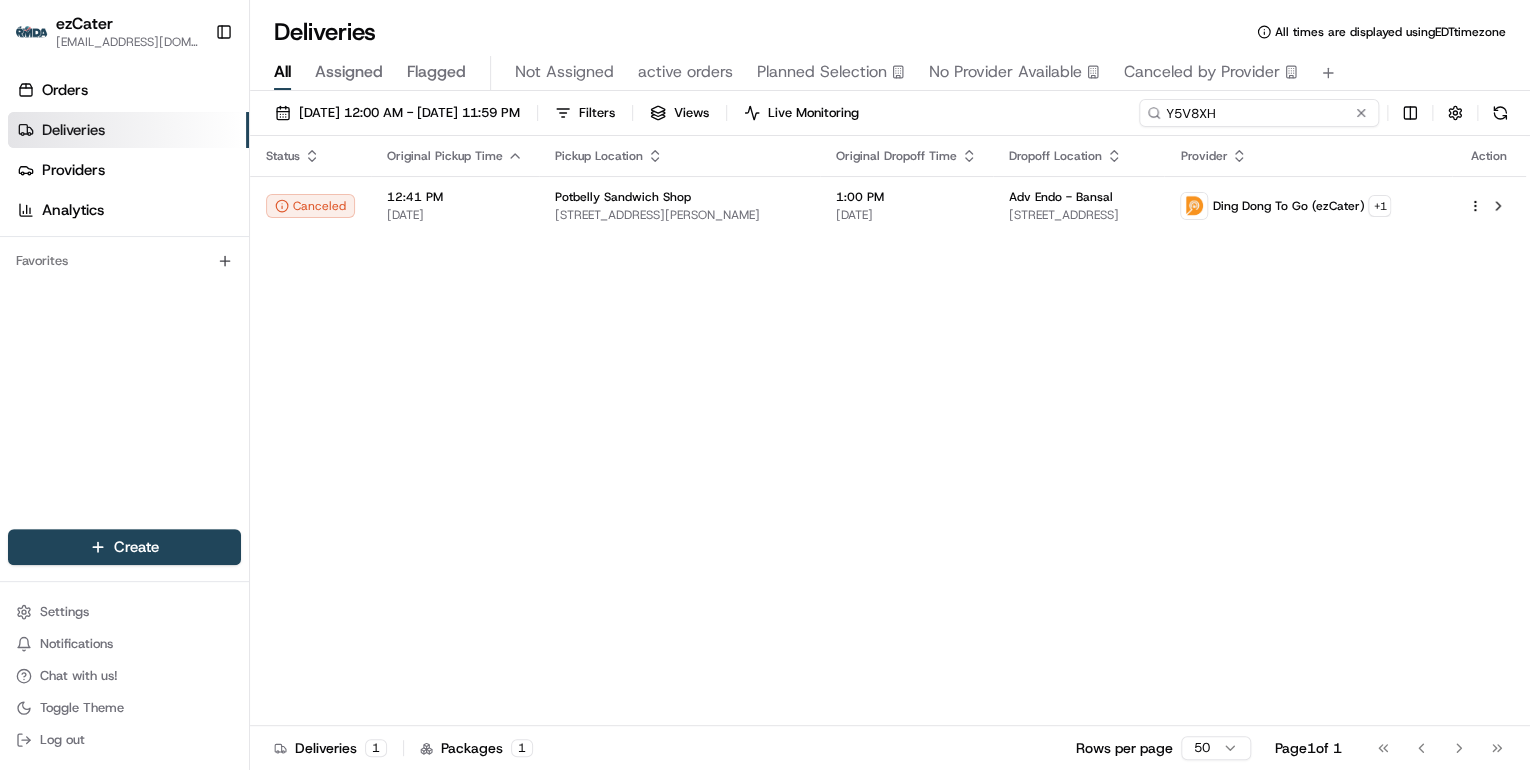 drag, startPoint x: 1300, startPoint y: 116, endPoint x: 880, endPoint y: 137, distance: 420.52466 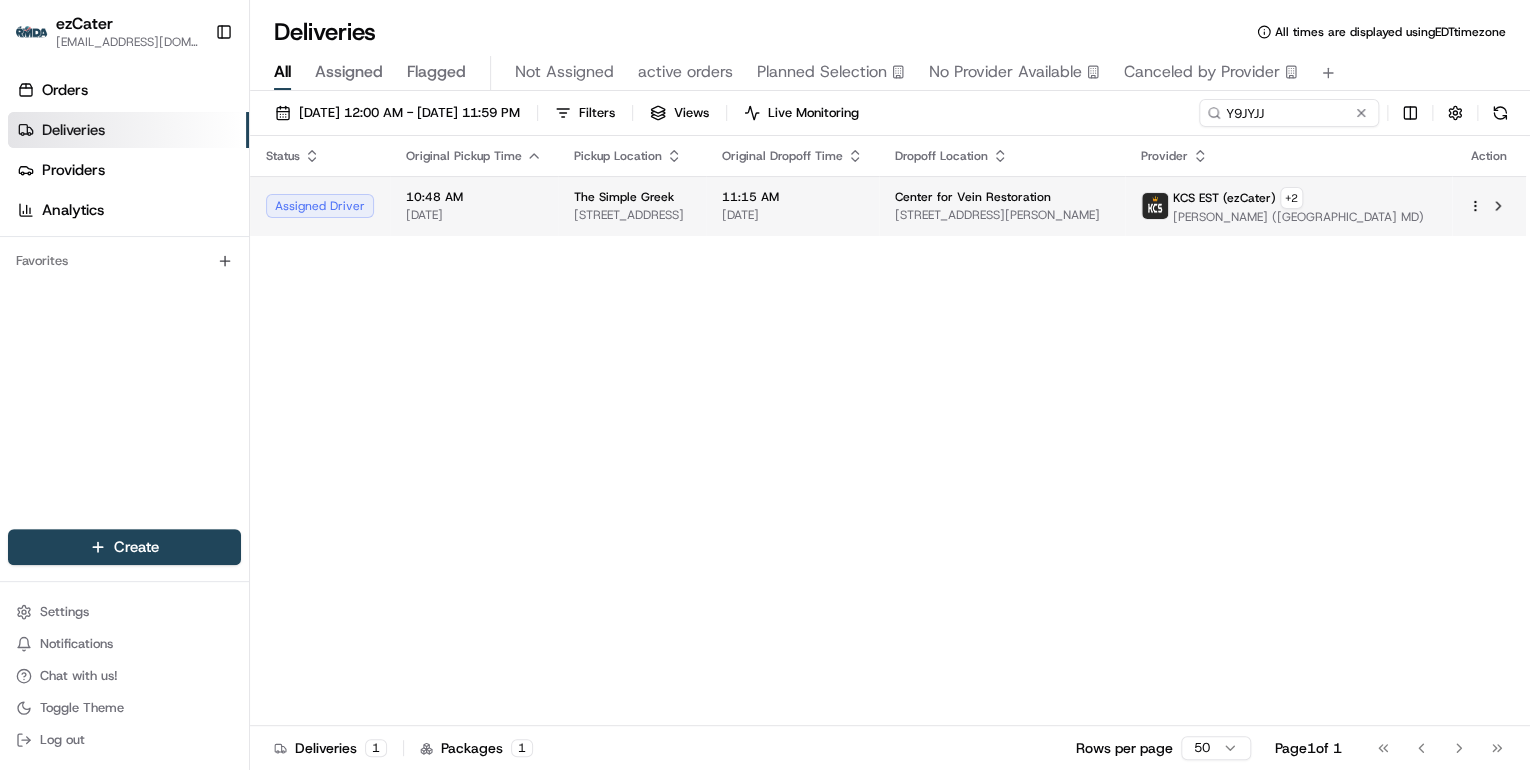 click on "[DATE]" at bounding box center [792, 215] 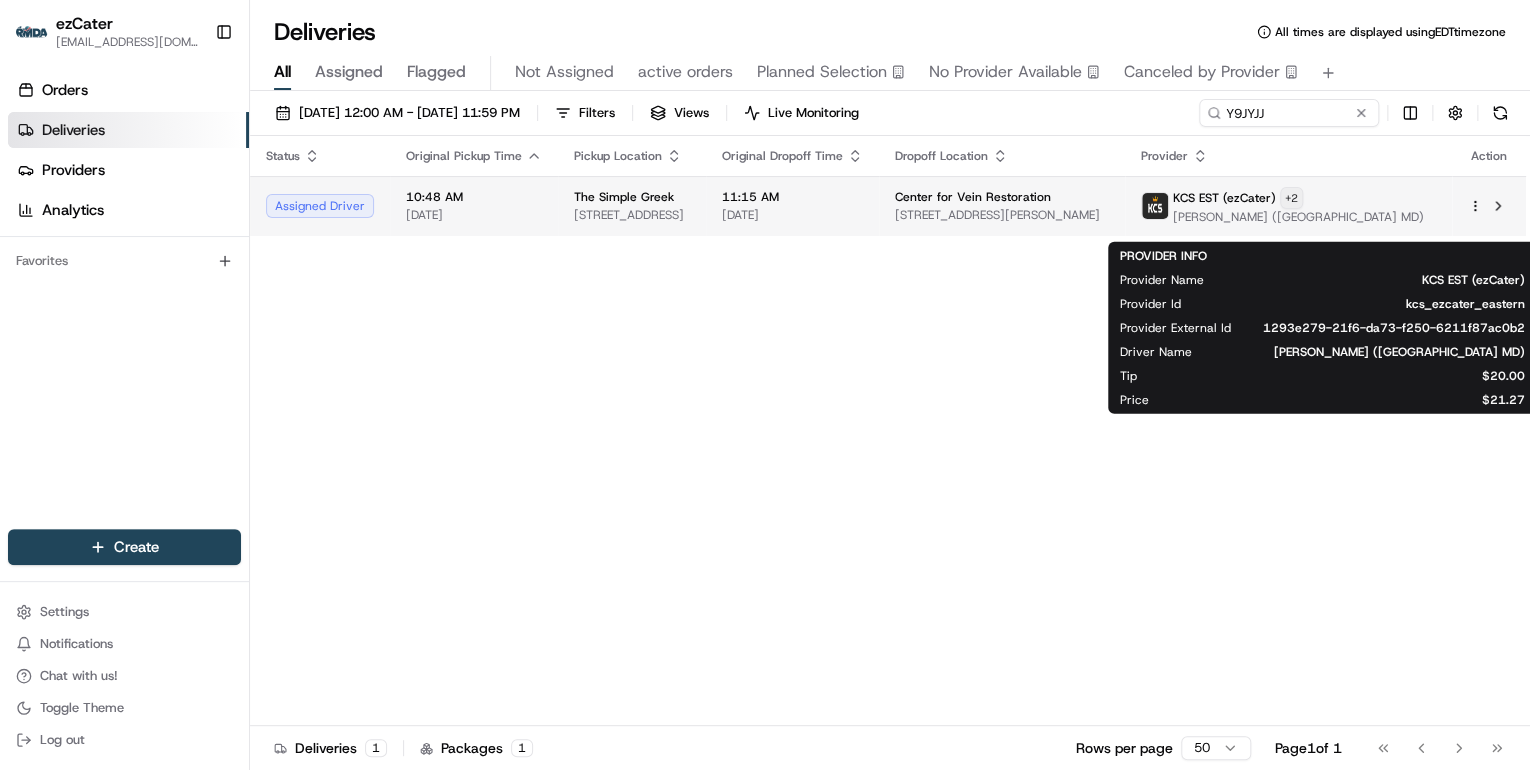 click on "ezCater annamariekinao@gmail.com Toggle Sidebar Orders Deliveries Providers Analytics Favorites Main Menu Members & Organization Organization Users Roles Preferences Customization Tracking Orchestration Automations Locations Pickup Locations Dropoff Locations Zones Shifts Delivery Windows Billing Billing Refund Requests Integrations Notification Triggers Webhooks API Keys Request Logs Create Settings Notifications Chat with us! Toggle Theme Log out Deliveries All times are displayed using  EDT  timezone All Assigned Flagged Not Assigned active orders Planned Selection No Provider Available Canceled by Provider 07/17/2025 12:00 AM - 07/17/2025 11:59 PM Filters Views Live Monitoring Y9JYJJ Status Original Pickup Time Pickup Location Original Dropoff Time Dropoff Location Provider Action Assigned Driver 10:48 AM 07/17/2025 The Simple Greek 1033 W Glebe Rd, Alexandria, VA 22305, USA 11:15 AM 07/17/2025 Center for Vein Restoration 1500 N Beauregard St #210, Alexandria, VA 22311, USA + 2 Deliveries" at bounding box center [765, 385] 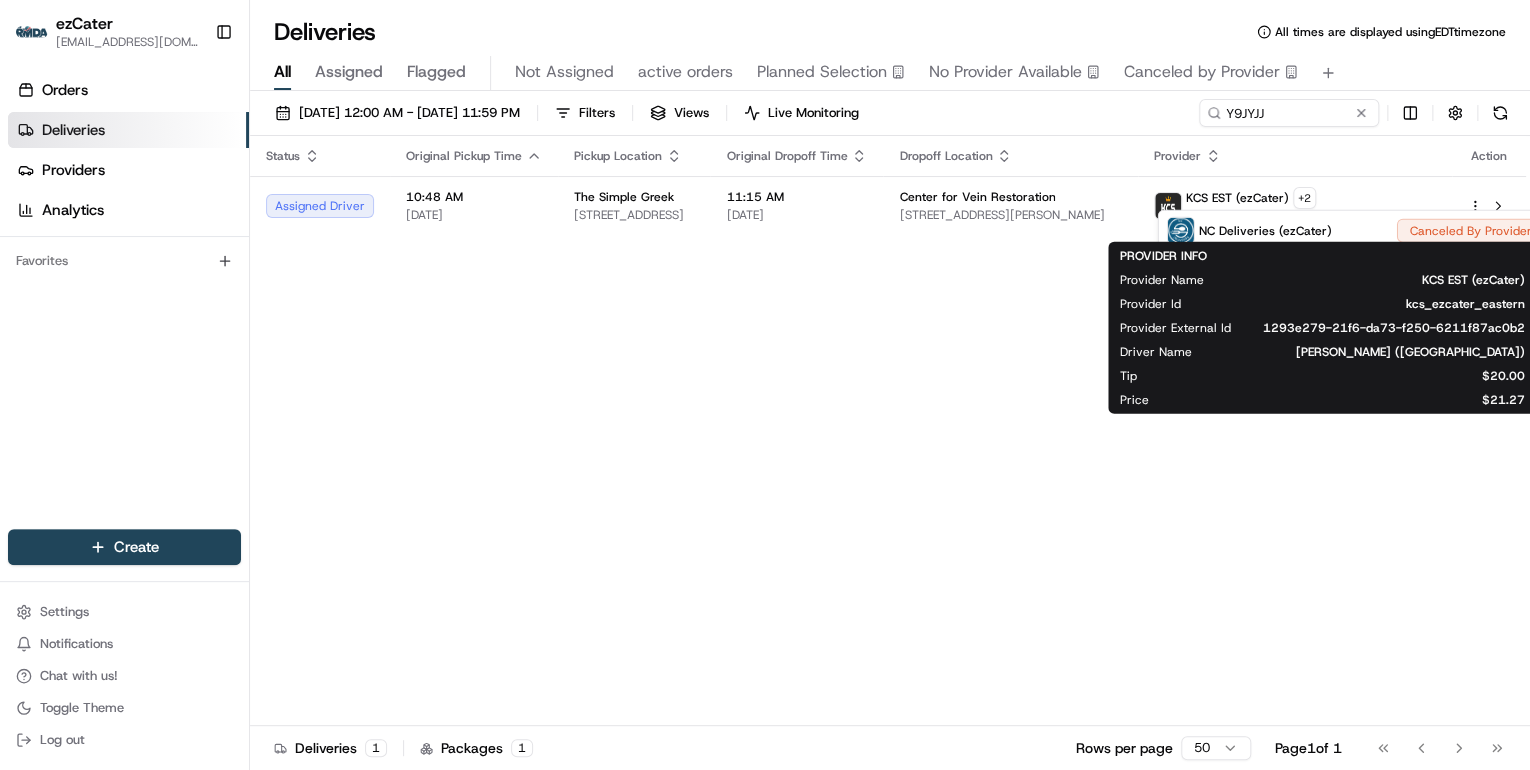 click on "ezCater annamariekinao@gmail.com Toggle Sidebar Orders Deliveries Providers Analytics Favorites Main Menu Members & Organization Organization Users Roles Preferences Customization Tracking Orchestration Automations Locations Pickup Locations Dropoff Locations Zones Shifts Delivery Windows Billing Billing Refund Requests Integrations Notification Triggers Webhooks API Keys Request Logs Create Settings Notifications Chat with us! Toggle Theme Log out Deliveries All times are displayed using  EDT  timezone All Assigned Flagged Not Assigned active orders Planned Selection No Provider Available Canceled by Provider 07/17/2025 12:00 AM - 07/17/2025 11:59 PM Filters Views Live Monitoring Y9JYJJ Status Original Pickup Time Pickup Location Original Dropoff Time Dropoff Location Provider Action Assigned Driver 10:48 AM 07/17/2025 The Simple Greek 1033 W Glebe Rd, Alexandria, VA 22305, USA 11:15 AM 07/17/2025 Center for Vein Restoration 1500 N Beauregard St #210, Alexandria, VA 22311, USA + 2 Deliveries" at bounding box center [765, 385] 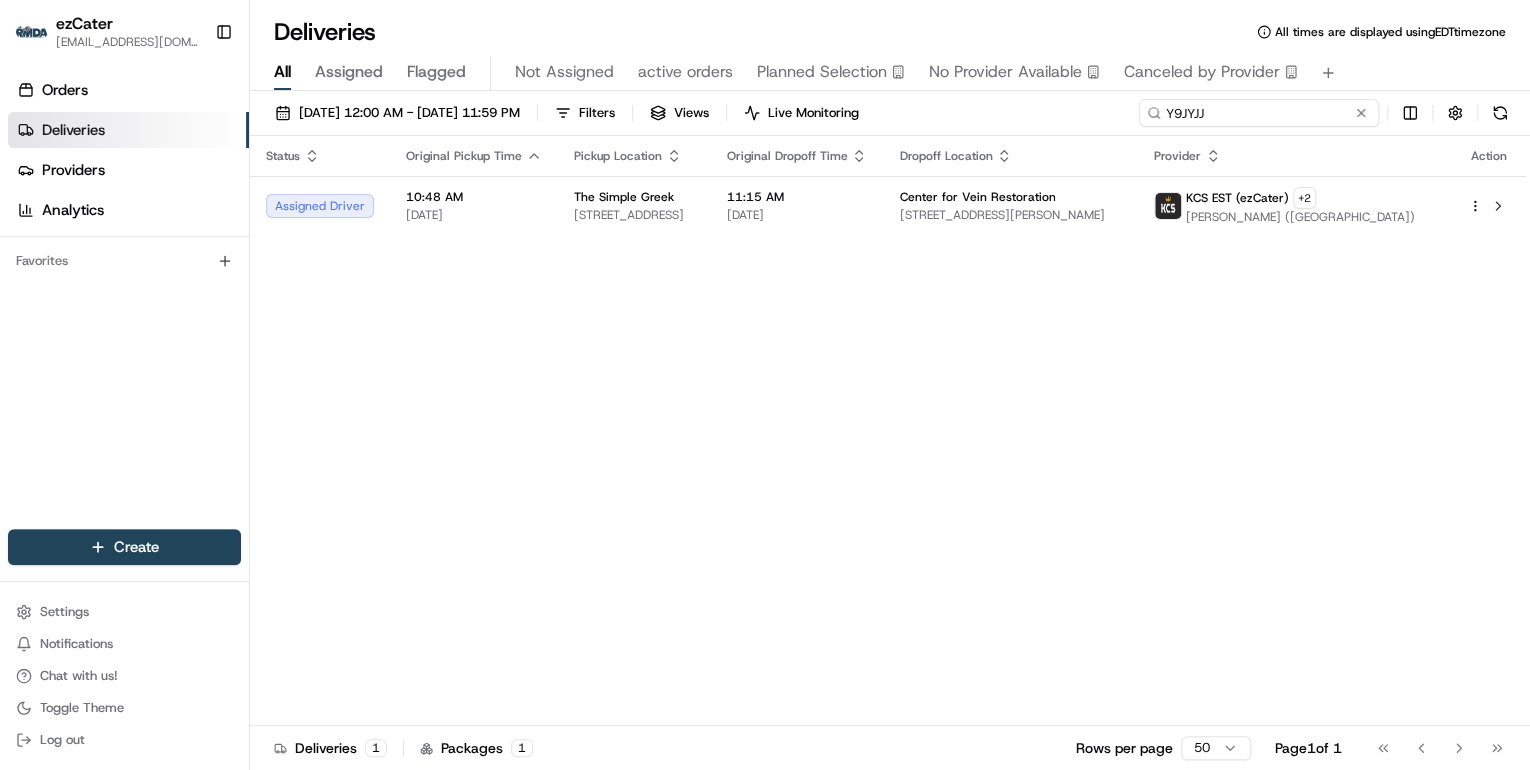drag, startPoint x: 1299, startPoint y: 113, endPoint x: 1036, endPoint y: 112, distance: 263.0019 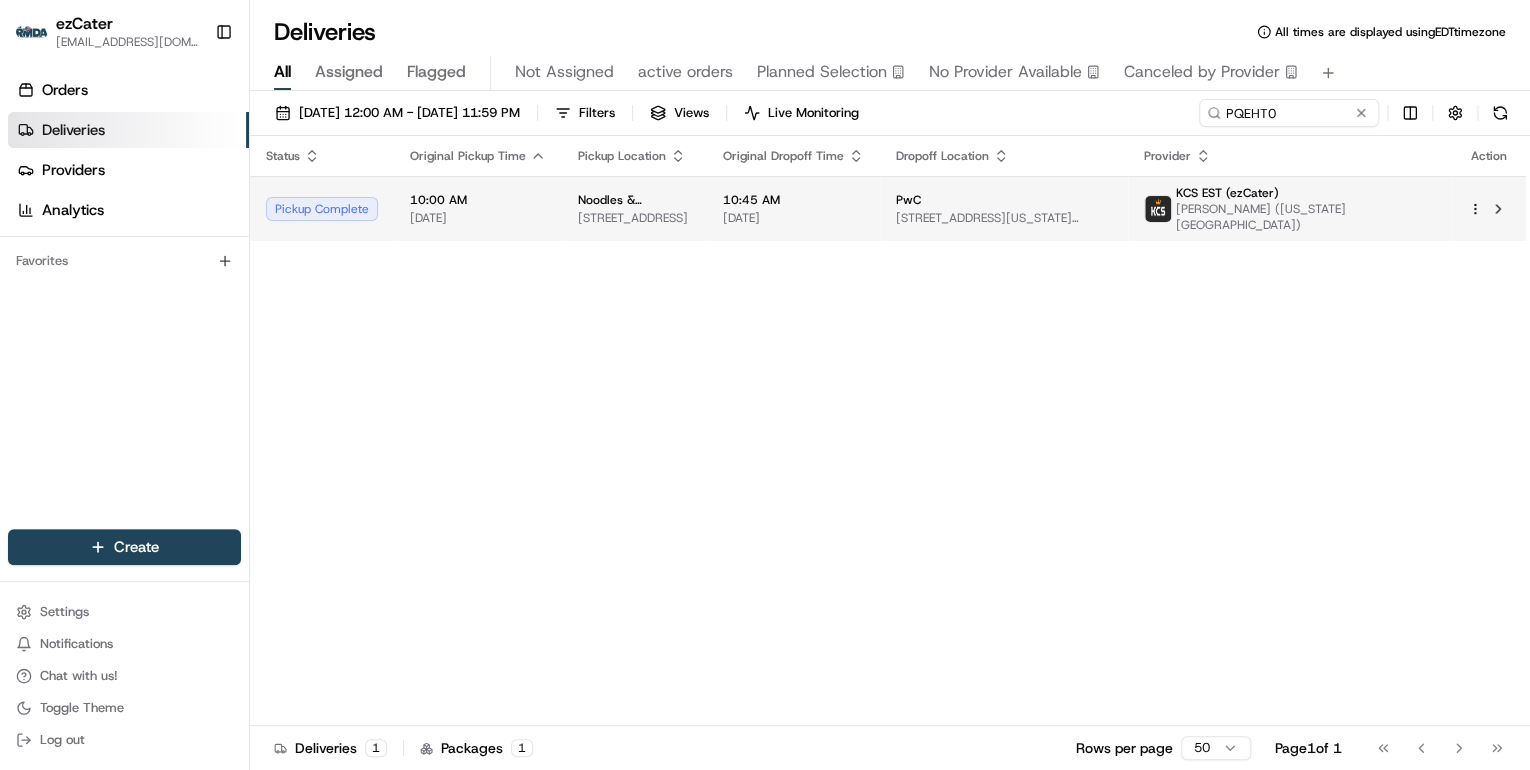 click on "10:00 AM 07/17/2025" at bounding box center (478, 208) 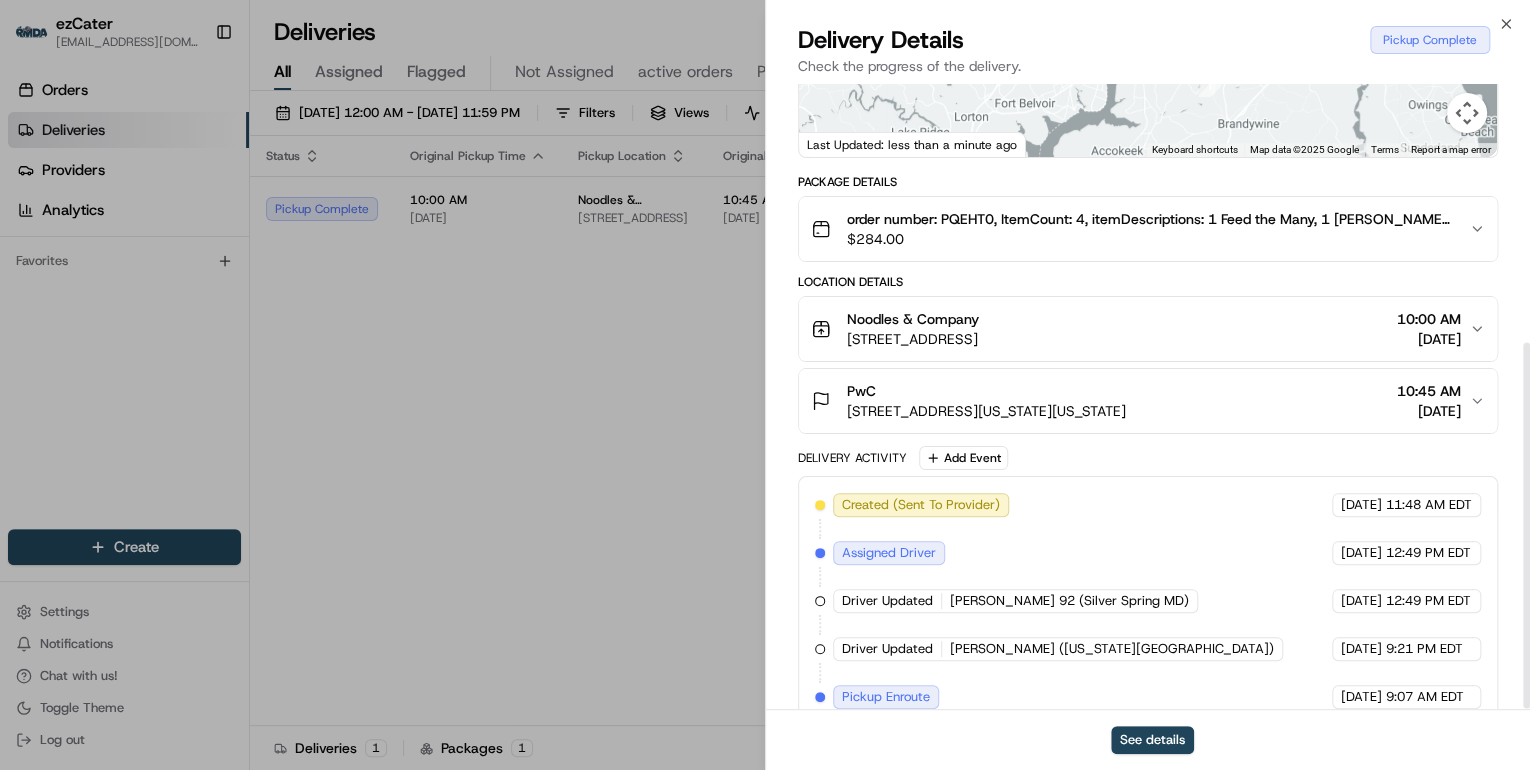 scroll, scrollTop: 440, scrollLeft: 0, axis: vertical 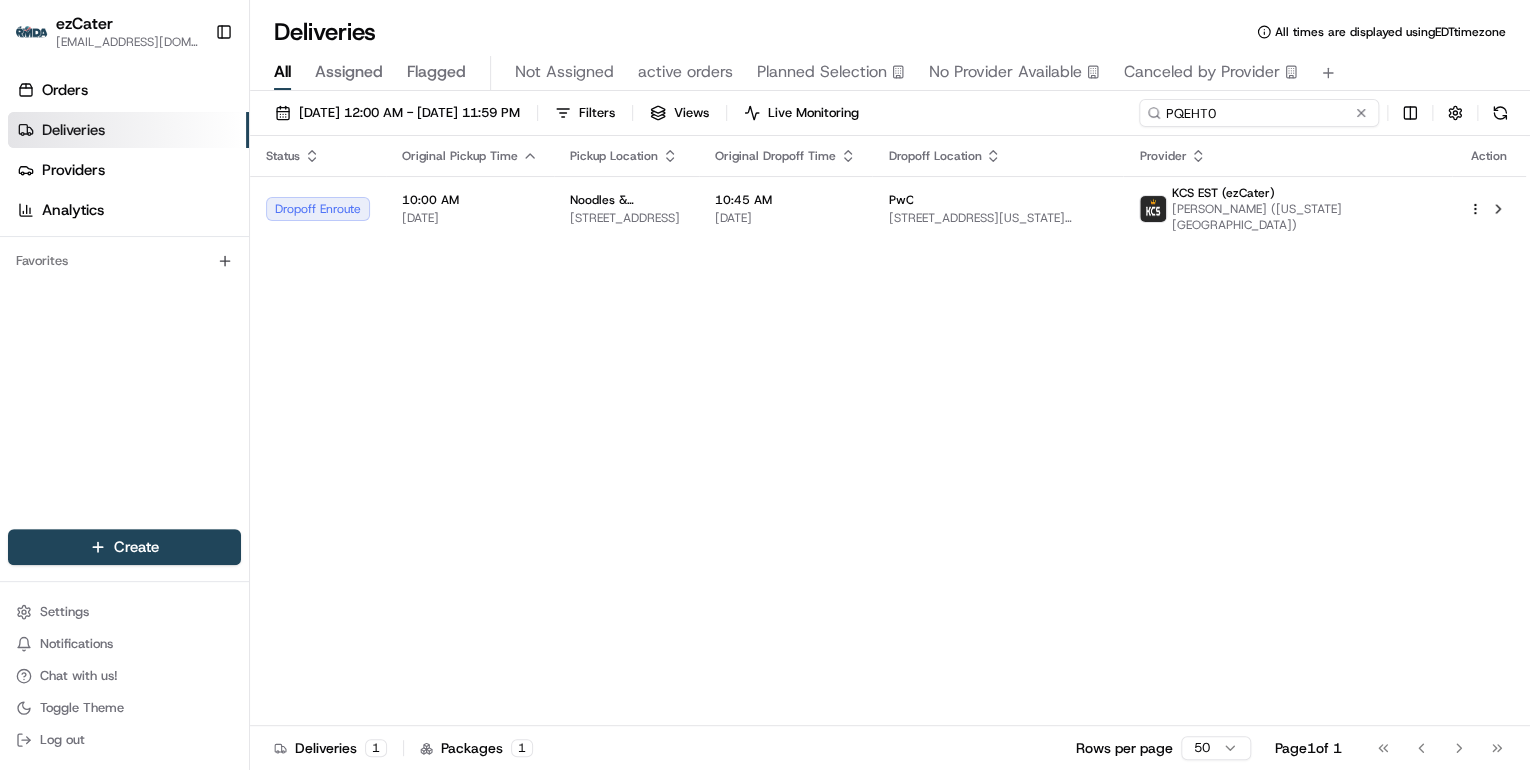 drag, startPoint x: 1276, startPoint y: 116, endPoint x: 696, endPoint y: 132, distance: 580.22064 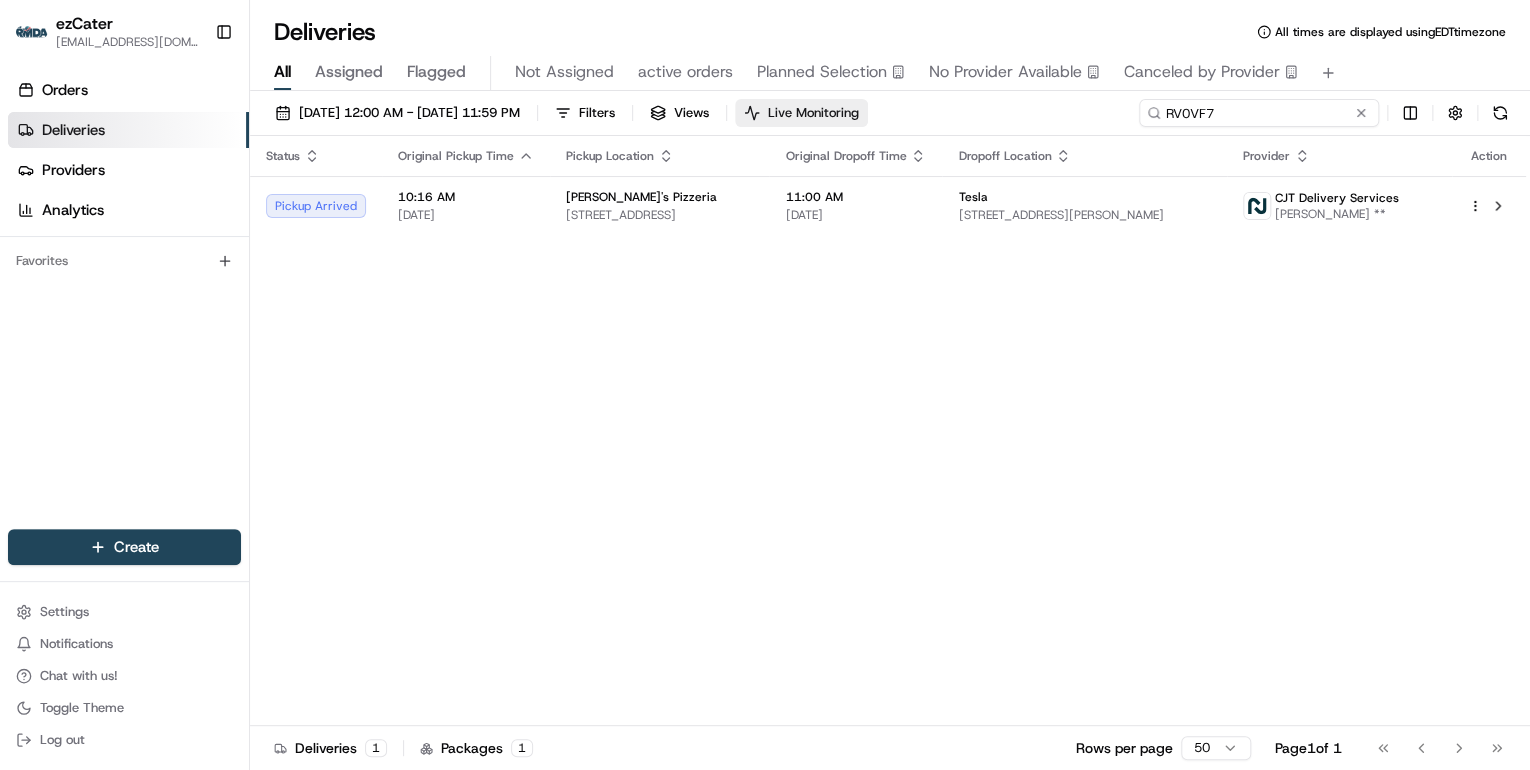 drag, startPoint x: 1214, startPoint y: 111, endPoint x: 824, endPoint y: 102, distance: 390.10382 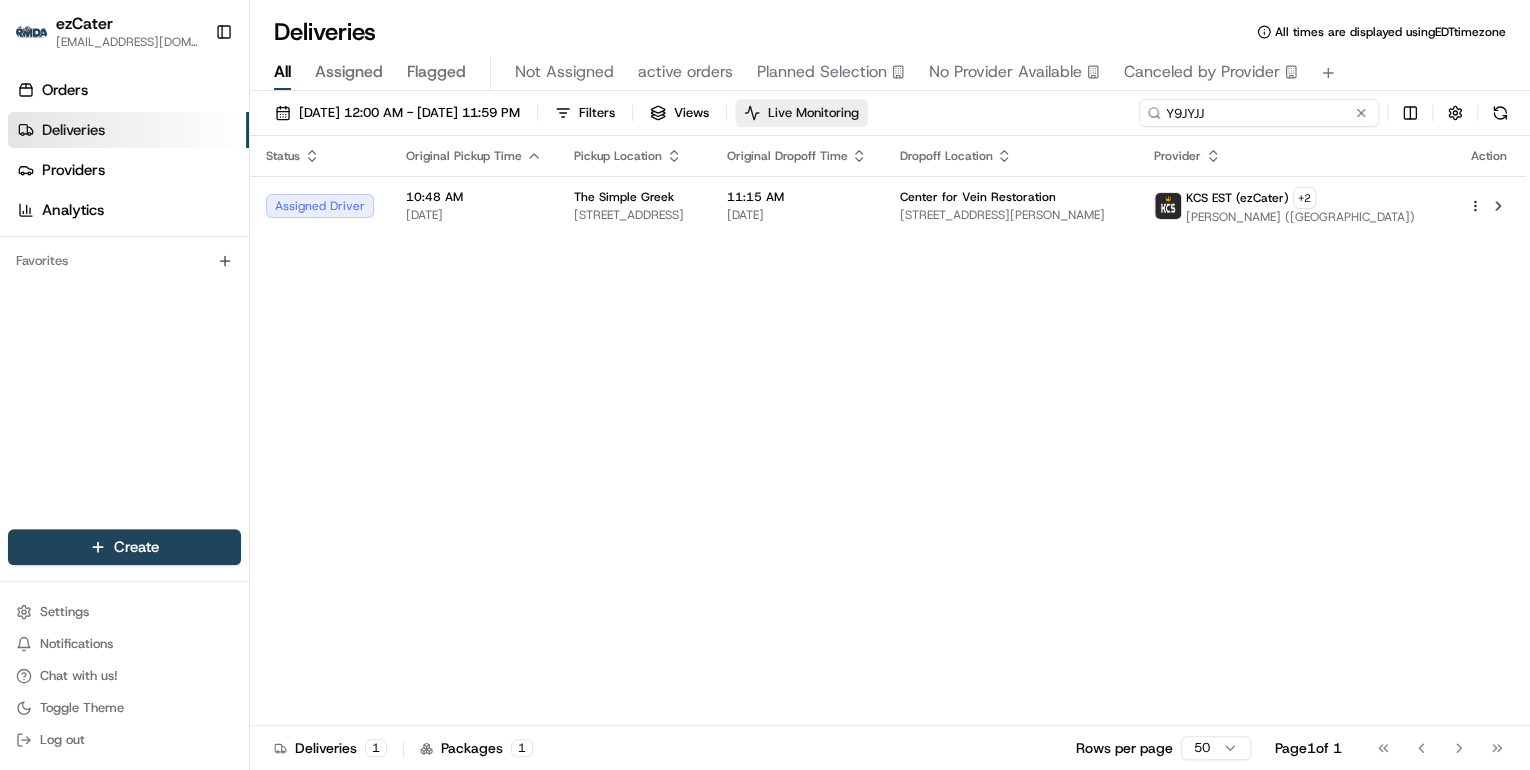 drag, startPoint x: 1239, startPoint y: 112, endPoint x: 846, endPoint y: 118, distance: 393.0458 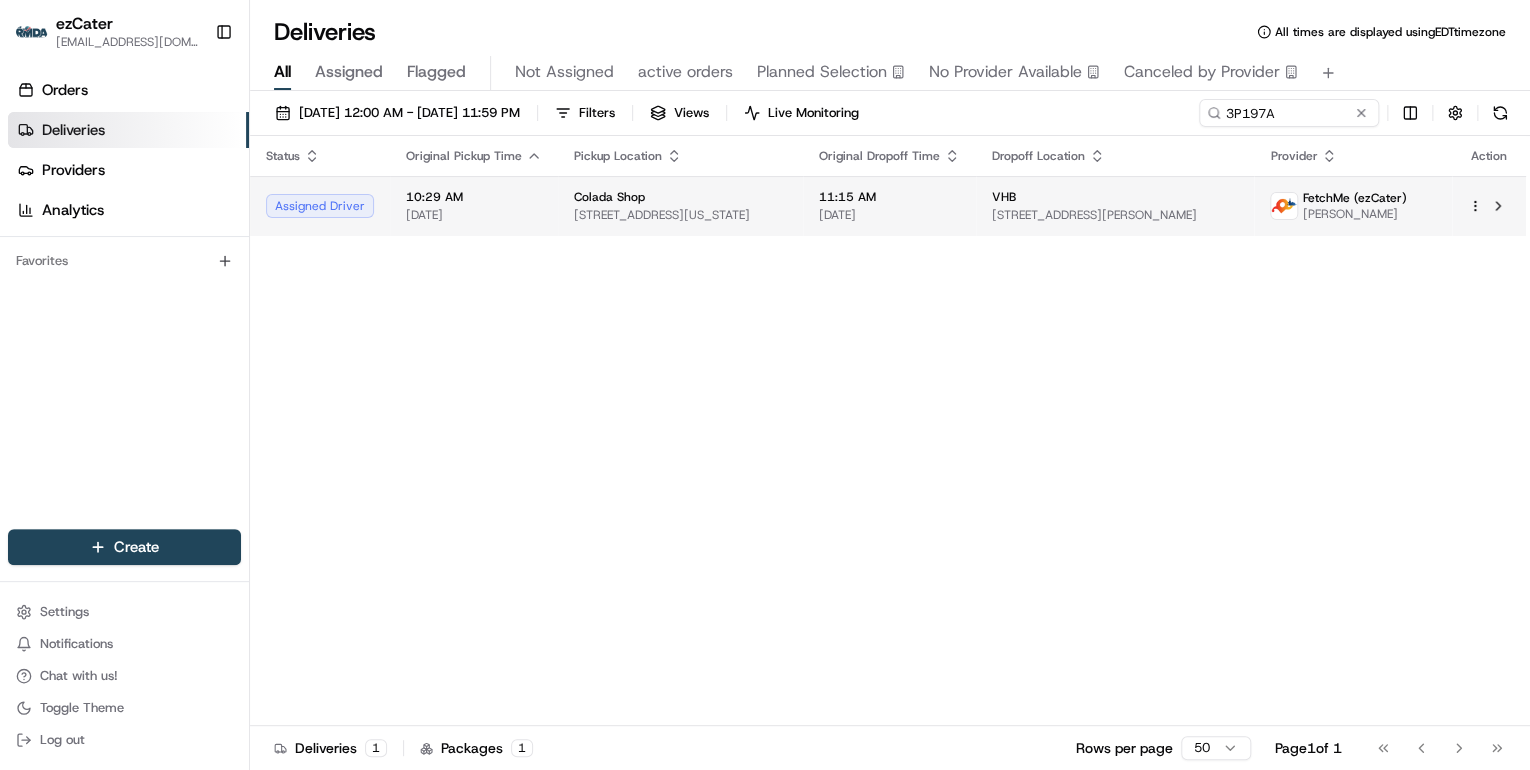 click on "Colada Shop 1900 N St NW R20, Washington, DC 20036, USA" at bounding box center (680, 206) 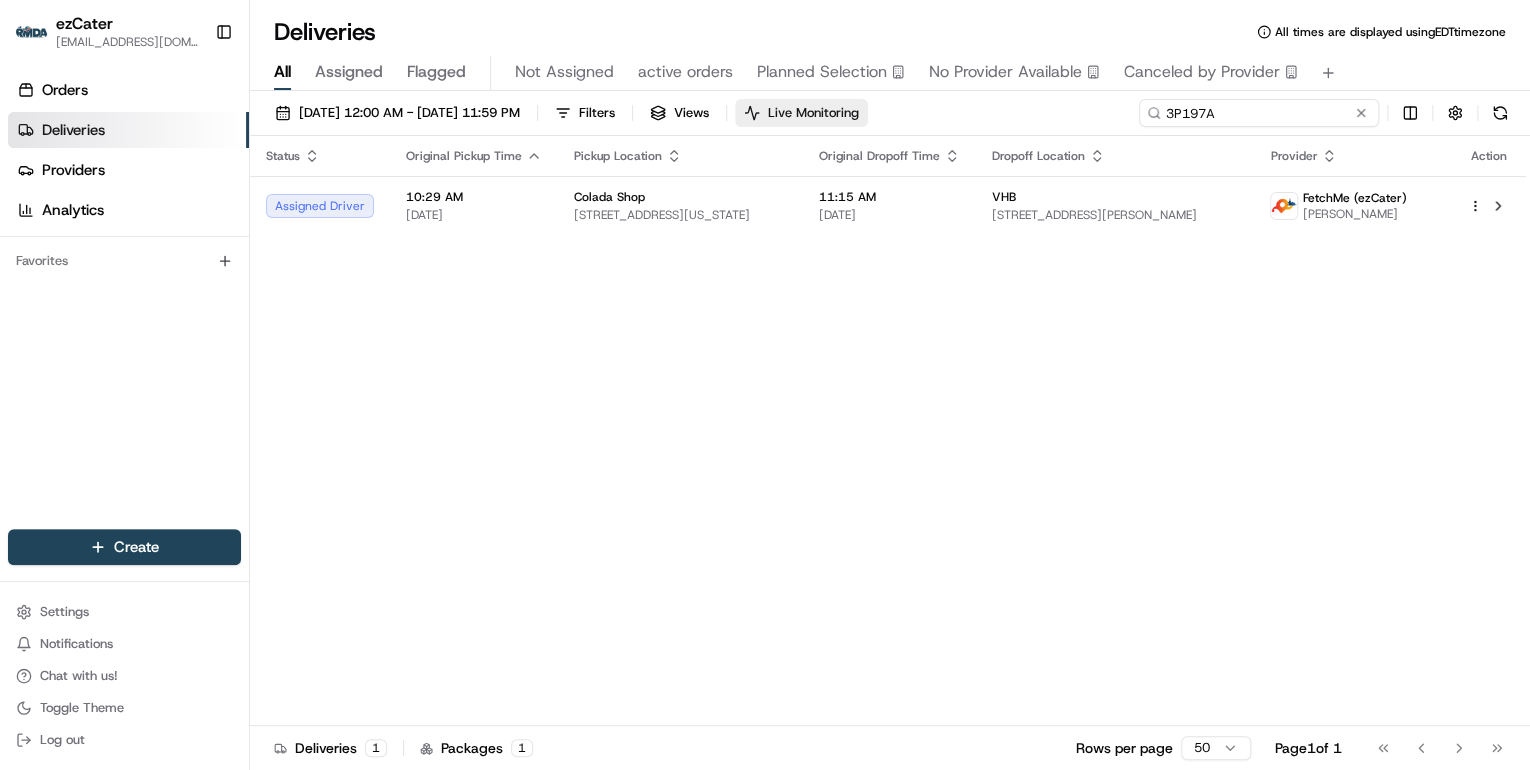 drag, startPoint x: 1280, startPoint y: 116, endPoint x: 926, endPoint y: 124, distance: 354.0904 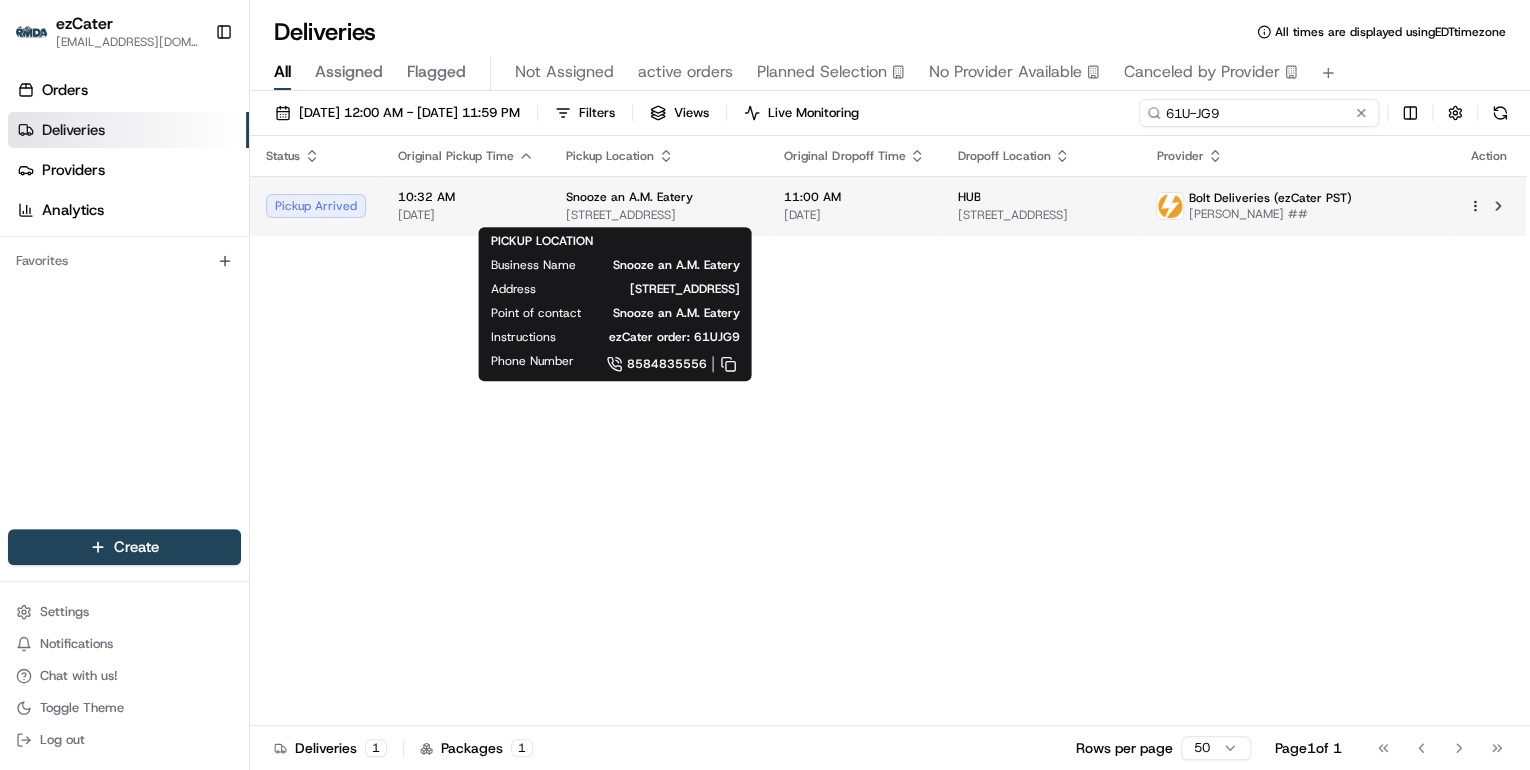 type on "61U-JG9" 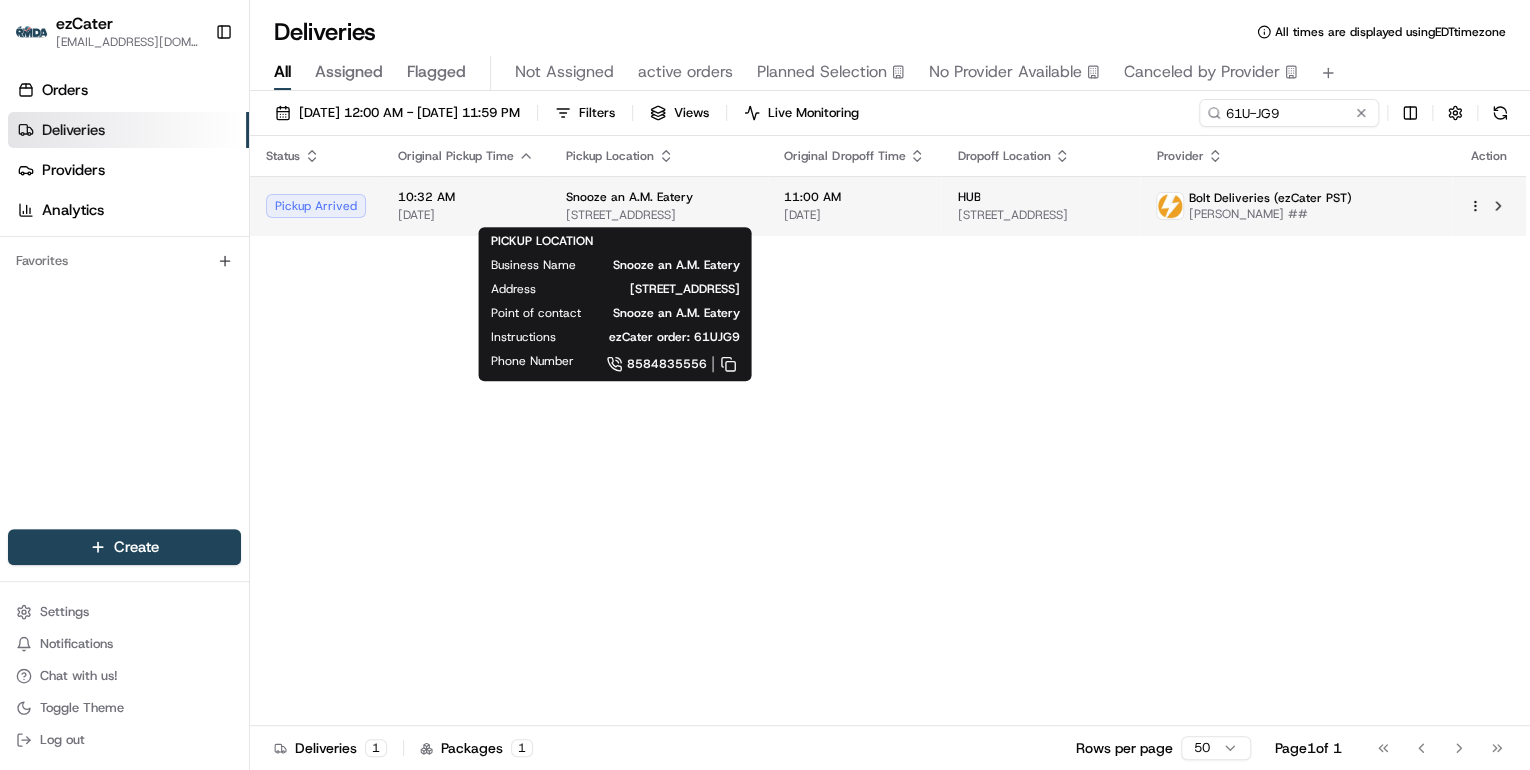 click on "8861 Villa La Jolla Dr #509, La Jolla, CA 92037, USA" at bounding box center (659, 215) 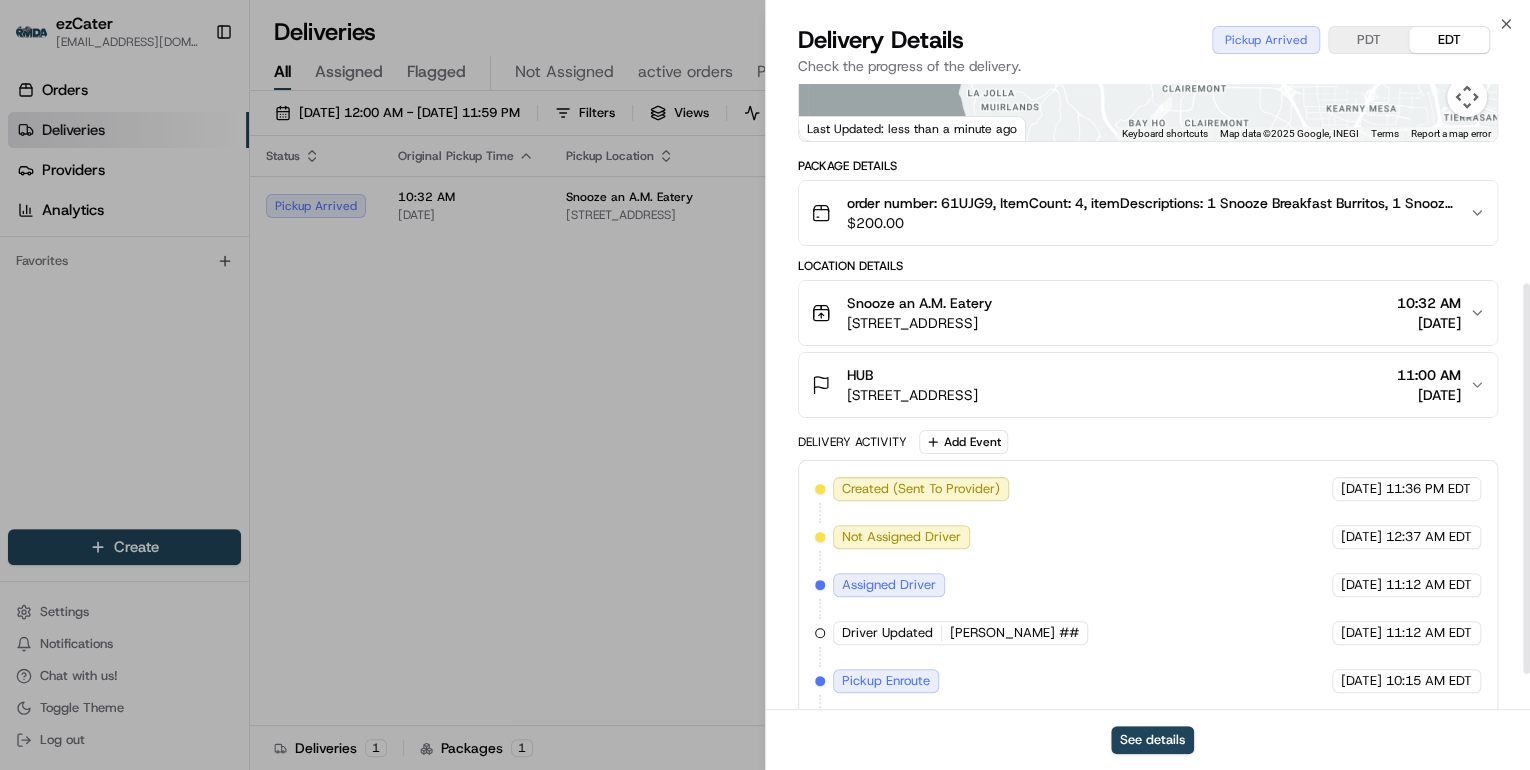 scroll, scrollTop: 377, scrollLeft: 0, axis: vertical 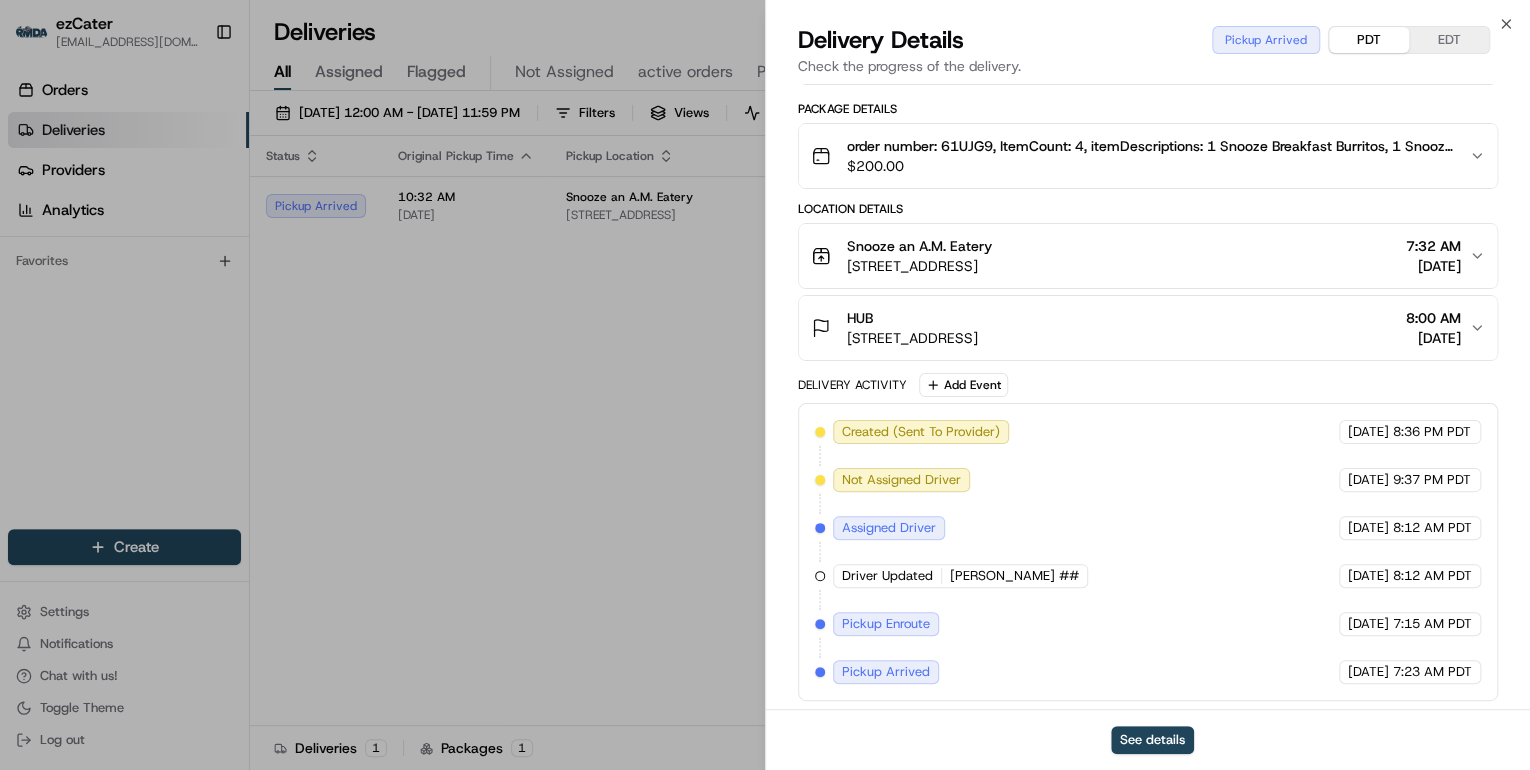 click on "PDT" at bounding box center (1369, 40) 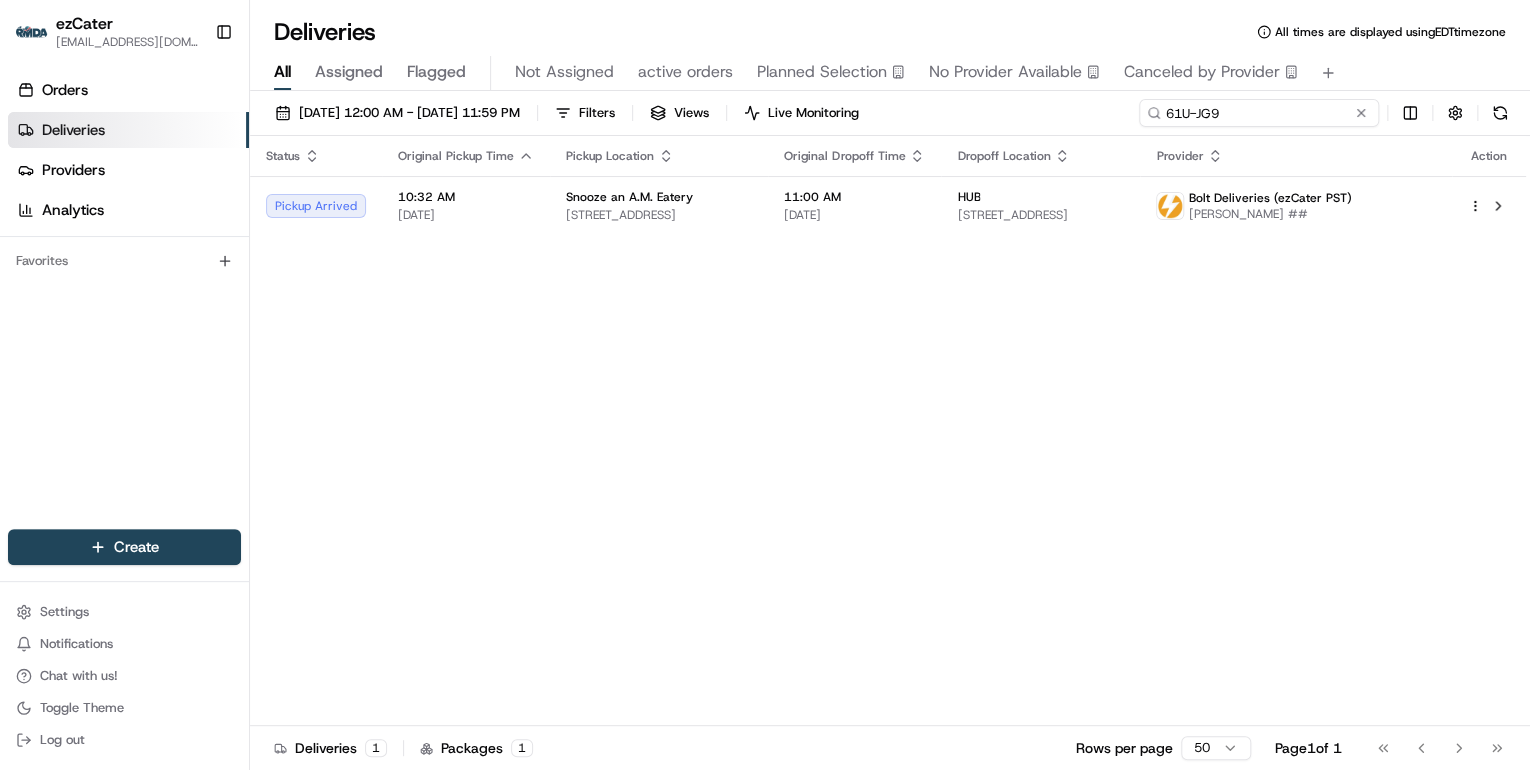 drag, startPoint x: 1297, startPoint y: 114, endPoint x: 818, endPoint y: 127, distance: 479.1764 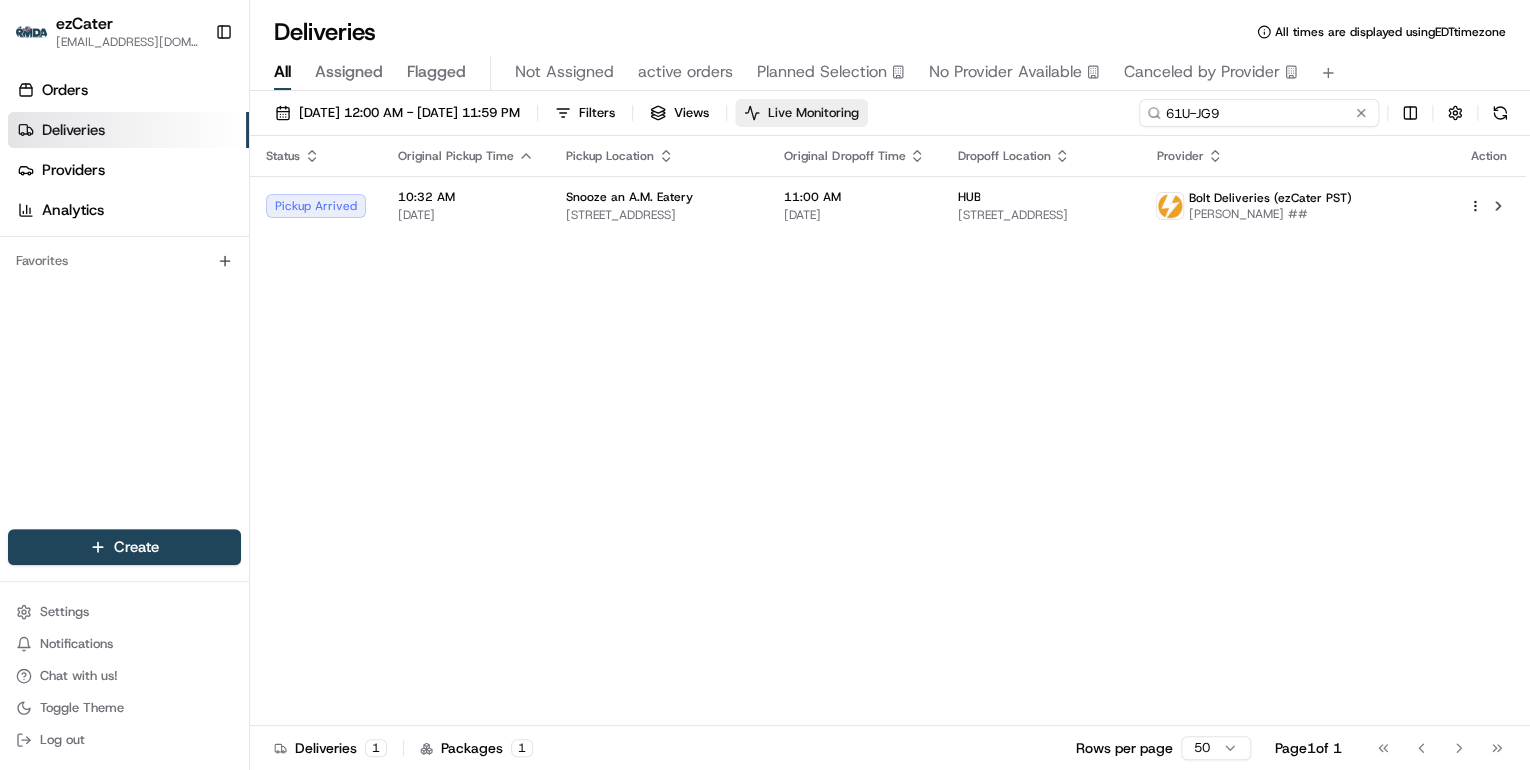 paste on "REL CQ24WF" 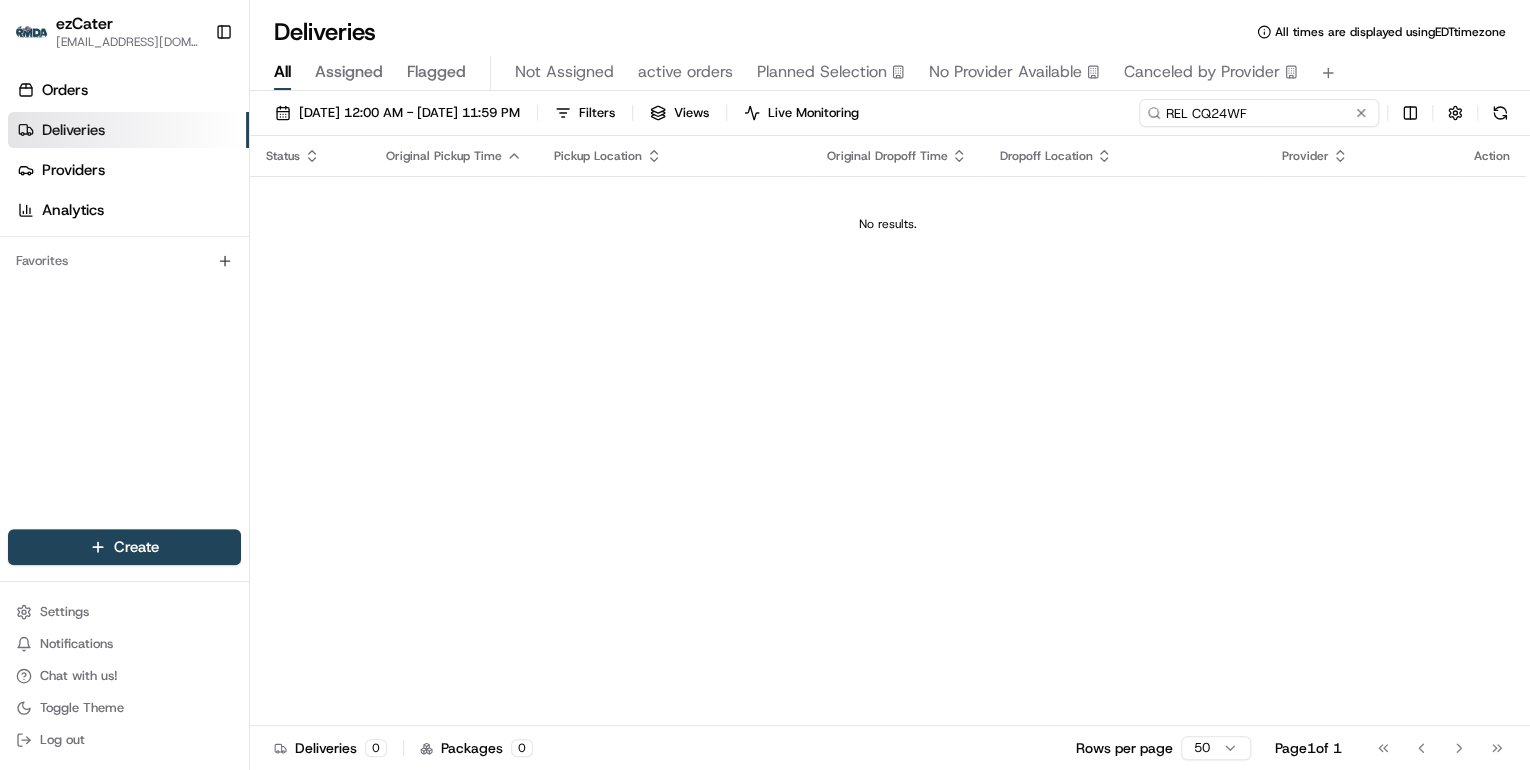 click on "REL CQ24WF" at bounding box center [1259, 113] 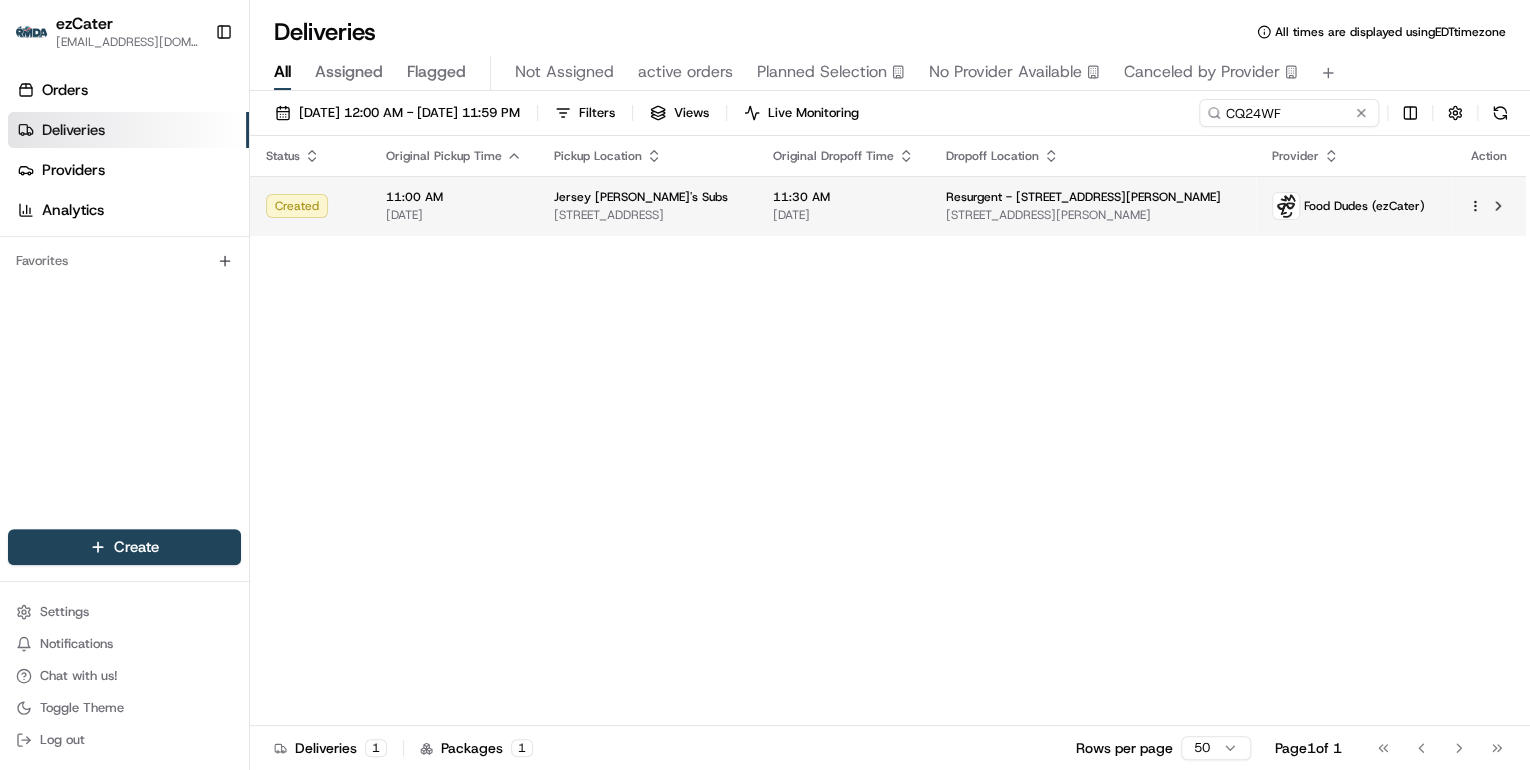 click on "Resurgent - 55 Beattie Place" at bounding box center (1083, 197) 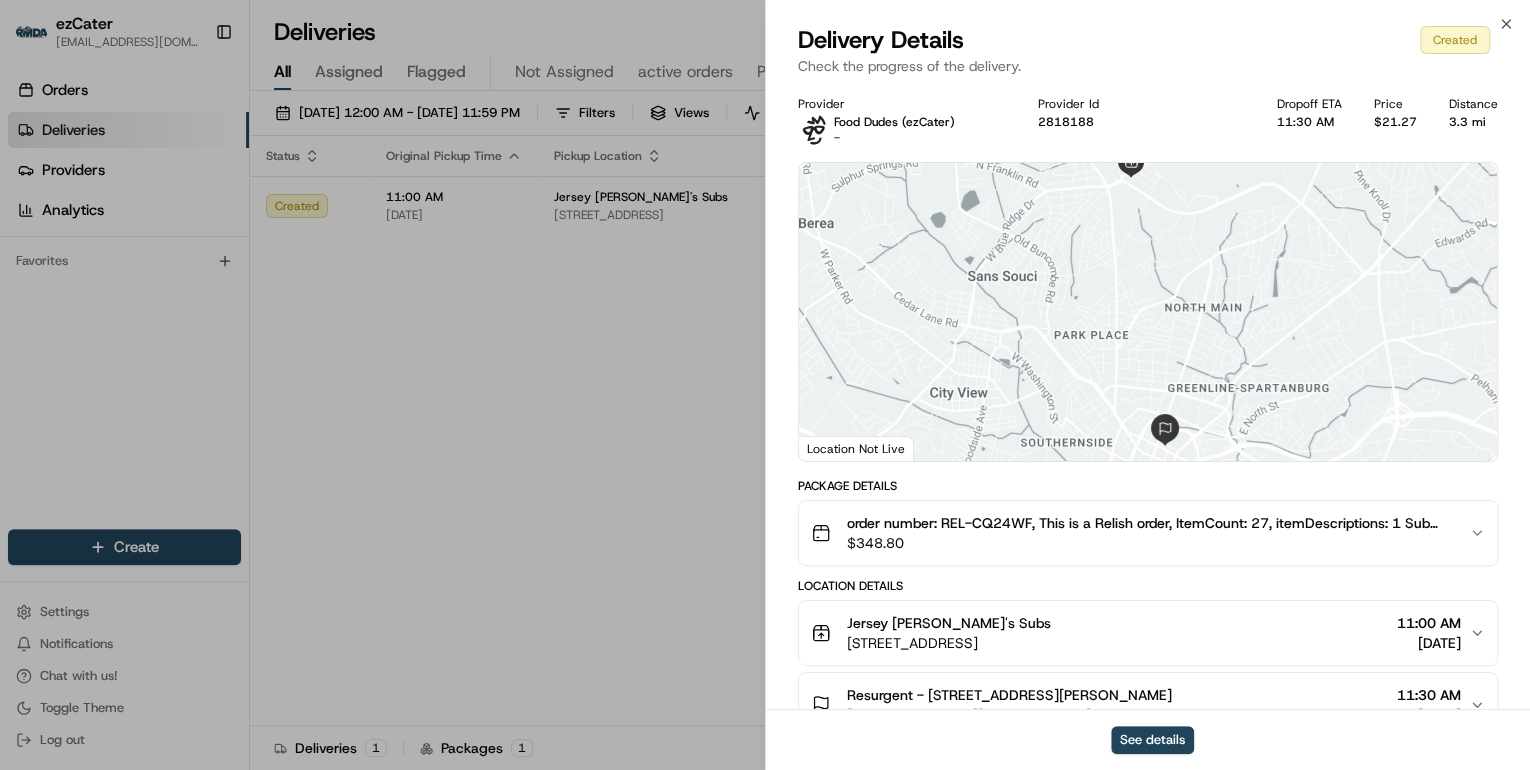 scroll, scrollTop: 139, scrollLeft: 0, axis: vertical 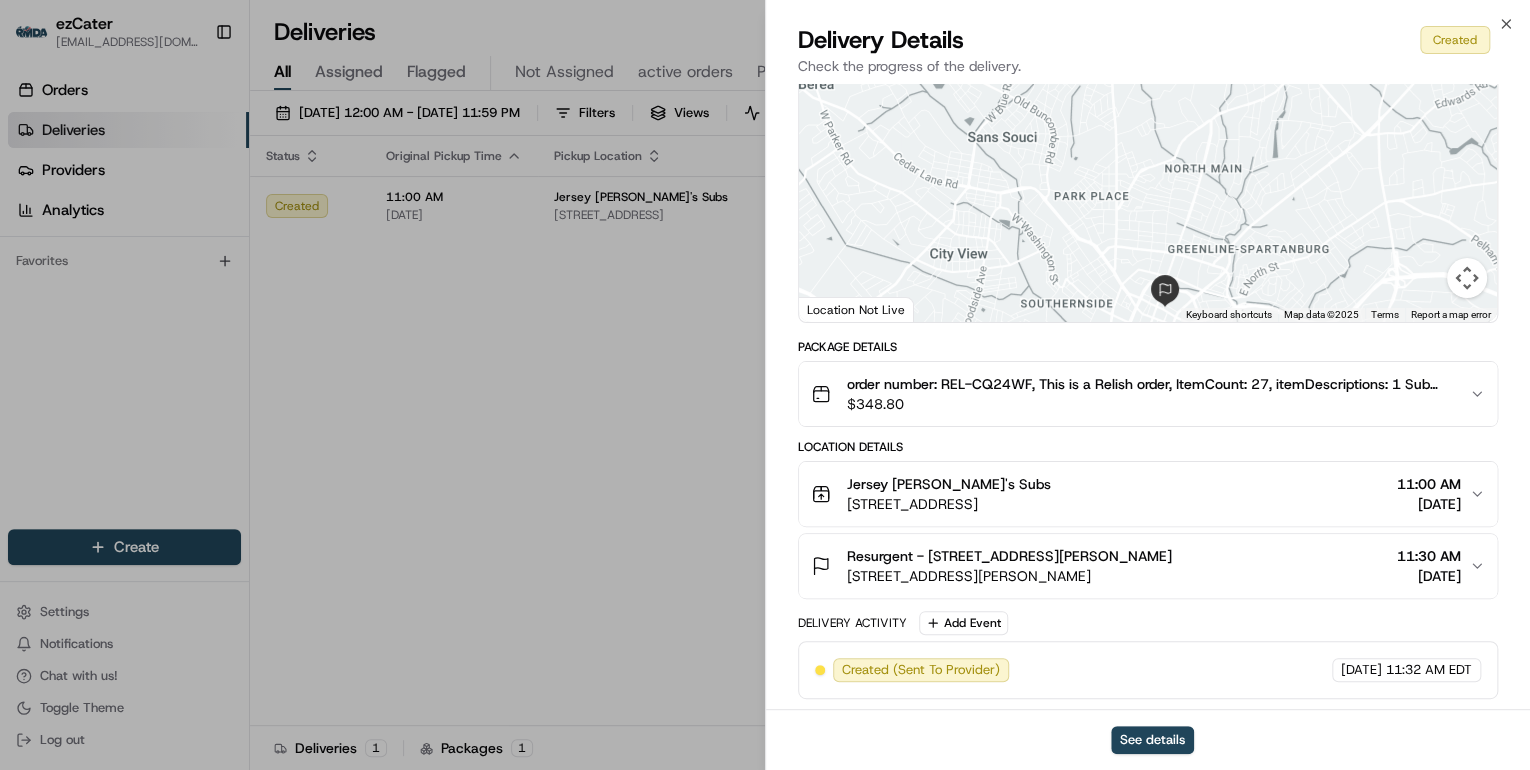 click on "order number: REL-CQ24WF,
This is a Relish order,
ItemCount: 27,
itemDescriptions:
1 Sub Box Lunch,
1 Sub Box Lunch,
1 Sub Box Lunch,
1 Sub Box Lunch,
1 Sub Box Lunch,
1 Sub Box Lunch,
1 Sub Box Lunch,
1 Sub Box Lunch,
1 Sub Box Lunch,
1 Sub Box Lunch,
1 Sub Box Lunch,
1 Sub Box  $ 348.80" at bounding box center (1148, 394) 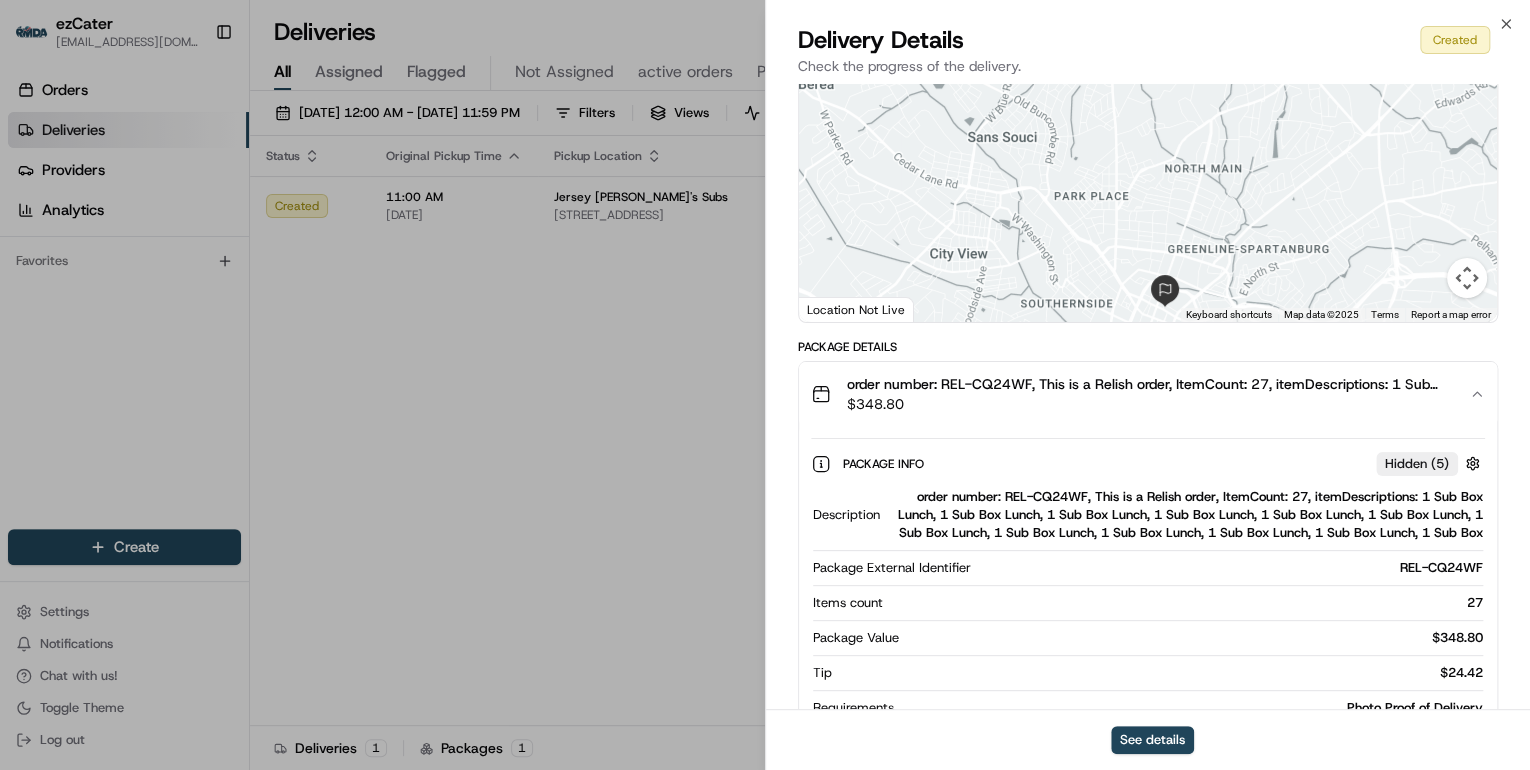 scroll, scrollTop: 299, scrollLeft: 0, axis: vertical 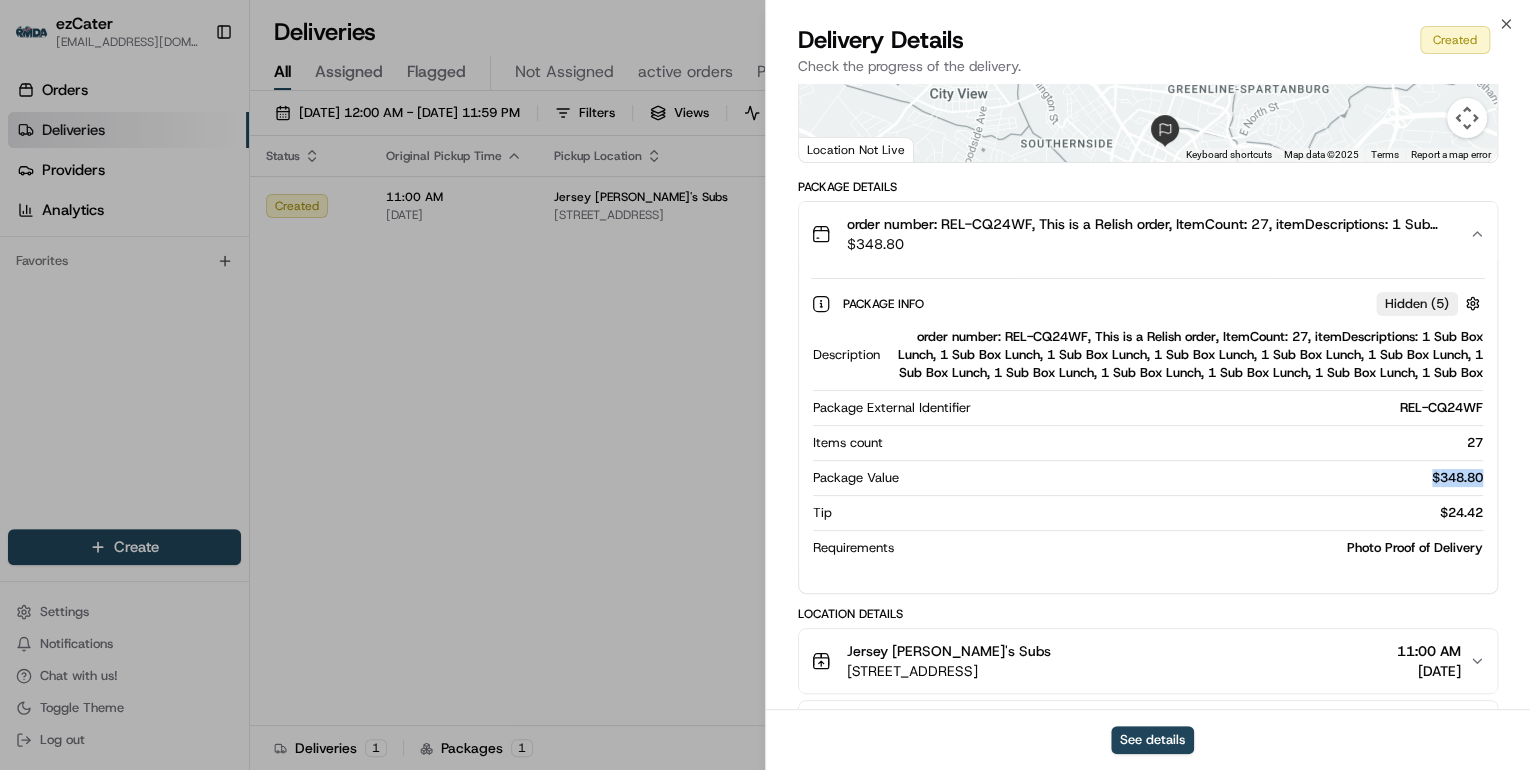 drag, startPoint x: 1487, startPoint y: 476, endPoint x: 1429, endPoint y: 474, distance: 58.034473 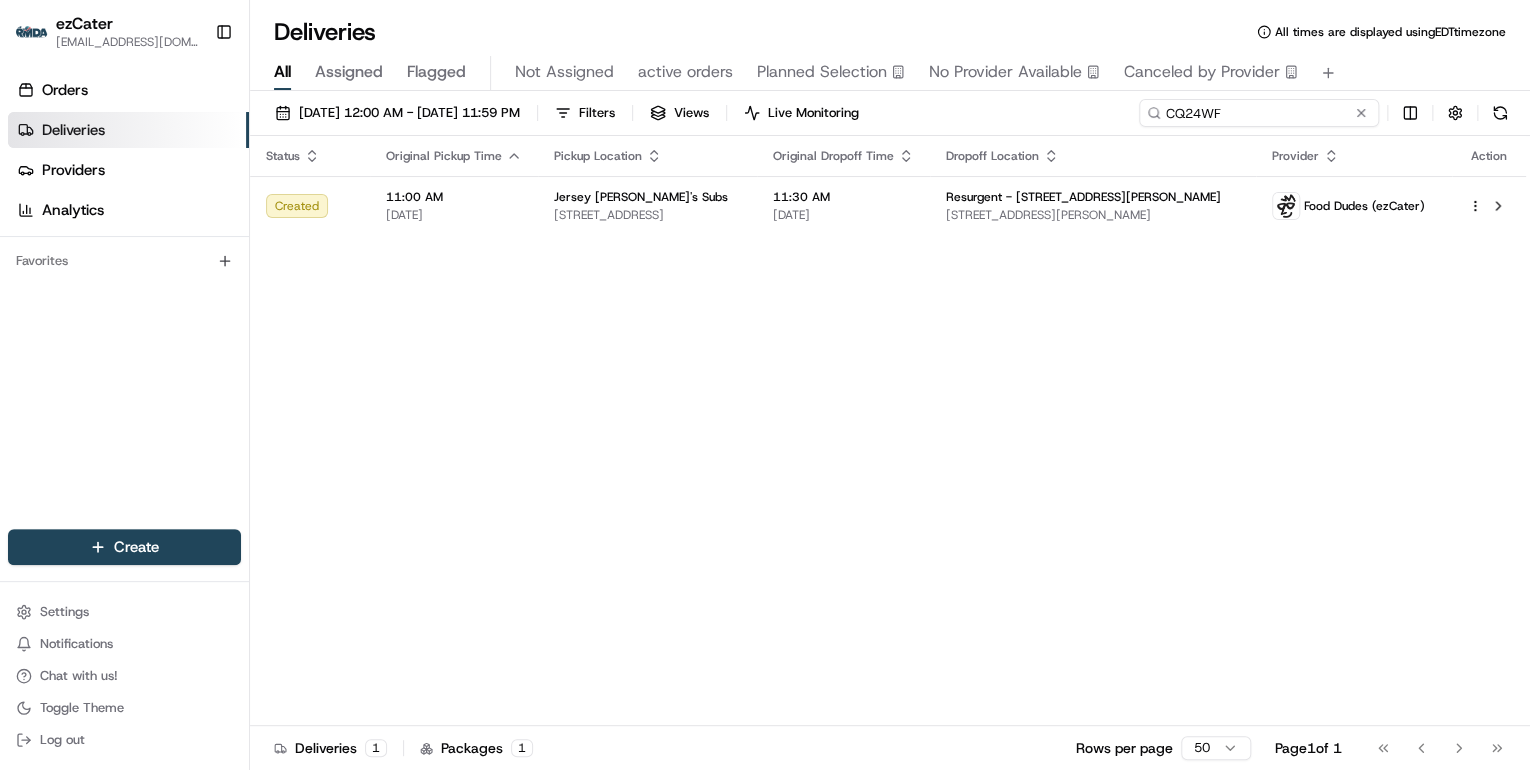 drag, startPoint x: 1301, startPoint y: 117, endPoint x: 800, endPoint y: 92, distance: 501.62335 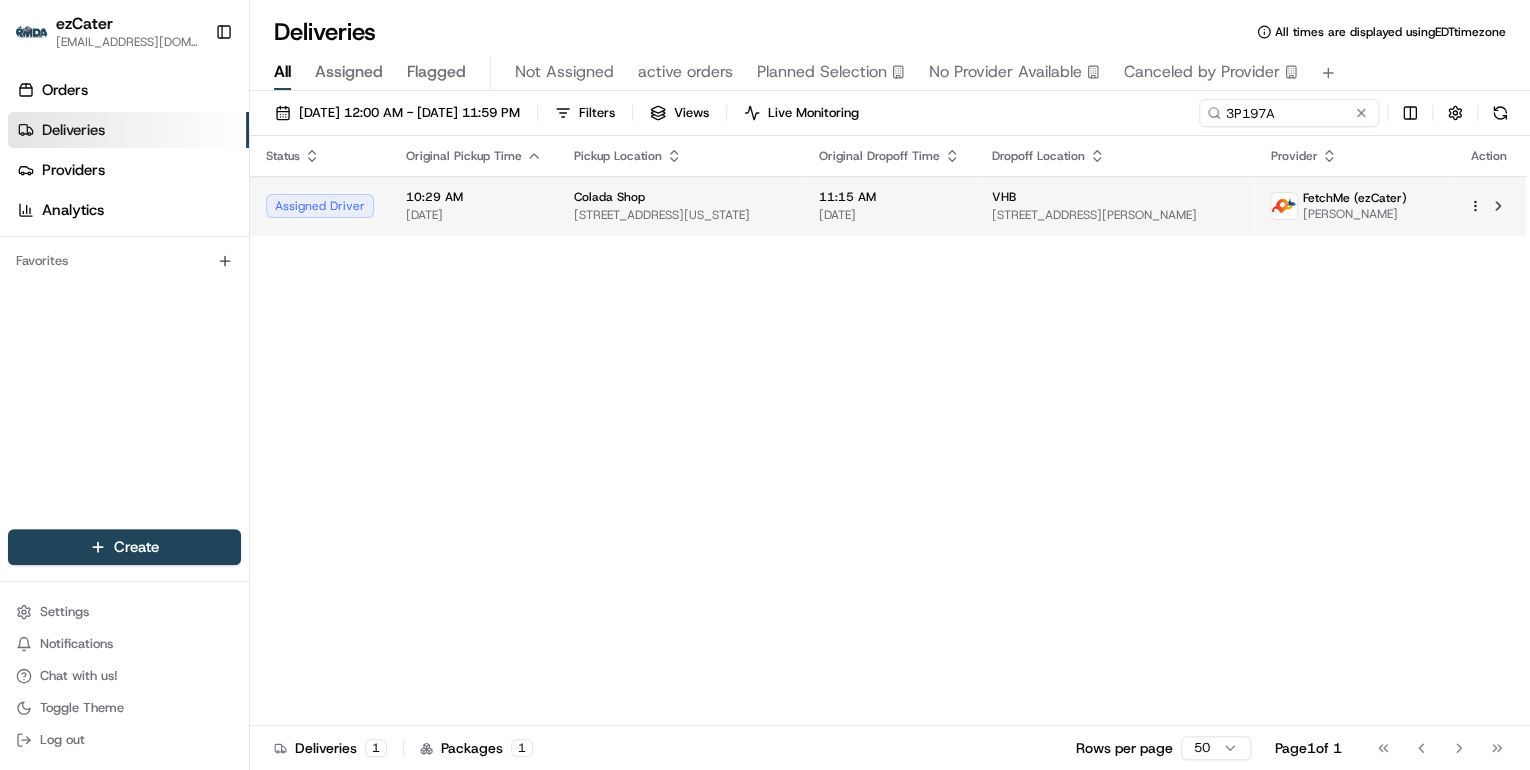 click on "[DATE]" at bounding box center [474, 215] 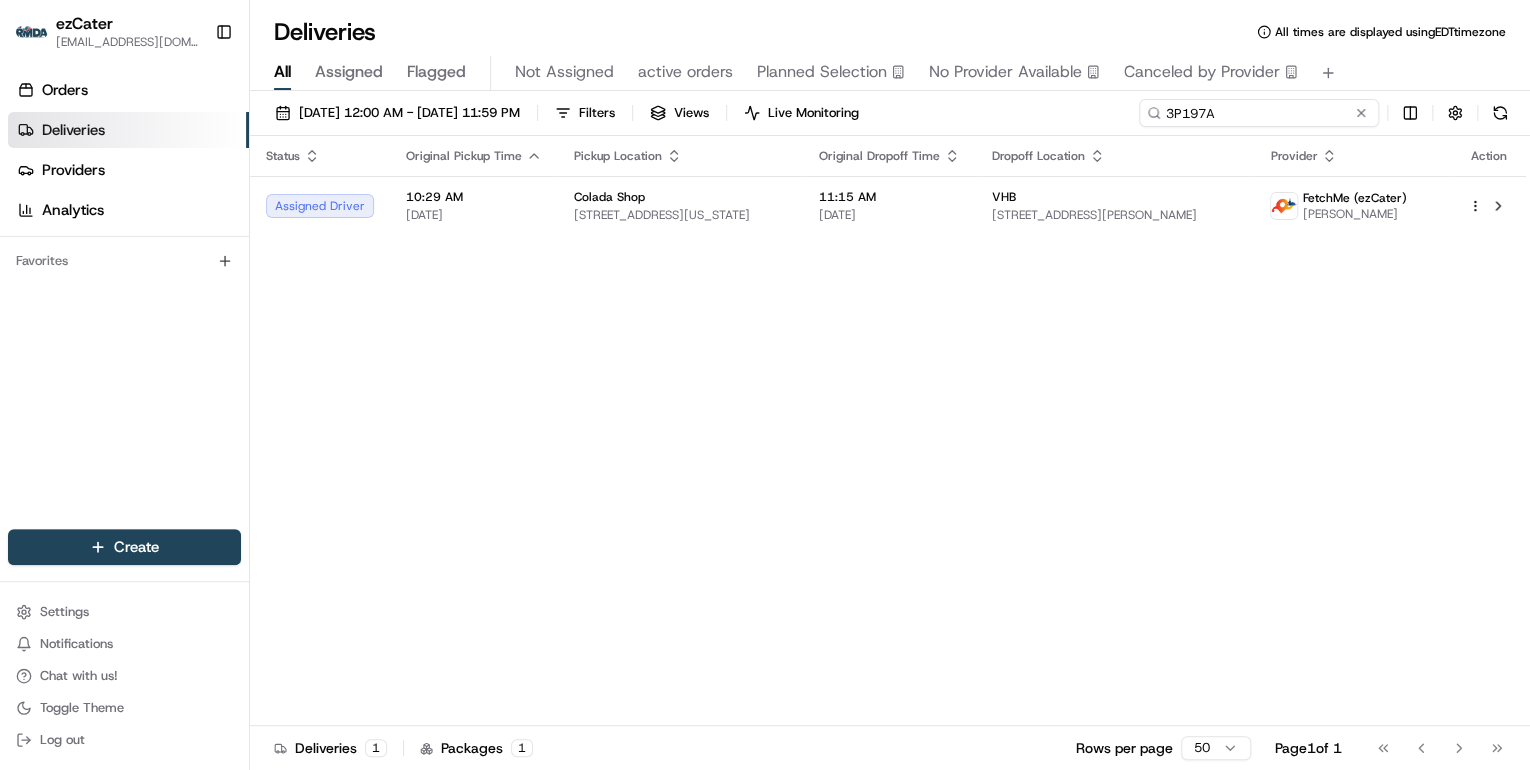 drag, startPoint x: 1273, startPoint y: 108, endPoint x: 951, endPoint y: 105, distance: 322.01398 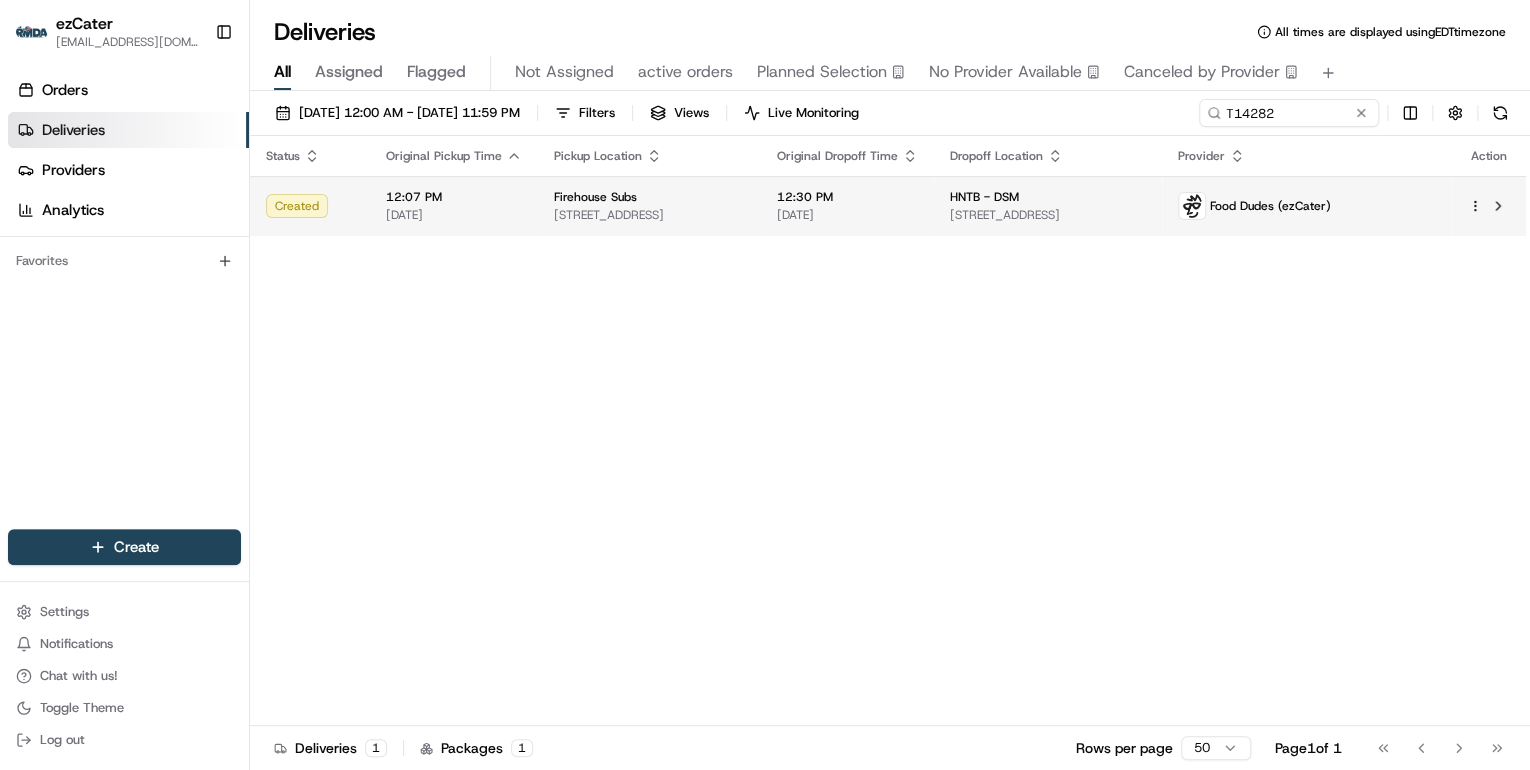 click on "Firehouse Subs" at bounding box center (649, 197) 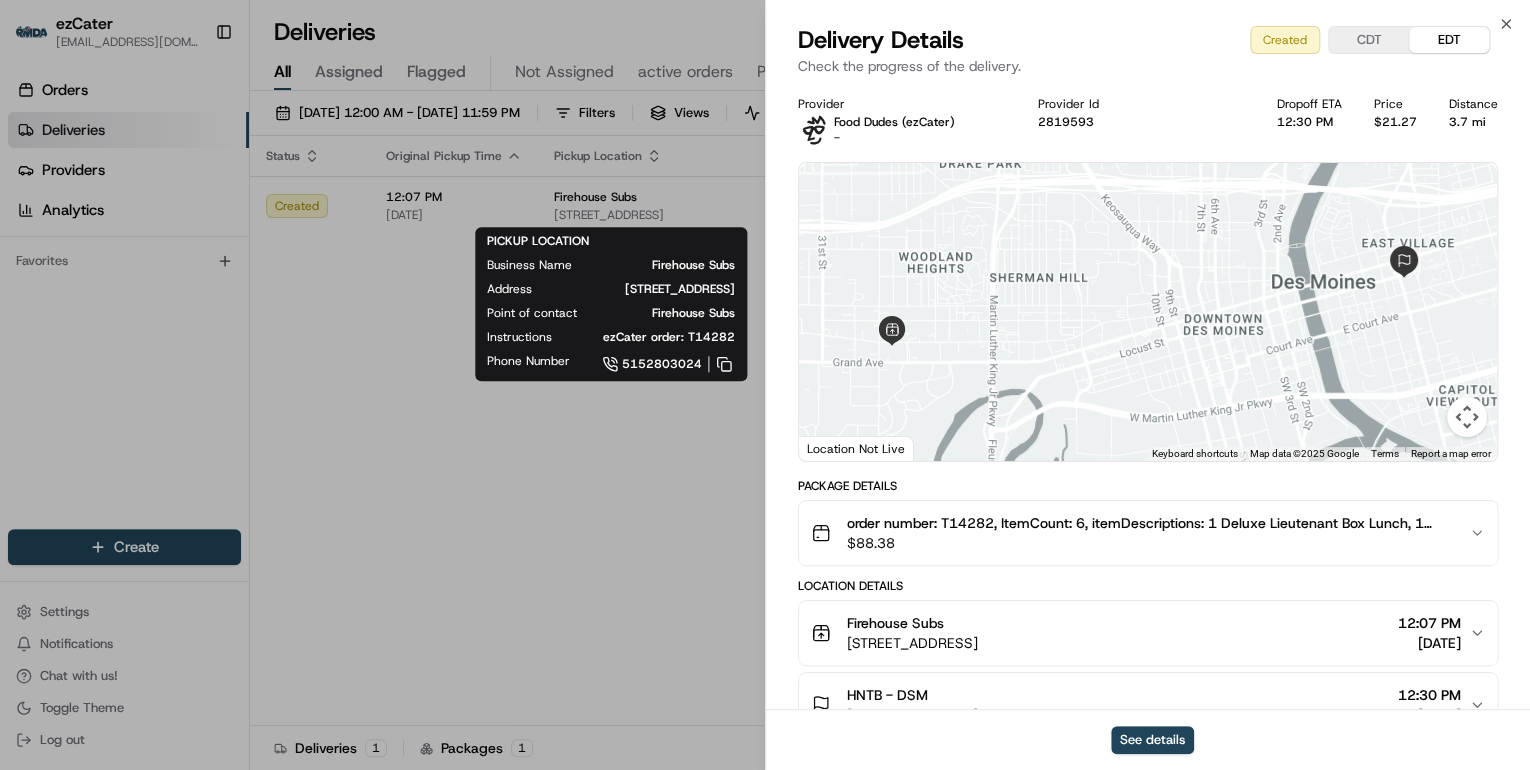 scroll, scrollTop: 139, scrollLeft: 0, axis: vertical 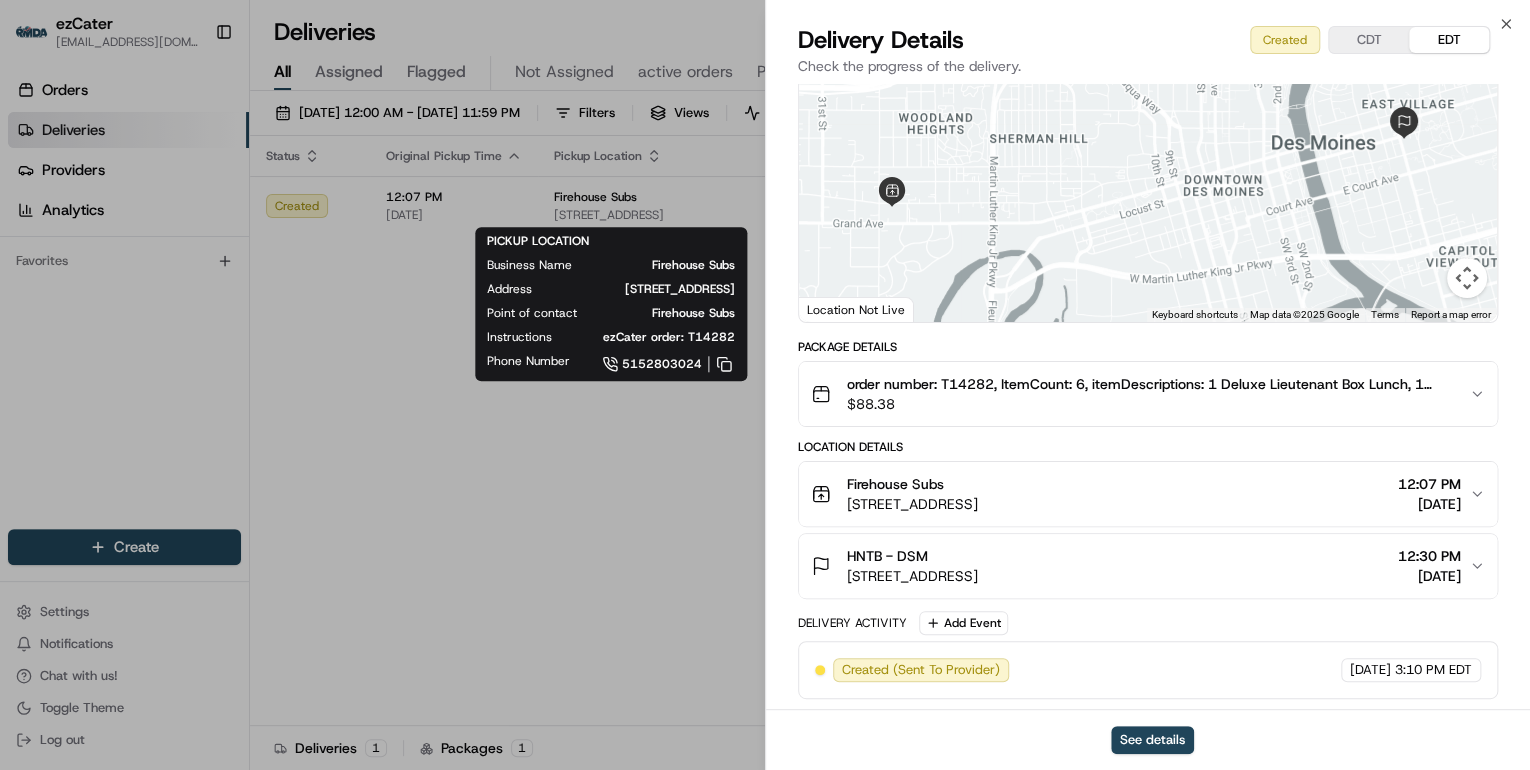 click on "$ 88.38" at bounding box center [1150, 404] 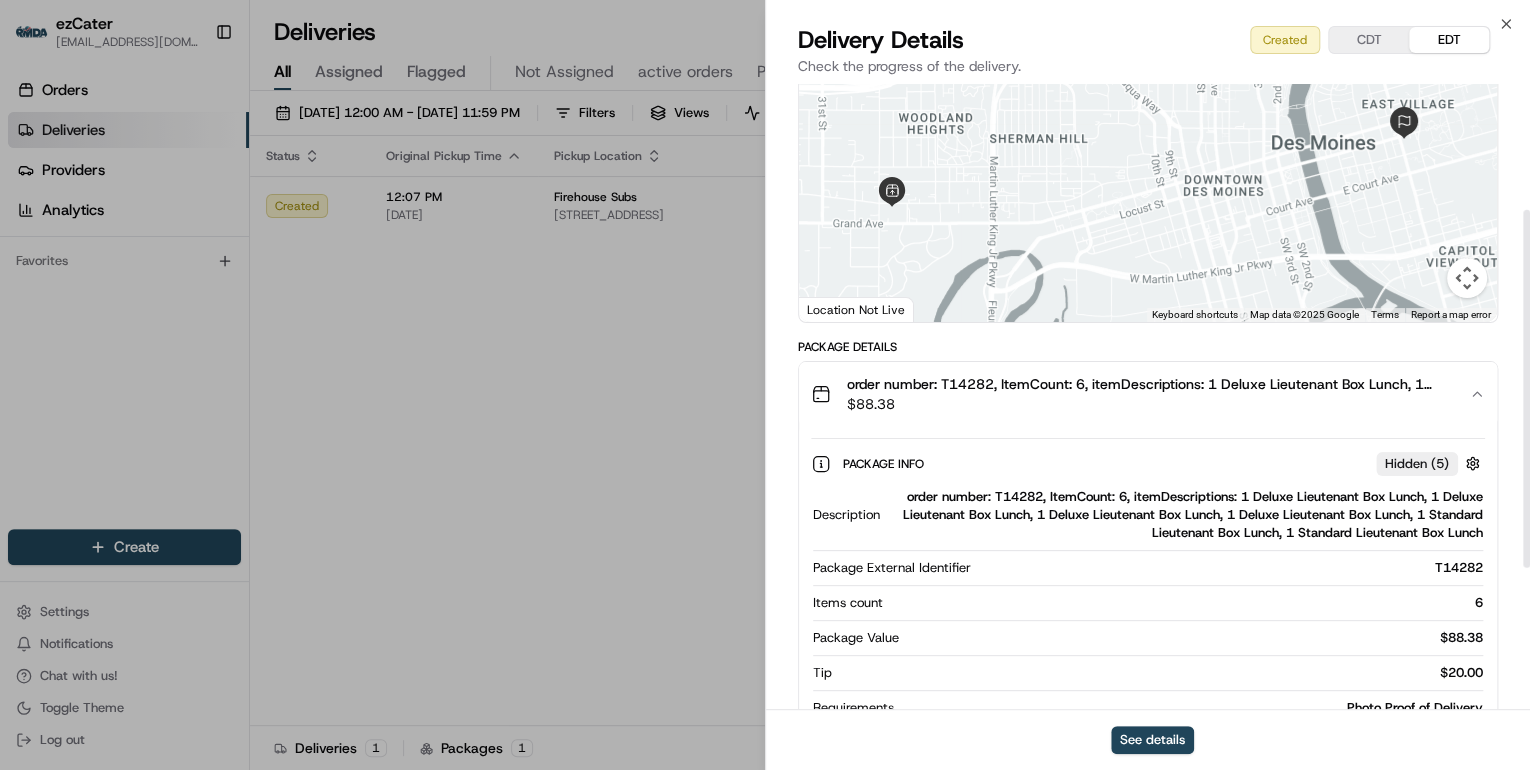 scroll, scrollTop: 219, scrollLeft: 0, axis: vertical 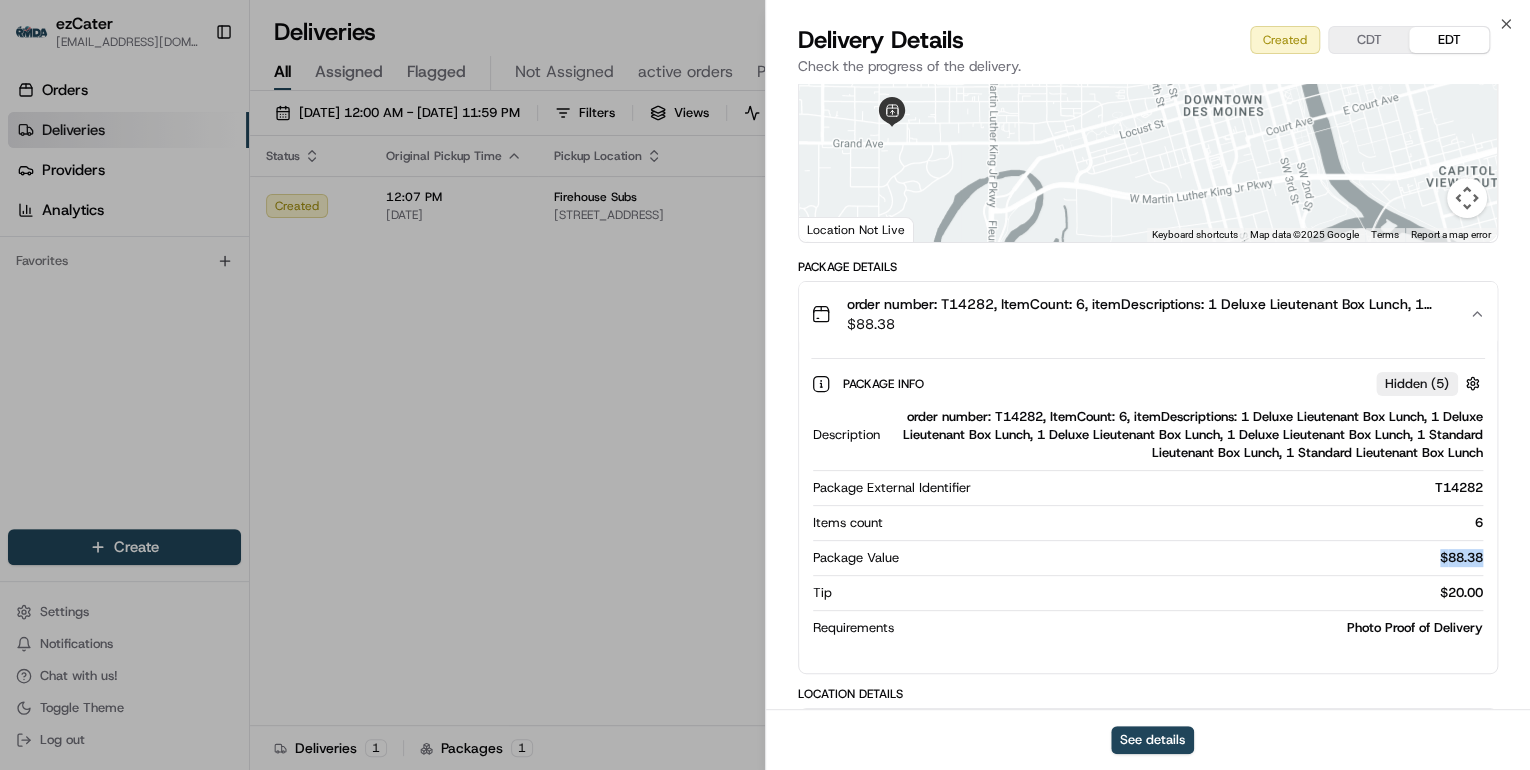 drag, startPoint x: 1486, startPoint y: 553, endPoint x: 1424, endPoint y: 560, distance: 62.39391 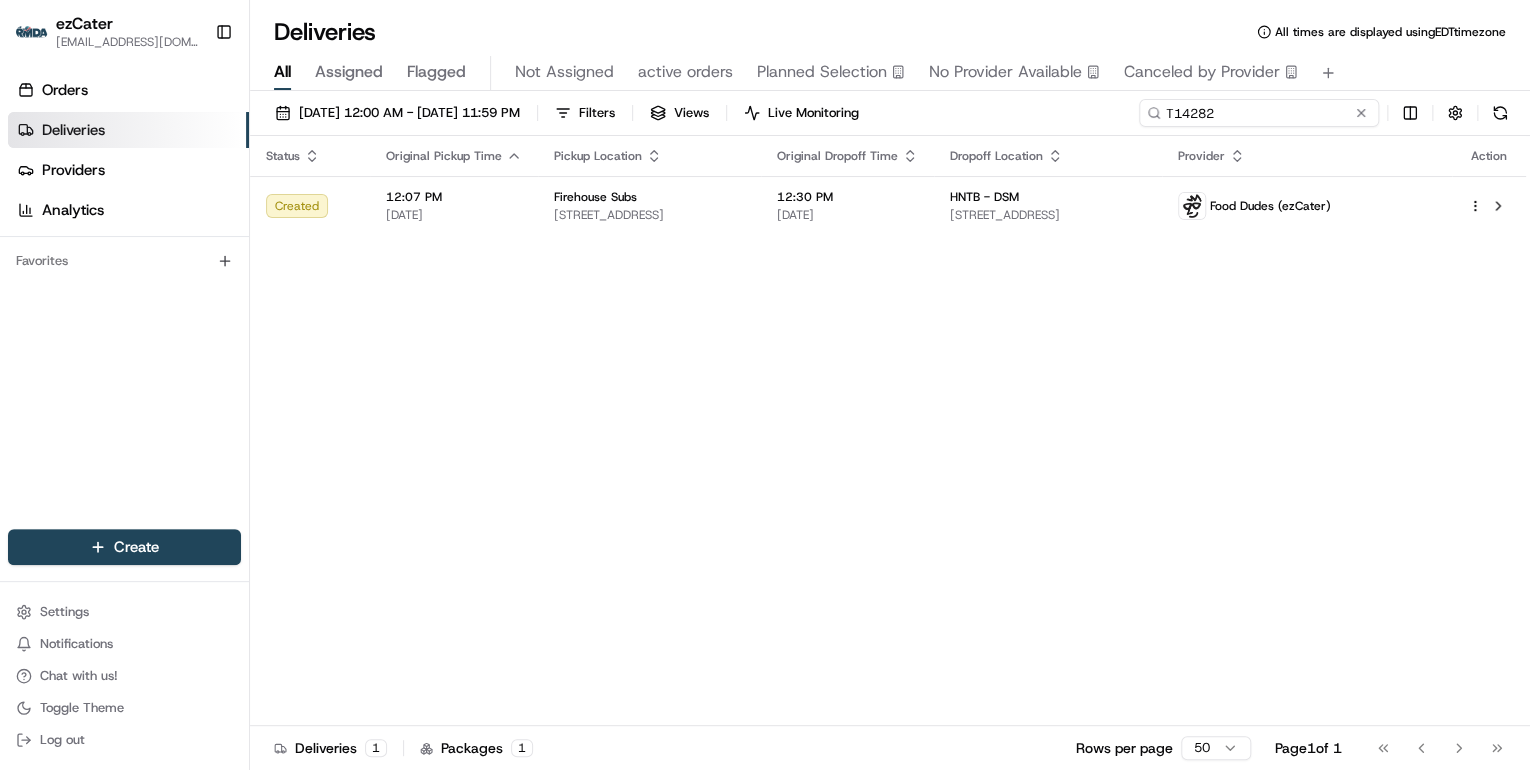 drag, startPoint x: 1276, startPoint y: 111, endPoint x: 540, endPoint y: 67, distance: 737.314 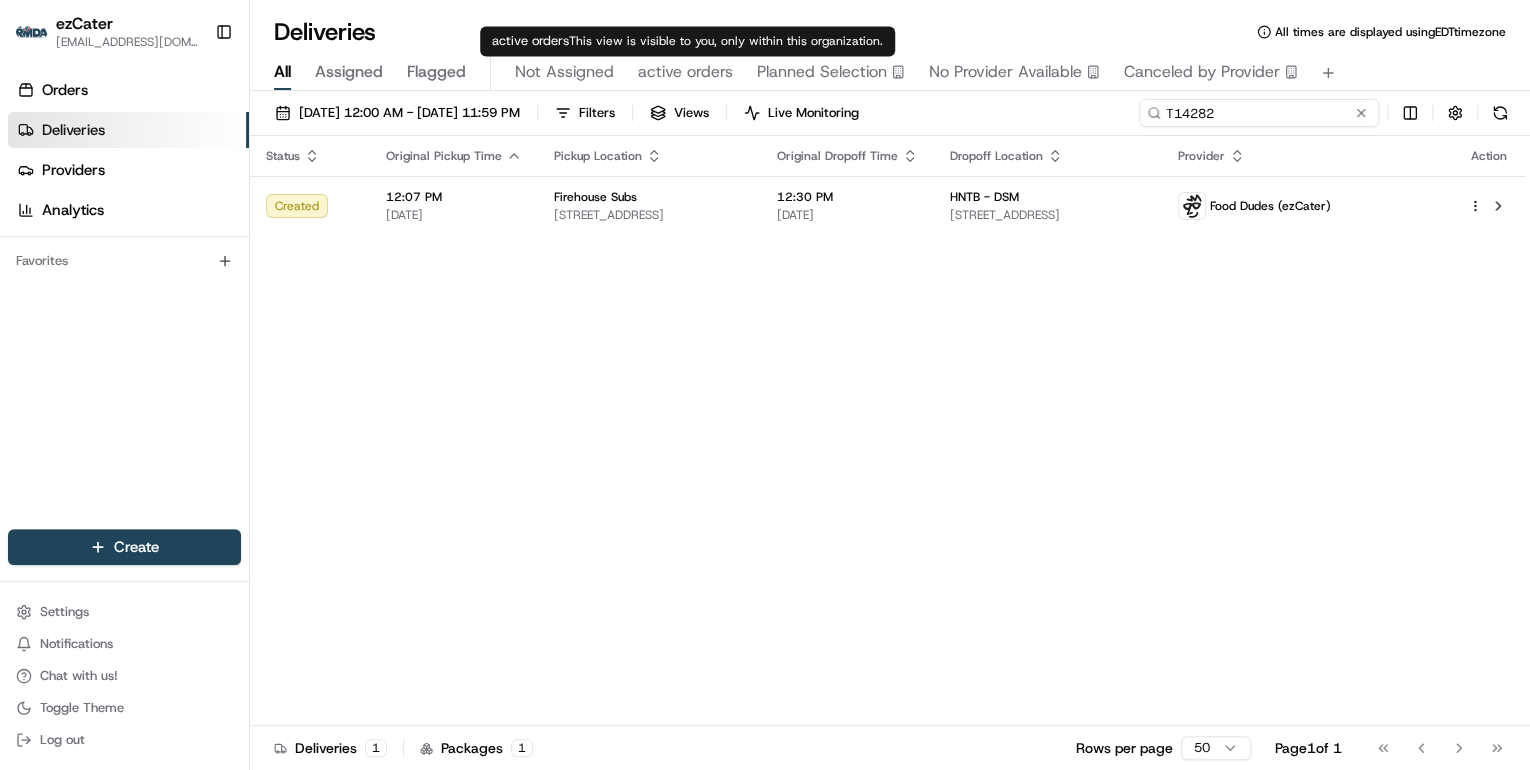 paste on "61U-JG9" 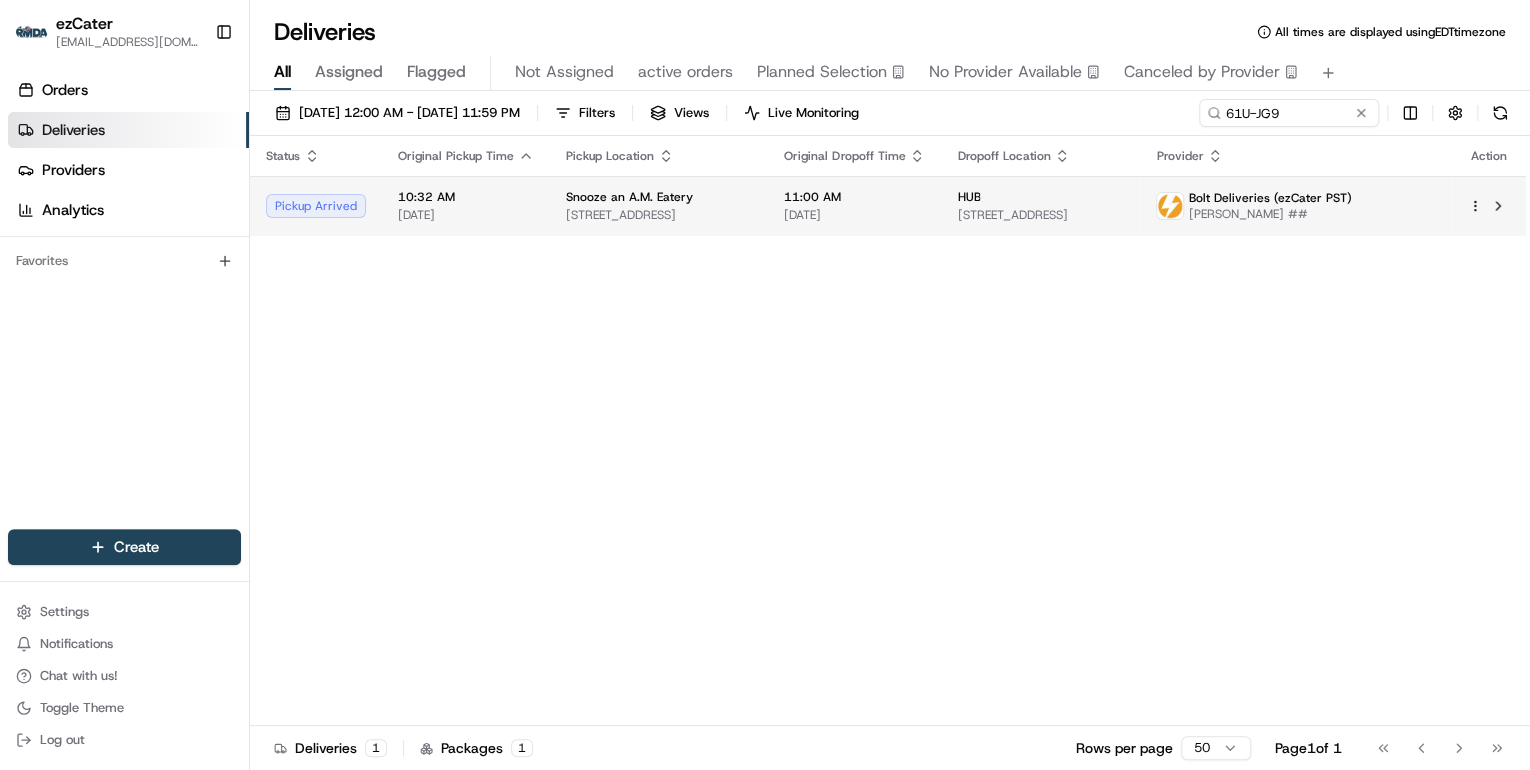 click on "8861 Villa La Jolla Dr #509, La Jolla, CA 92037, USA" at bounding box center (659, 215) 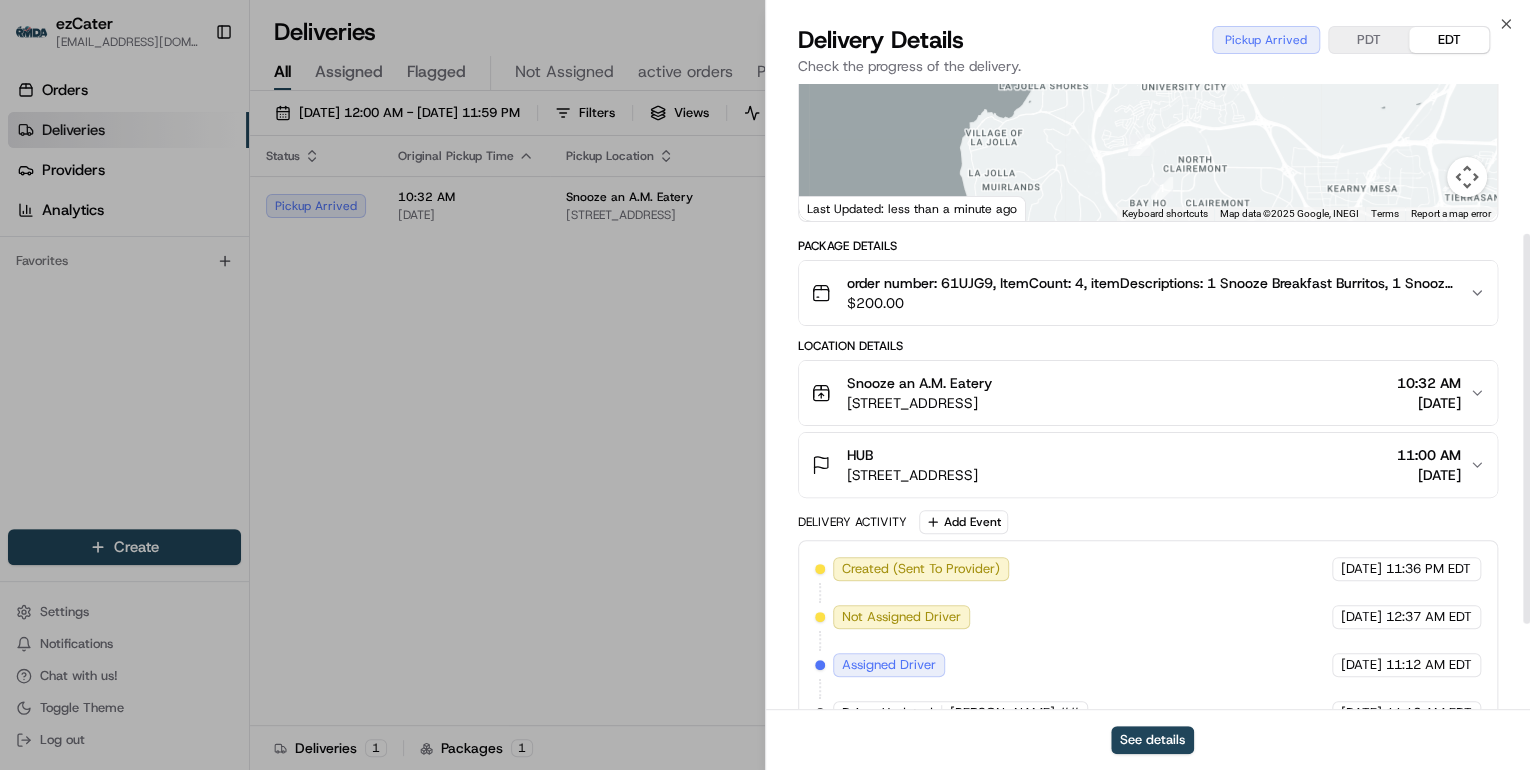 scroll, scrollTop: 377, scrollLeft: 0, axis: vertical 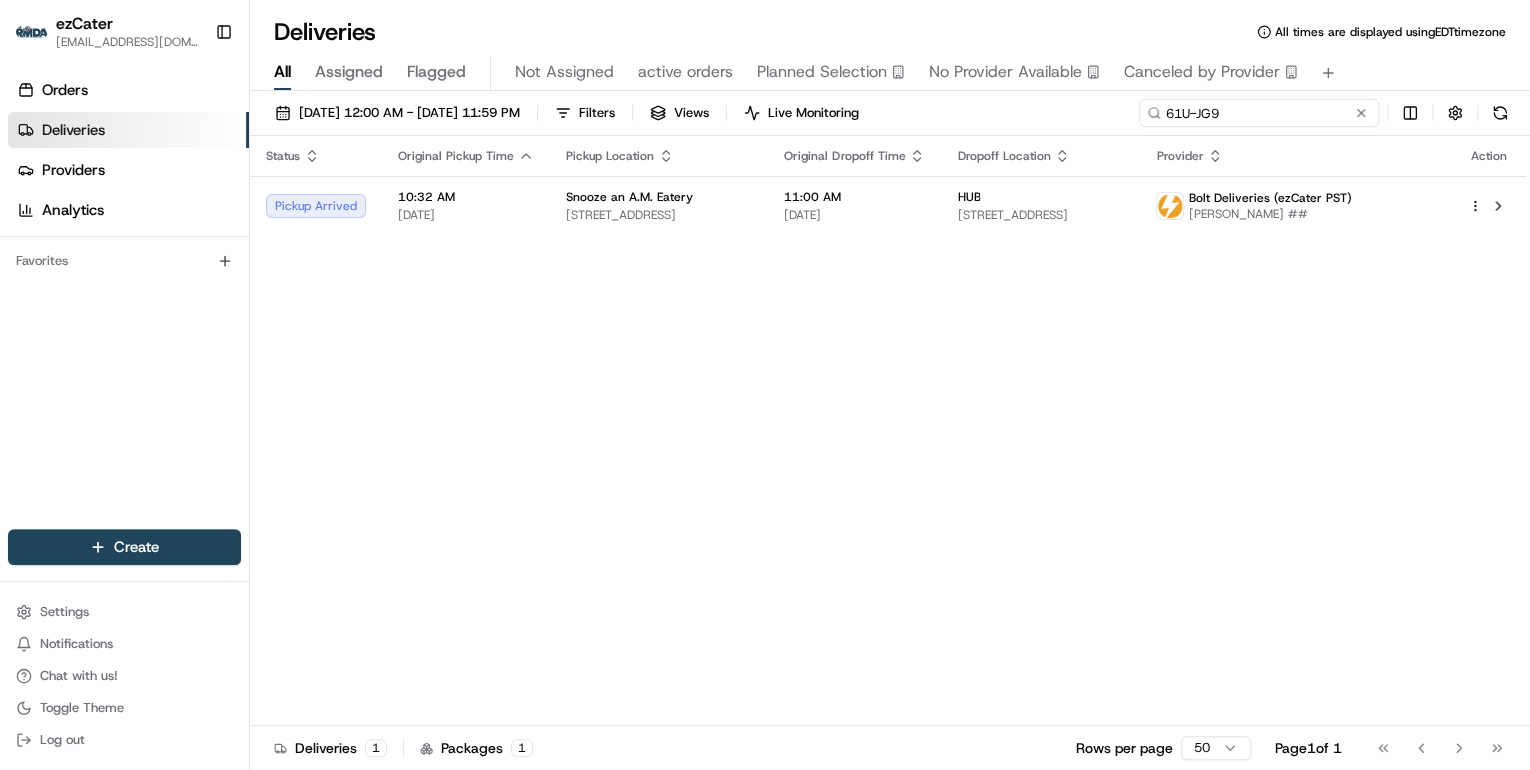 drag, startPoint x: 1292, startPoint y: 114, endPoint x: 820, endPoint y: 69, distance: 474.1403 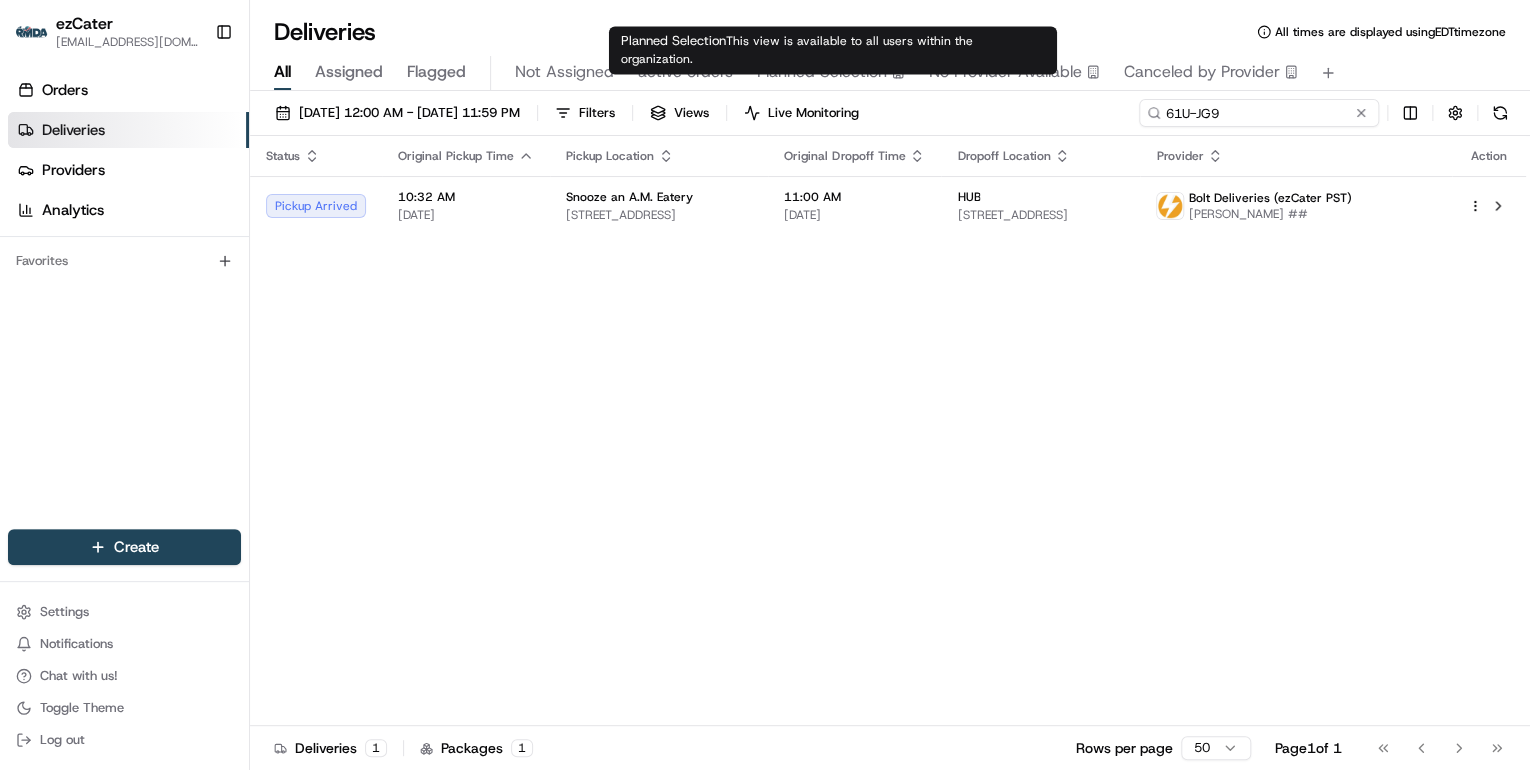 paste on "RV0VF7" 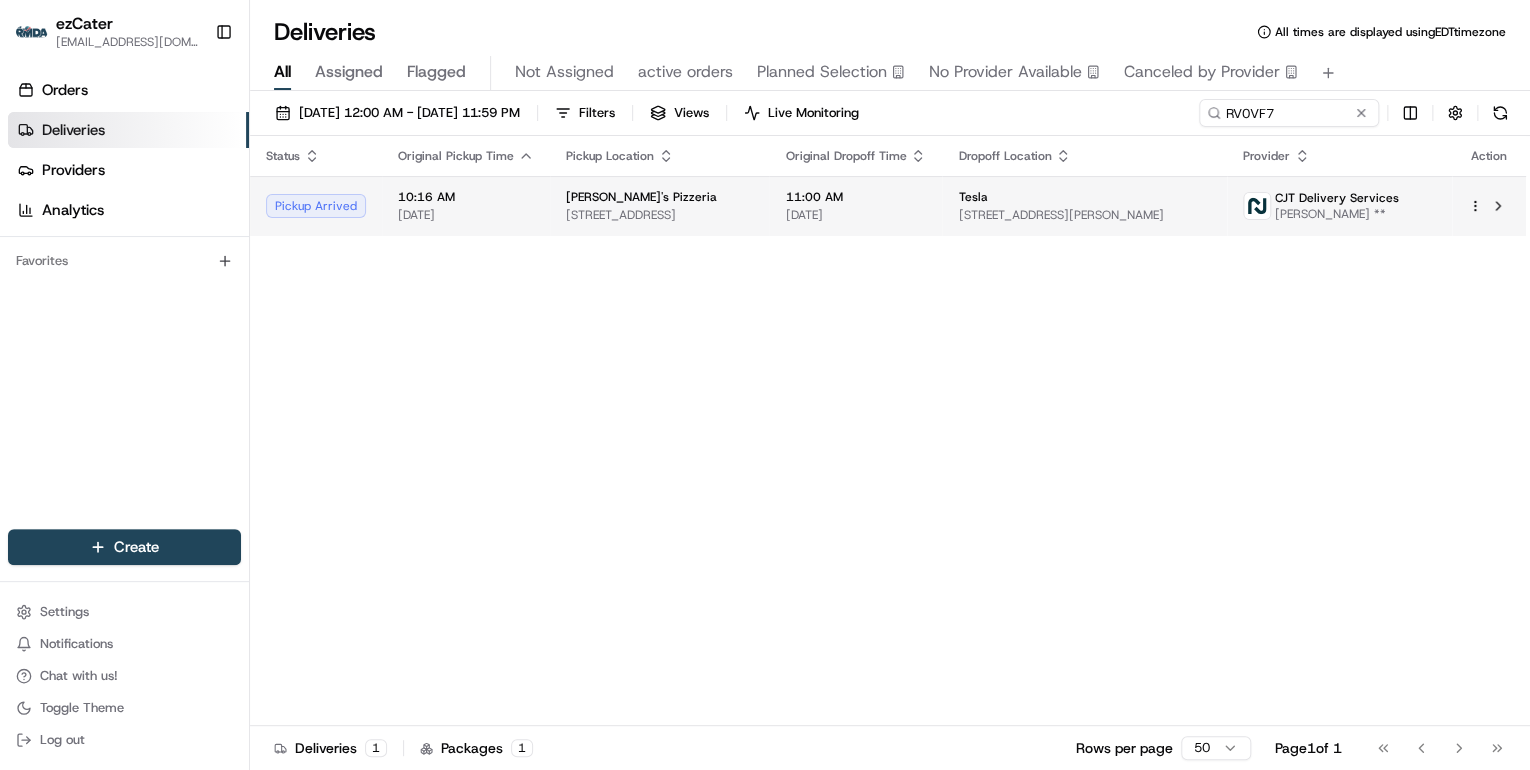 click on "8 Centre Ave, East Rockaway, NY 11518, USA" at bounding box center (659, 215) 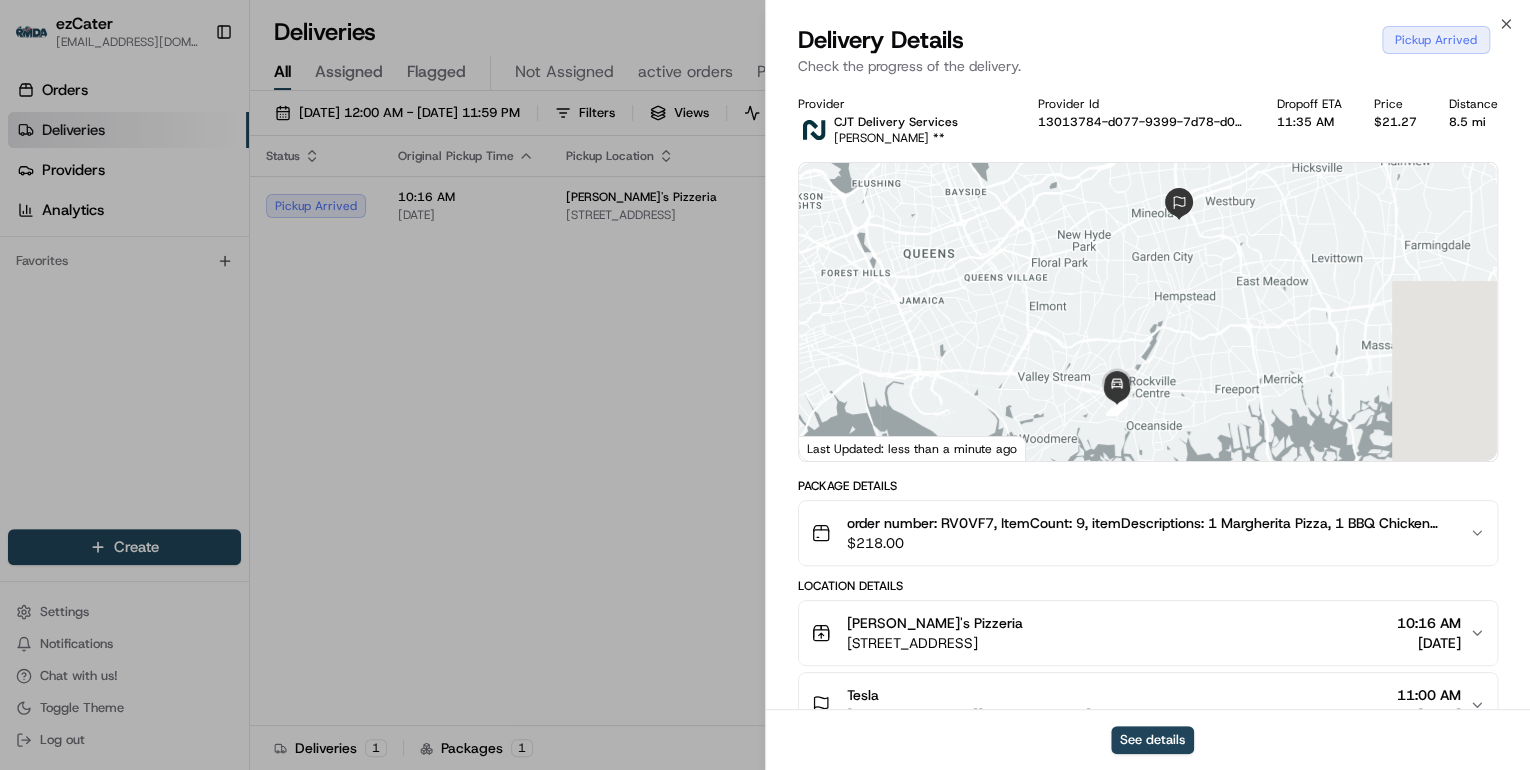 scroll, scrollTop: 240, scrollLeft: 0, axis: vertical 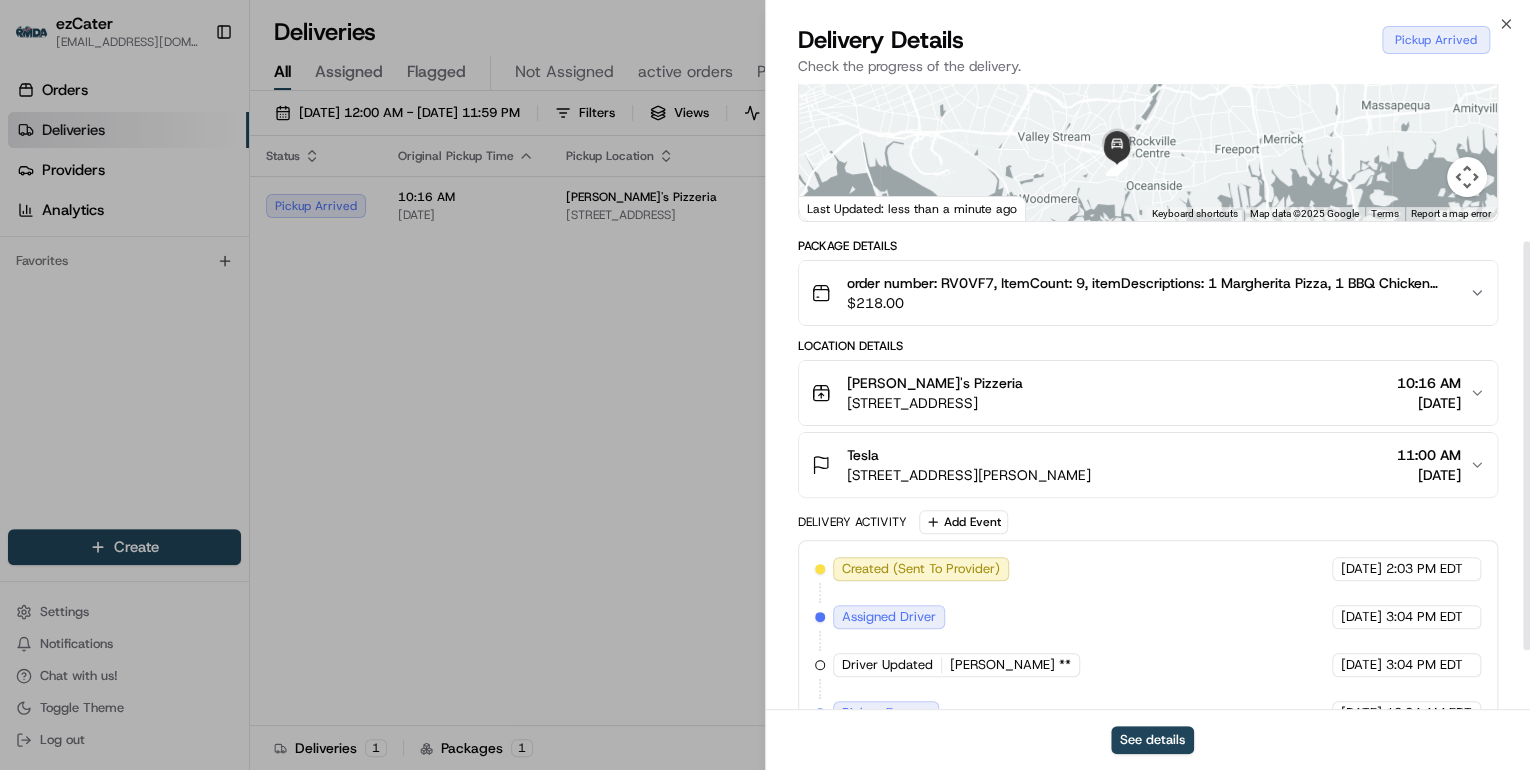 click on "Anthony's Pizzeria" at bounding box center (935, 383) 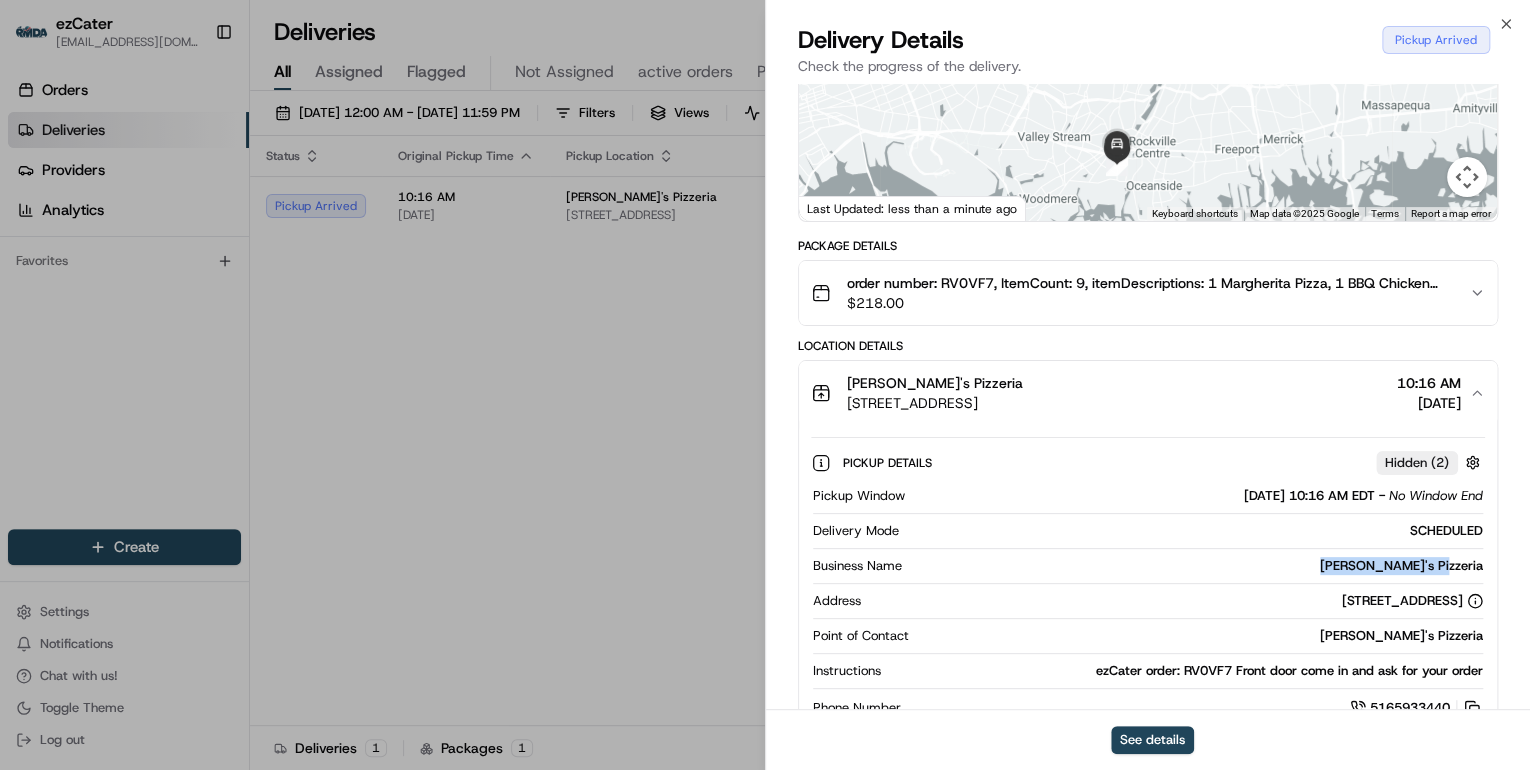 drag, startPoint x: 1488, startPoint y: 564, endPoint x: 1367, endPoint y: 556, distance: 121.264175 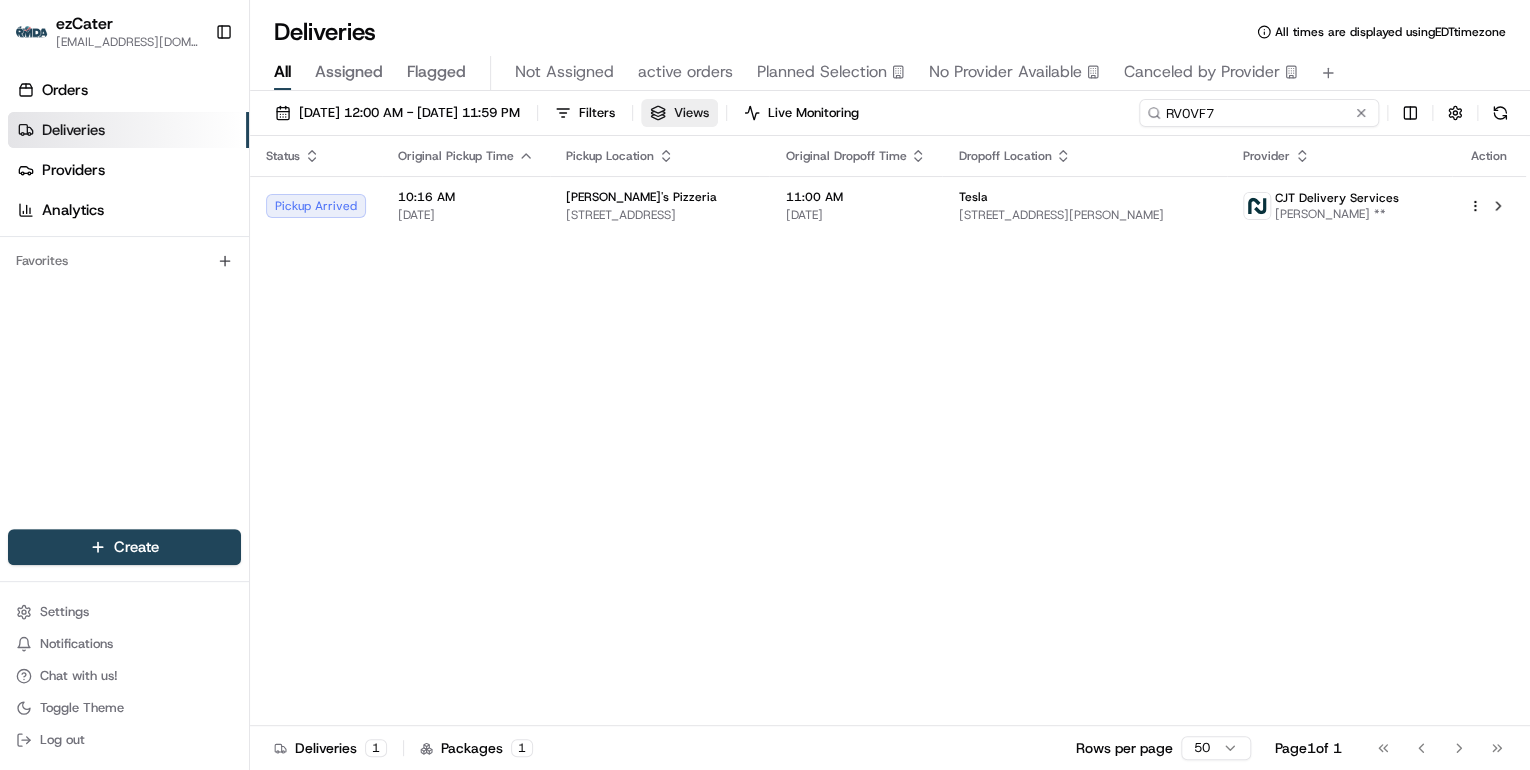 drag, startPoint x: 1311, startPoint y: 110, endPoint x: 743, endPoint y: 117, distance: 568.04315 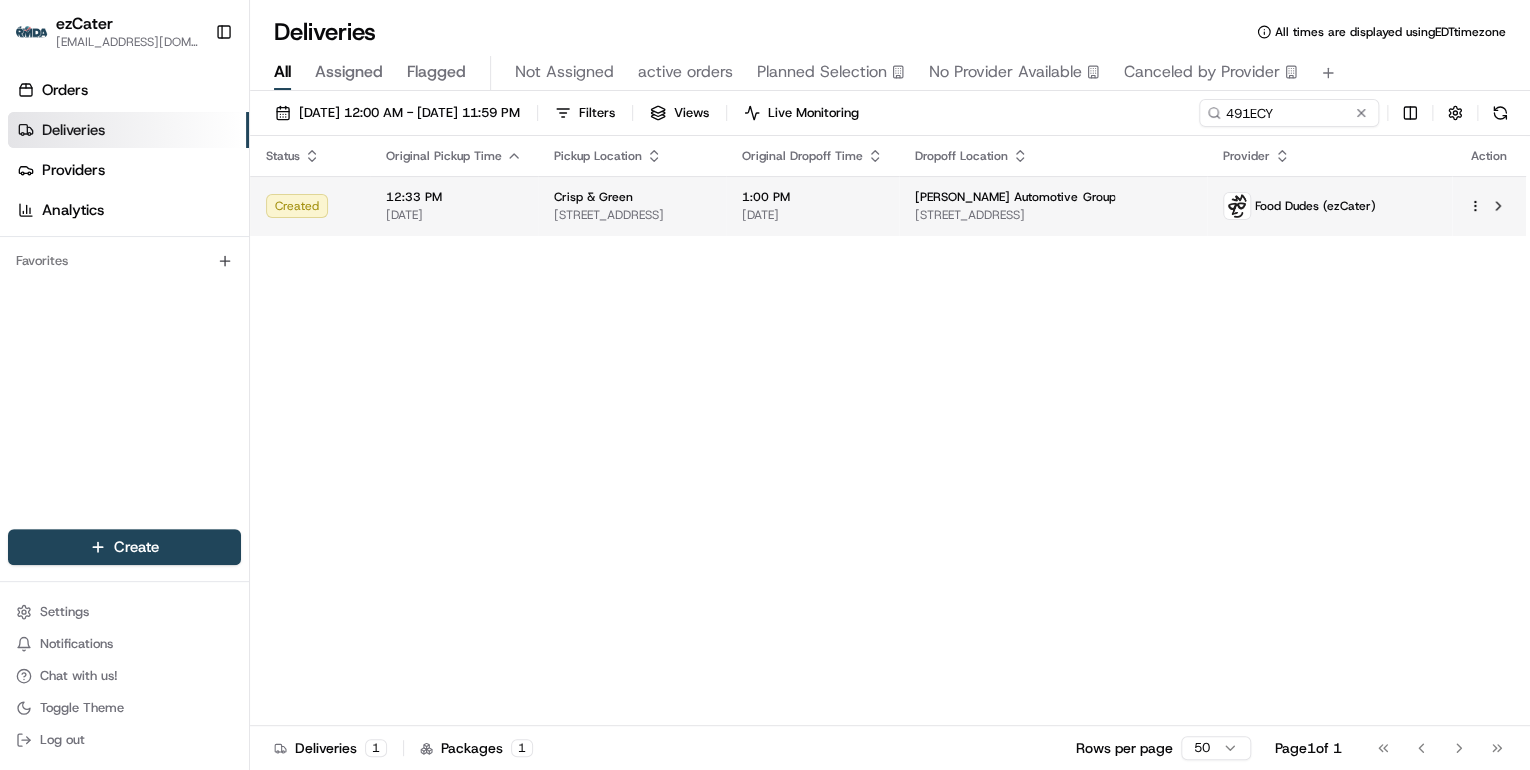 click on "3930 50th St W, Minneapolis, MN 55424, United States" at bounding box center (632, 215) 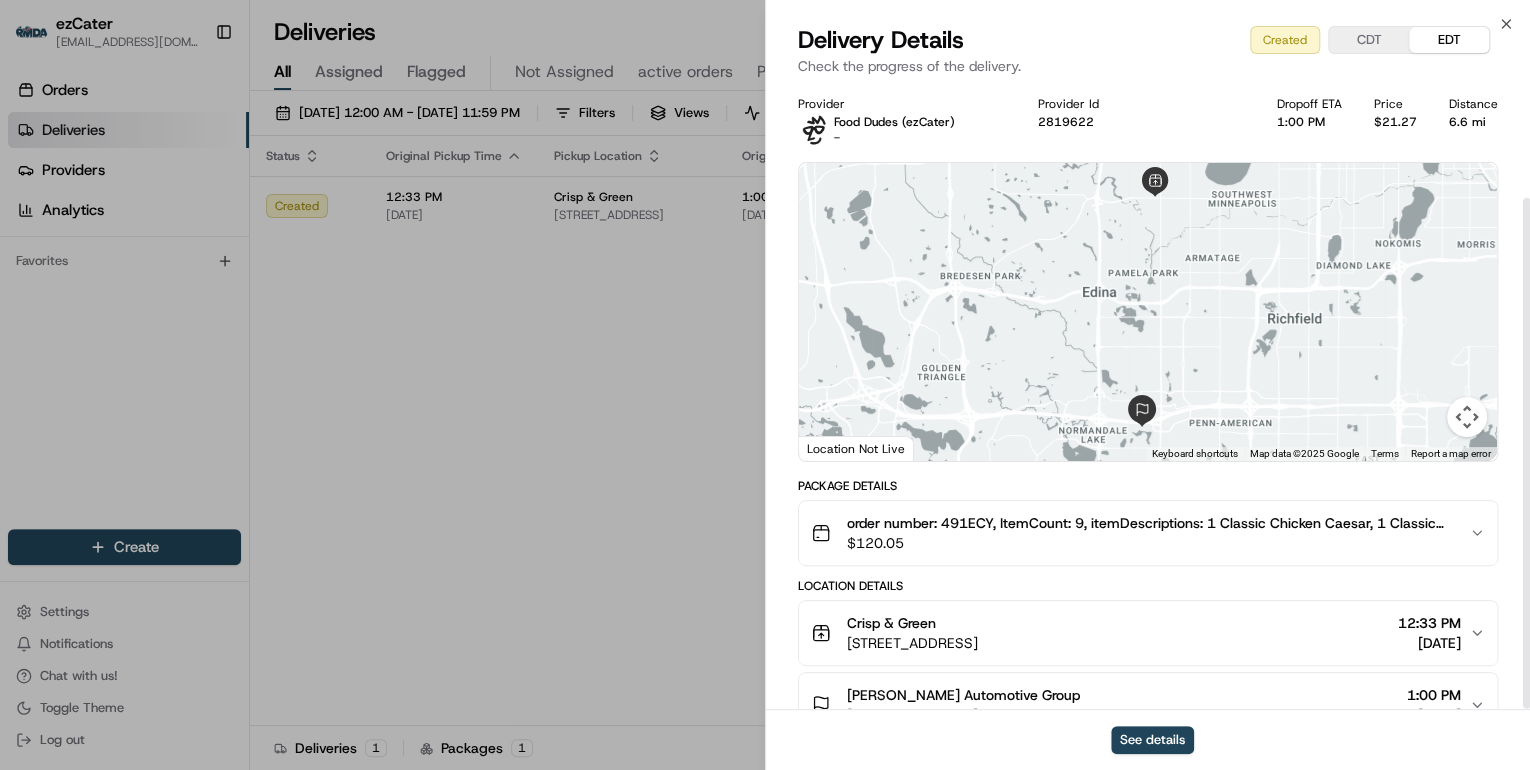 scroll, scrollTop: 139, scrollLeft: 0, axis: vertical 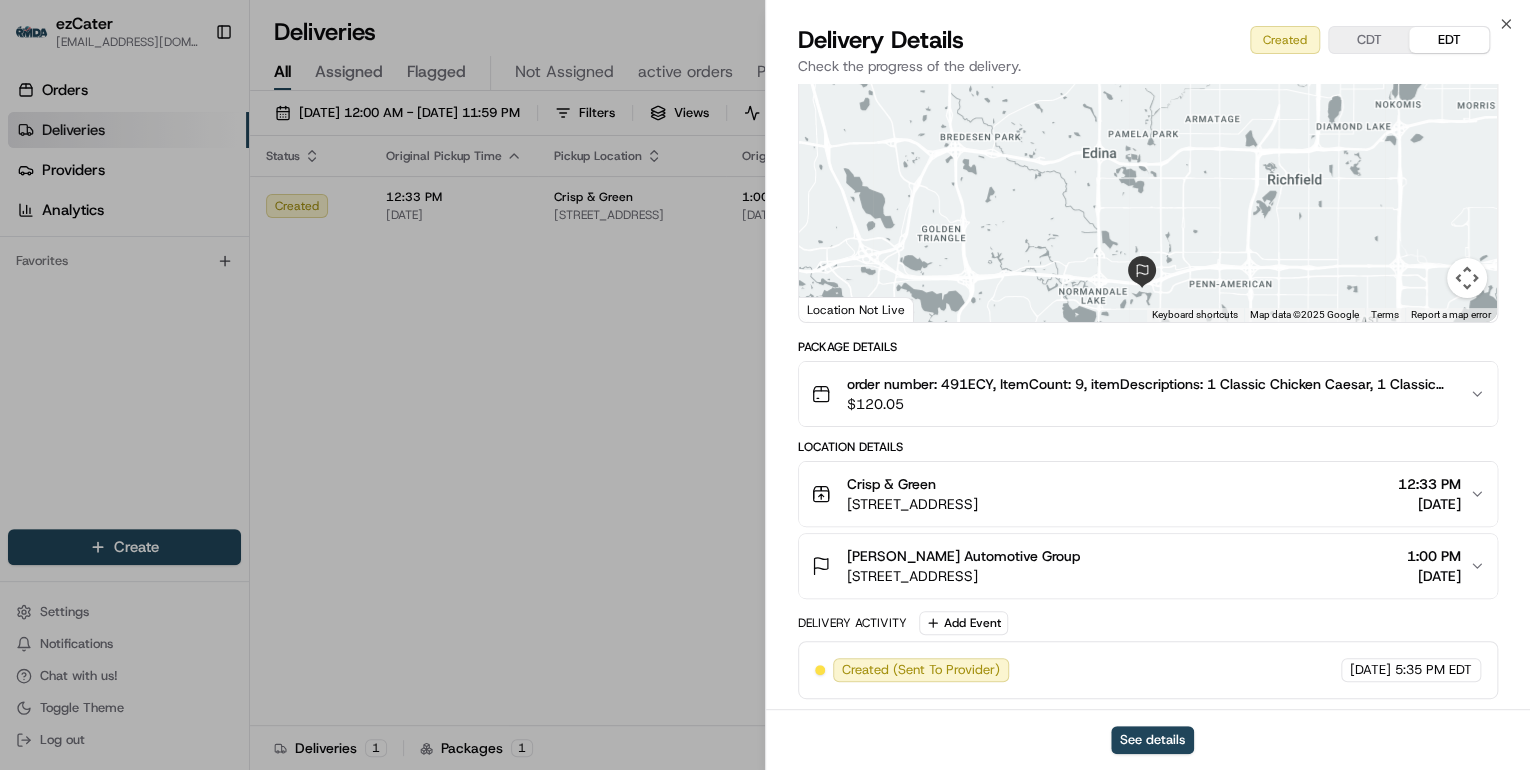 click on "$ 120.05" at bounding box center (1150, 404) 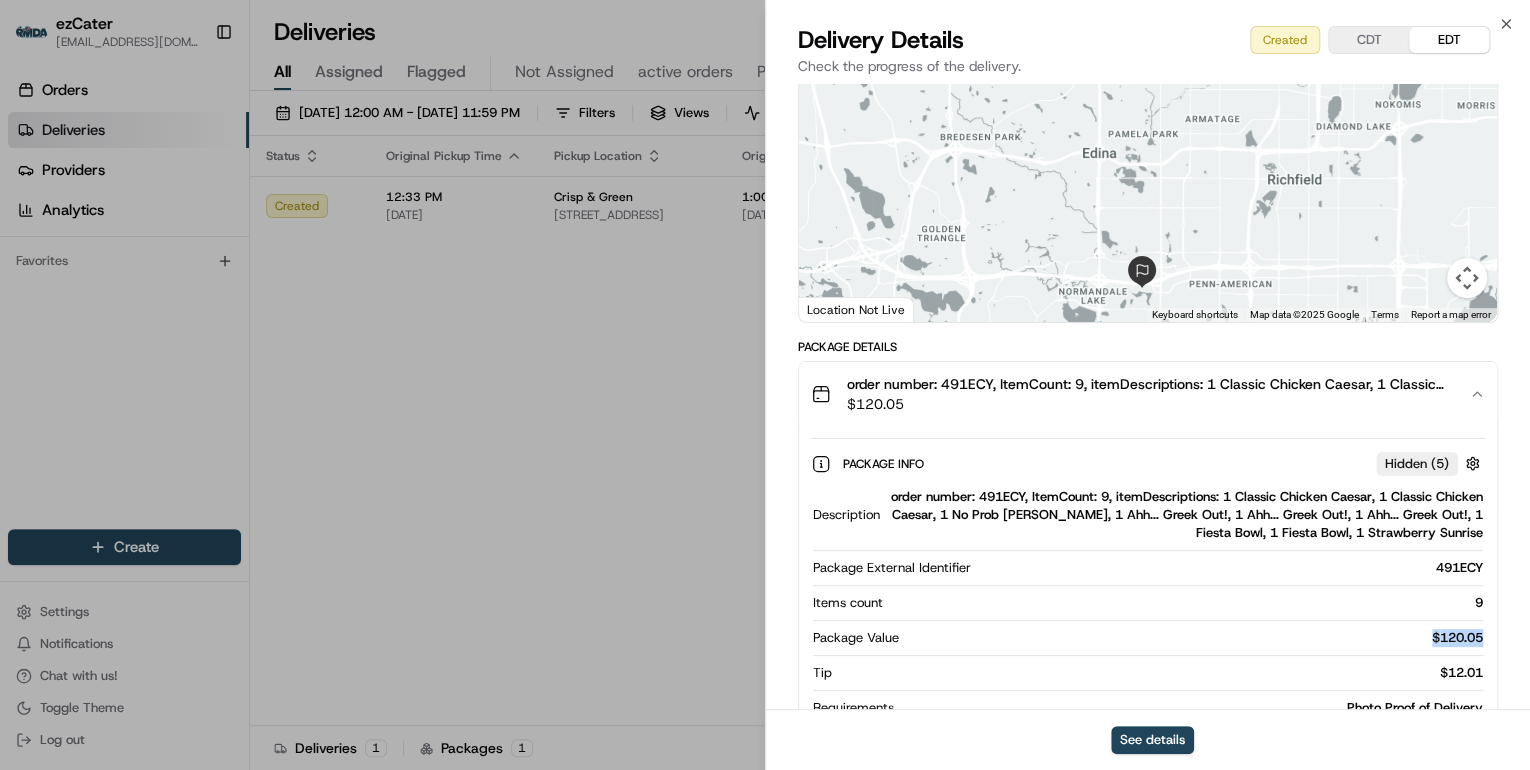 drag, startPoint x: 1484, startPoint y: 632, endPoint x: 1429, endPoint y: 634, distance: 55.03635 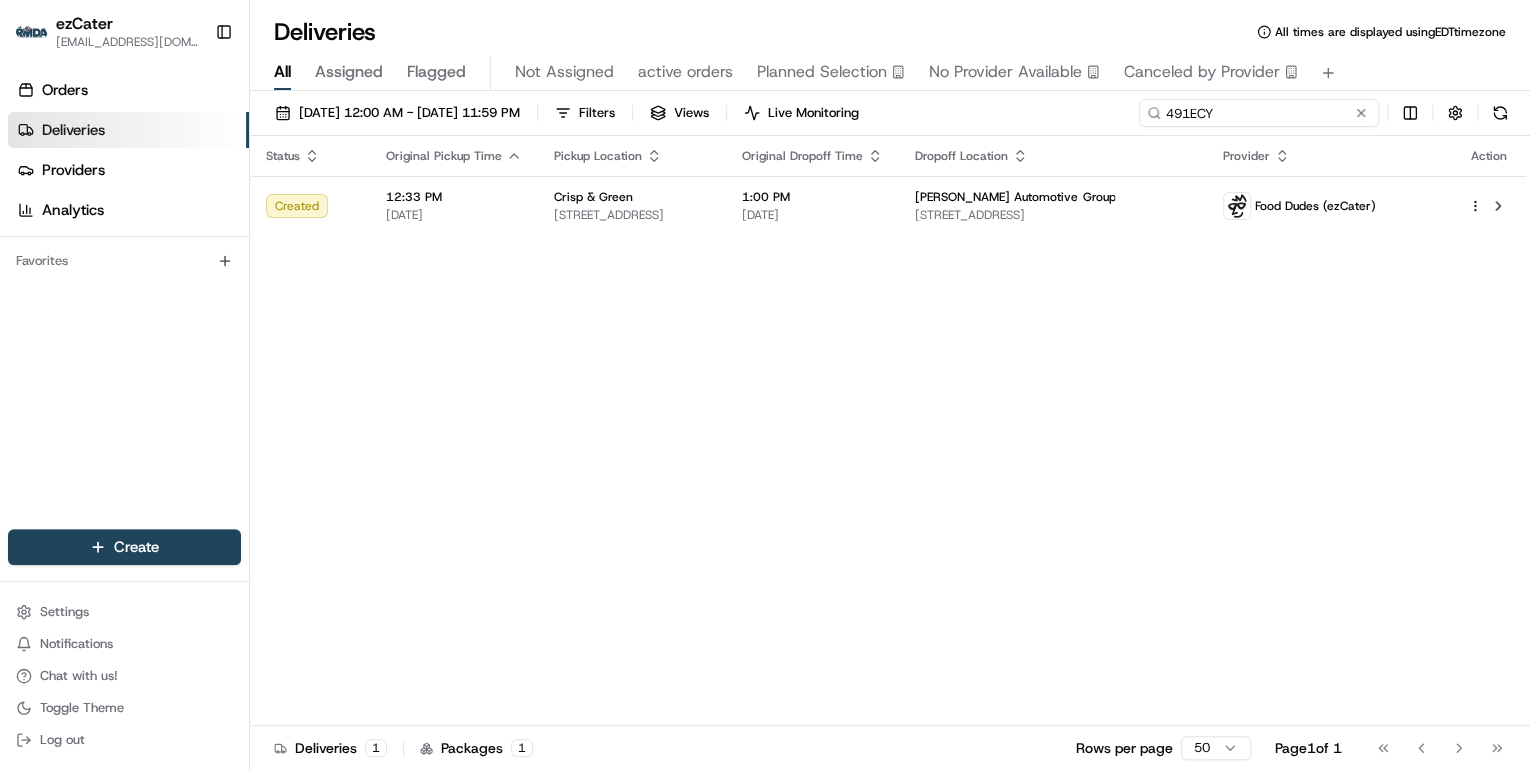 drag, startPoint x: 1274, startPoint y: 113, endPoint x: 844, endPoint y: 95, distance: 430.3766 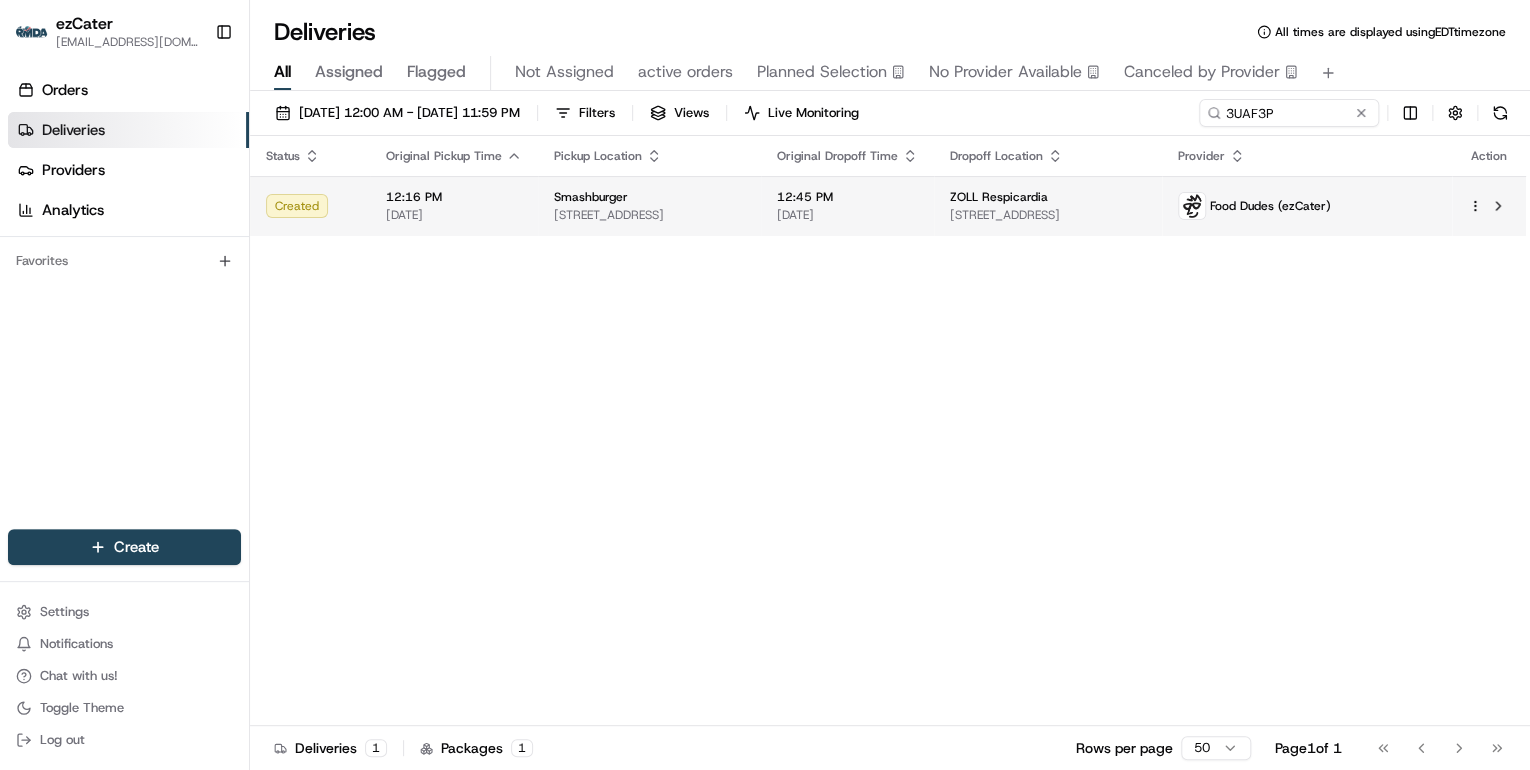 click on "8045 Flying Cloud Dr, Eden Prairie, MN 55344, USA" at bounding box center (649, 215) 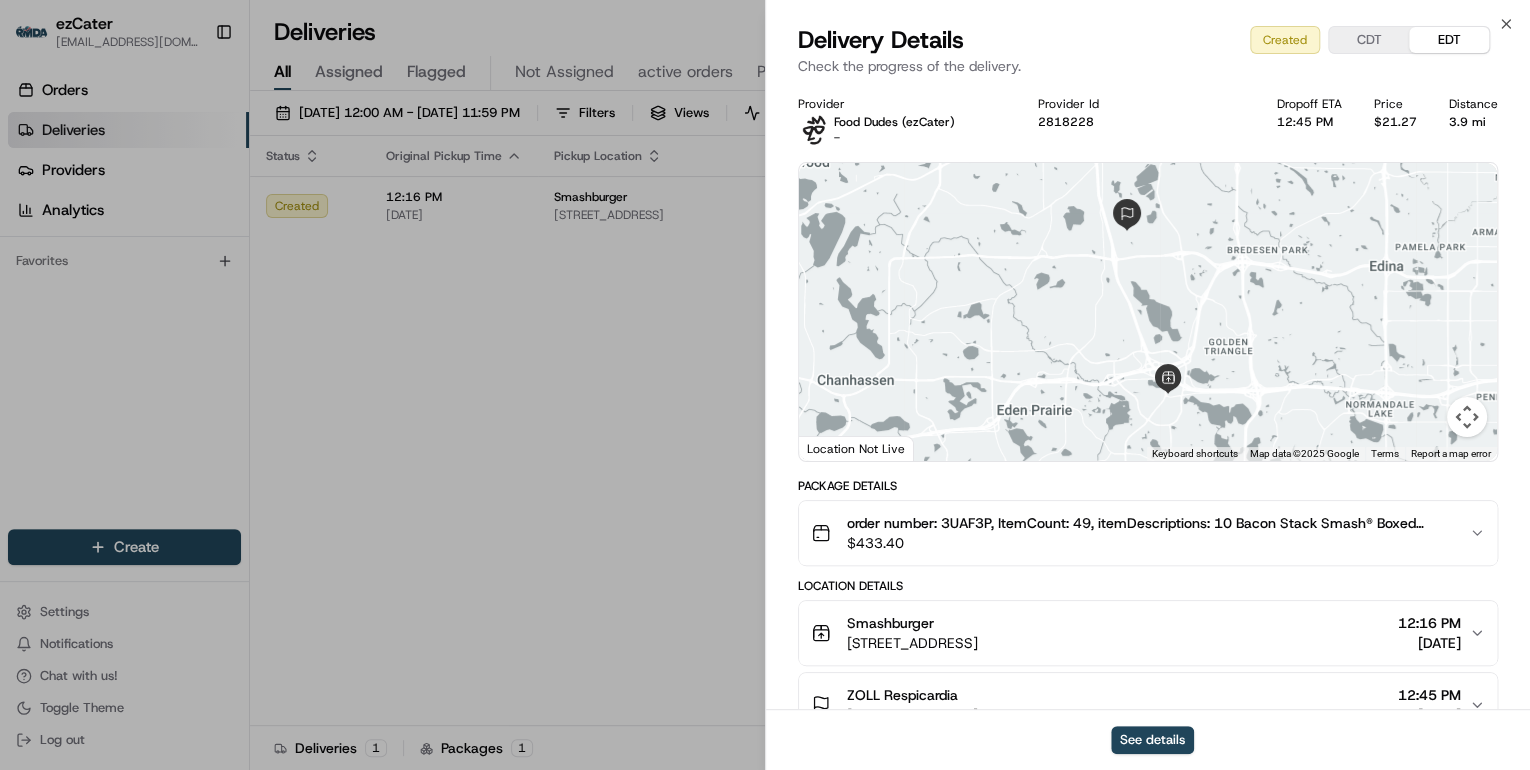 scroll, scrollTop: 139, scrollLeft: 0, axis: vertical 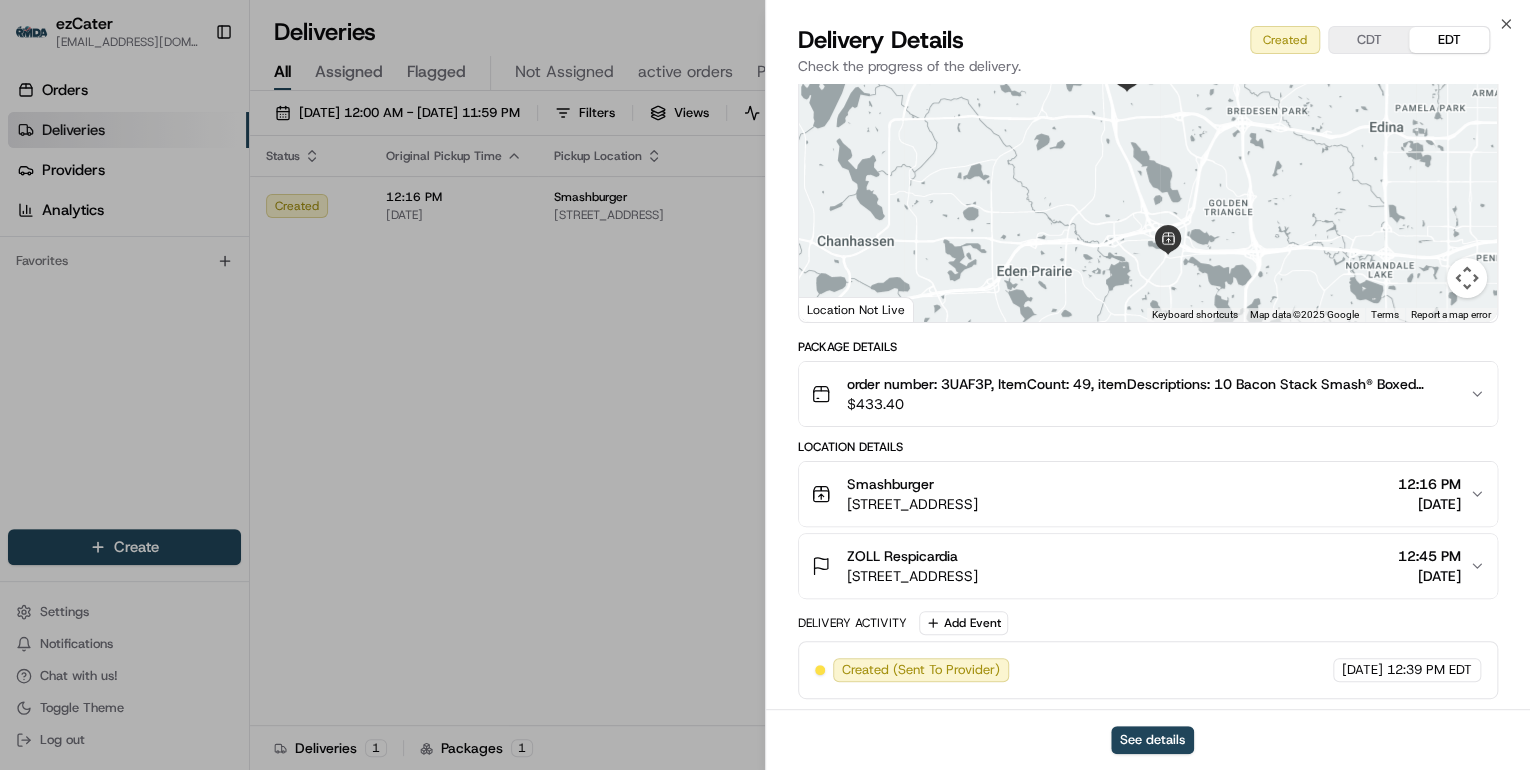 click on "$ 433.40" at bounding box center [1150, 404] 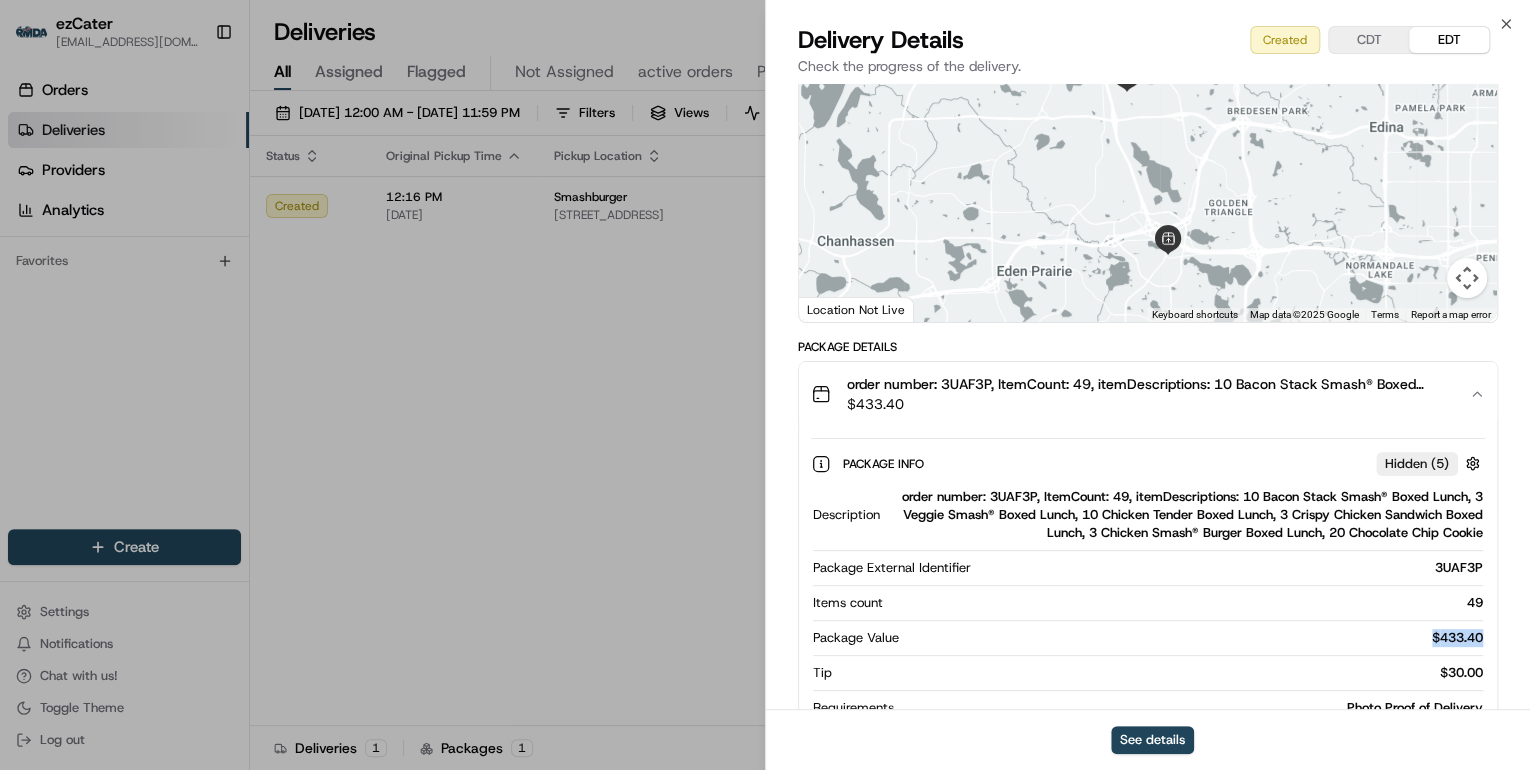 drag, startPoint x: 1492, startPoint y: 638, endPoint x: 1408, endPoint y: 632, distance: 84.21401 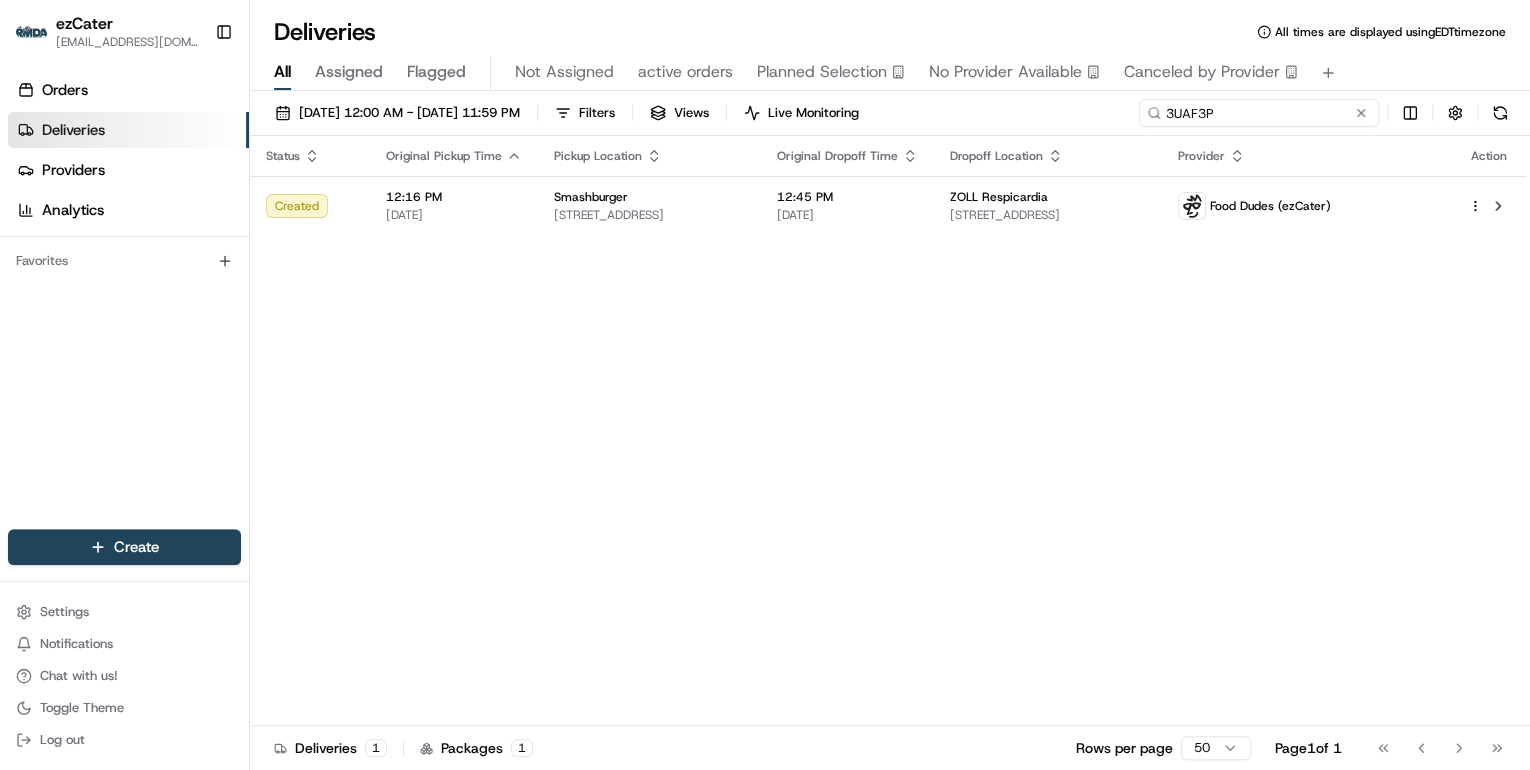 drag, startPoint x: 1274, startPoint y: 116, endPoint x: 795, endPoint y: 112, distance: 479.0167 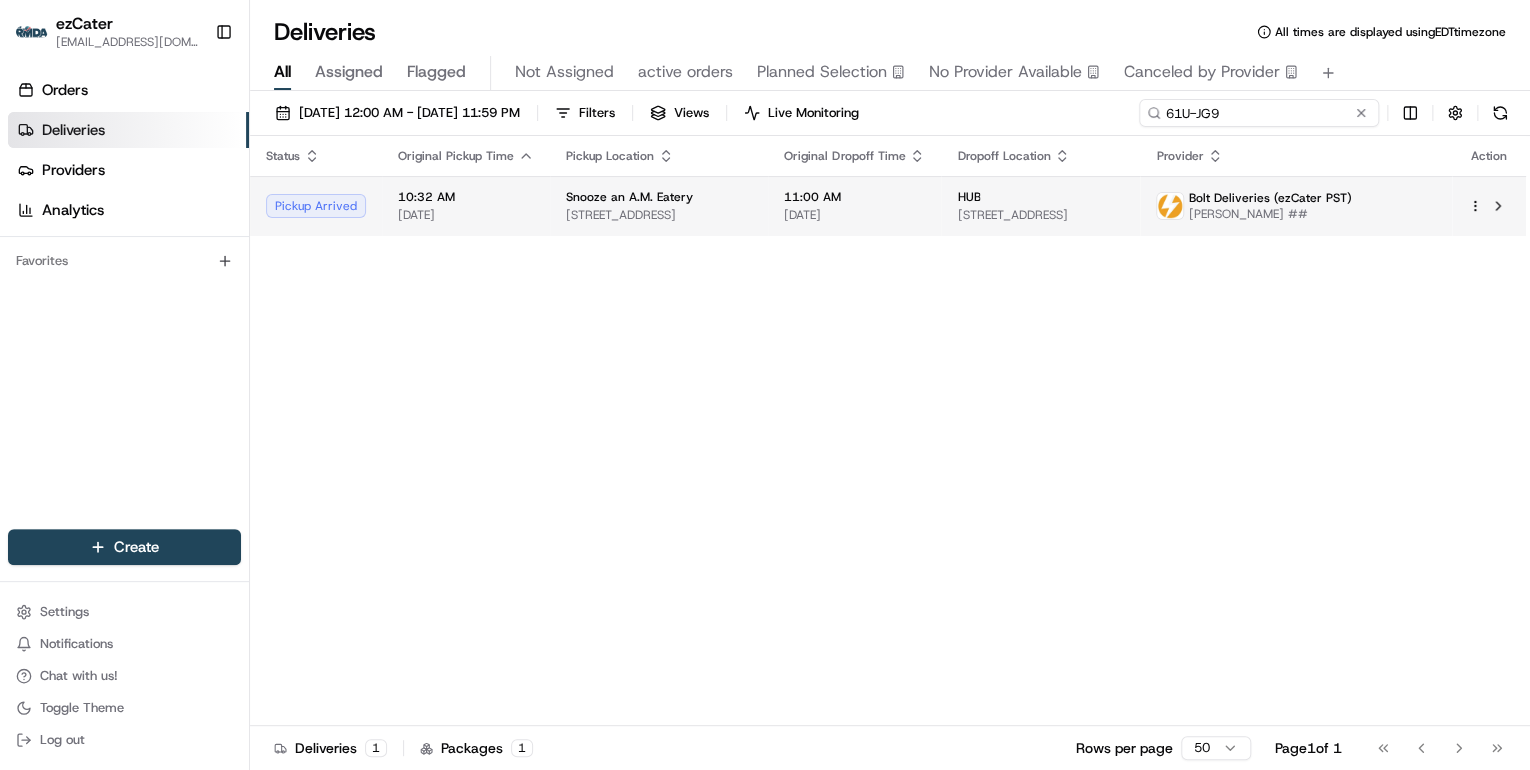 type on "61U-JG9" 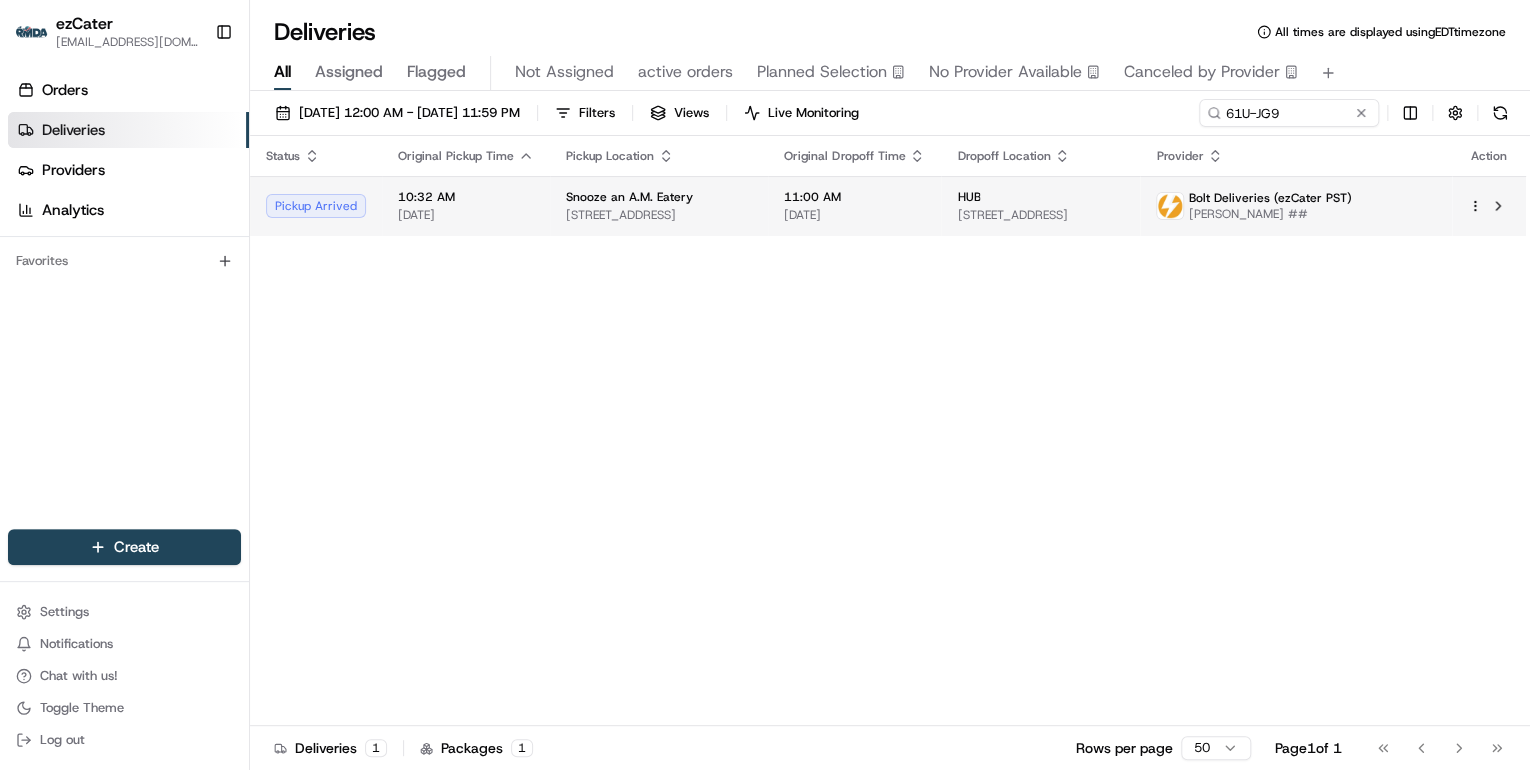 click on "Snooze an A.M. Eatery 8861 Villa La Jolla Dr #509, La Jolla, CA 92037, USA" at bounding box center [659, 206] 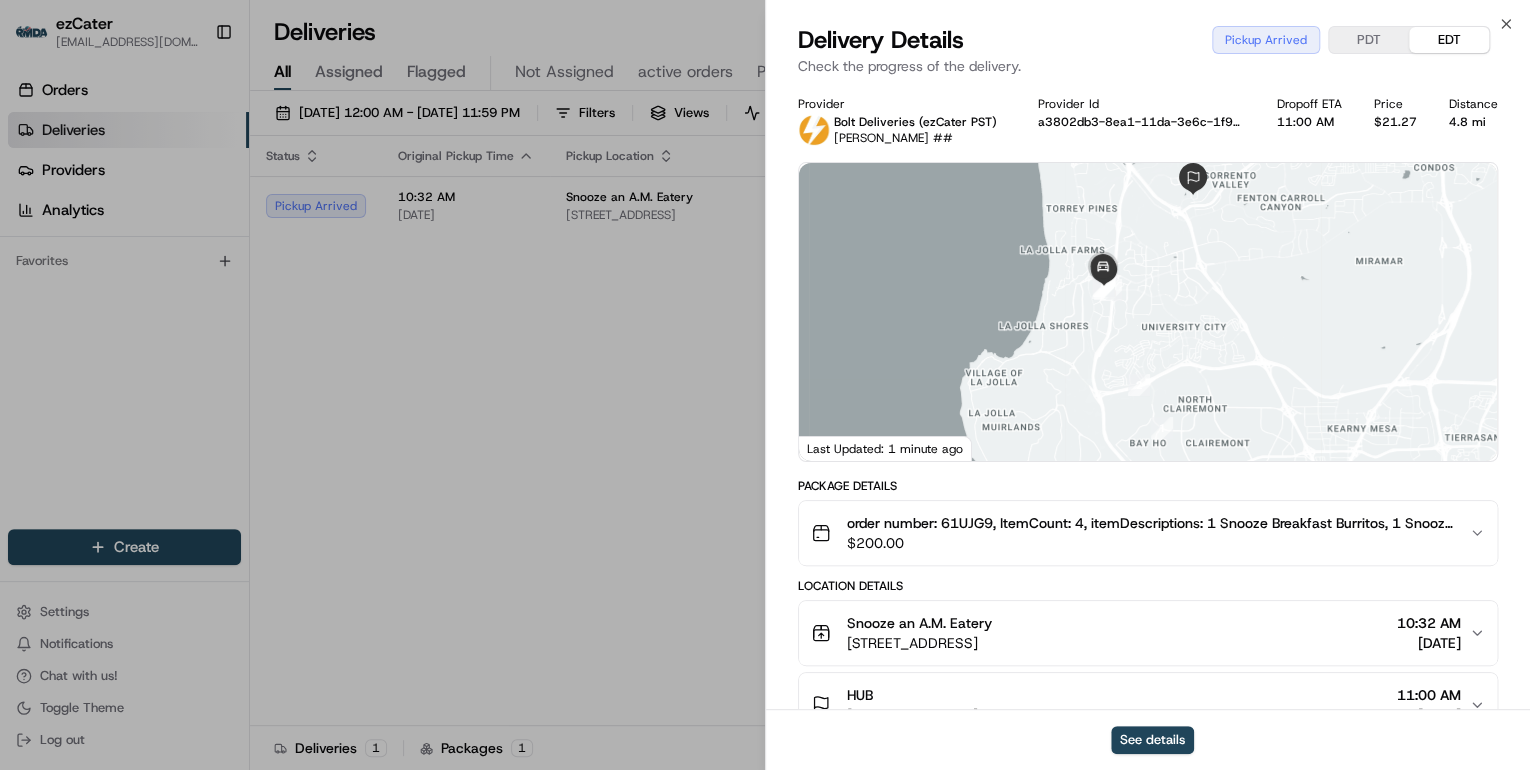 scroll, scrollTop: 240, scrollLeft: 0, axis: vertical 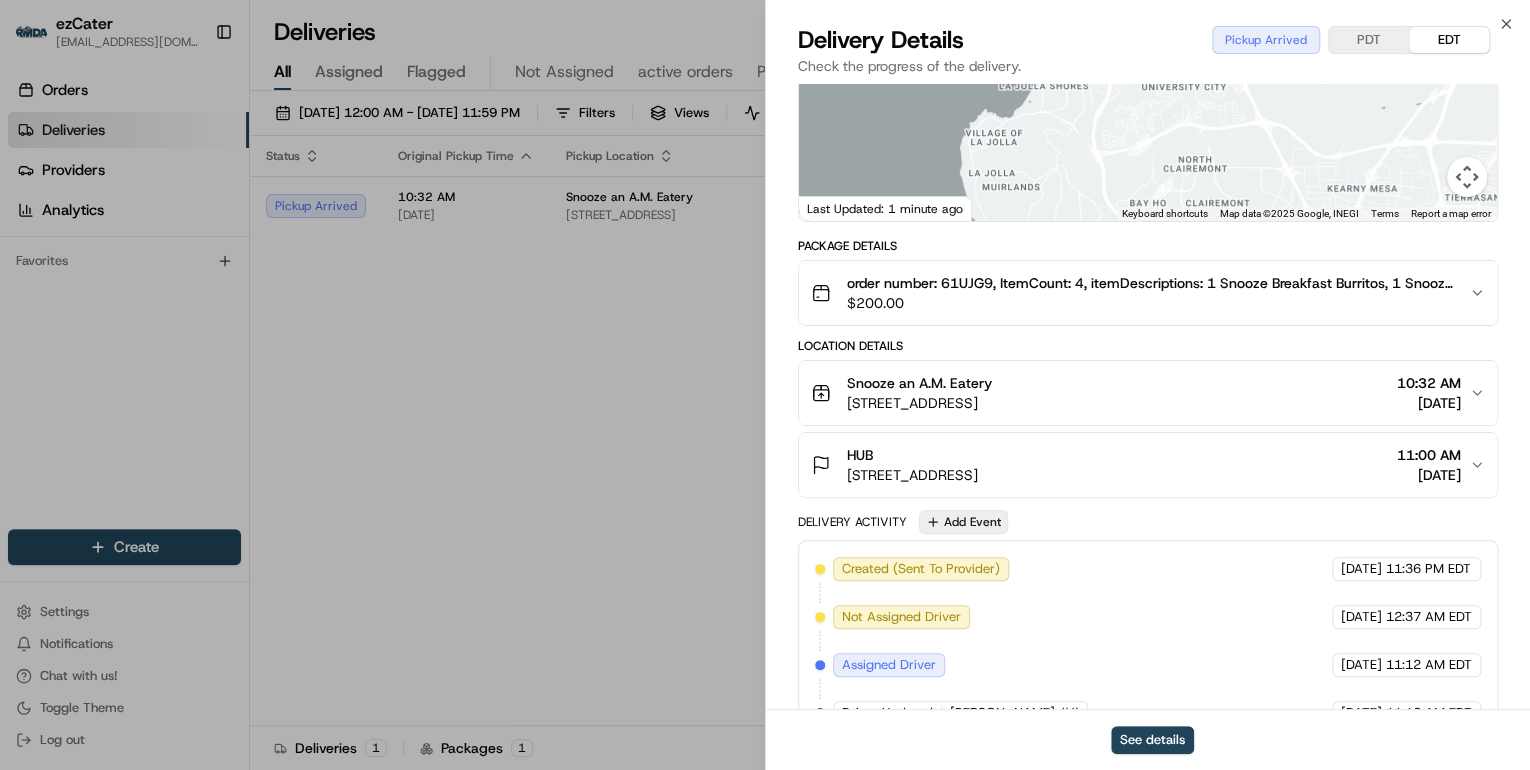 click on "Add Event" at bounding box center (963, 522) 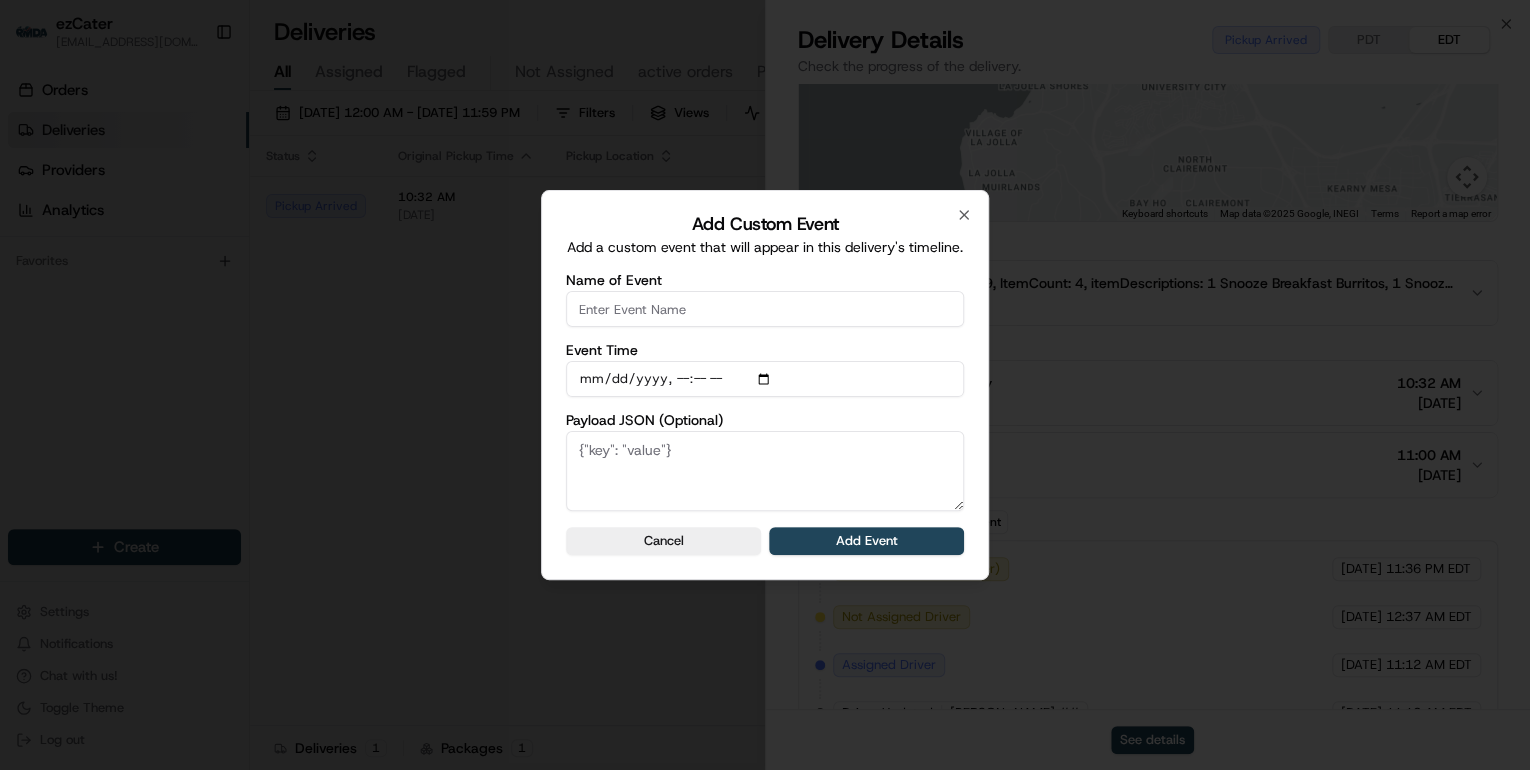 click on "Name of Event" at bounding box center [765, 309] 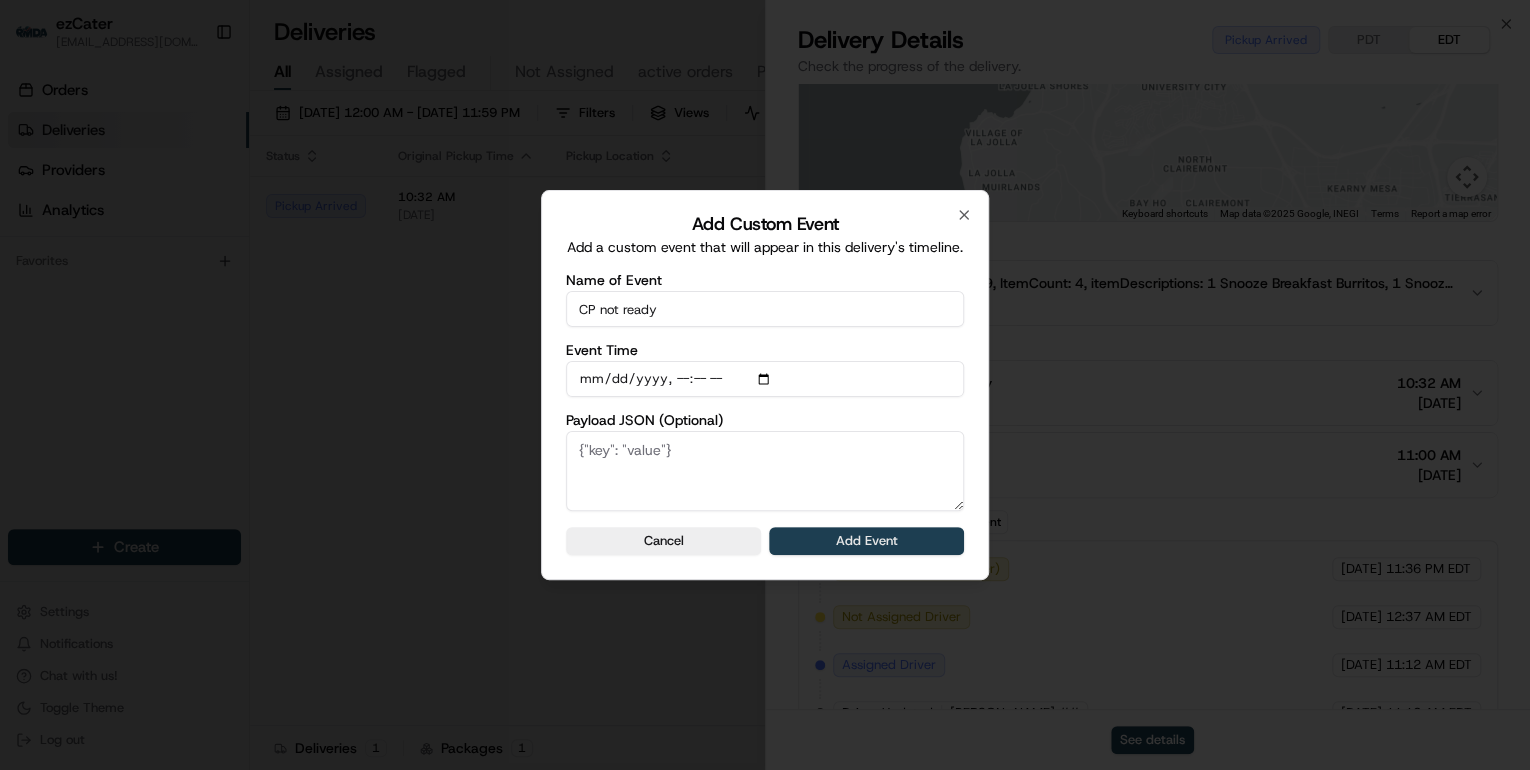 click on "Add Event" at bounding box center (866, 541) 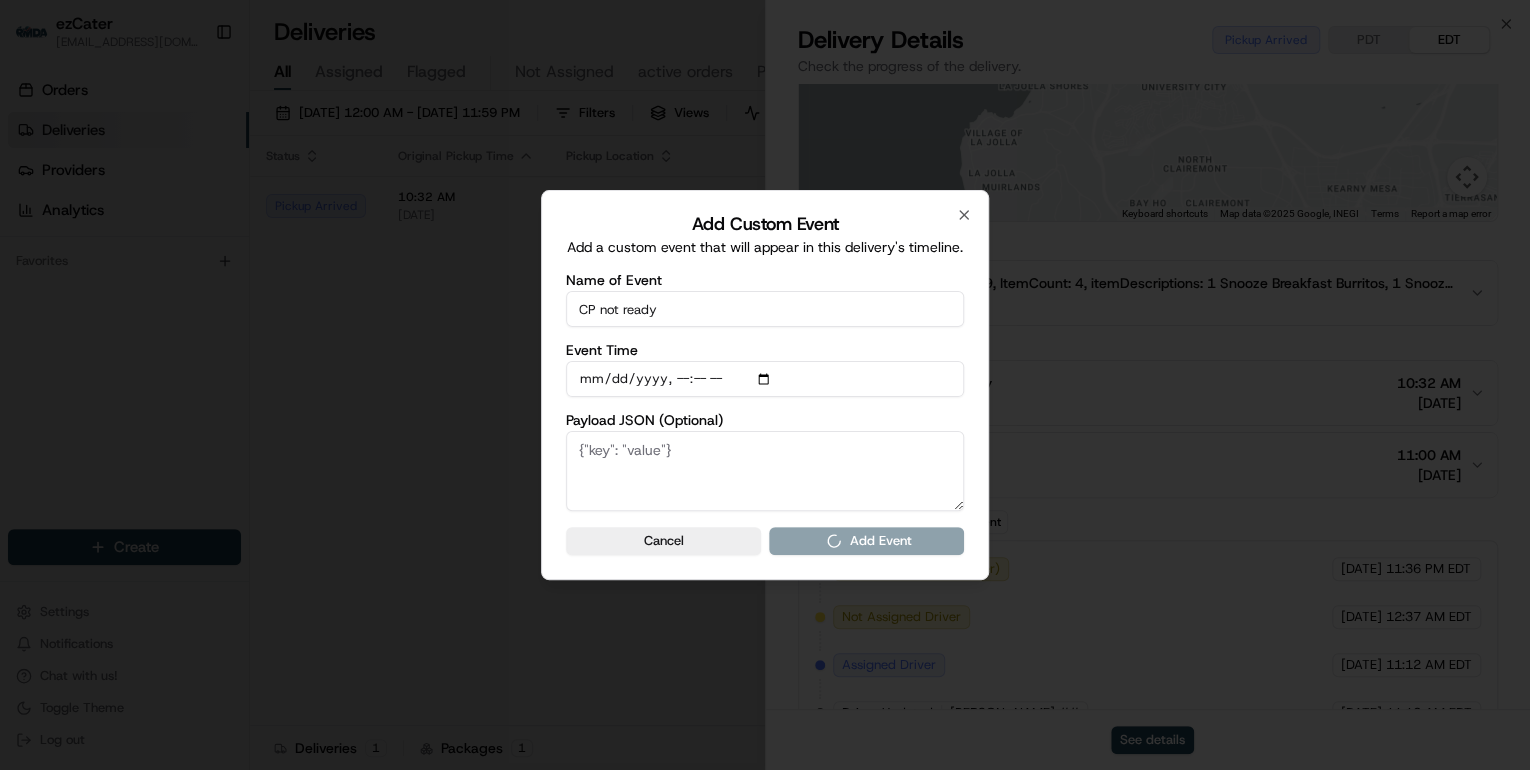 type 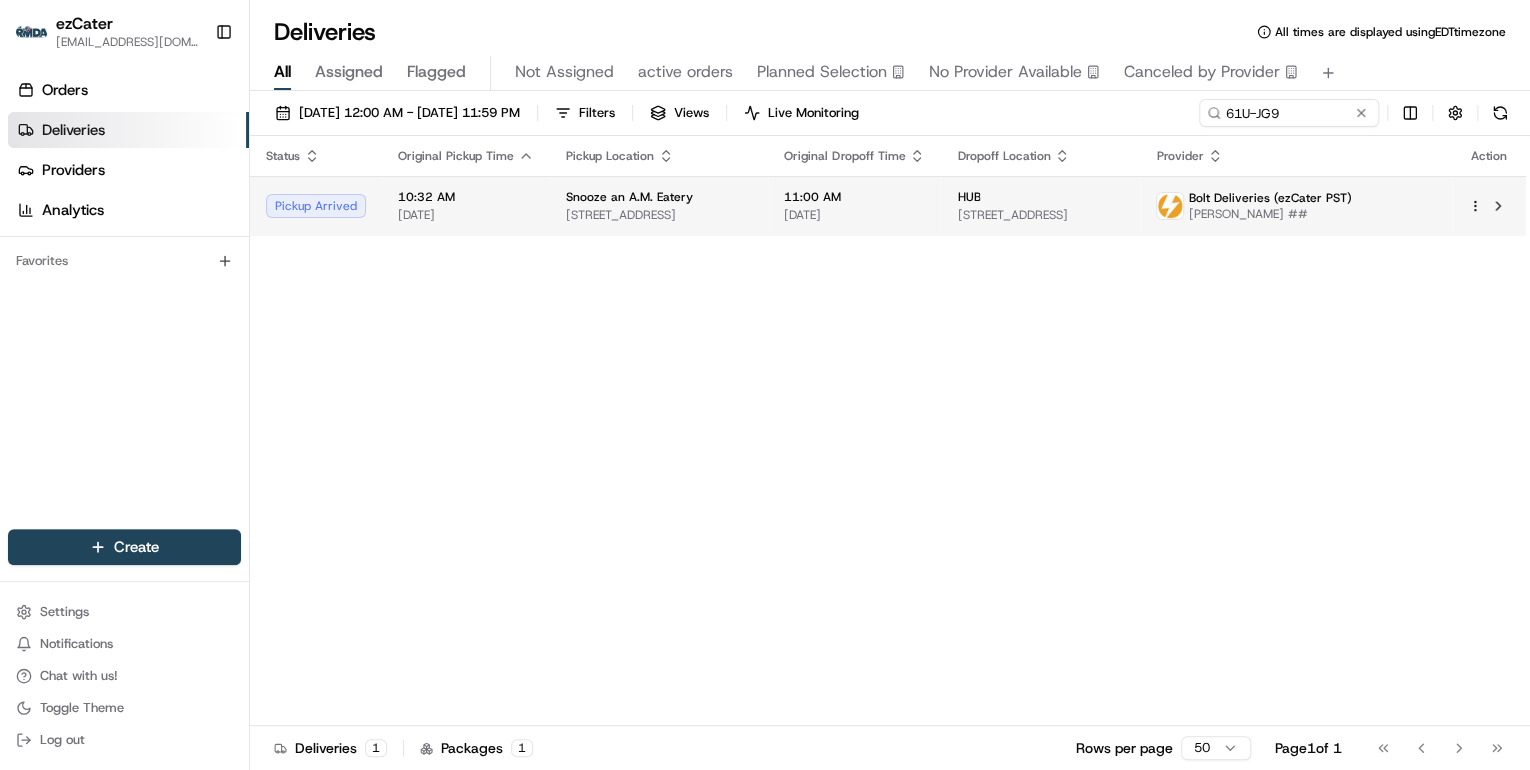 click on "Snooze an A.M. Eatery 8861 Villa La Jolla Dr #509, La Jolla, CA 92037, USA" at bounding box center (659, 206) 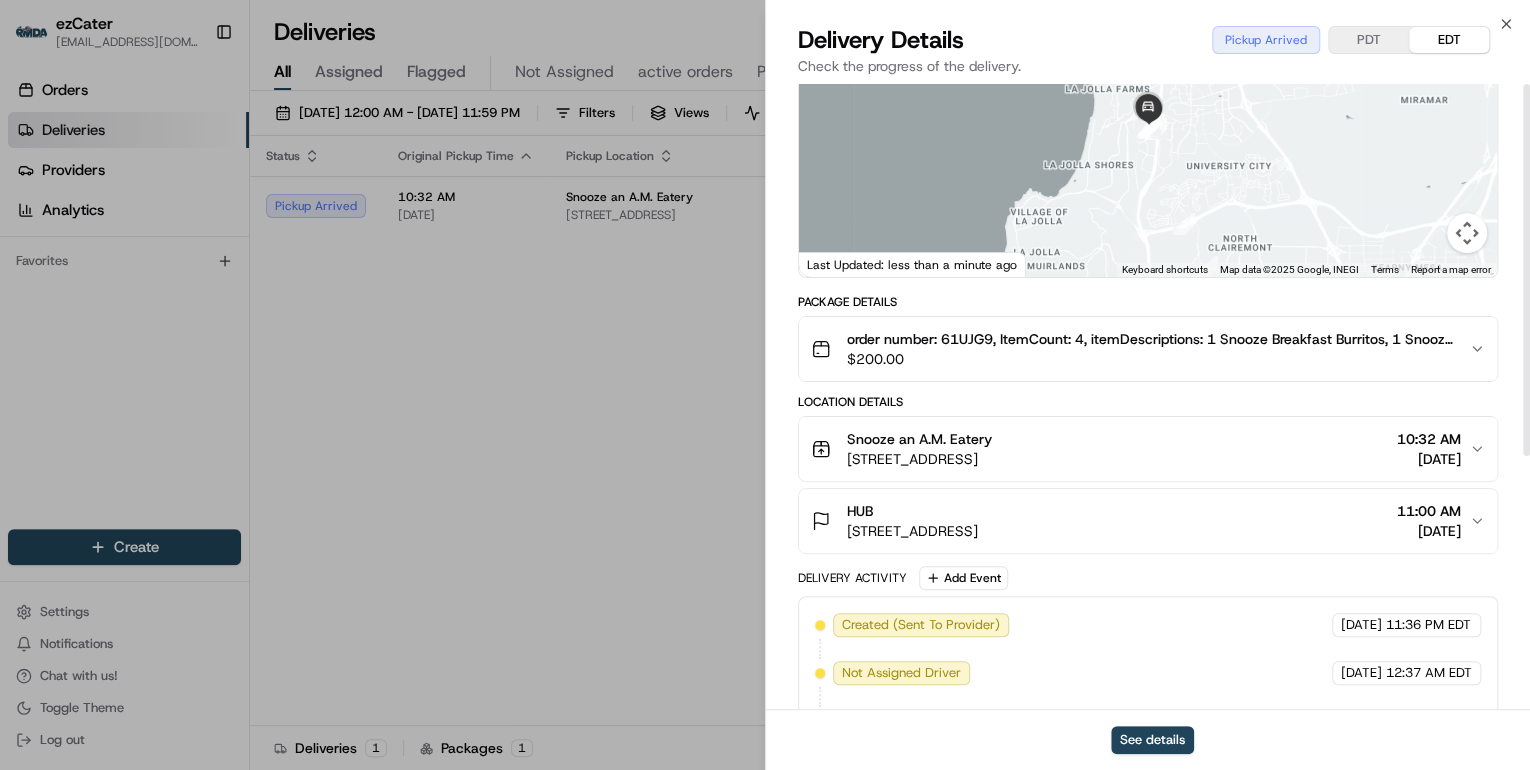 scroll, scrollTop: 0, scrollLeft: 0, axis: both 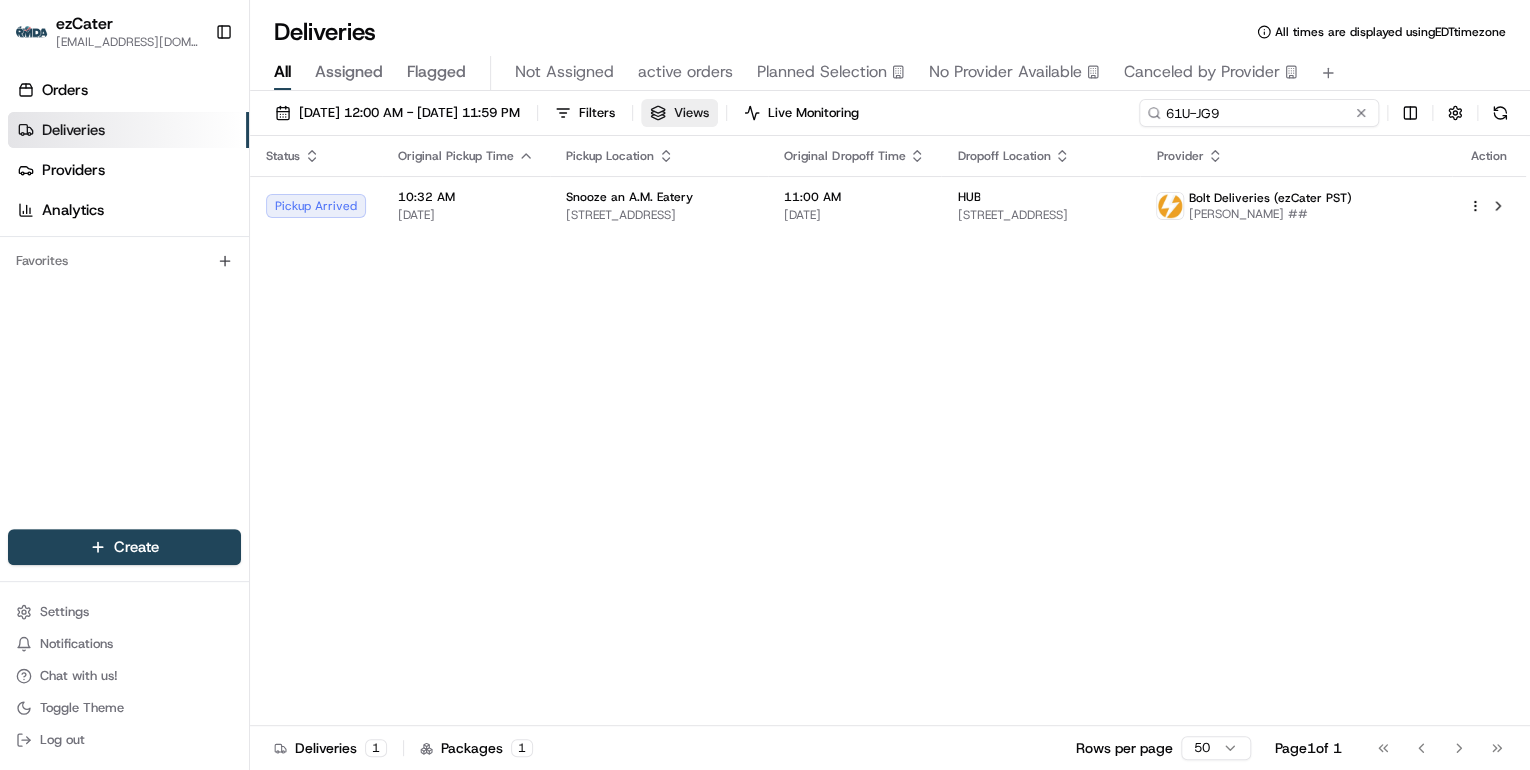 drag, startPoint x: 1288, startPoint y: 110, endPoint x: 762, endPoint y: 107, distance: 526.00854 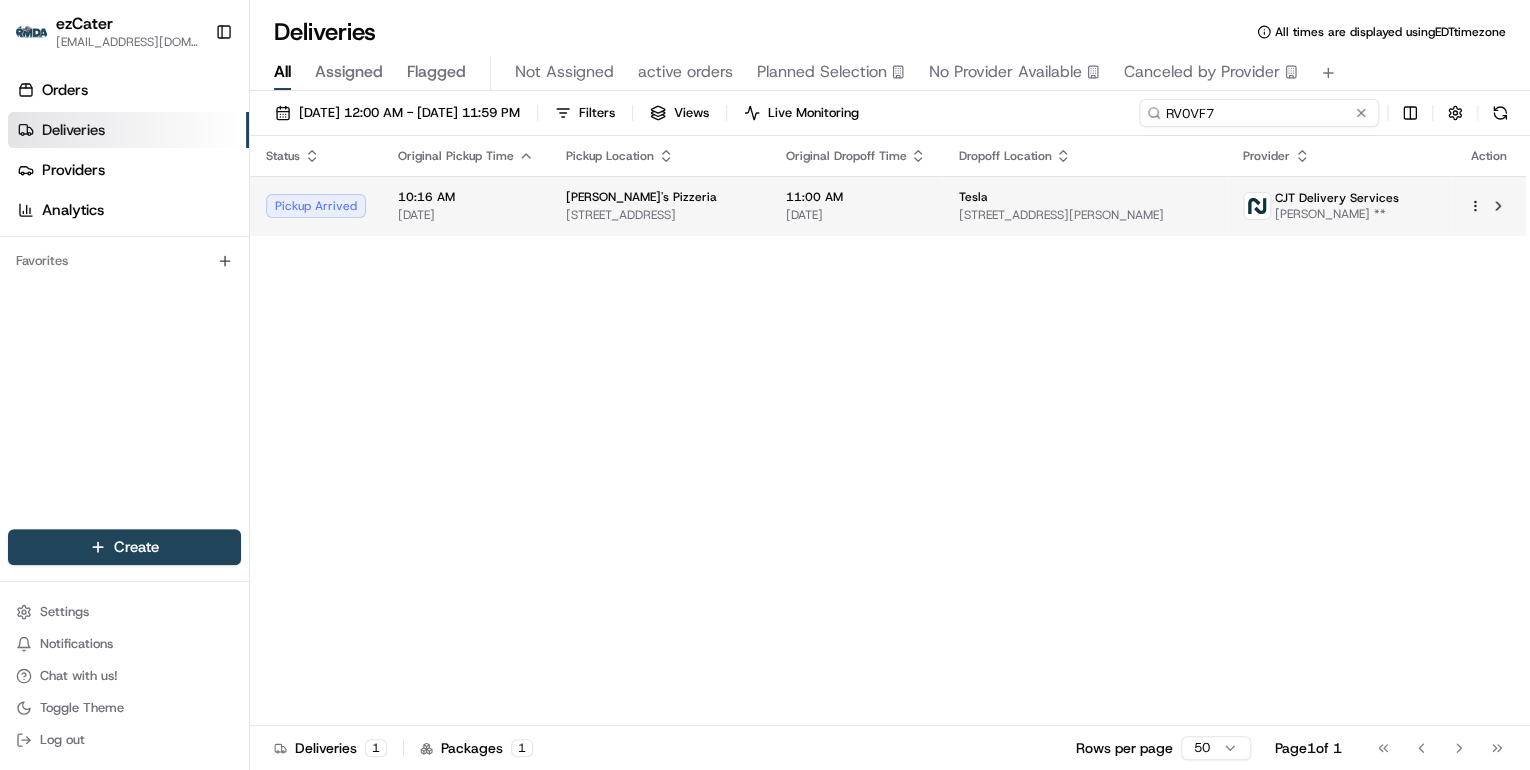 type on "RV0VF7" 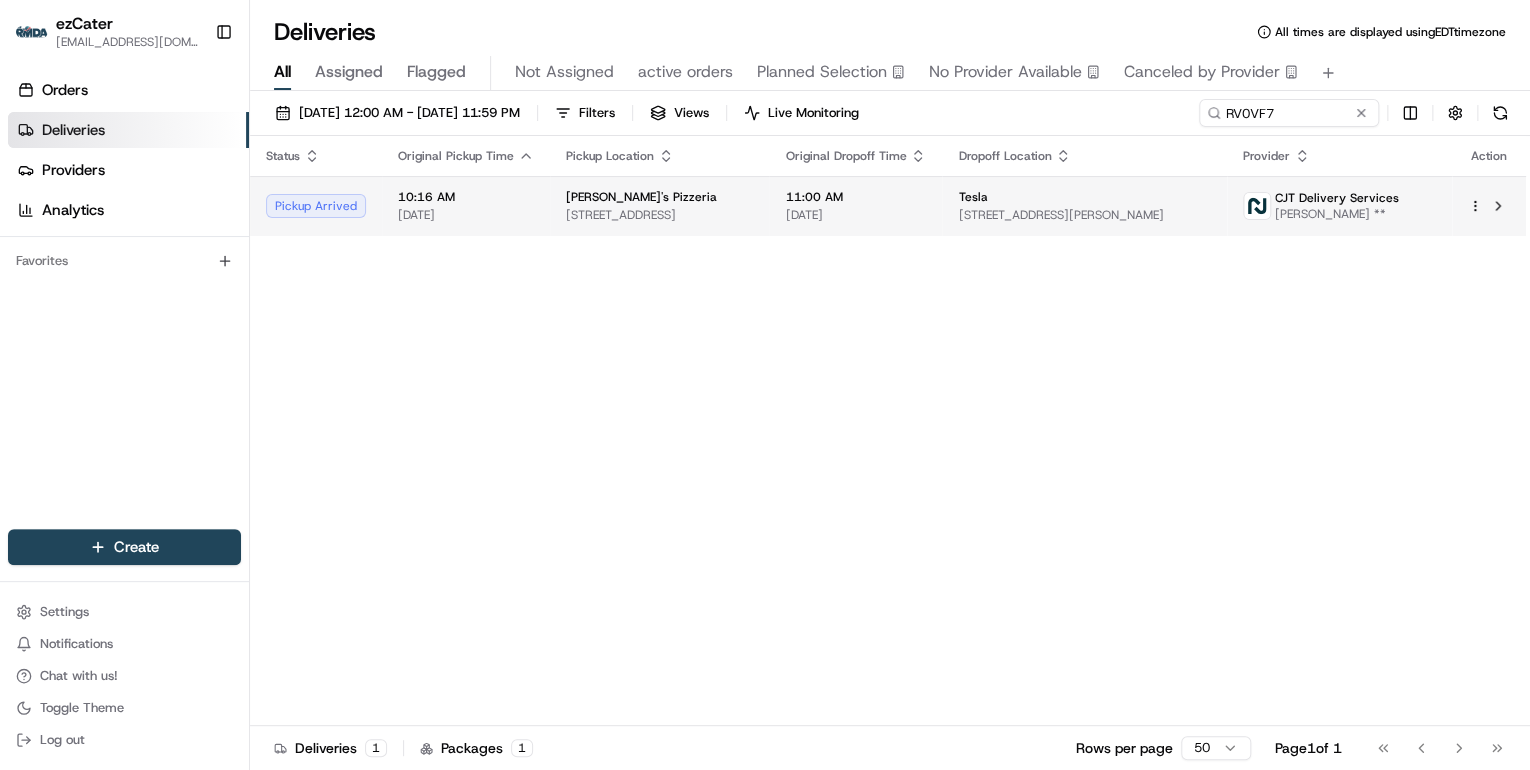 click on "8 Centre Ave, East Rockaway, NY 11518, USA" at bounding box center (659, 215) 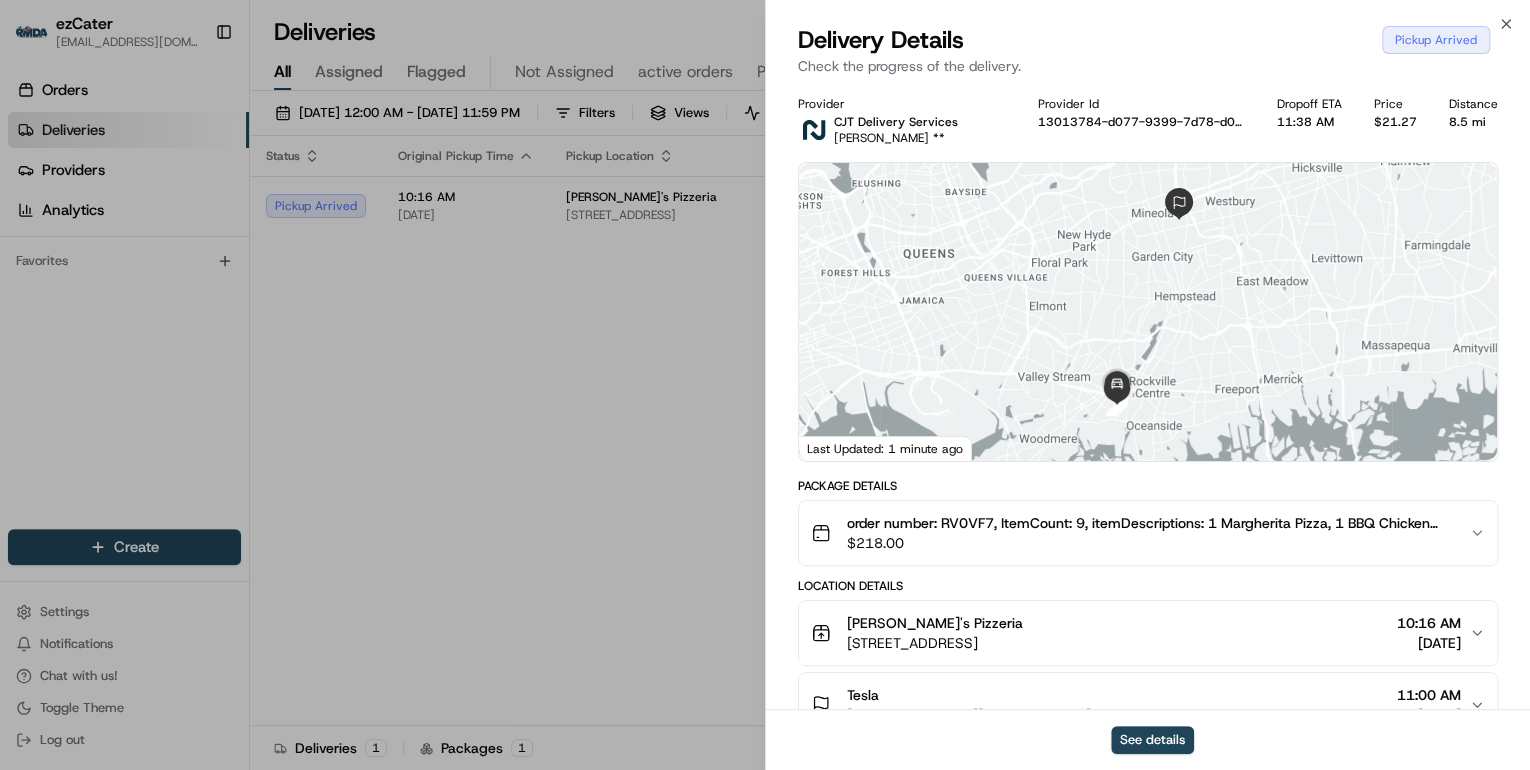scroll, scrollTop: 240, scrollLeft: 0, axis: vertical 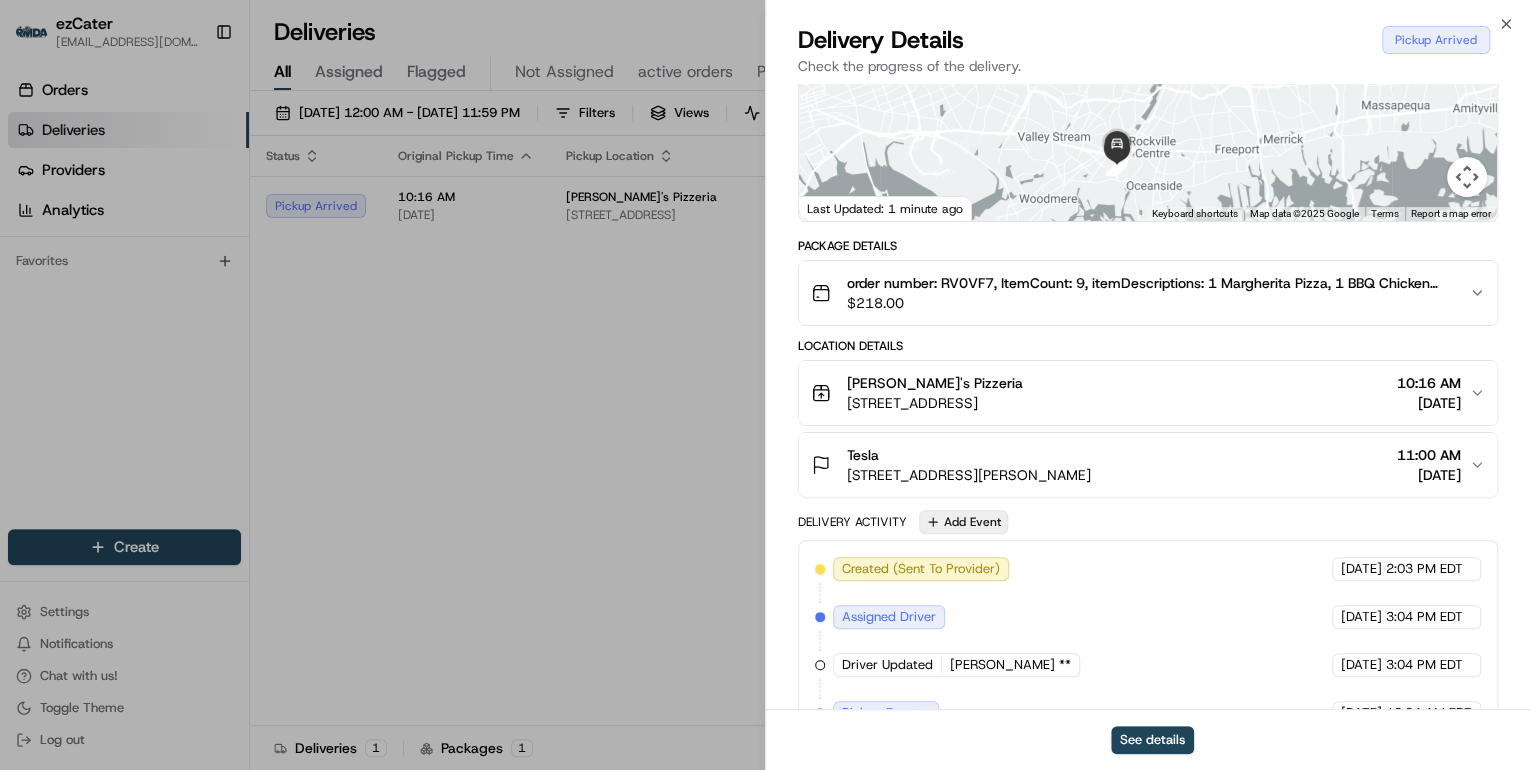 click on "Add Event" at bounding box center (963, 522) 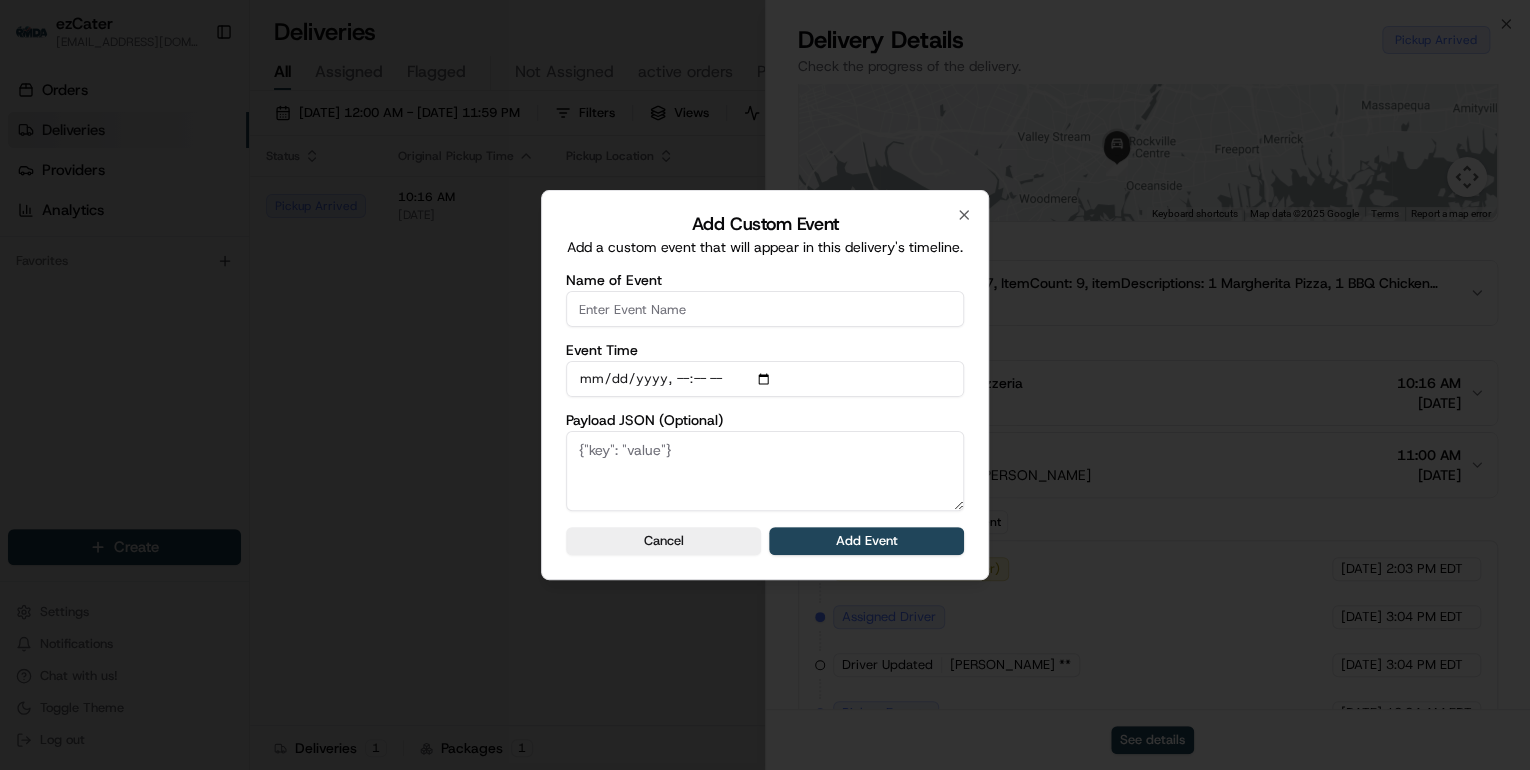 click on "Name of Event" at bounding box center (765, 309) 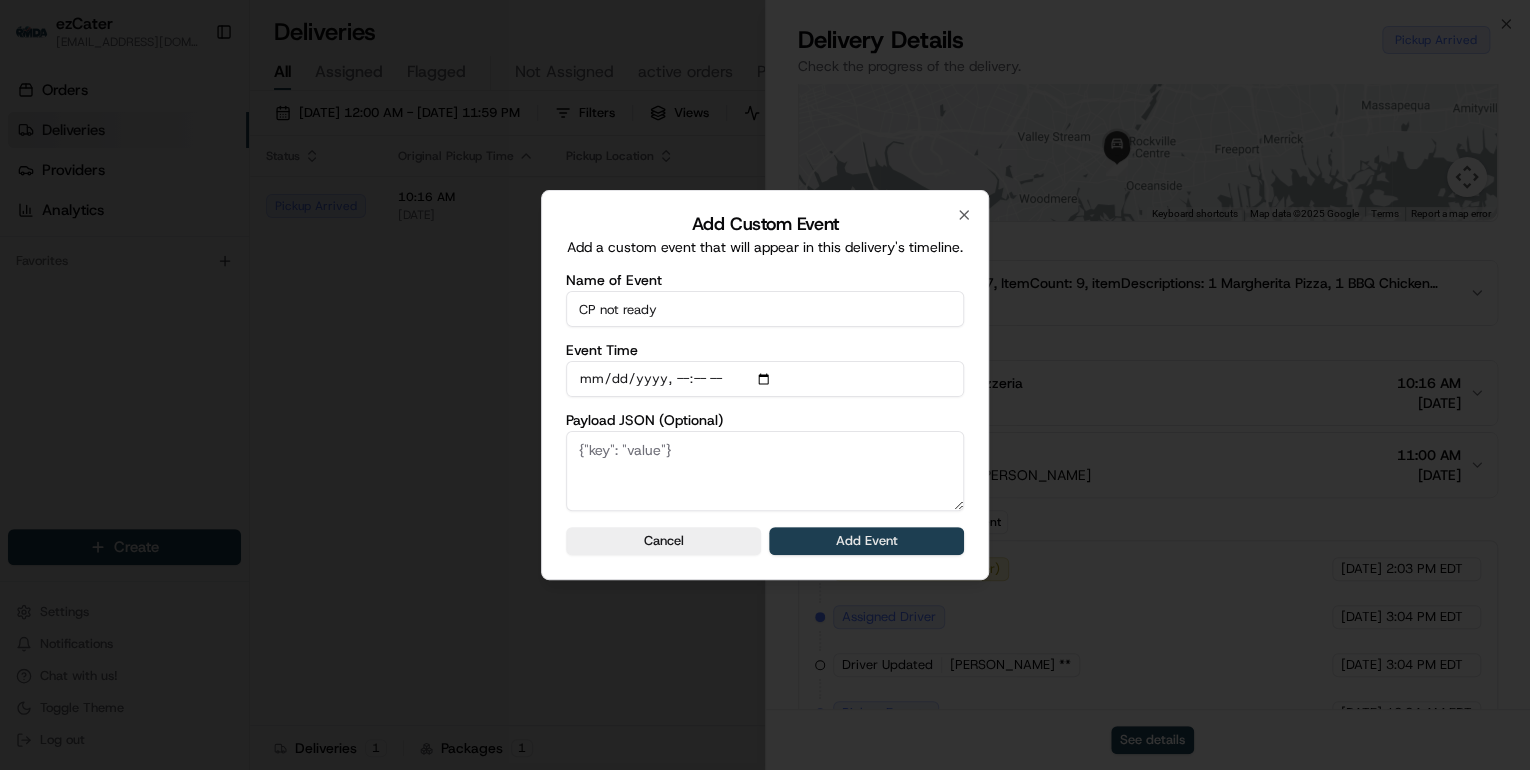 click on "Add Event" at bounding box center [866, 541] 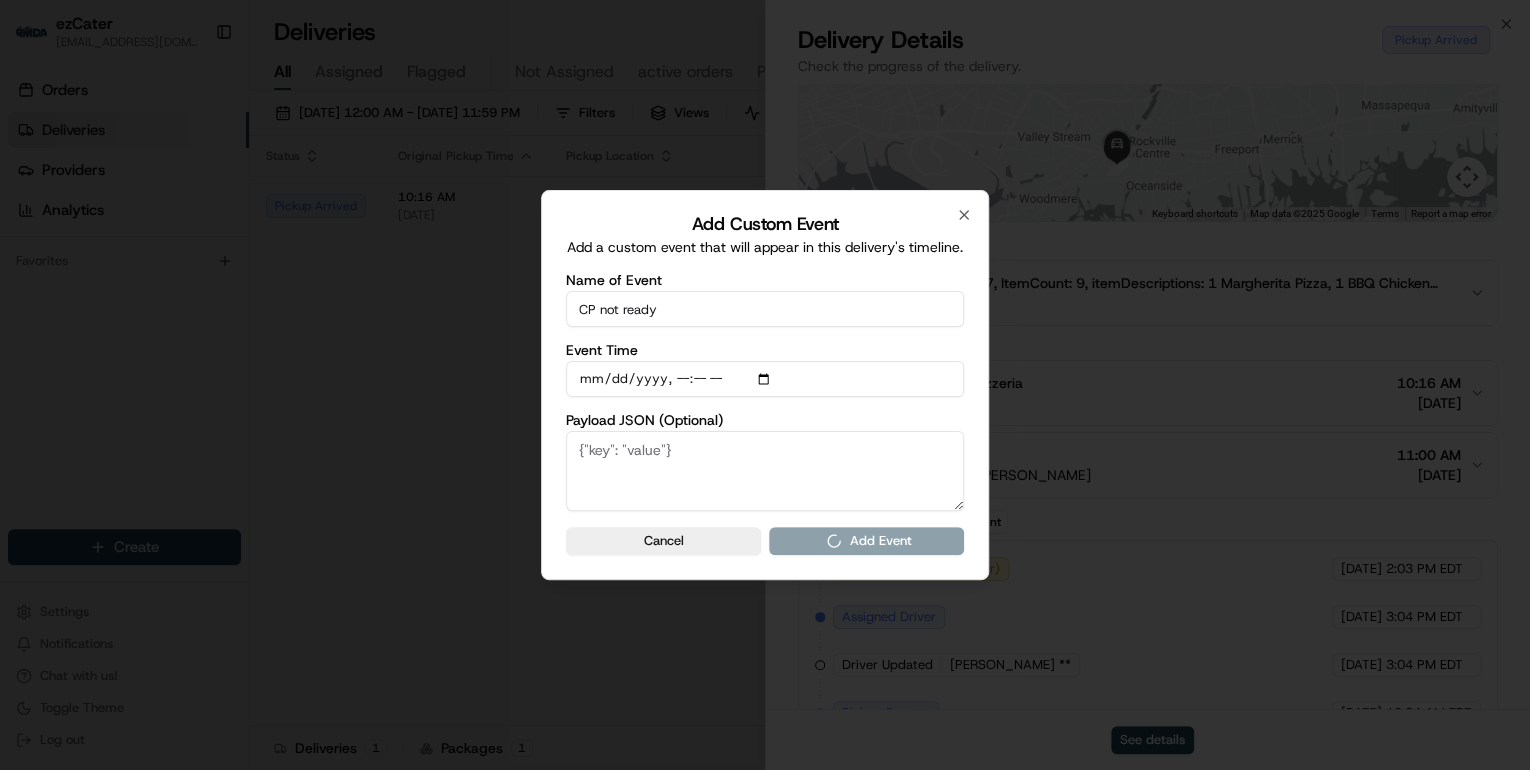 type 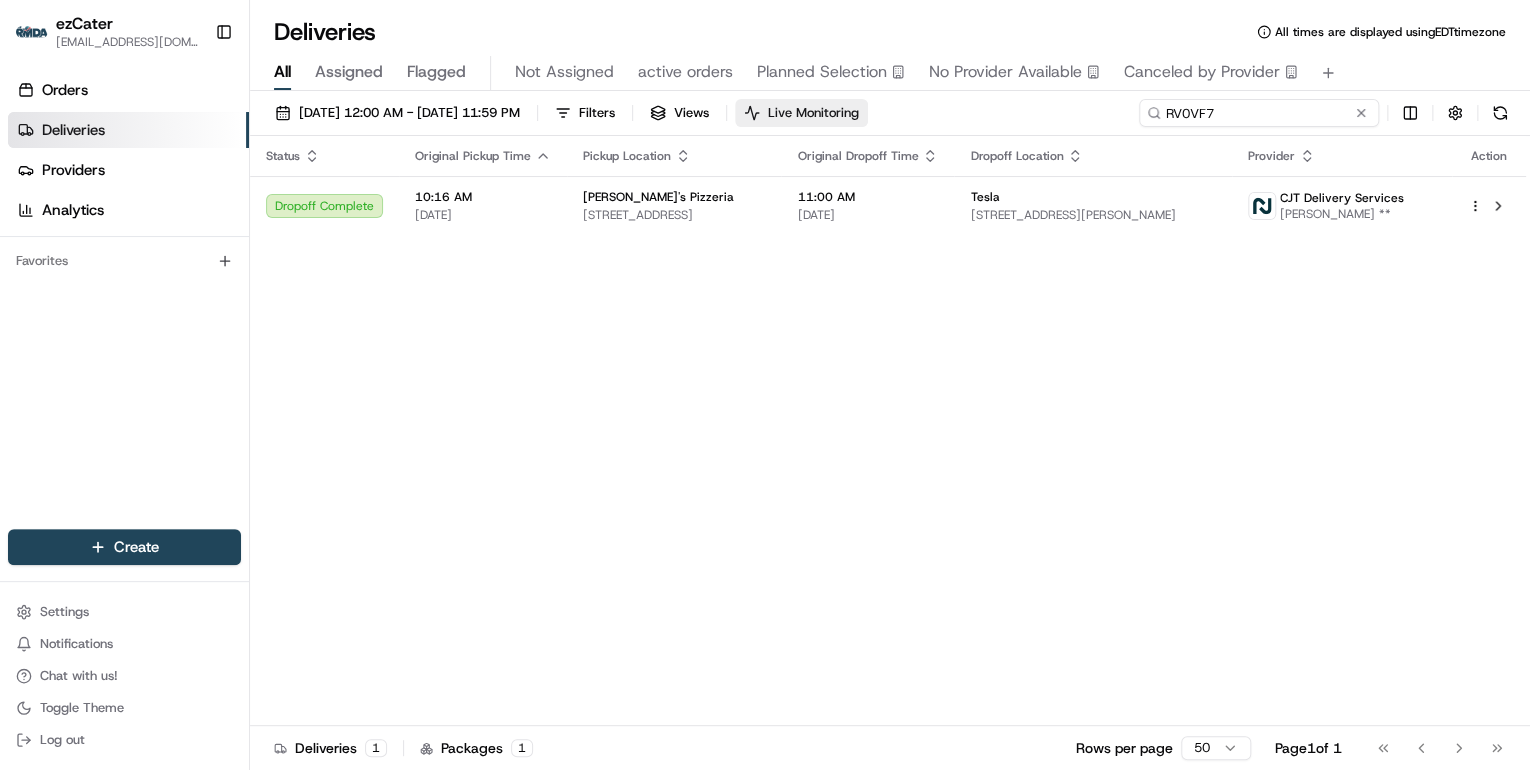 drag, startPoint x: 1277, startPoint y: 116, endPoint x: 808, endPoint y: 104, distance: 469.1535 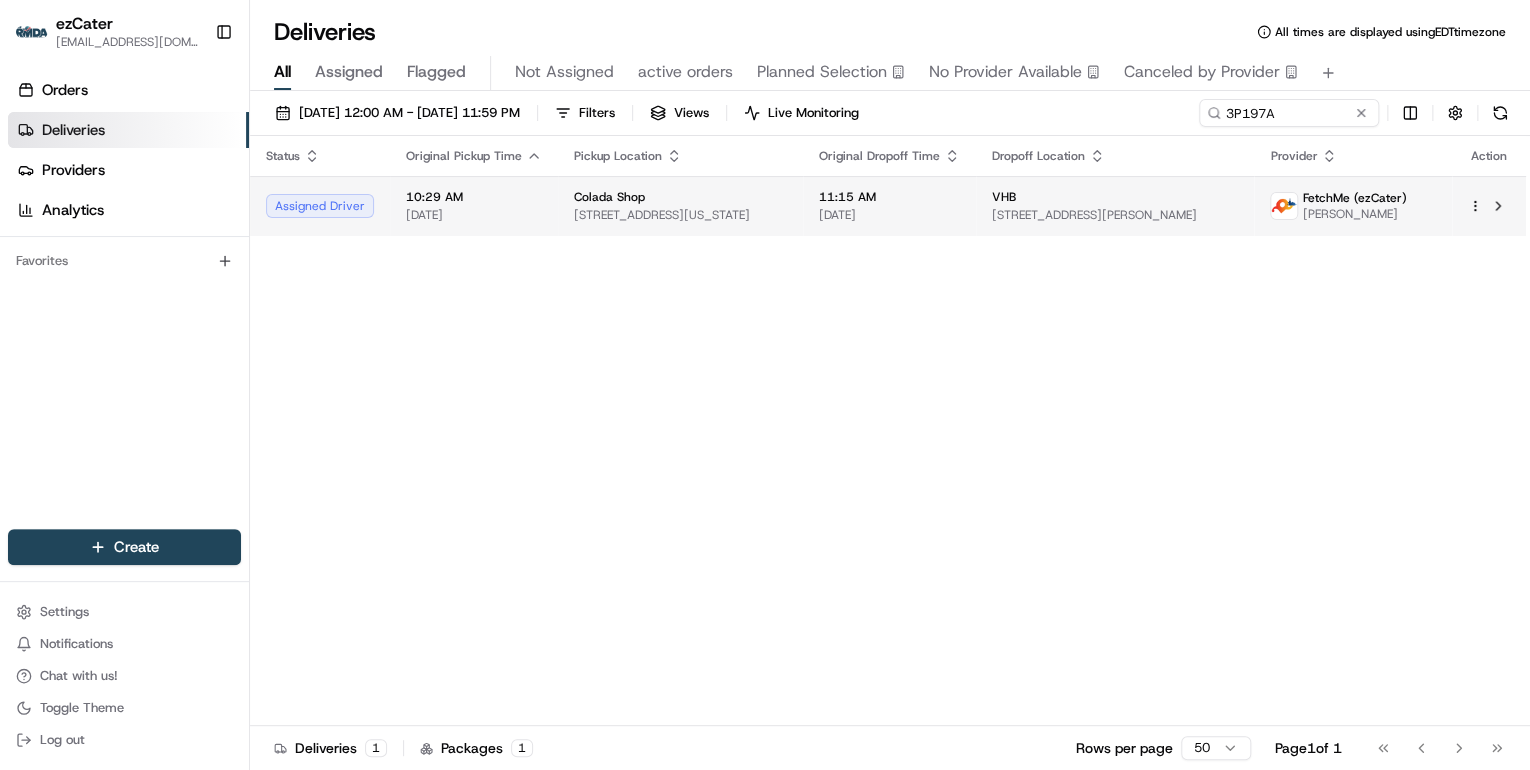 click on "1900 N St NW R20, Washington, DC 20036, USA" at bounding box center (680, 215) 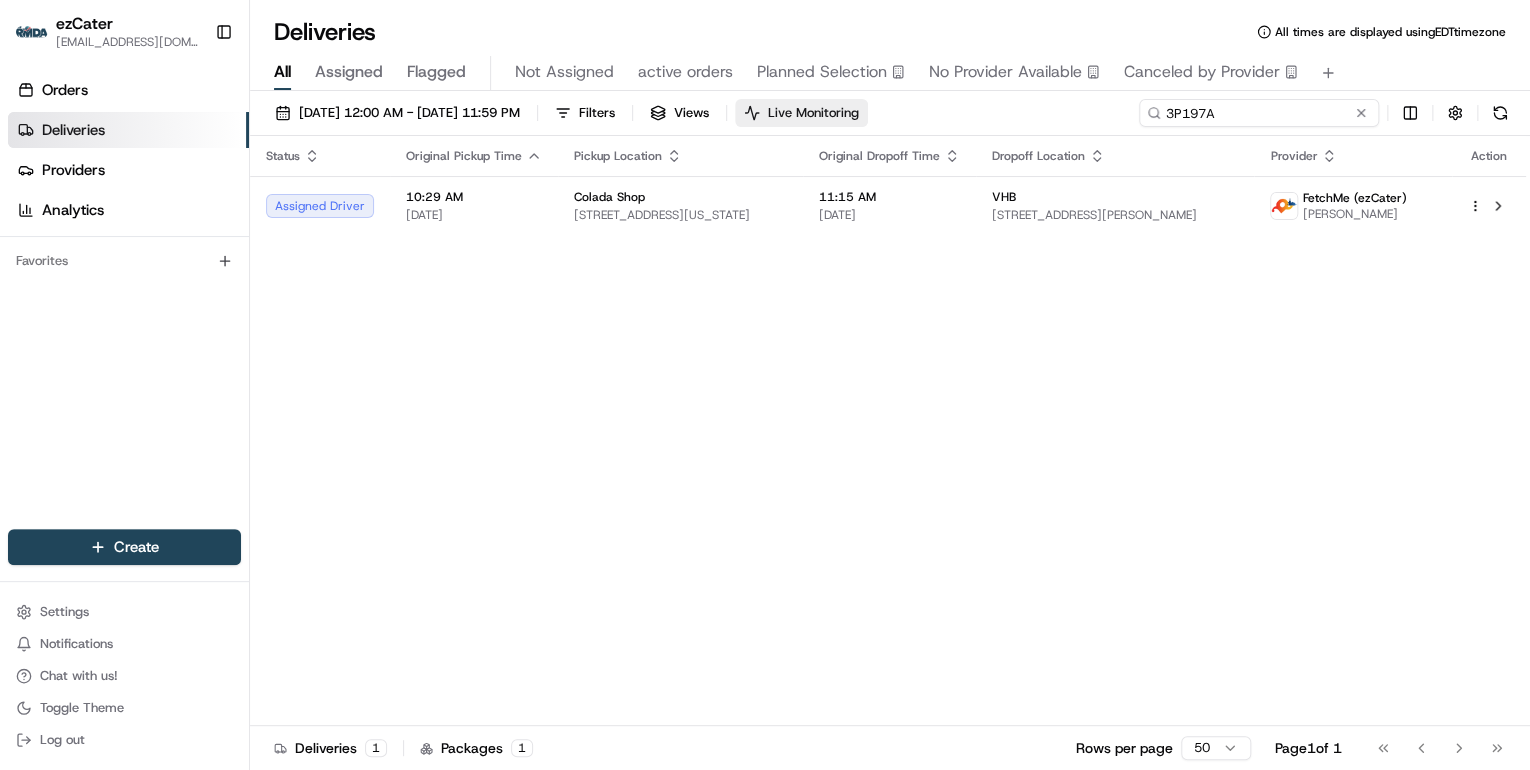 drag, startPoint x: 1281, startPoint y: 116, endPoint x: 816, endPoint y: 115, distance: 465.00107 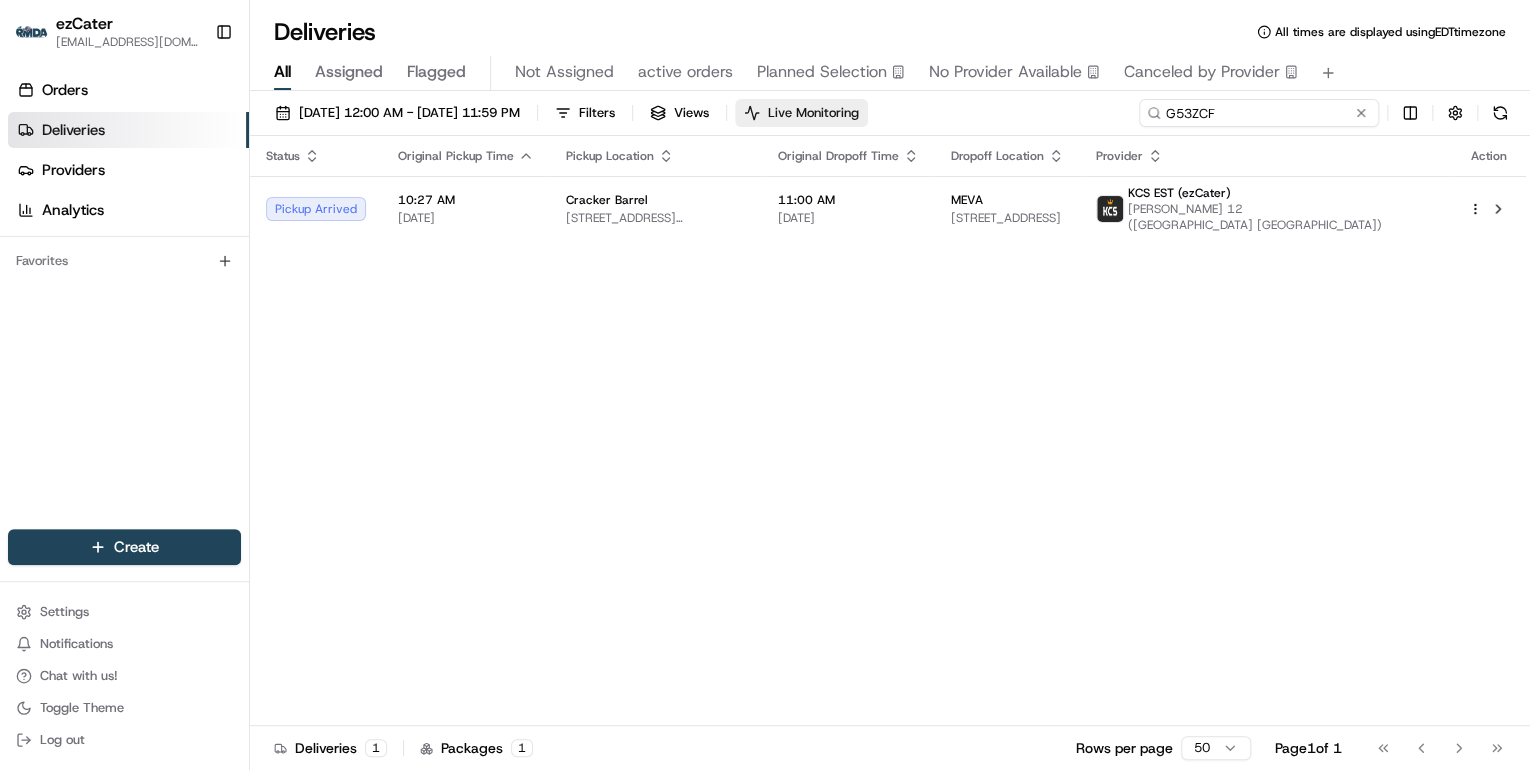 drag, startPoint x: 1235, startPoint y: 113, endPoint x: 827, endPoint y: 112, distance: 408.00122 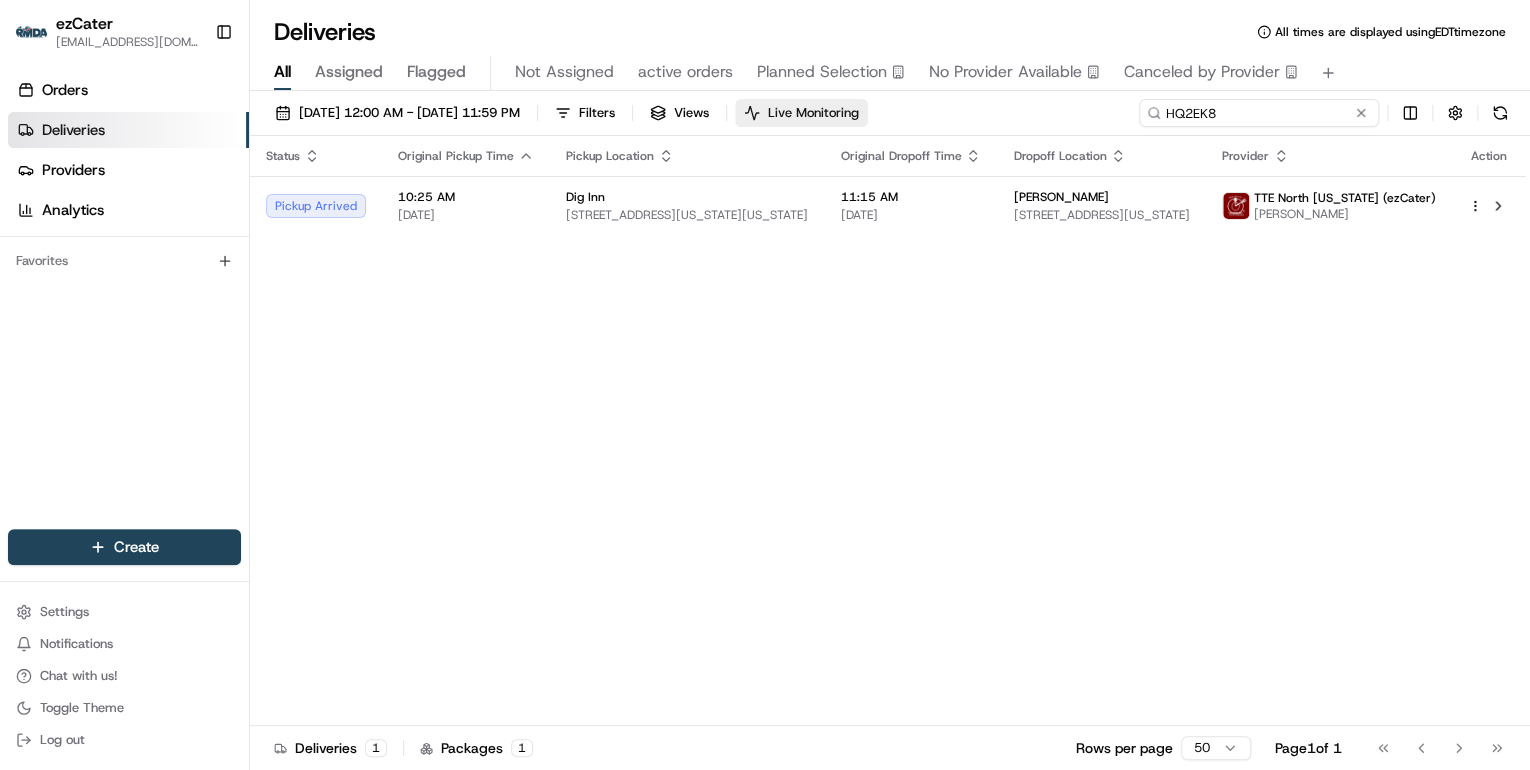 drag, startPoint x: 1227, startPoint y: 115, endPoint x: 855, endPoint y: 120, distance: 372.0336 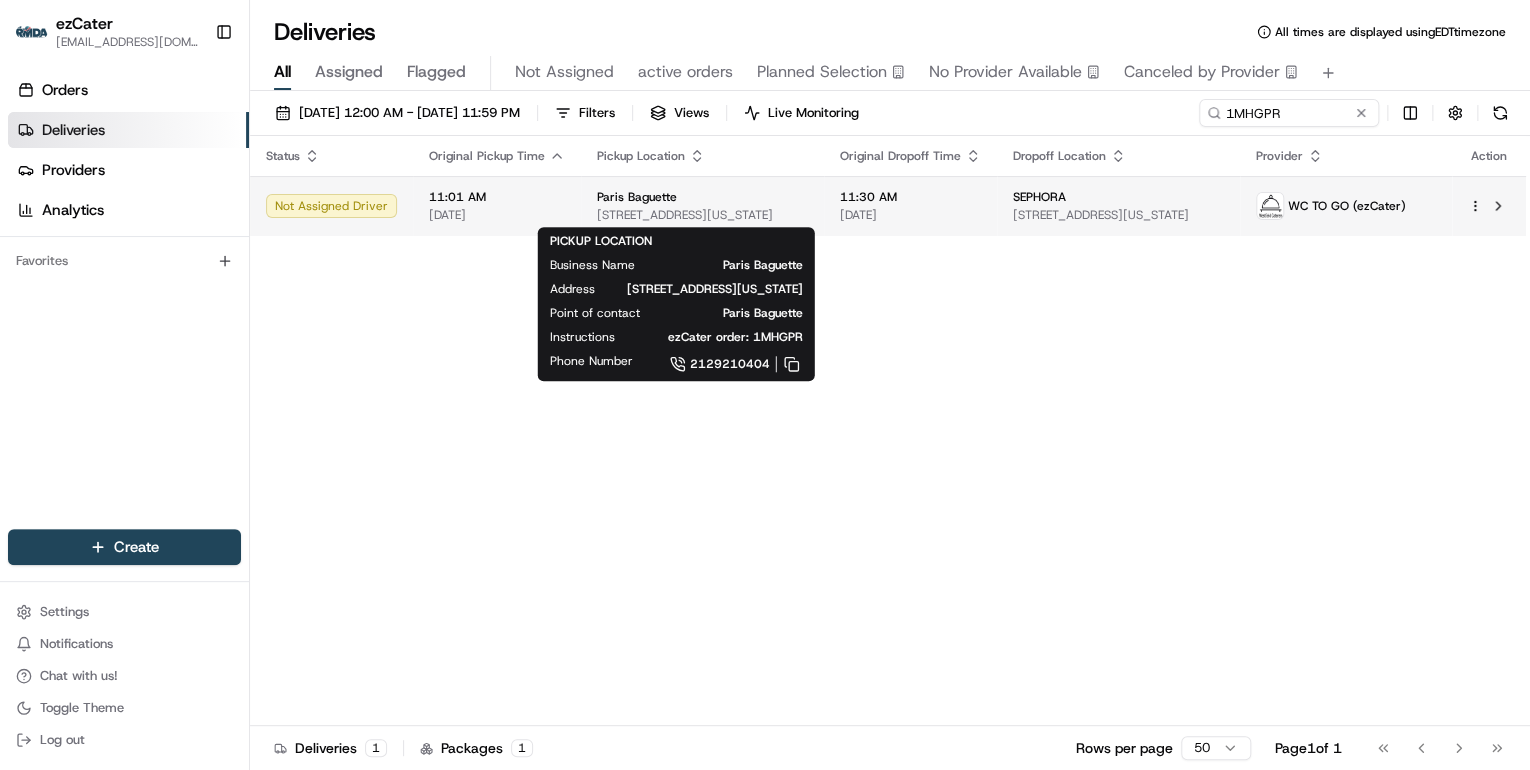 click on "567 7th Ave, New York, NY 10018, USA" at bounding box center [702, 215] 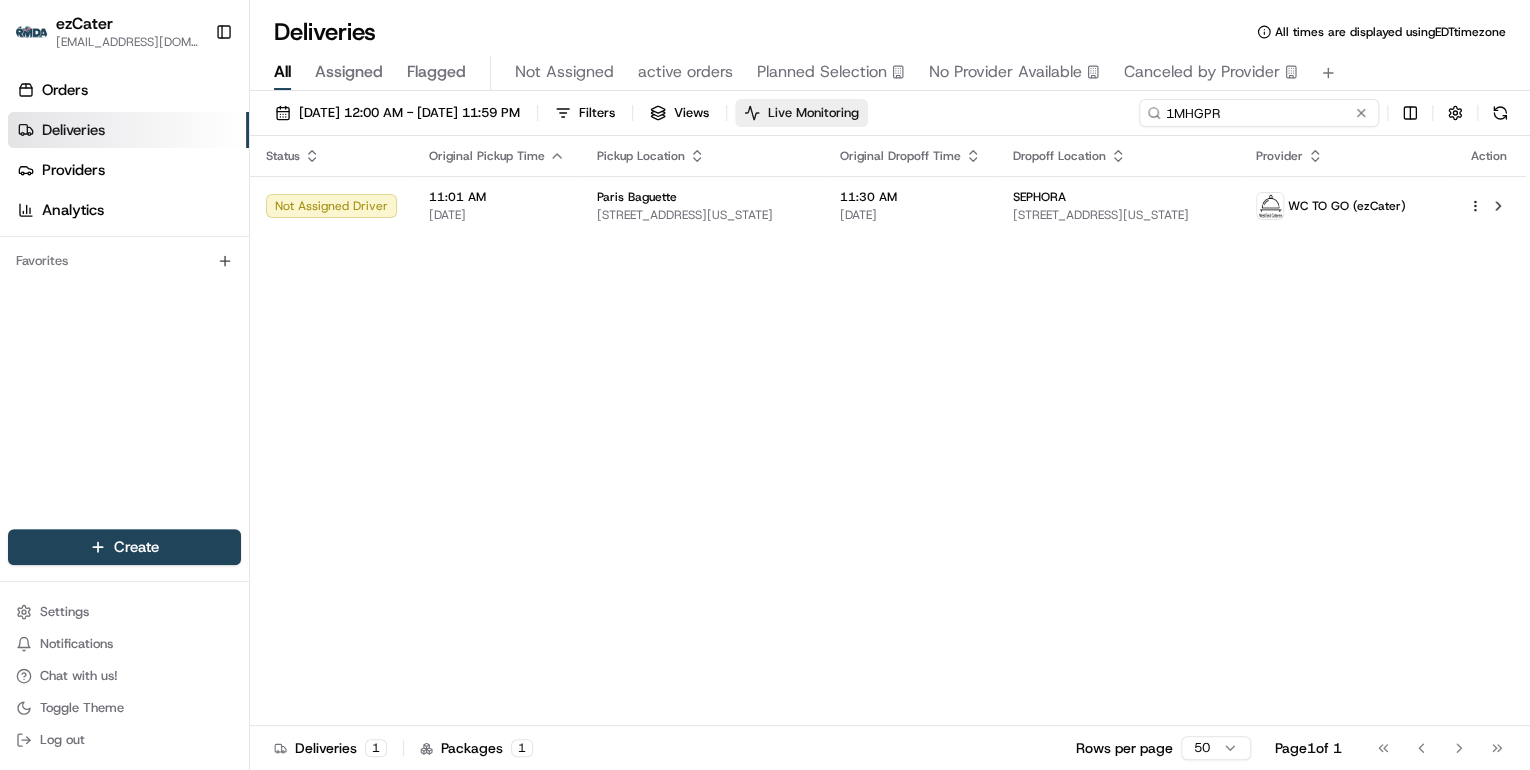 drag, startPoint x: 1290, startPoint y: 114, endPoint x: 872, endPoint y: 115, distance: 418.0012 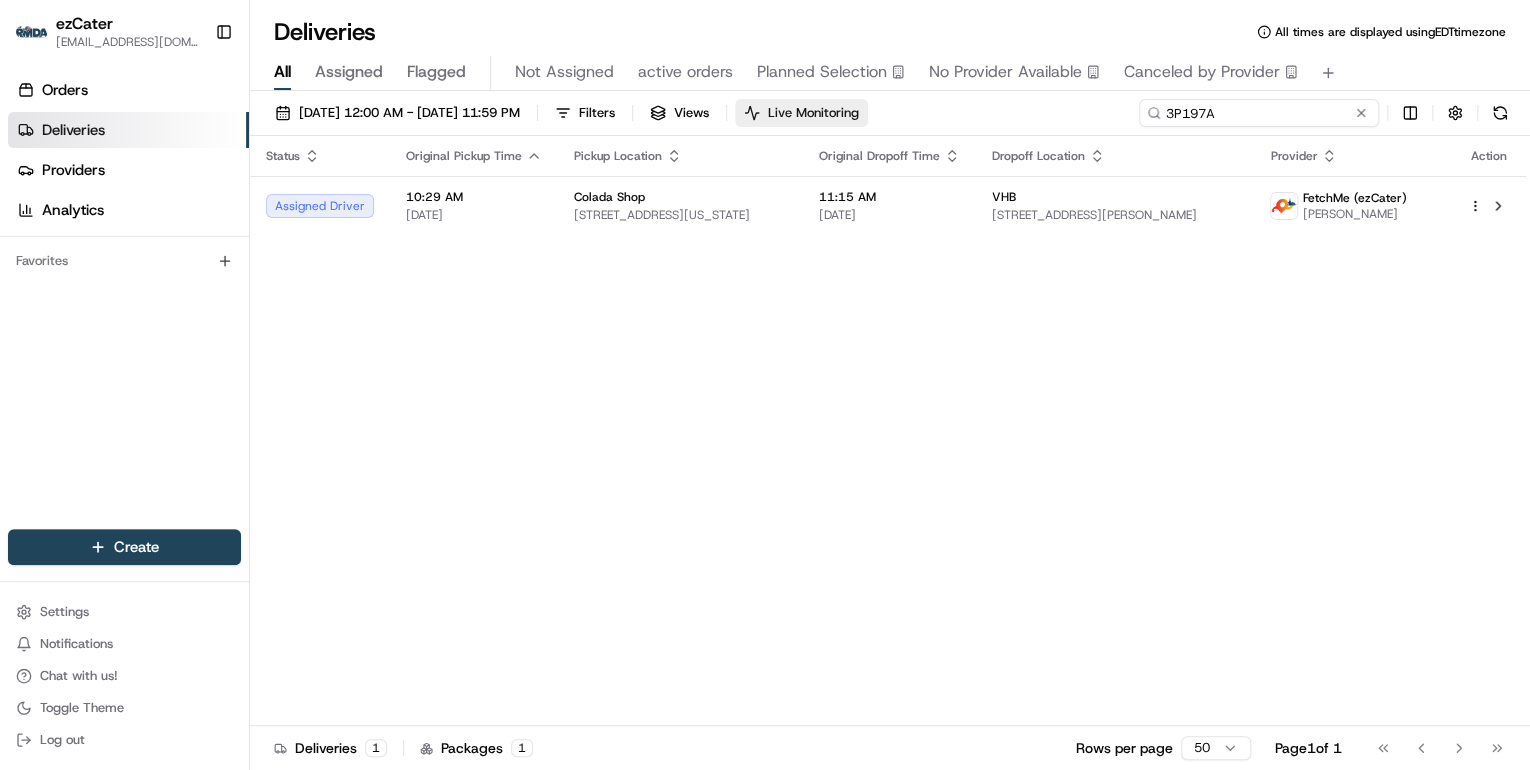 drag, startPoint x: 1221, startPoint y: 112, endPoint x: 884, endPoint y: 113, distance: 337.0015 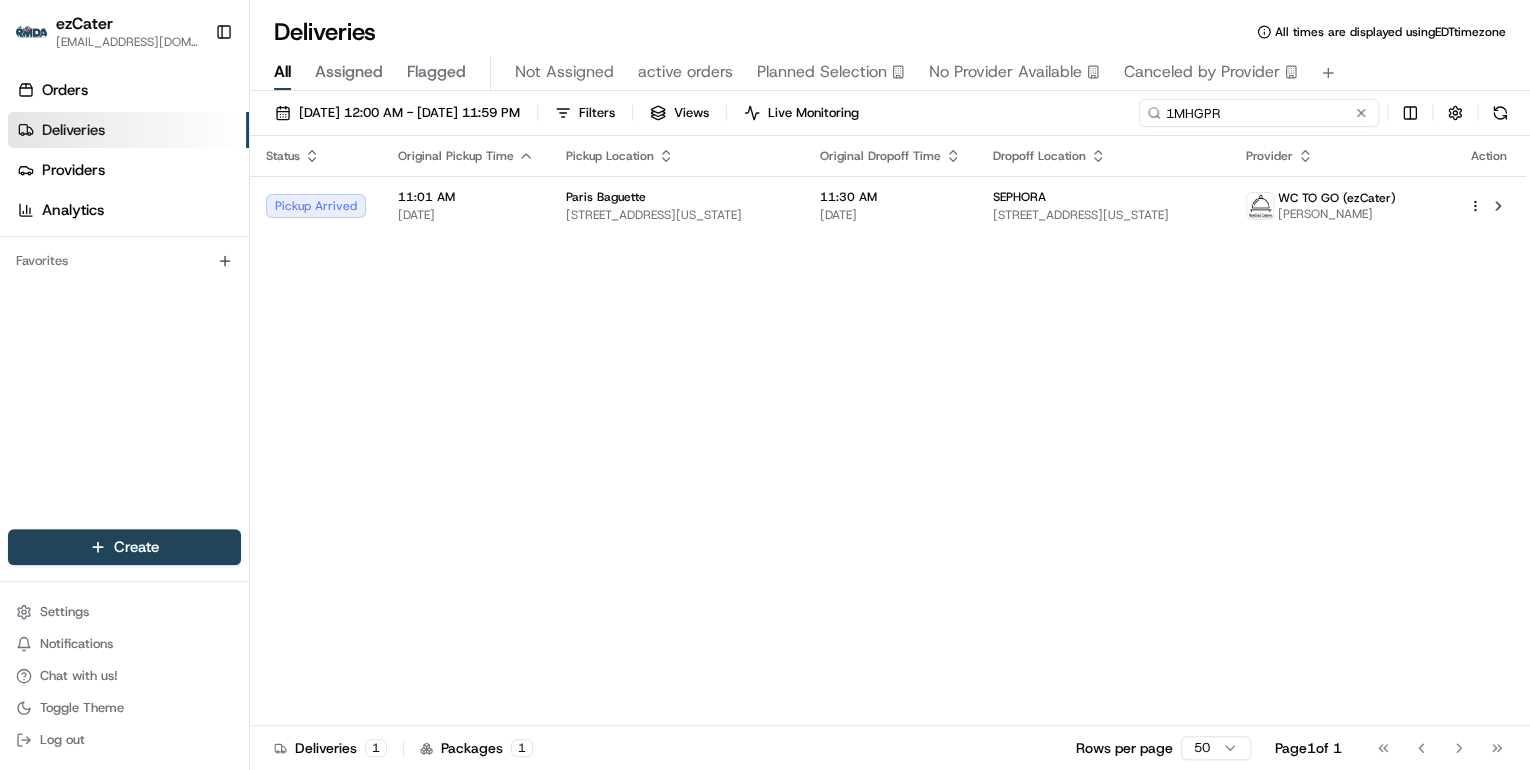 drag, startPoint x: 1263, startPoint y: 117, endPoint x: 854, endPoint y: 80, distance: 410.6702 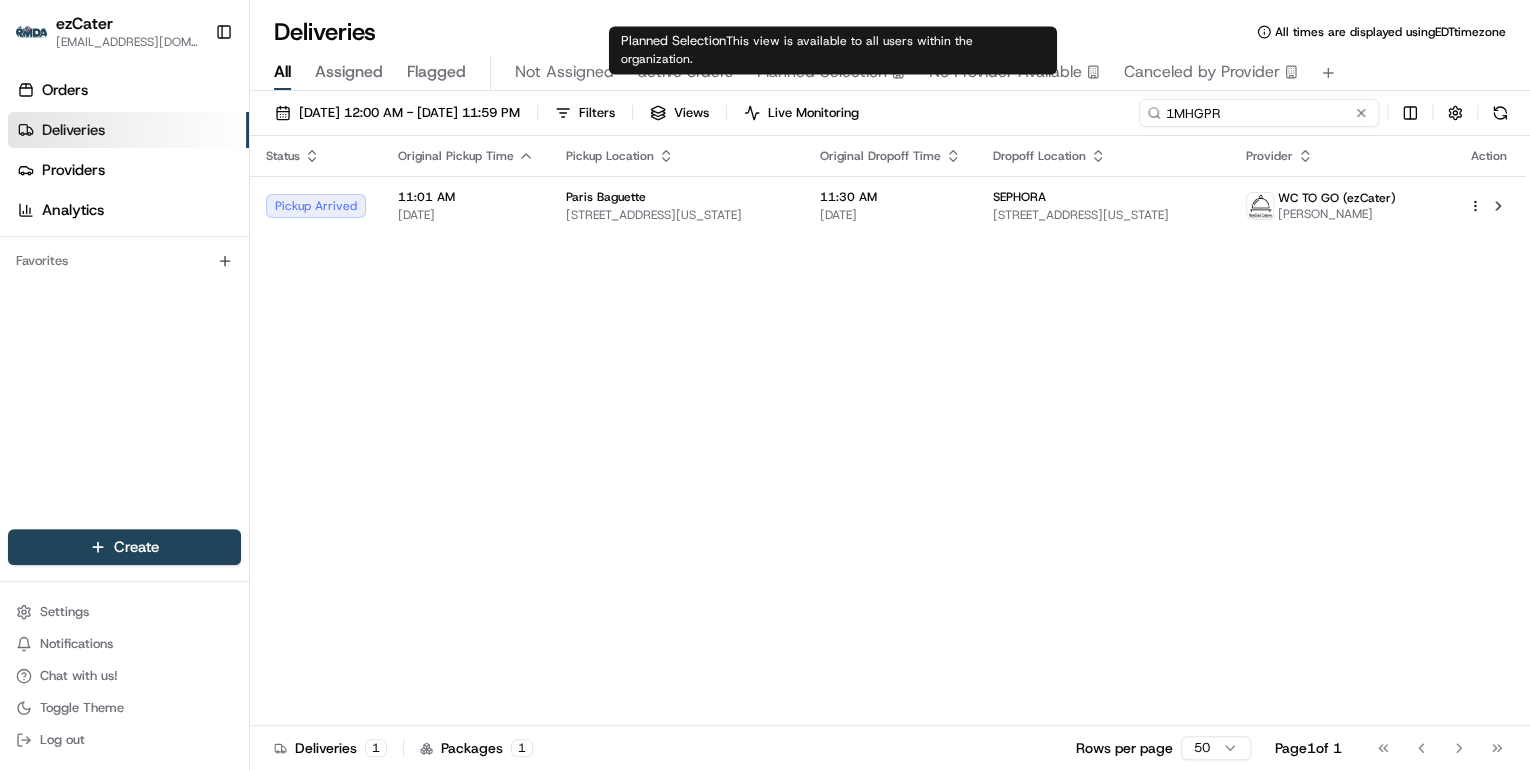 paste on "3P197A" 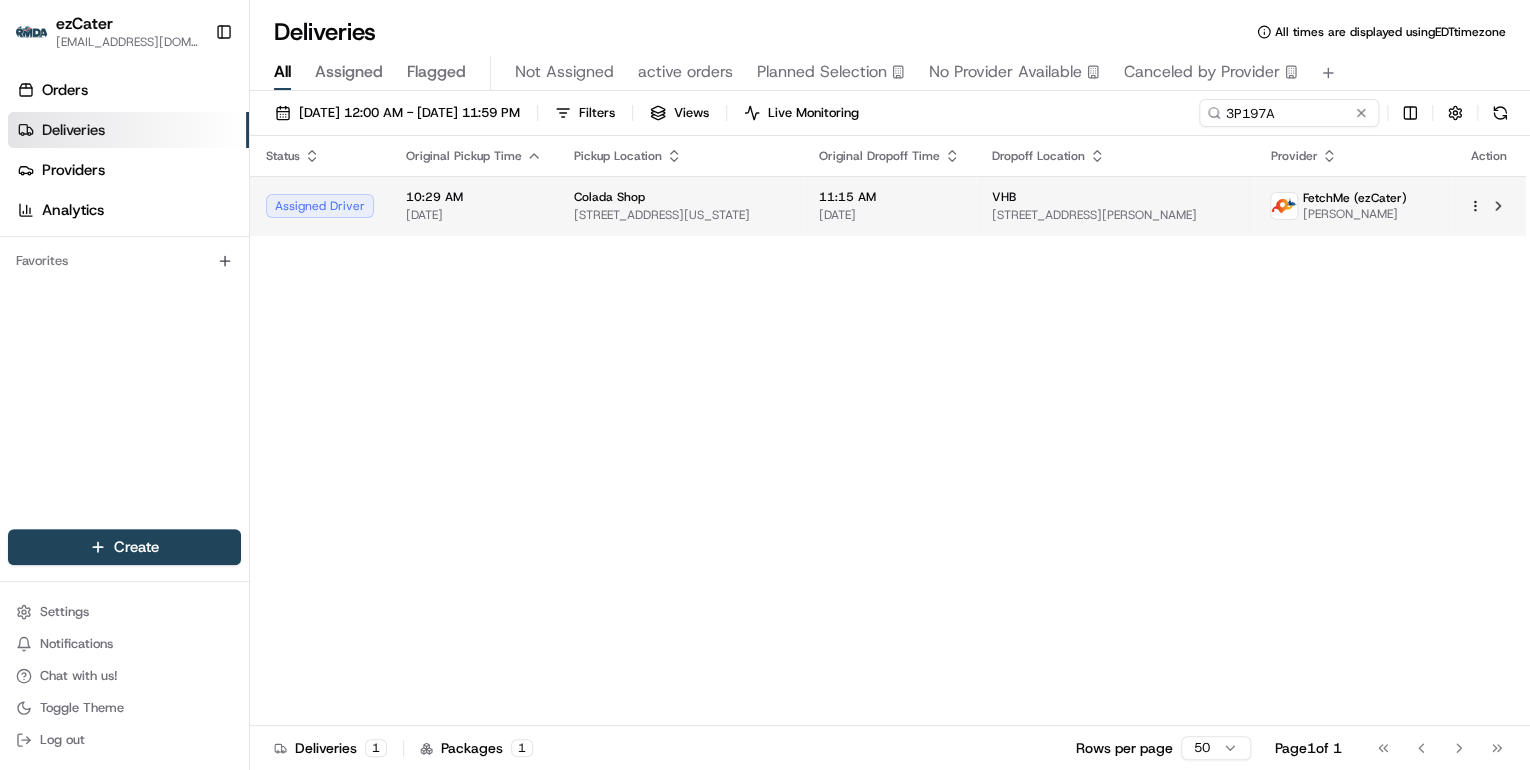 click on "1900 N St NW R20, Washington, DC 20036, USA" at bounding box center [680, 215] 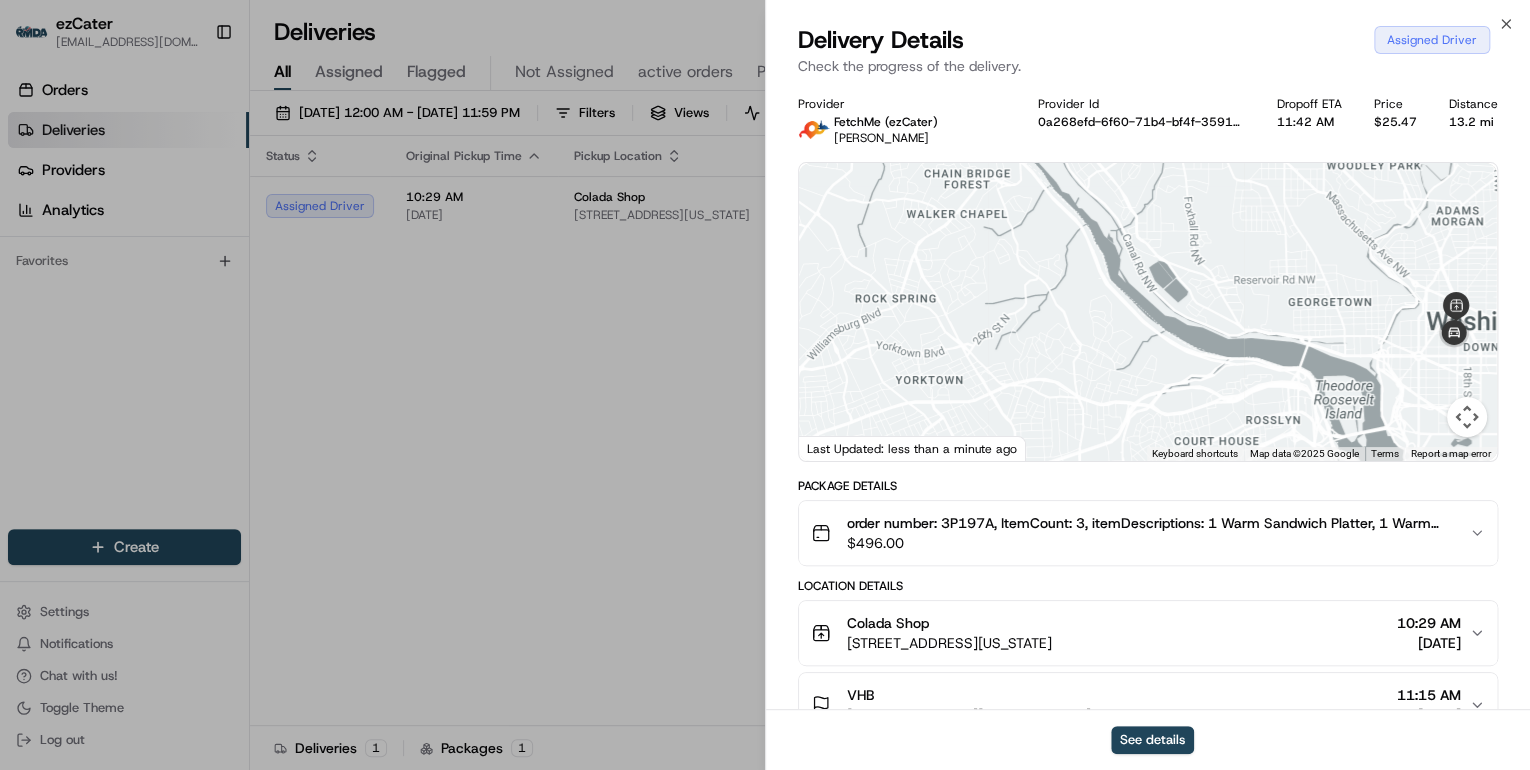 drag, startPoint x: 1406, startPoint y: 325, endPoint x: 1322, endPoint y: 340, distance: 85.32877 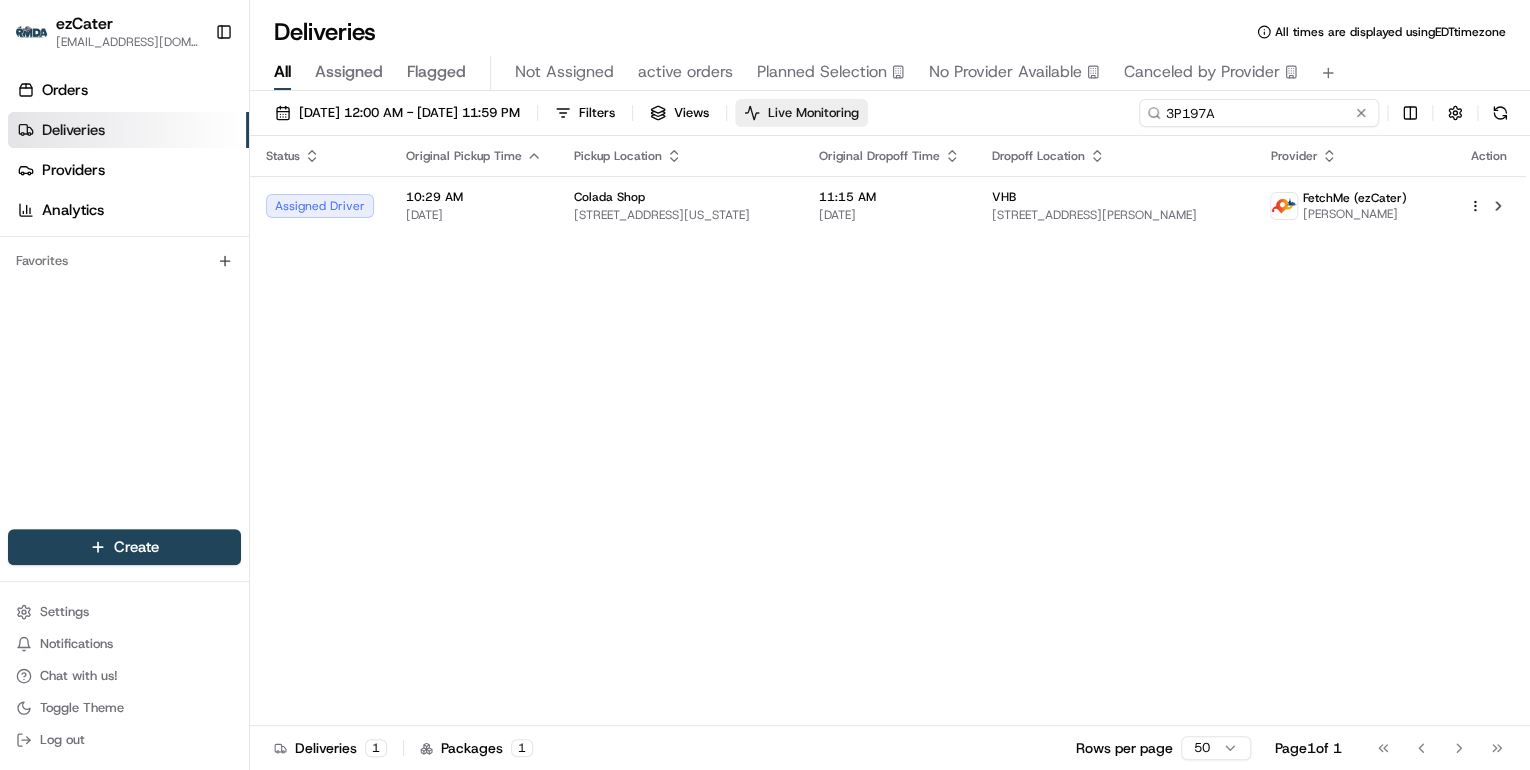 drag, startPoint x: 1307, startPoint y: 110, endPoint x: 870, endPoint y: 110, distance: 437 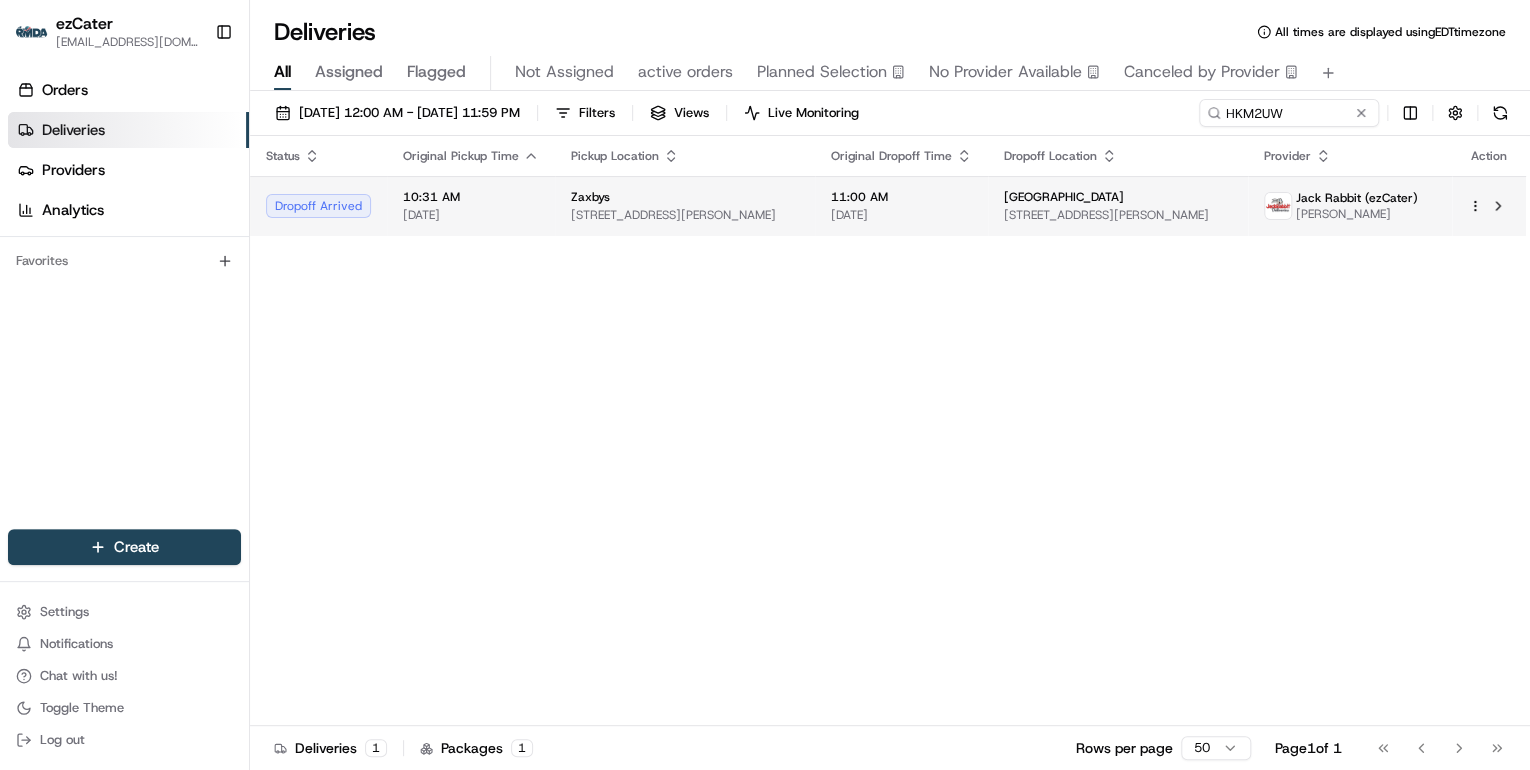 click on "210 Robert Smalls Pkwy, Beaufort, SC 29906, USA" at bounding box center (685, 215) 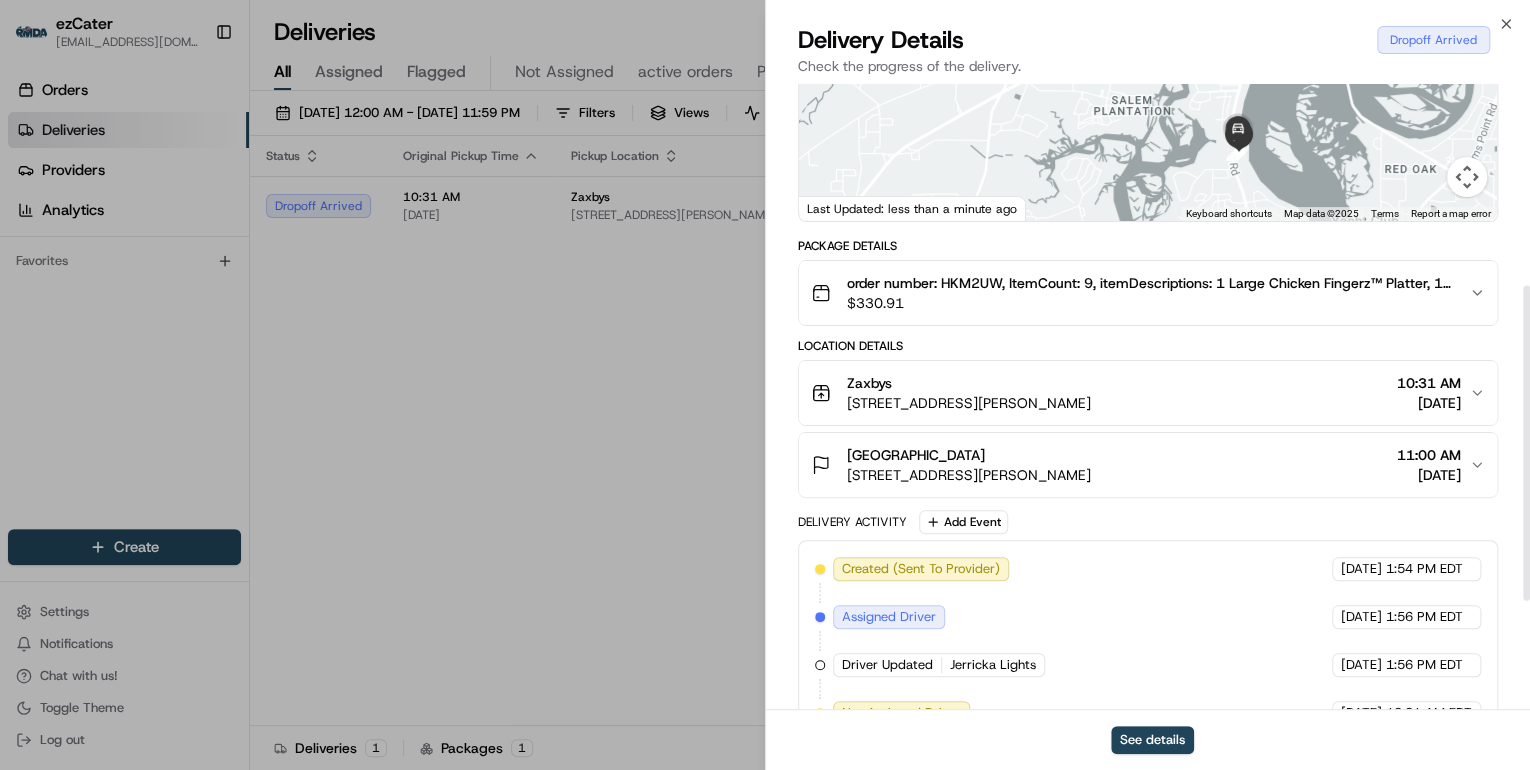 scroll, scrollTop: 480, scrollLeft: 0, axis: vertical 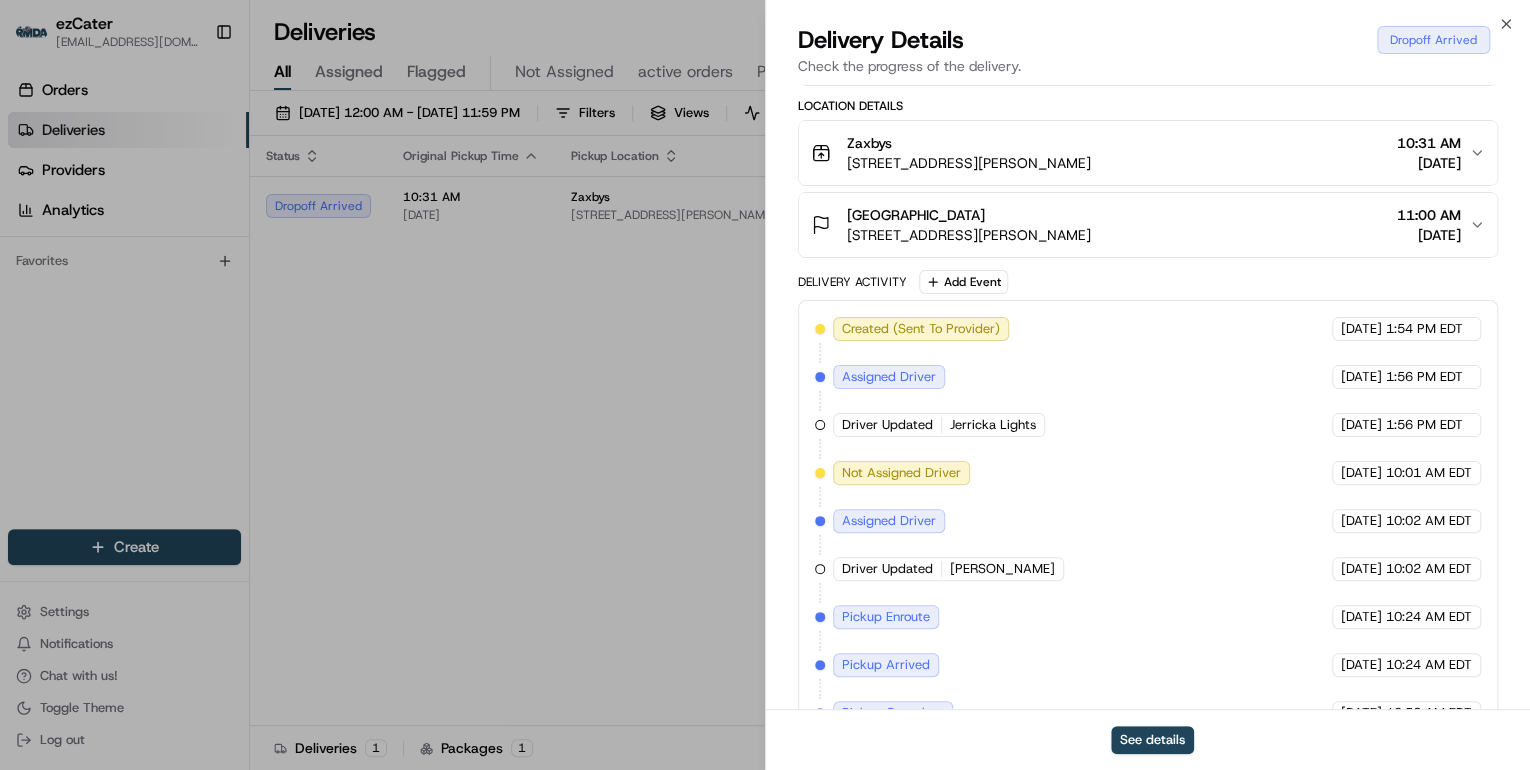 click on "Beaufort Memorial Hospital 955 Ribaut Rd, Beaufort, SC 29902, USA 11:00 AM 07/17/2025" at bounding box center [1140, 225] 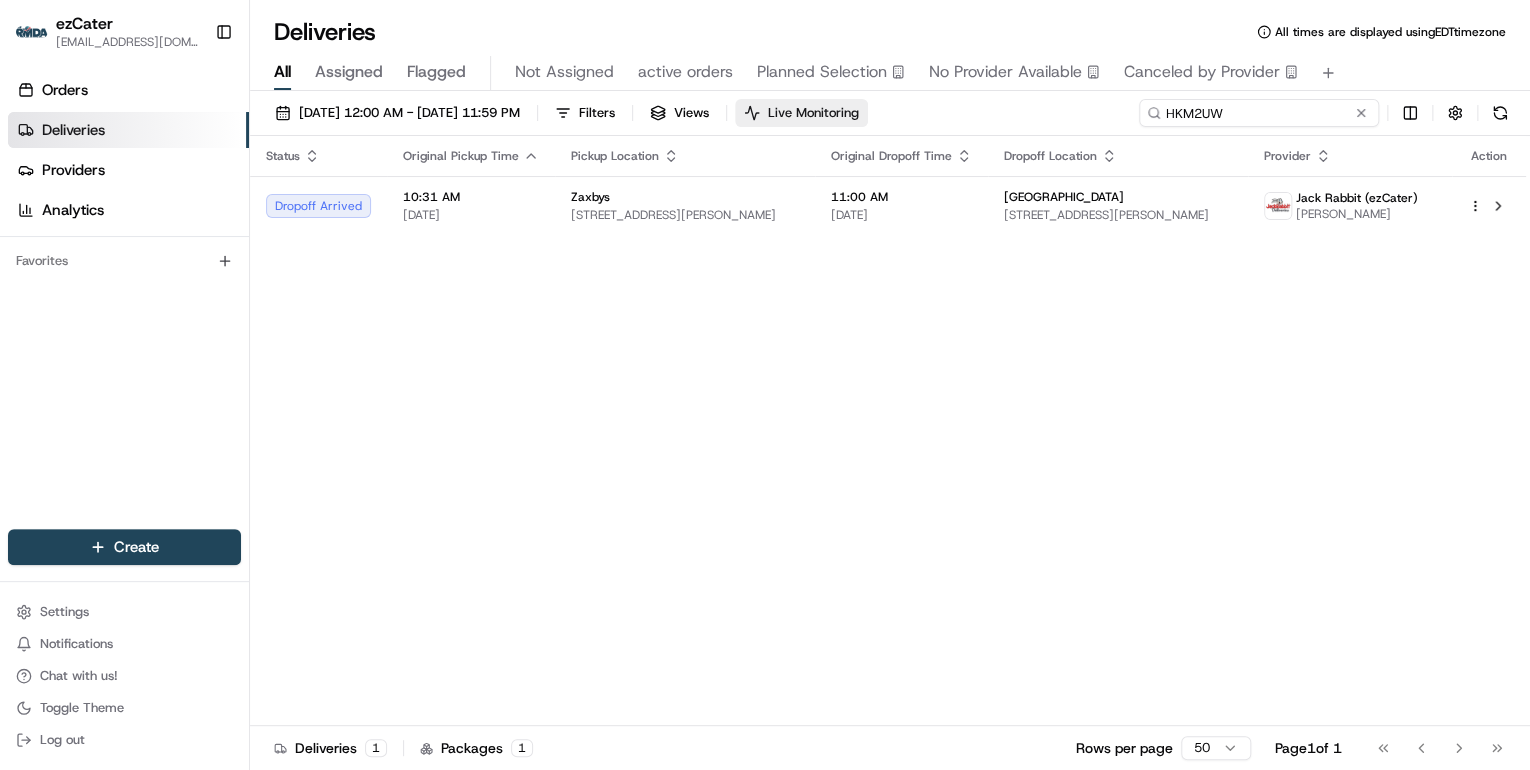 drag, startPoint x: 1284, startPoint y: 113, endPoint x: 916, endPoint y: 120, distance: 368.06656 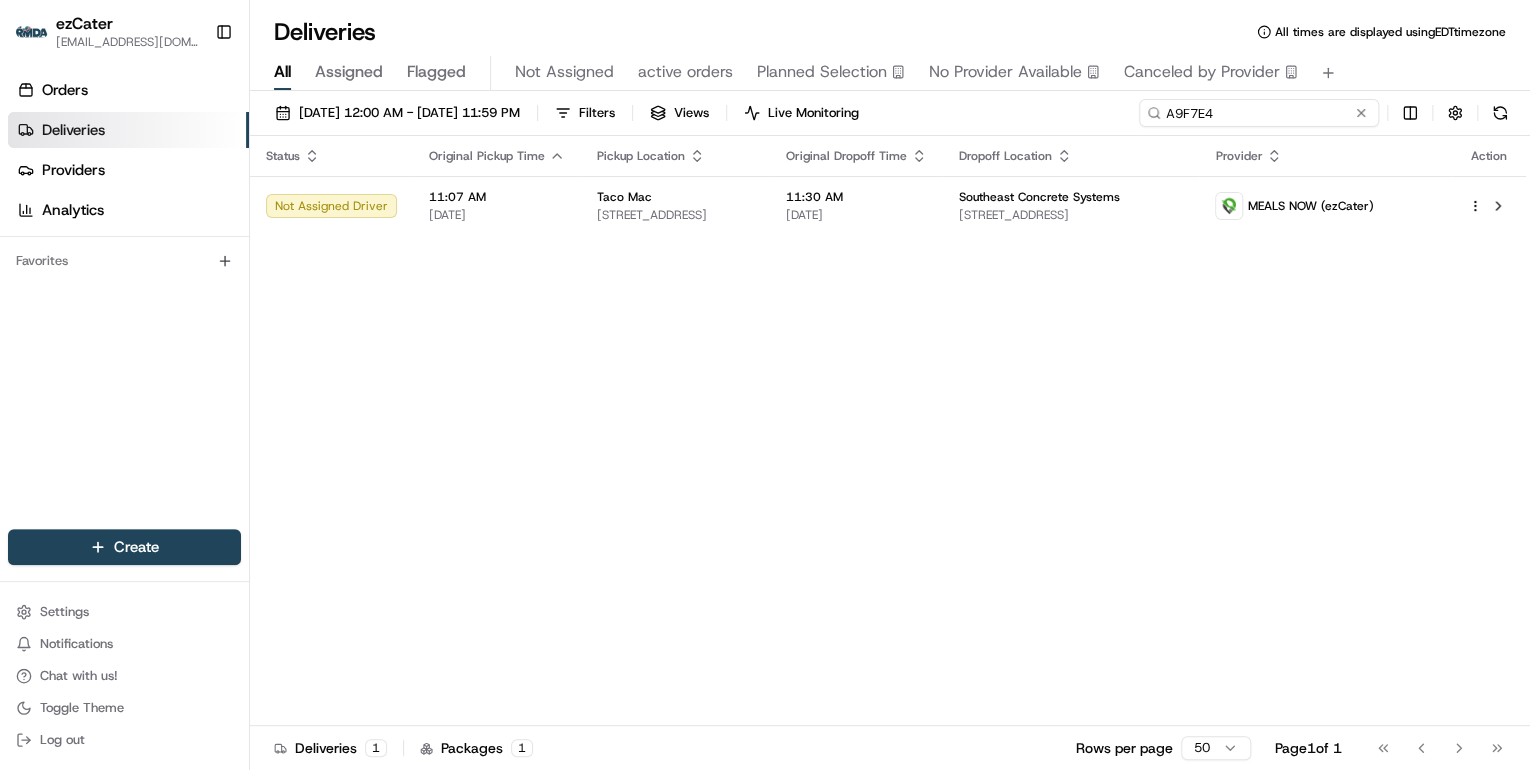 click on "A9F7E4" at bounding box center (1259, 113) 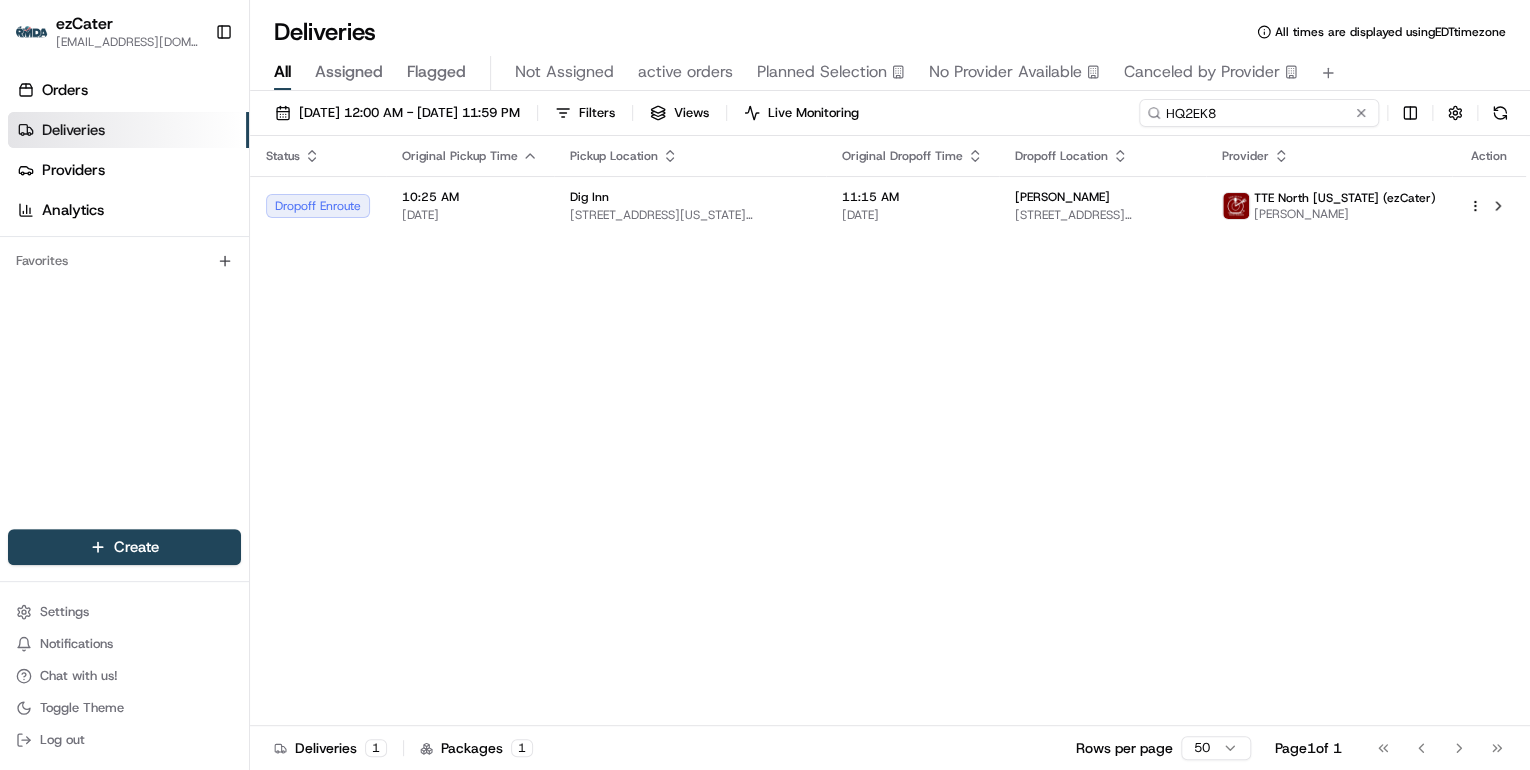 drag, startPoint x: 1231, startPoint y: 105, endPoint x: 938, endPoint y: 126, distance: 293.7516 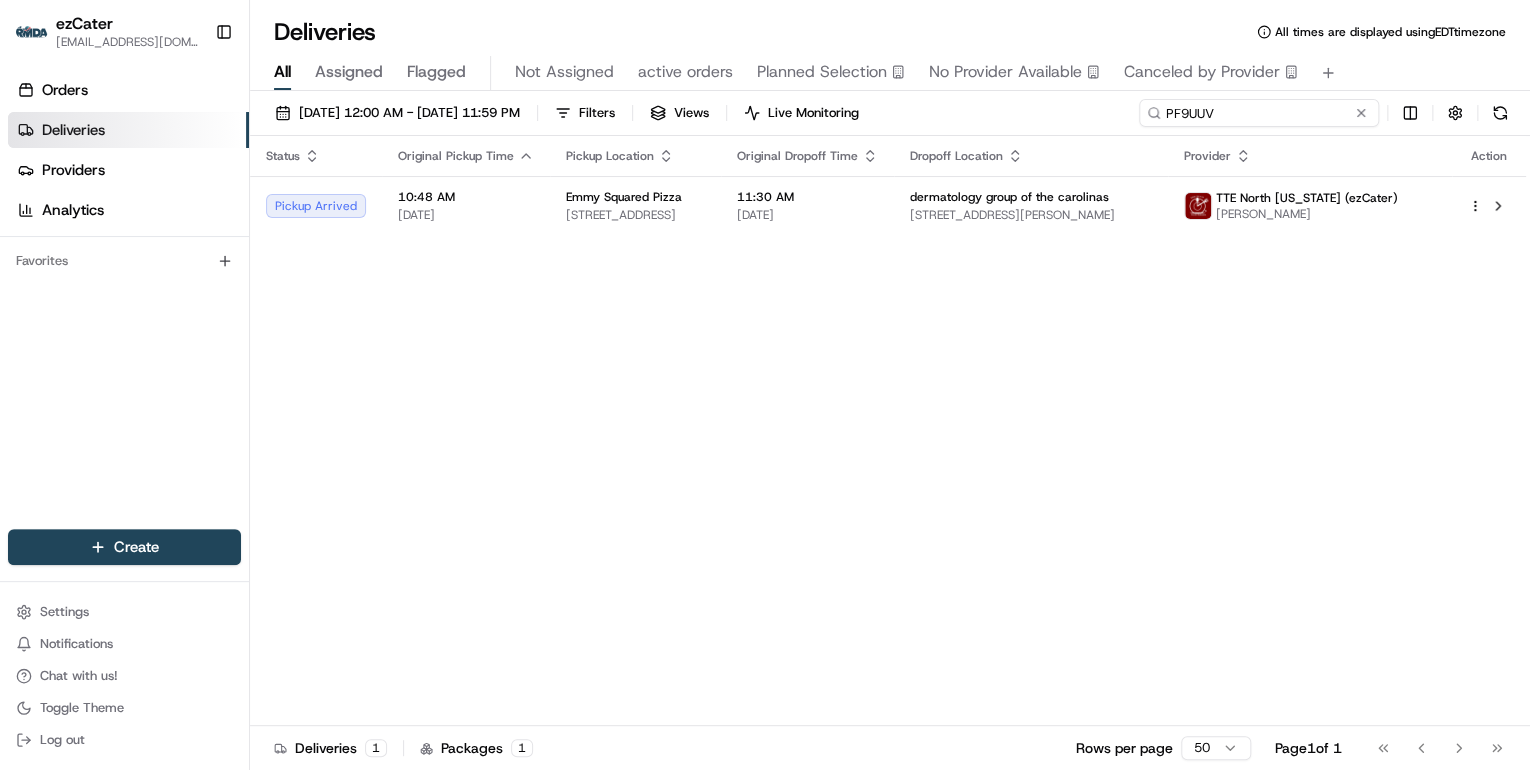 drag, startPoint x: 1221, startPoint y: 116, endPoint x: 742, endPoint y: 76, distance: 480.66724 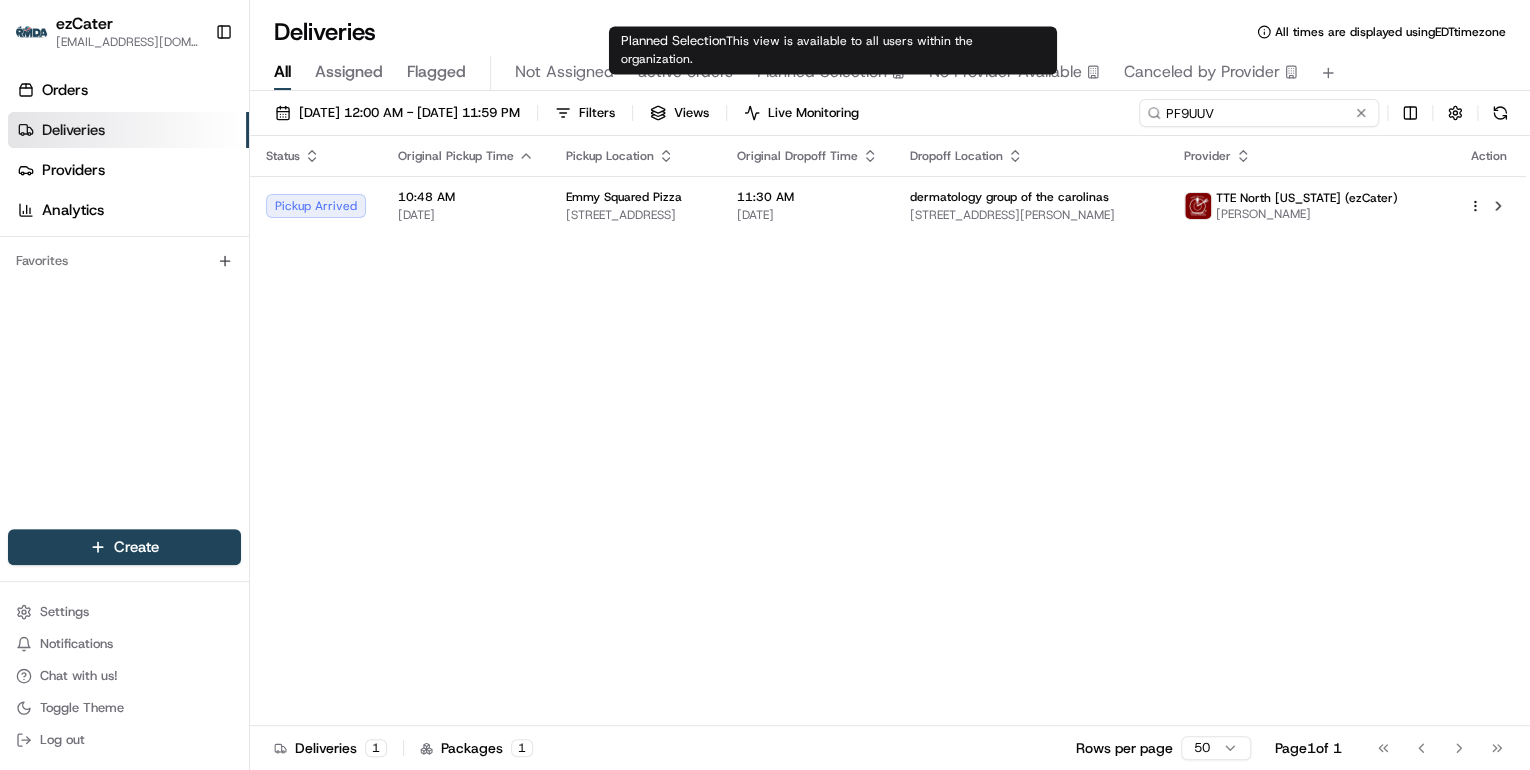 paste on "J22EX5" 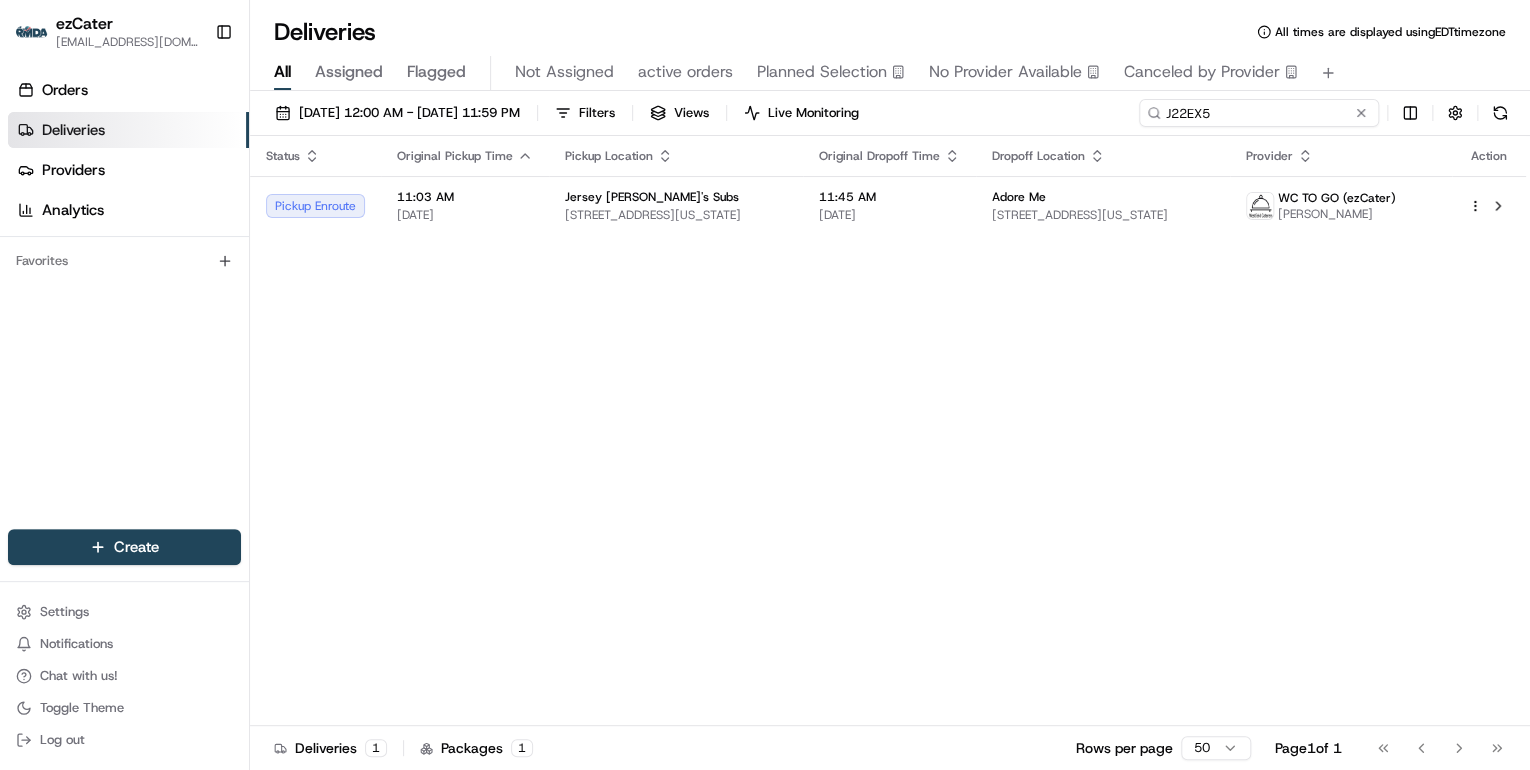 drag, startPoint x: 1232, startPoint y: 110, endPoint x: 862, endPoint y: 75, distance: 371.65173 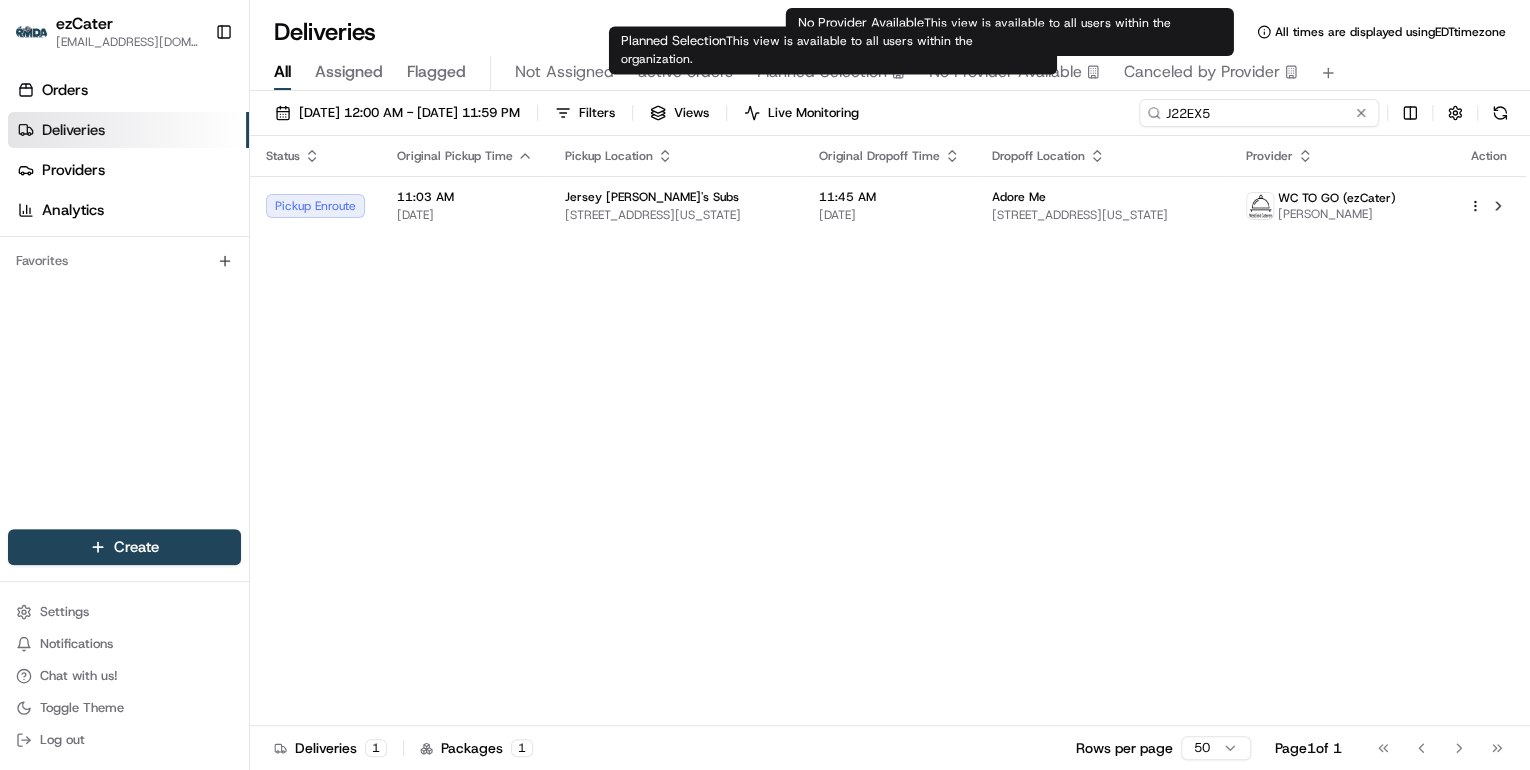 paste on "3JY369" 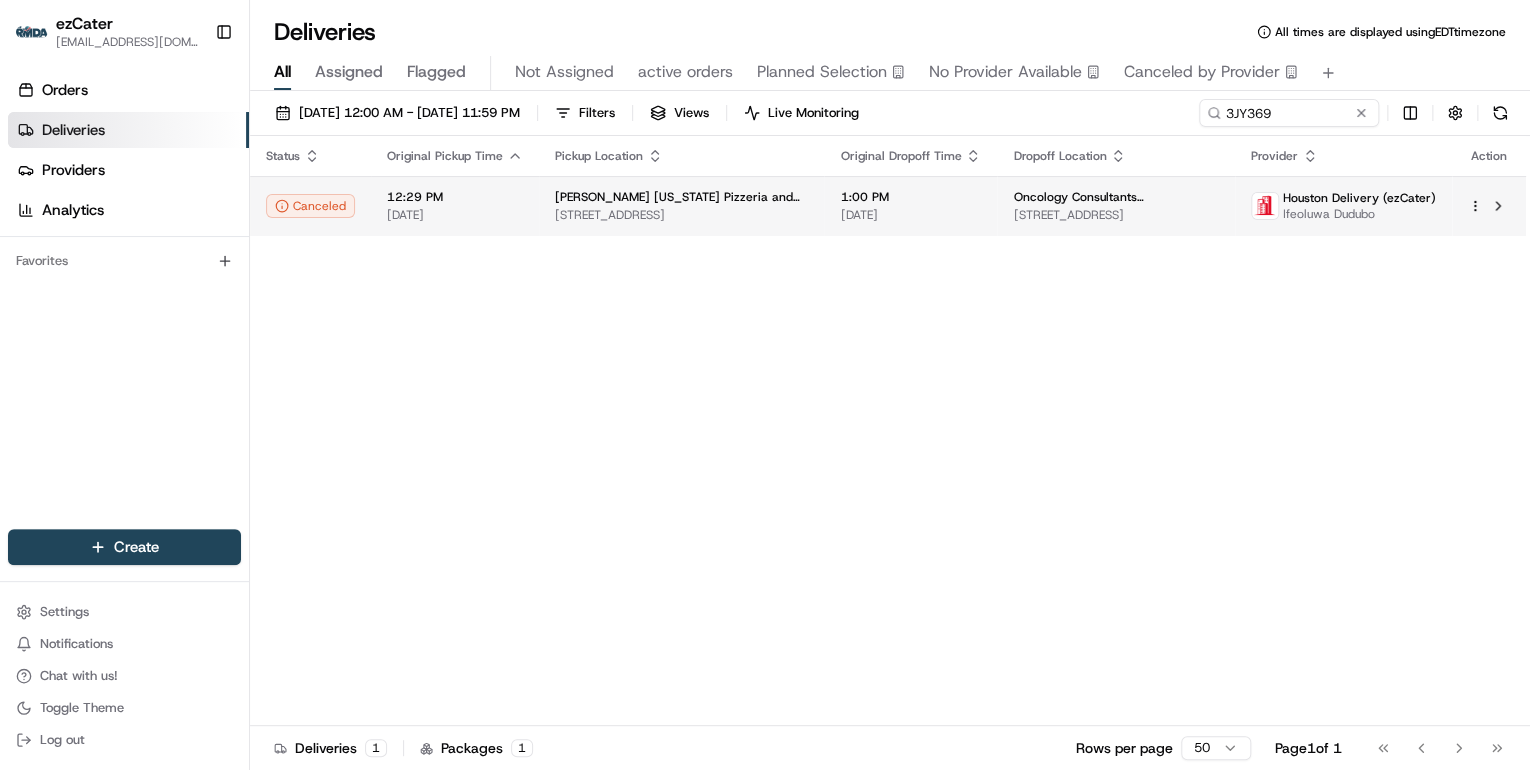 click on "Russo's New York Pizzeria and Italian Kitchen" at bounding box center [681, 197] 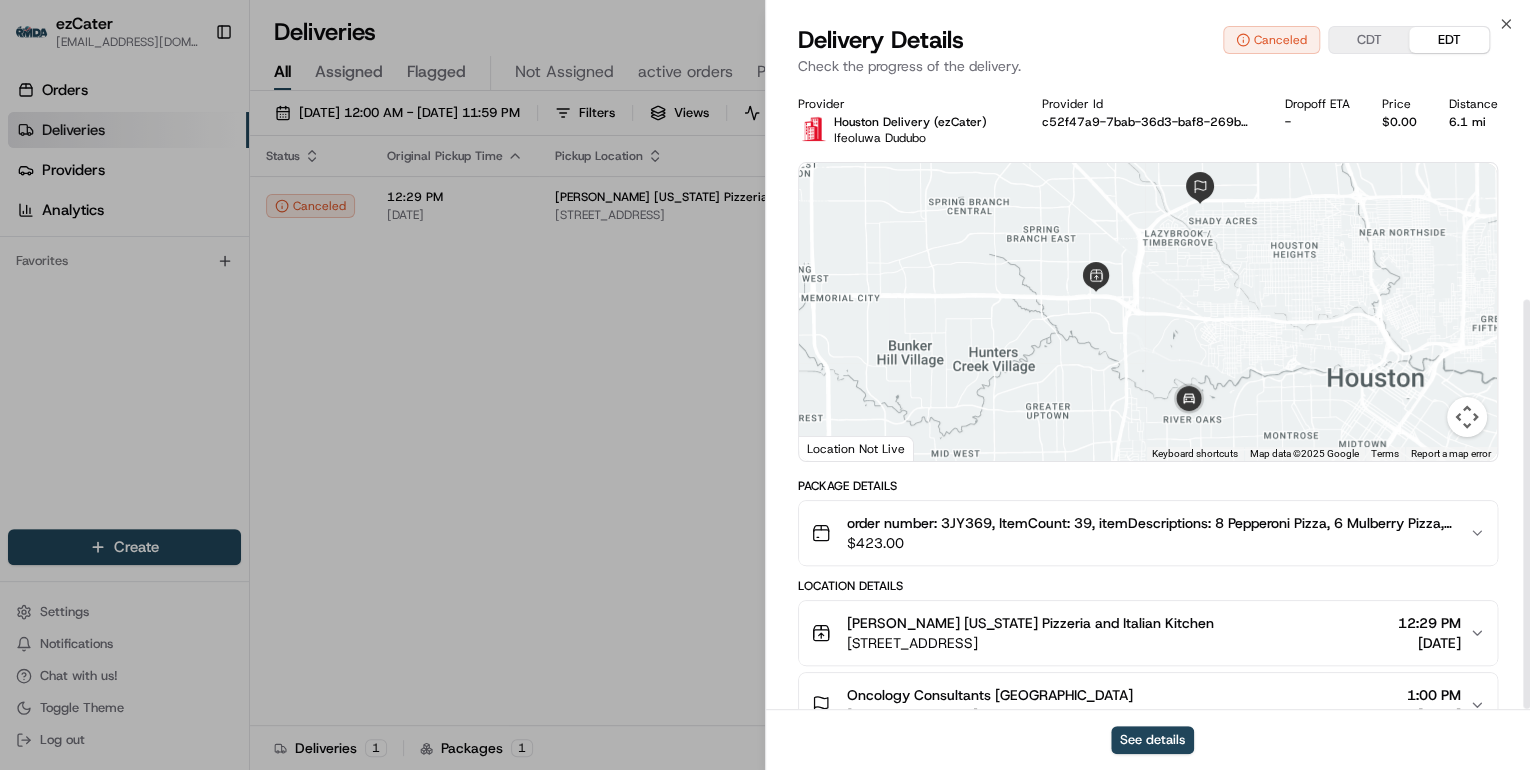 scroll, scrollTop: 329, scrollLeft: 0, axis: vertical 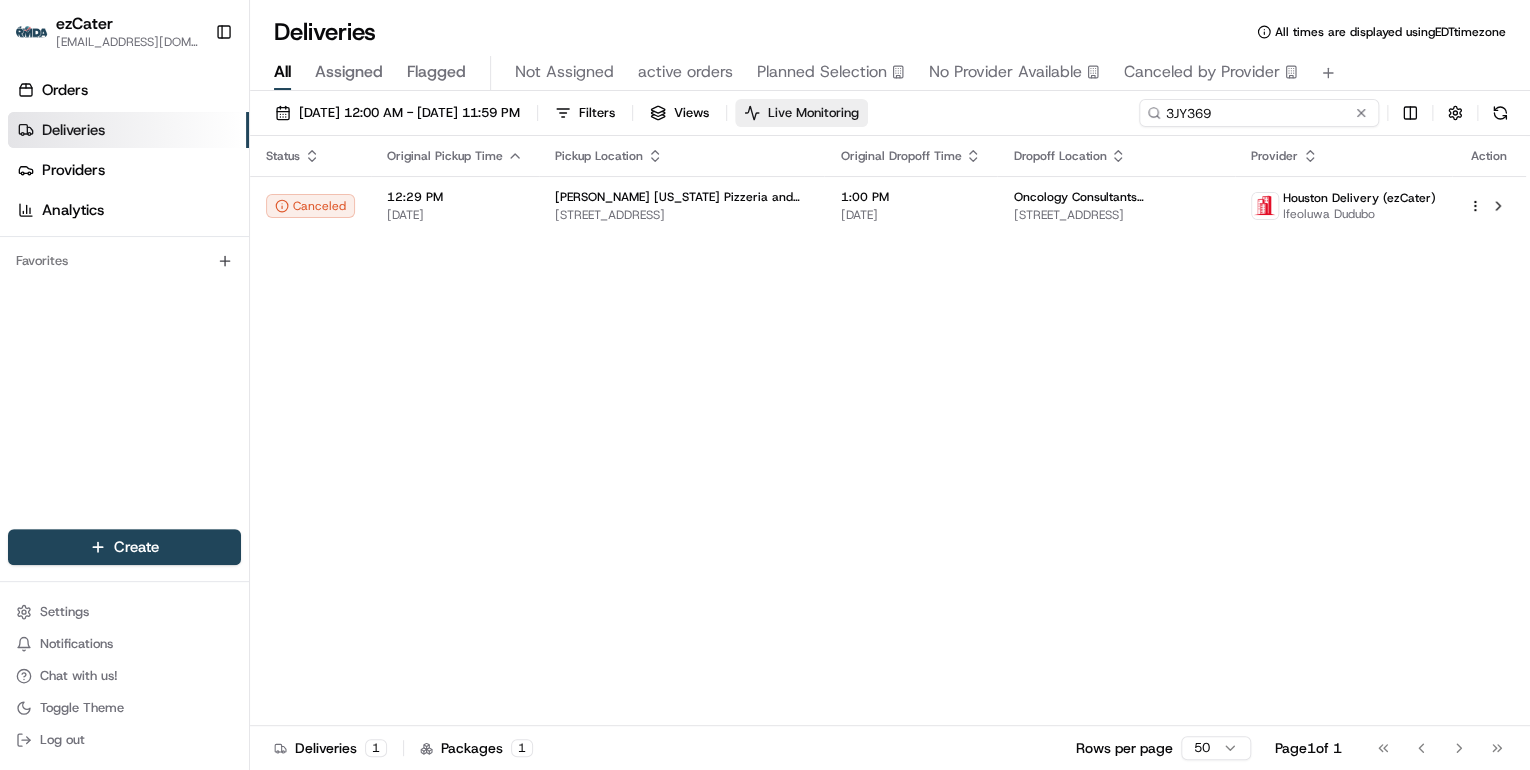 drag, startPoint x: 1280, startPoint y: 116, endPoint x: 860, endPoint y: 120, distance: 420.01904 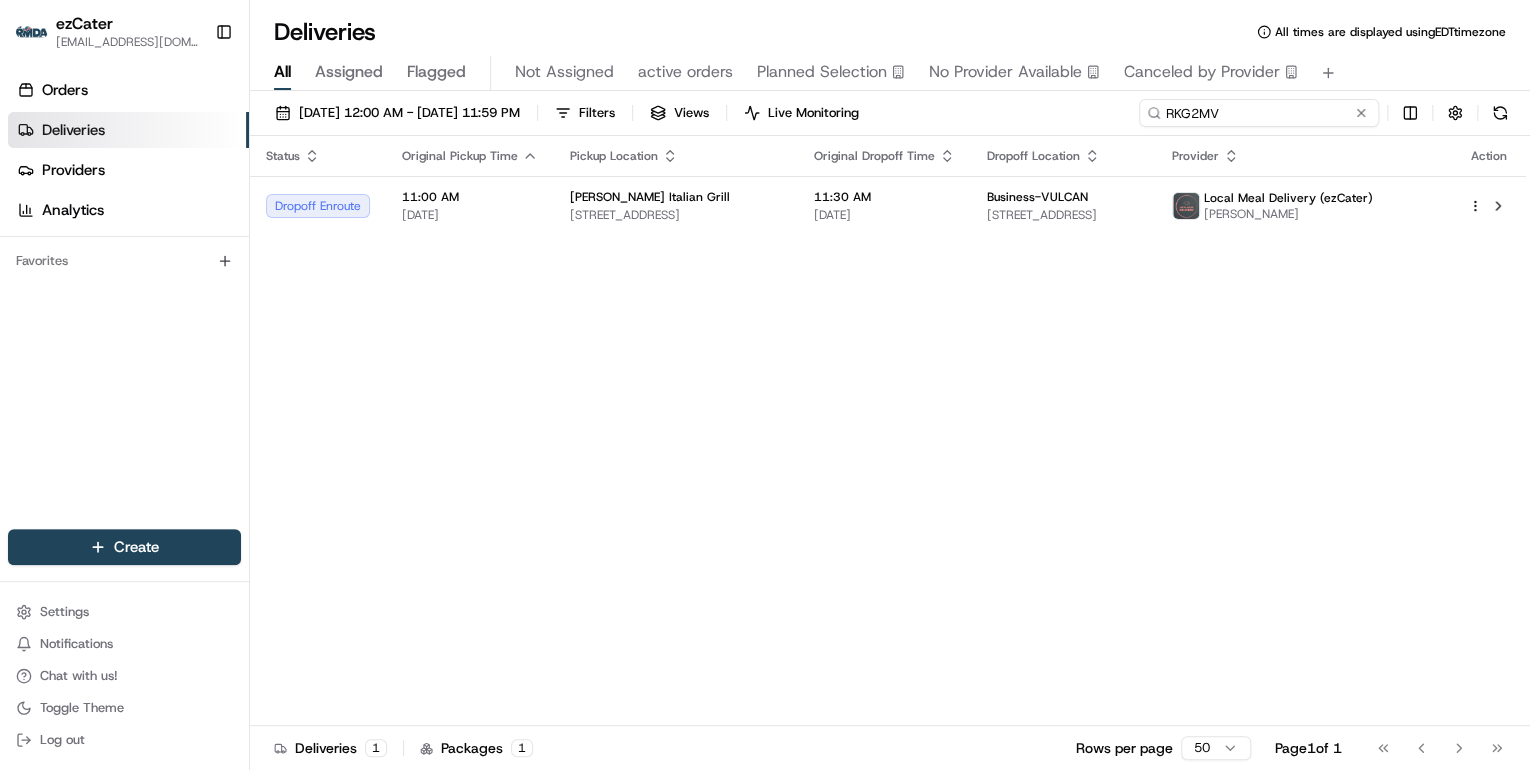 drag, startPoint x: 1234, startPoint y: 117, endPoint x: 771, endPoint y: 83, distance: 464.2467 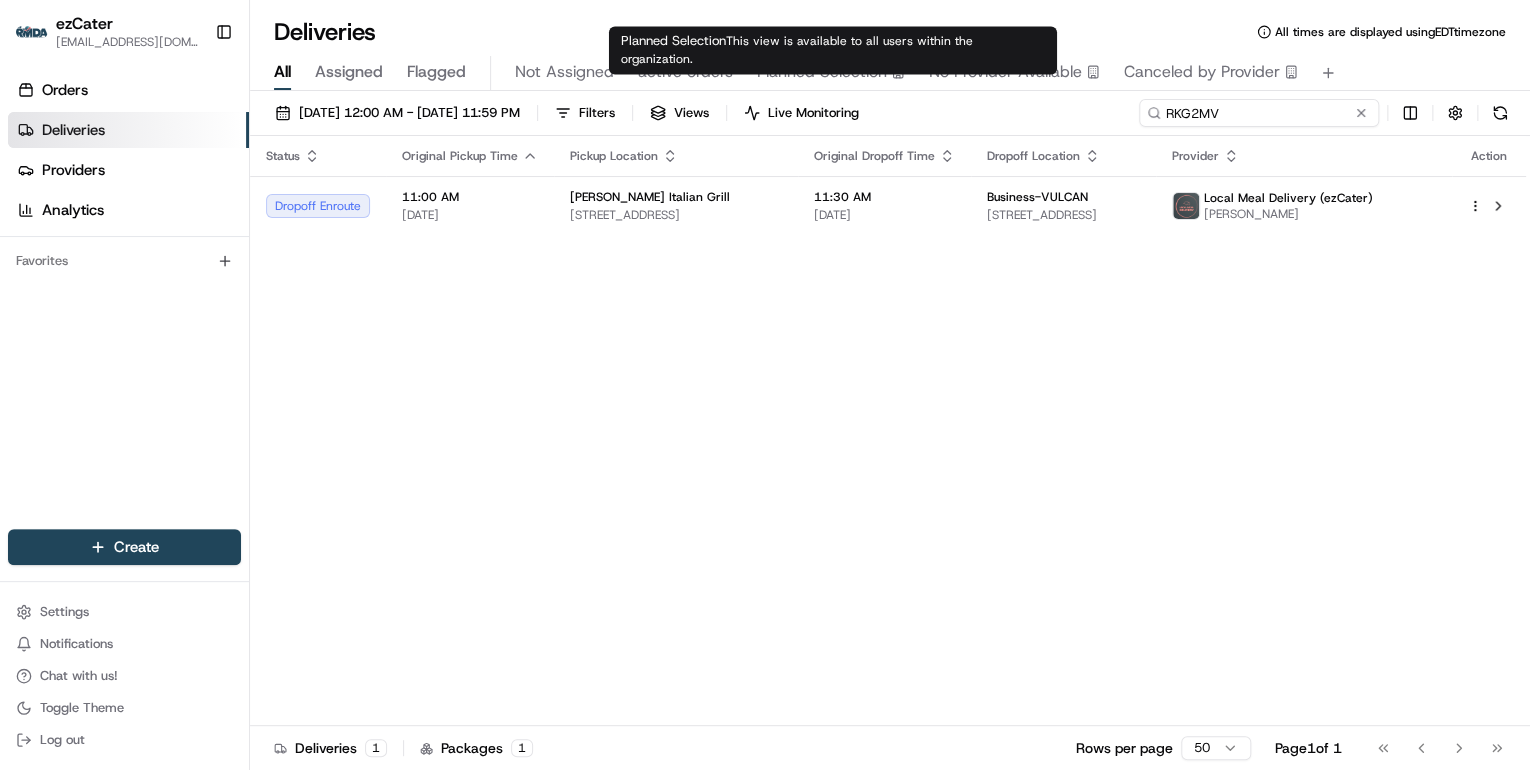 paste on "A9F7E4" 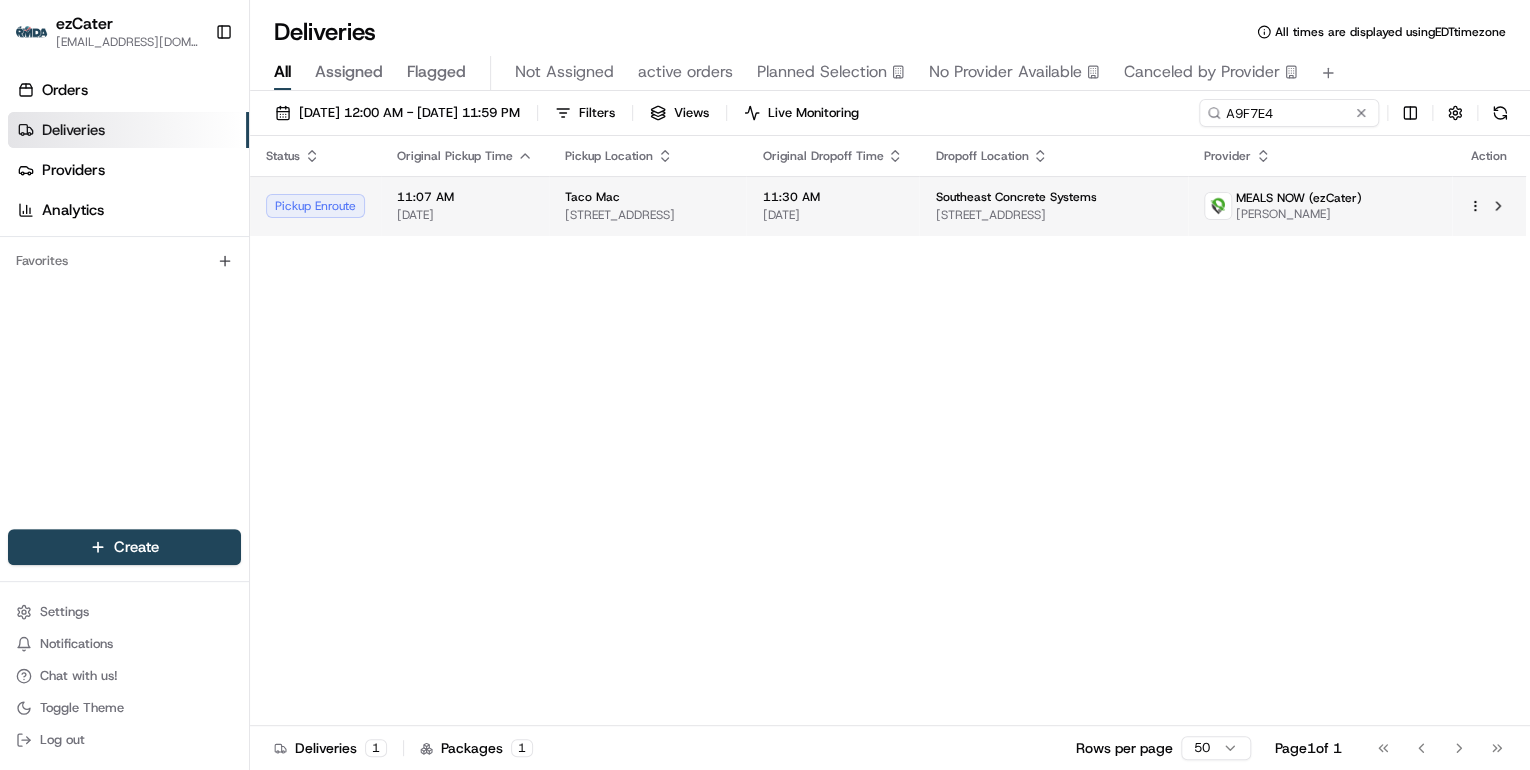 click on "2607 Peachtree Pkwy, Suwanee, GA 30024, USA" at bounding box center (647, 215) 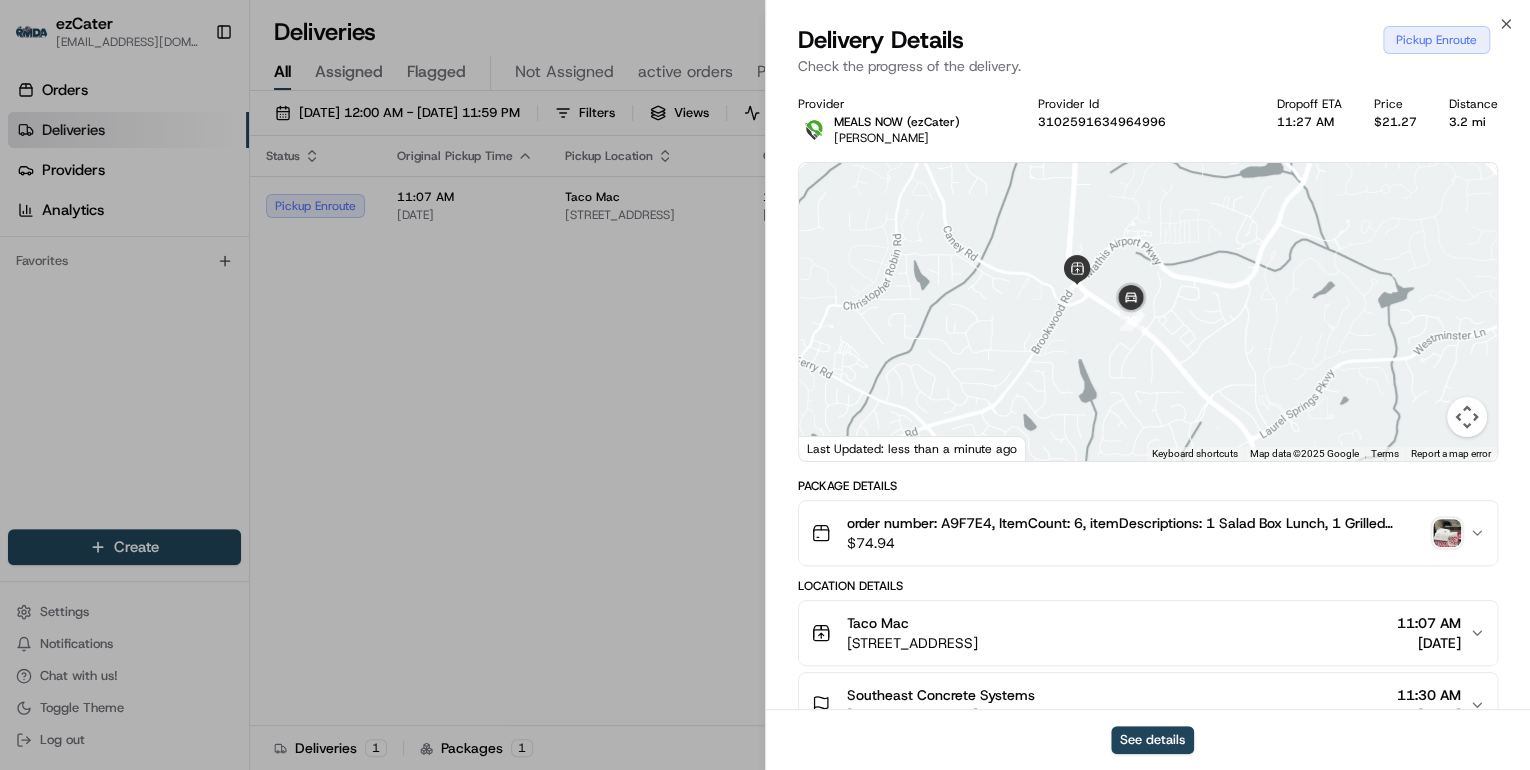 click at bounding box center (1447, 533) 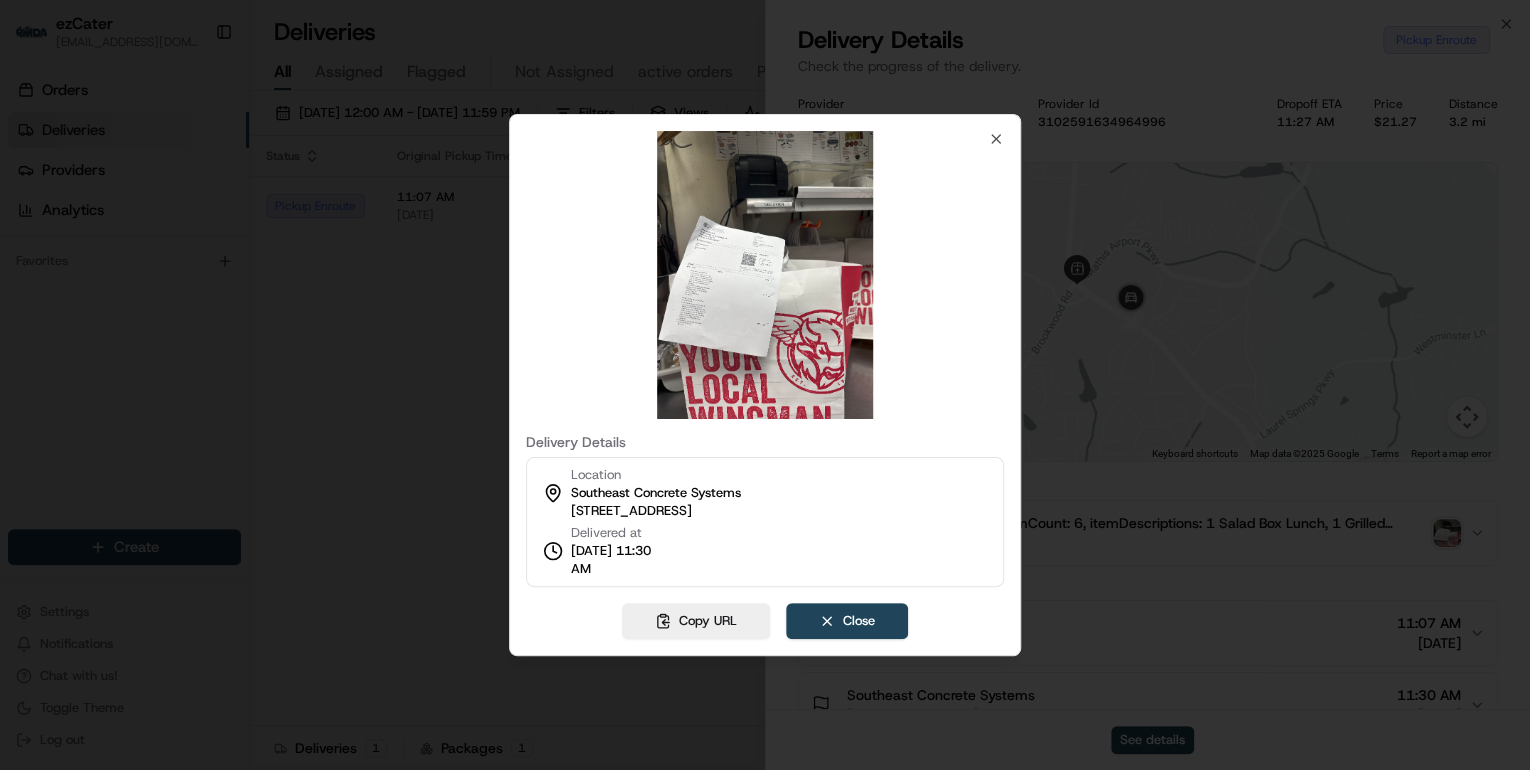 click at bounding box center [765, 385] 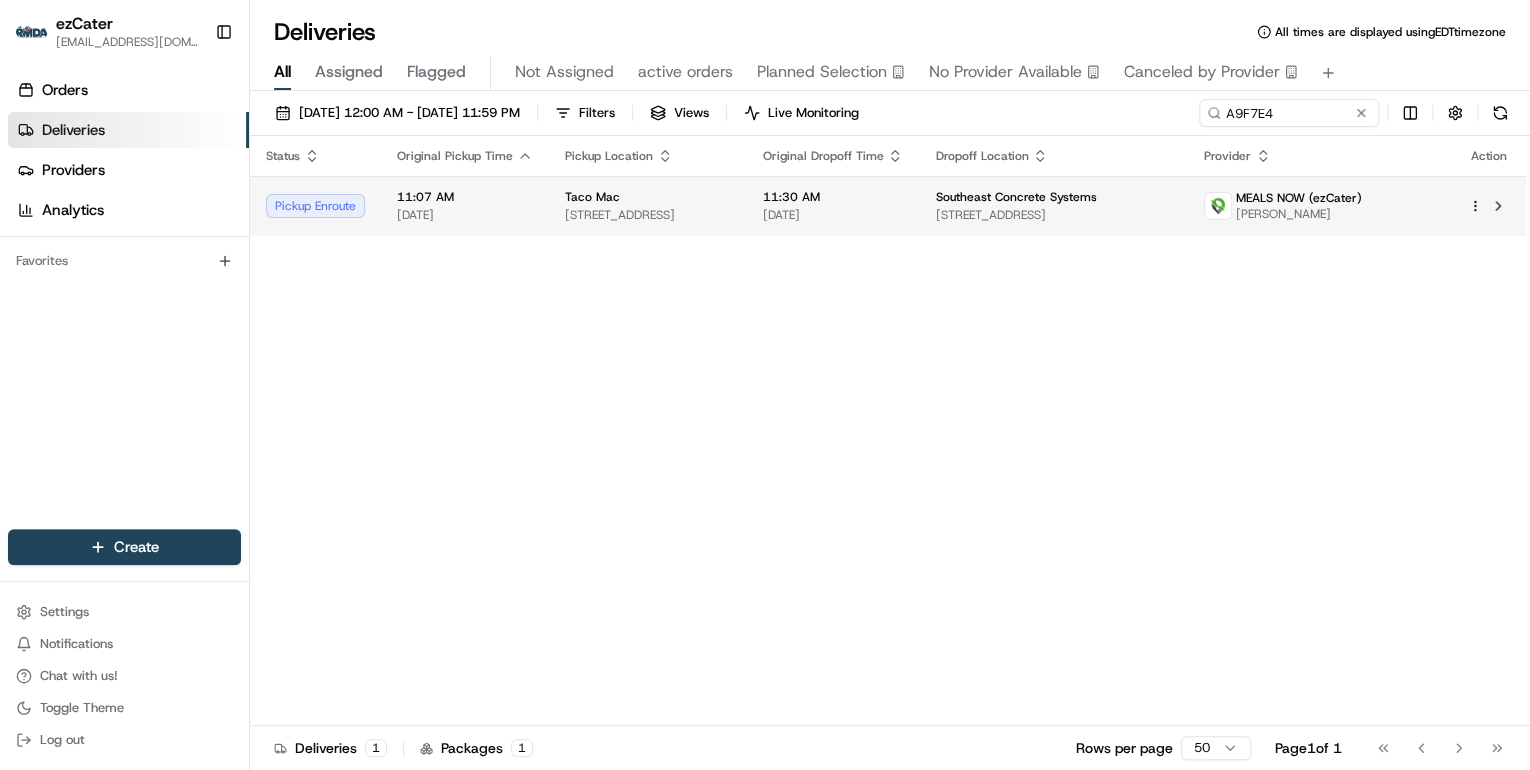 click on "2607 Peachtree Pkwy, Suwanee, GA 30024, USA" at bounding box center [647, 215] 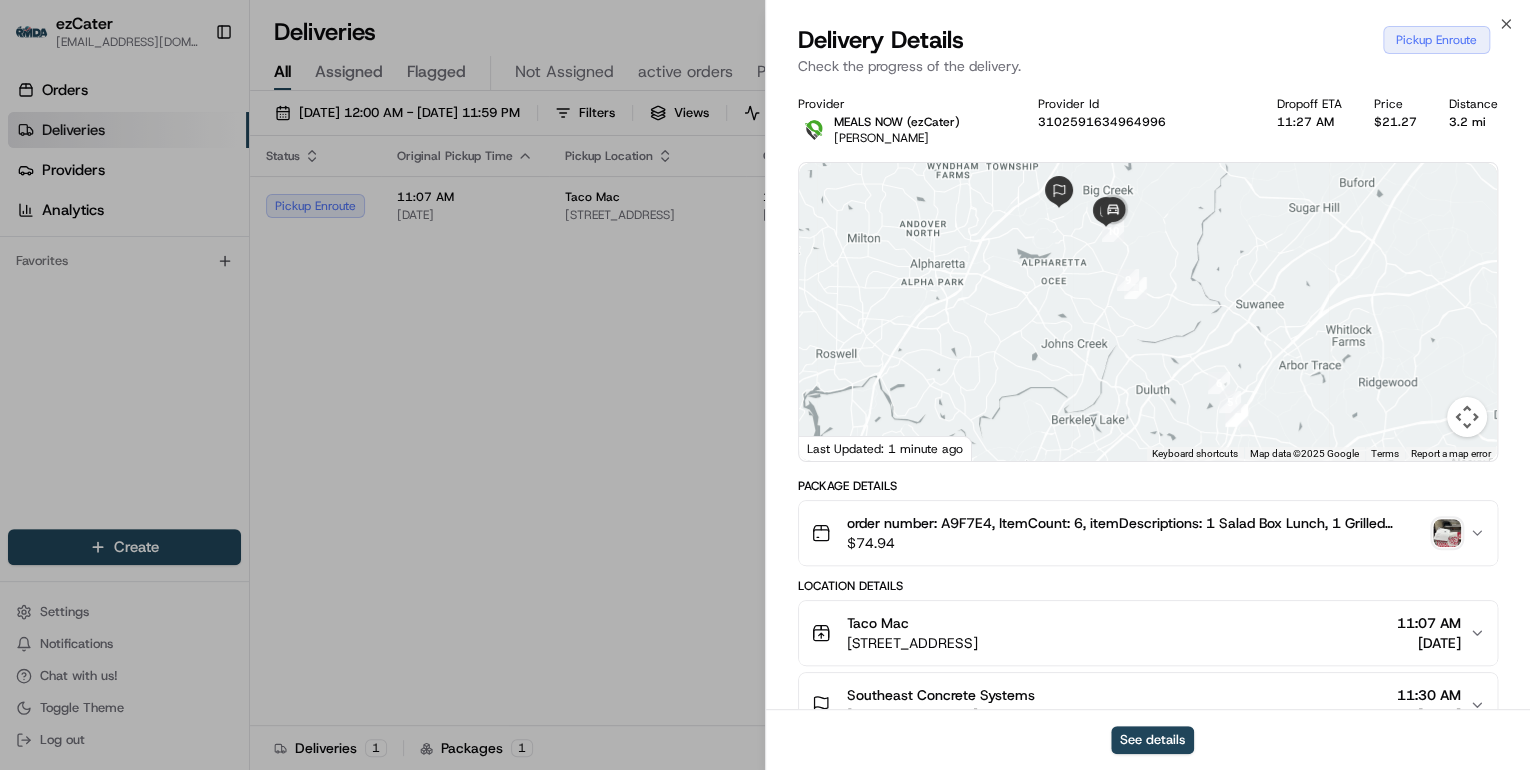 scroll, scrollTop: 160, scrollLeft: 0, axis: vertical 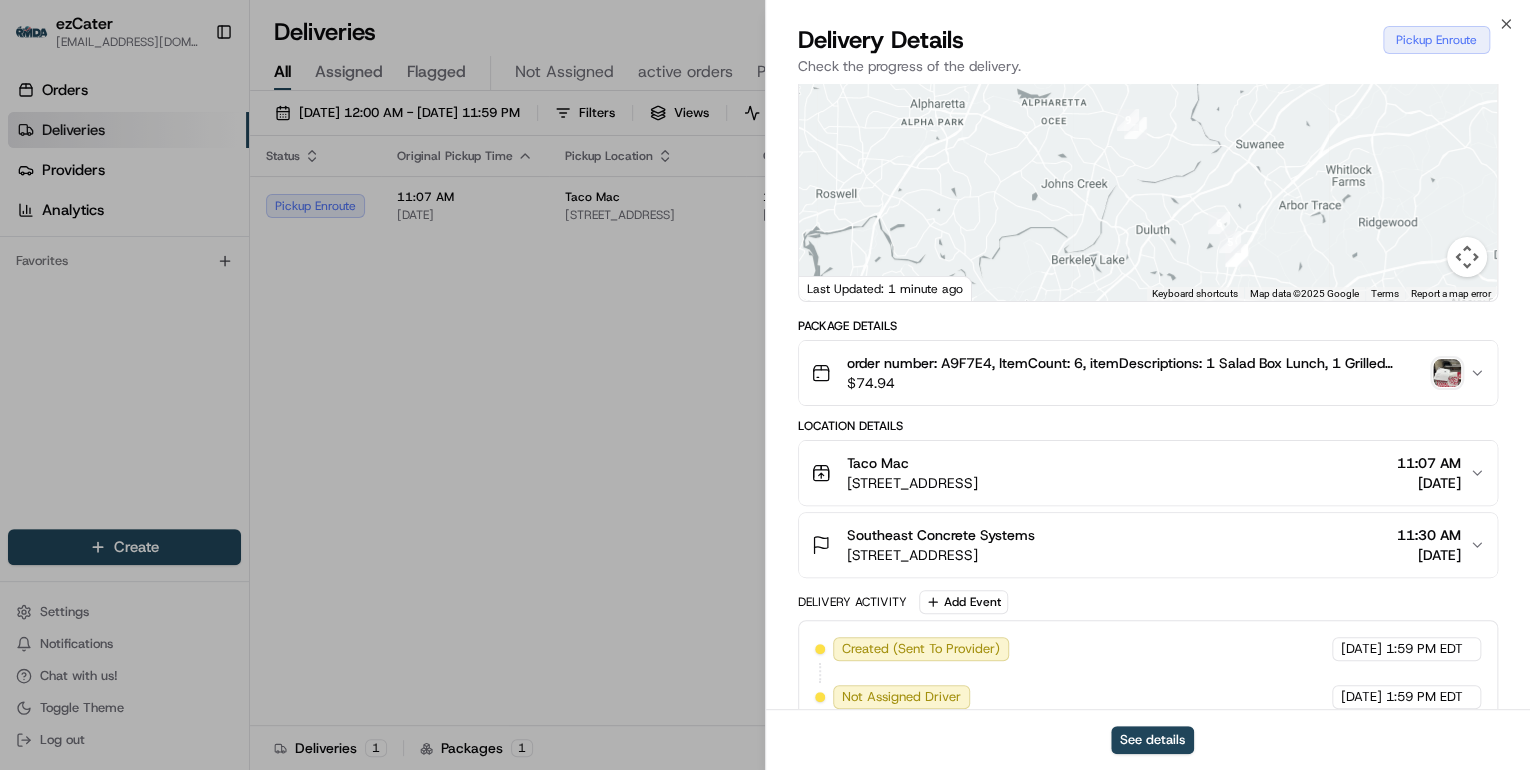 click on "2607 Peachtree Pkwy, Suwanee, GA 30024, USA" at bounding box center [912, 483] 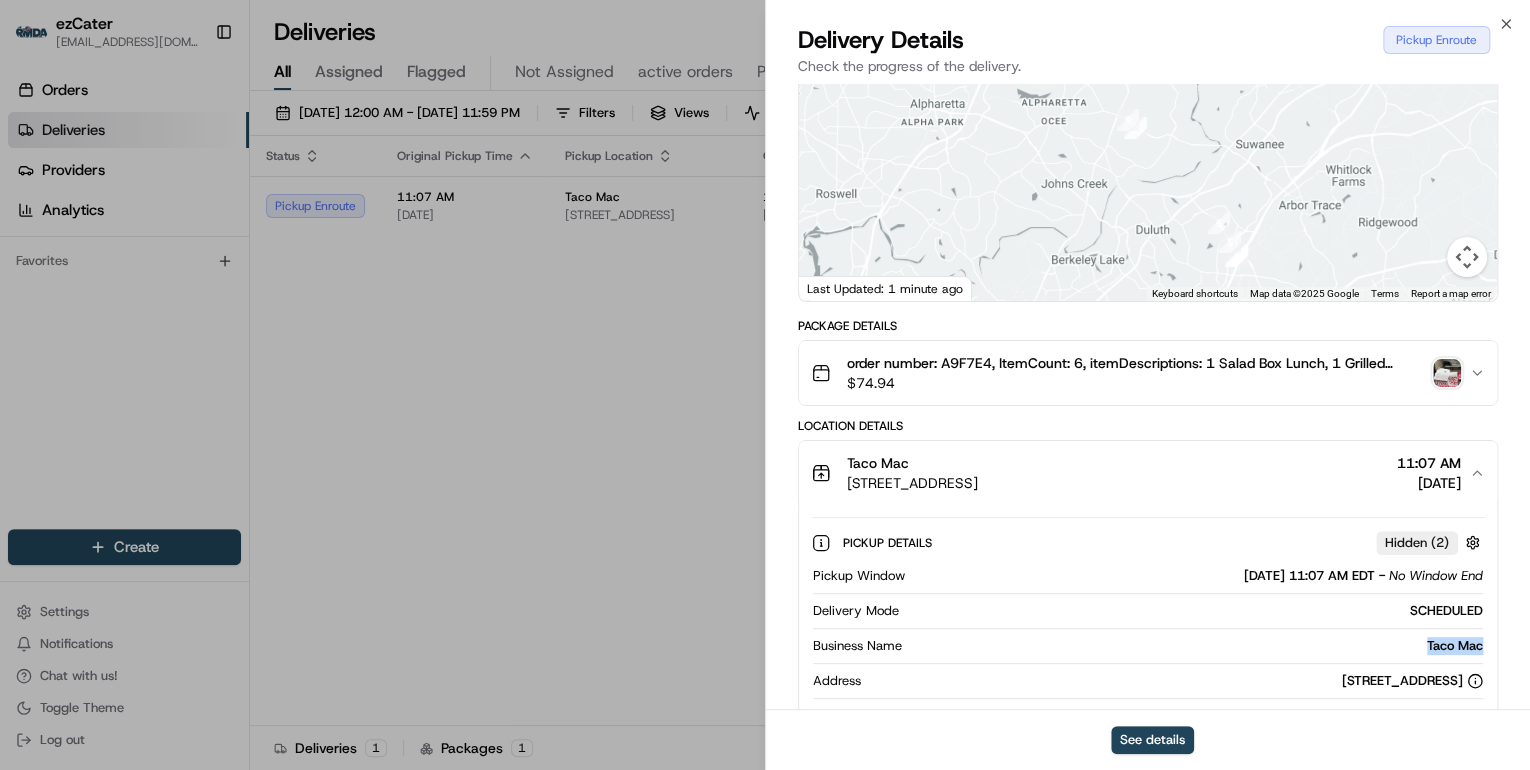 drag, startPoint x: 1484, startPoint y: 646, endPoint x: 1416, endPoint y: 650, distance: 68.117546 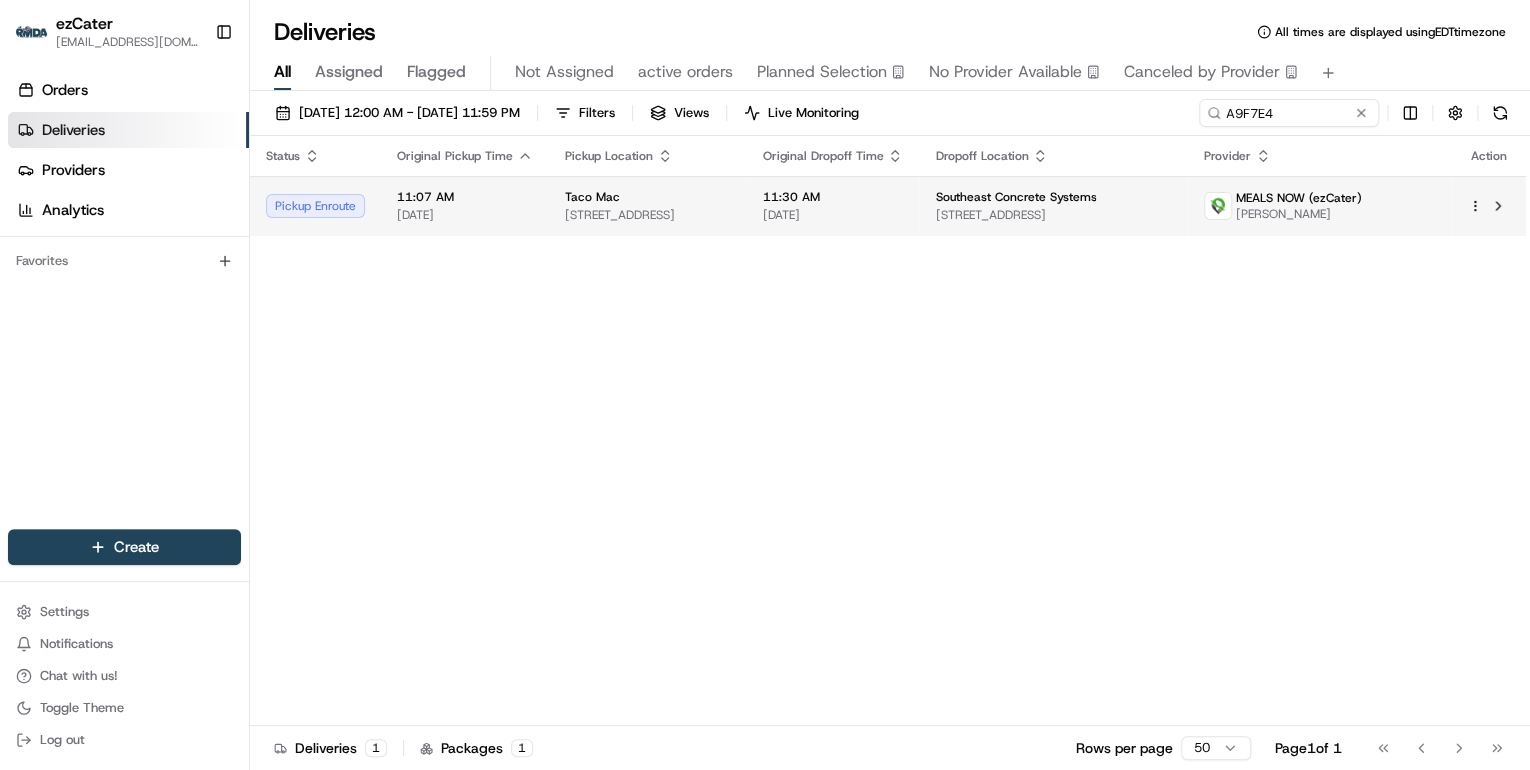 click on "Taco Mac 2607 Peachtree Pkwy, Suwanee, GA 30024, USA" at bounding box center (647, 206) 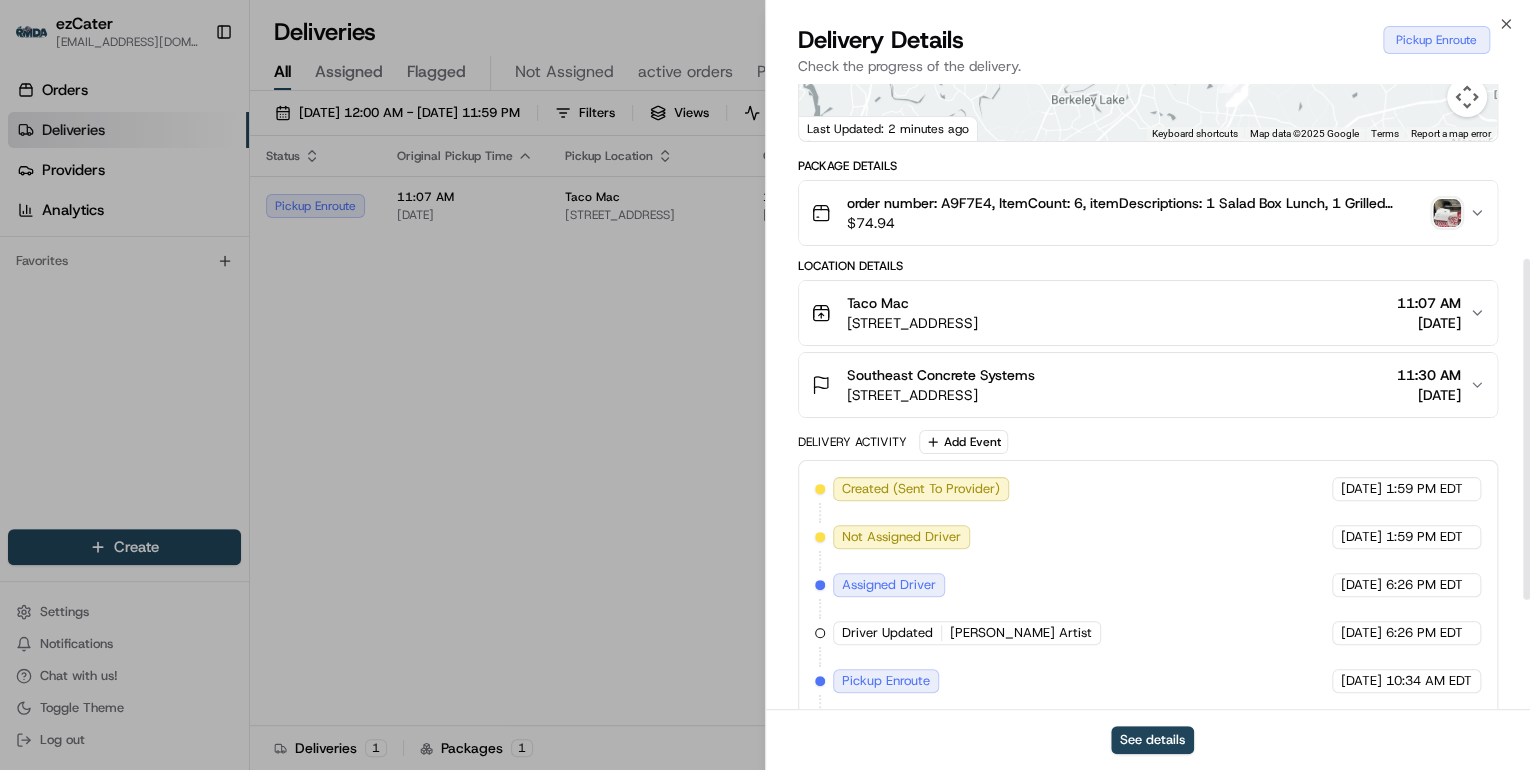 scroll, scrollTop: 520, scrollLeft: 0, axis: vertical 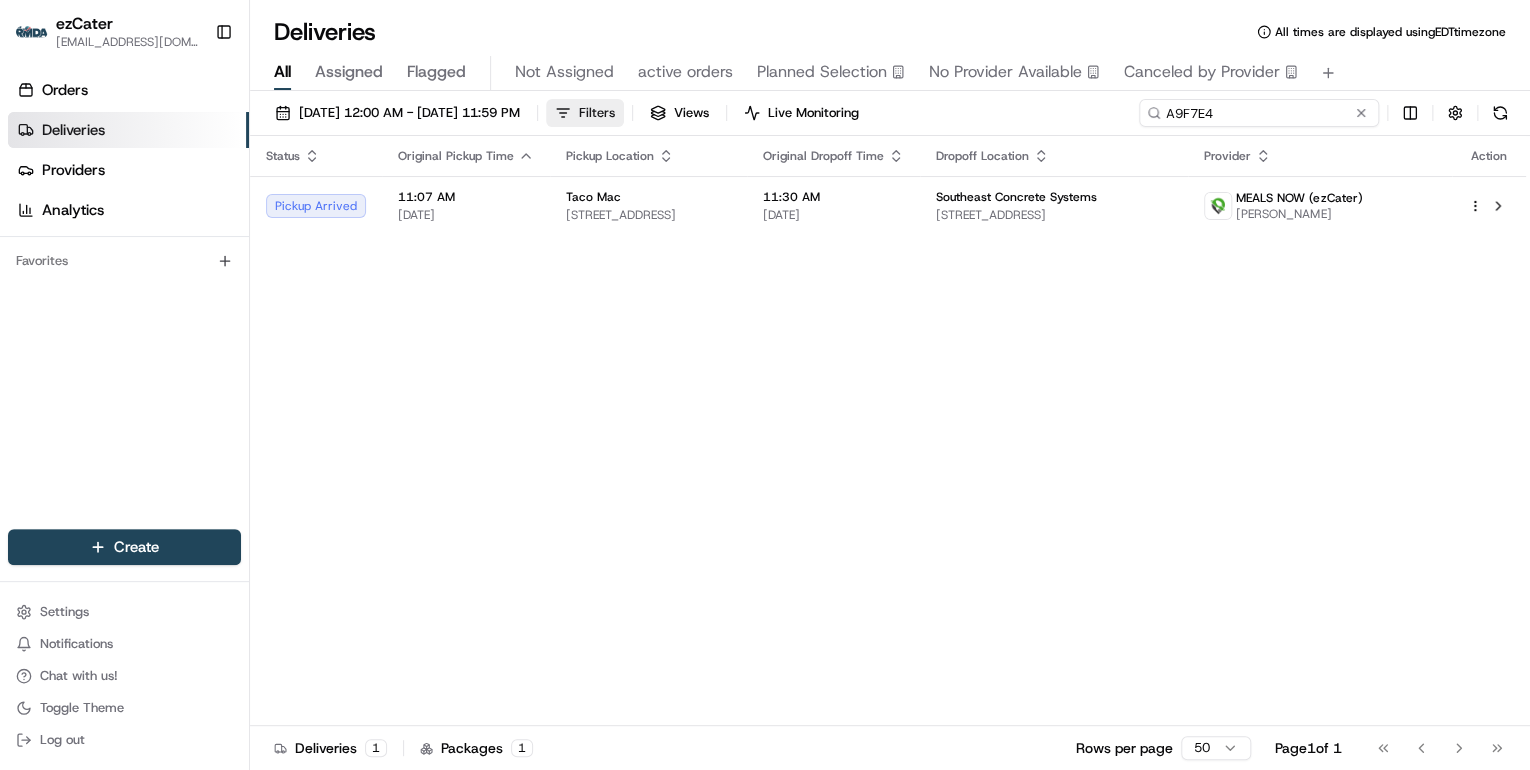 drag, startPoint x: 1287, startPoint y: 115, endPoint x: 683, endPoint y: 110, distance: 604.0207 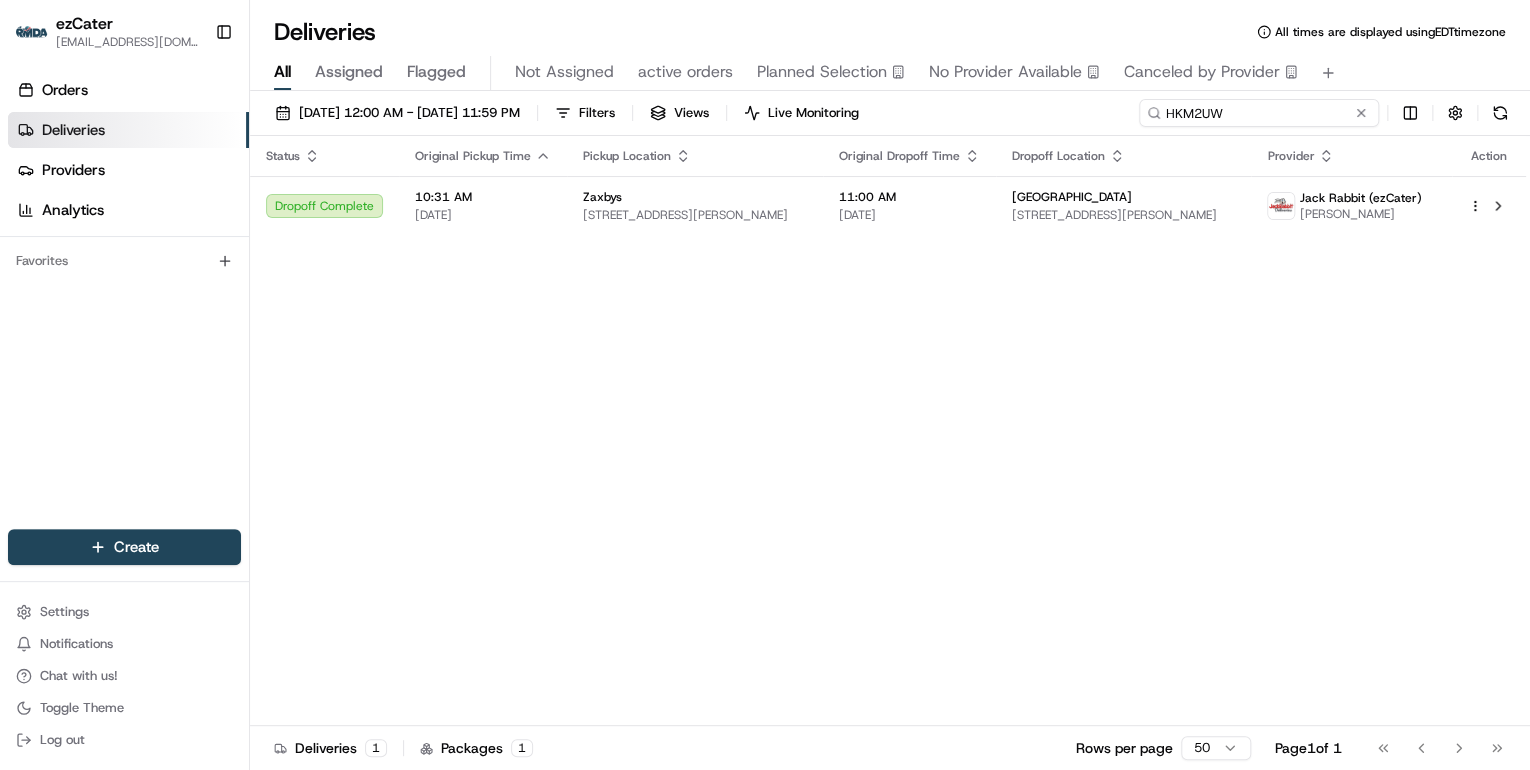 drag, startPoint x: 1247, startPoint y: 114, endPoint x: 780, endPoint y: 129, distance: 467.24084 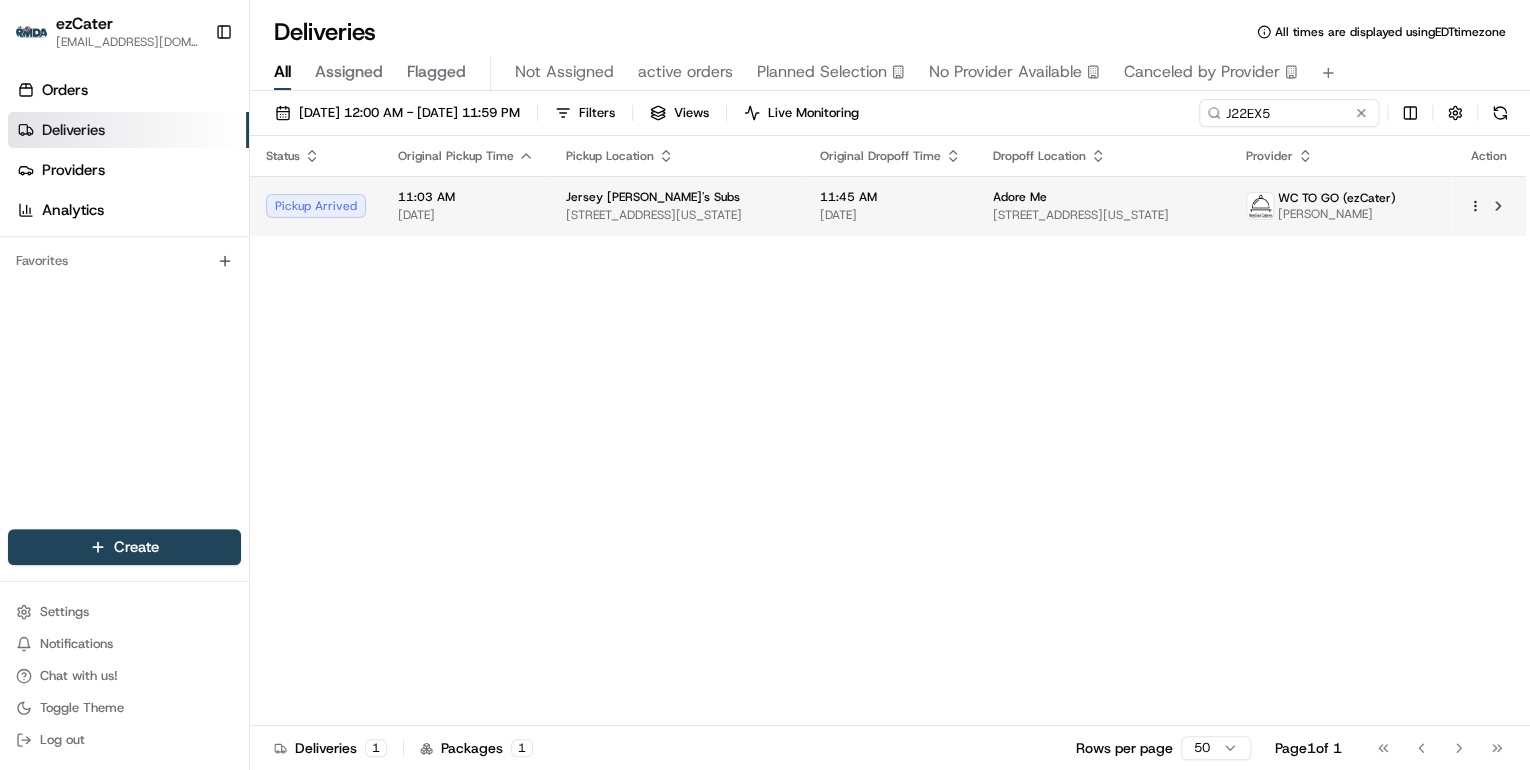 click on "307 W 38th St, New York, NY 10018, USA" at bounding box center [677, 215] 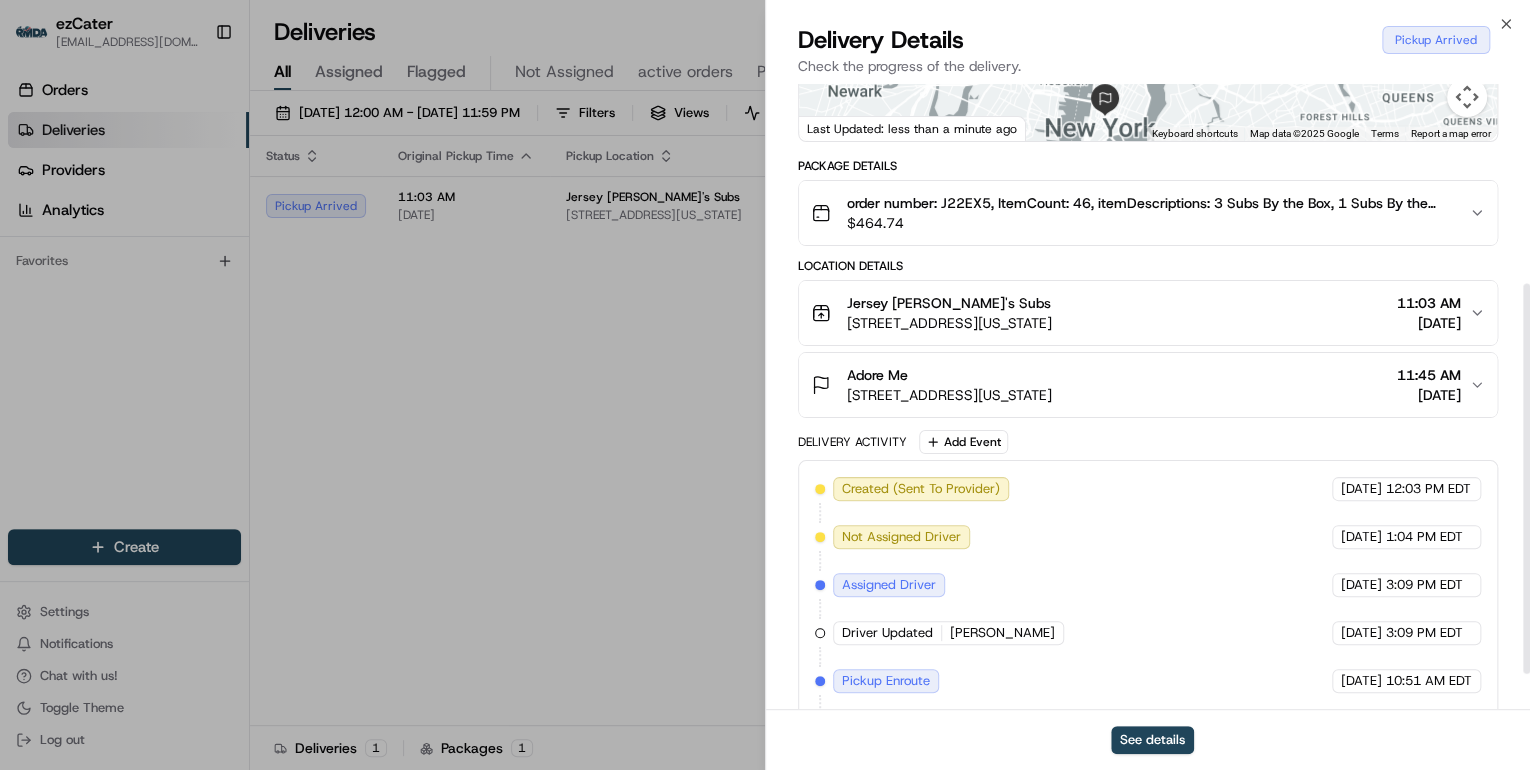 scroll, scrollTop: 377, scrollLeft: 0, axis: vertical 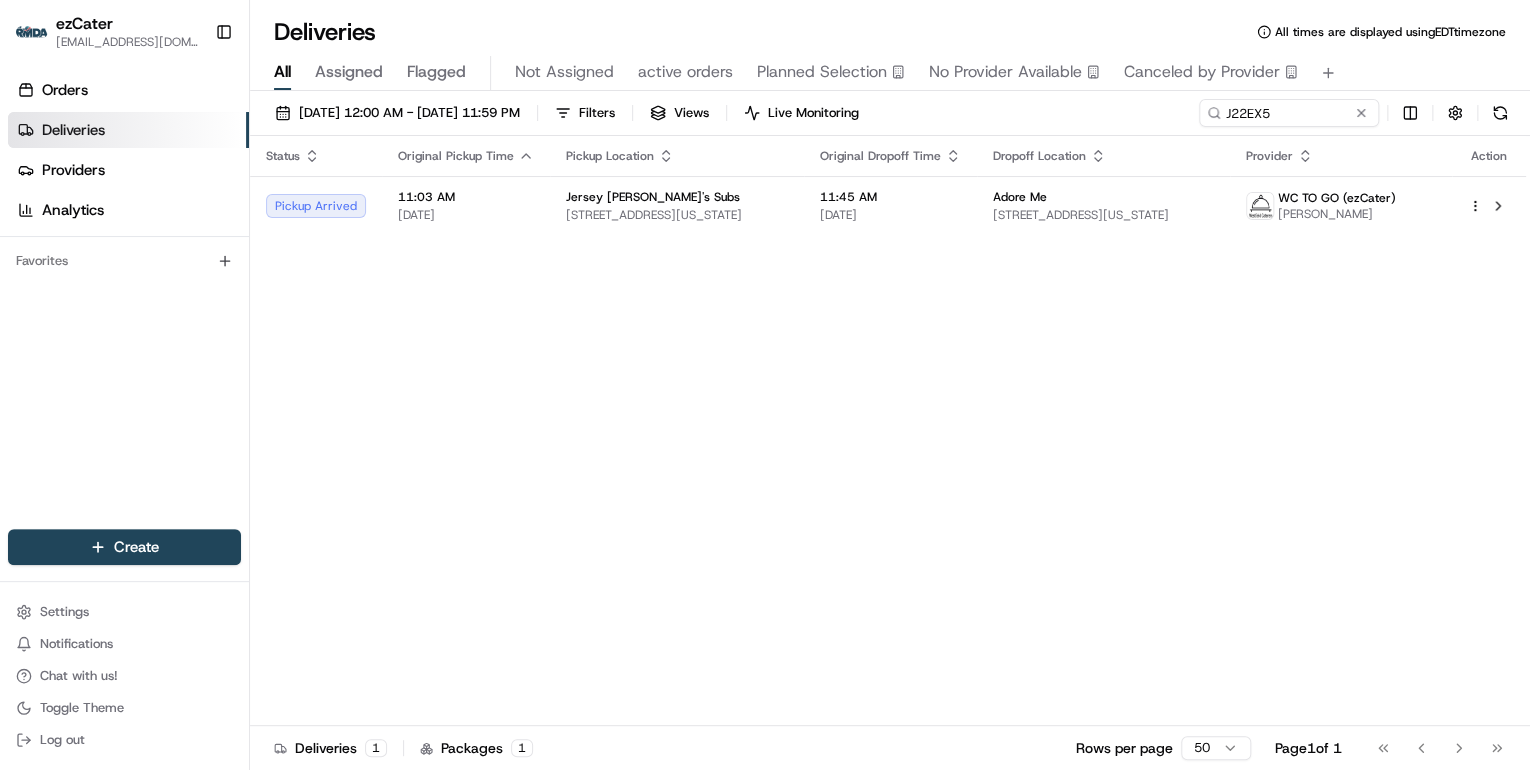 drag, startPoint x: 508, startPoint y: 444, endPoint x: 736, endPoint y: 300, distance: 269.66647 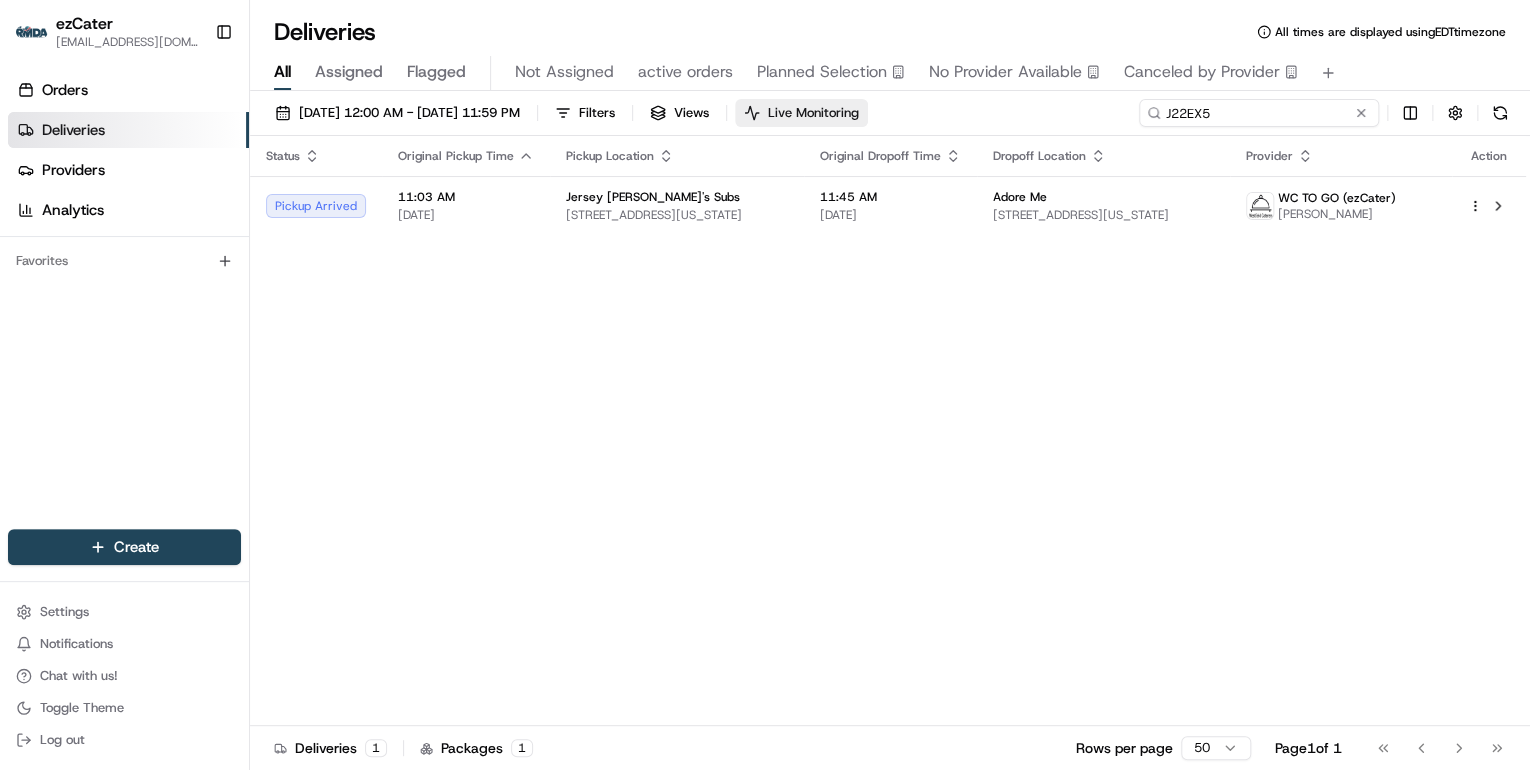 drag, startPoint x: 1277, startPoint y: 110, endPoint x: 918, endPoint y: 116, distance: 359.05014 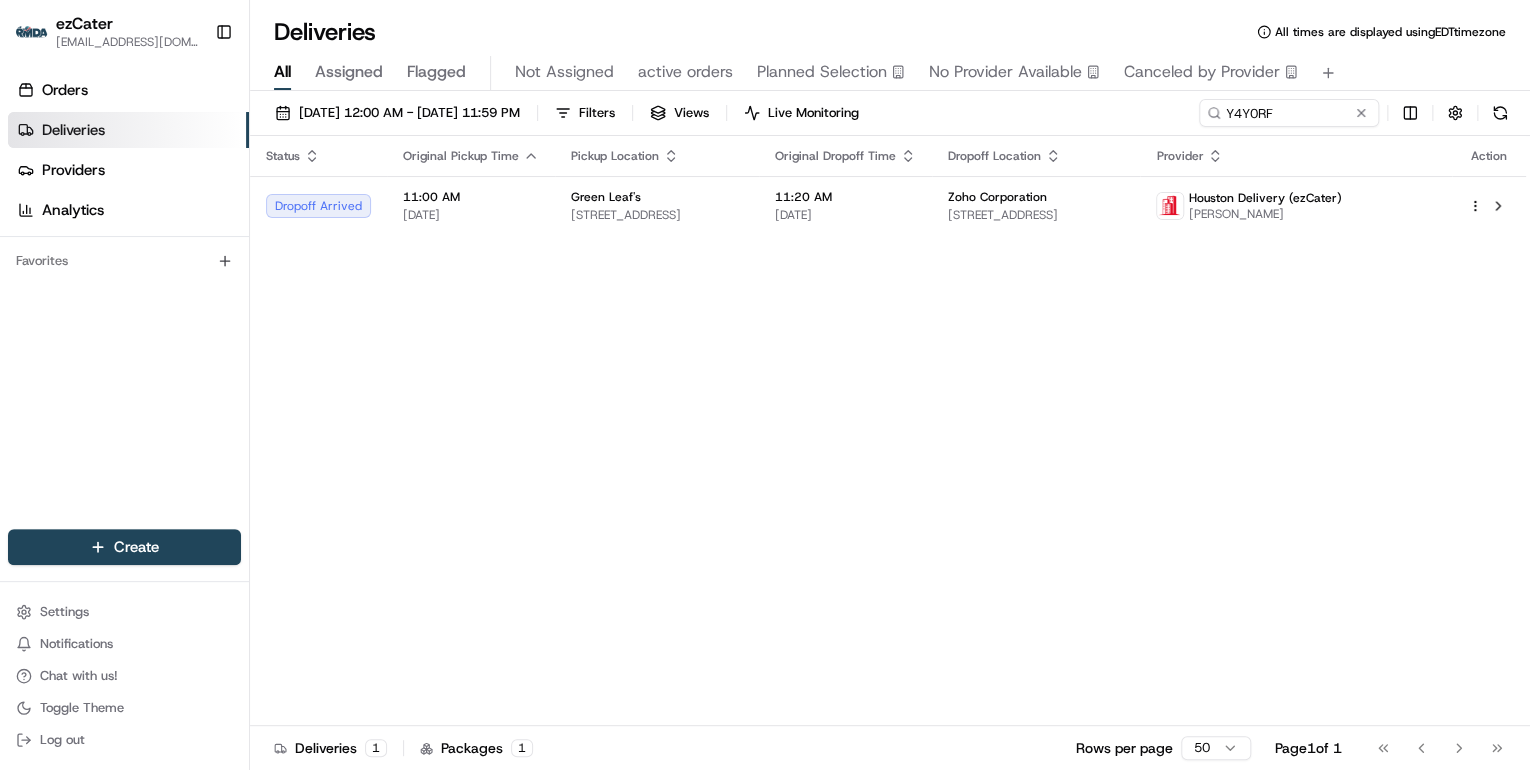 click on "Status Original Pickup Time Pickup Location Original Dropoff Time Dropoff Location Provider Action Dropoff Arrived 11:00 AM 07/17/2025 Green Leaf's 2200 S 10th St, McAllen, TX 78503, USA 11:20 AM 07/17/2025 Zoho Corporation 601 N Main St, McAllen, TX 78501, USA Houston Delivery (ezCater) Mario Bravo" at bounding box center (888, 431) 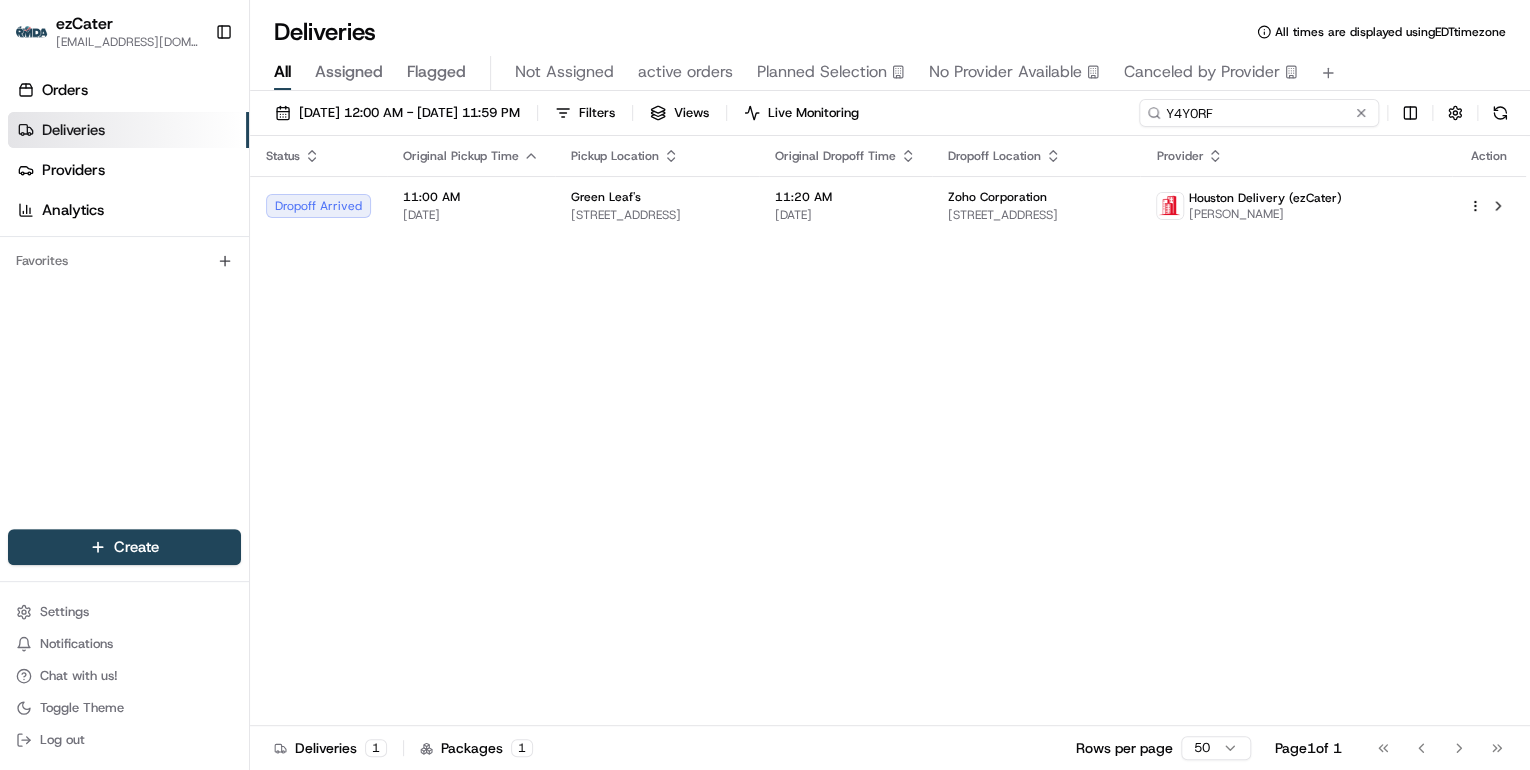 drag, startPoint x: 1291, startPoint y: 117, endPoint x: 792, endPoint y: 104, distance: 499.1693 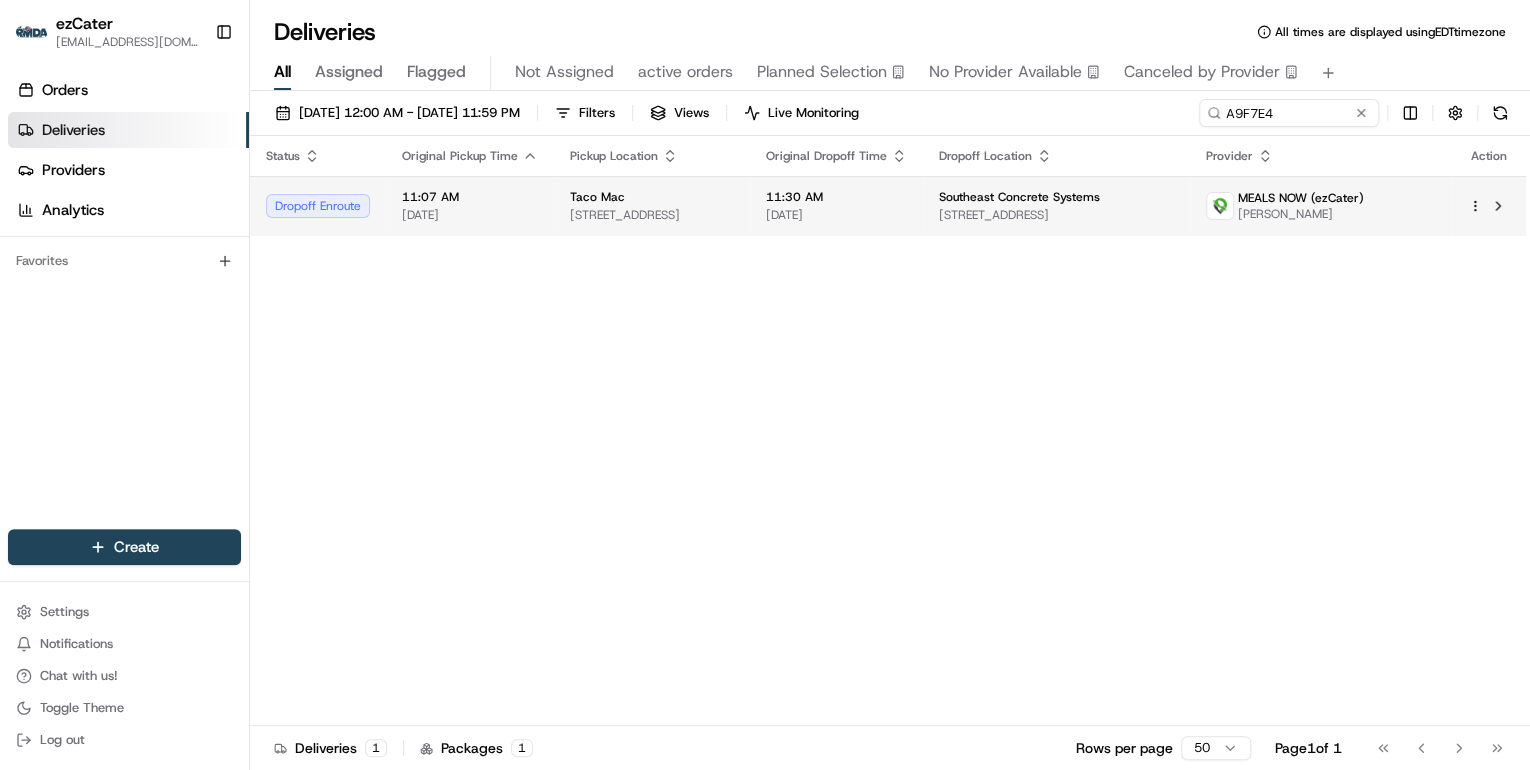 click on "Taco Mac" at bounding box center [652, 197] 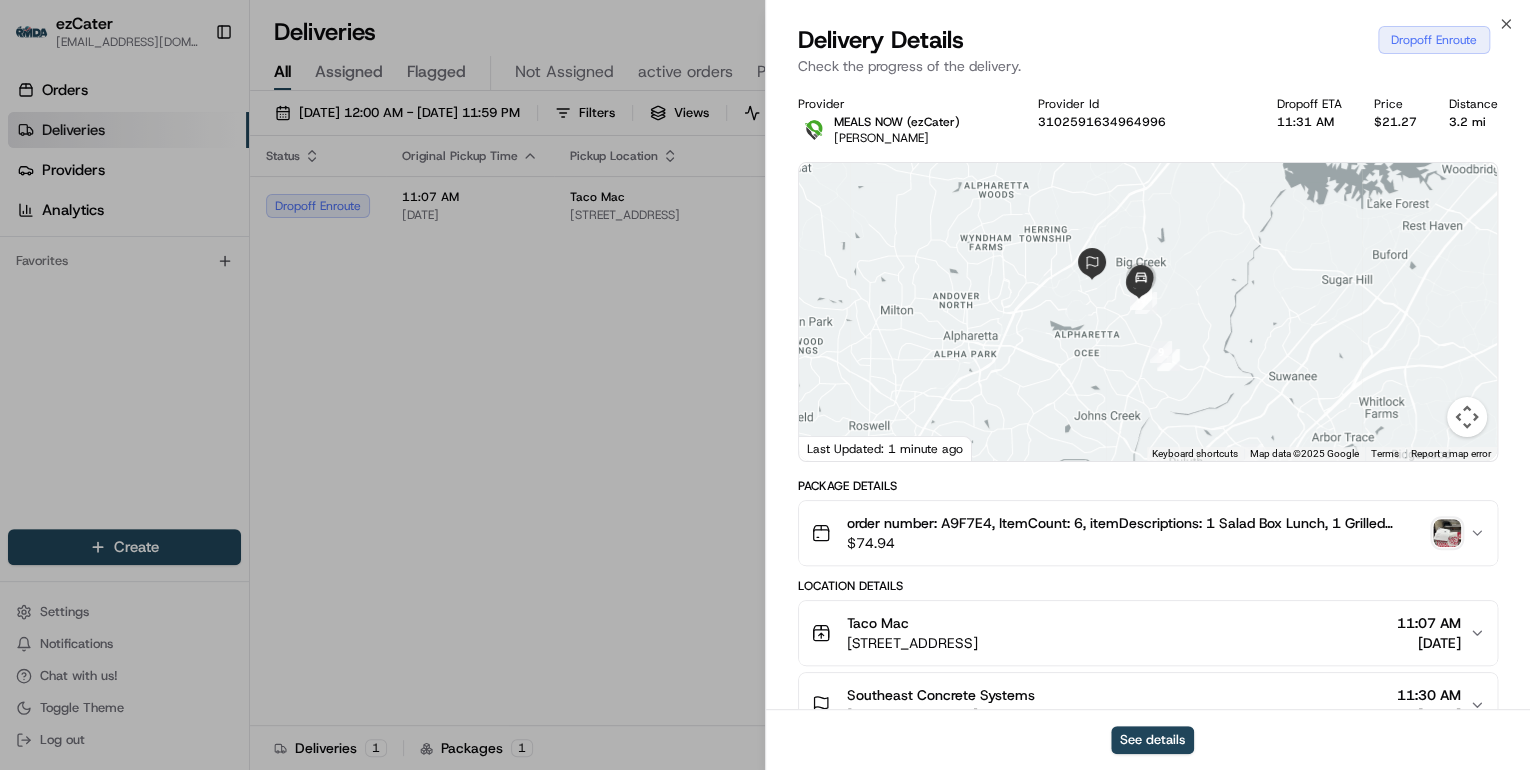 drag, startPoint x: 1090, startPoint y: 313, endPoint x: 1124, endPoint y: 391, distance: 85.08819 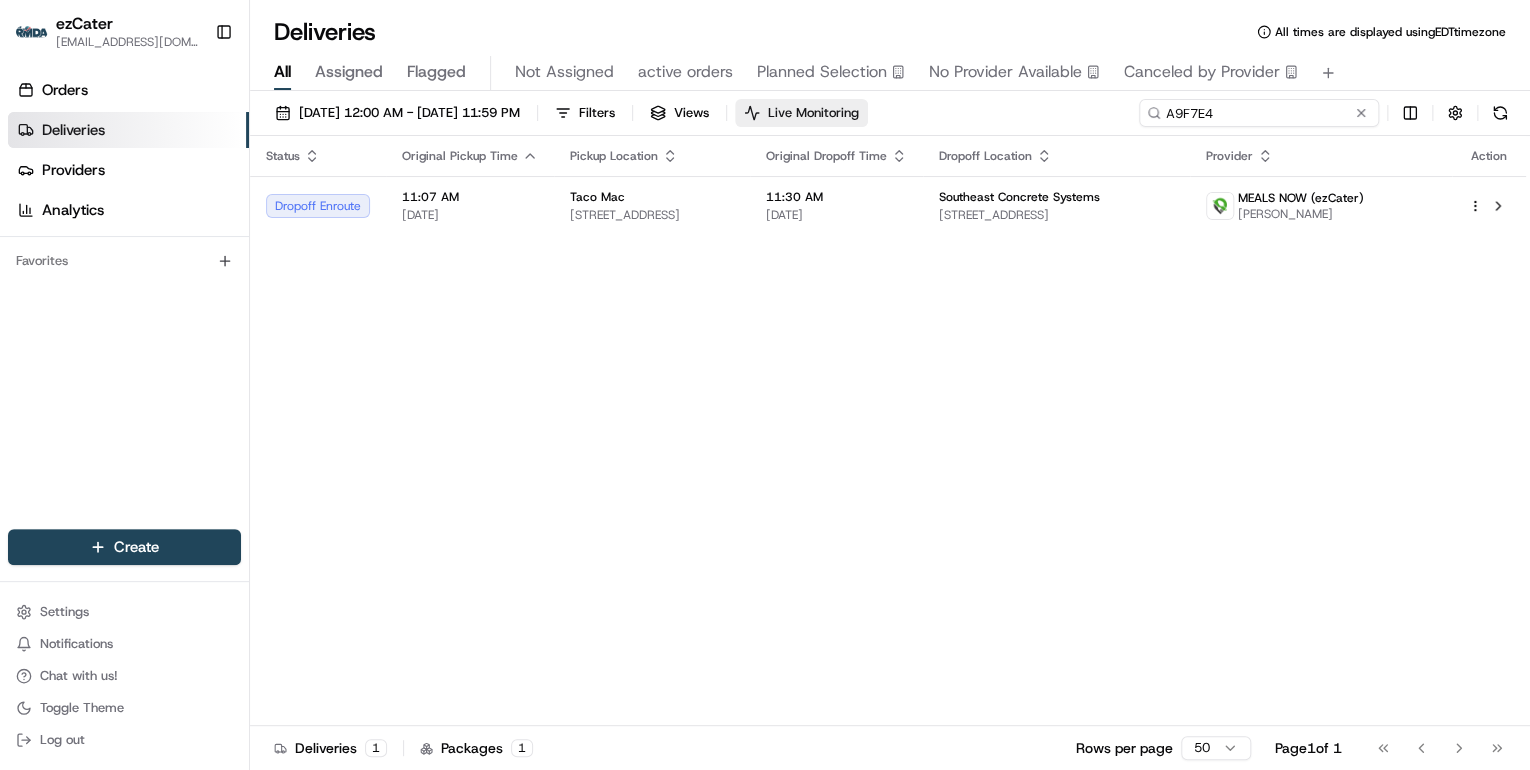 drag, startPoint x: 1275, startPoint y: 115, endPoint x: 886, endPoint y: 107, distance: 389.08224 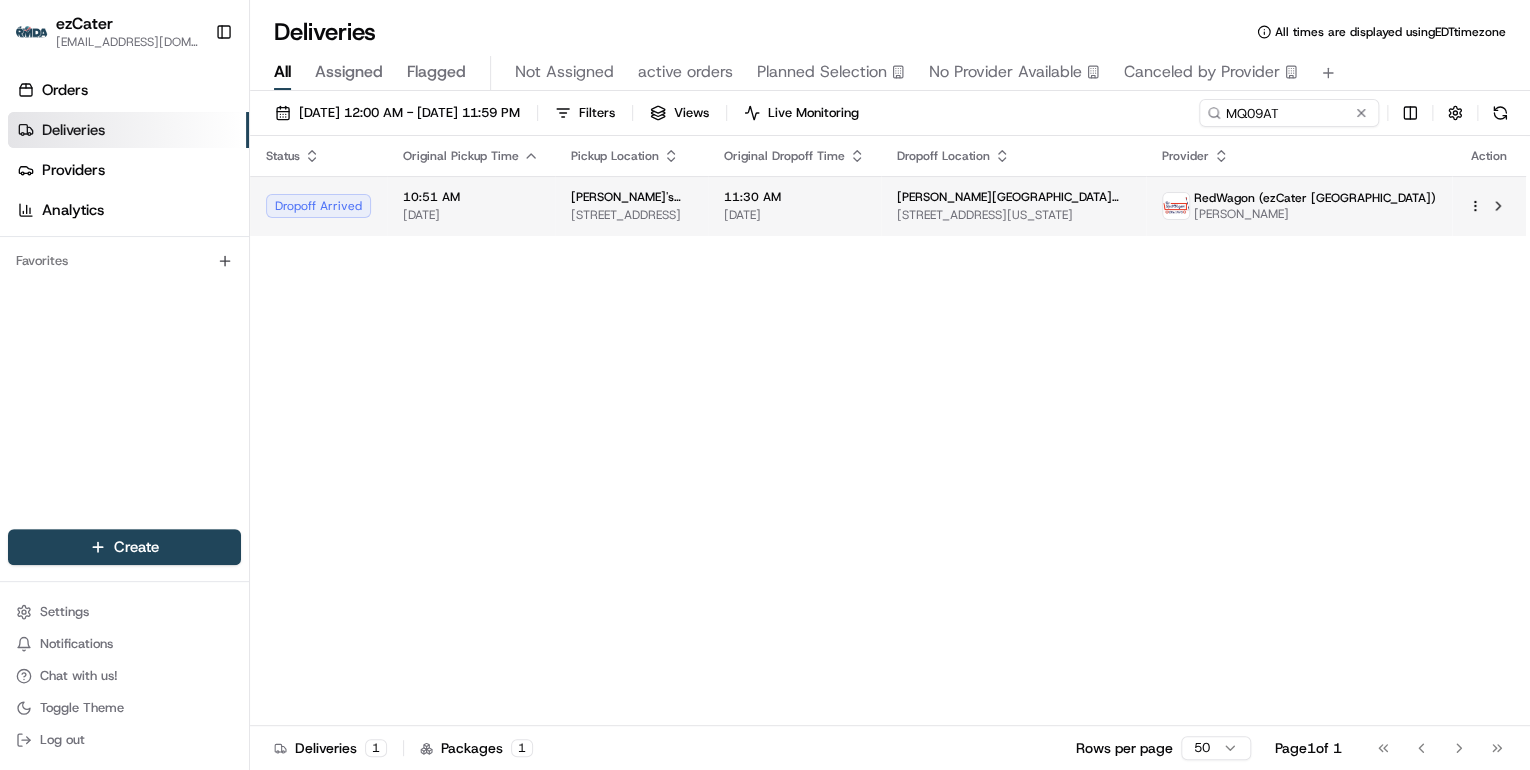 click on "[DATE]" at bounding box center [794, 215] 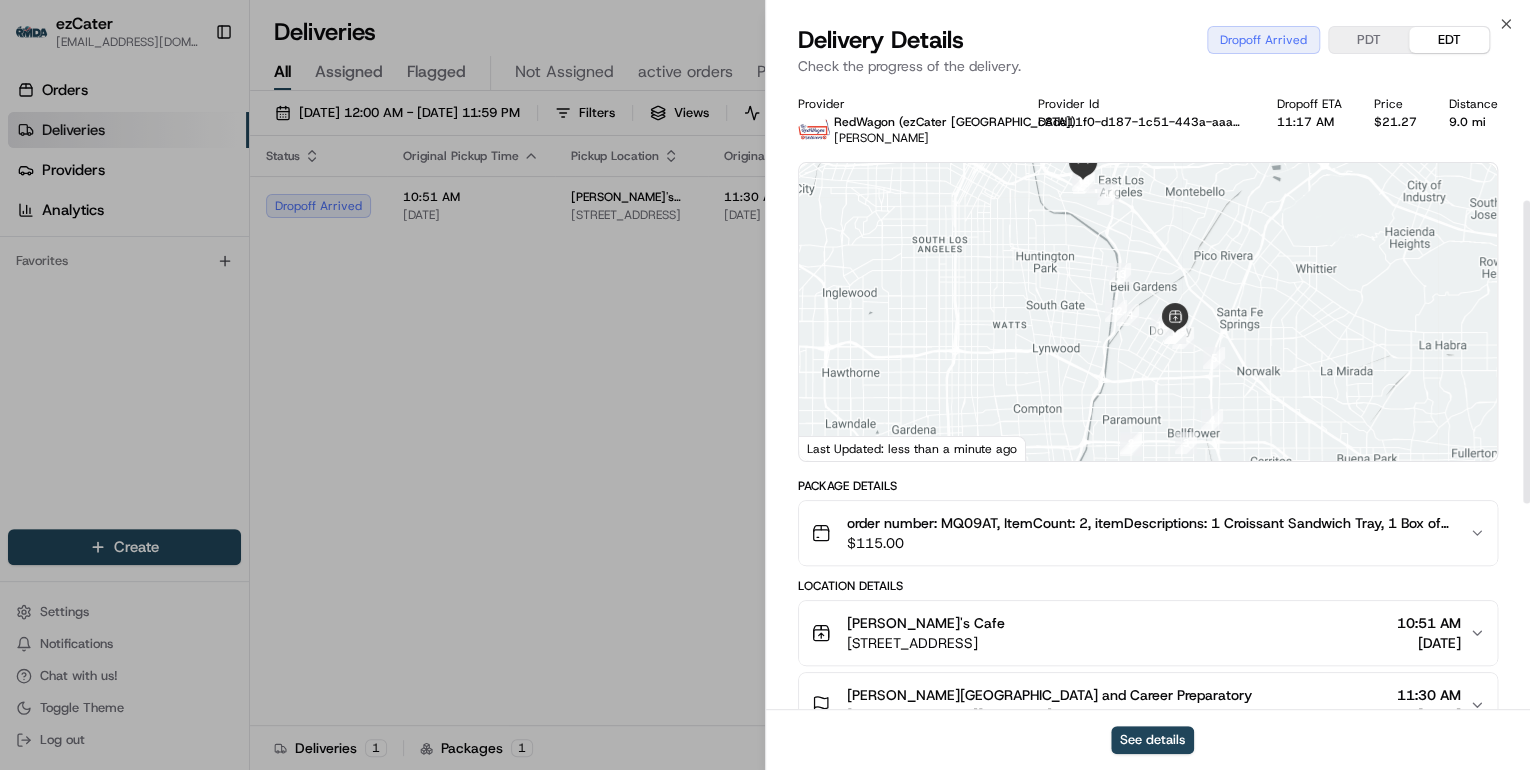 scroll, scrollTop: 240, scrollLeft: 0, axis: vertical 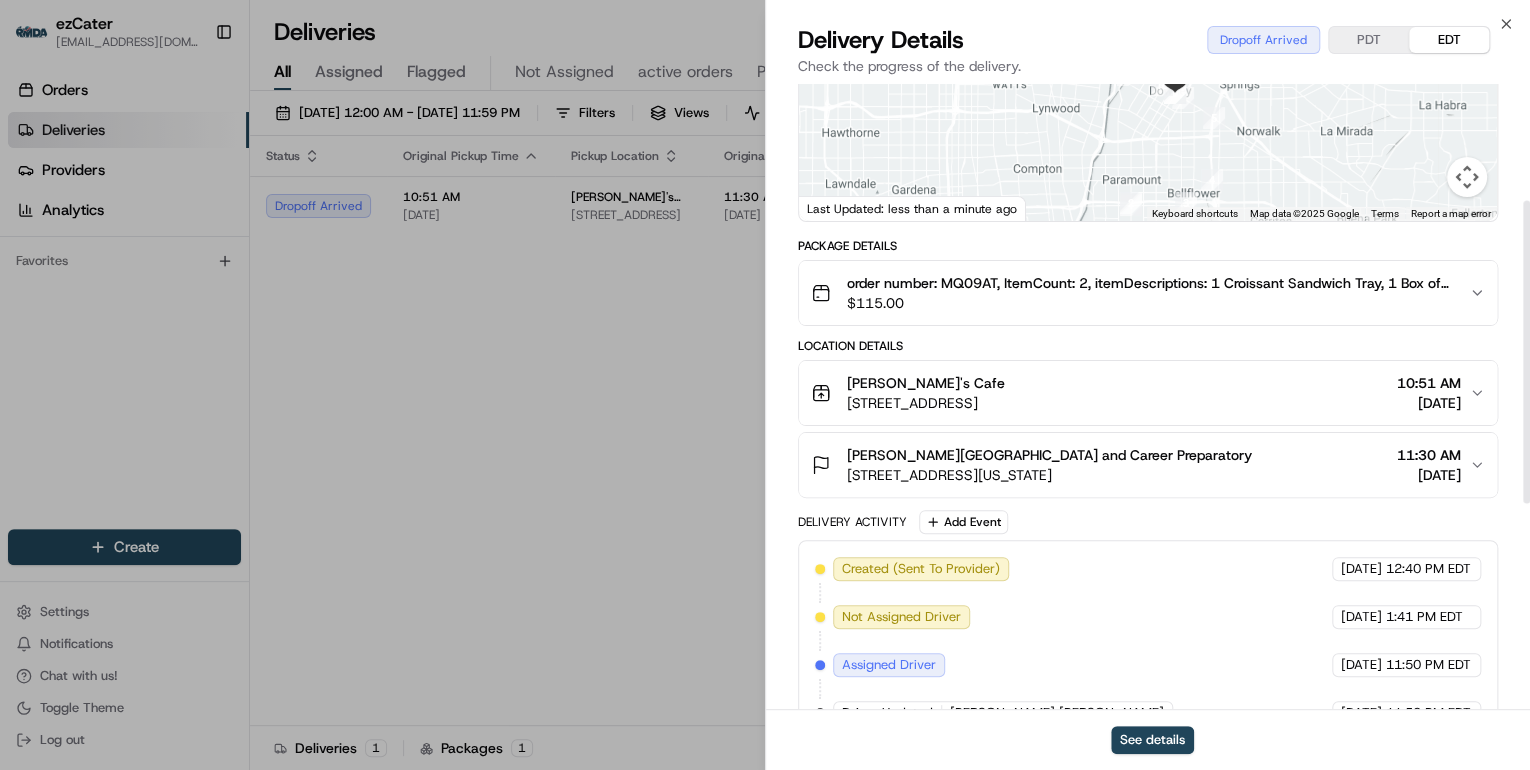 click on "Stevenson College and Career Preparatory" at bounding box center (1049, 455) 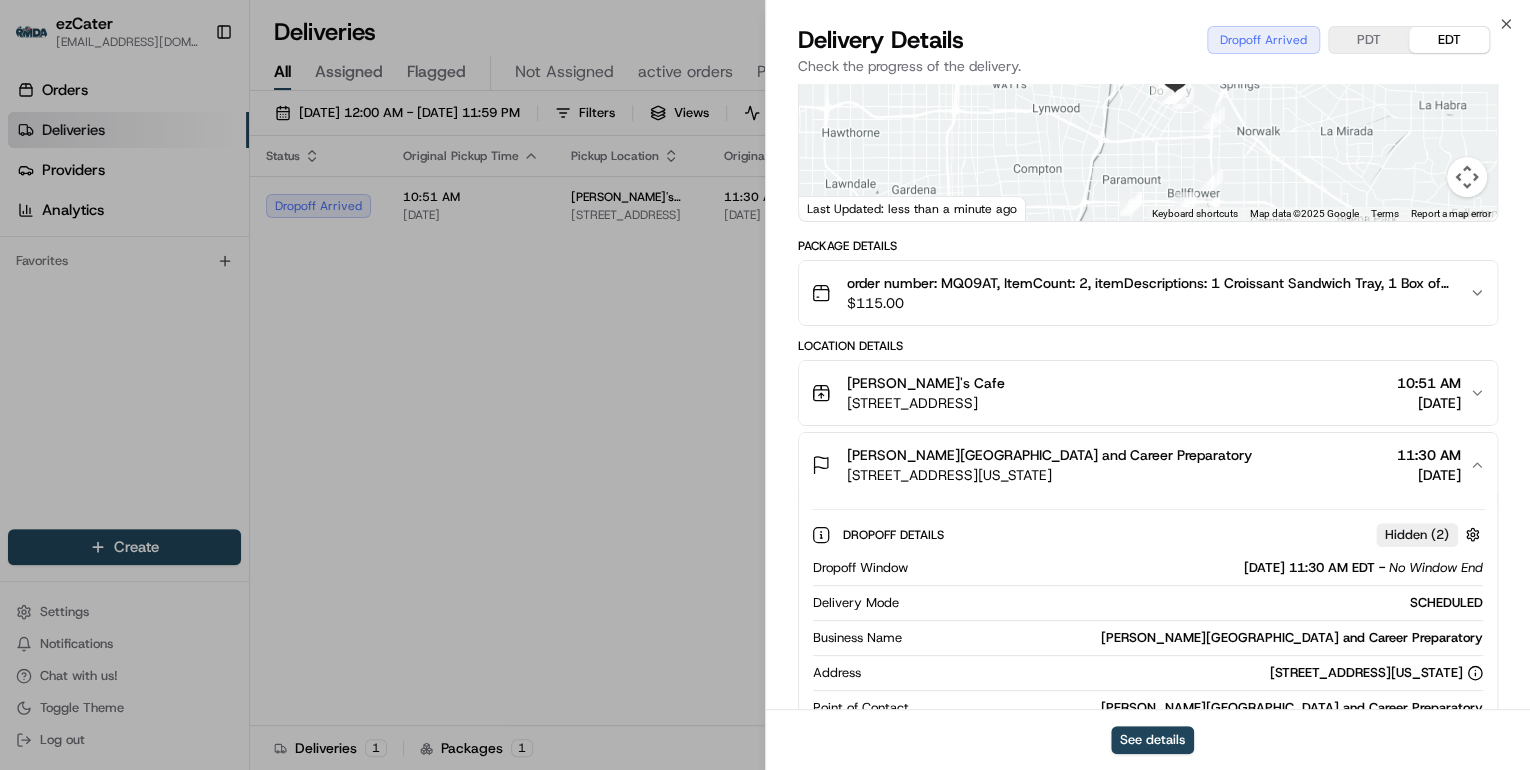 scroll, scrollTop: 560, scrollLeft: 0, axis: vertical 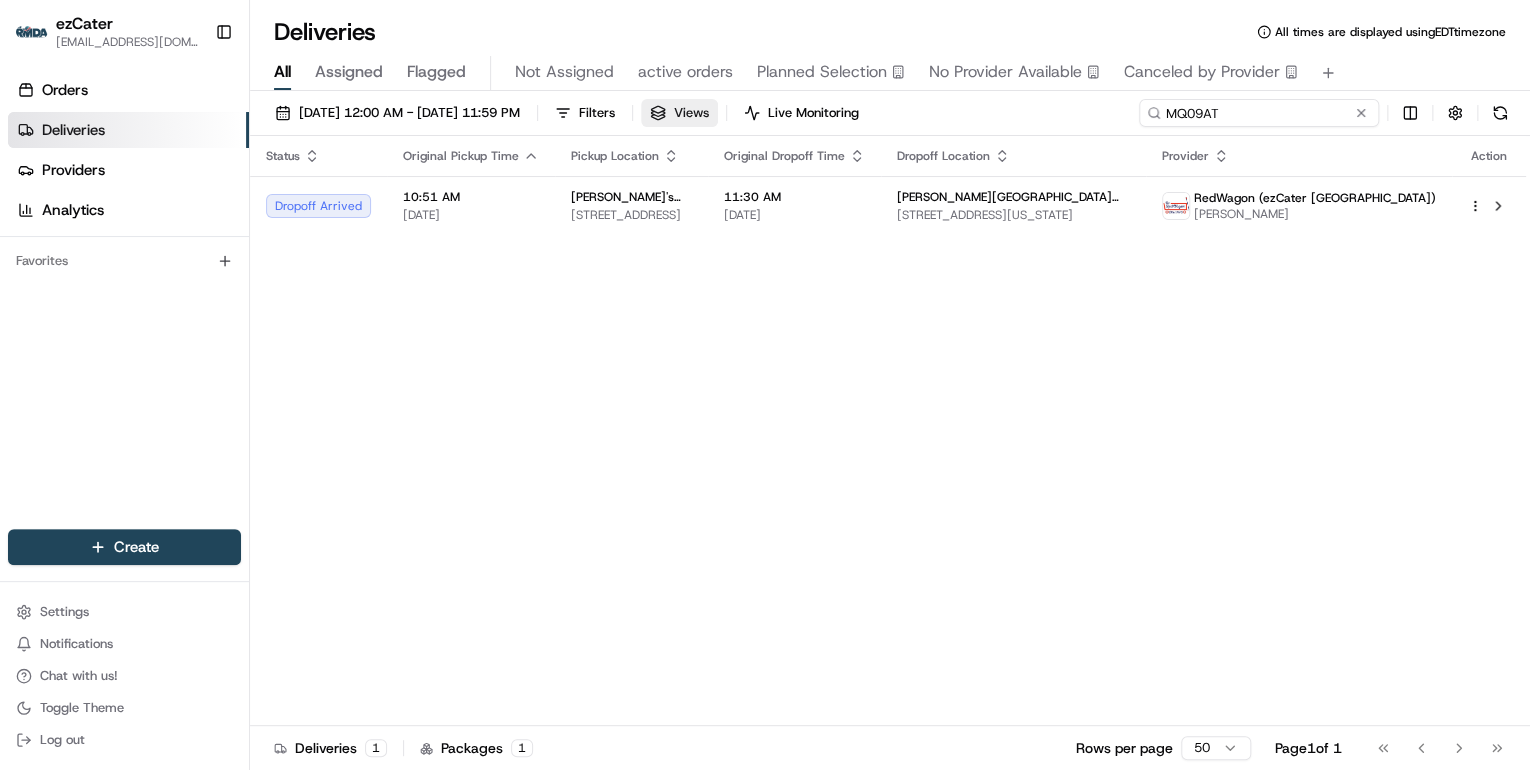 drag, startPoint x: 1279, startPoint y: 113, endPoint x: 760, endPoint y: 115, distance: 519.00385 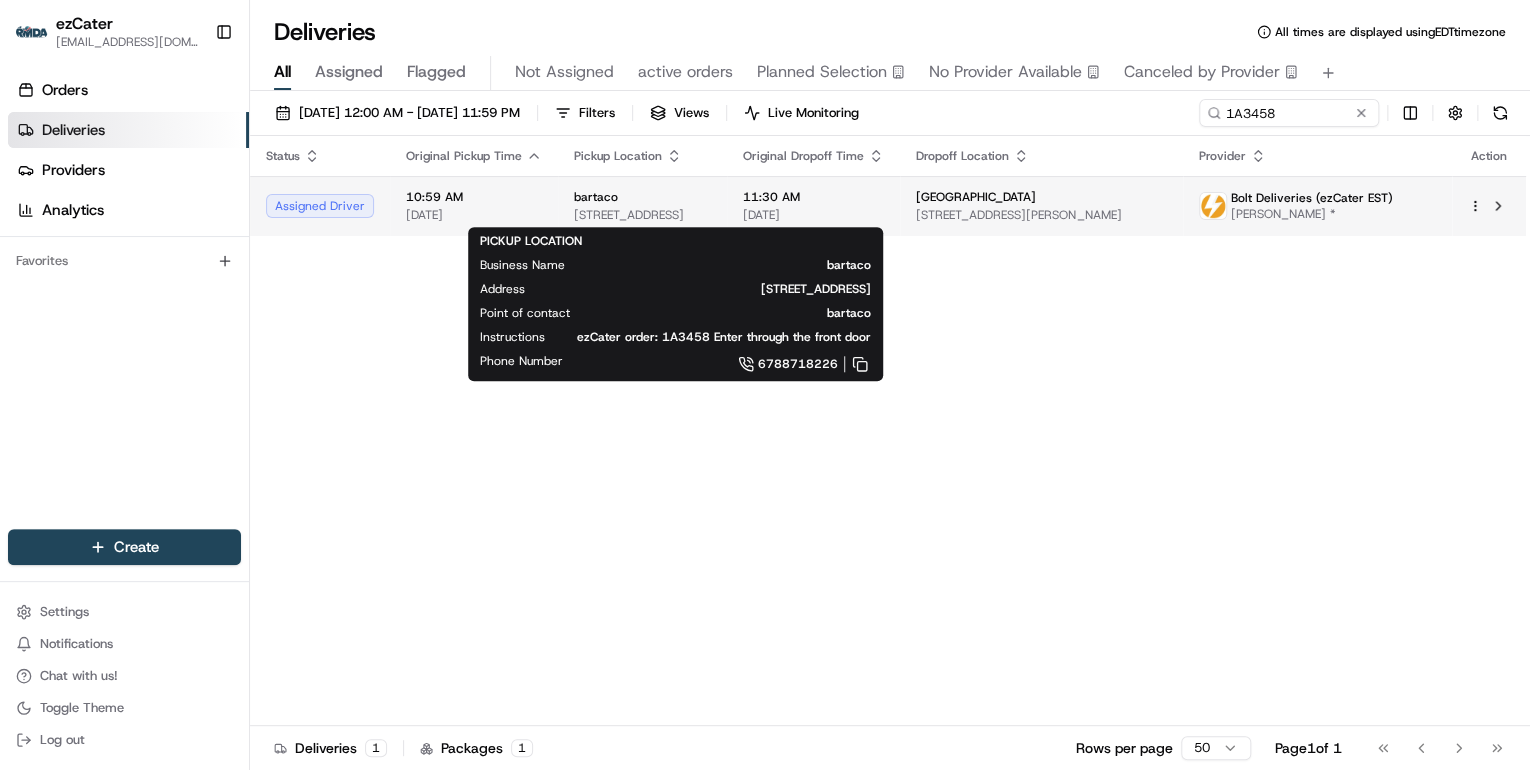 click on "bartaco 3802 Roswell Rd NE #105, Atlanta, GA 30342, USA" at bounding box center [642, 206] 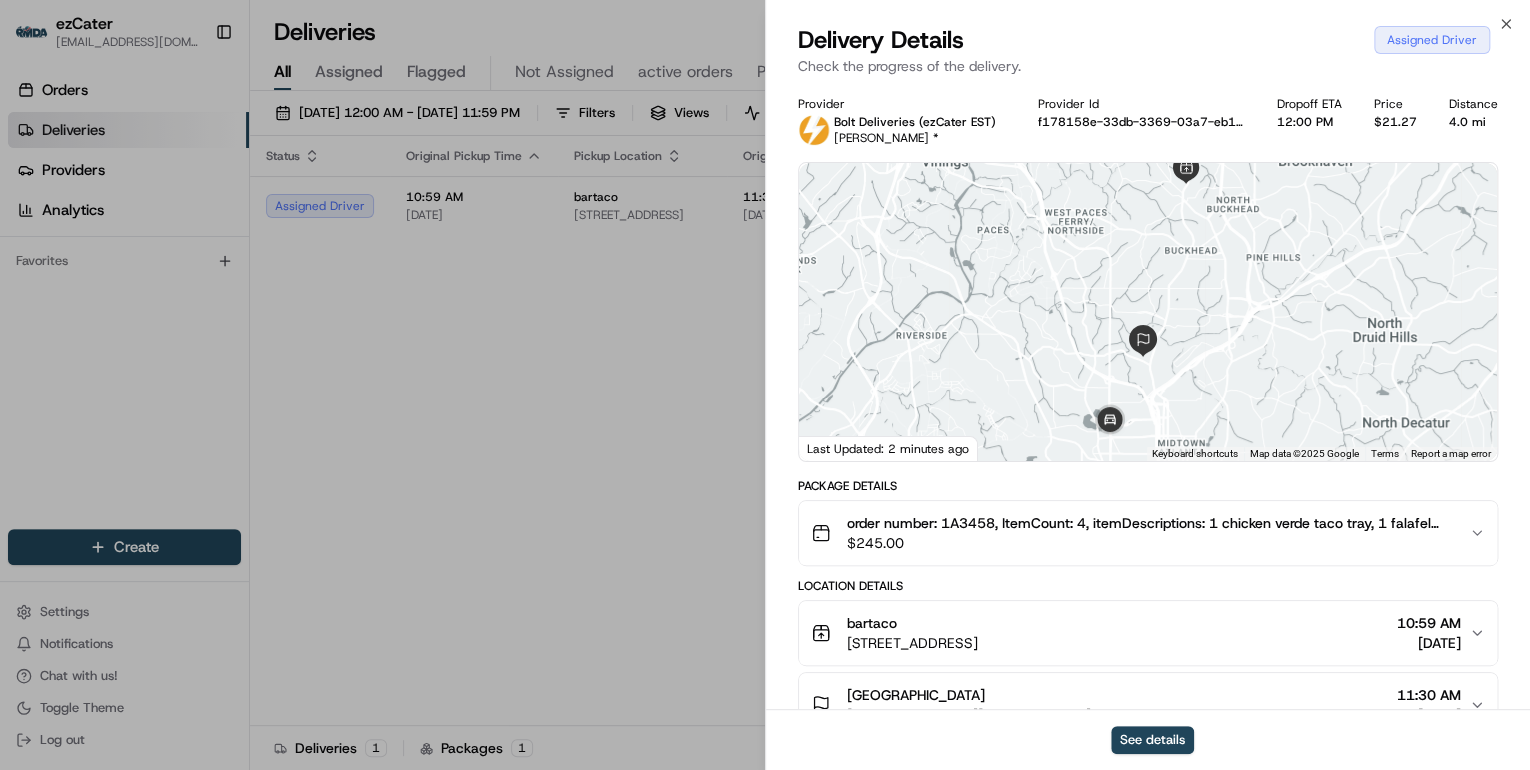 scroll, scrollTop: 240, scrollLeft: 0, axis: vertical 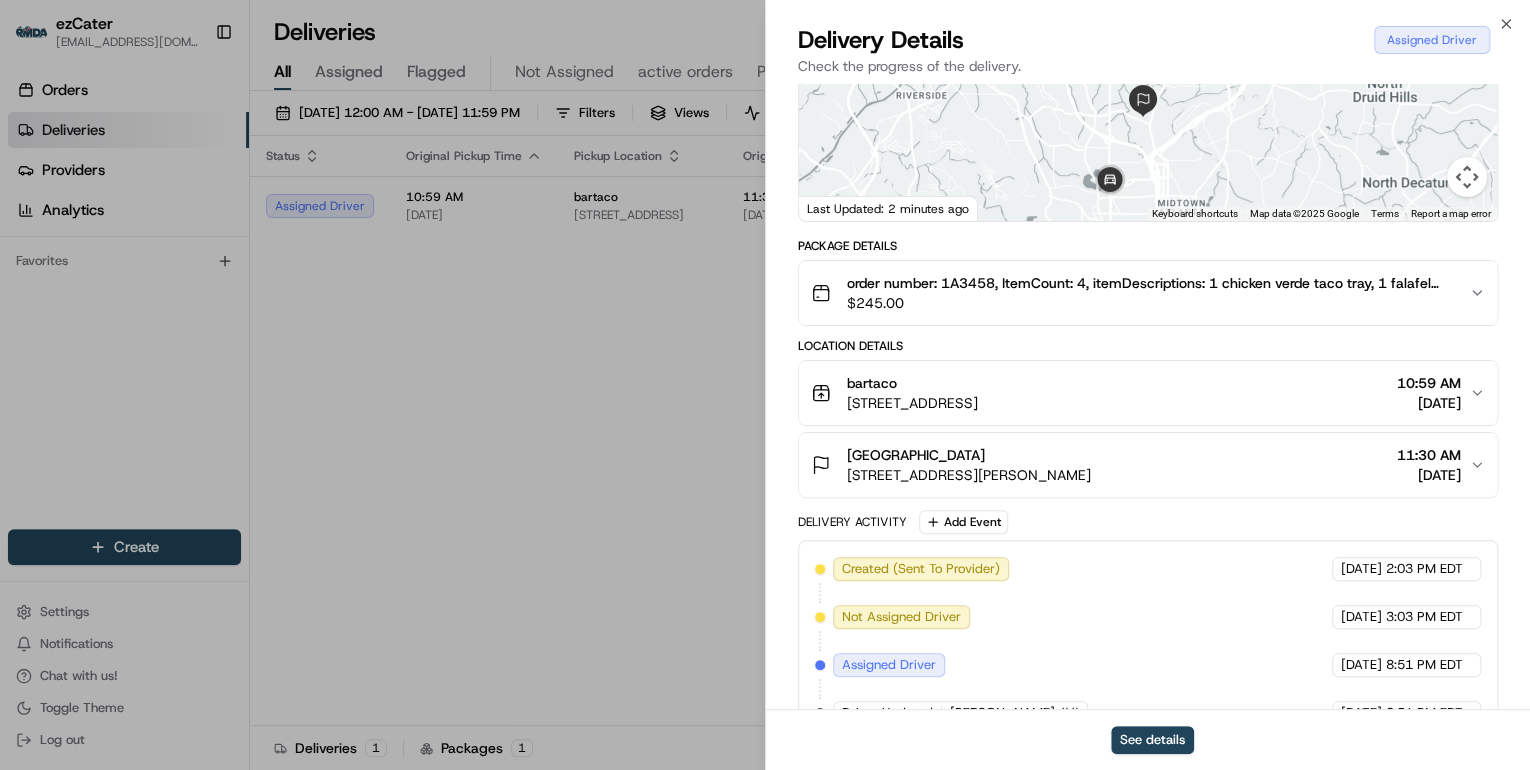 click on "3802 Roswell Rd NE #105, Atlanta, GA 30342, USA" at bounding box center [912, 403] 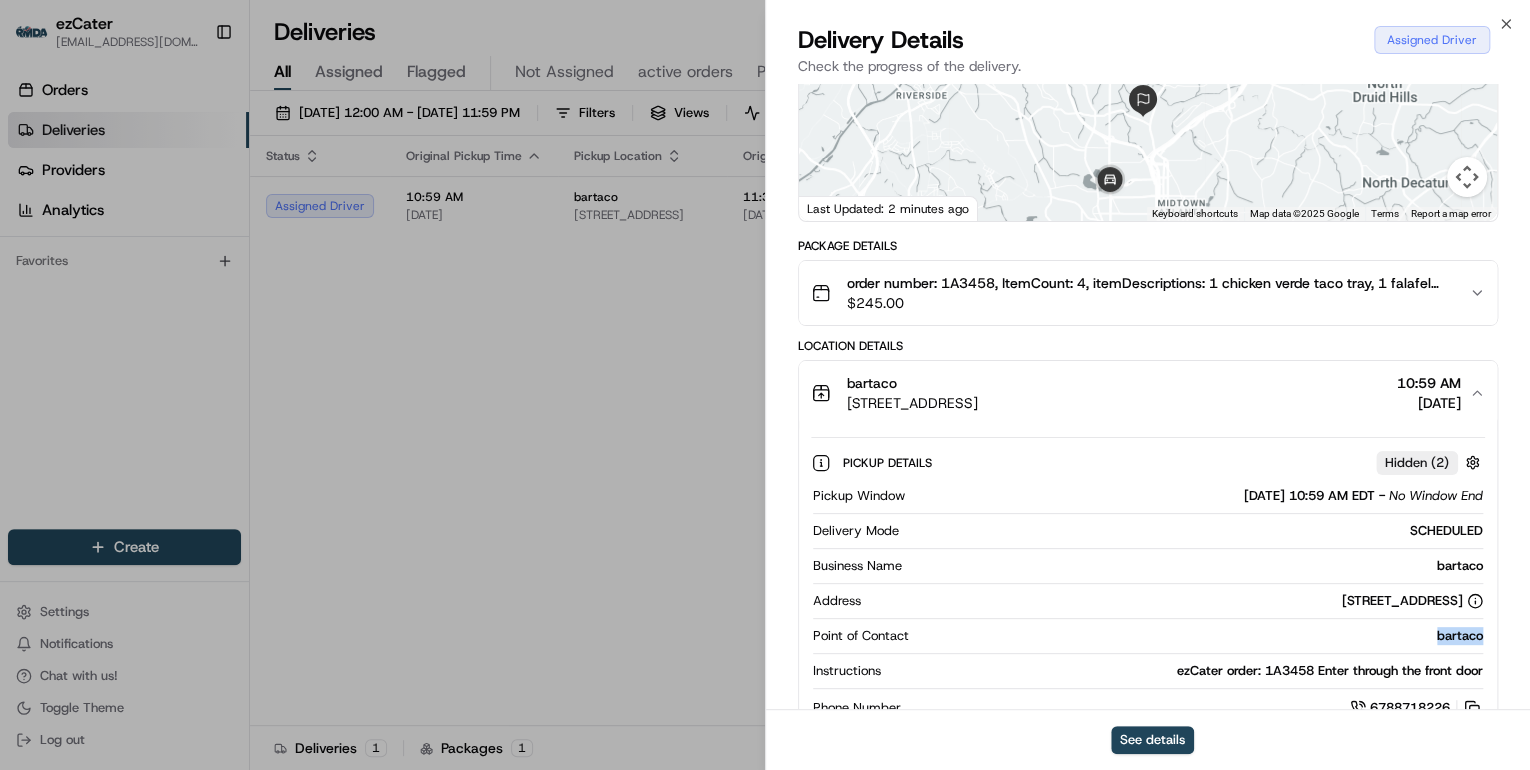 drag, startPoint x: 1486, startPoint y: 635, endPoint x: 1424, endPoint y: 636, distance: 62.008064 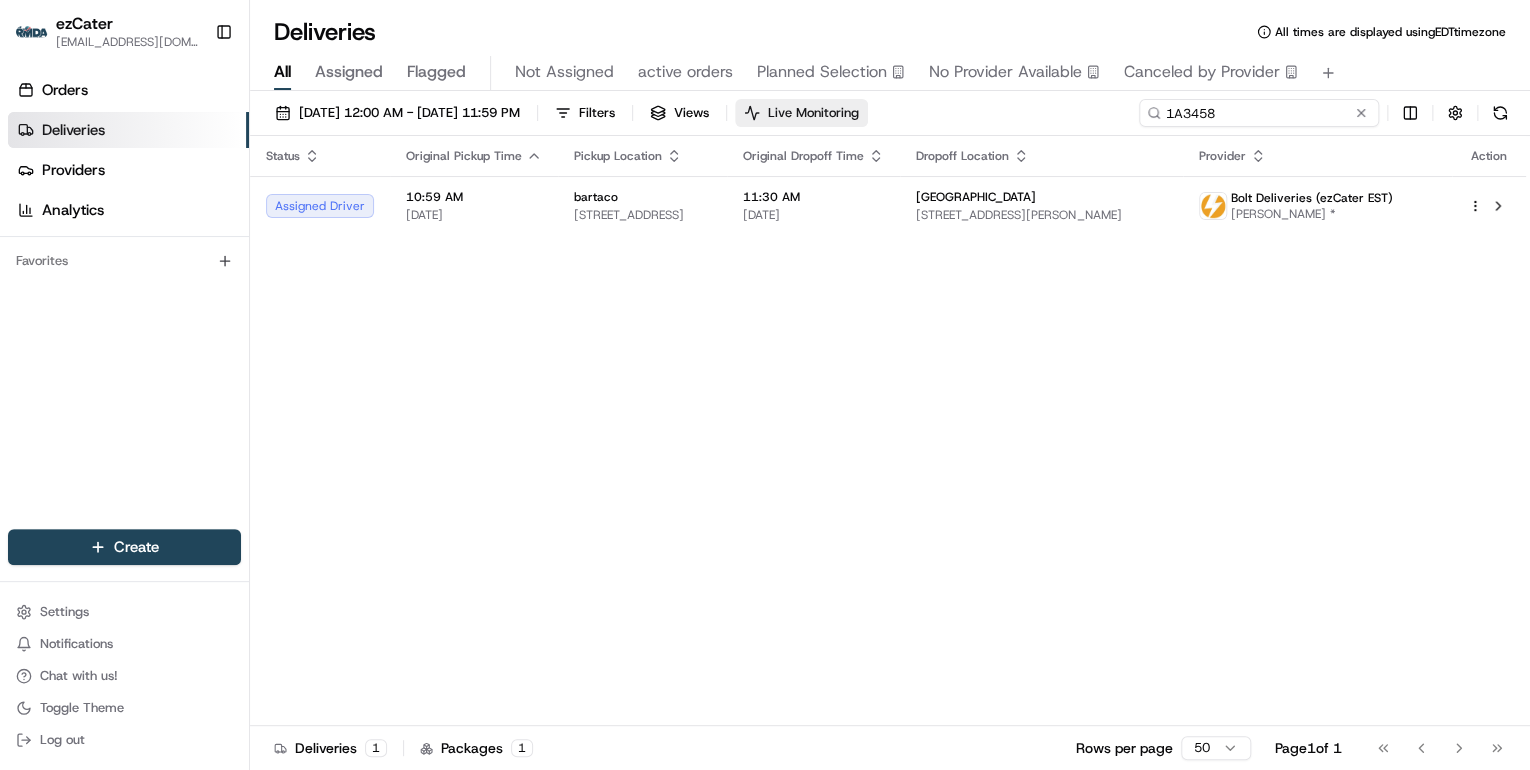 drag, startPoint x: 1284, startPoint y: 112, endPoint x: 812, endPoint y: 113, distance: 472.00107 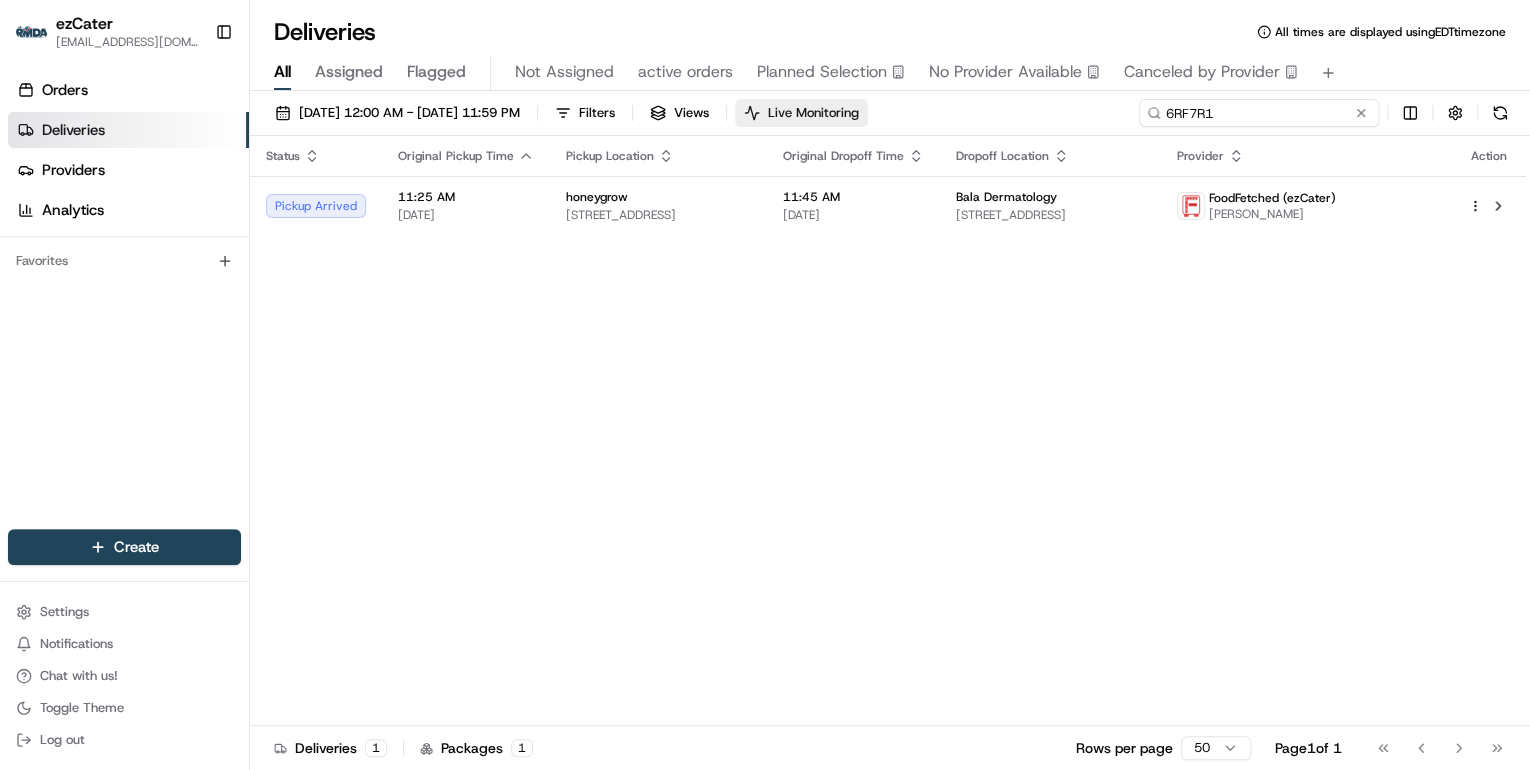 drag, startPoint x: 1227, startPoint y: 105, endPoint x: 859, endPoint y: 108, distance: 368.01224 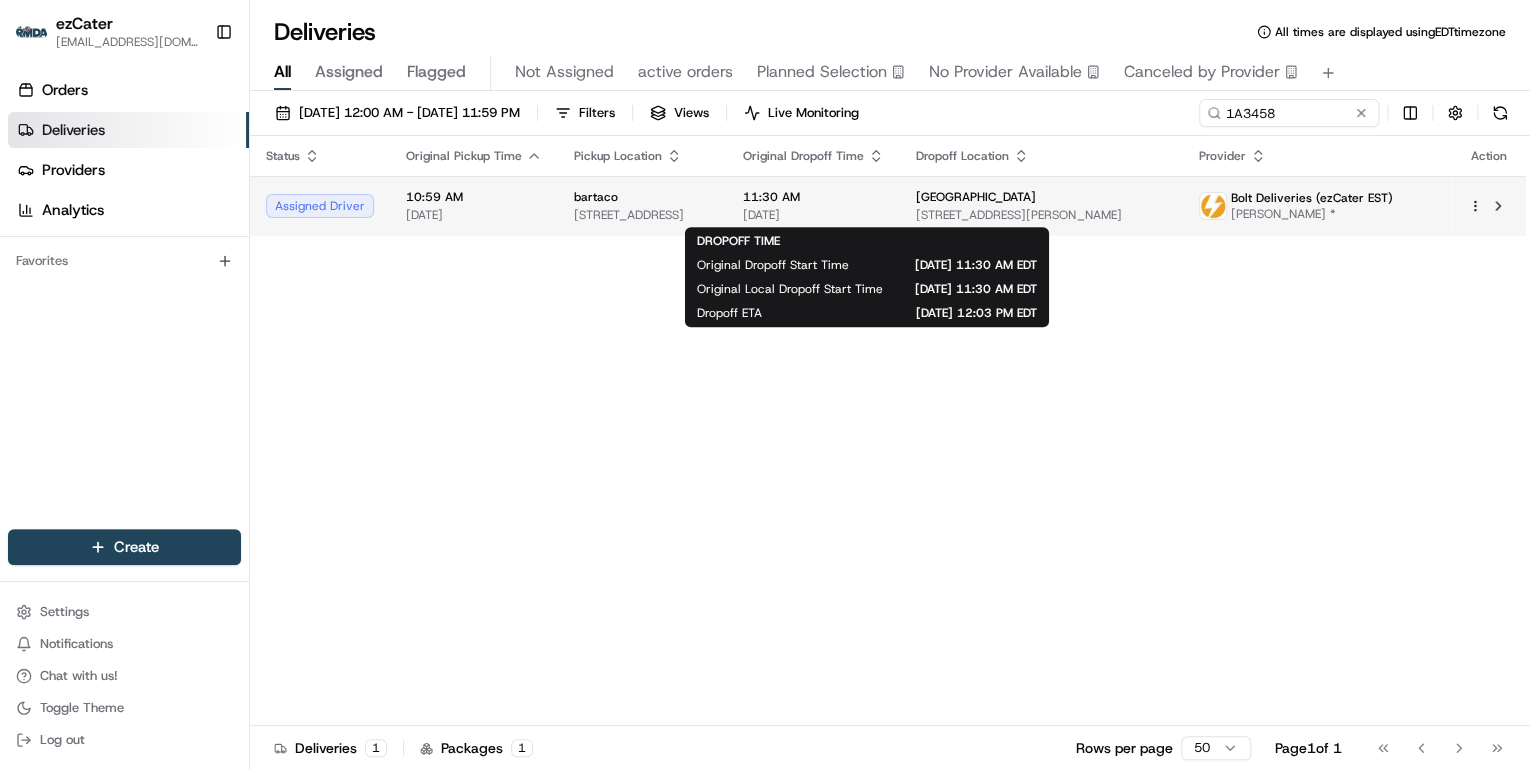 click on "3802 Roswell Rd NE #105, Atlanta, GA 30342, USA" at bounding box center [642, 215] 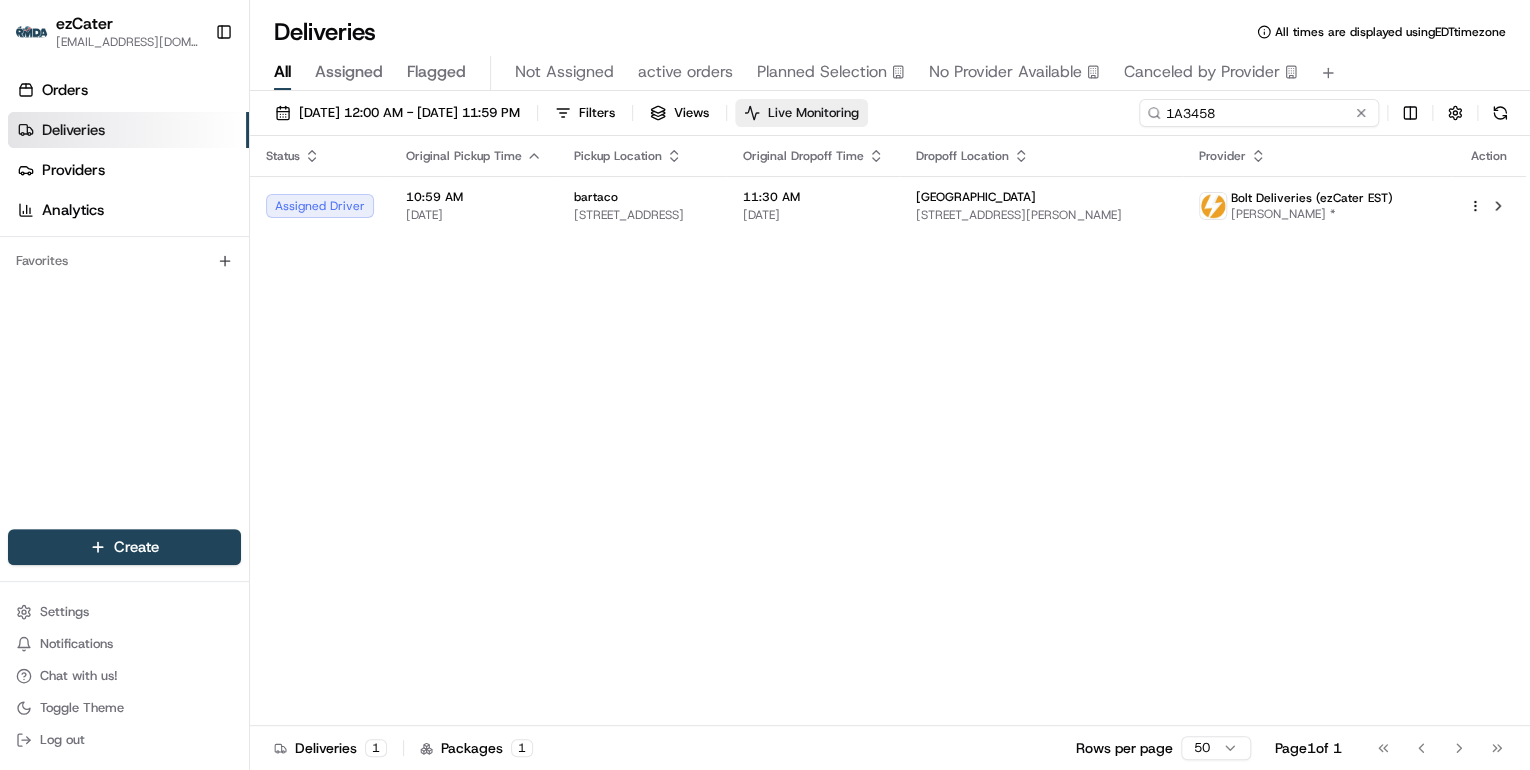 drag, startPoint x: 1276, startPoint y: 115, endPoint x: 908, endPoint y: 112, distance: 368.01224 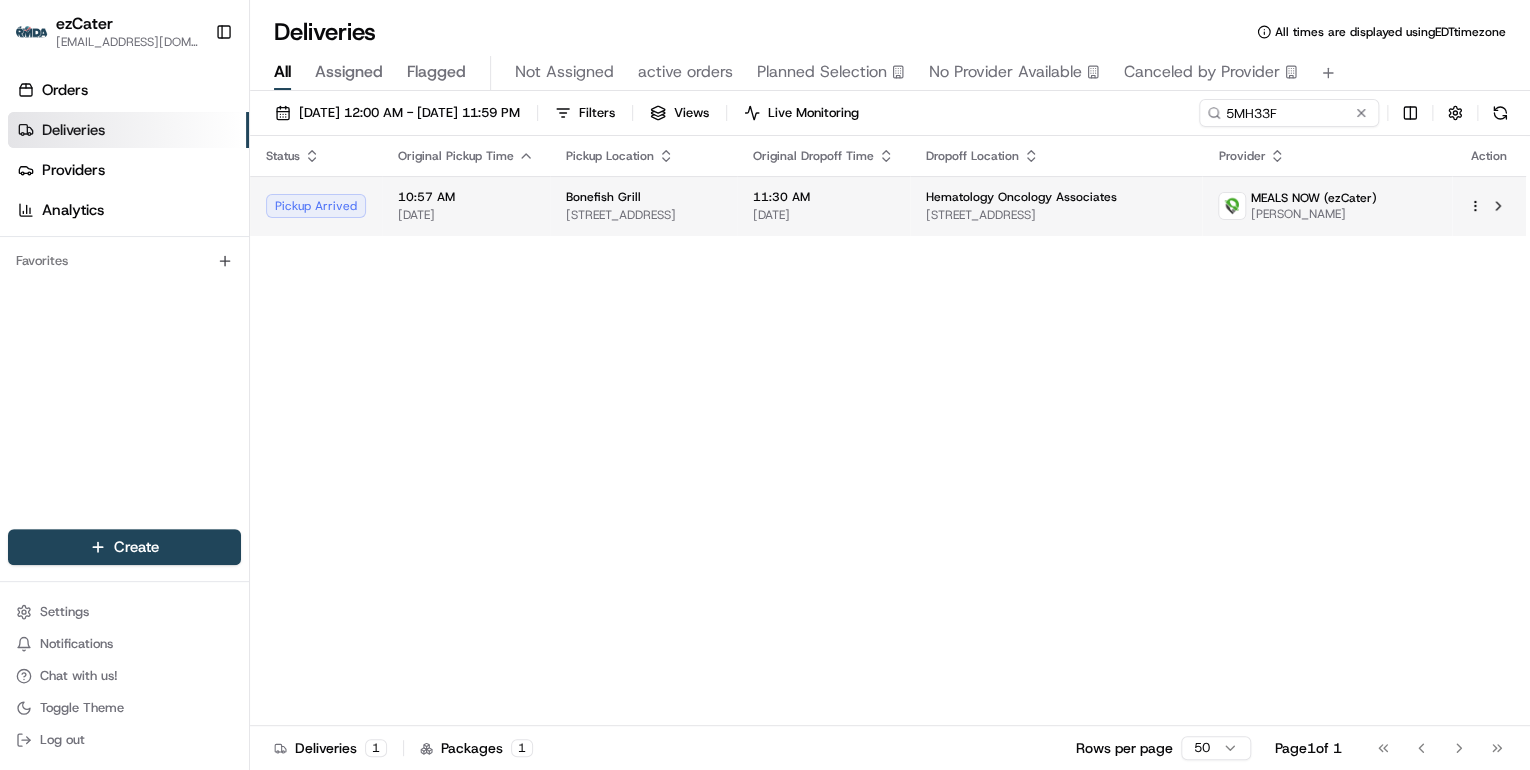 click on "1880 N Congress Ave, Boynton Beach, FL 33426, USA" at bounding box center (643, 215) 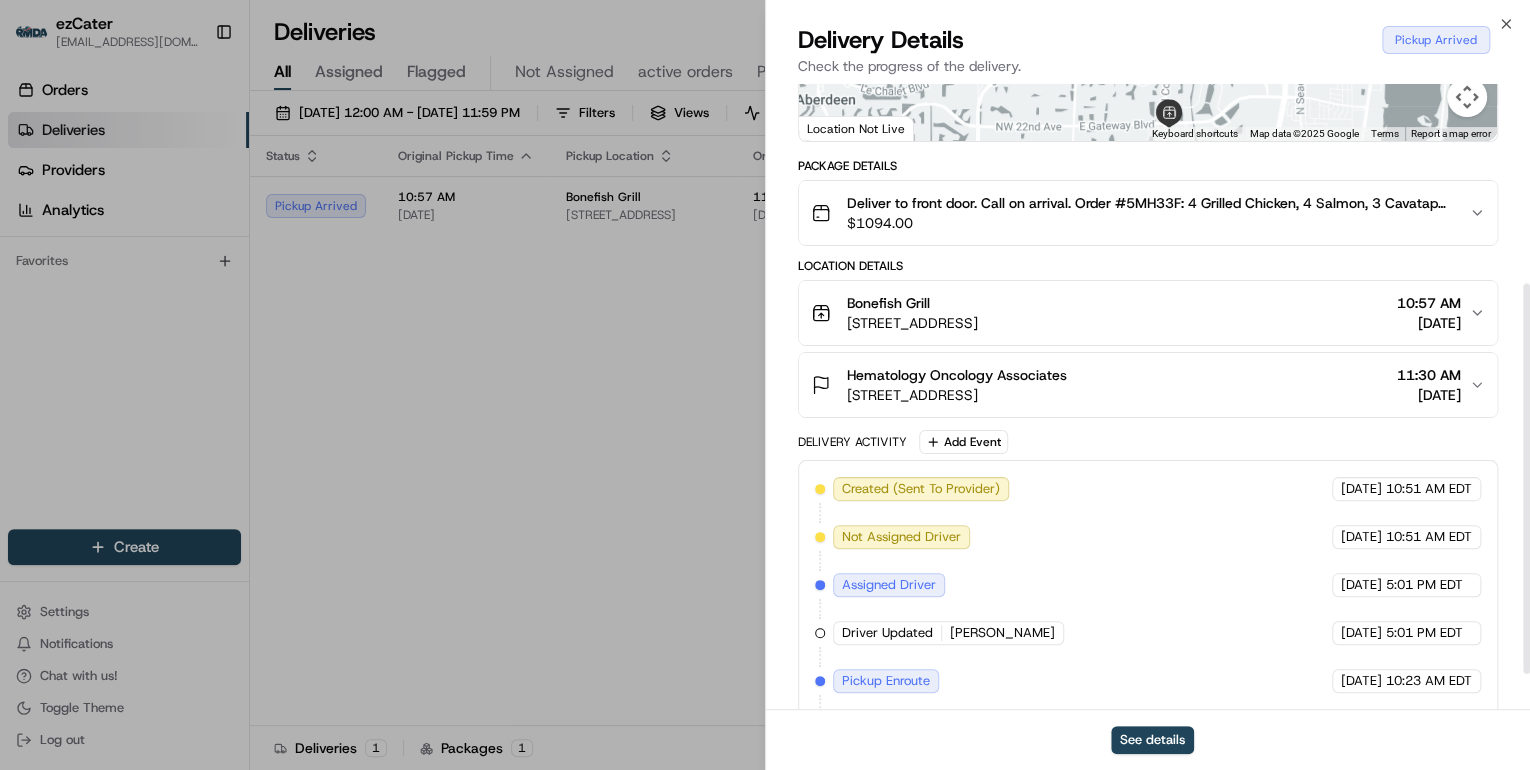 scroll, scrollTop: 377, scrollLeft: 0, axis: vertical 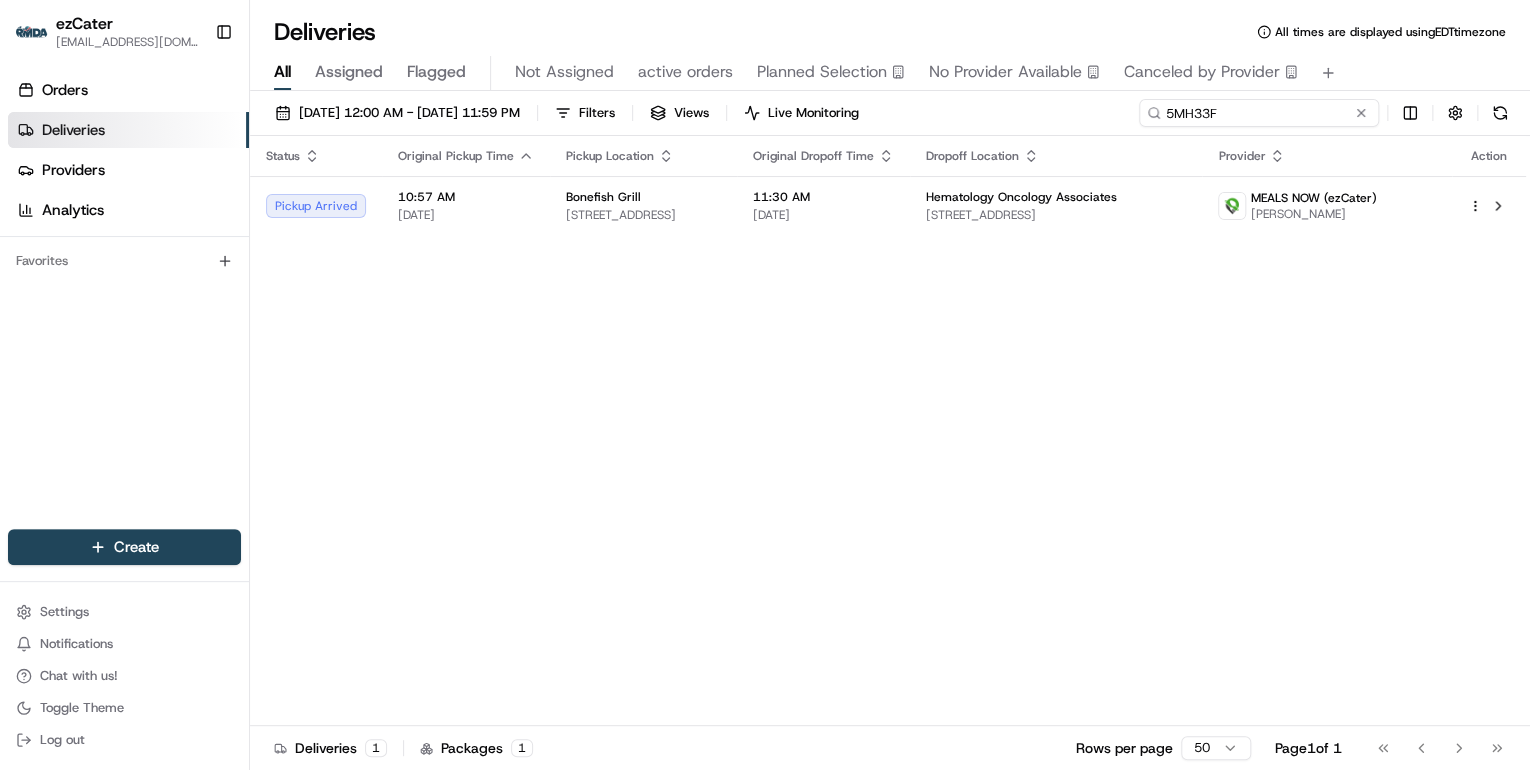 drag, startPoint x: 1285, startPoint y: 112, endPoint x: 788, endPoint y: 104, distance: 497.0644 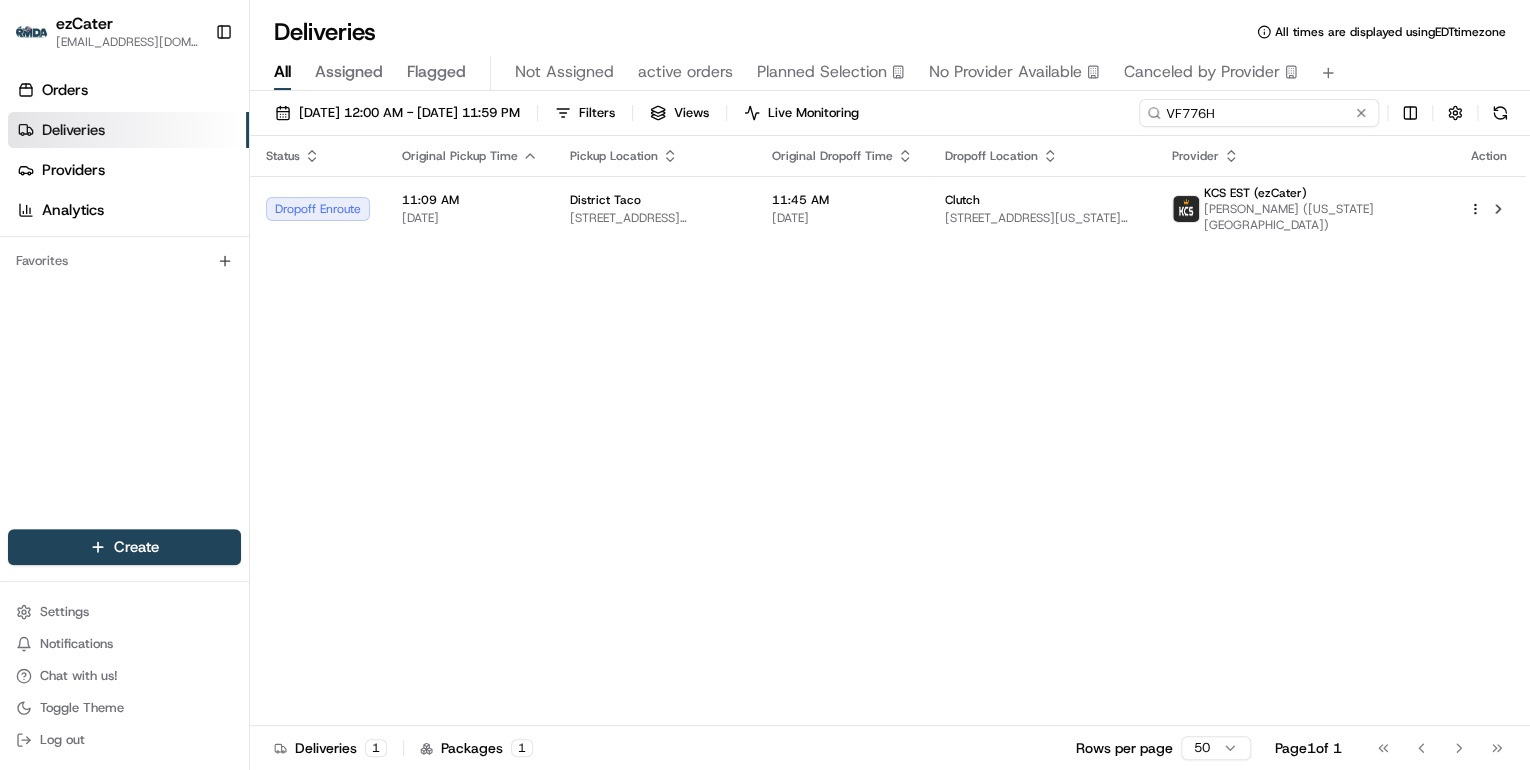 drag, startPoint x: 1228, startPoint y: 119, endPoint x: 997, endPoint y: 117, distance: 231.00865 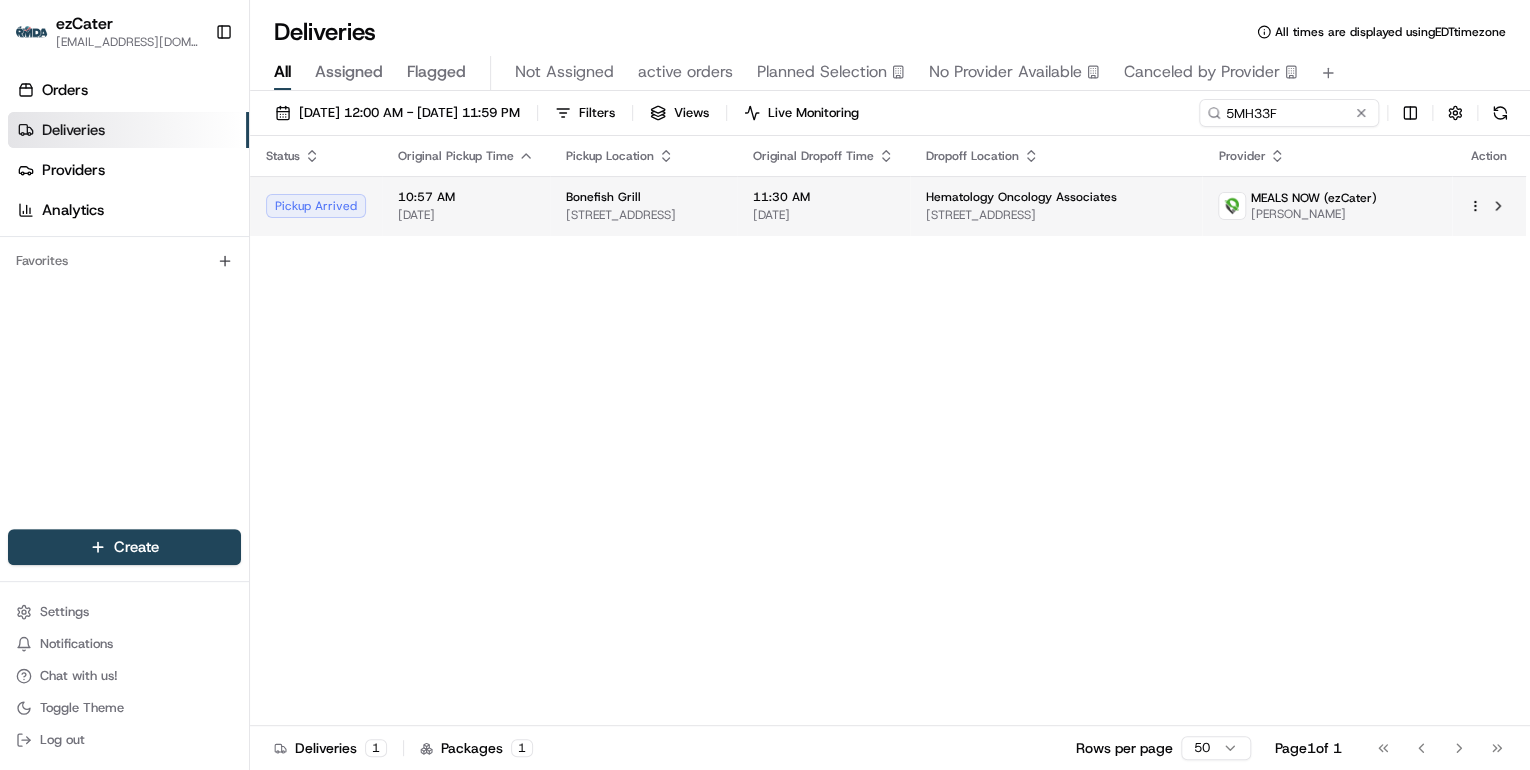 click on "Bonefish Grill 1880 N Congress Ave, Boynton Beach, FL 33426, USA" at bounding box center (643, 206) 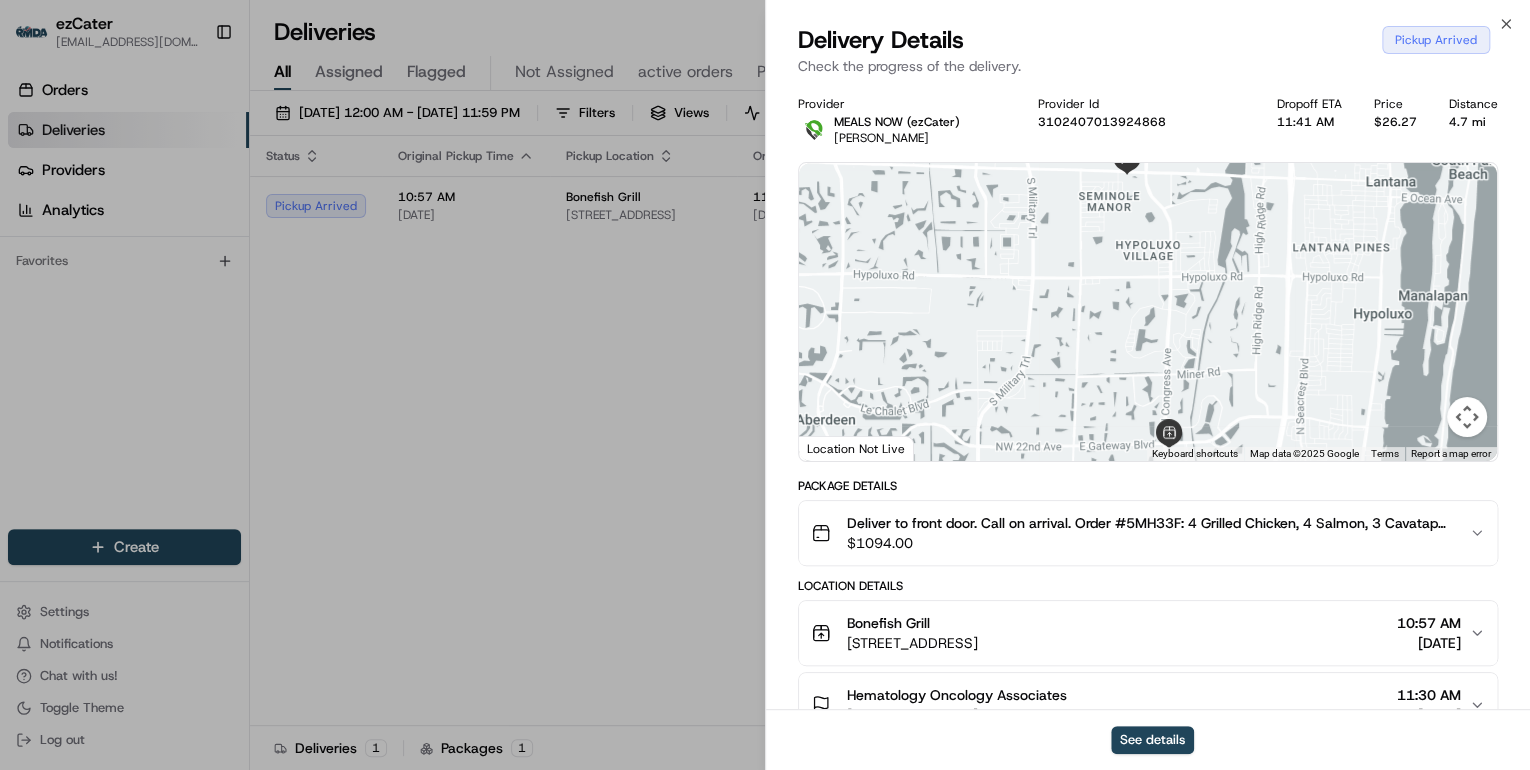 scroll, scrollTop: 160, scrollLeft: 0, axis: vertical 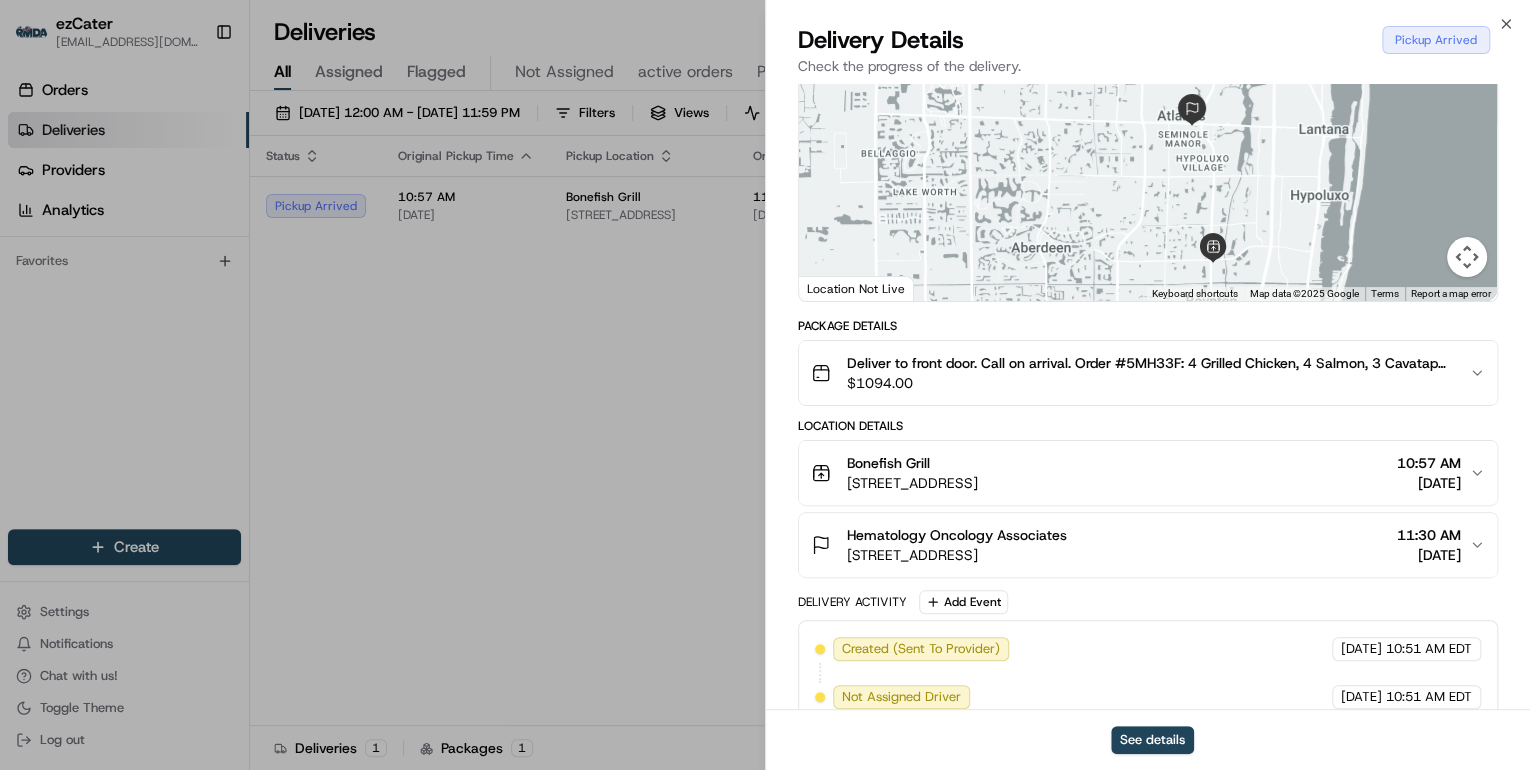click on "1880 N Congress Ave, Boynton Beach, FL 33426, USA" at bounding box center (912, 483) 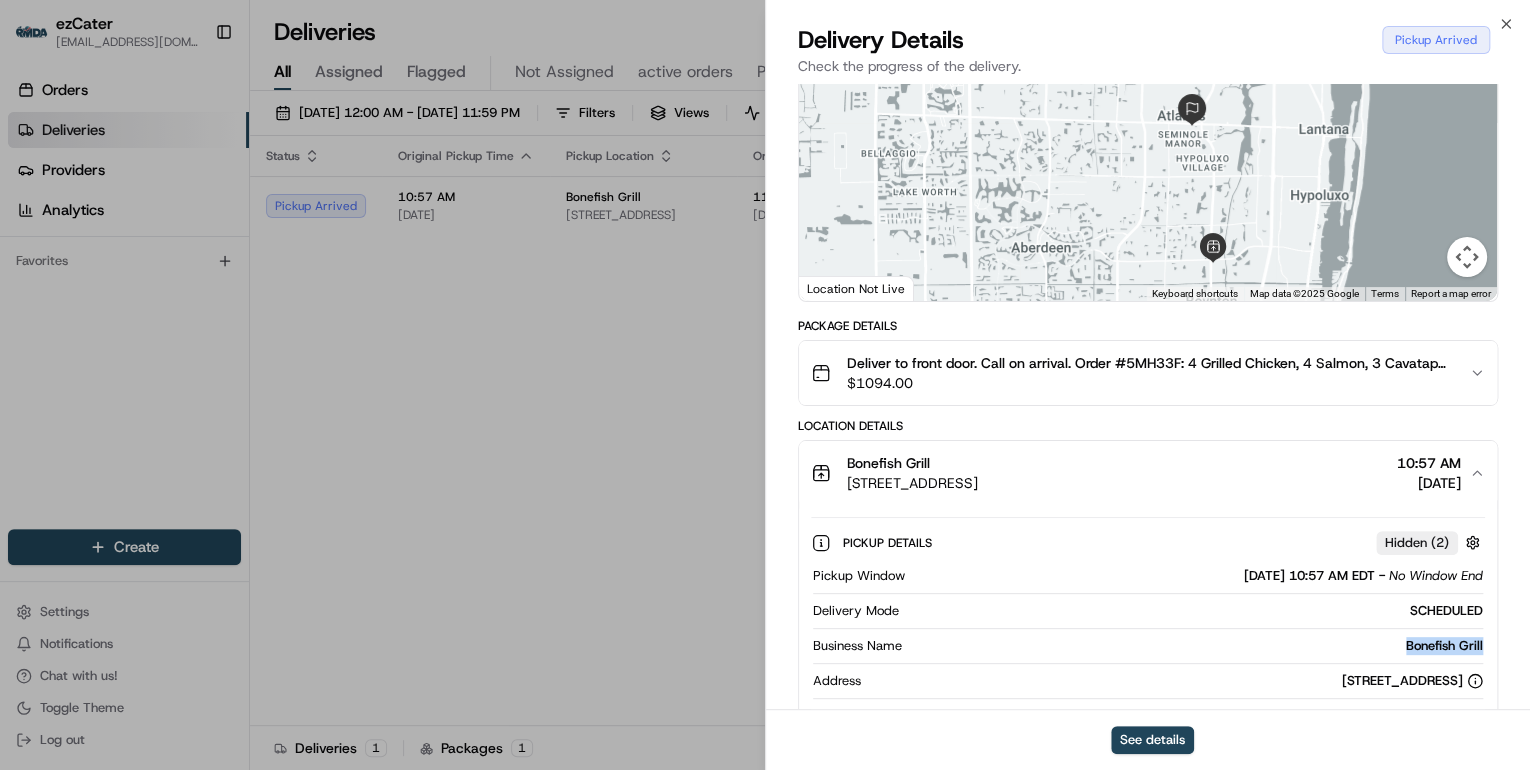 drag, startPoint x: 1485, startPoint y: 645, endPoint x: 1392, endPoint y: 648, distance: 93.04838 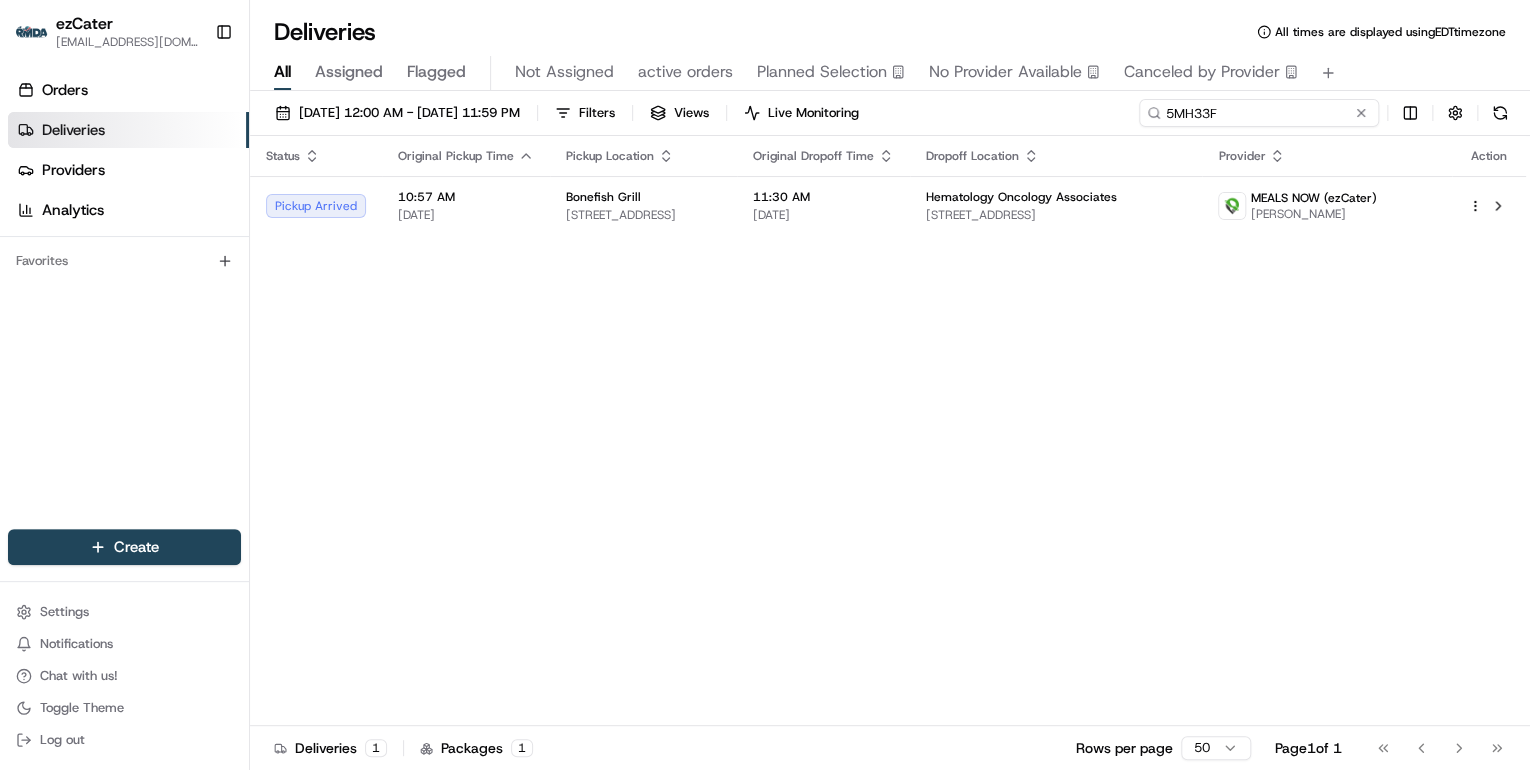 drag, startPoint x: 1299, startPoint y: 119, endPoint x: 760, endPoint y: 87, distance: 539.9491 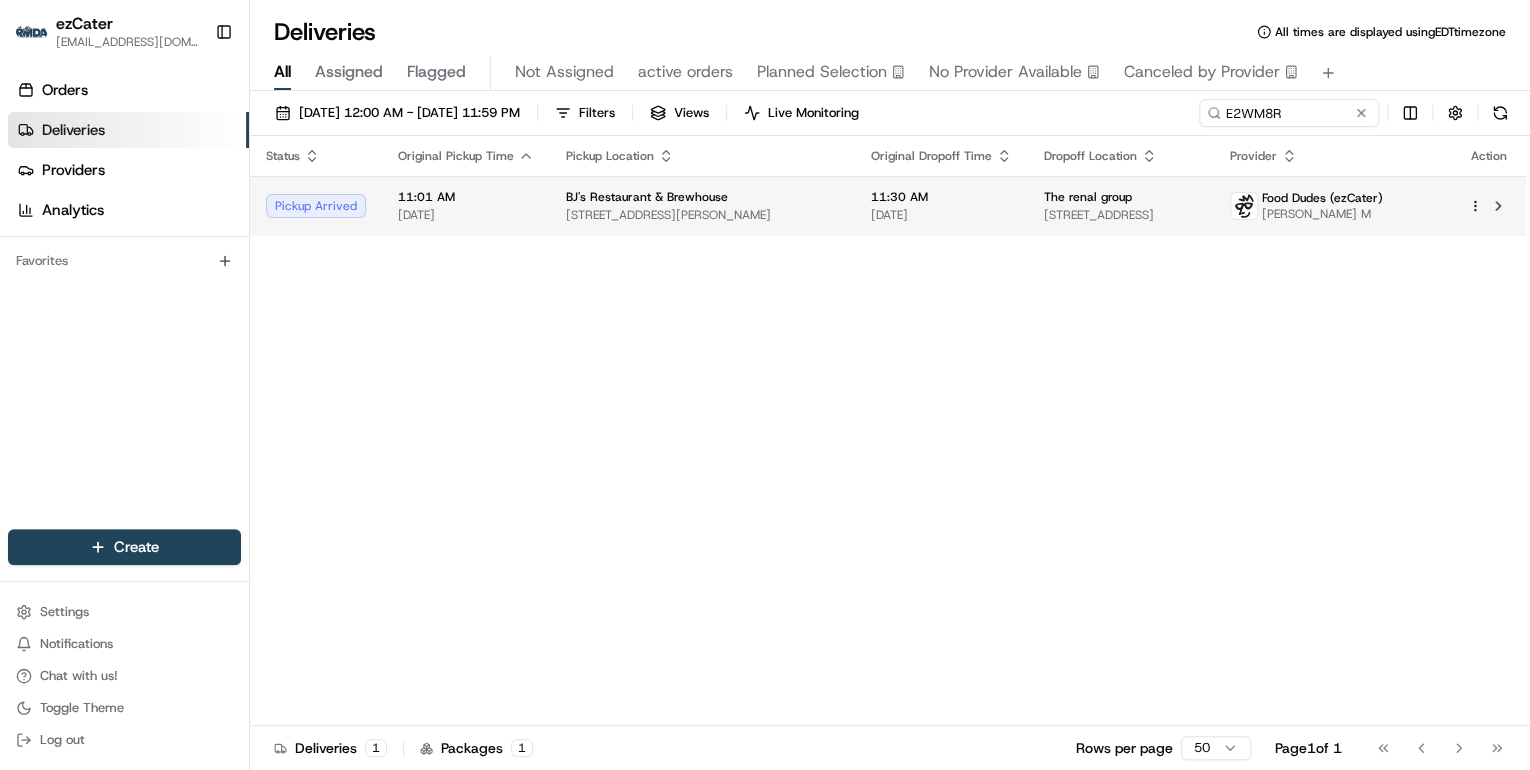 click on "BJ's Restaurant & Brewhouse 7327 Market St, Boardman, OH 44512, USA" at bounding box center [702, 206] 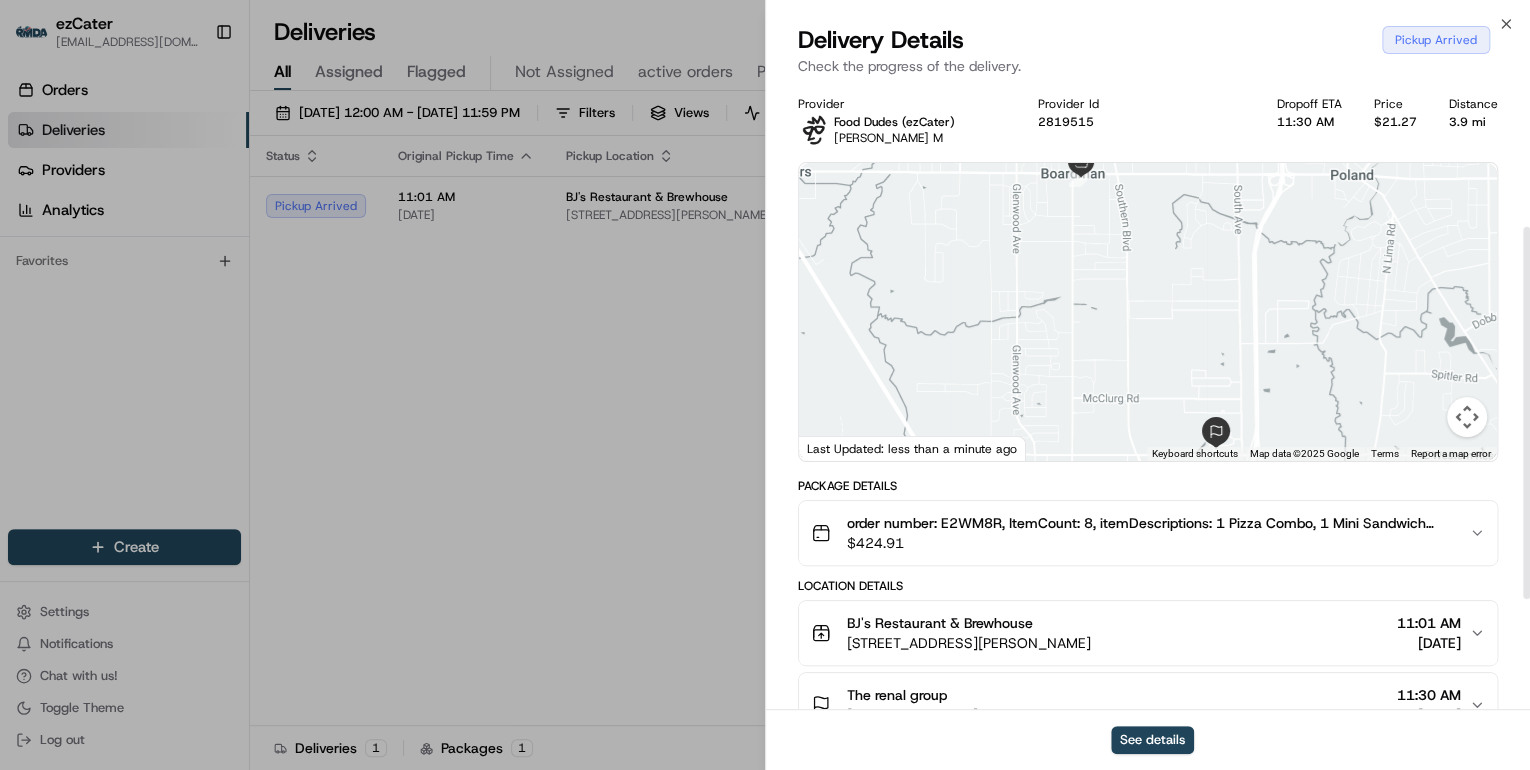 scroll, scrollTop: 240, scrollLeft: 0, axis: vertical 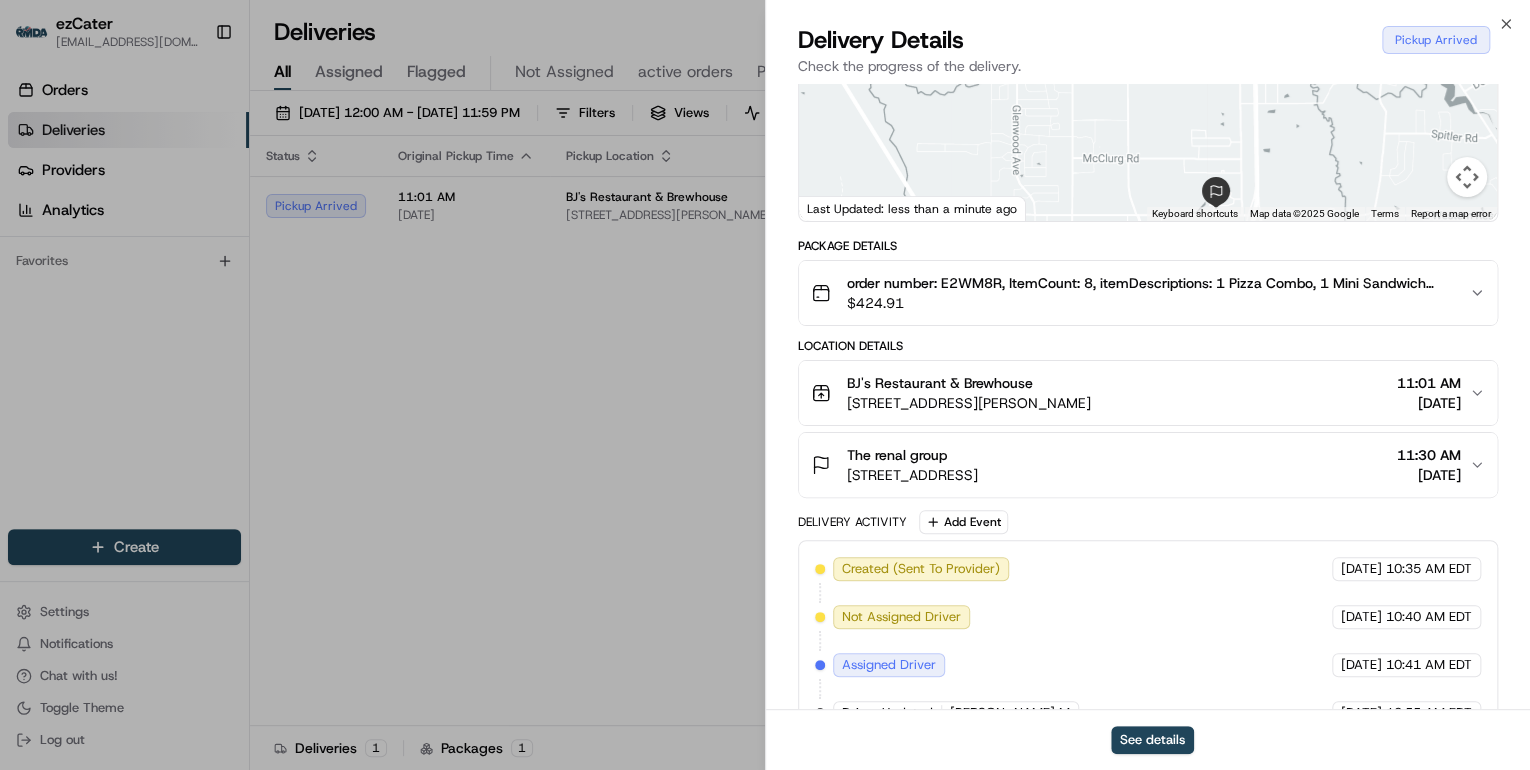 click on "BJ's Restaurant & Brewhouse" at bounding box center (969, 383) 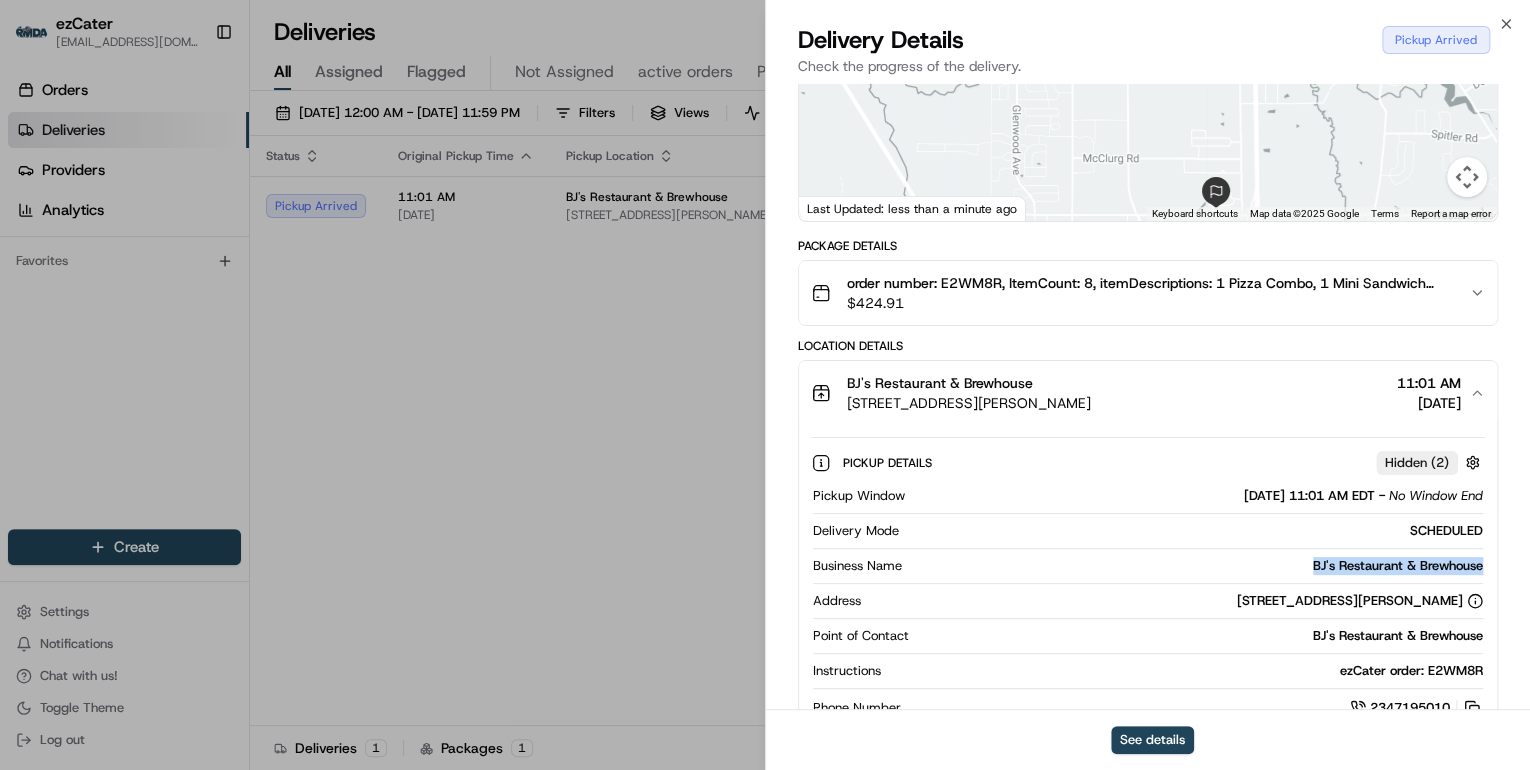 drag, startPoint x: 1491, startPoint y: 564, endPoint x: 1296, endPoint y: 569, distance: 195.06409 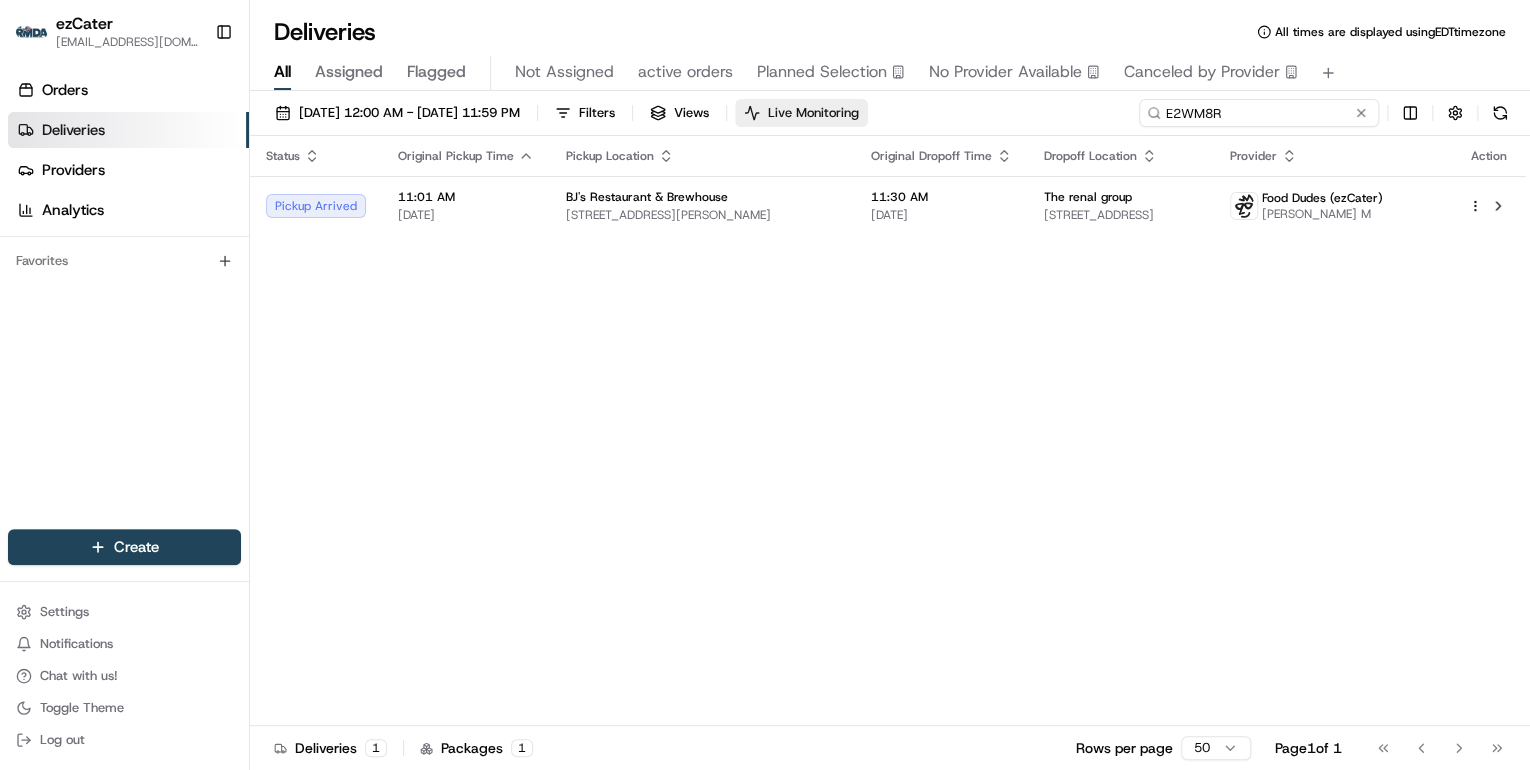 drag, startPoint x: 1287, startPoint y: 111, endPoint x: 857, endPoint y: 108, distance: 430.01047 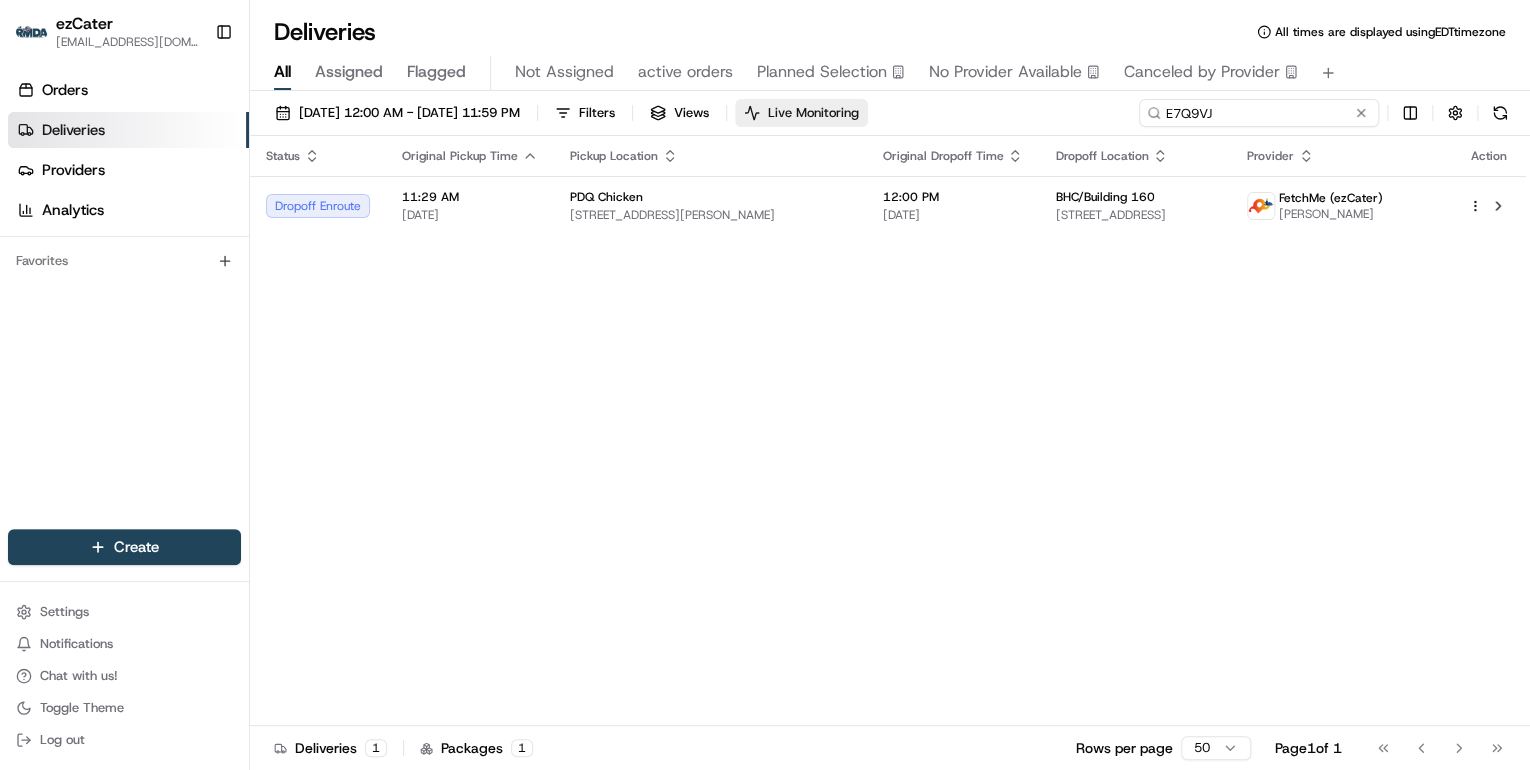 drag, startPoint x: 1223, startPoint y: 116, endPoint x: 804, endPoint y: 104, distance: 419.1718 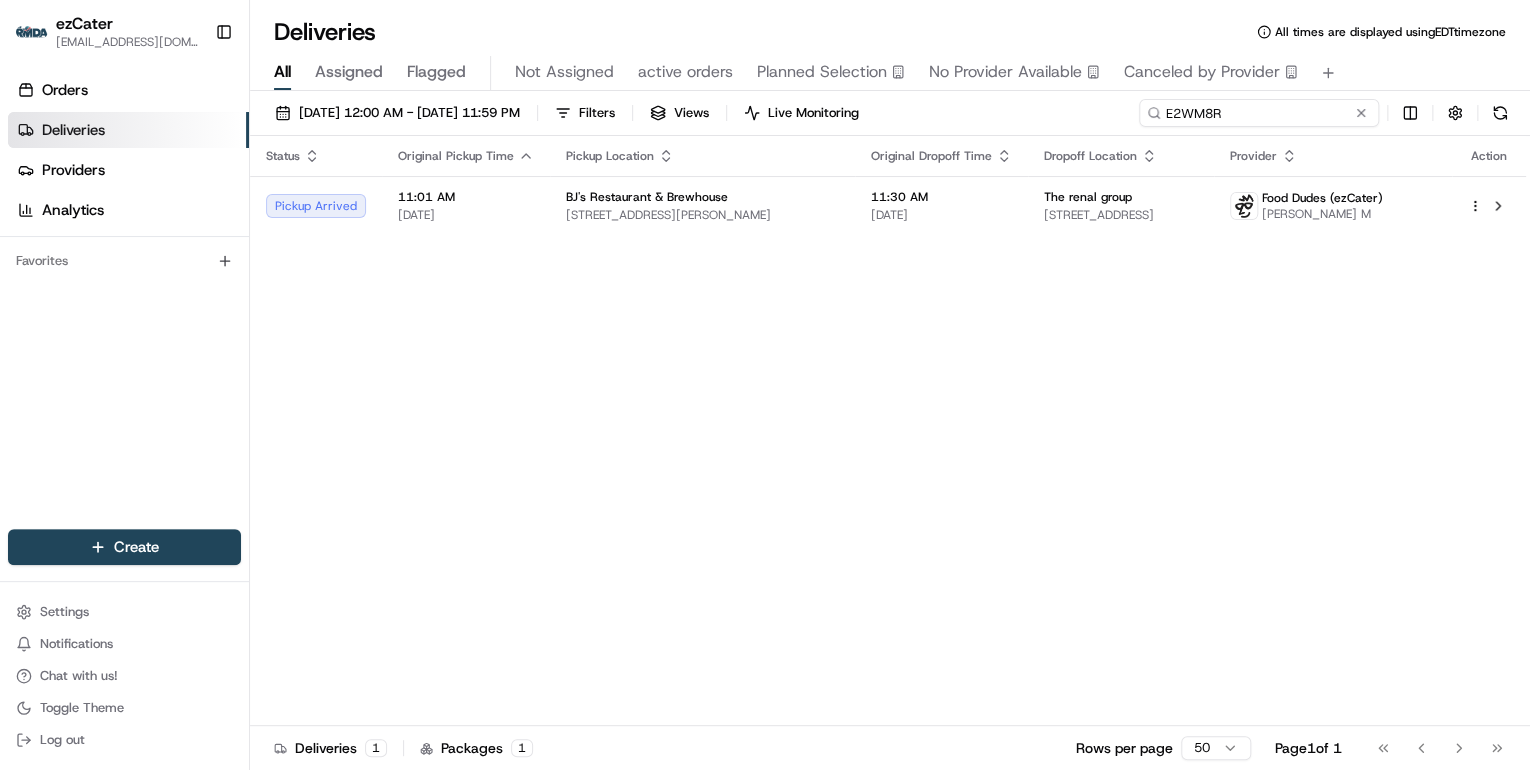 drag, startPoint x: 1226, startPoint y: 111, endPoint x: 766, endPoint y: 78, distance: 461.1822 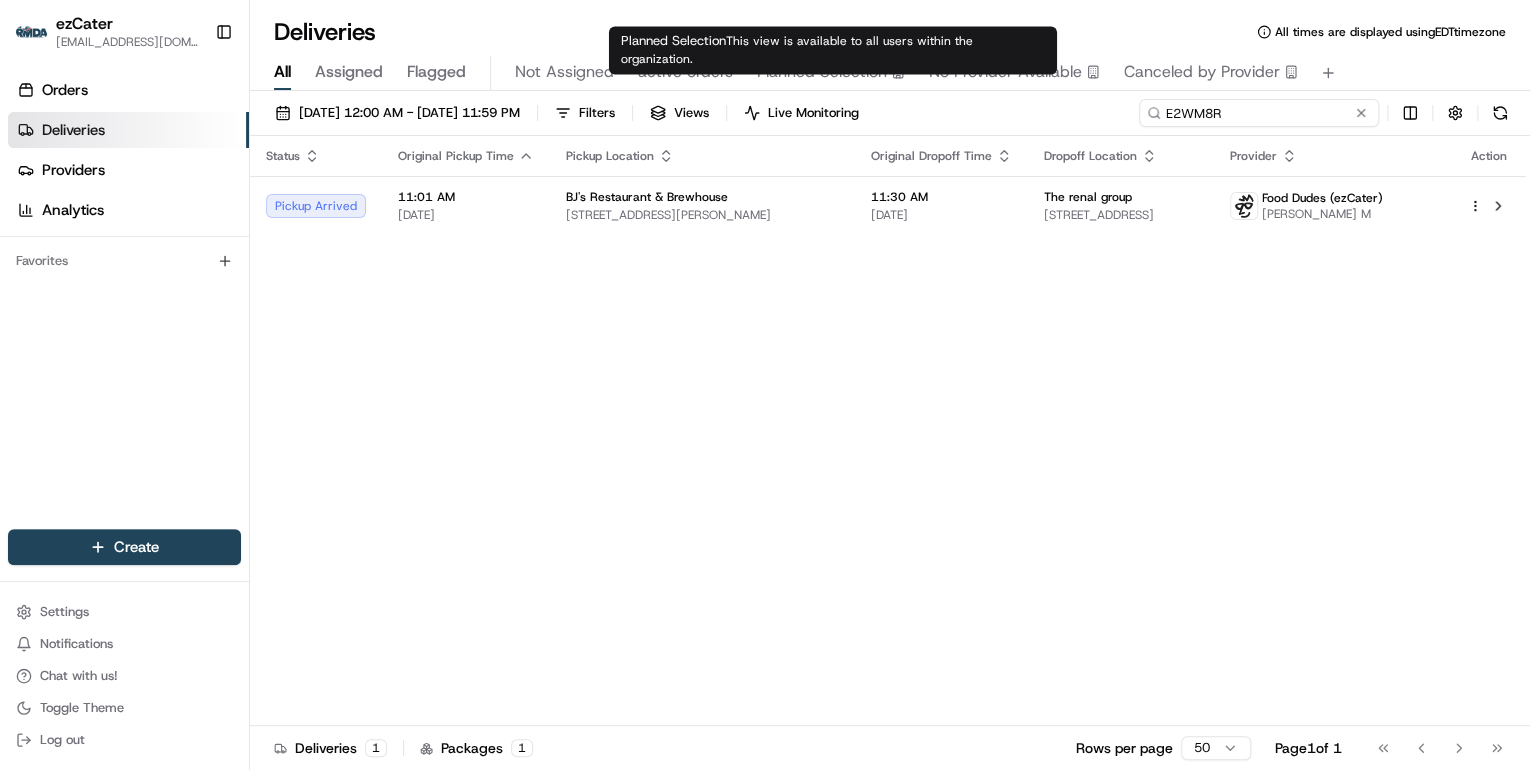 paste on "TGYWRE" 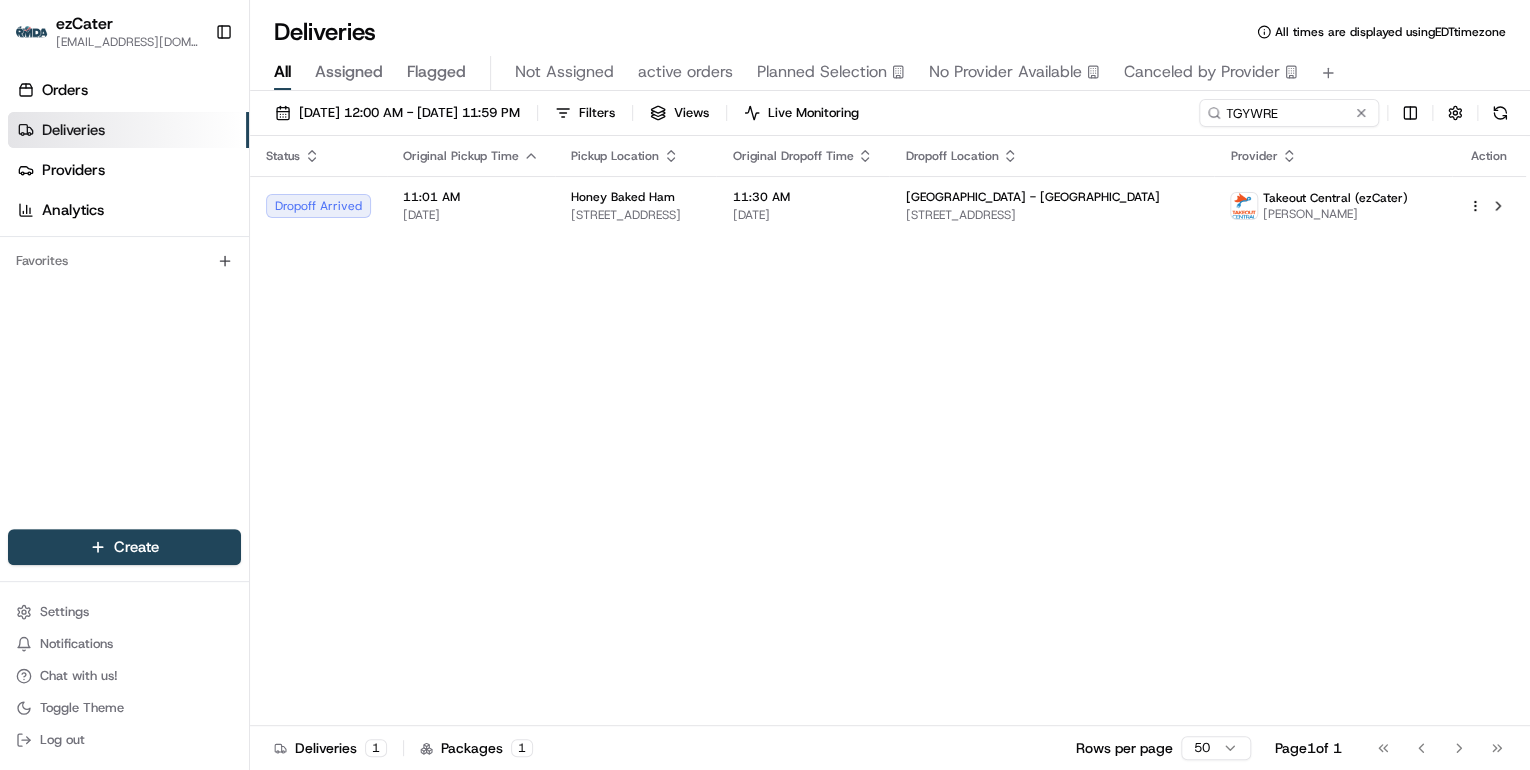 click on "2613 Battleground Ave, Greensboro, NC 27408, USA" at bounding box center [635, 215] 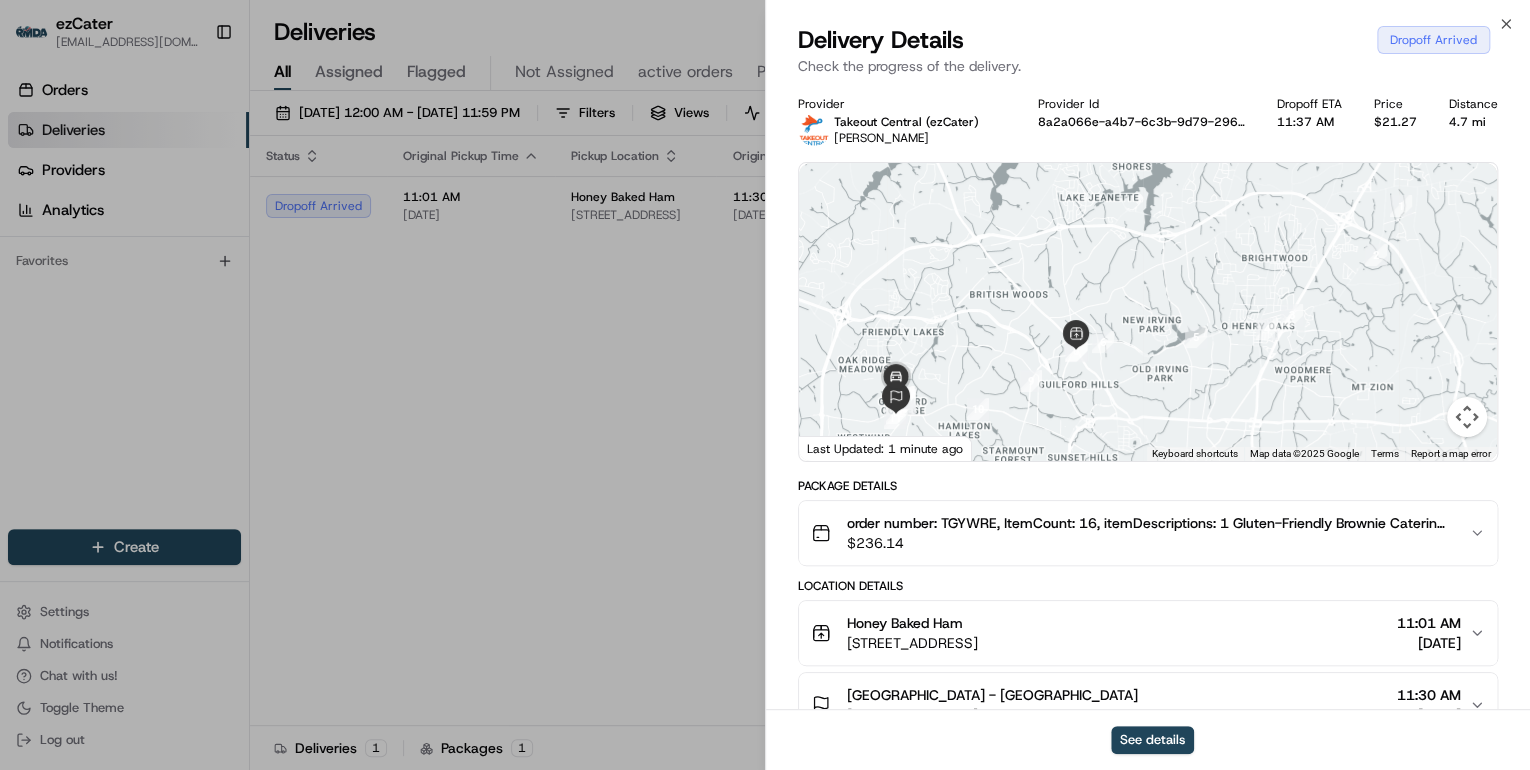 scroll, scrollTop: 240, scrollLeft: 0, axis: vertical 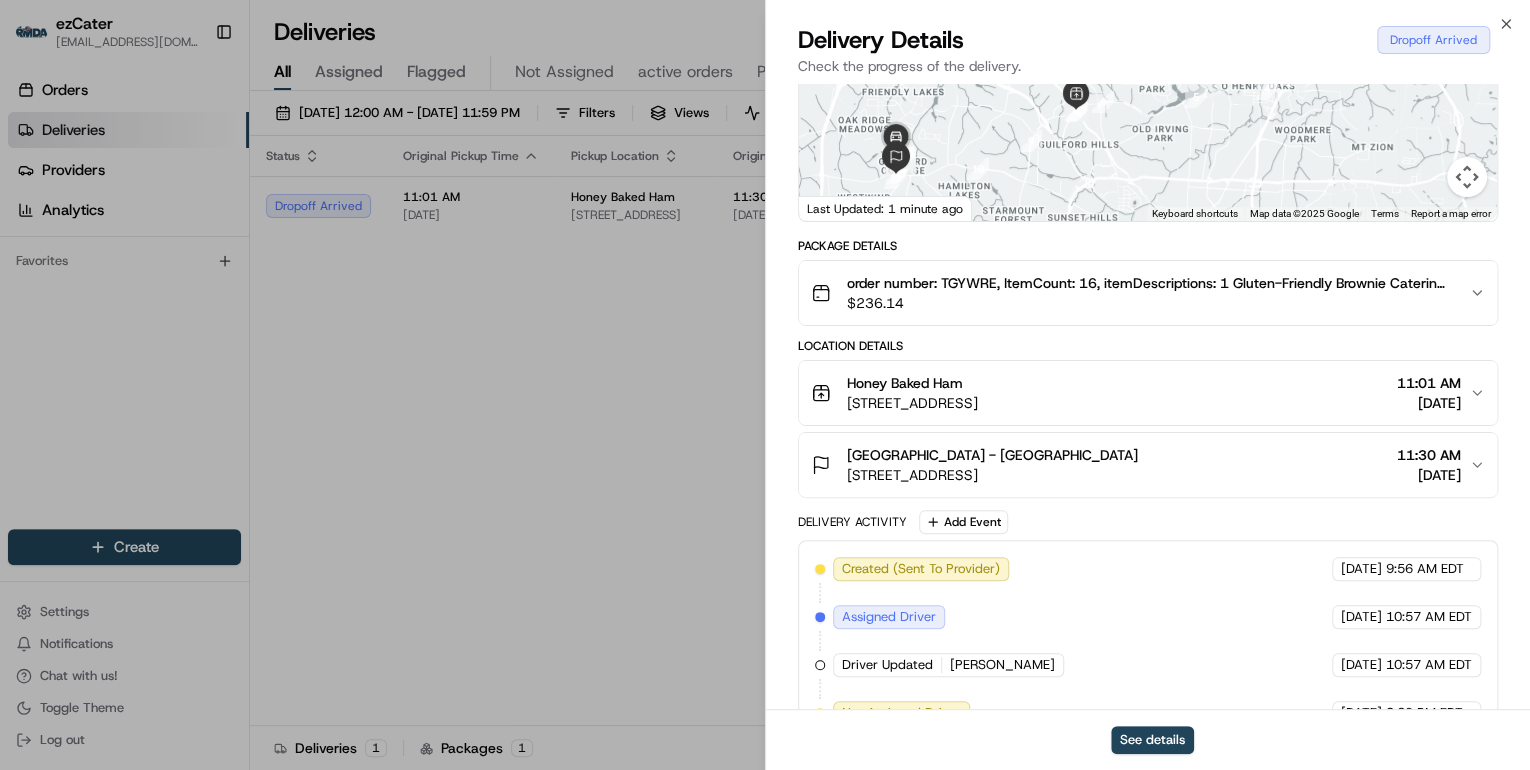 click on "Guilford College - Founders  Hall" at bounding box center (992, 455) 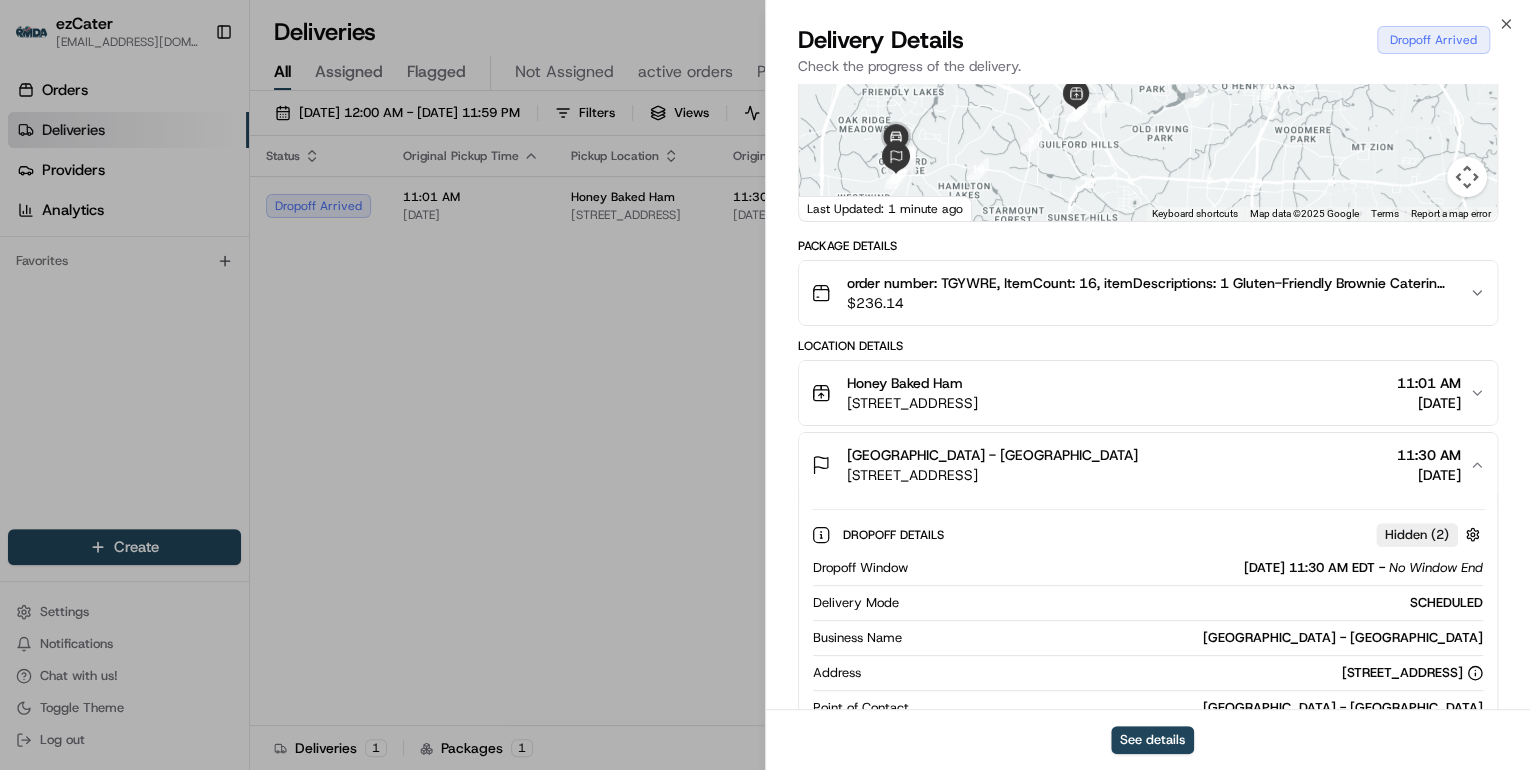 scroll, scrollTop: 480, scrollLeft: 0, axis: vertical 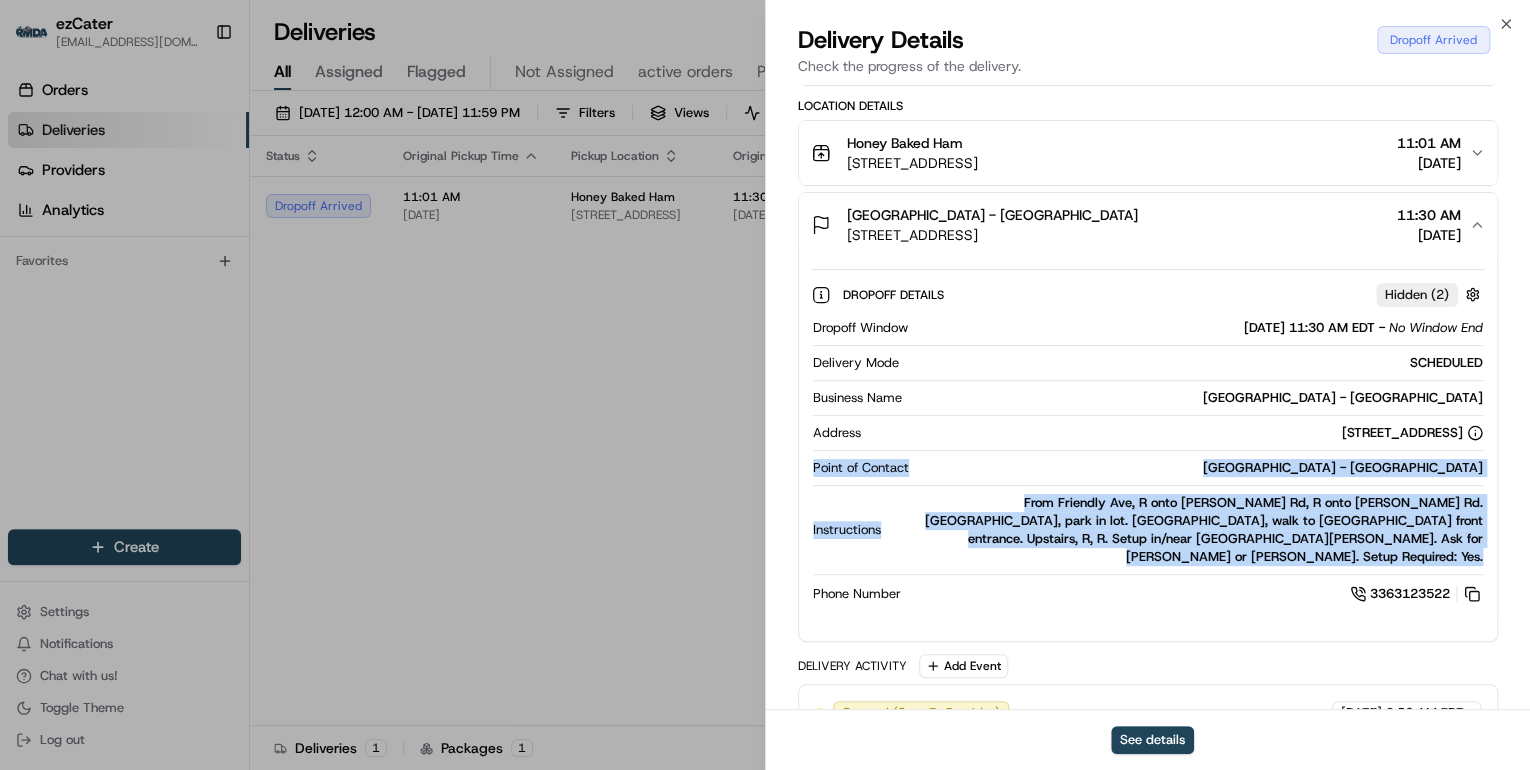 drag, startPoint x: 811, startPoint y: 464, endPoint x: 1498, endPoint y: 548, distance: 692.11633 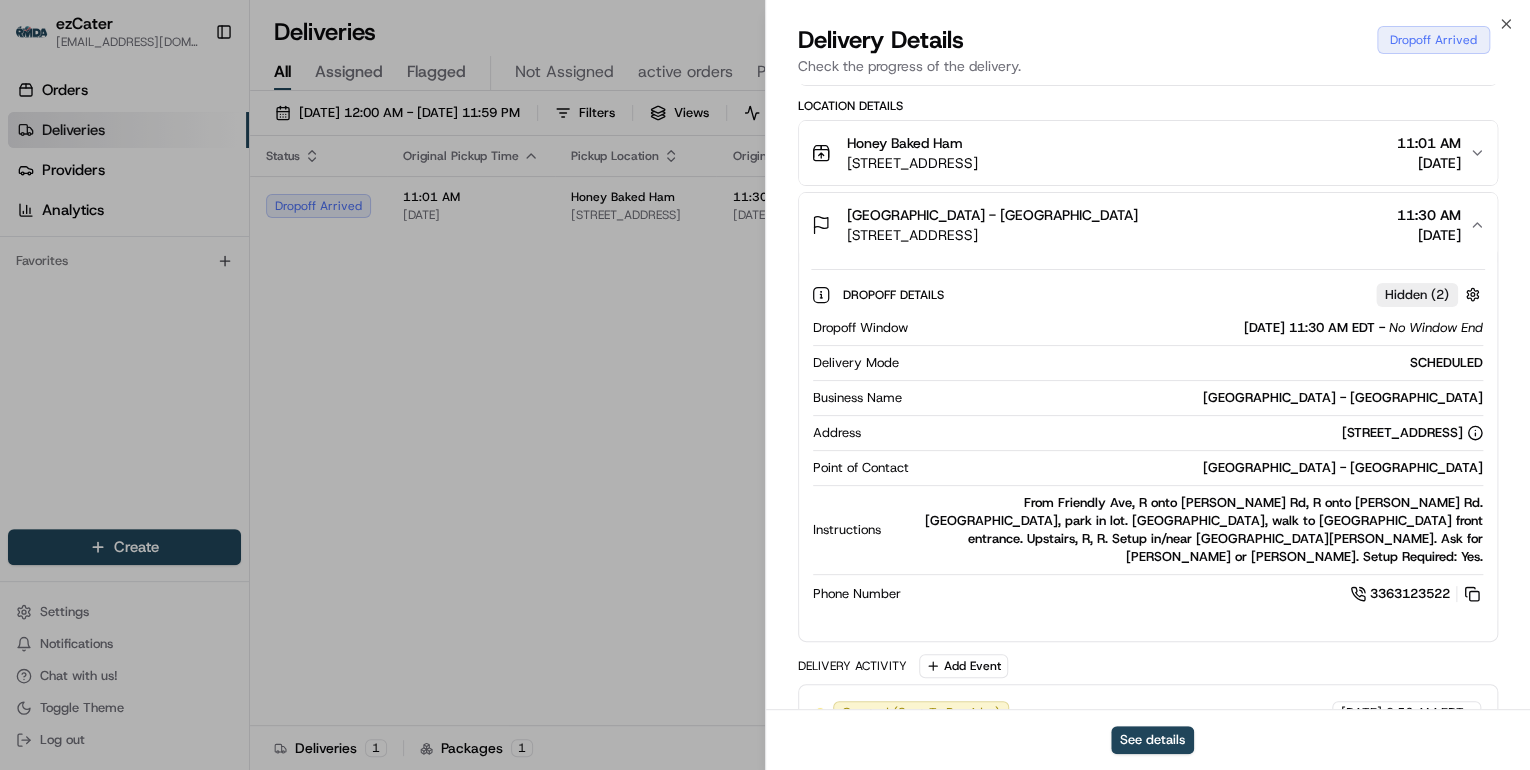 click on "Dropoff Details Hidden ( 2 ) Dropoff Window 07/17/2025 11:30 AM EDT - No Window End Delivery Mode SCHEDULED Business Name Guilford College - Founders  Hall Address 5800 W Friendly Ave 2nd floor, Greensboro, NC 27410, USA Point of Contact Guilford College - Founders  Hall Instructions From Friendly Ave, R onto George White Rd, R onto George Fox Rd. Past baseball field, park in lot. Cross street, walk to Founders Hall front entrance. Upstairs, R, R. Setup in/near East Bauman Gallery Meeting Room. Ask for Kristen or Lori. Setup Required: Yes. Phone Number 3363123522" at bounding box center [1148, 441] 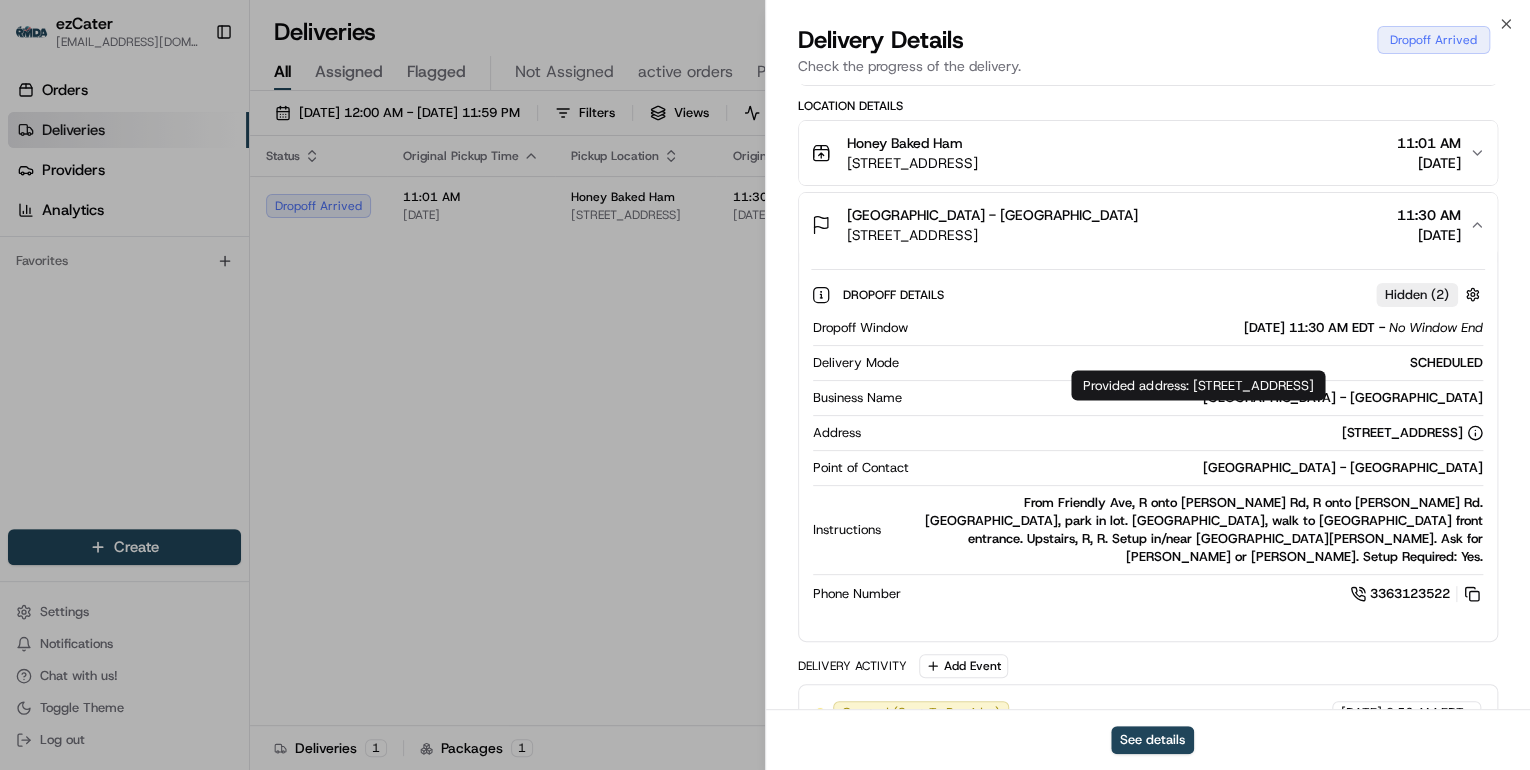 drag, startPoint x: 1188, startPoint y: 383, endPoint x: 1238, endPoint y: 402, distance: 53.488316 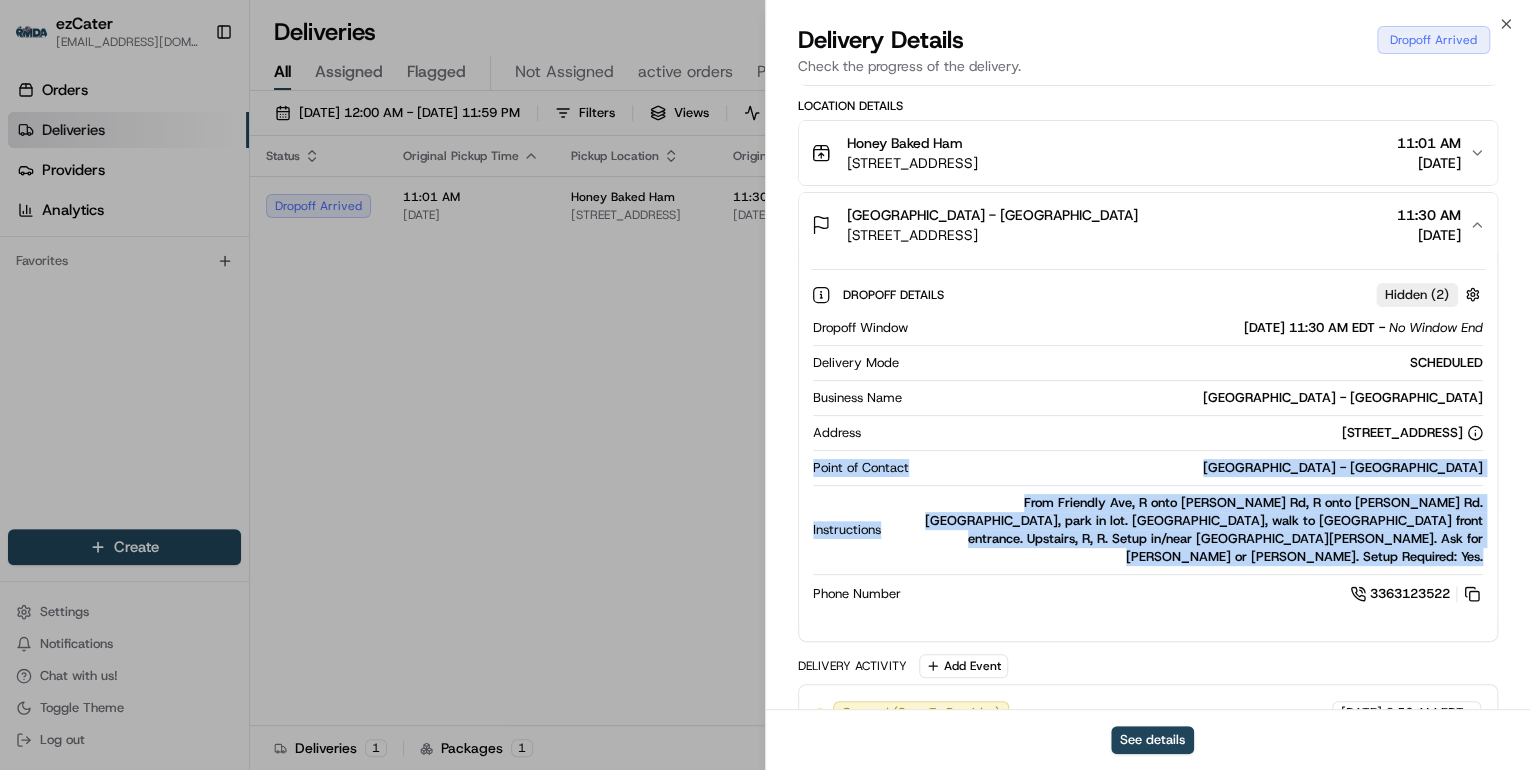 drag, startPoint x: 812, startPoint y: 464, endPoint x: 1498, endPoint y: 547, distance: 691.00287 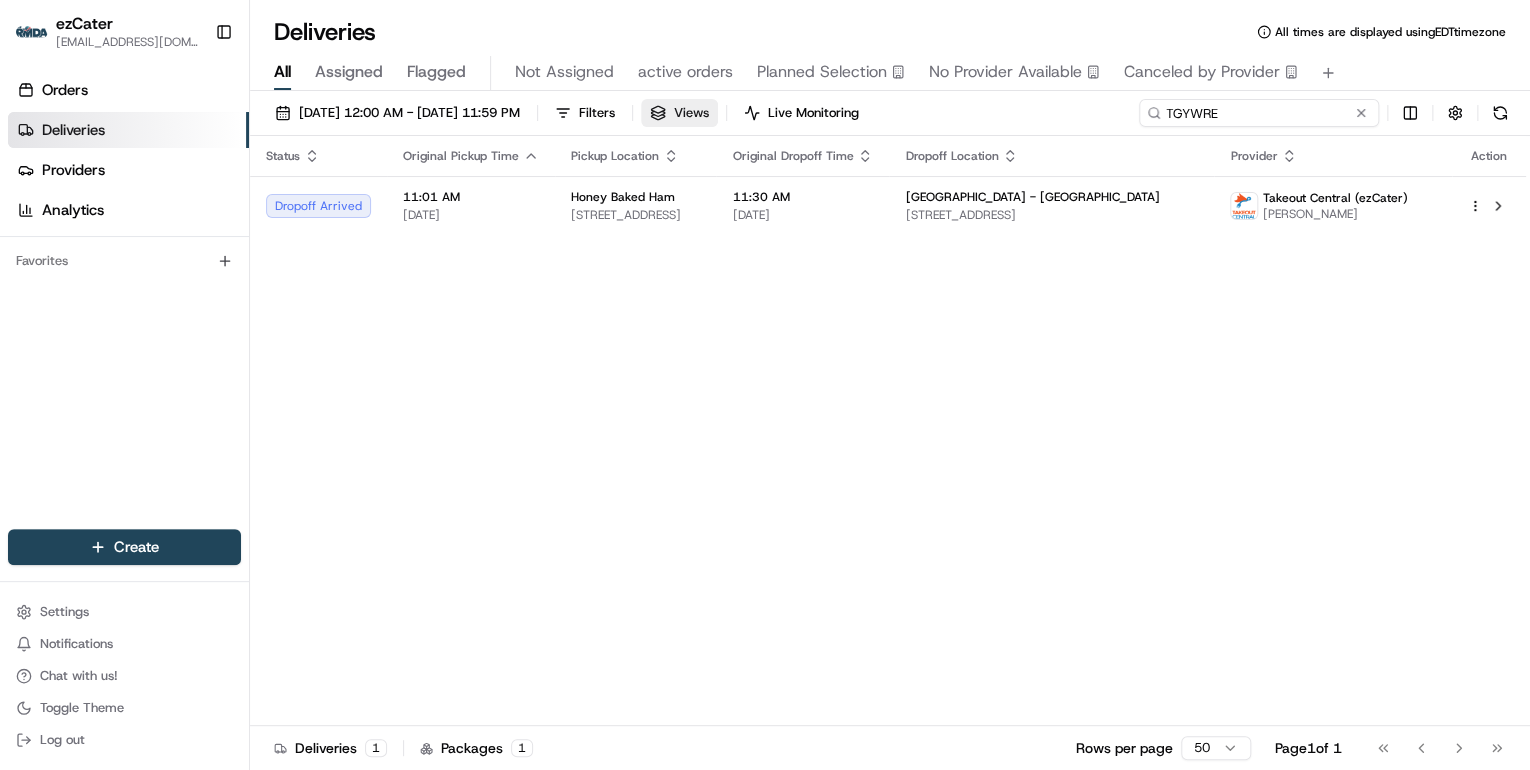 drag, startPoint x: 1286, startPoint y: 112, endPoint x: 748, endPoint y: 105, distance: 538.04553 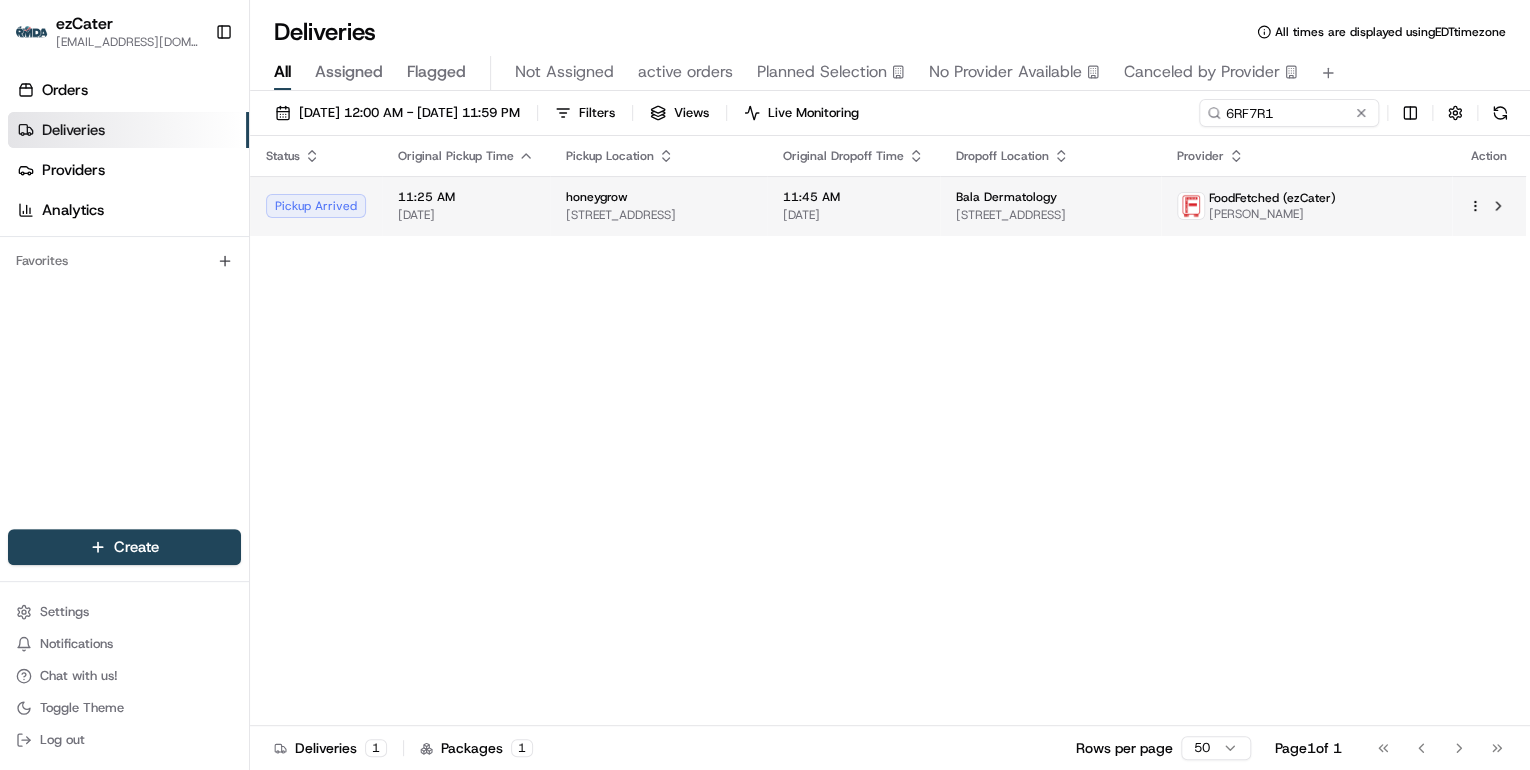 click on "honeygrow 169 E City Ave, Bala Cynwyd, PA 19004, USA" at bounding box center (658, 206) 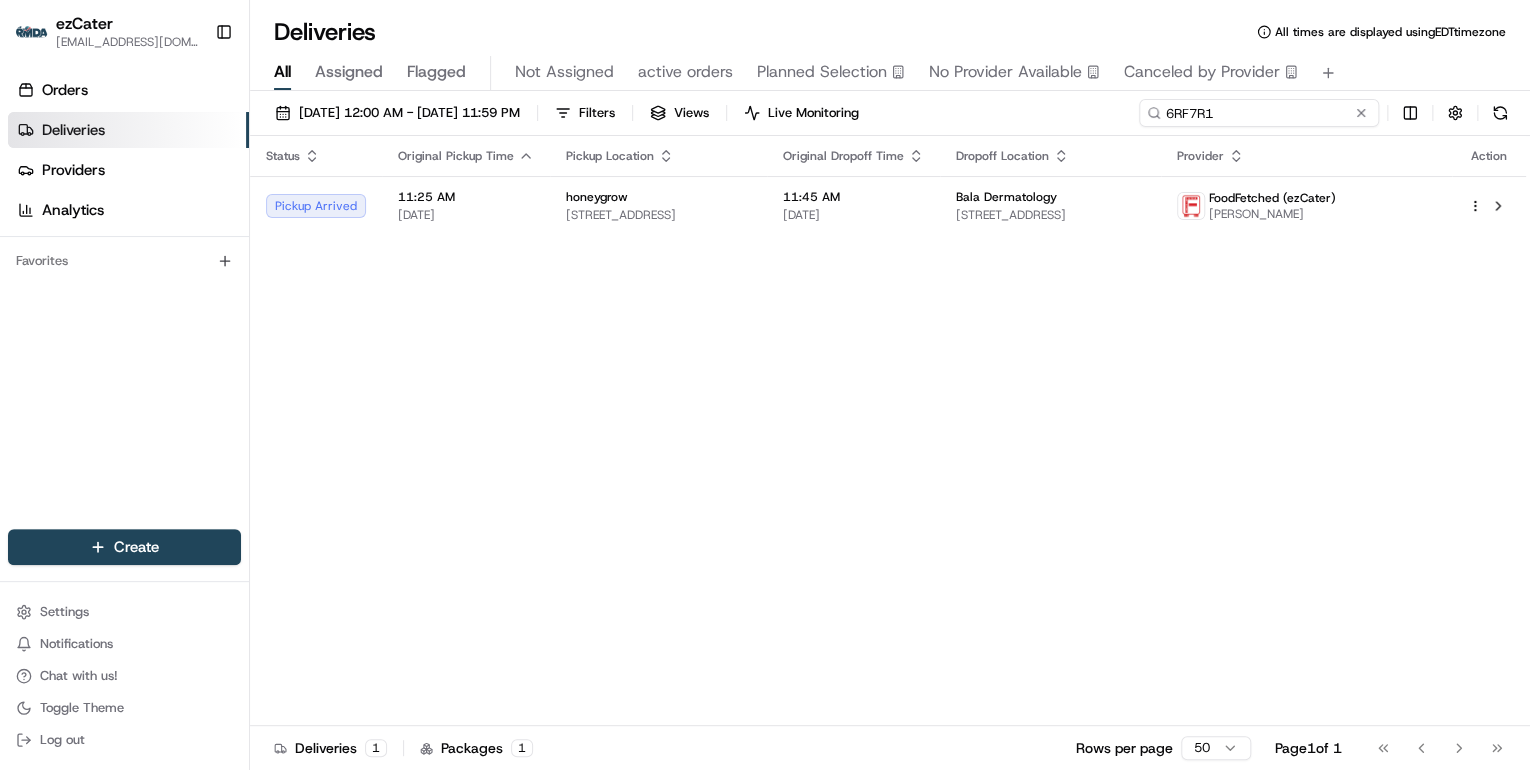 drag, startPoint x: 1284, startPoint y: 113, endPoint x: 789, endPoint y: 92, distance: 495.44525 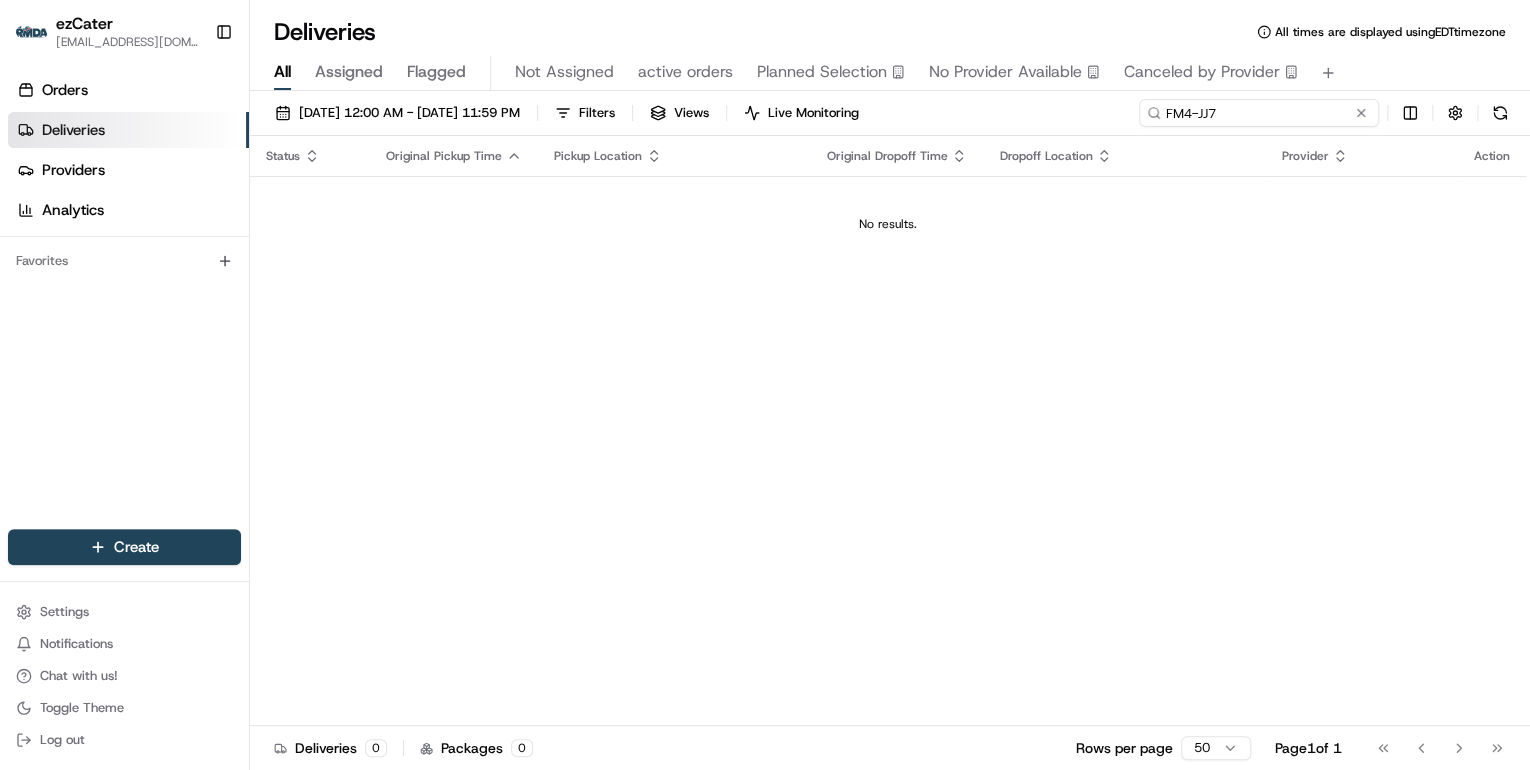 click on "FM4-JJ7" at bounding box center [1259, 113] 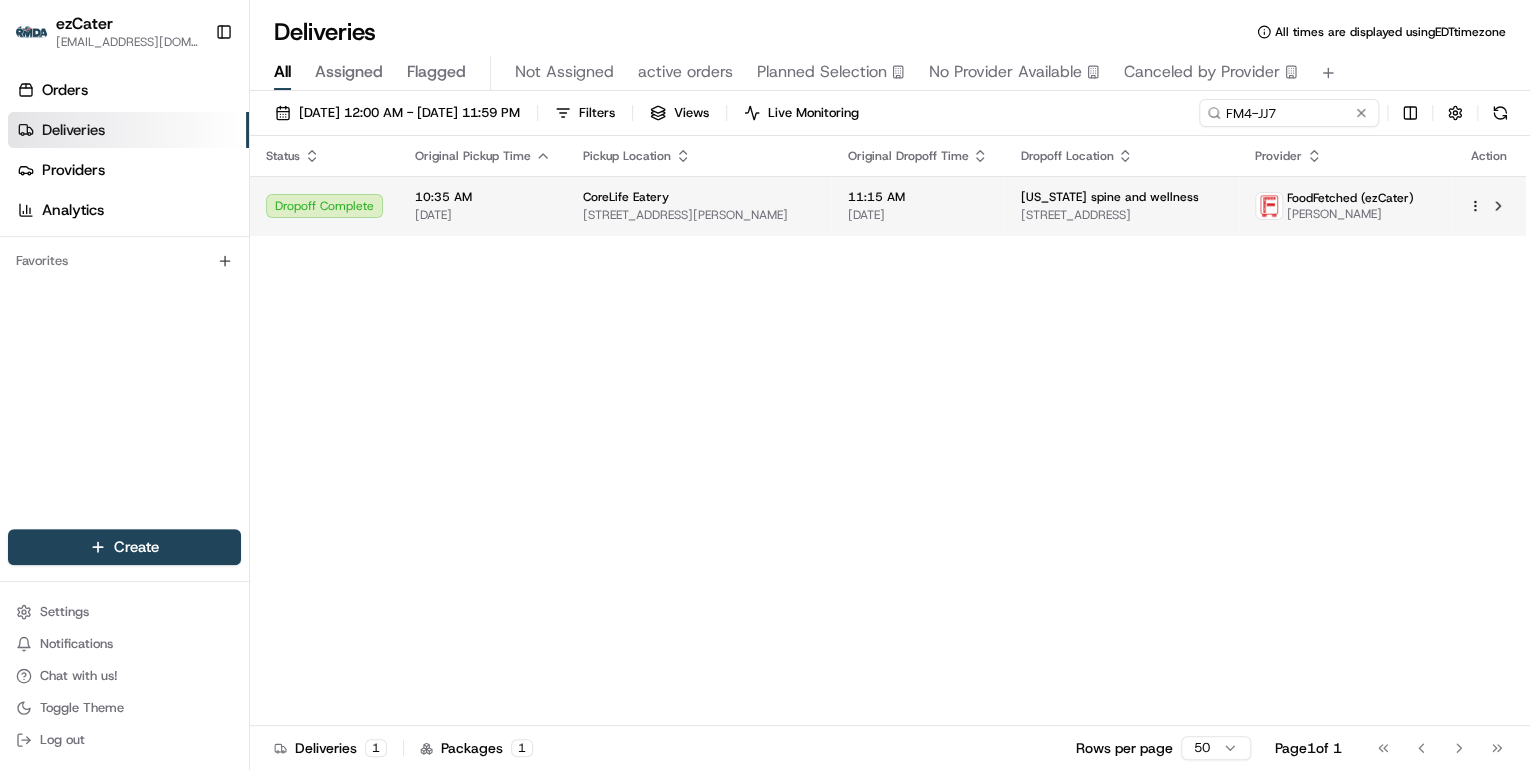 click on "[DATE]" at bounding box center [917, 215] 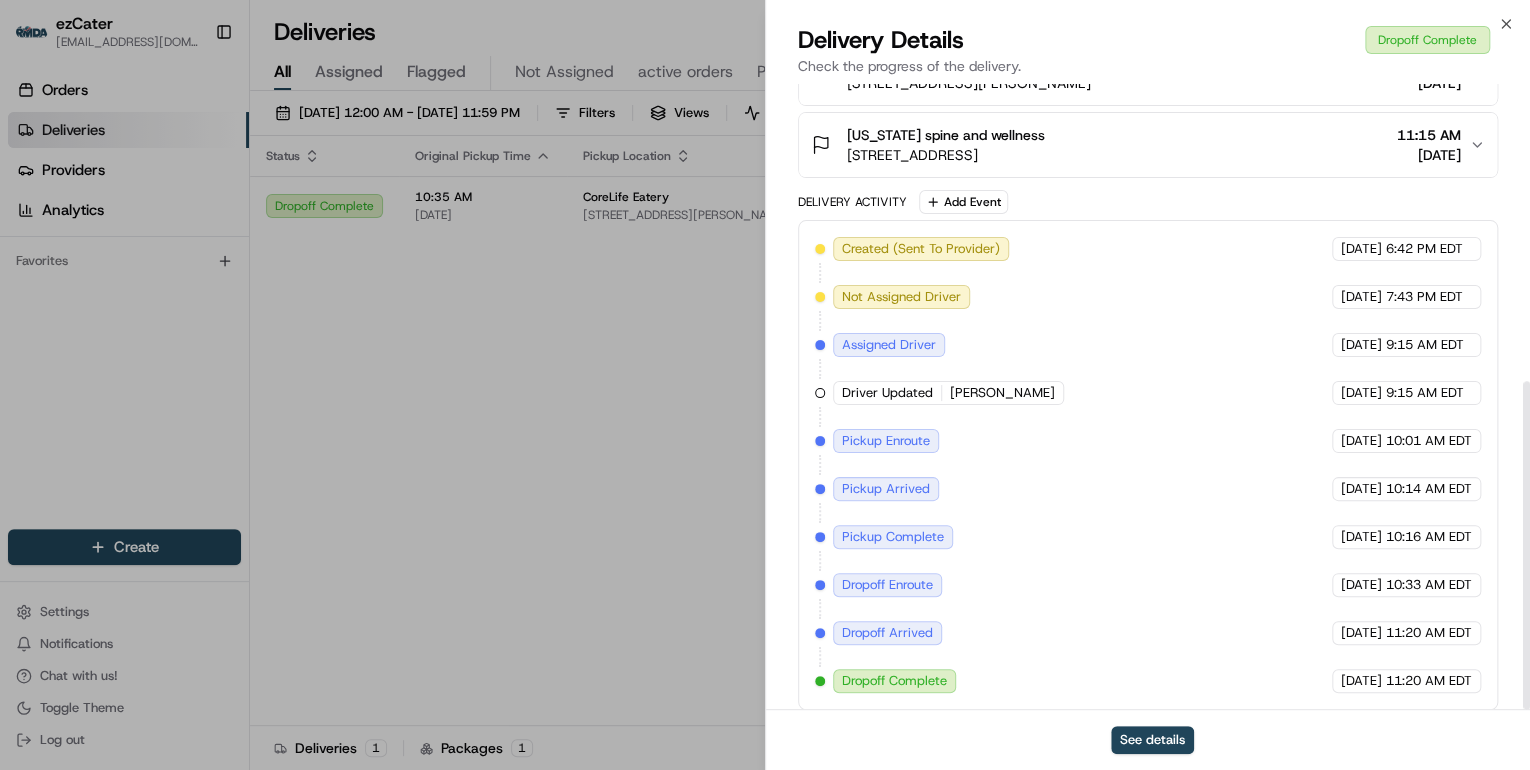 scroll, scrollTop: 568, scrollLeft: 0, axis: vertical 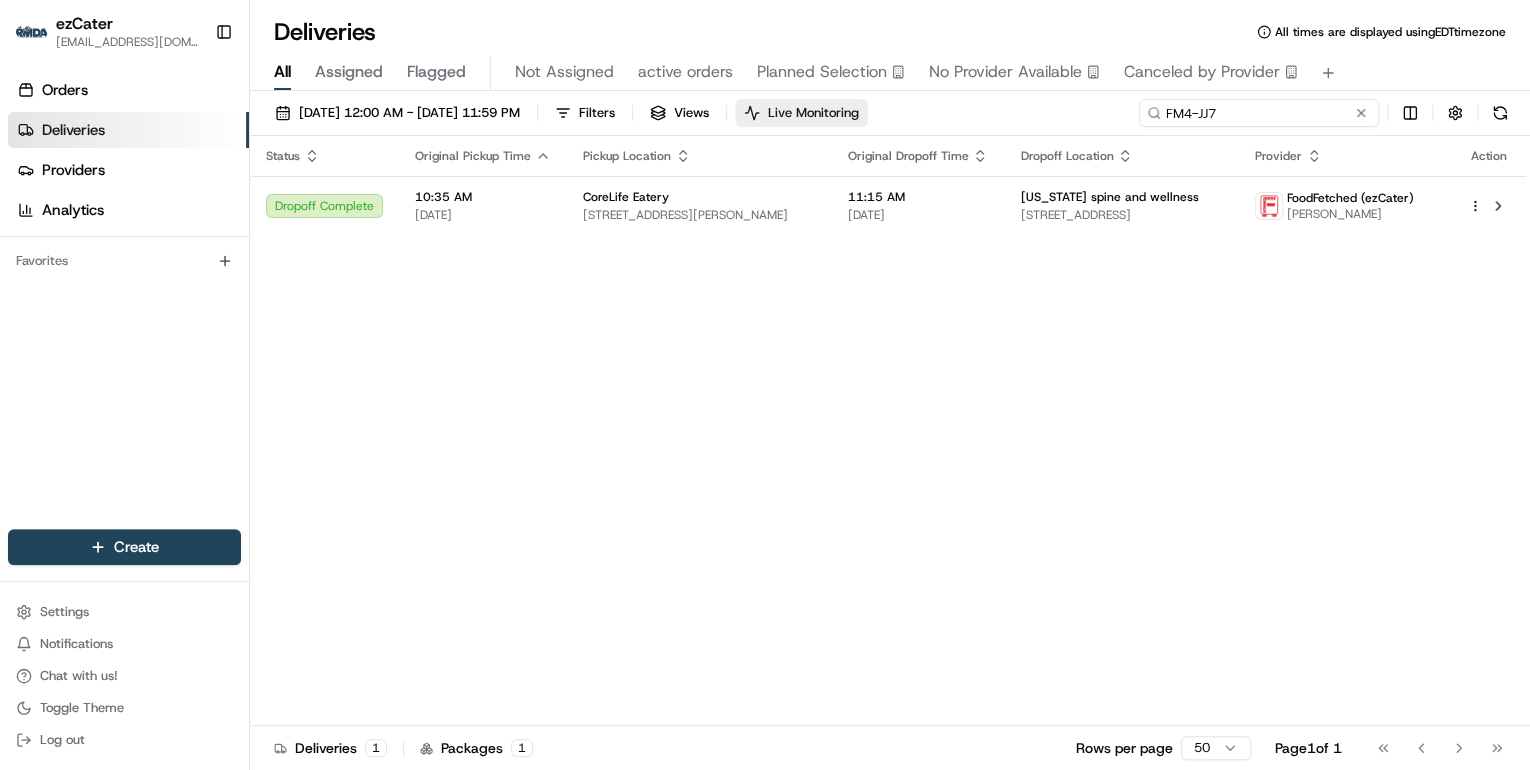 drag, startPoint x: 1284, startPoint y: 112, endPoint x: 810, endPoint y: 116, distance: 474.01688 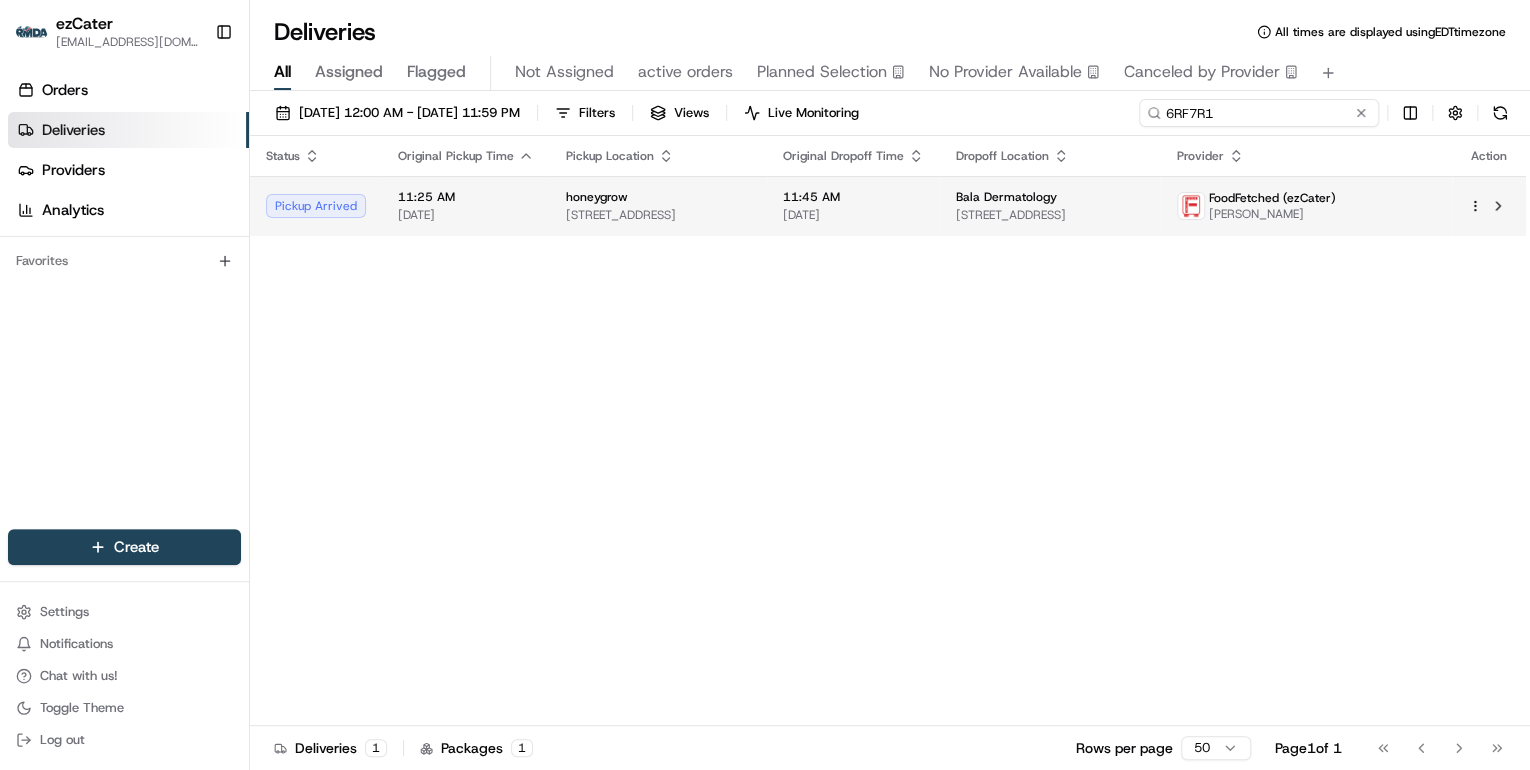 type on "6RF7R1" 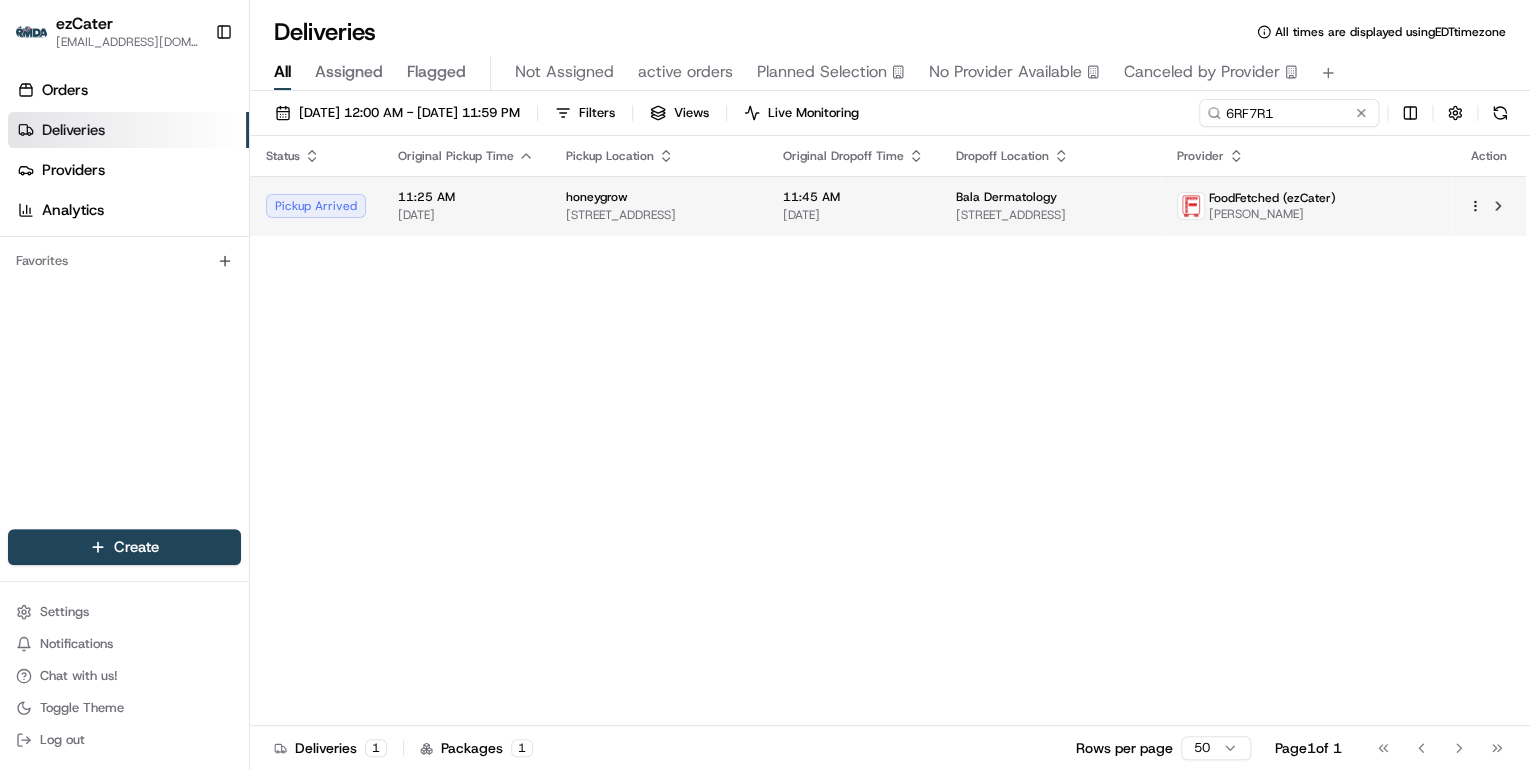 click on "honeygrow" at bounding box center [658, 197] 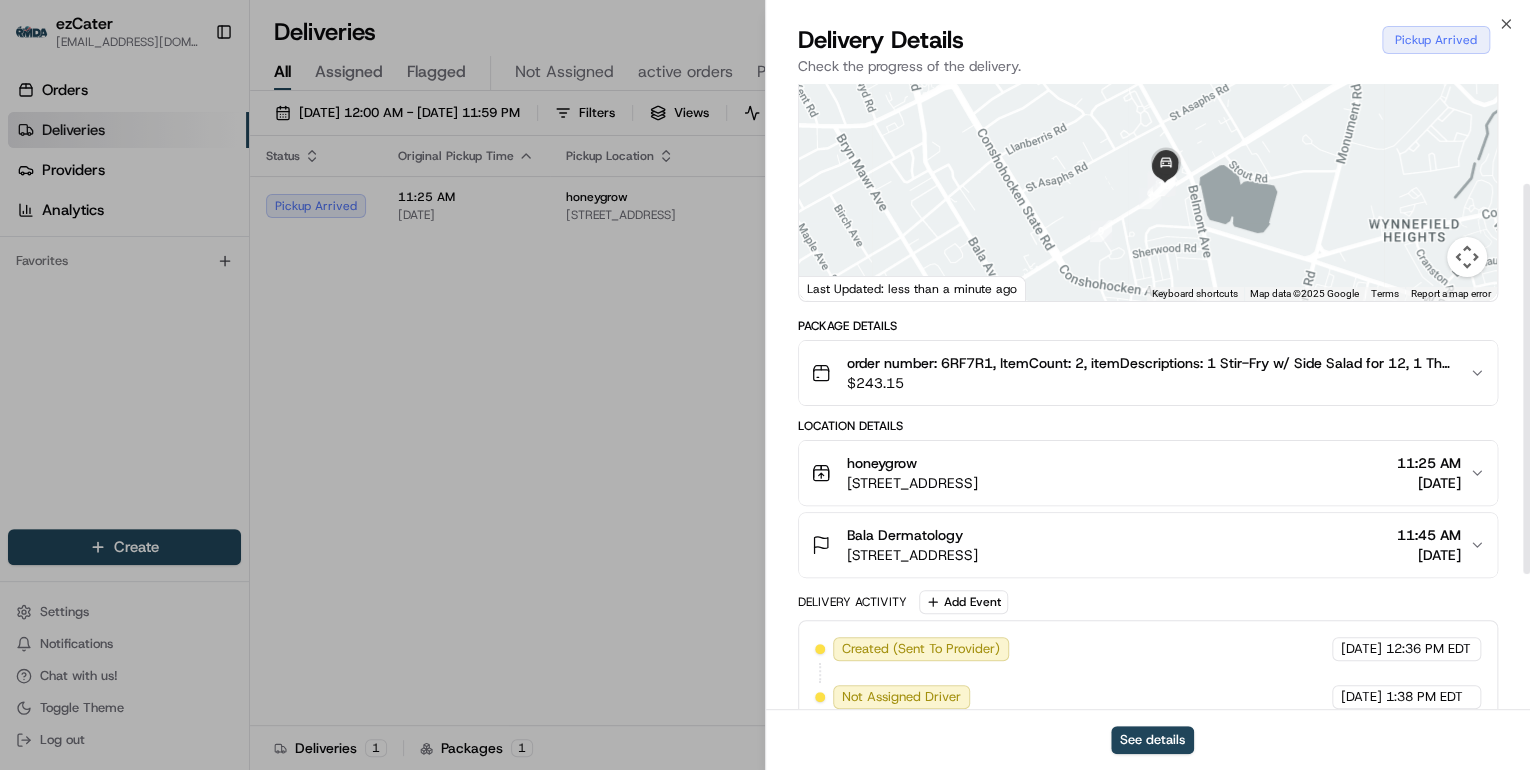 scroll, scrollTop: 320, scrollLeft: 0, axis: vertical 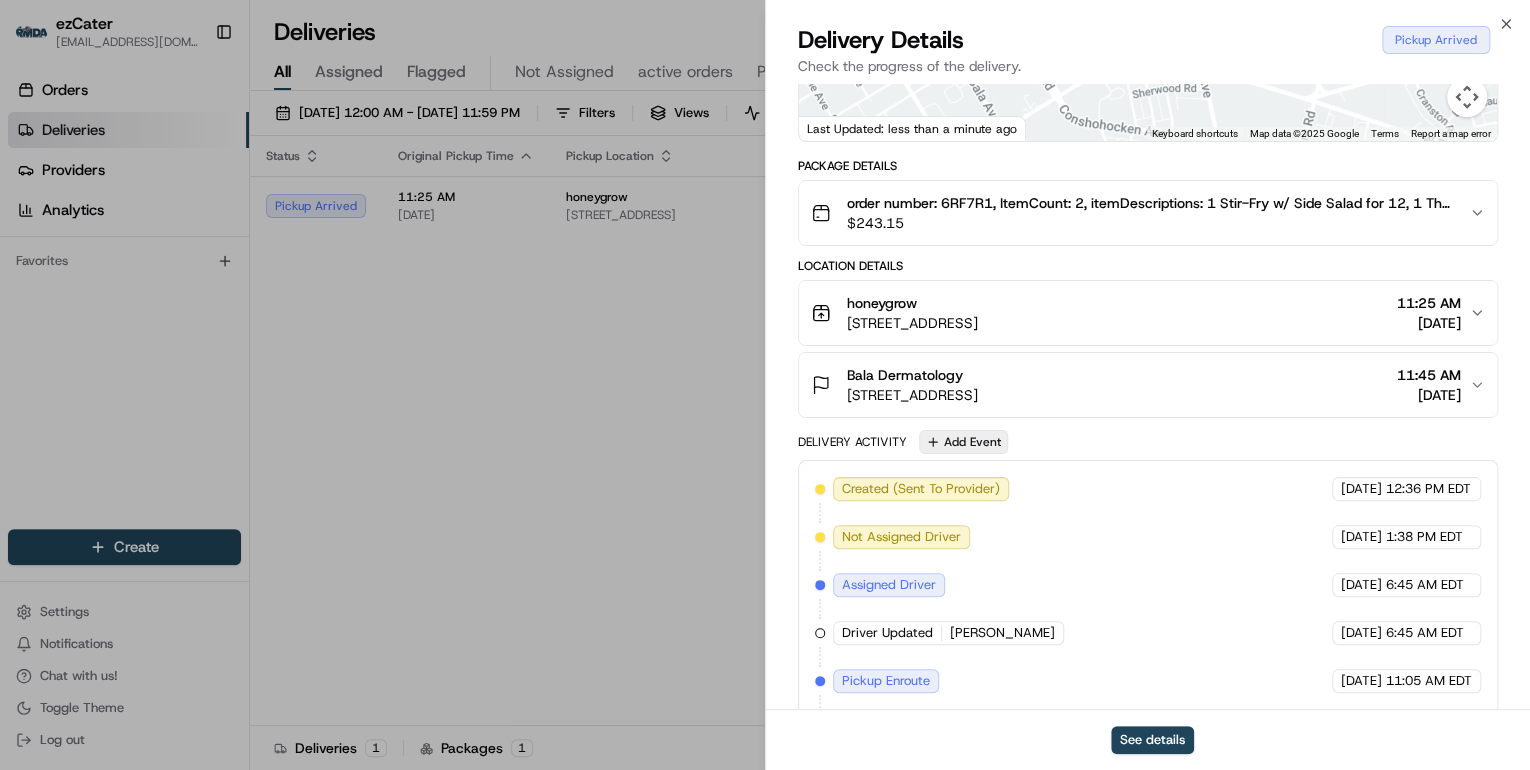 click on "Add Event" at bounding box center [963, 442] 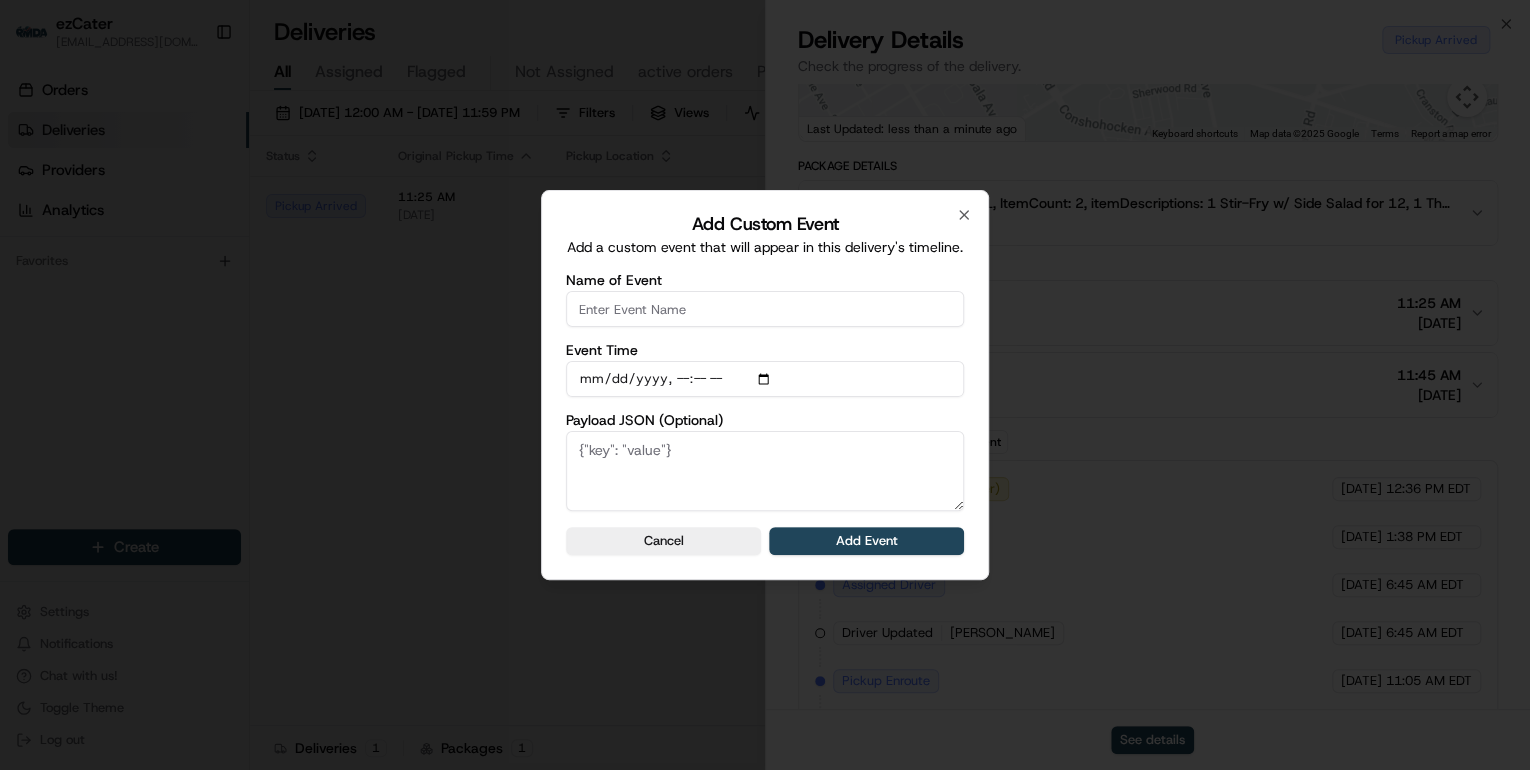 click on "Name of Event" at bounding box center (765, 309) 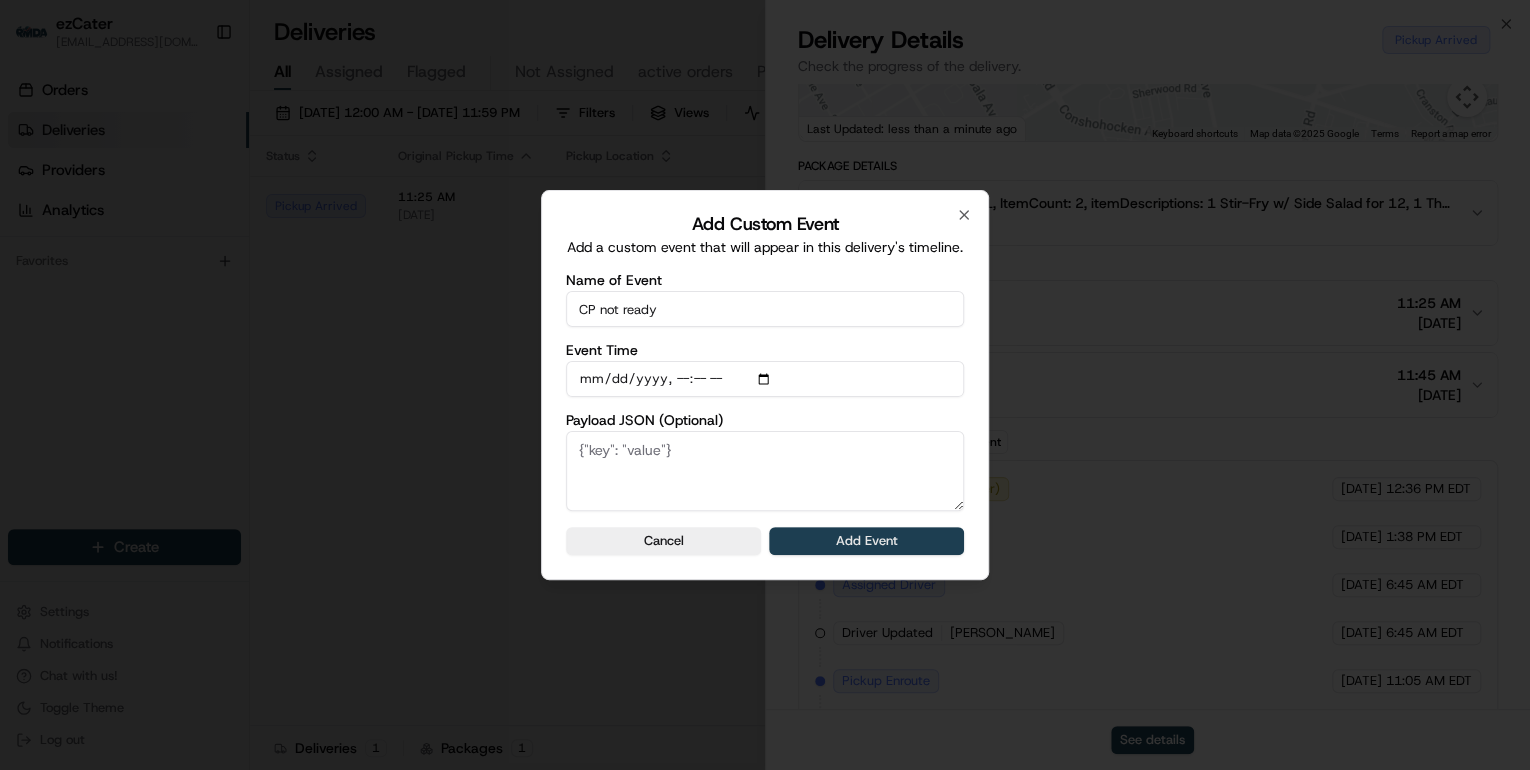 click on "Add Event" at bounding box center [866, 541] 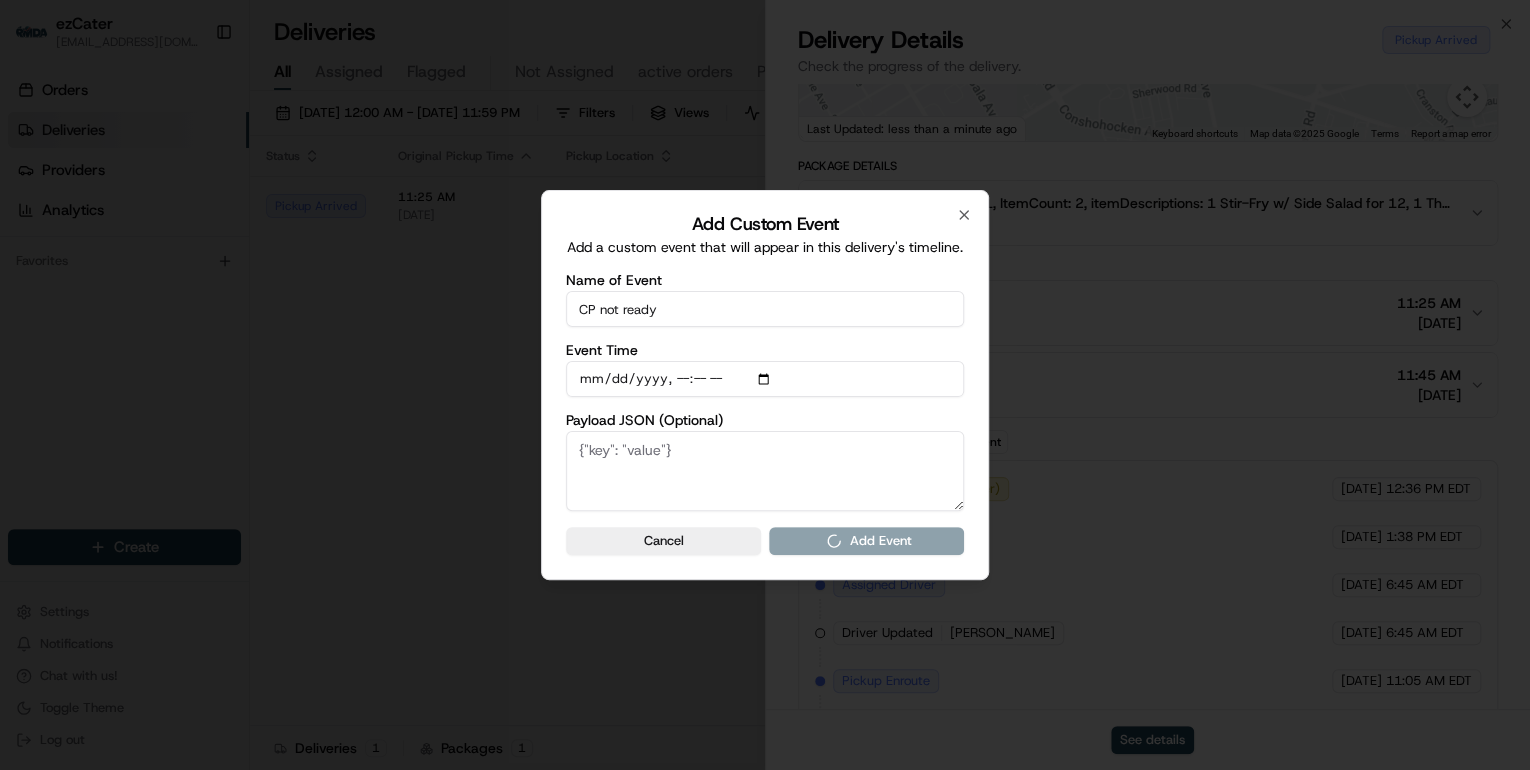 type 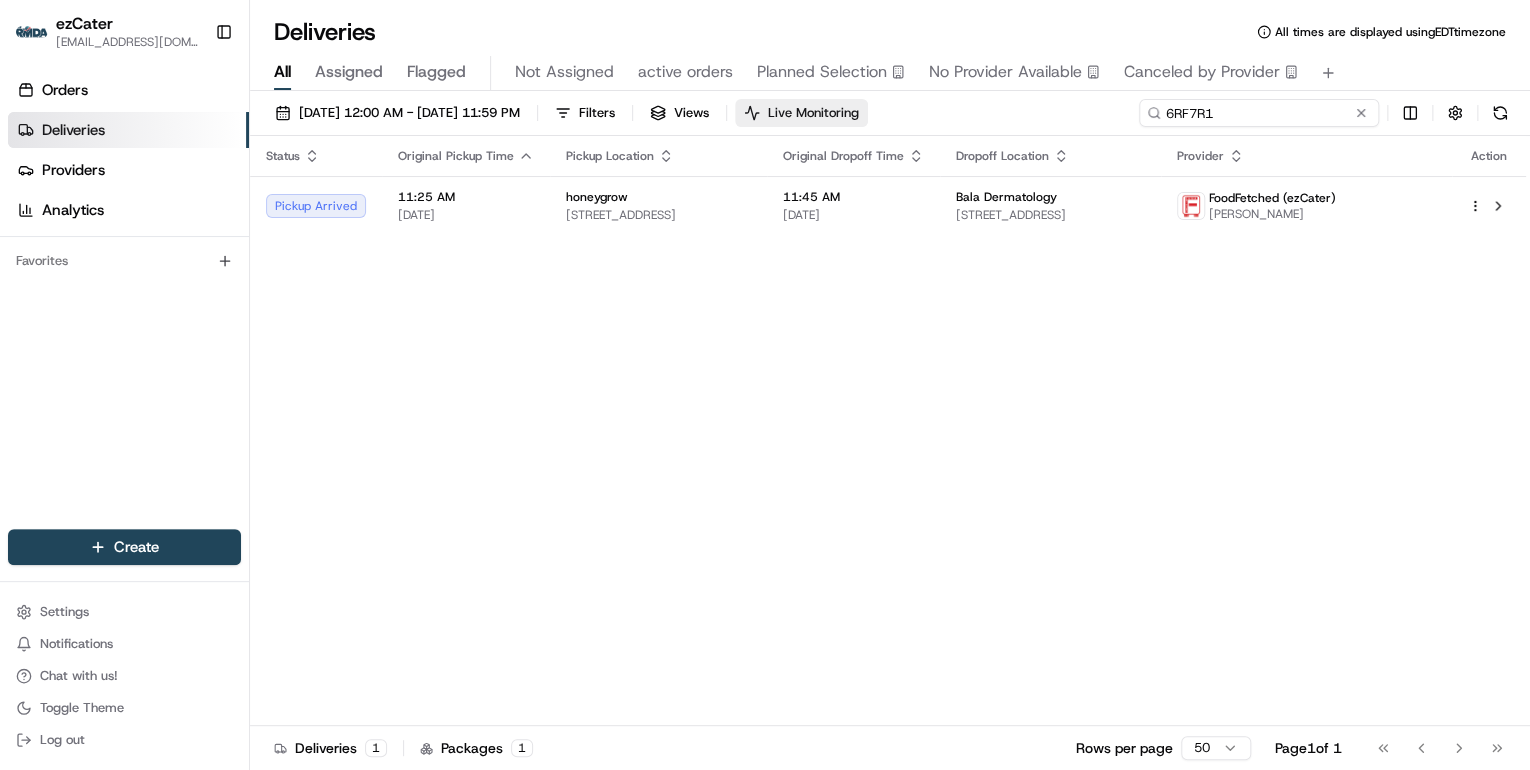 drag, startPoint x: 1283, startPoint y: 116, endPoint x: 866, endPoint y: 116, distance: 417 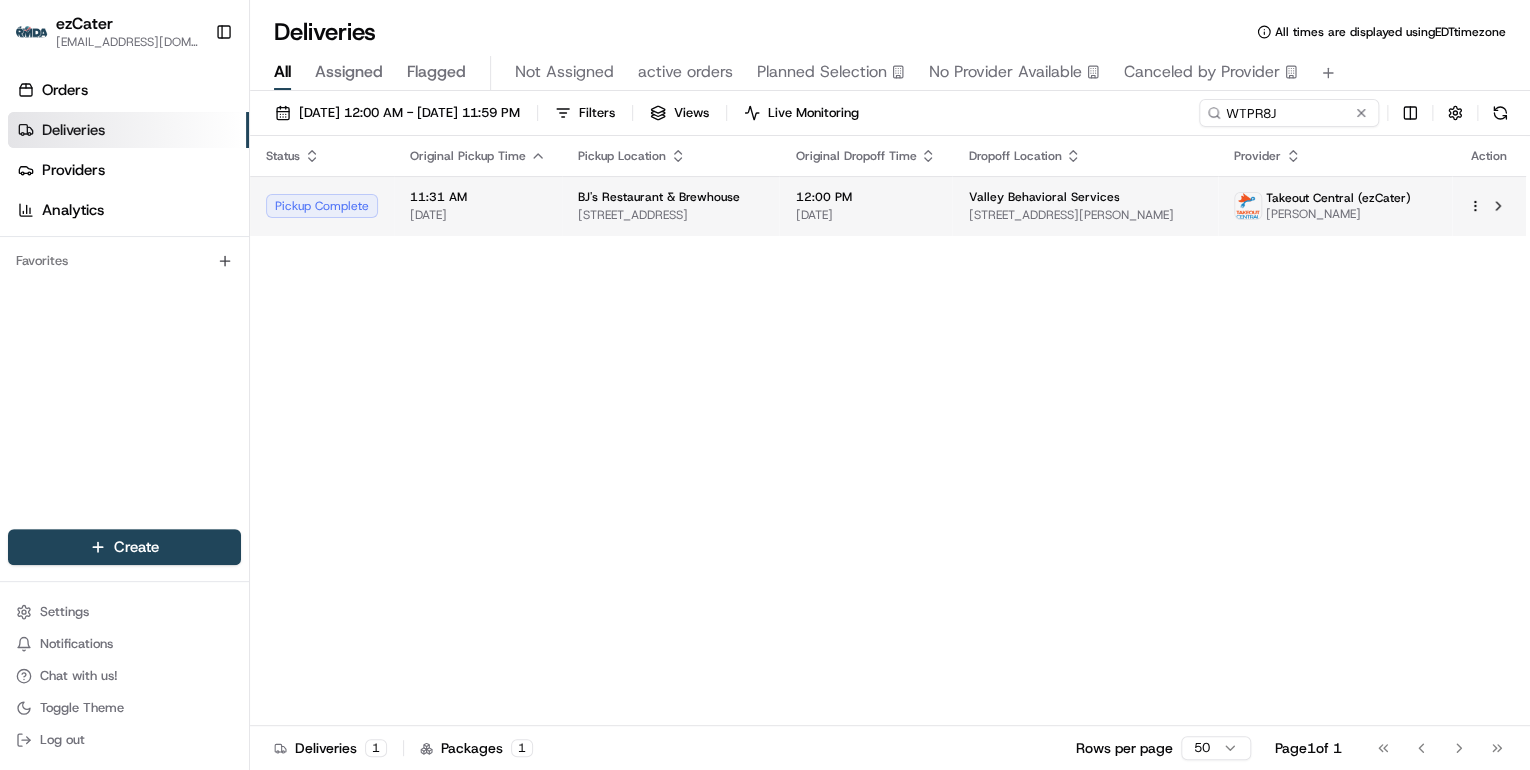 click on "401 The Bridge St #120, Huntsville, AL 35806, USA" at bounding box center [670, 215] 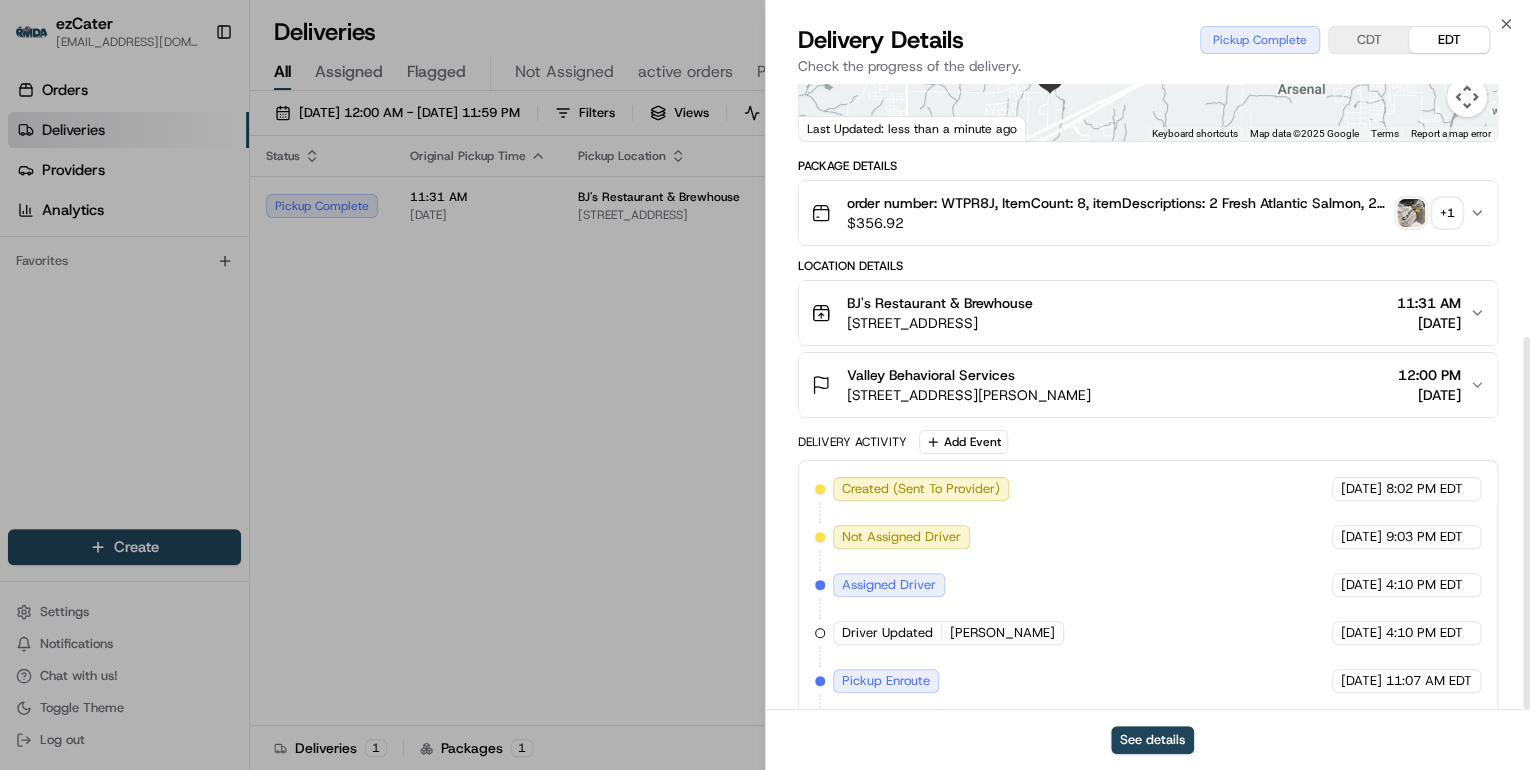 scroll, scrollTop: 424, scrollLeft: 0, axis: vertical 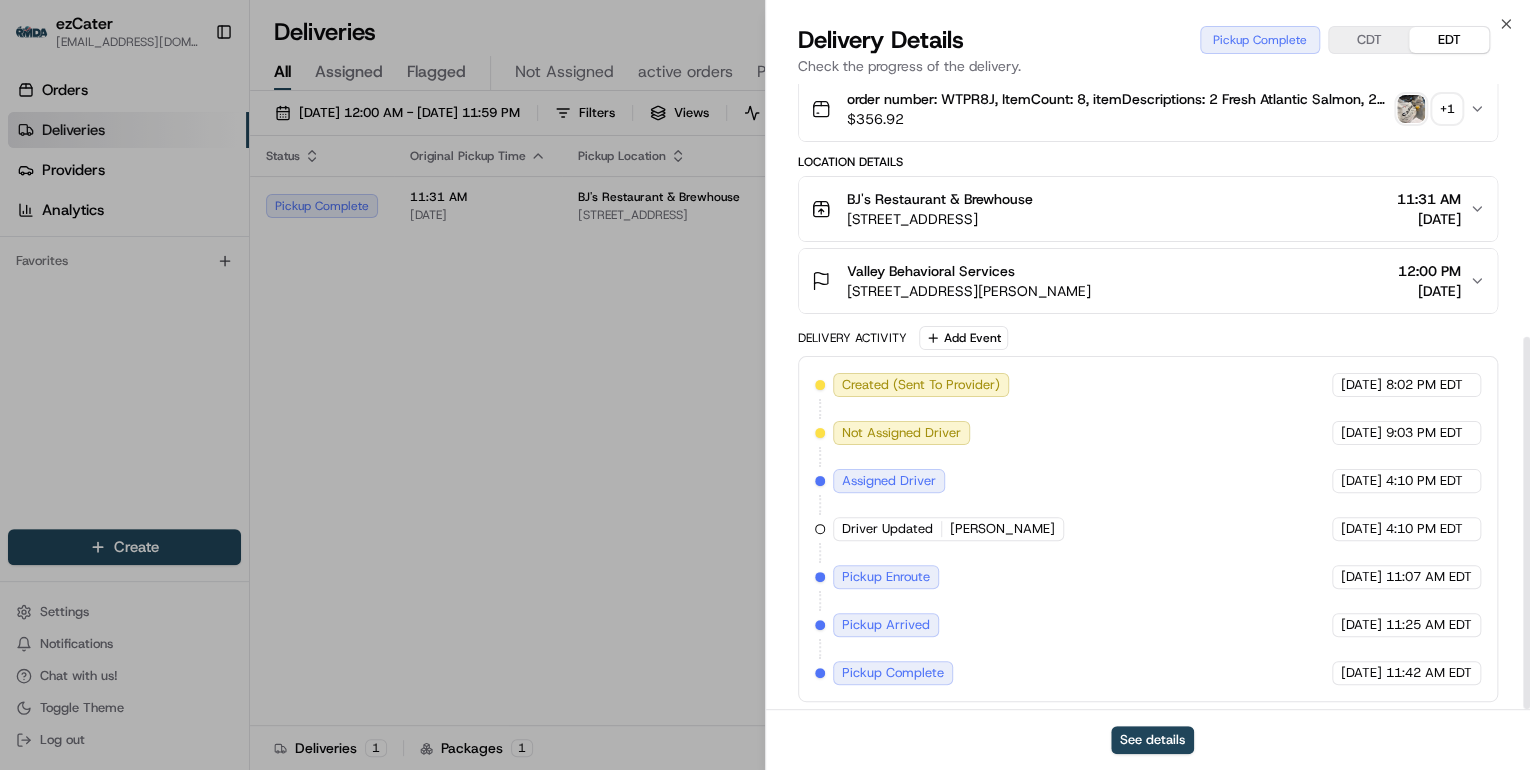 click on "708 Will Halsey Way Suite C, Madison, AL 35758, USA" at bounding box center [969, 291] 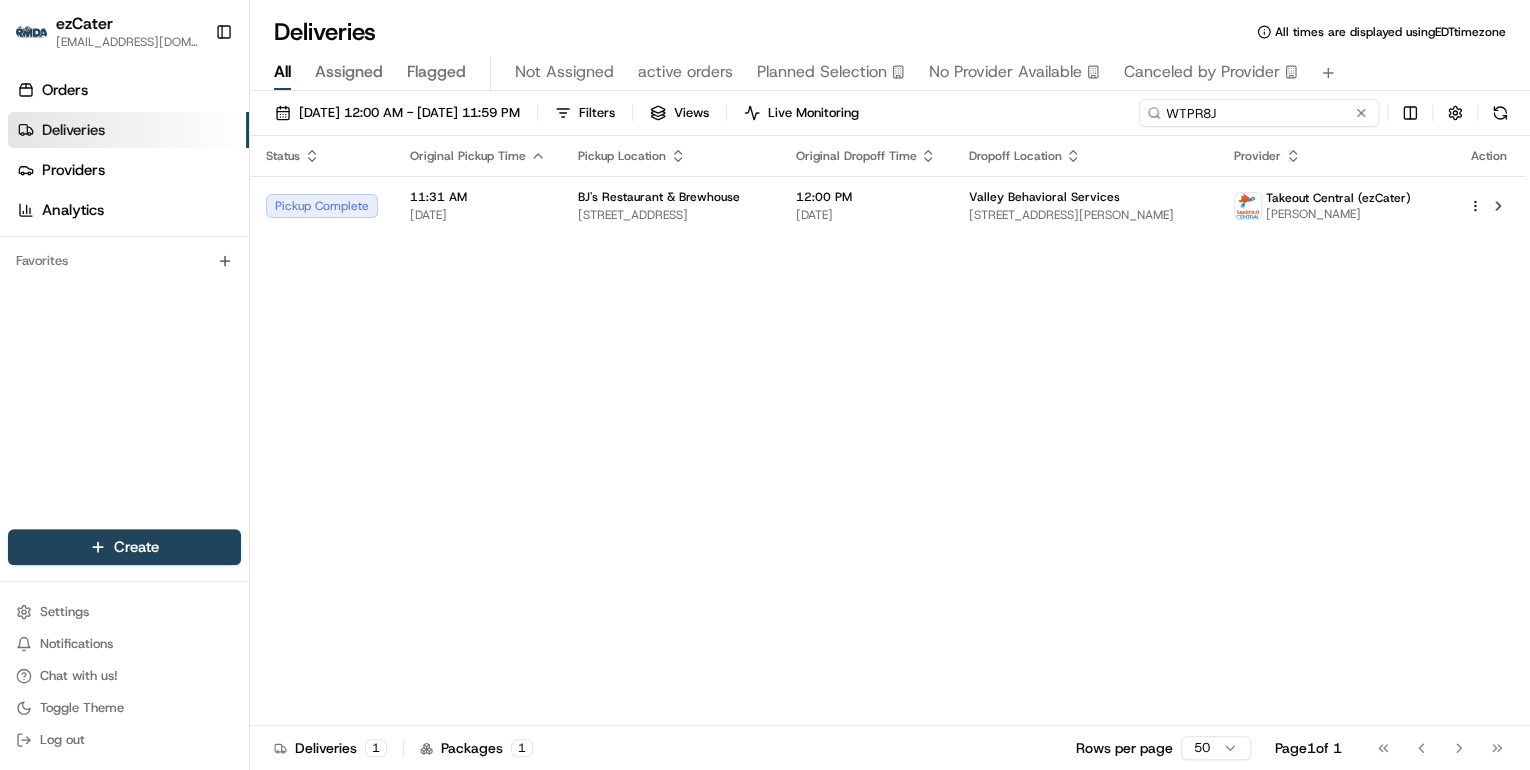 drag, startPoint x: 1287, startPoint y: 117, endPoint x: 697, endPoint y: 123, distance: 590.0305 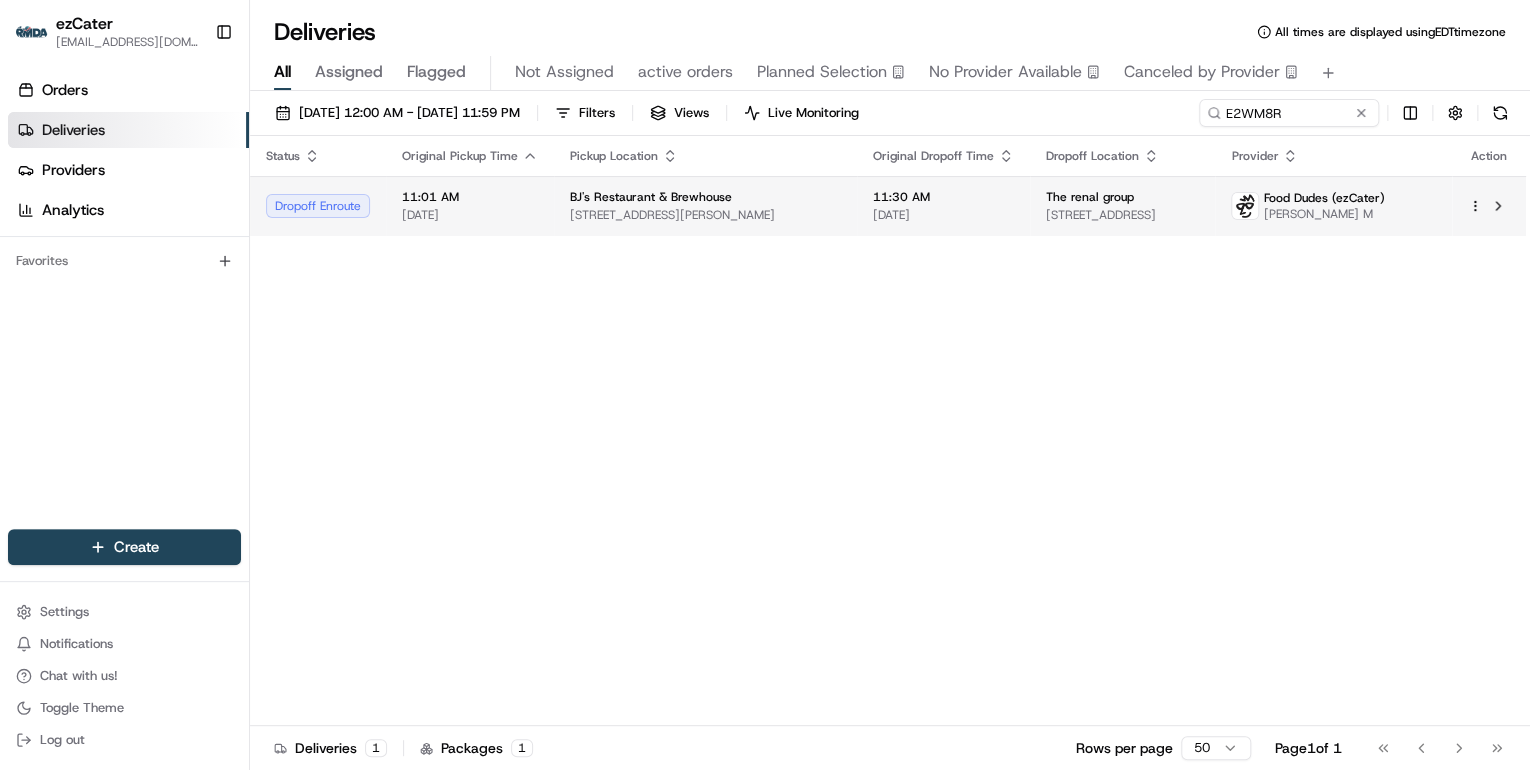 click on "7327 Market St, Boardman, OH 44512, USA" at bounding box center (705, 215) 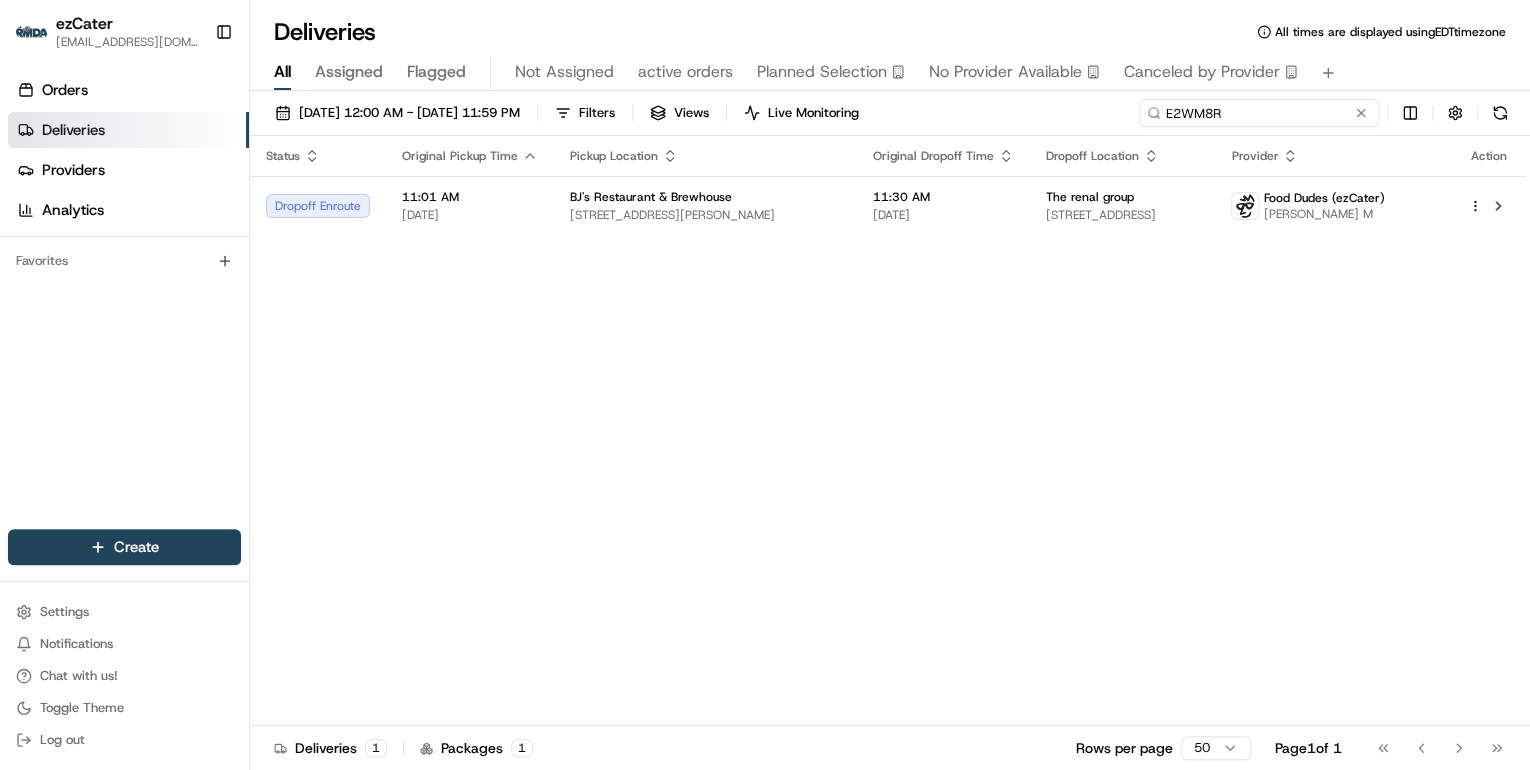 drag, startPoint x: 1290, startPoint y: 118, endPoint x: 771, endPoint y: 144, distance: 519.6508 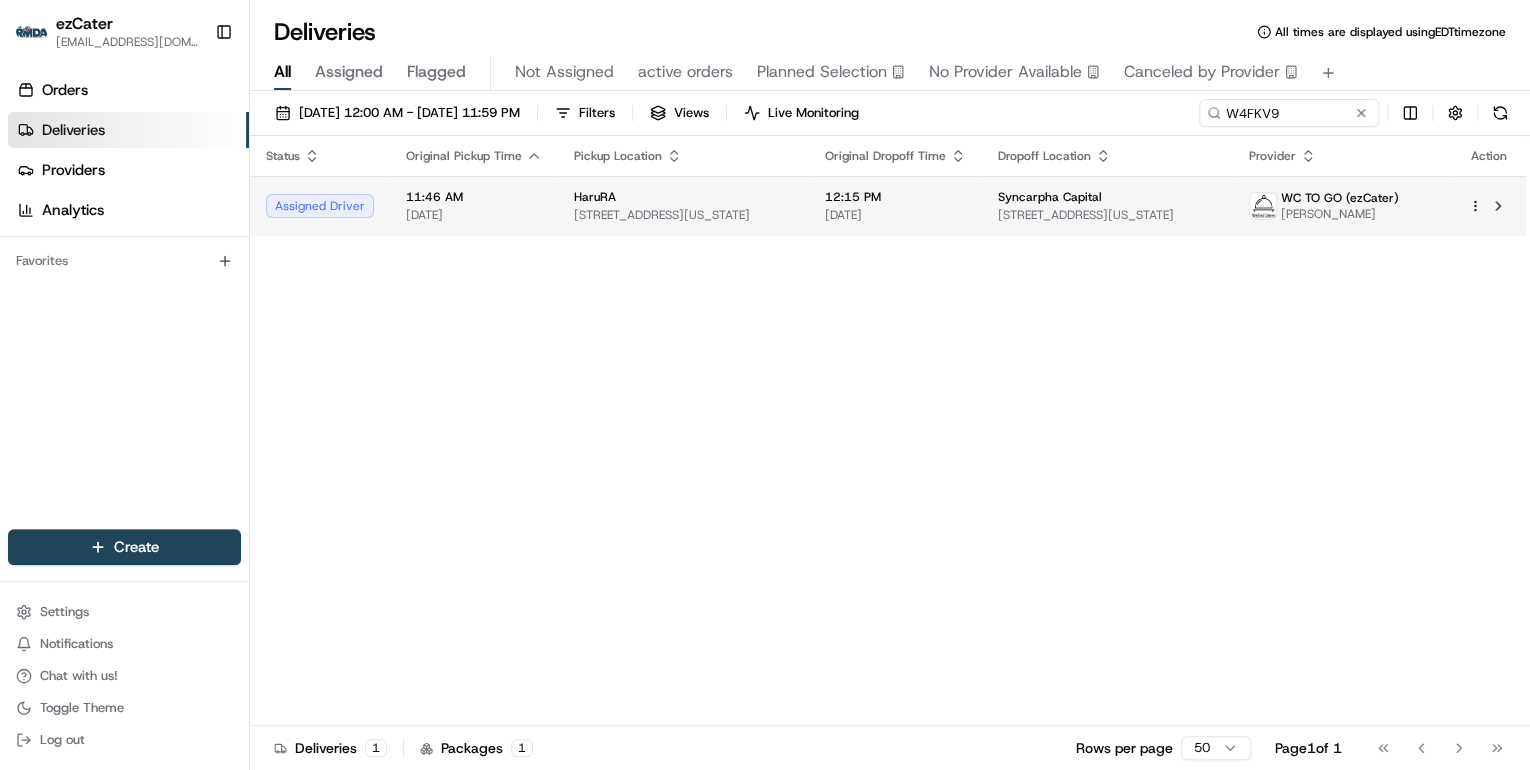 click on "11:46 AM 07/17/2025" at bounding box center (474, 206) 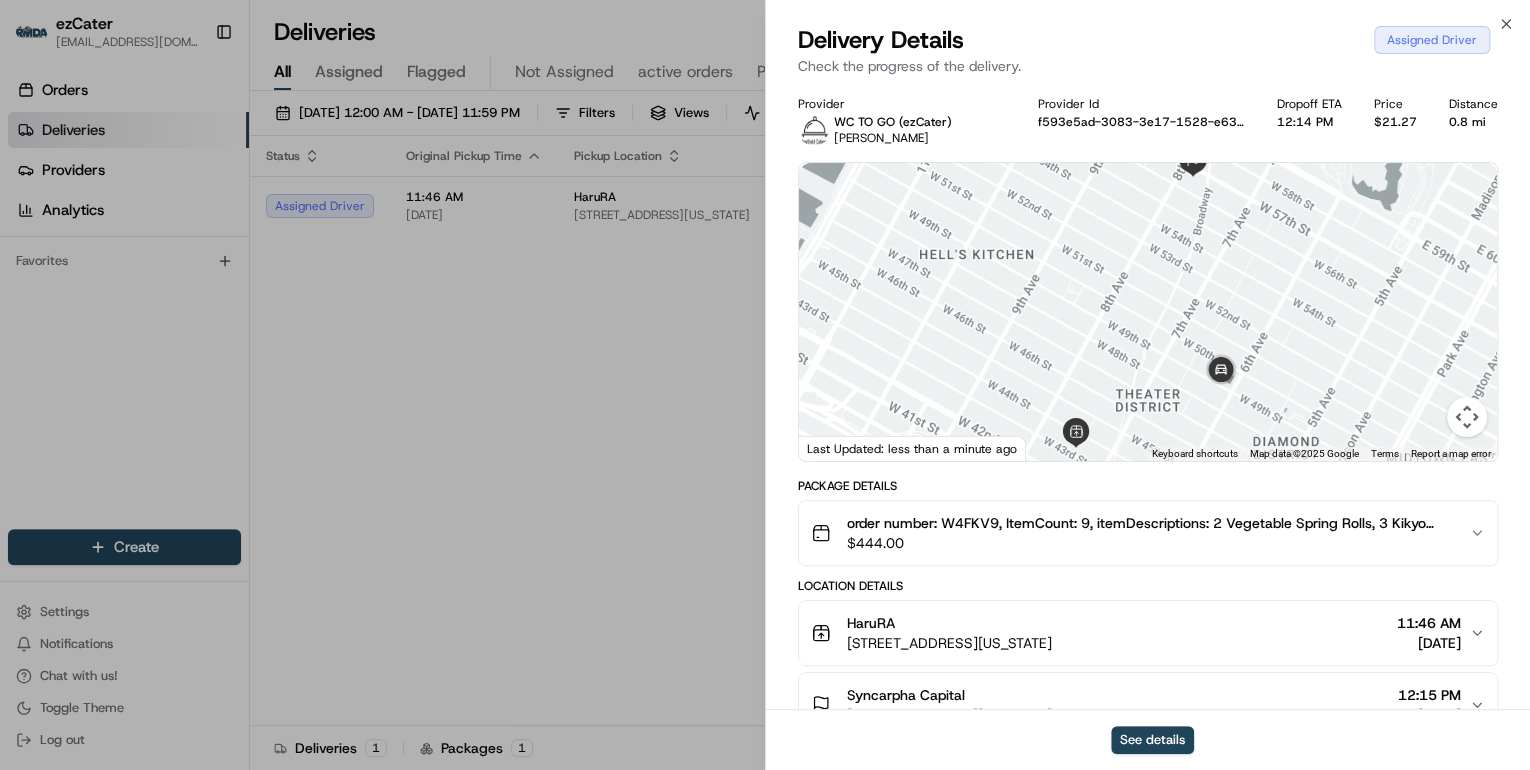 scroll, scrollTop: 160, scrollLeft: 0, axis: vertical 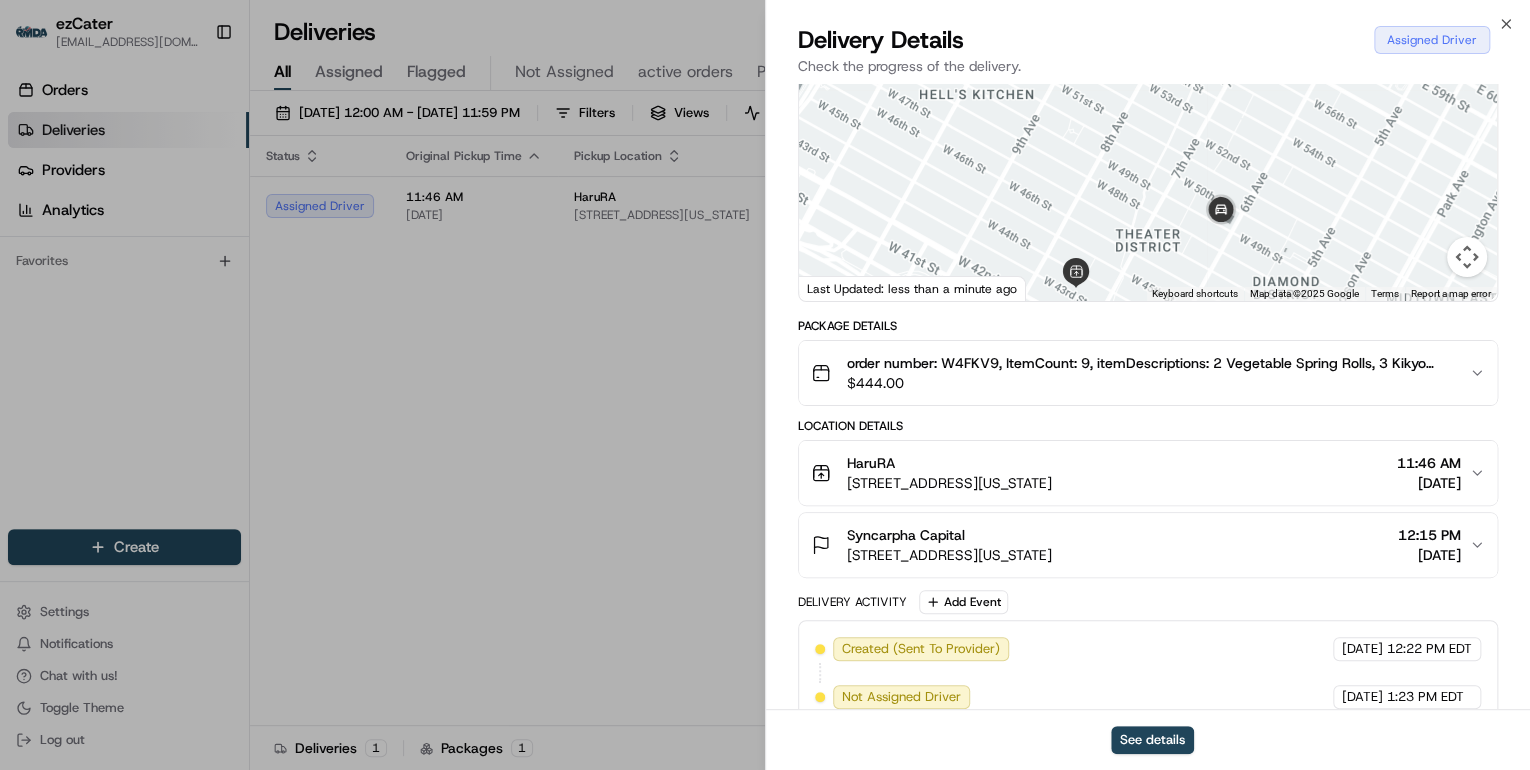 click on "$ 444.00" at bounding box center (1150, 383) 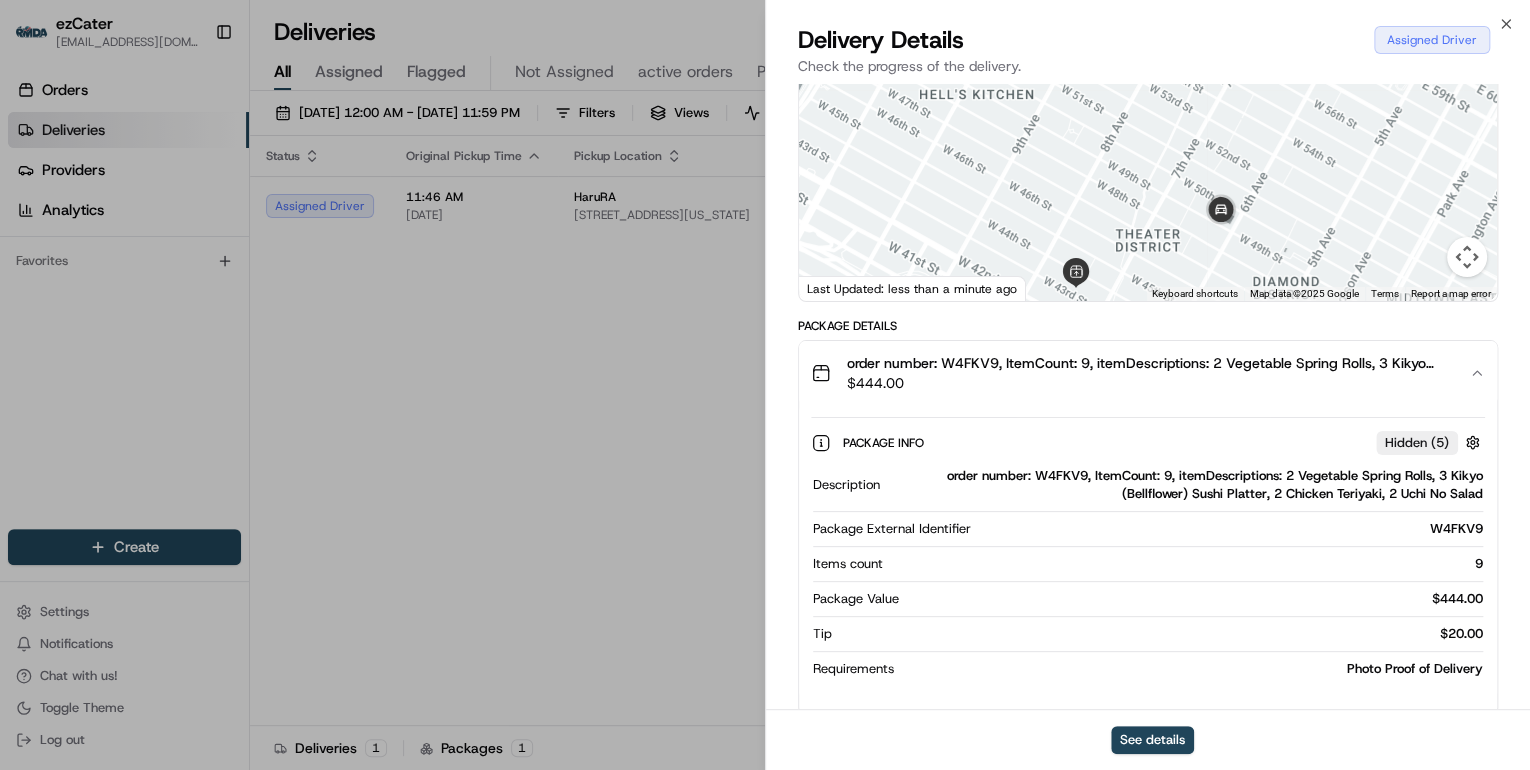 click on "$ 444.00" at bounding box center [1150, 383] 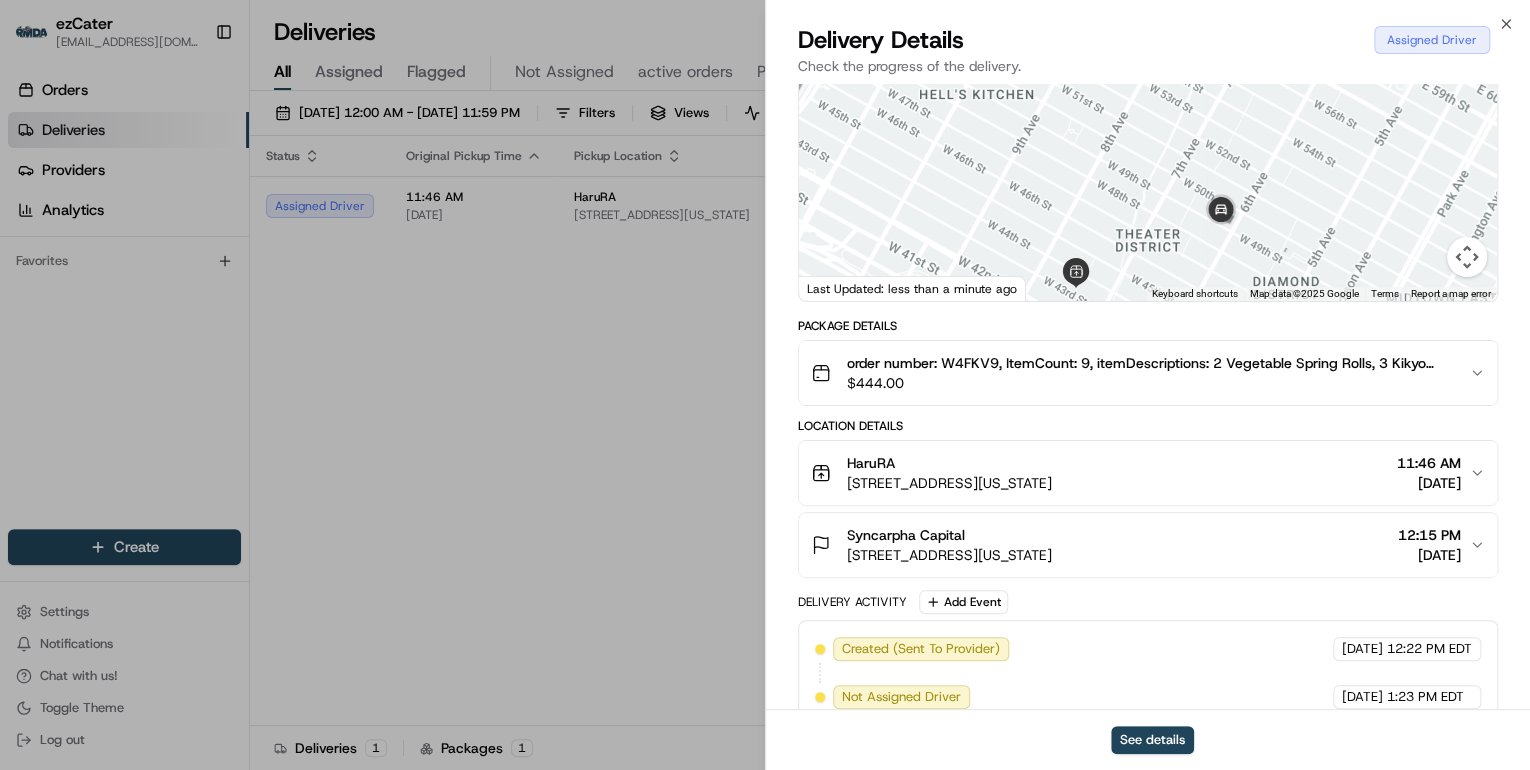 click on "HaruRA 229 West 43rd Street, 229 W 43rd St #221, New York, NY 10036, USA 11:46 AM 07/17/2025" at bounding box center [1148, 473] 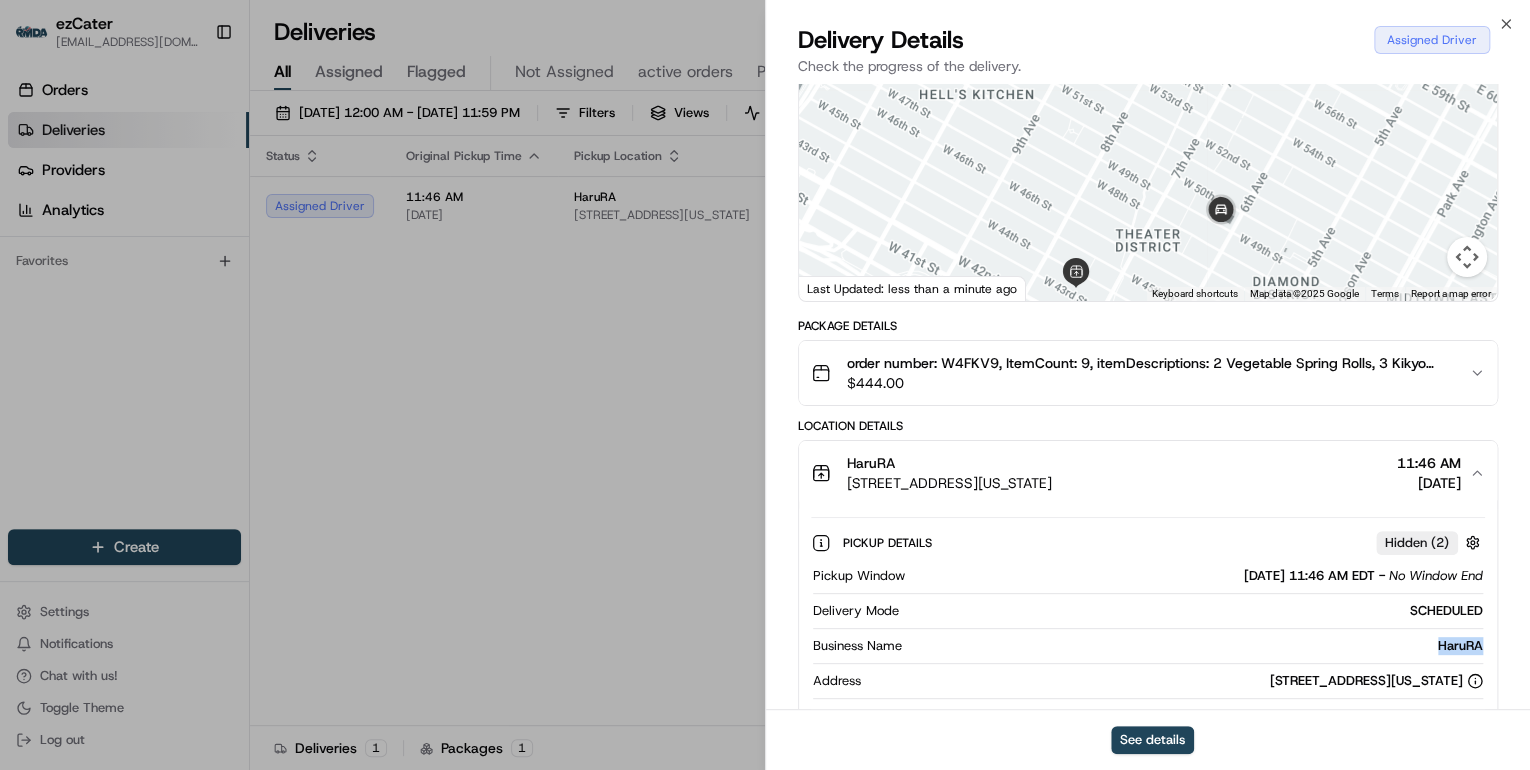 drag, startPoint x: 1484, startPoint y: 641, endPoint x: 1403, endPoint y: 643, distance: 81.02469 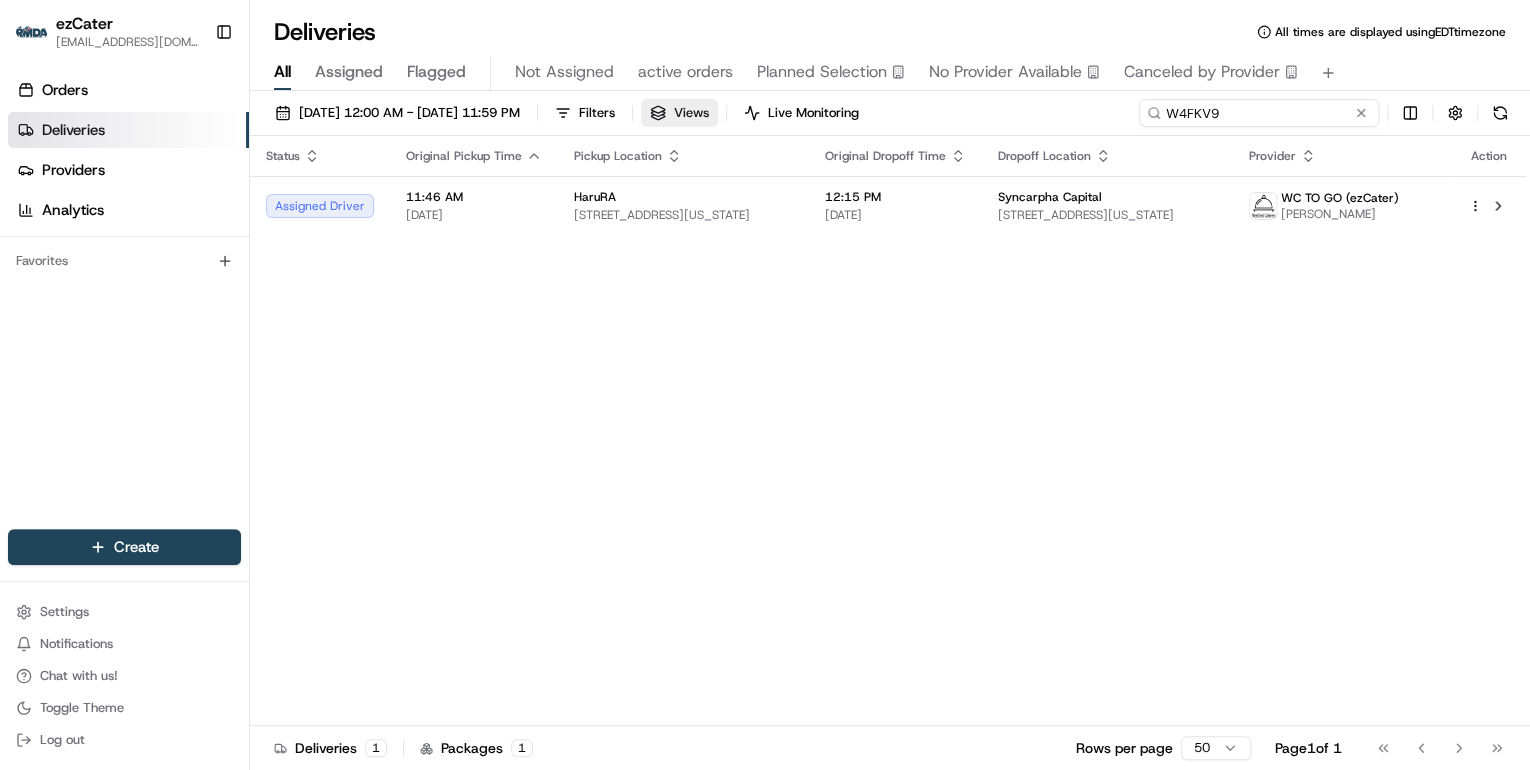 drag, startPoint x: 1295, startPoint y: 110, endPoint x: 772, endPoint y: 102, distance: 523.06116 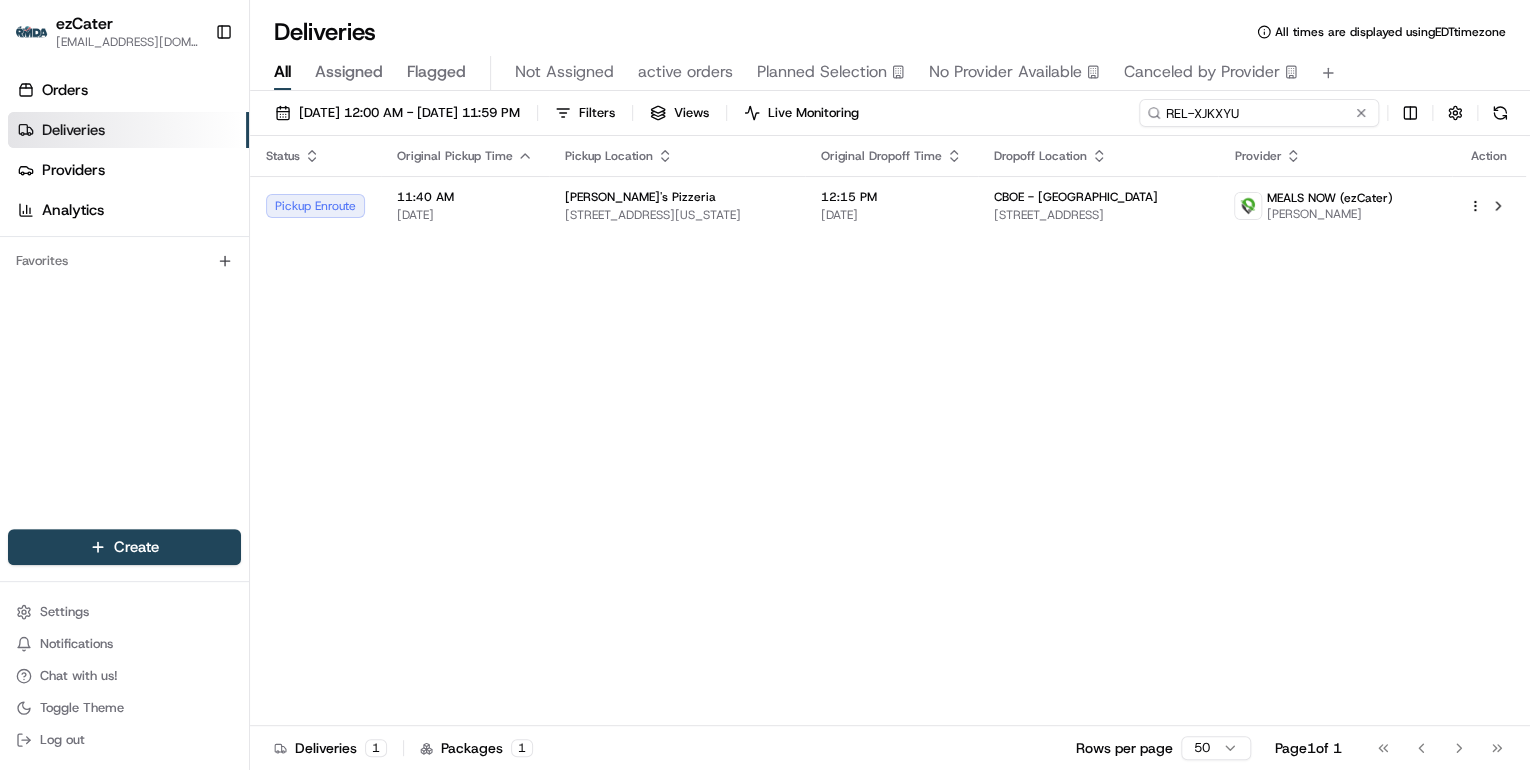 drag, startPoint x: 1248, startPoint y: 109, endPoint x: 789, endPoint y: 131, distance: 459.52692 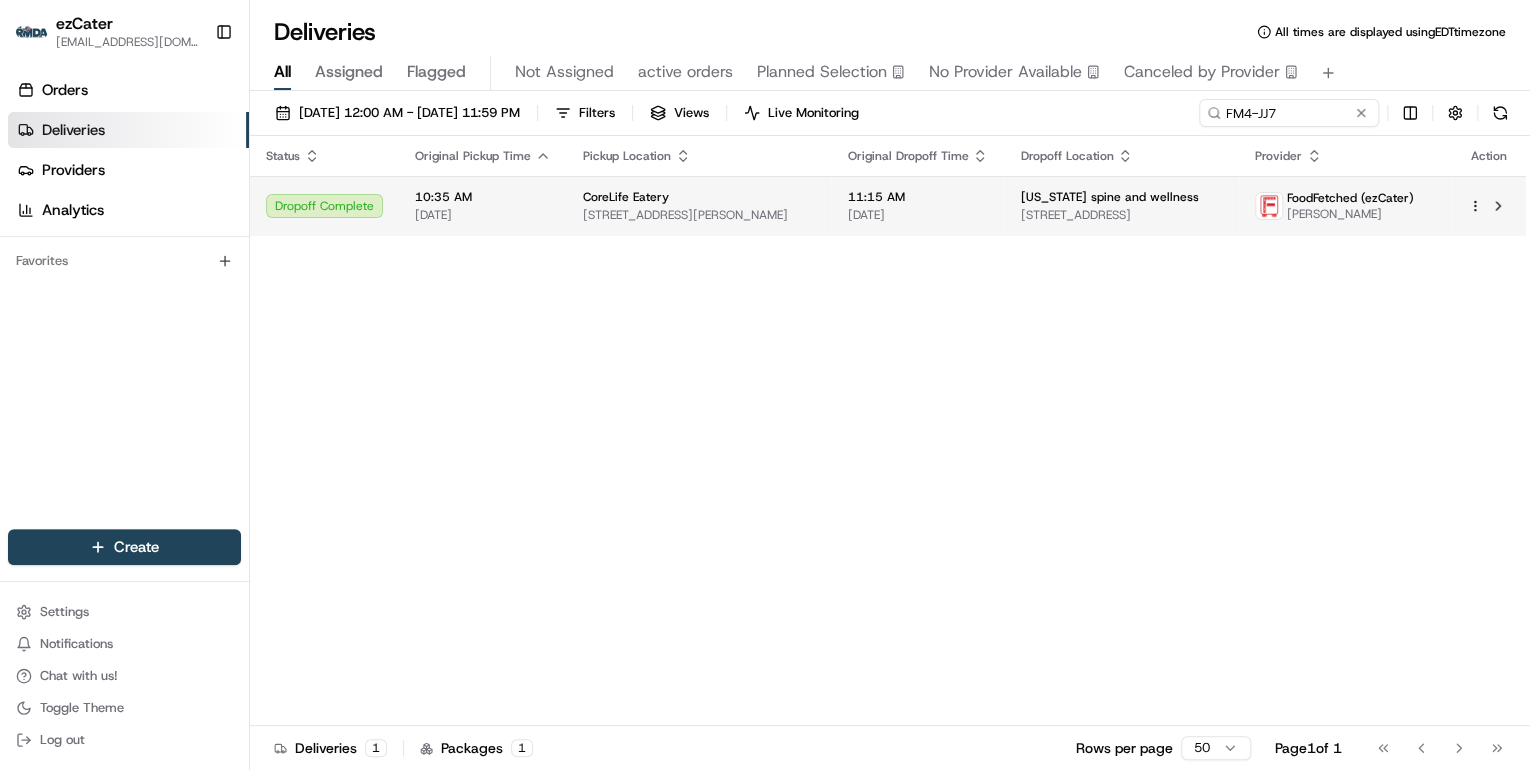 click on "7265 Buckley Rd, Syracuse, NY 13212, USA" at bounding box center [699, 215] 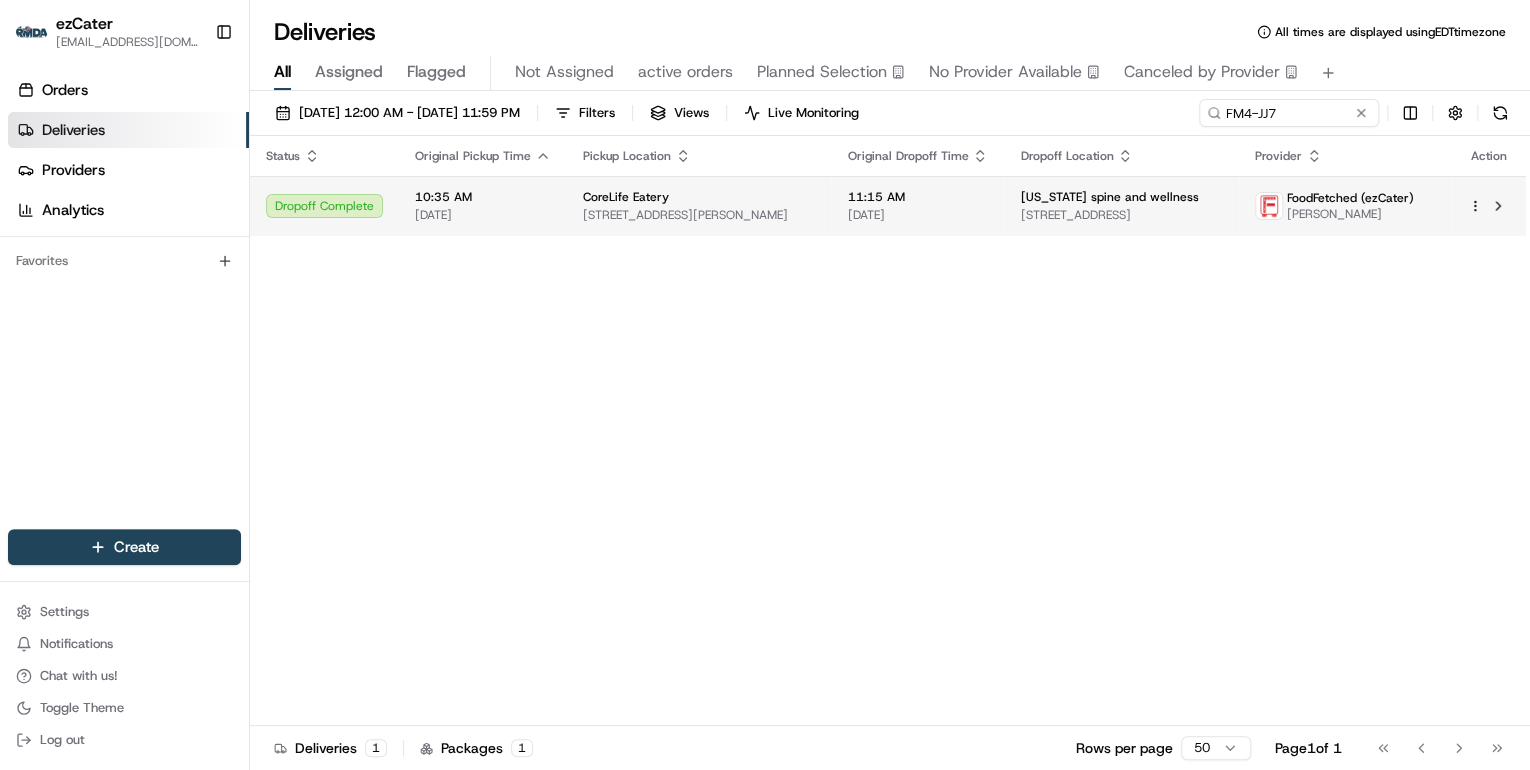 drag, startPoint x: 1390, startPoint y: 215, endPoint x: 1308, endPoint y: 216, distance: 82.006096 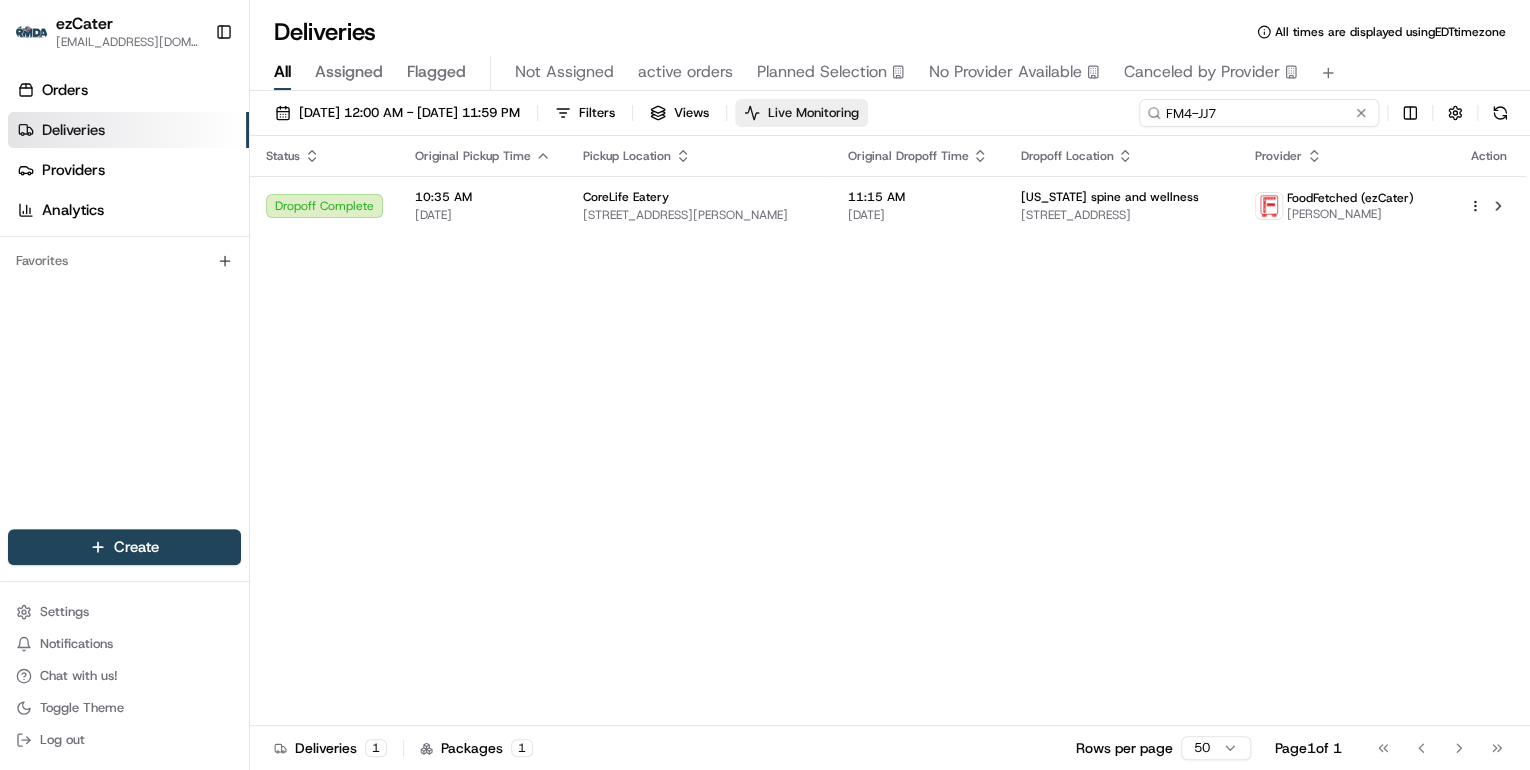 drag, startPoint x: 1280, startPoint y: 114, endPoint x: 828, endPoint y: 115, distance: 452.0011 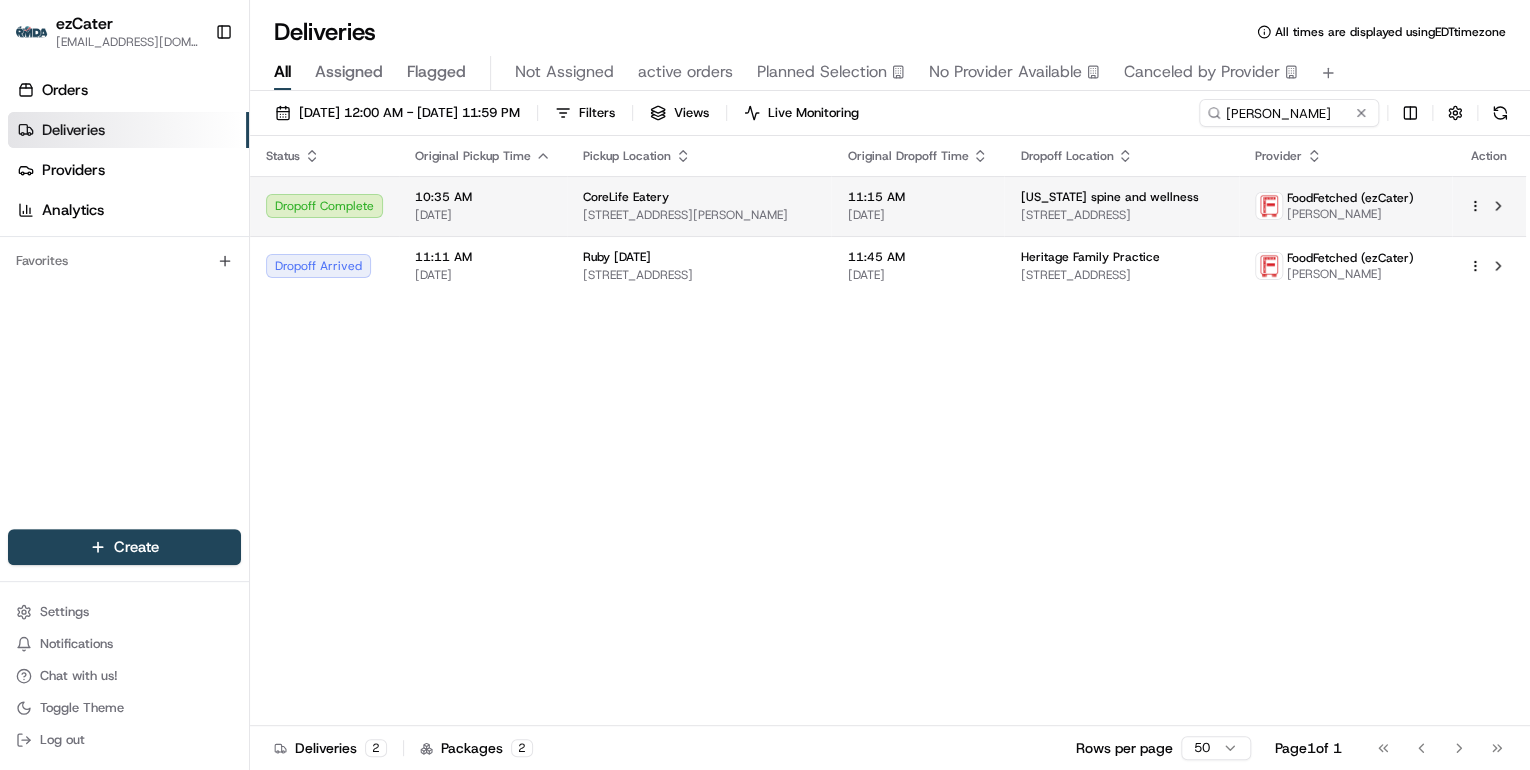 click on "7265 Buckley Rd, Syracuse, NY 13212, USA" at bounding box center (699, 215) 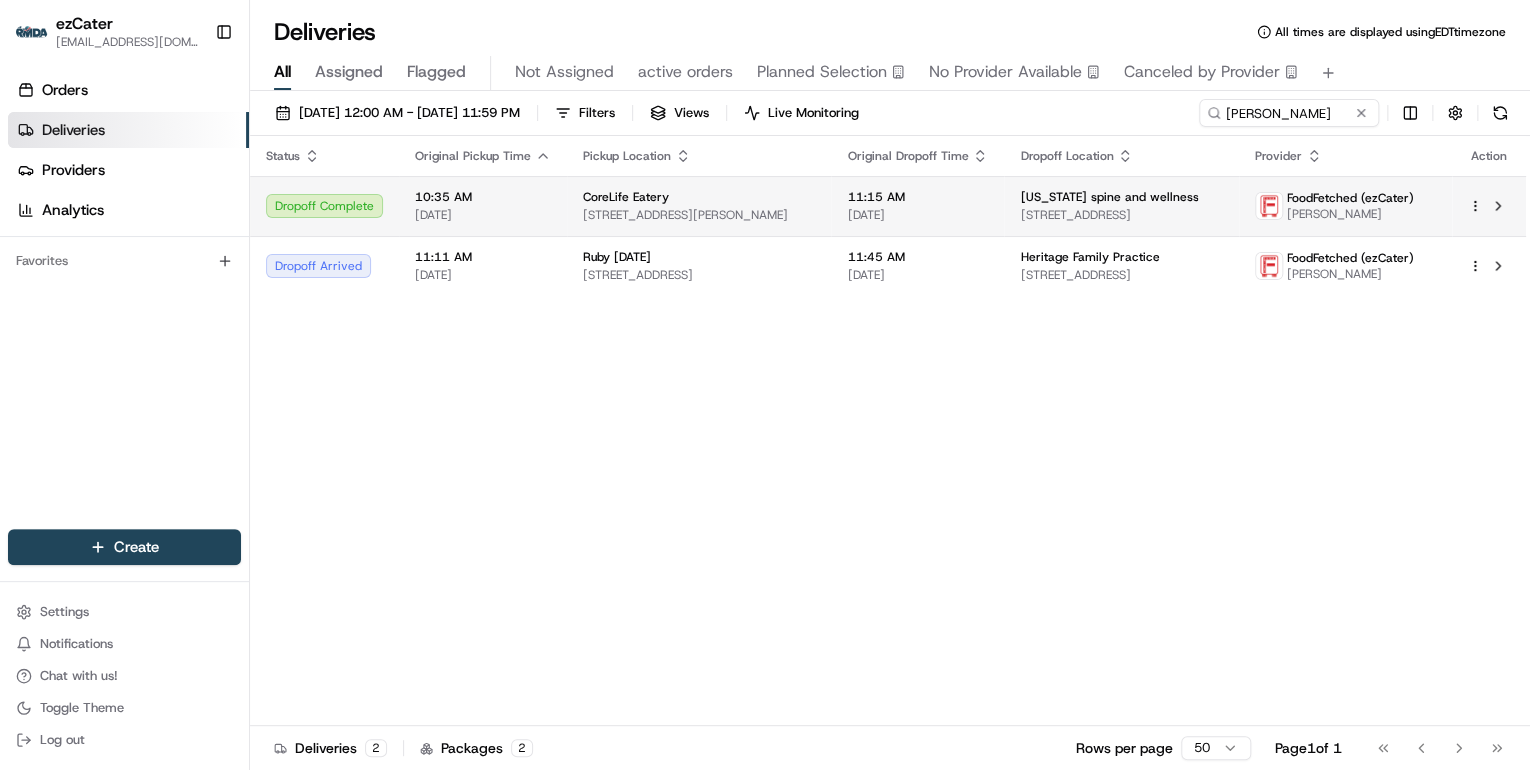 click on "7265 Buckley Rd, Syracuse, NY 13212, USA" at bounding box center (699, 215) 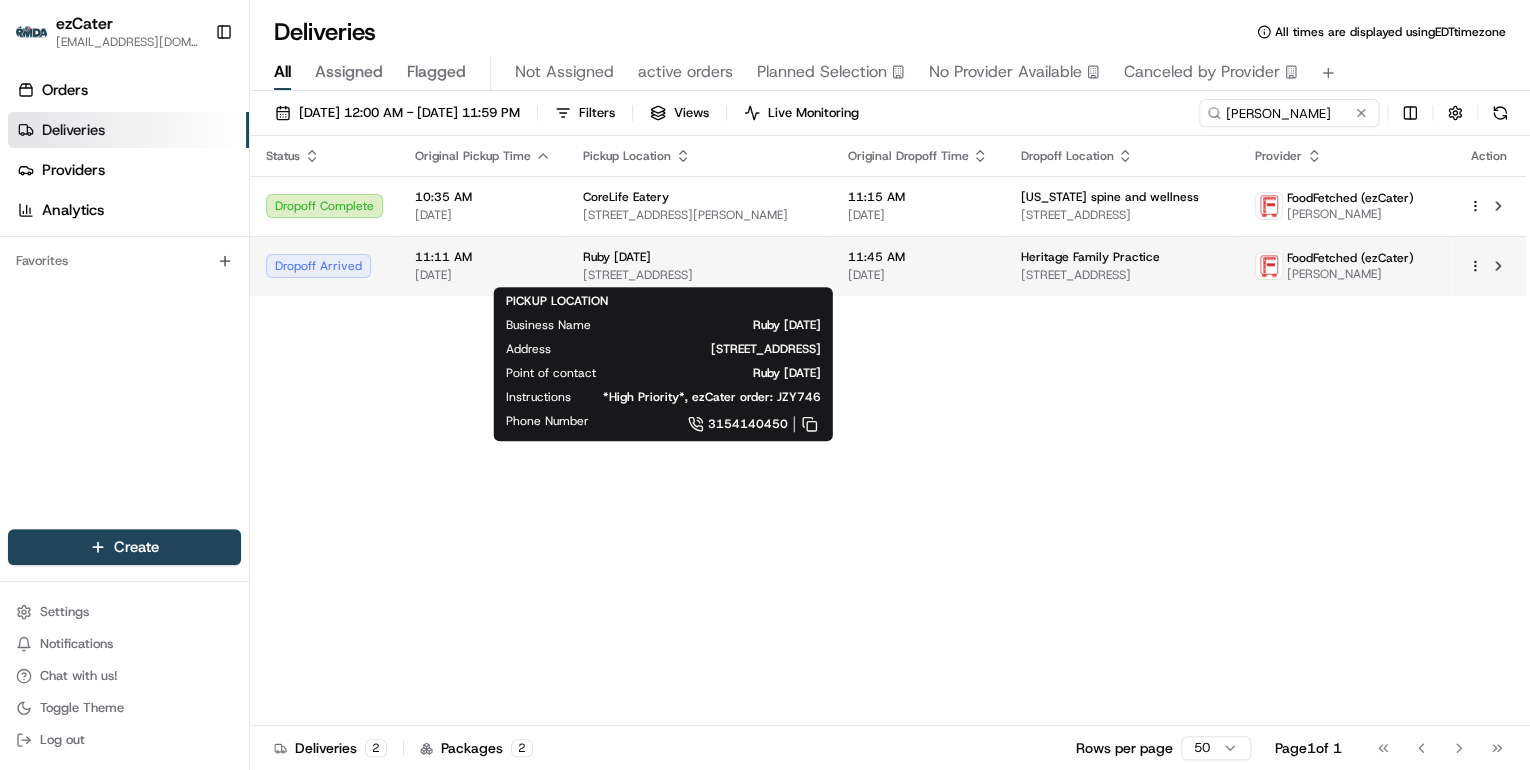 click on "6405 Yorktown Cir, East Syracuse, NY 13057, USA" at bounding box center [699, 275] 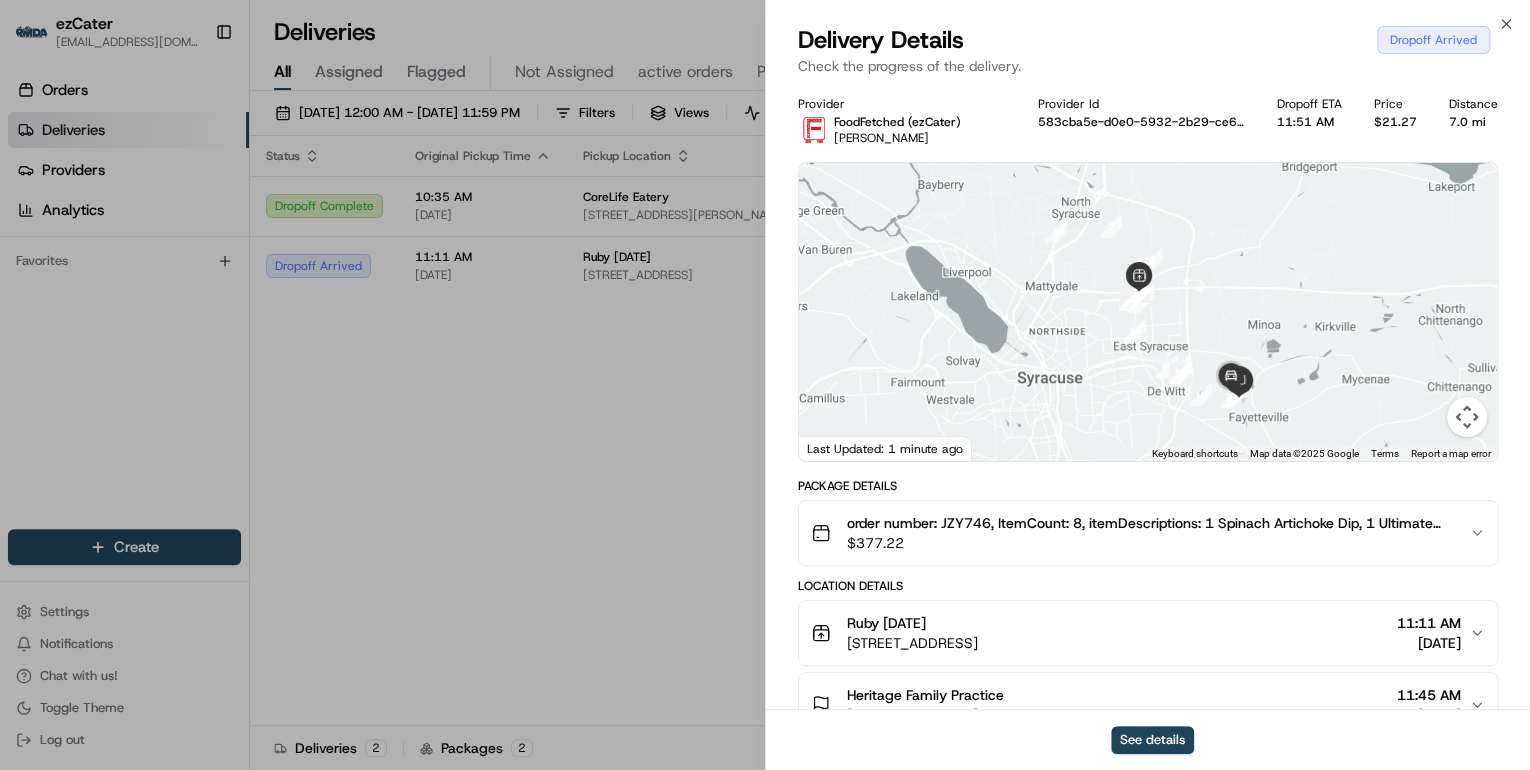 scroll, scrollTop: 160, scrollLeft: 0, axis: vertical 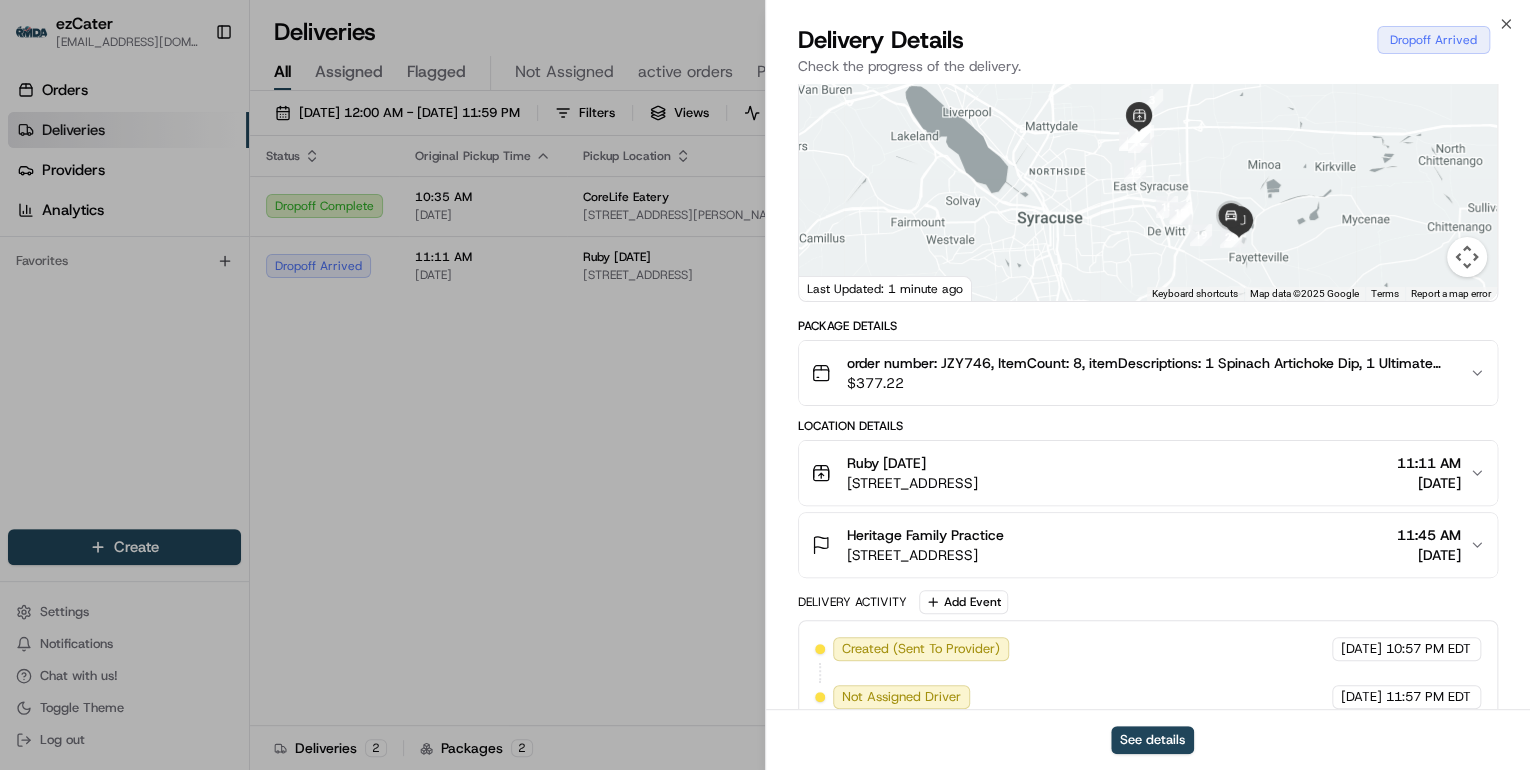 click on "$ 377.22" at bounding box center [1150, 383] 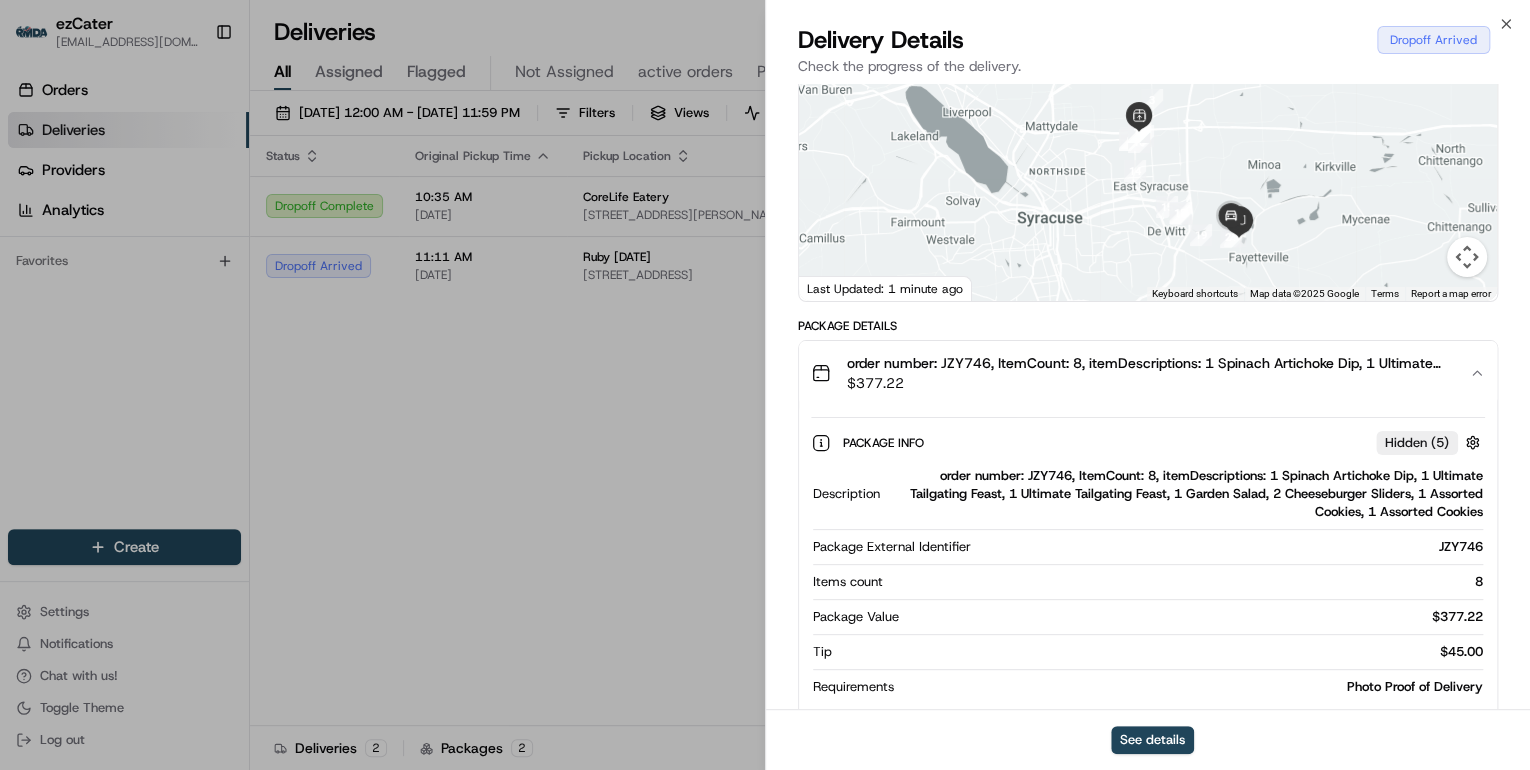 click on "order number: JZY746,
ItemCount: 8,
itemDescriptions:
1 Spinach Artichoke Dip,
1 Ultimate Tailgating Feast,
1 Ultimate Tailgating Feast,
1 Garden Salad,
2 Cheeseburger Sliders,
1 Assorted Cookies,
1 Assorted Cookies" at bounding box center (1185, 494) 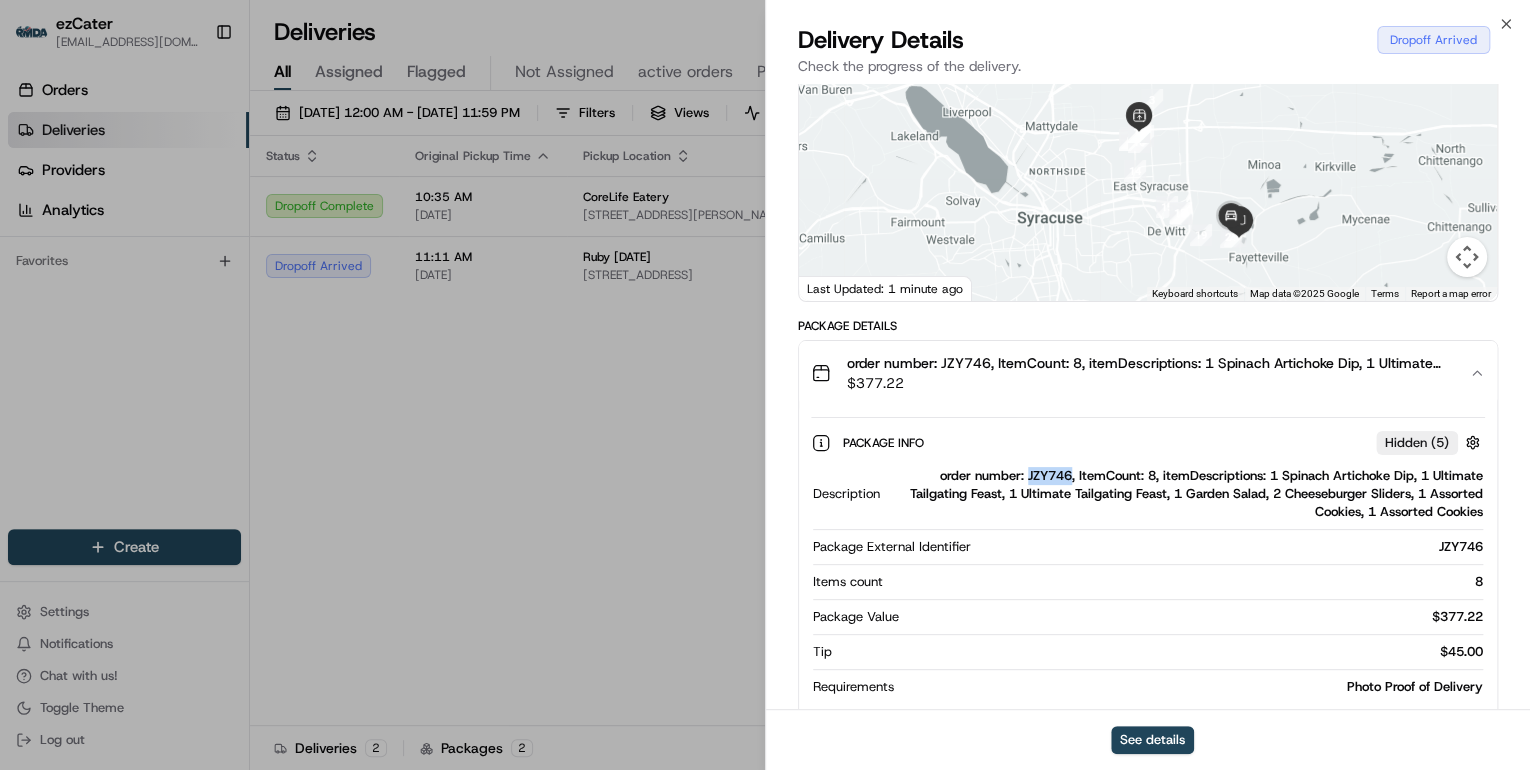 click on "order number: JZY746,
ItemCount: 8,
itemDescriptions:
1 Spinach Artichoke Dip,
1 Ultimate Tailgating Feast,
1 Ultimate Tailgating Feast,
1 Garden Salad,
2 Cheeseburger Sliders,
1 Assorted Cookies,
1 Assorted Cookies" at bounding box center [1185, 494] 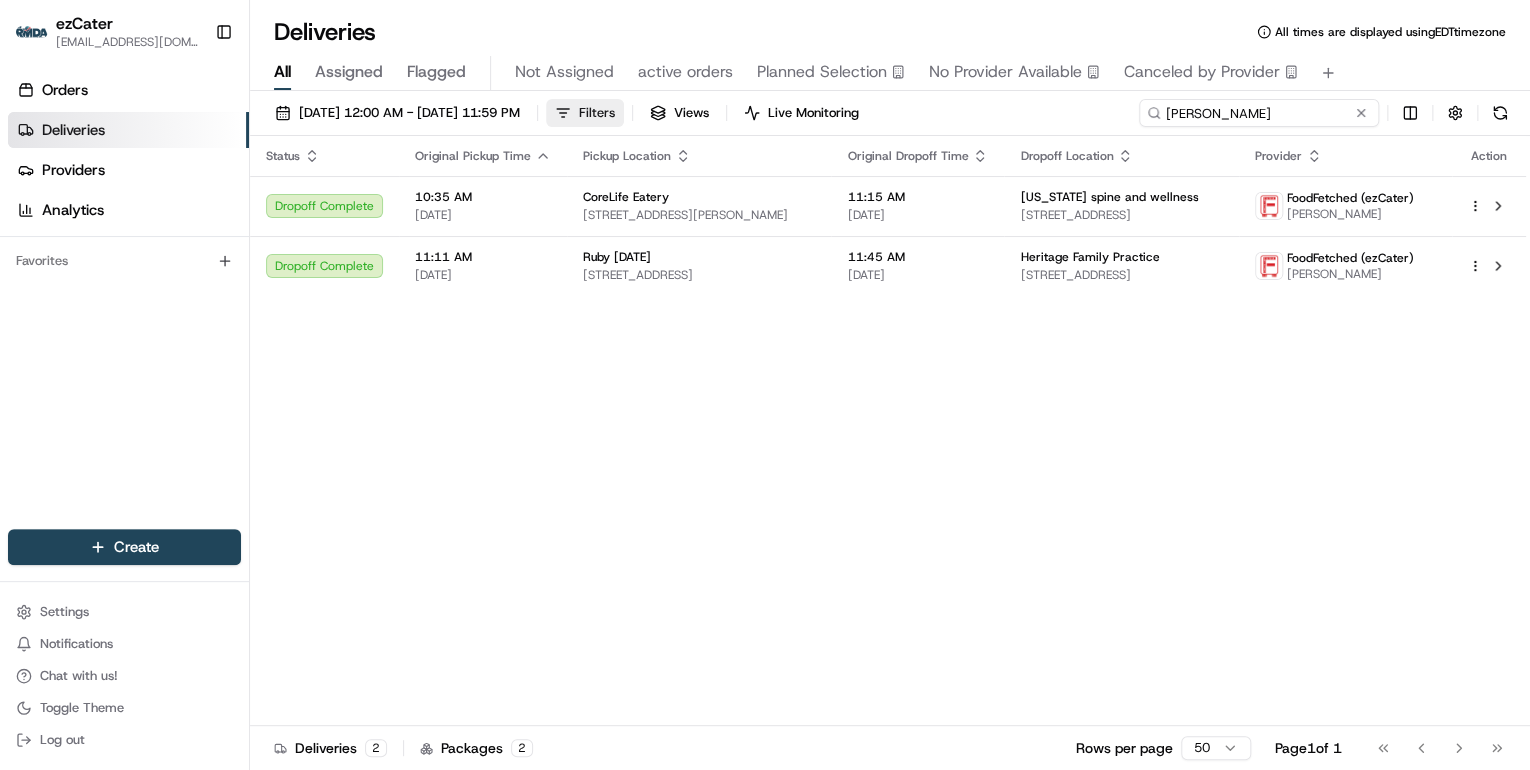 drag, startPoint x: 1338, startPoint y: 113, endPoint x: 672, endPoint y: 107, distance: 666.02704 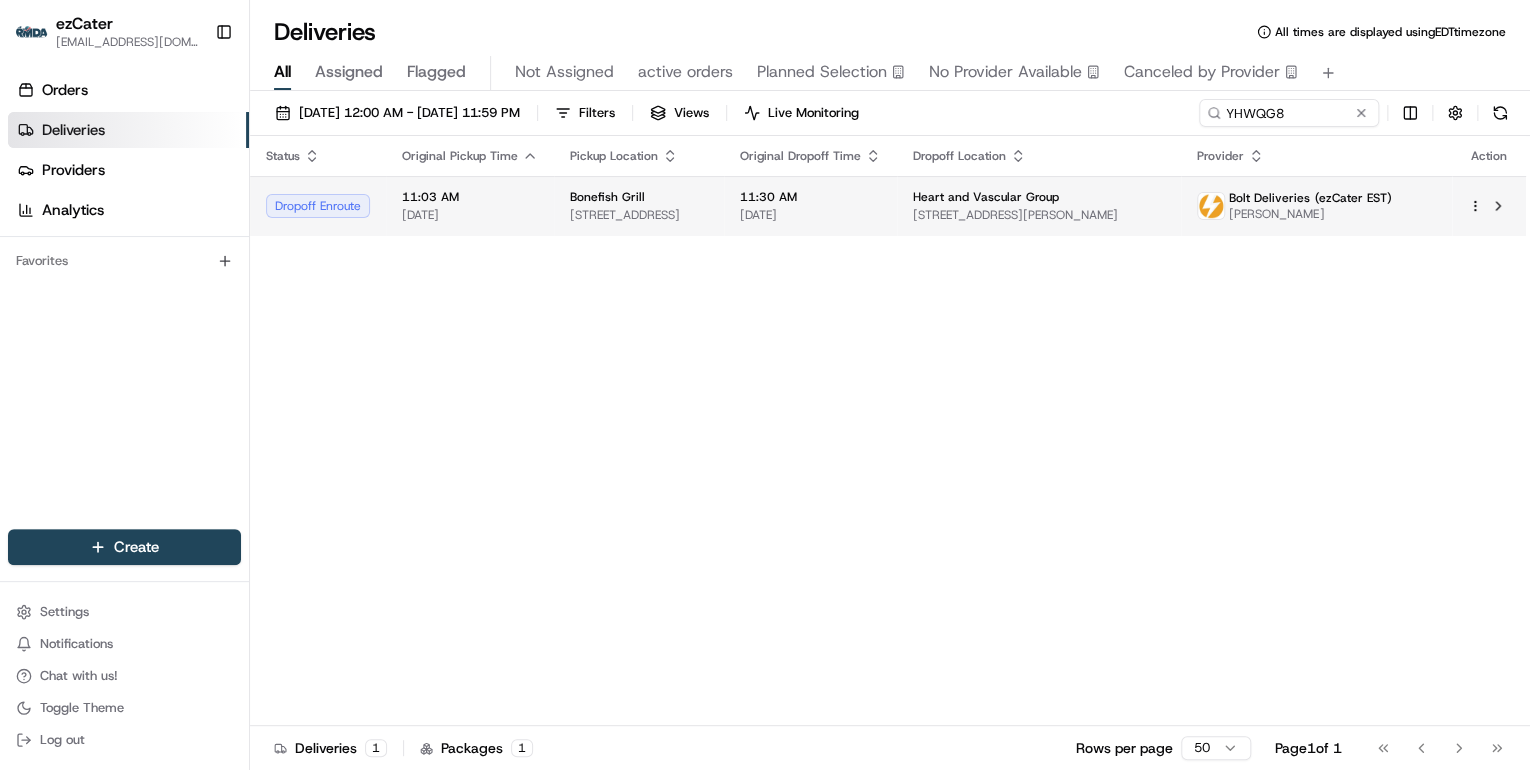 click on "Bonefish Grill" at bounding box center [639, 197] 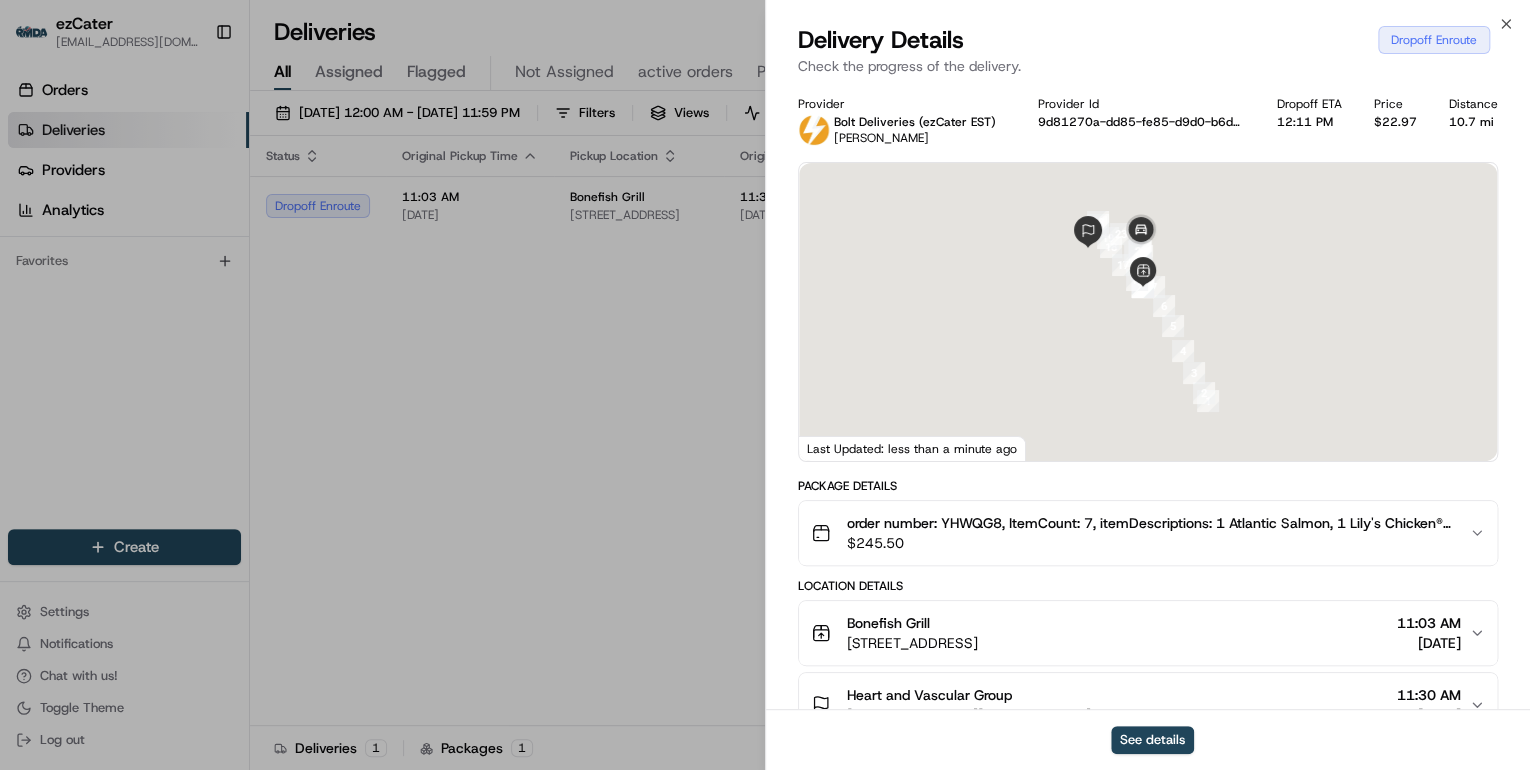 scroll, scrollTop: 240, scrollLeft: 0, axis: vertical 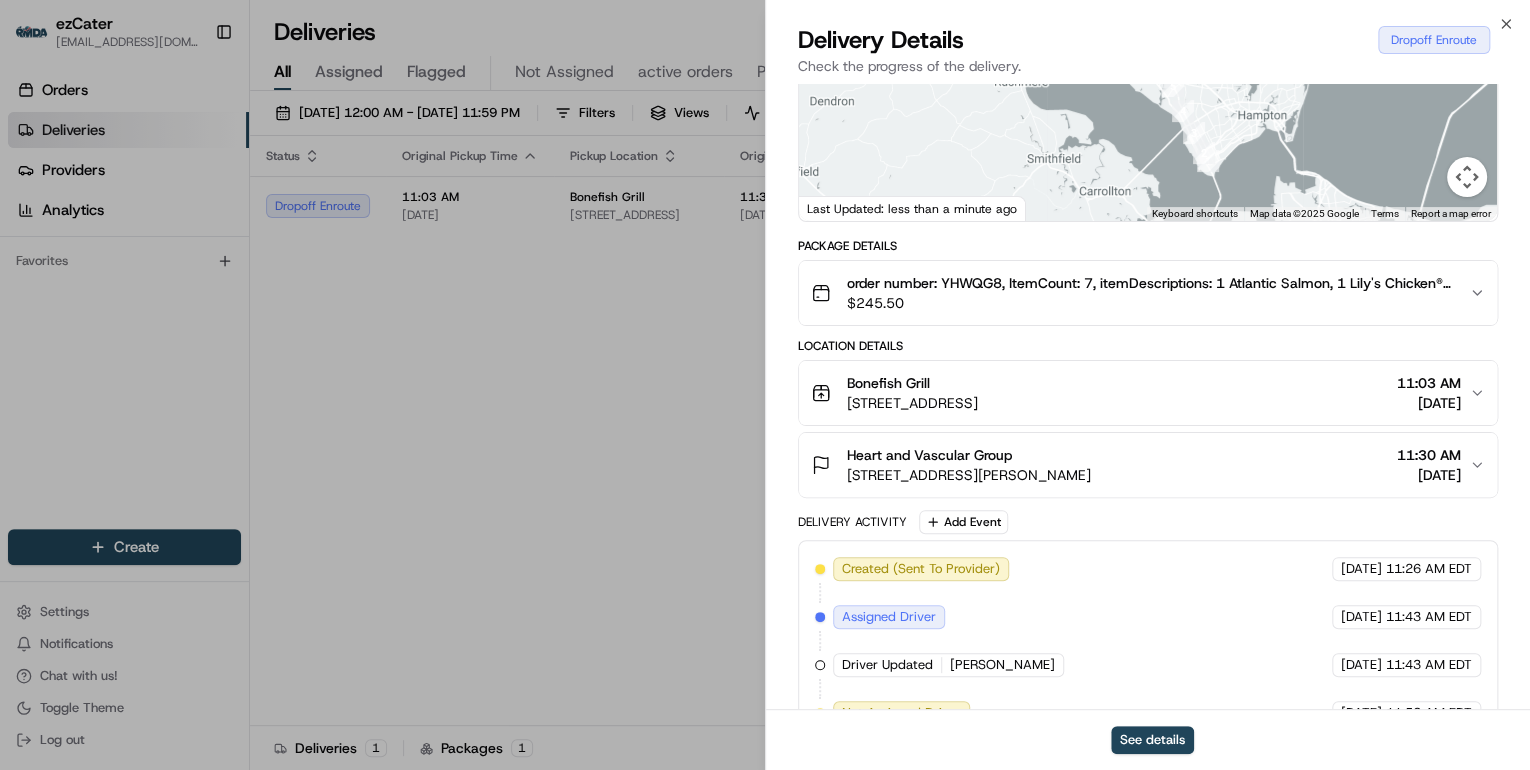 click on "2720 McManus Pl, Newport News, VA 23604-1310, United States" at bounding box center (969, 475) 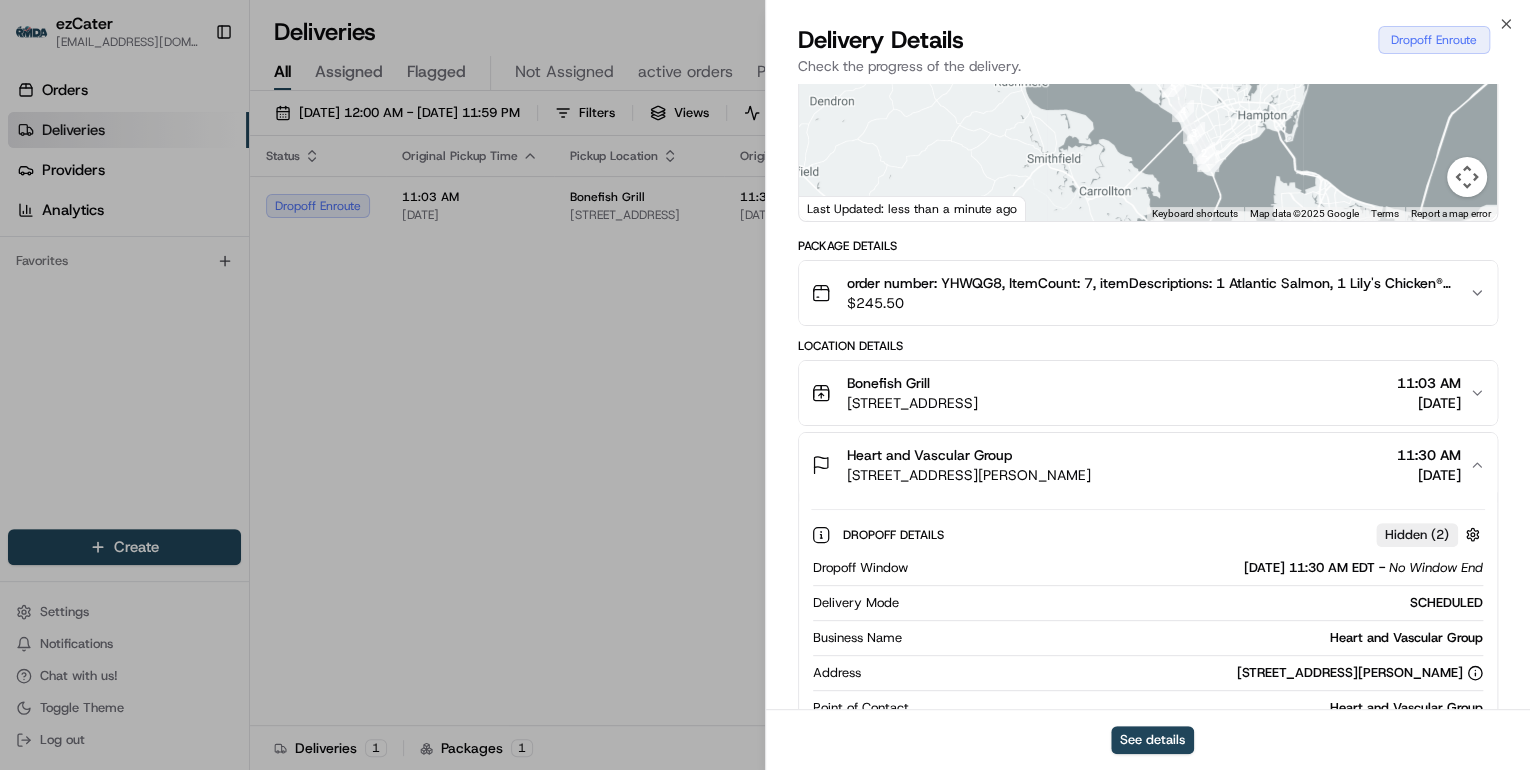 scroll, scrollTop: 480, scrollLeft: 0, axis: vertical 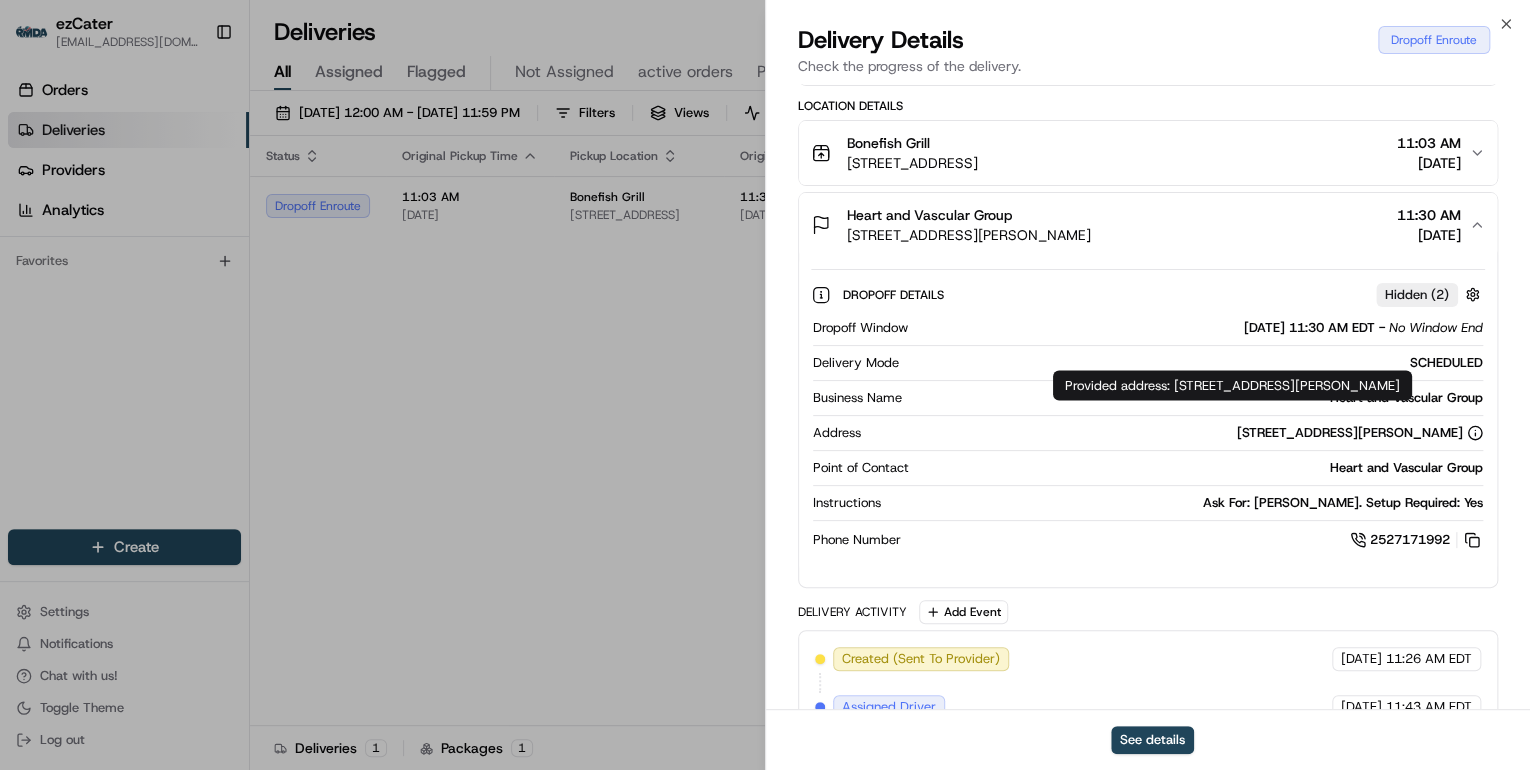 drag, startPoint x: 1176, startPoint y: 383, endPoint x: 1228, endPoint y: 408, distance: 57.697487 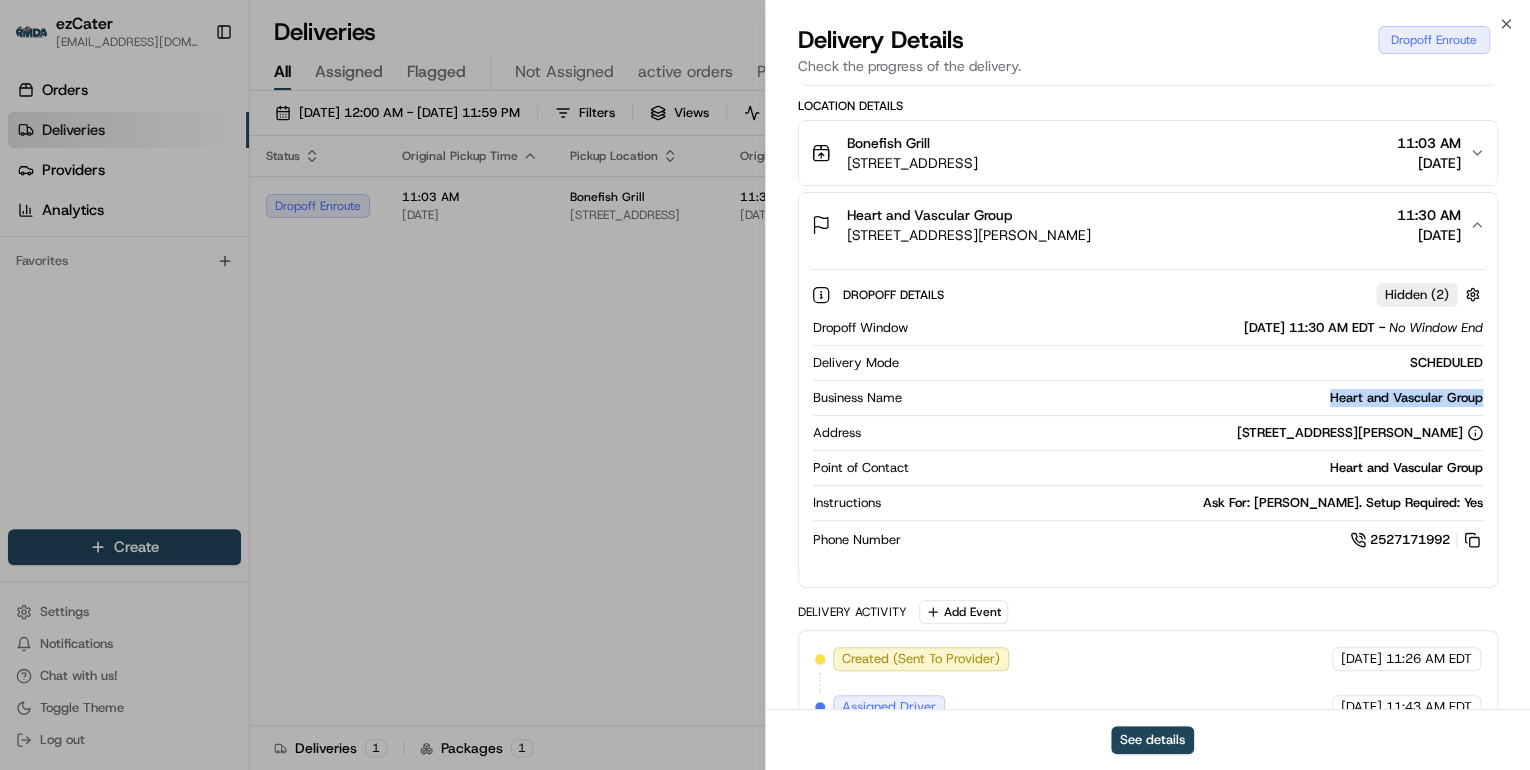 drag, startPoint x: 1478, startPoint y: 397, endPoint x: 1310, endPoint y: 397, distance: 168 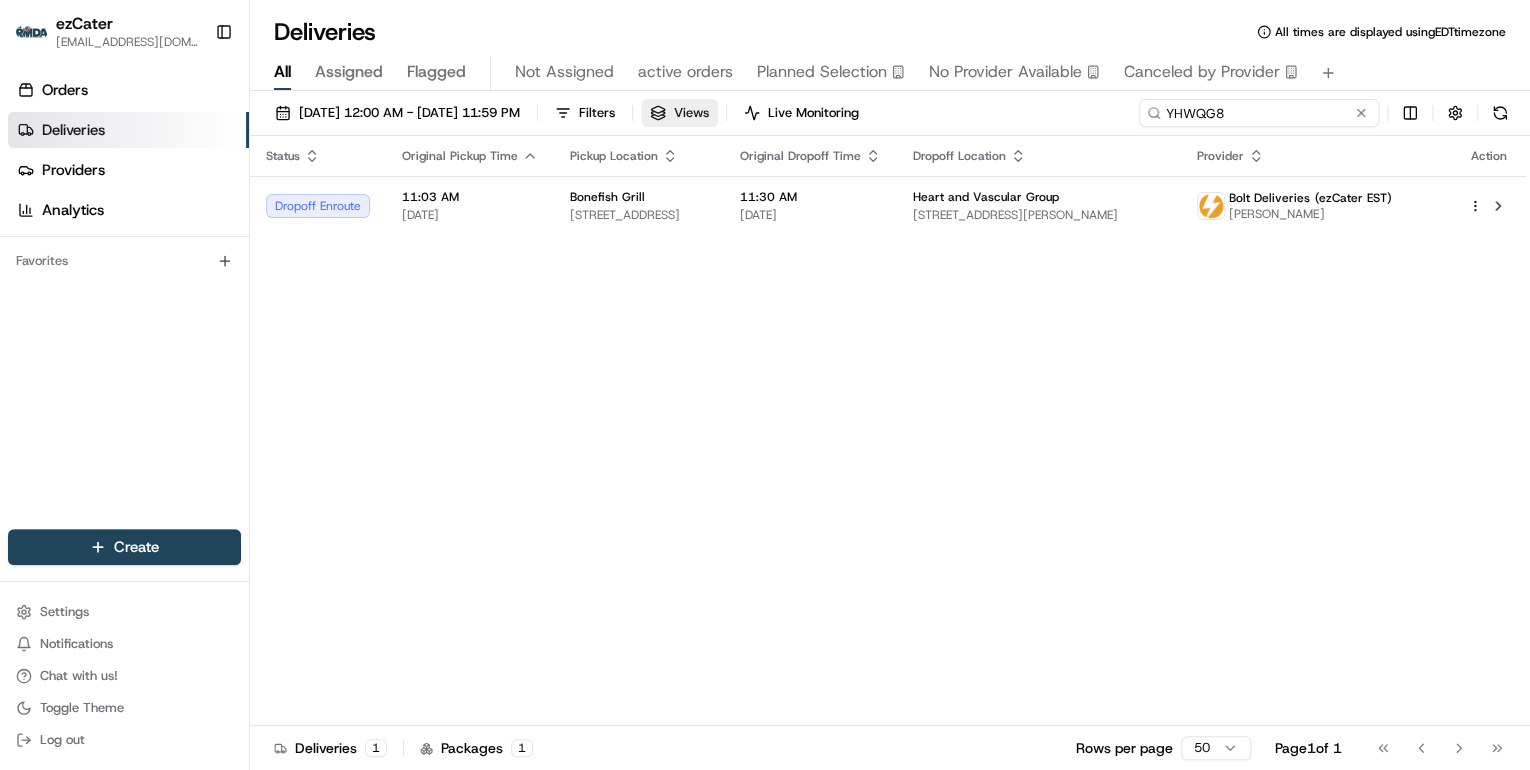 drag, startPoint x: 1316, startPoint y: 112, endPoint x: 782, endPoint y: 118, distance: 534.0337 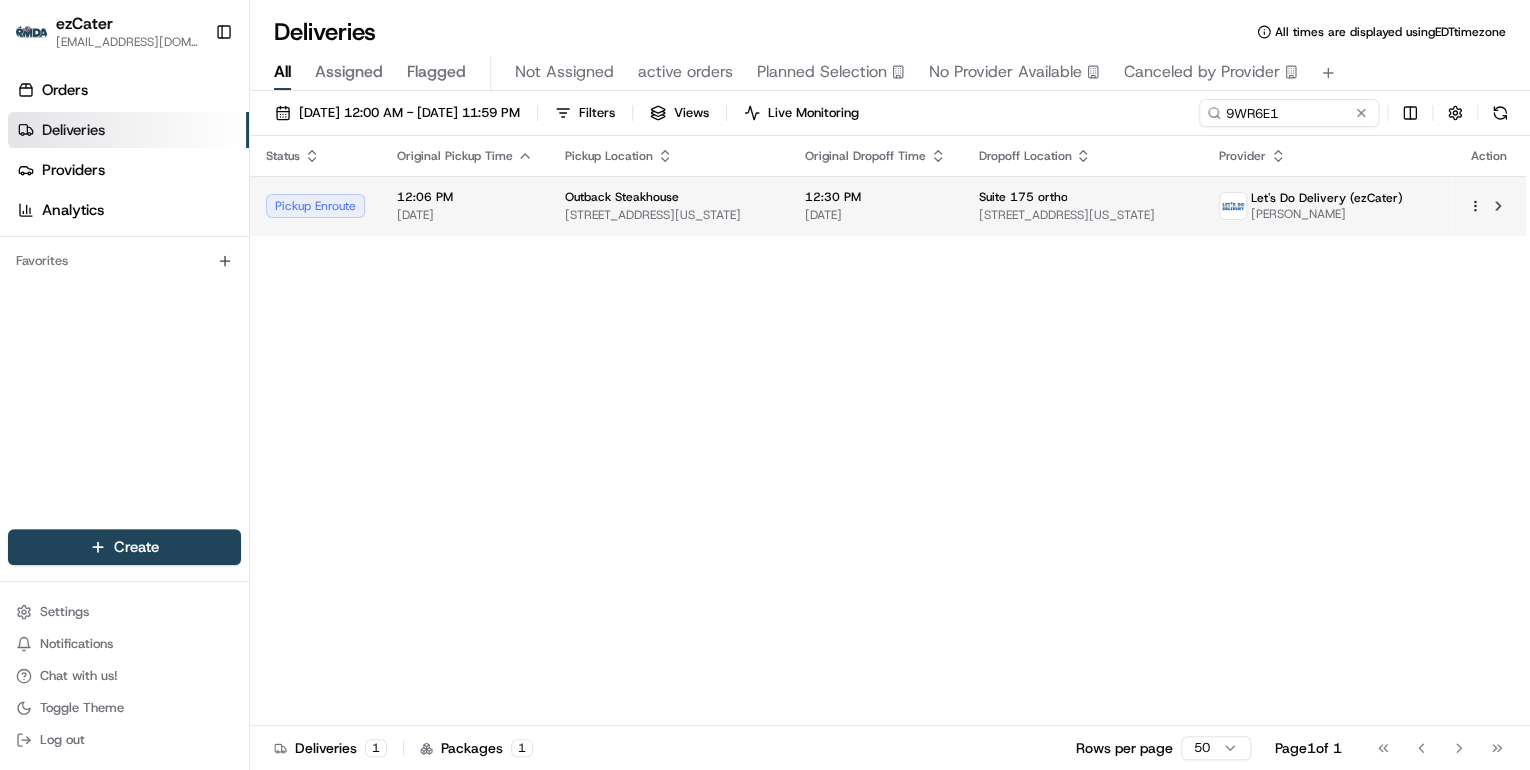click on "2701 E Central Texas Expy, Killeen, TX 76543, USA" at bounding box center [669, 215] 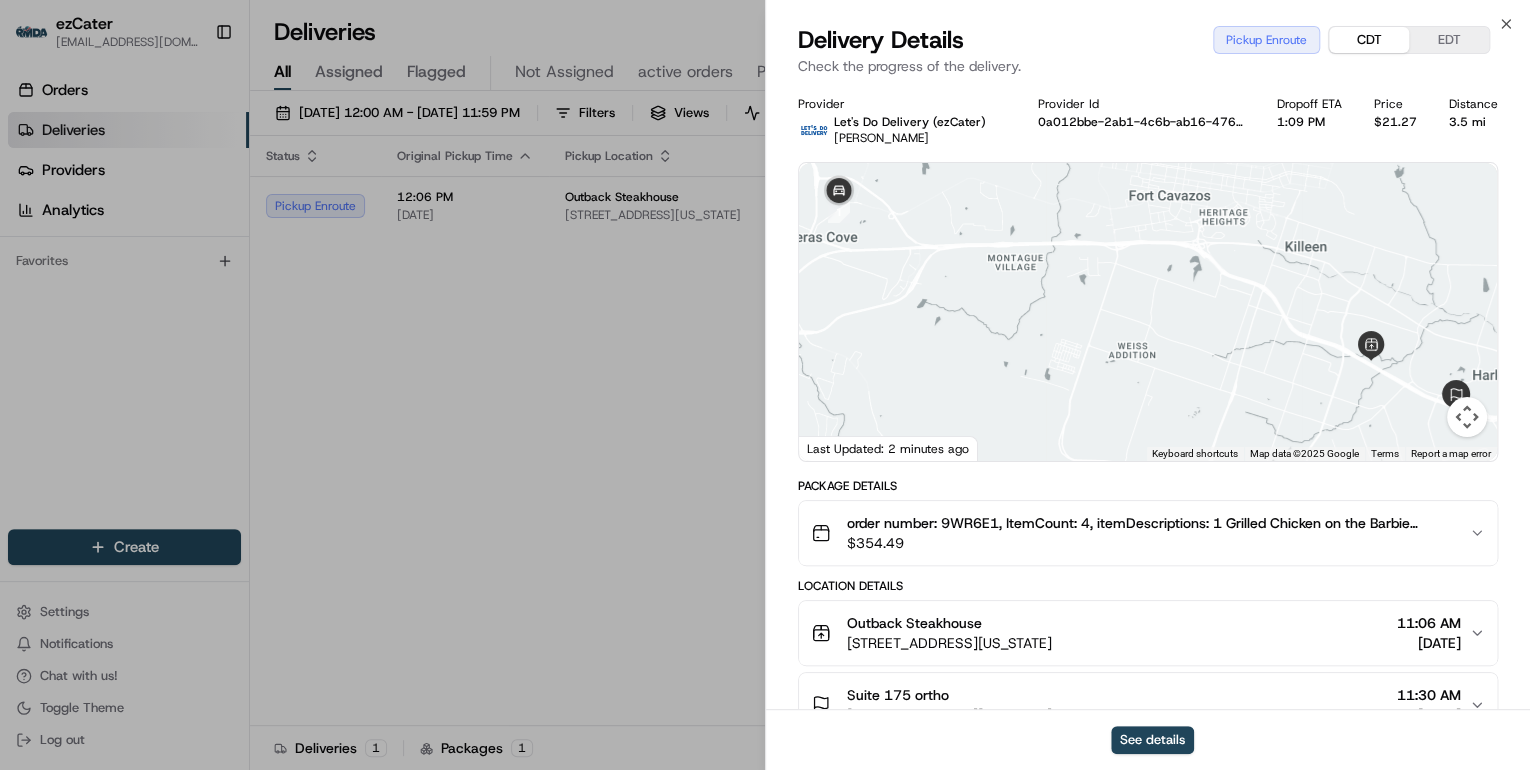 click on "CDT" at bounding box center (1369, 40) 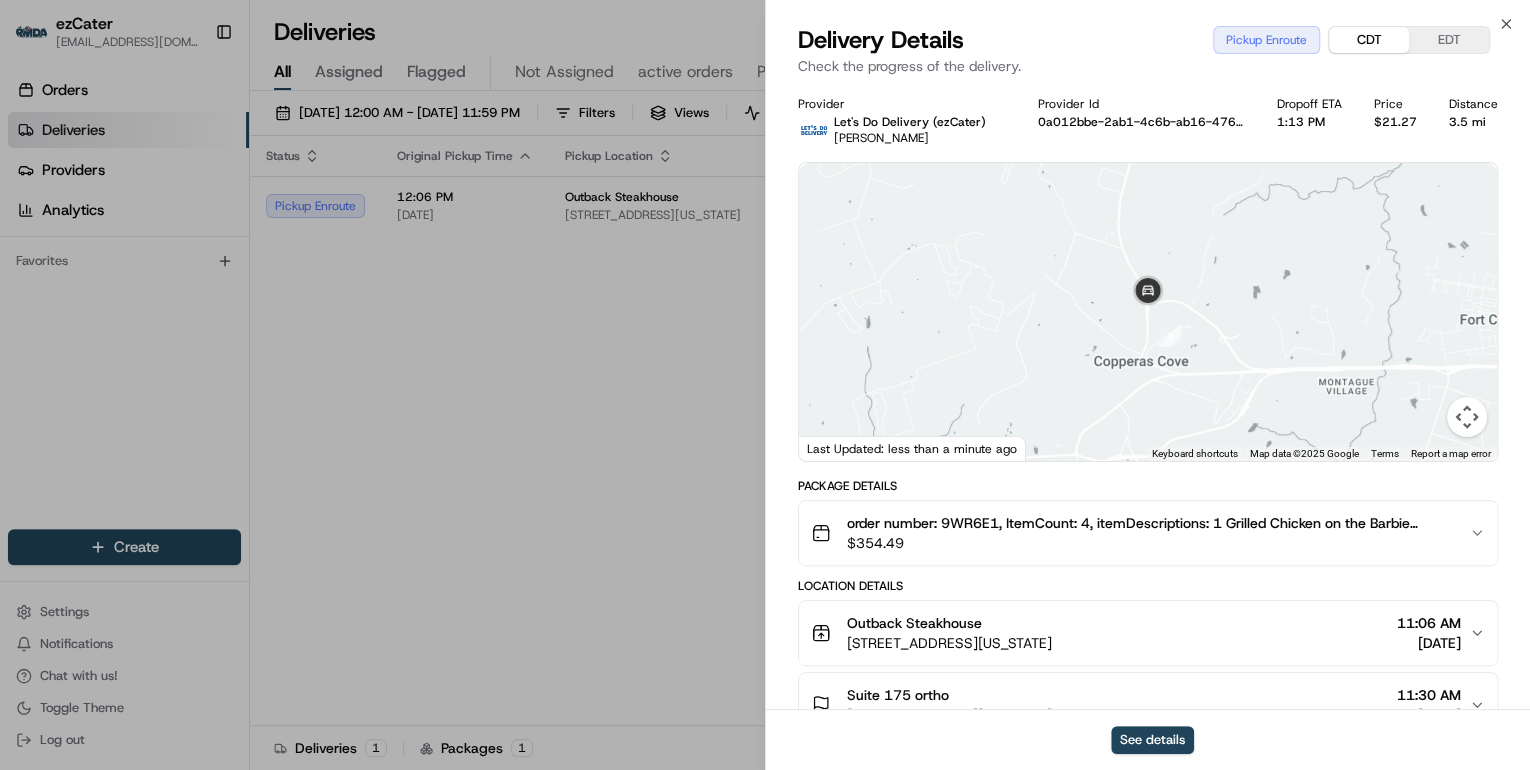 scroll, scrollTop: 160, scrollLeft: 0, axis: vertical 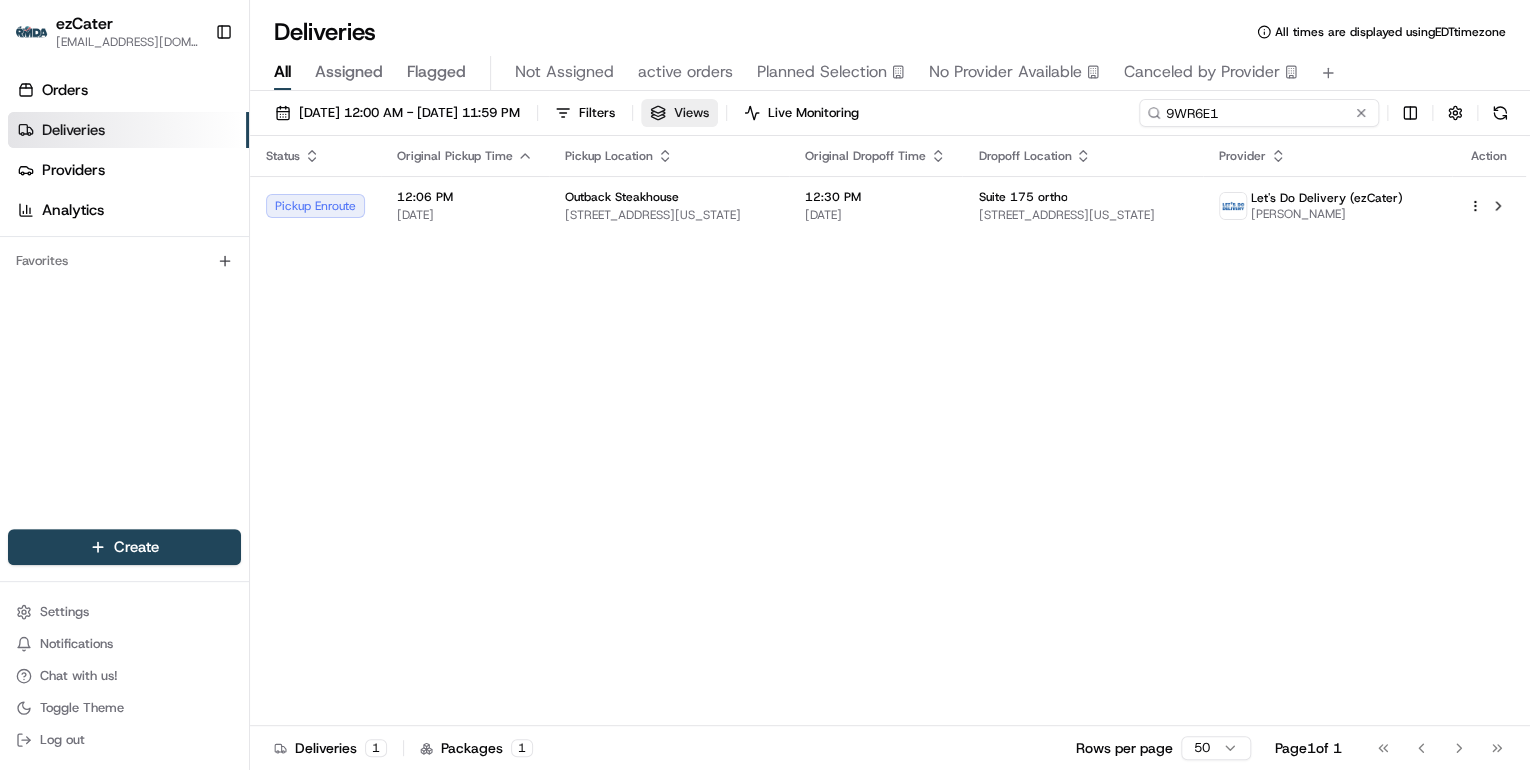 drag, startPoint x: 1310, startPoint y: 113, endPoint x: 781, endPoint y: 113, distance: 529 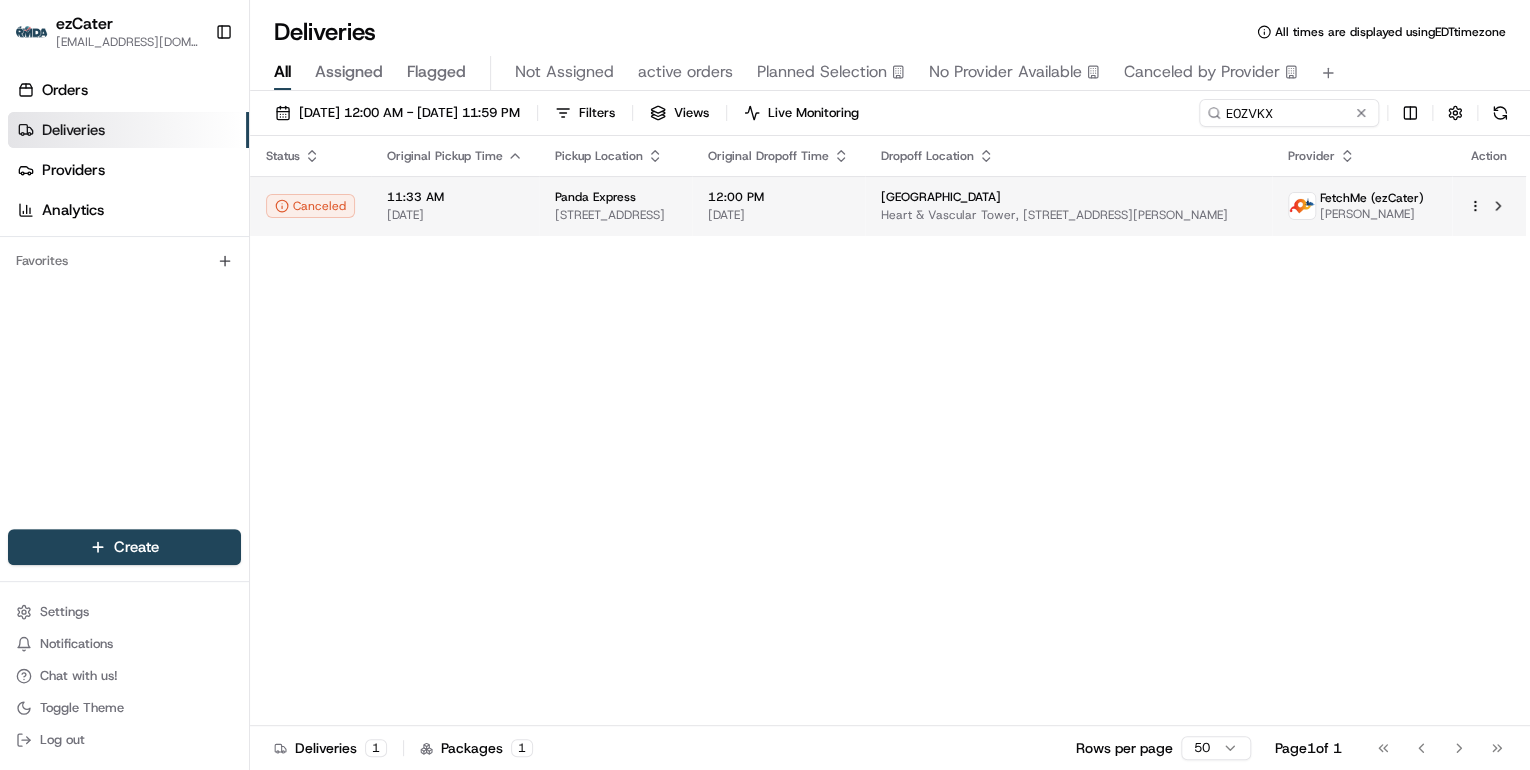 click on "3131 College Dr, Baton Rouge, LA 70808, USA" at bounding box center (615, 215) 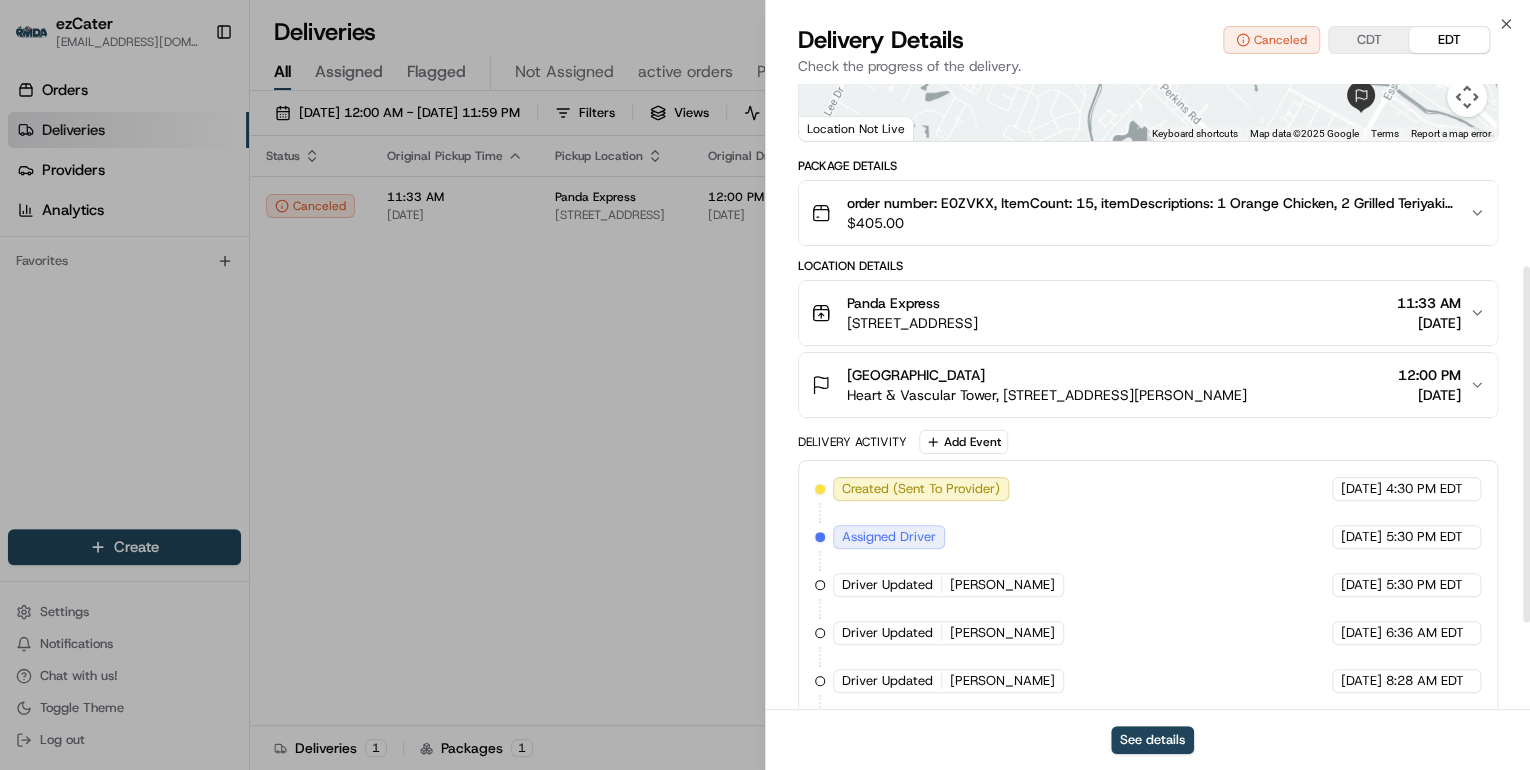 scroll, scrollTop: 472, scrollLeft: 0, axis: vertical 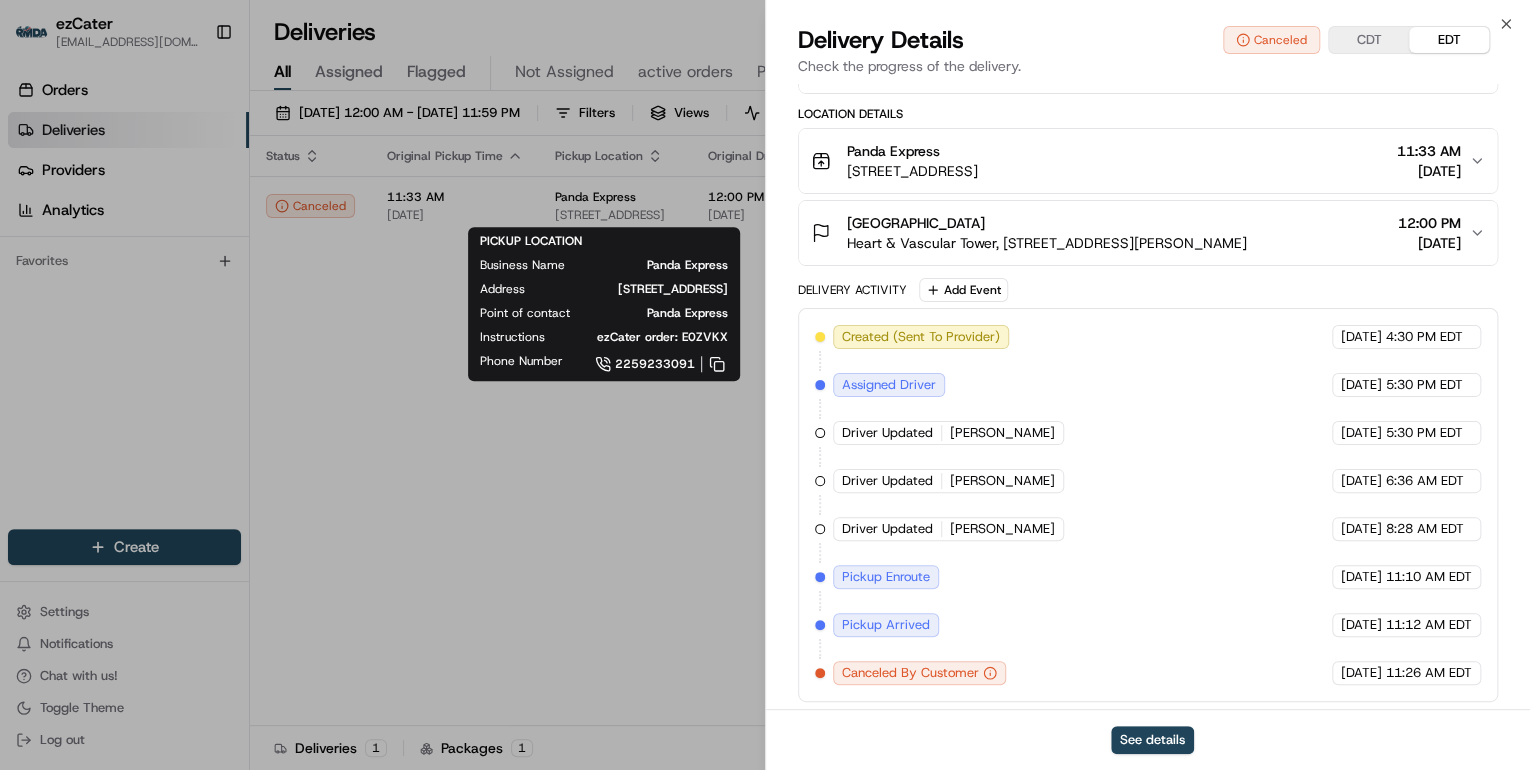 click on "PICKUP LOCATION Business Name Panda Express Address 3131 College Dr, Baton Rouge, LA 70808, USA Point of contact Panda Express Instructions ezCater order: E0ZVKX Phone Number 2259233091 PICKUP LOCATION Business Name Panda Express Address 3131 College Dr, Baton Rouge, LA 70808, USA Point of contact Panda Express Instructions ezCater order: E0ZVKX Phone Number 2259233091" at bounding box center [604, 304] 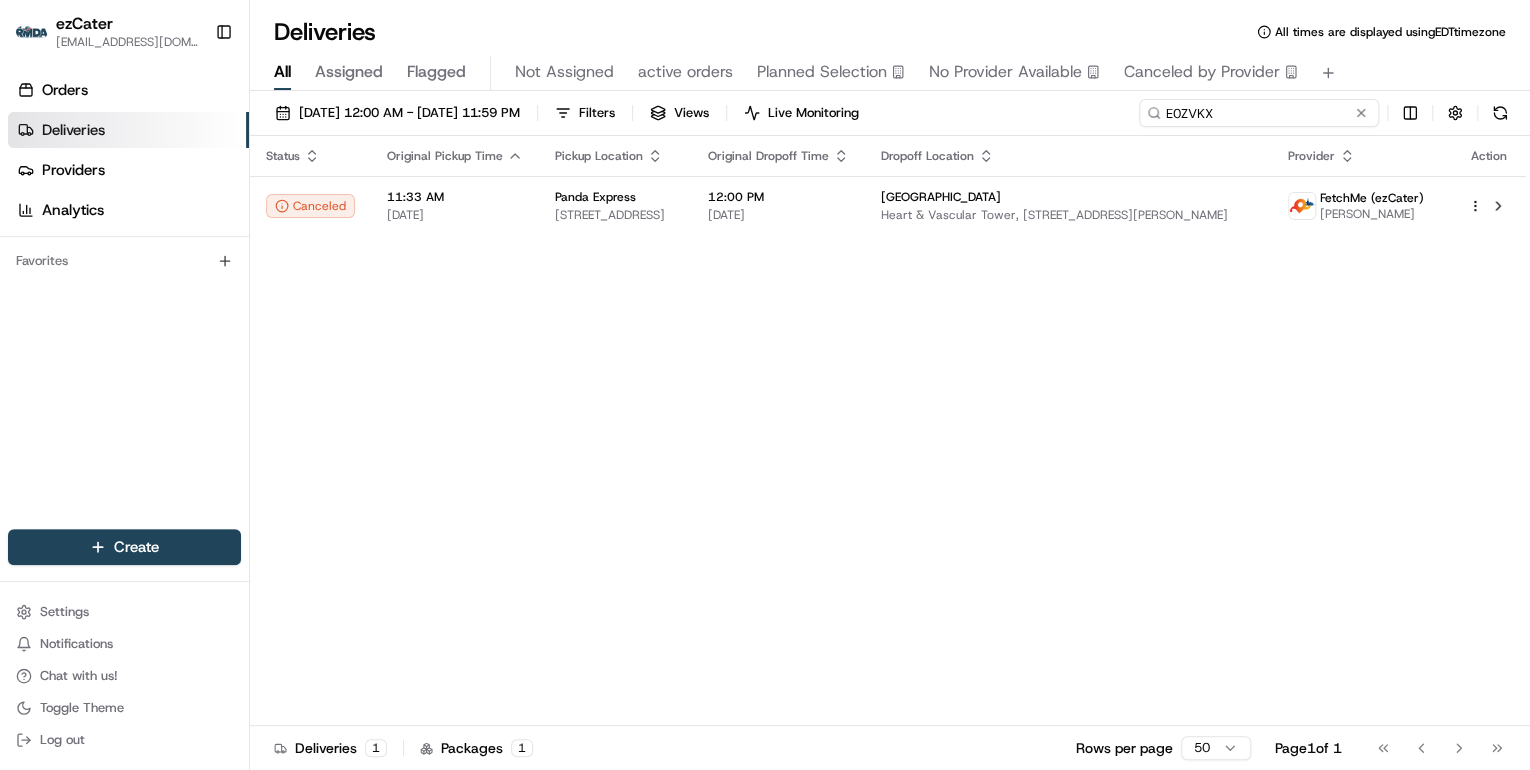 drag, startPoint x: 1264, startPoint y: 117, endPoint x: 888, endPoint y: 97, distance: 376.53152 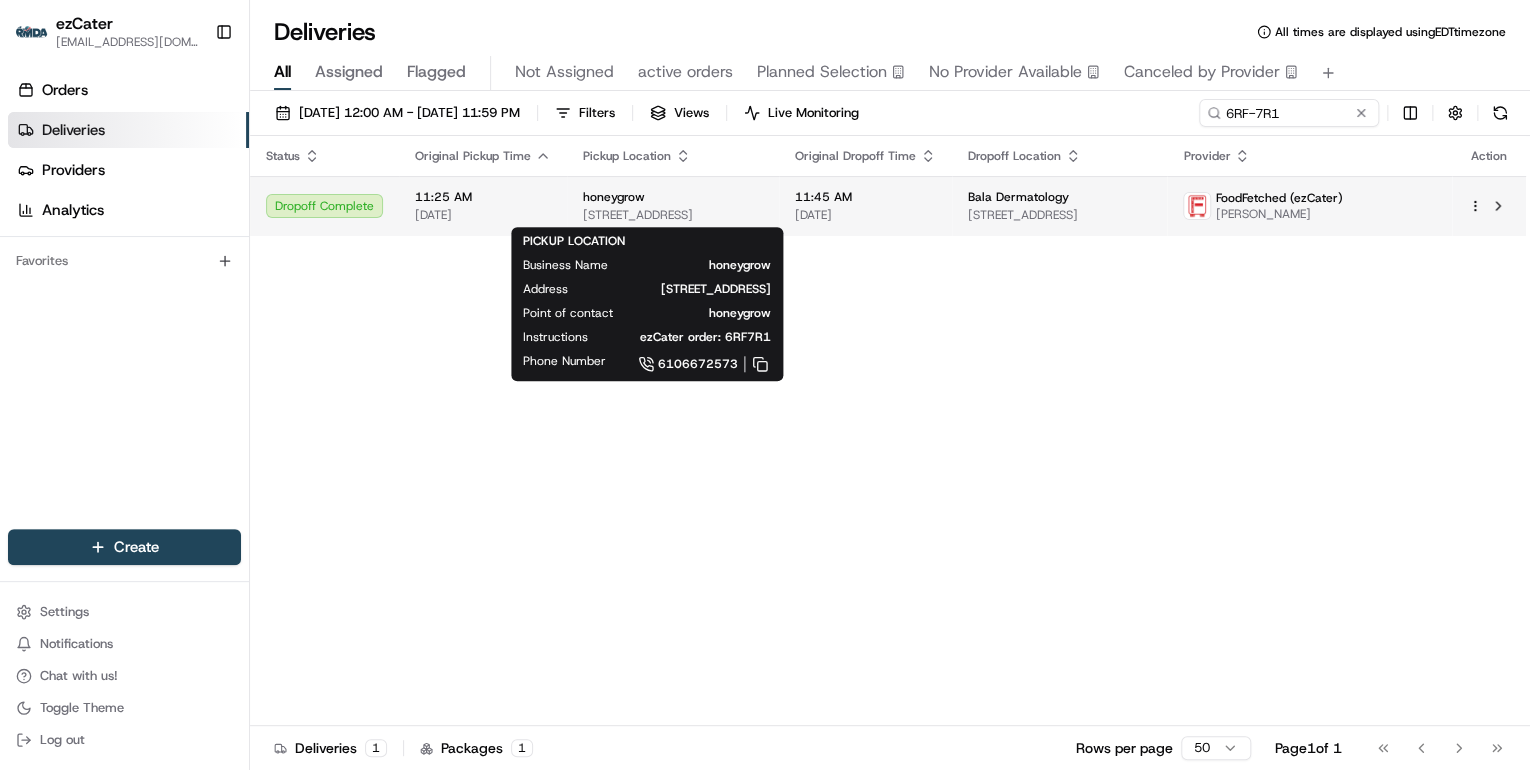 click on "honeygrow 169 E City Ave, Bala Cynwyd, PA 19004, USA" at bounding box center (673, 206) 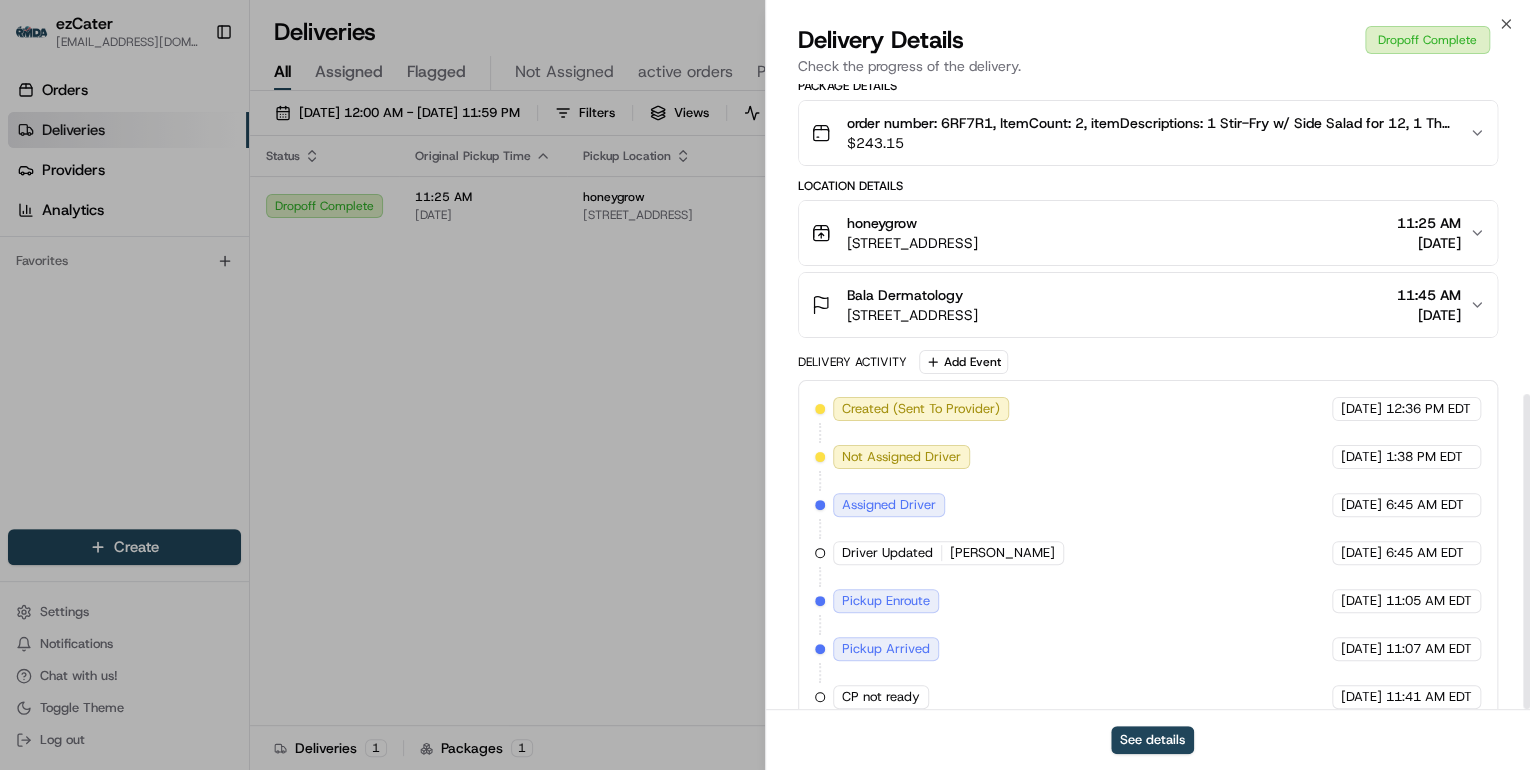 scroll, scrollTop: 615, scrollLeft: 0, axis: vertical 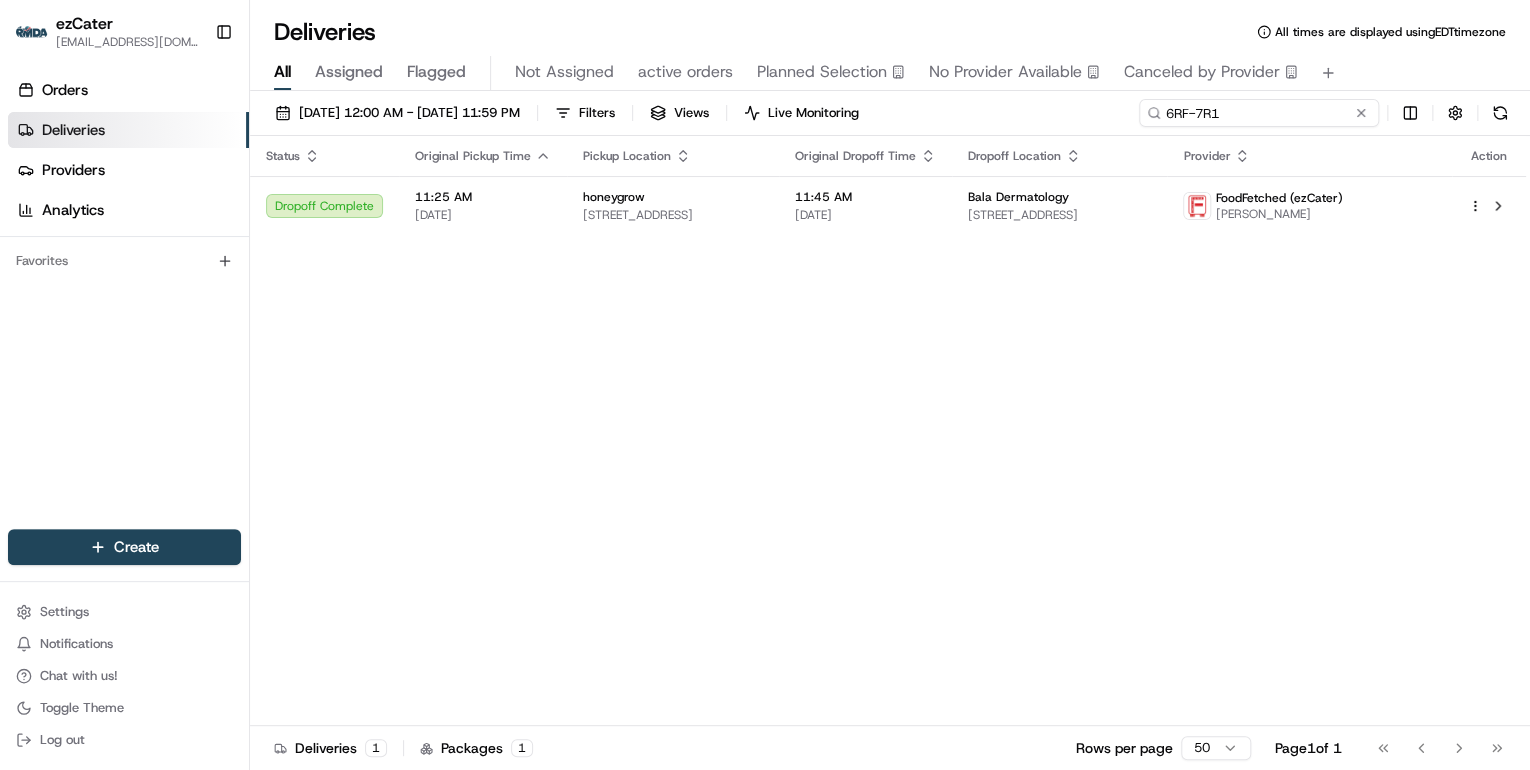 drag, startPoint x: 1290, startPoint y: 116, endPoint x: 823, endPoint y: 76, distance: 468.70993 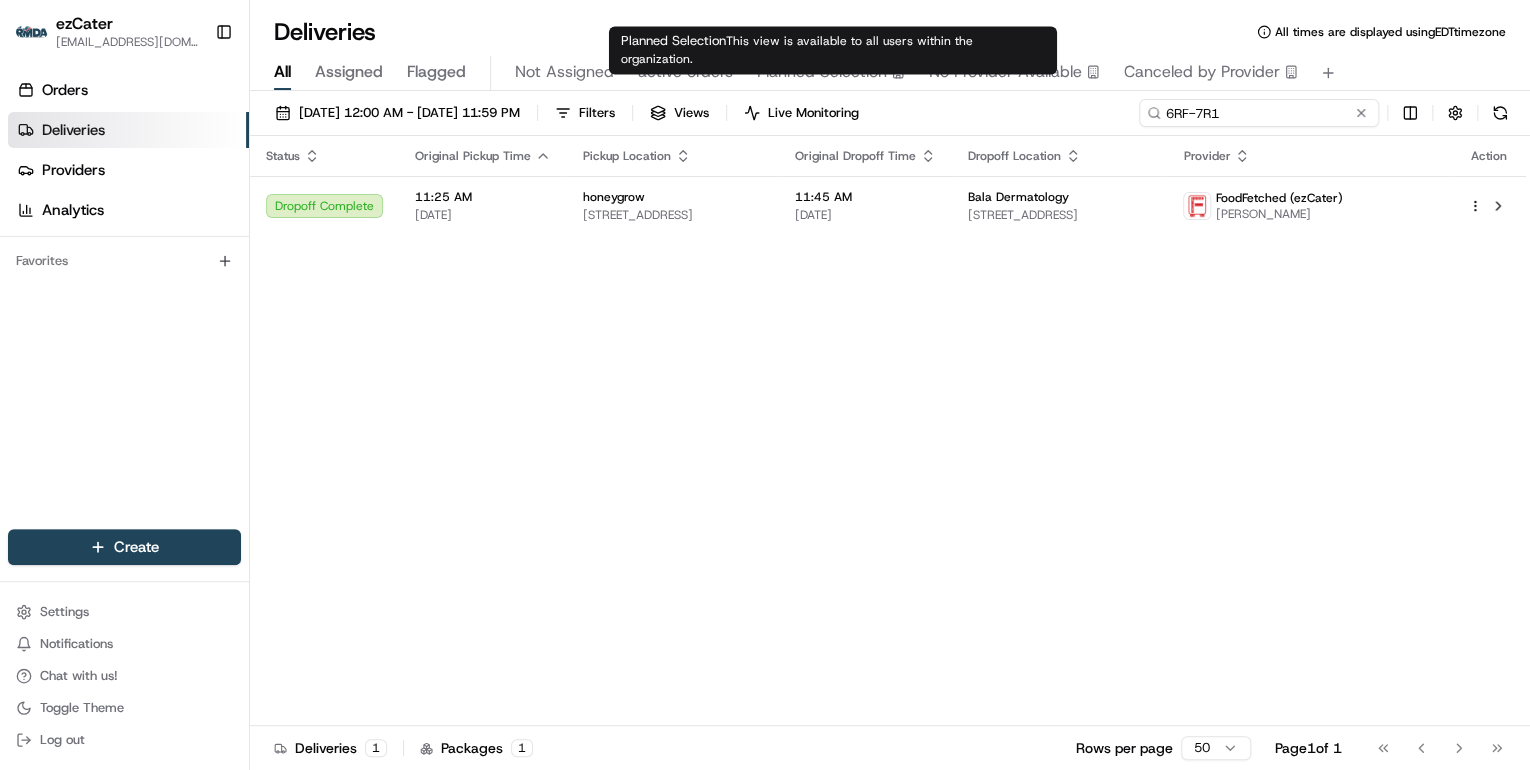 paste on "406-J54" 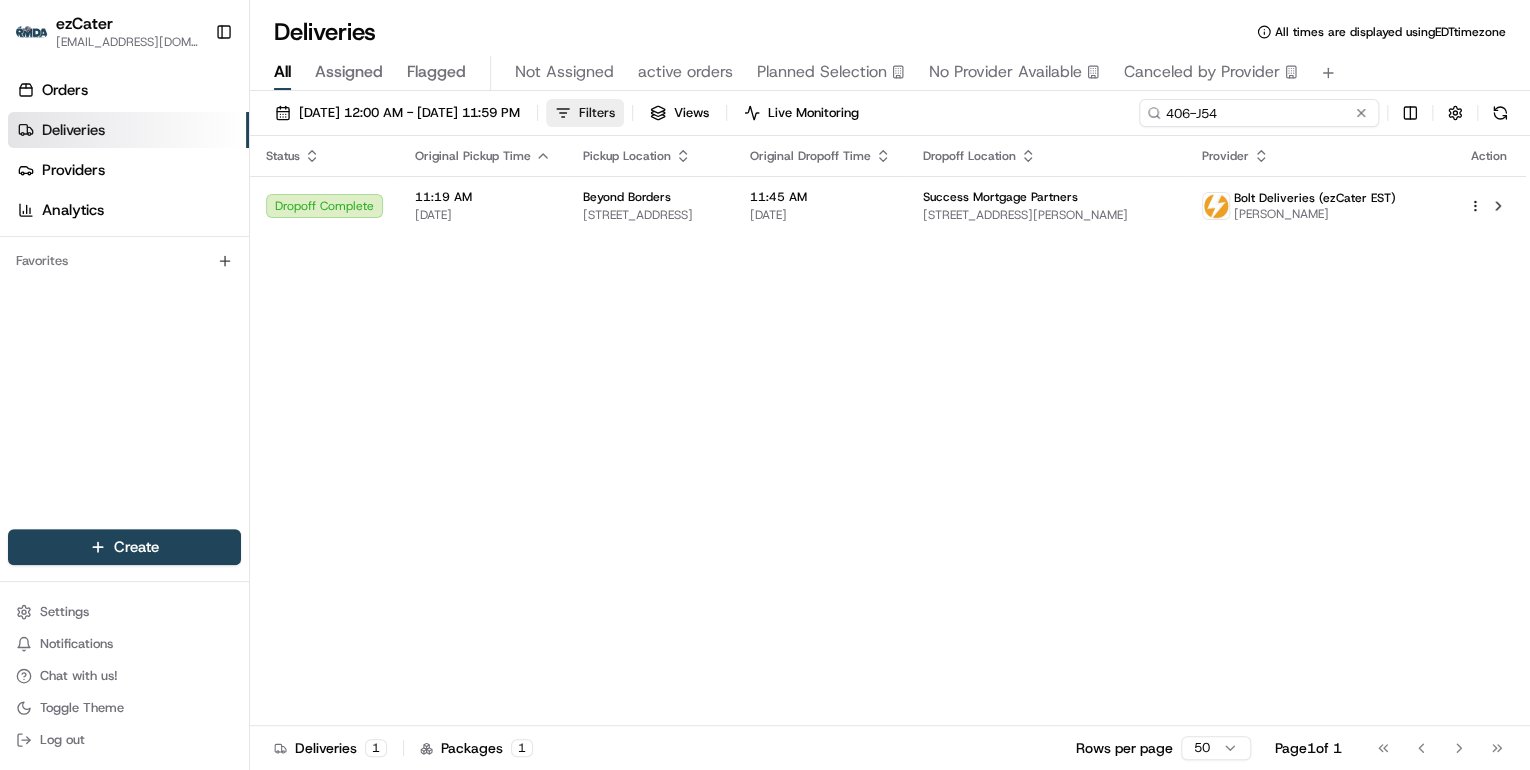 drag, startPoint x: 1232, startPoint y: 114, endPoint x: 688, endPoint y: 100, distance: 544.1801 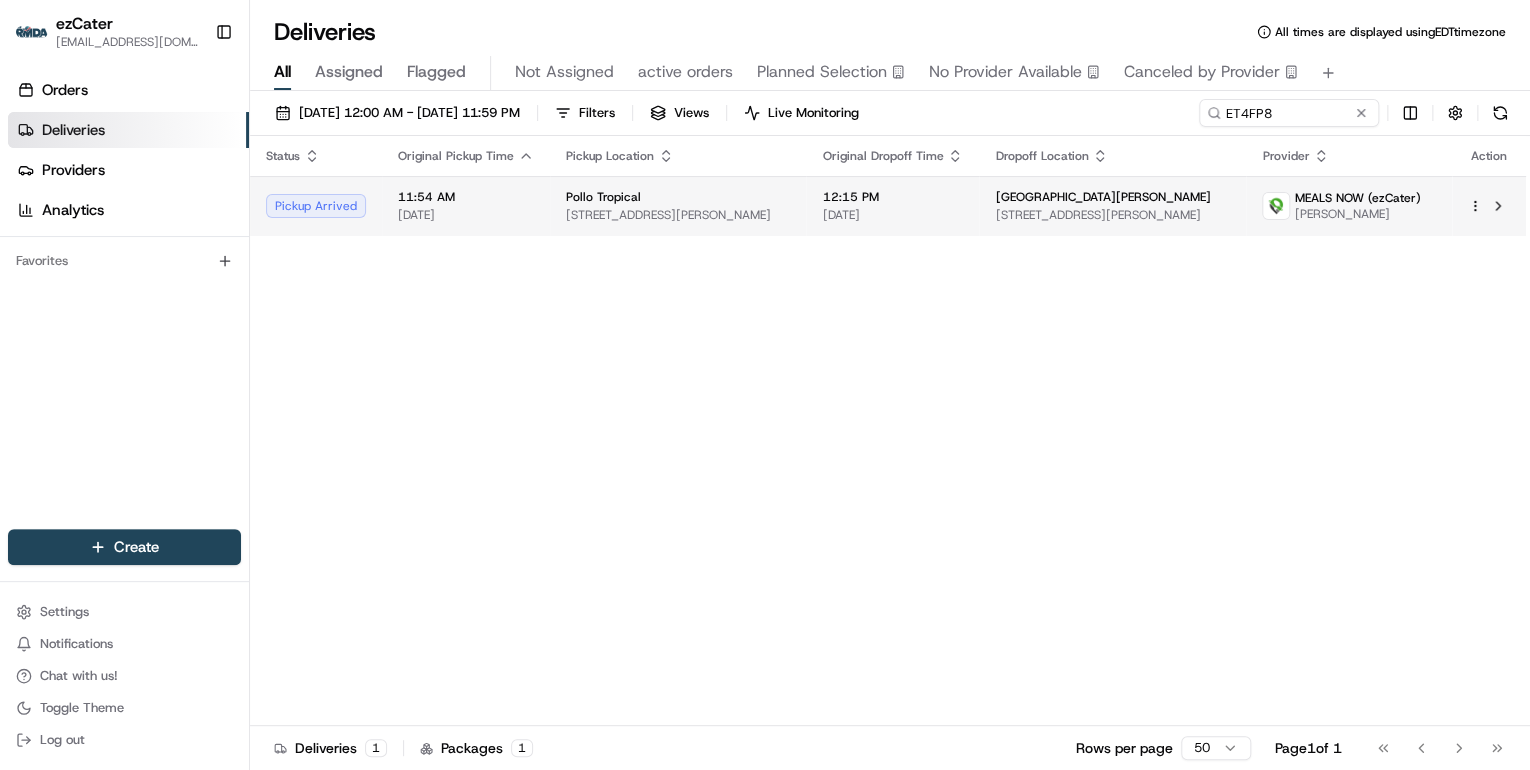 click on "1454 Alton Rd, Miami Beach, FL 33139, USA" at bounding box center (678, 215) 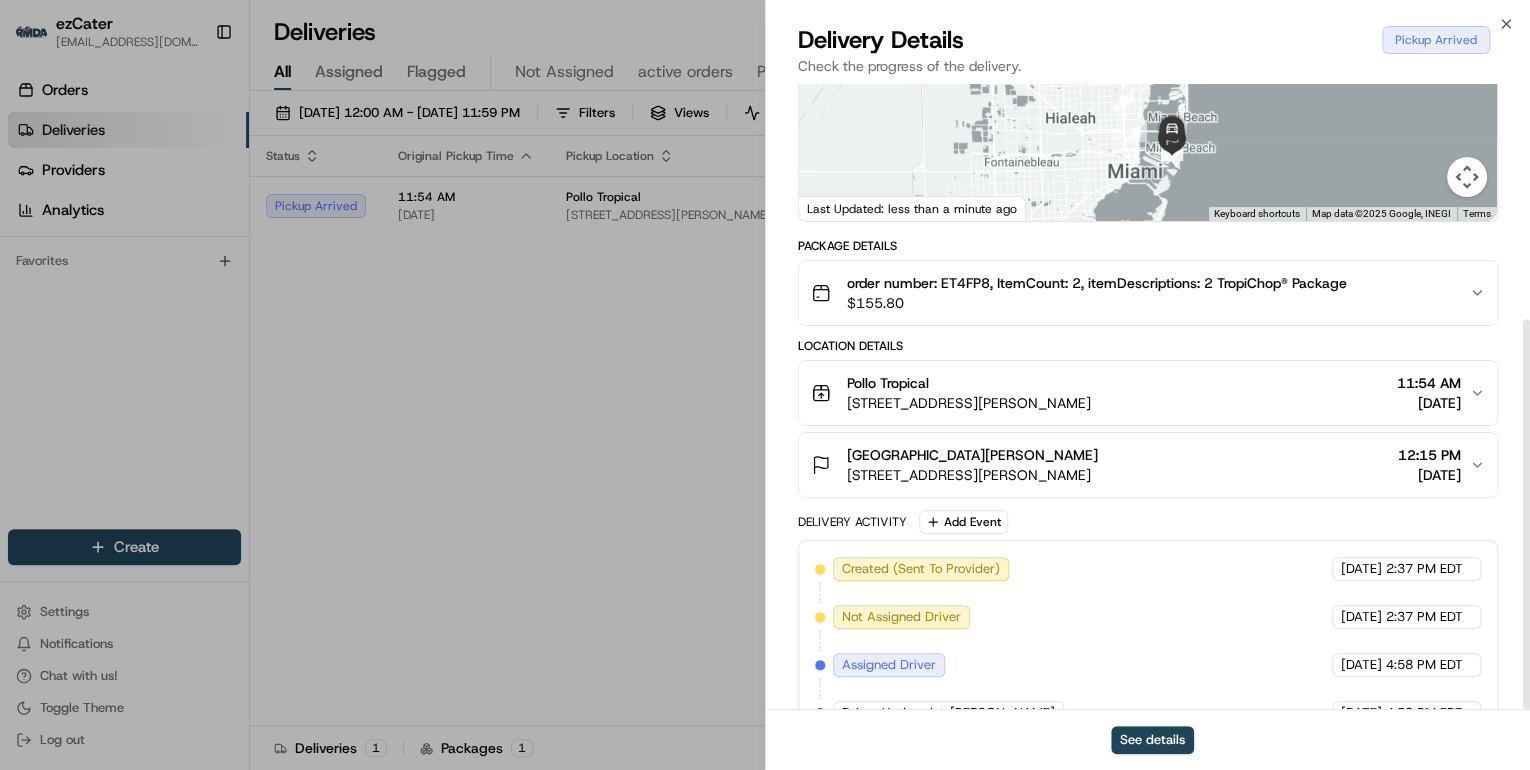 scroll, scrollTop: 377, scrollLeft: 0, axis: vertical 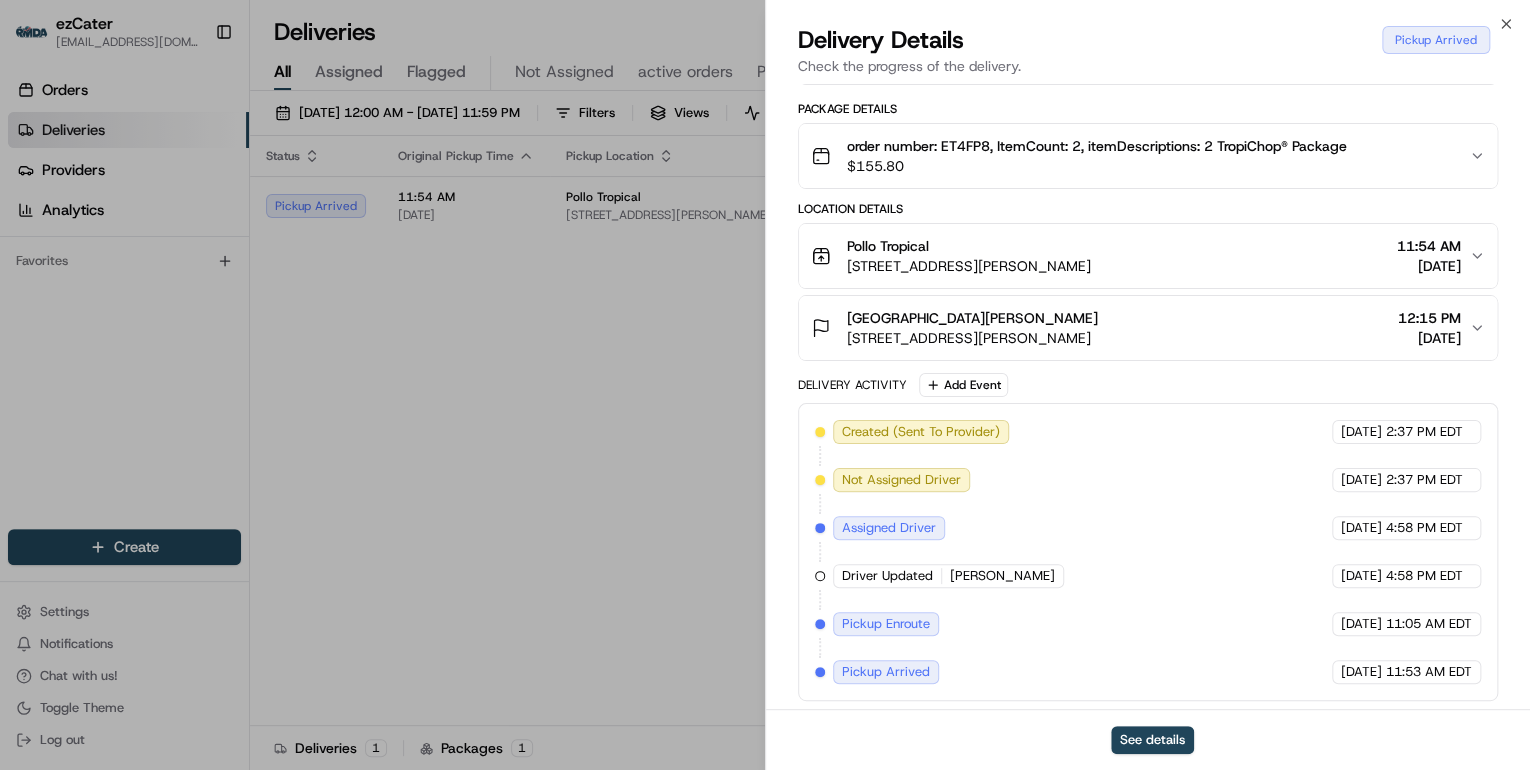 click on "Pollo Tropical 1454 Alton Rd, Miami Beach, FL 33139, USA 11:54 AM 07/17/2025" at bounding box center [1140, 256] 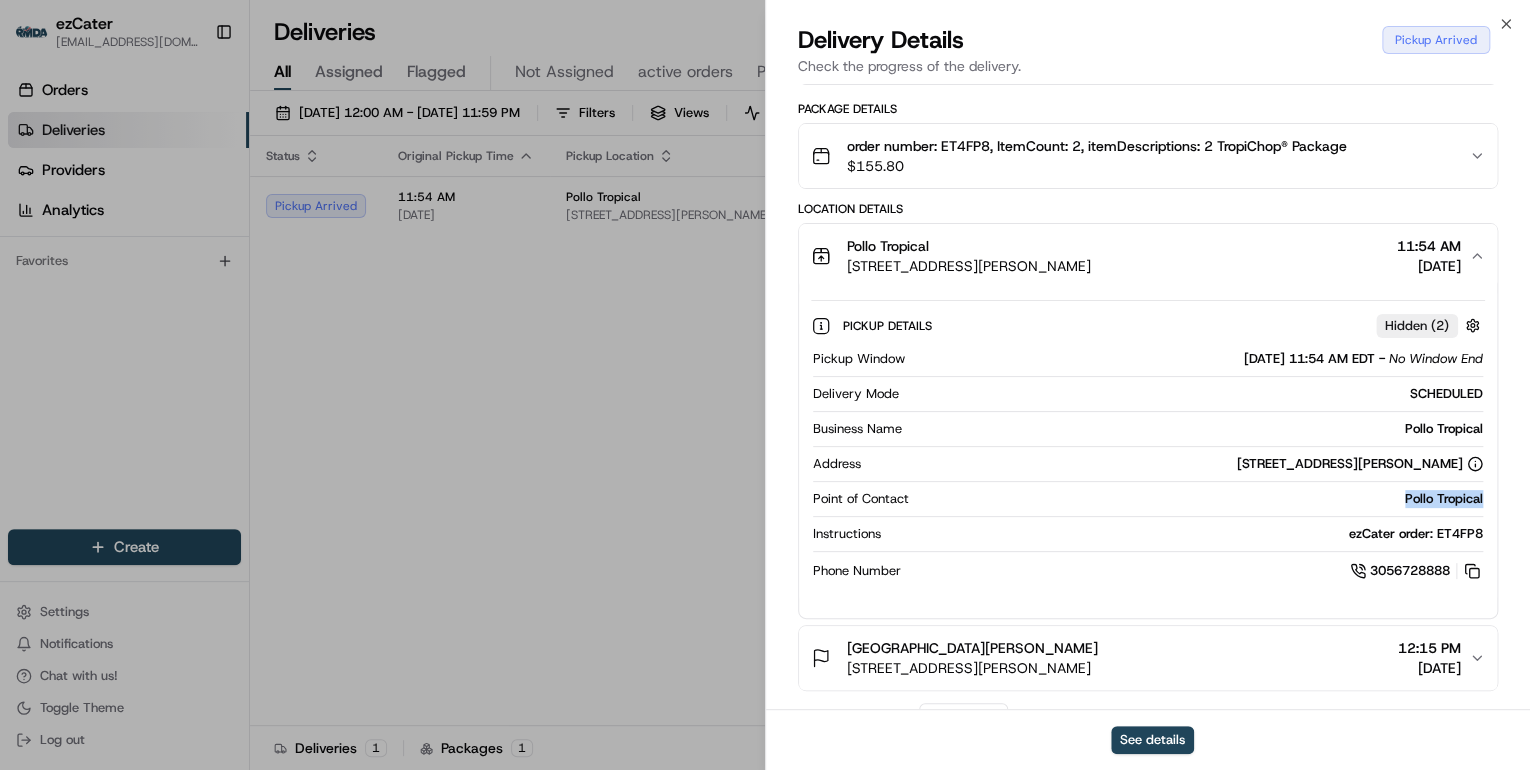 drag, startPoint x: 1487, startPoint y: 494, endPoint x: 1368, endPoint y: 499, distance: 119.104996 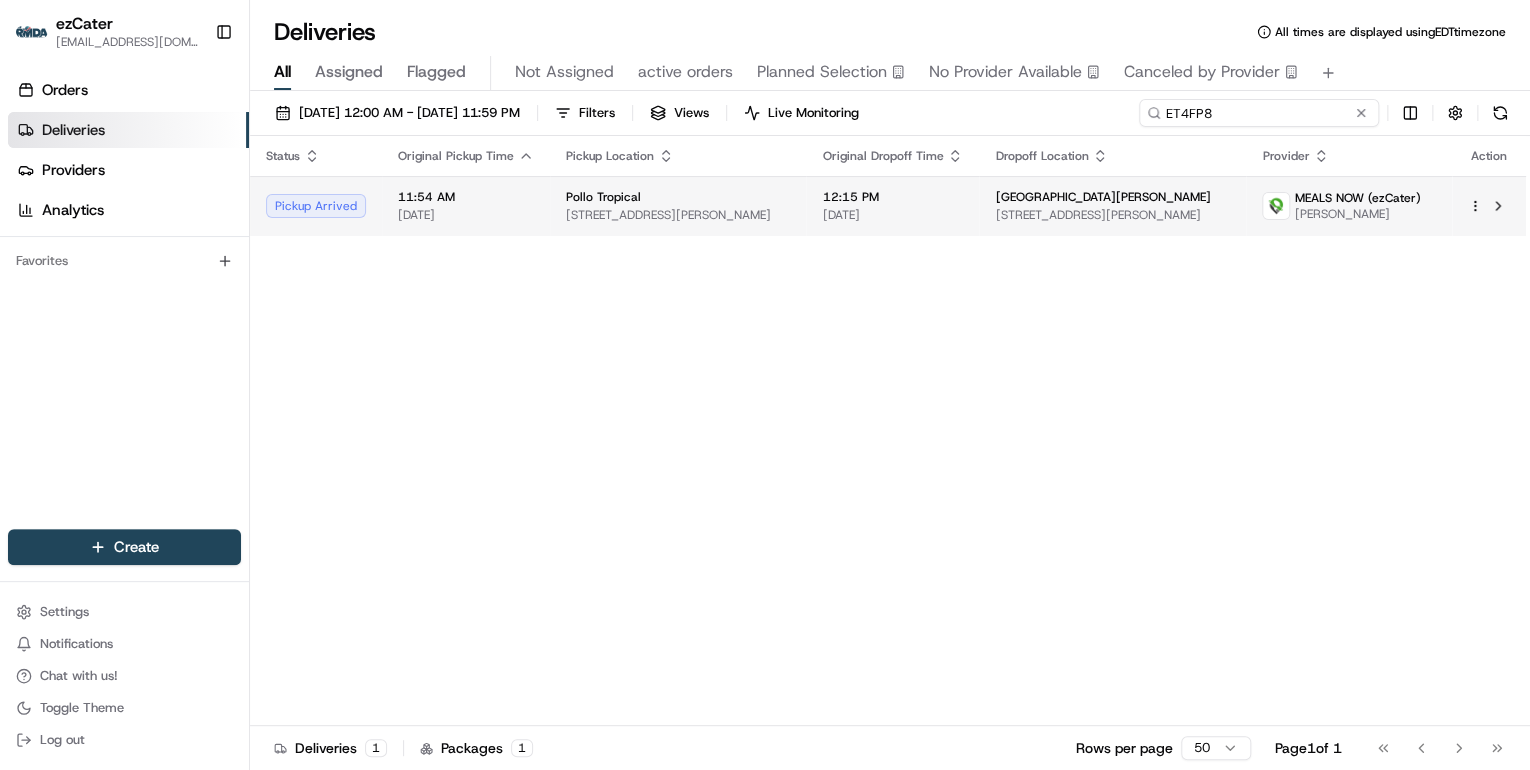 drag, startPoint x: 1277, startPoint y: 113, endPoint x: 658, endPoint y: 176, distance: 622.1977 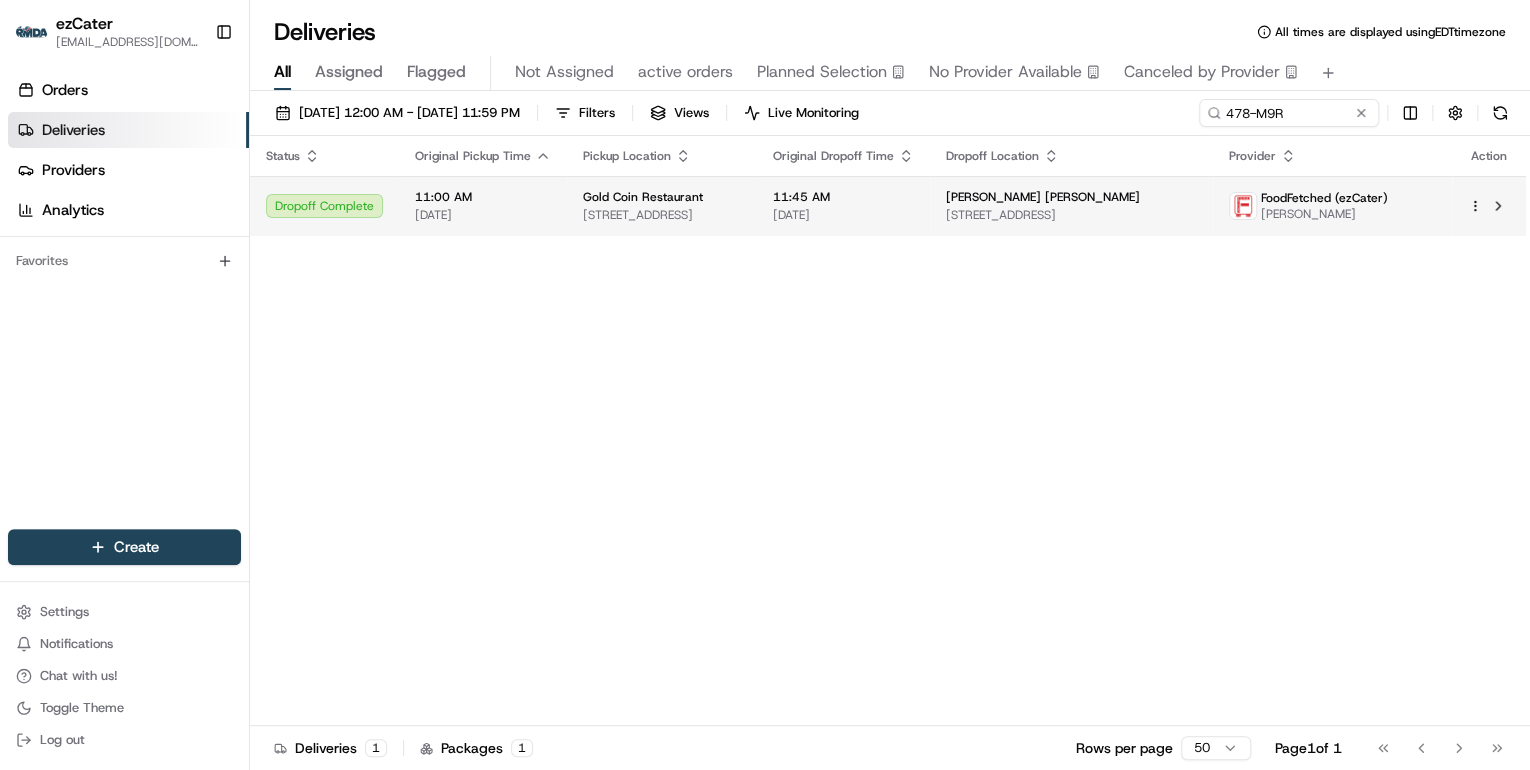click on "1360 New Scotland Rd, Slingerlands, NY 12159, USA" at bounding box center [662, 215] 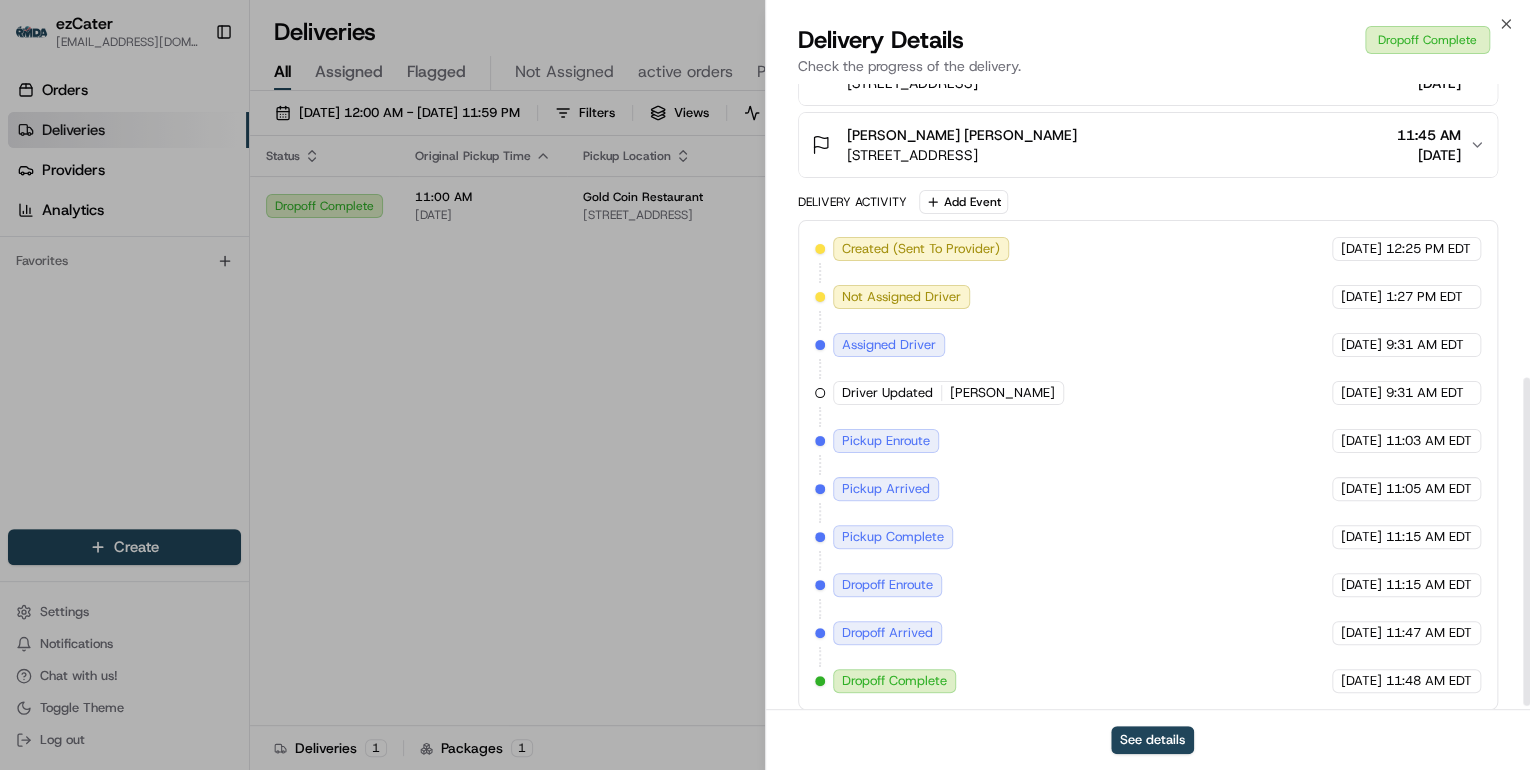 scroll, scrollTop: 568, scrollLeft: 0, axis: vertical 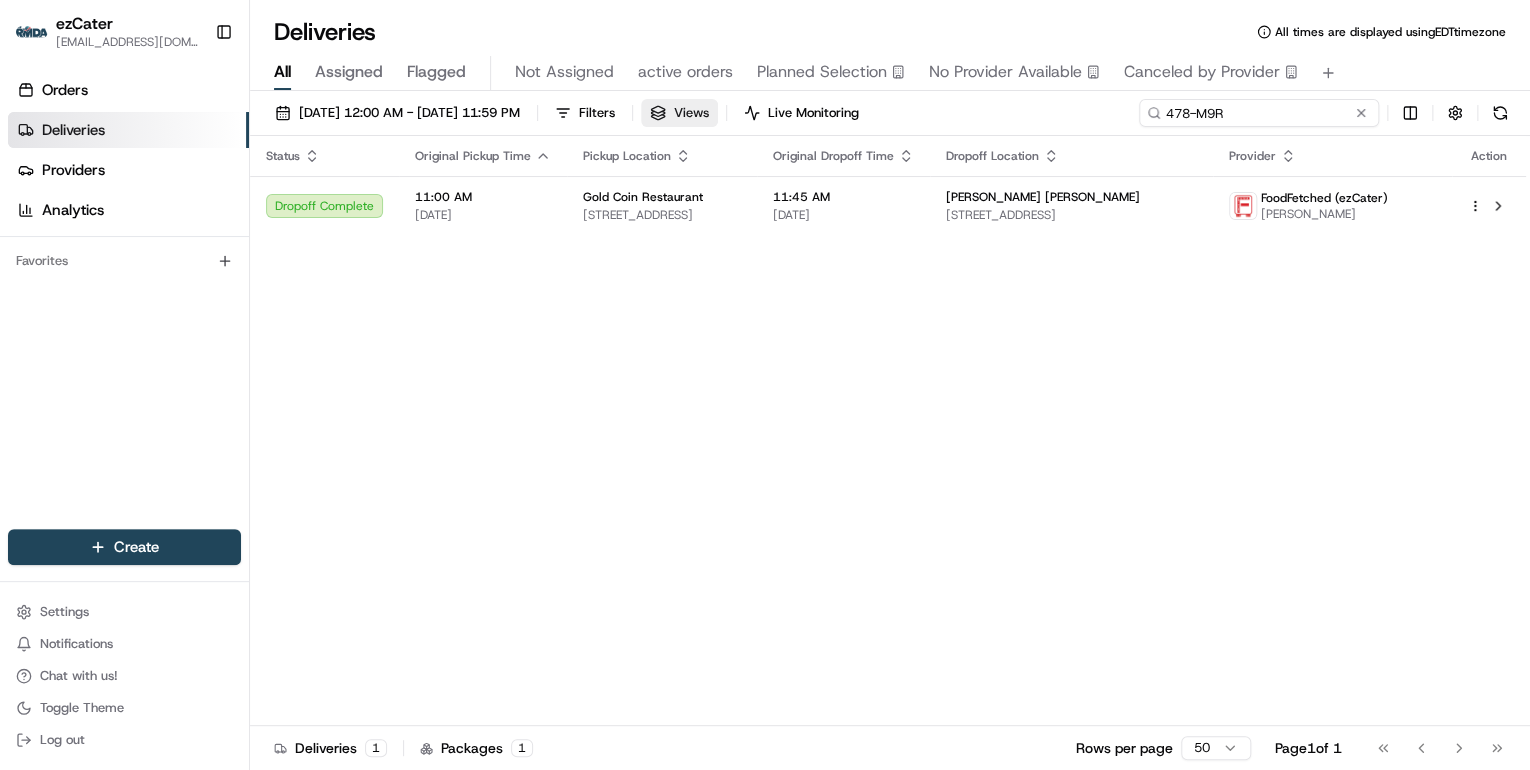 drag, startPoint x: 1297, startPoint y: 109, endPoint x: 768, endPoint y: 110, distance: 529.0009 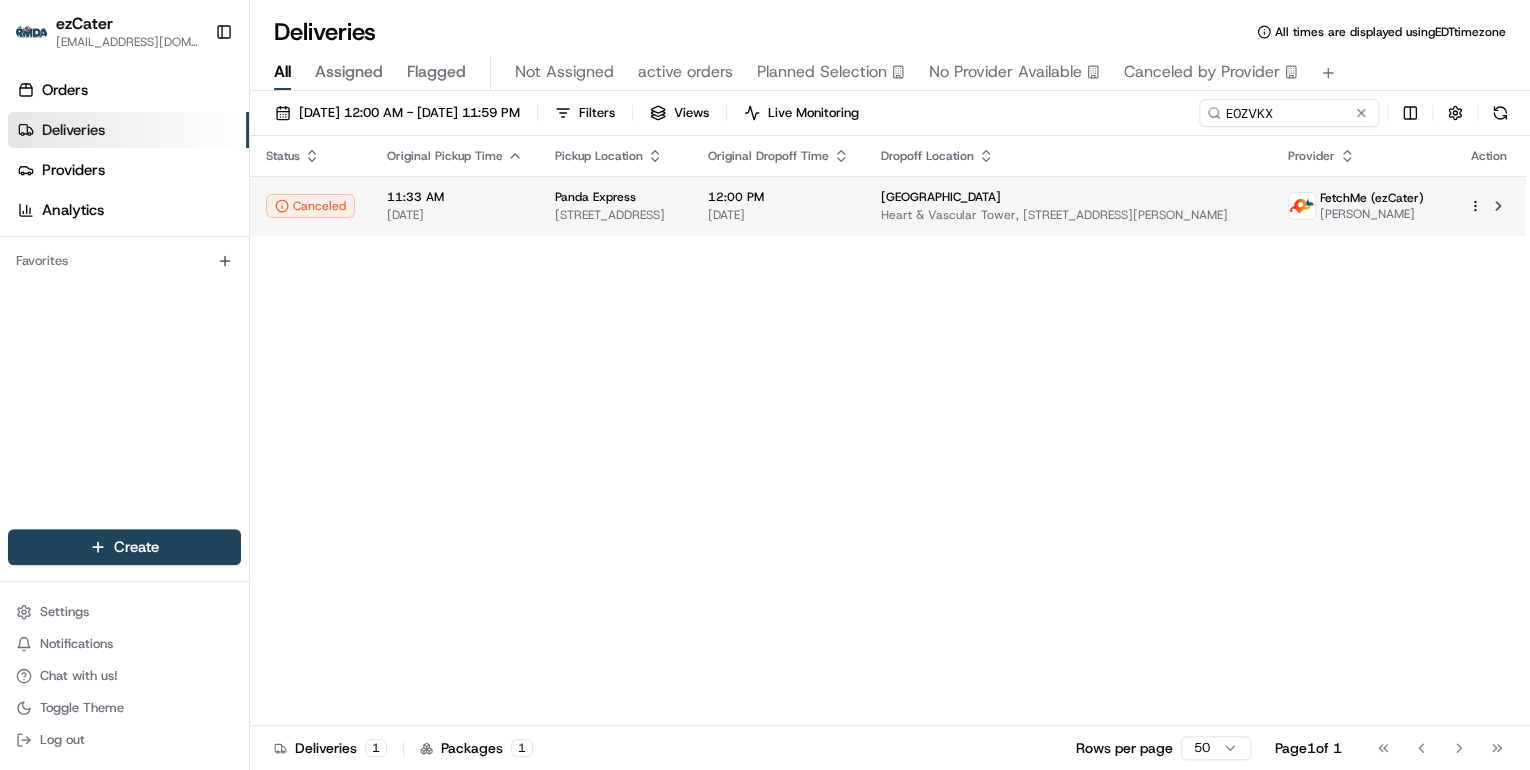 click on "3131 College Dr, Baton Rouge, LA 70808, USA" at bounding box center [615, 215] 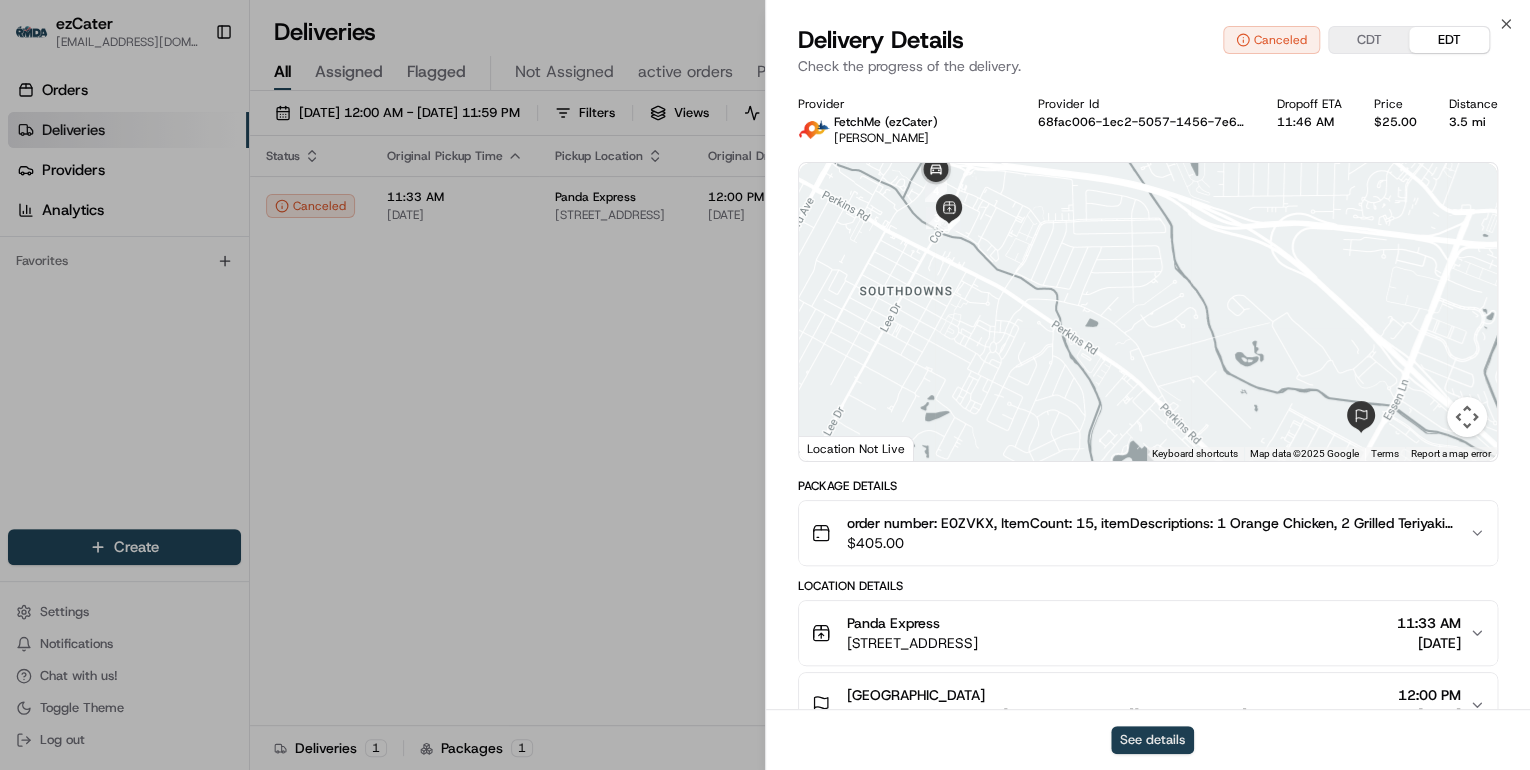 click on "See details" at bounding box center (1152, 740) 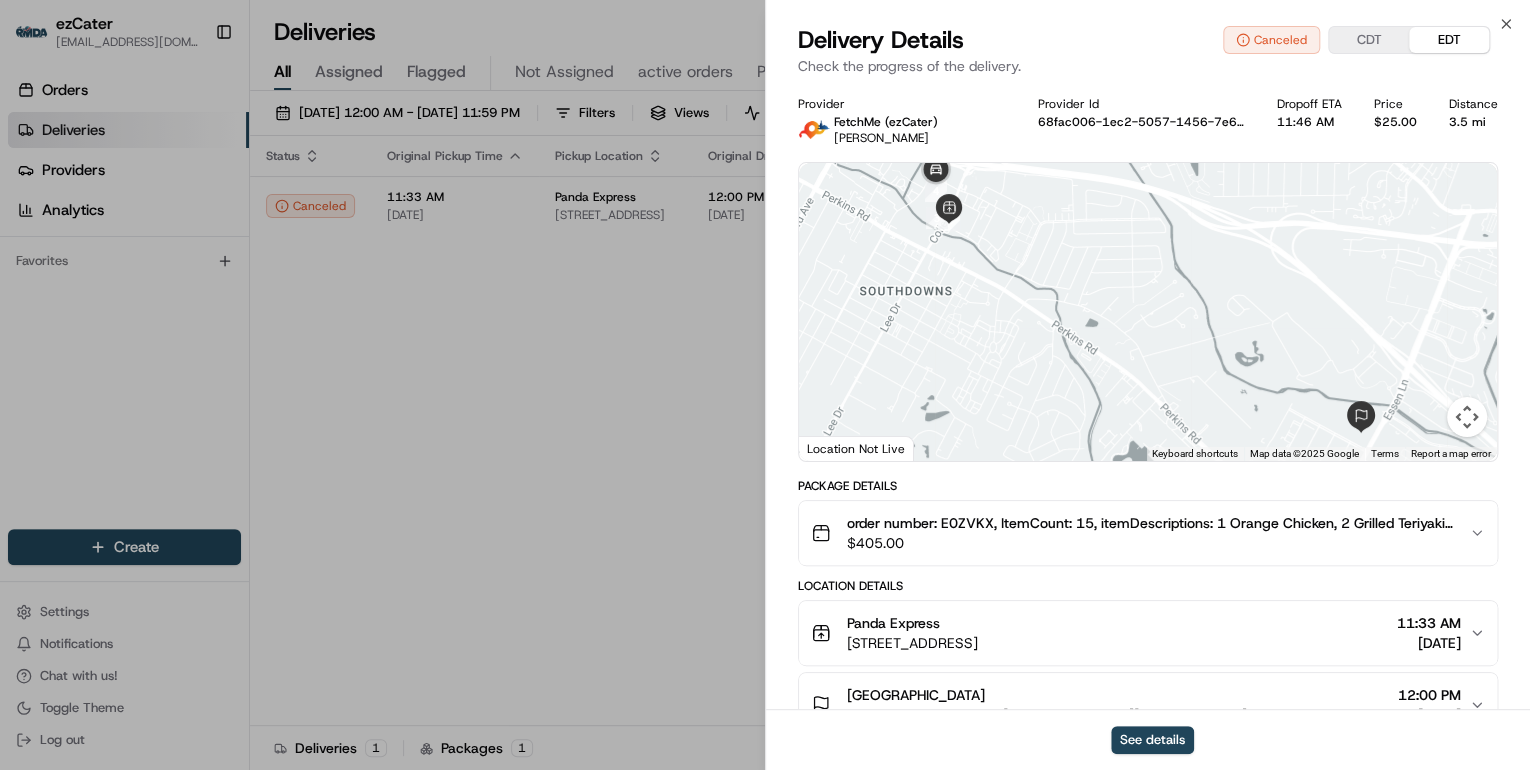 click on "$ 405.00" at bounding box center [1150, 543] 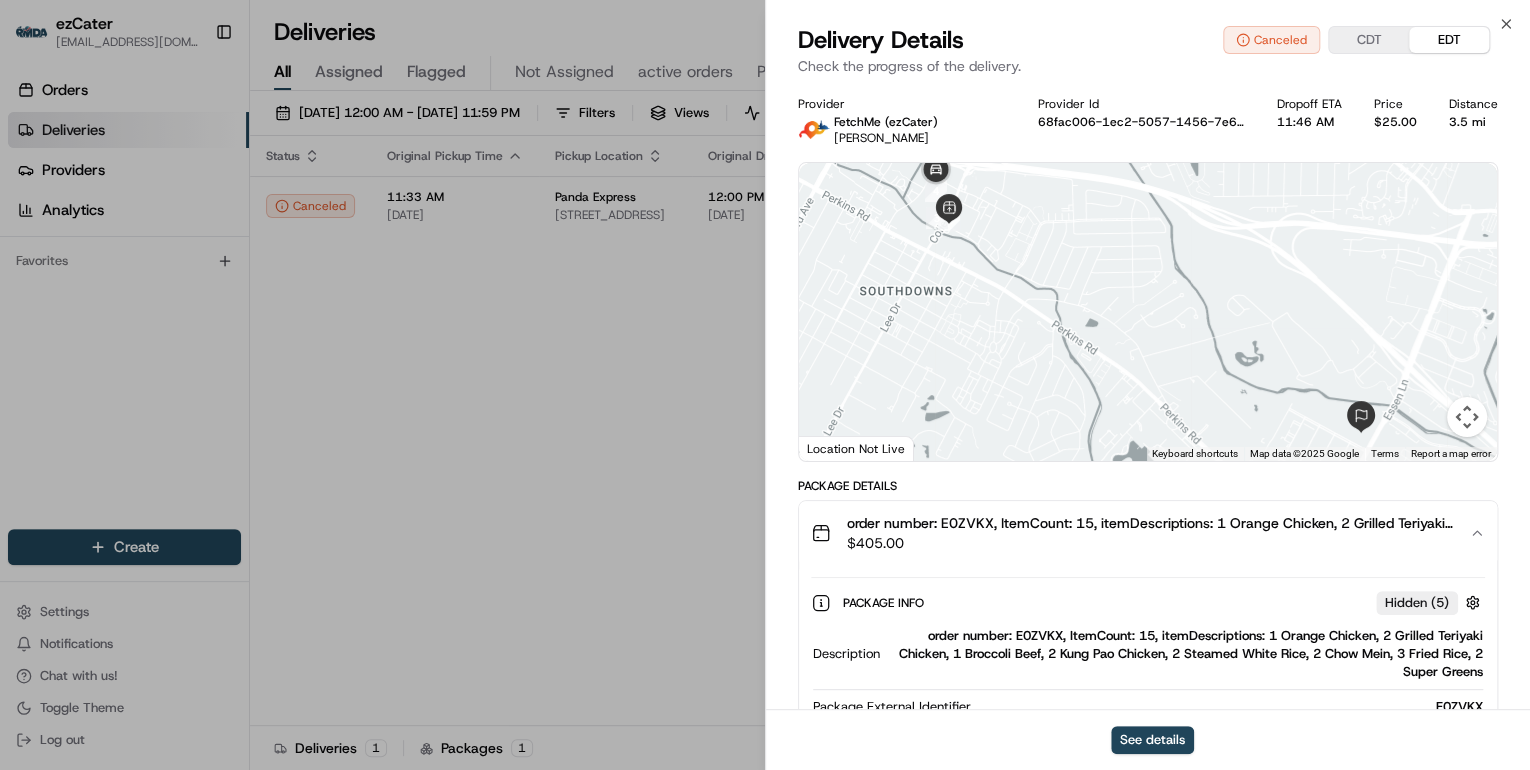 scroll, scrollTop: 240, scrollLeft: 0, axis: vertical 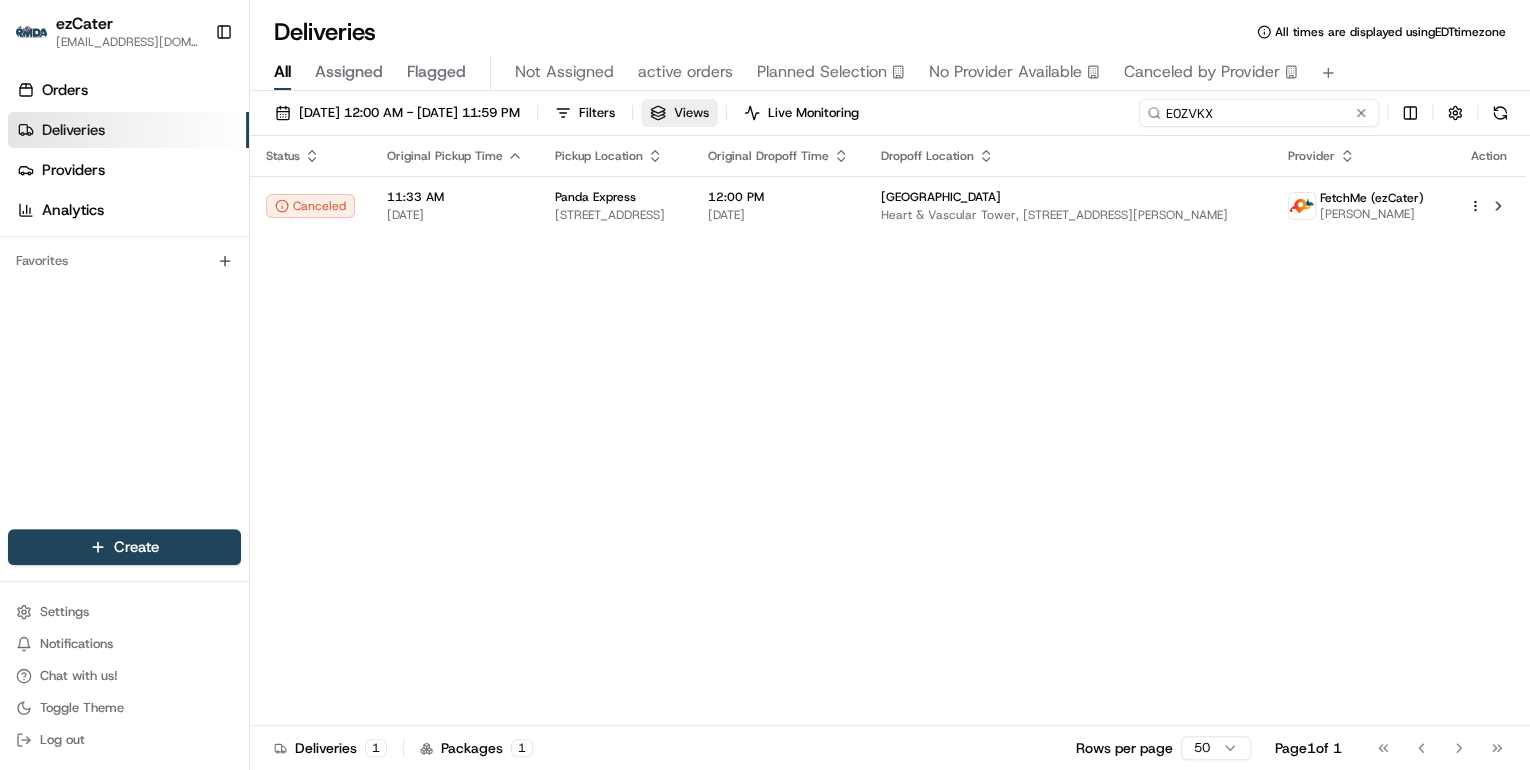 drag, startPoint x: 1282, startPoint y: 114, endPoint x: 779, endPoint y: 100, distance: 503.1948 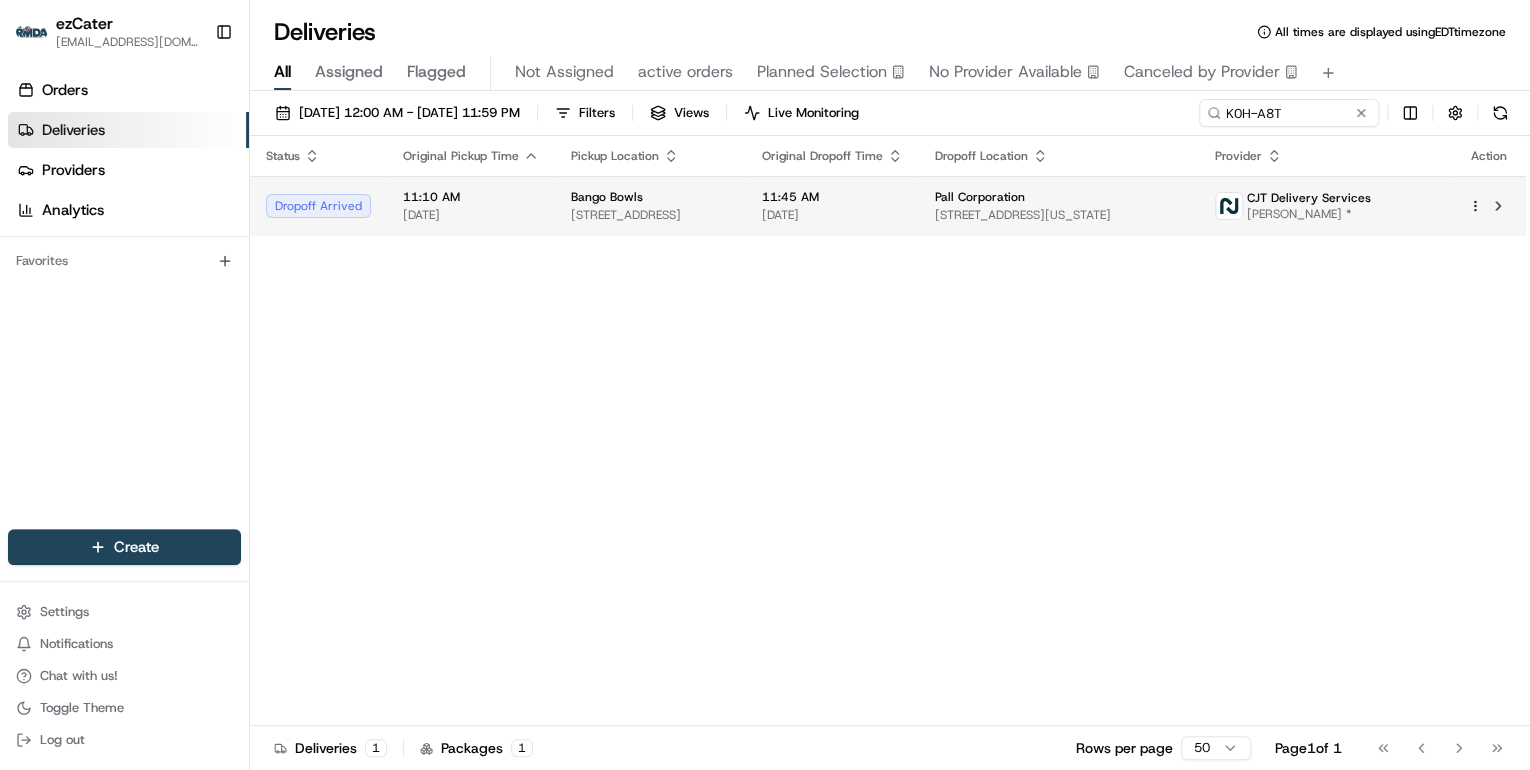 click on "Bango Bowls" at bounding box center (650, 197) 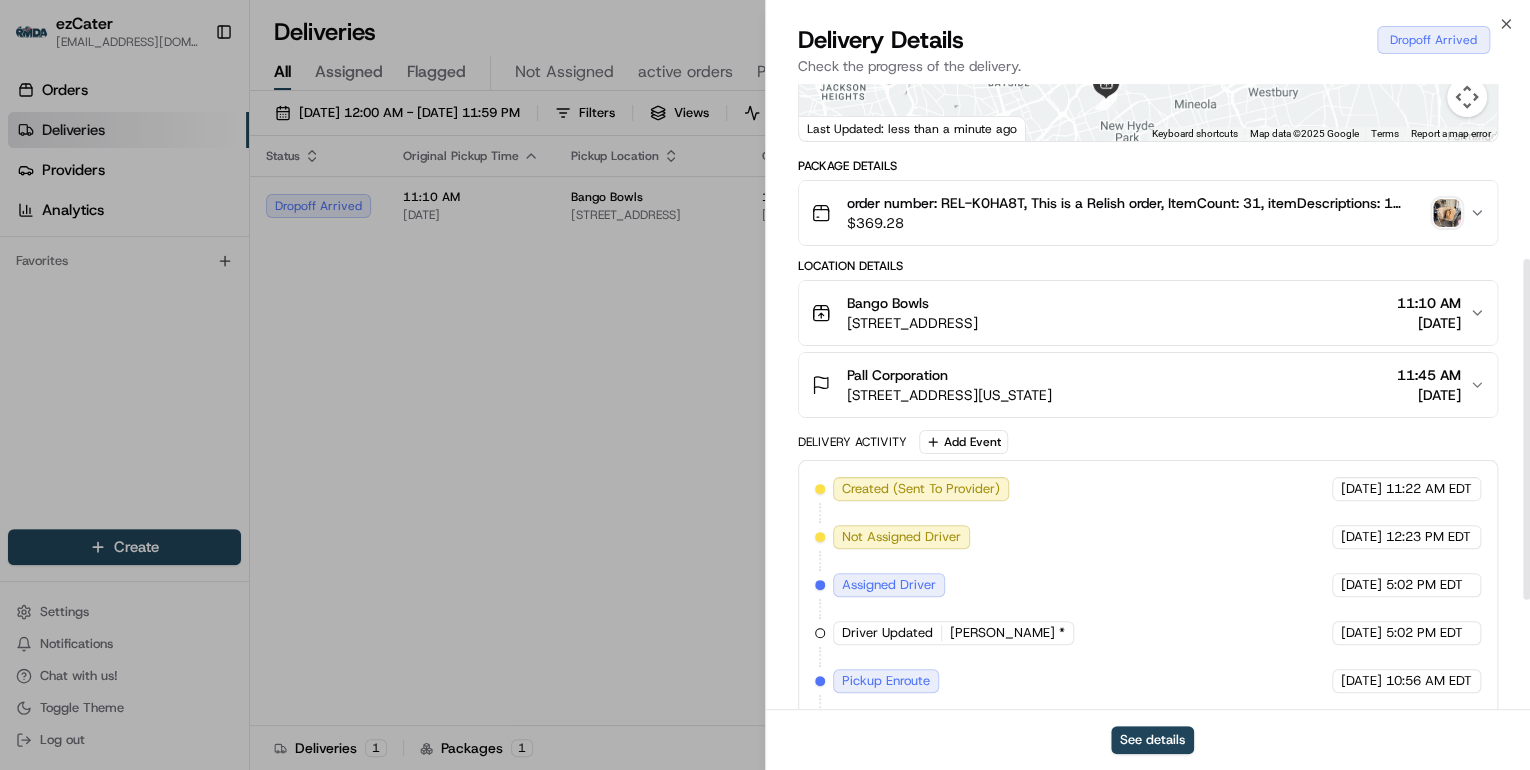 scroll, scrollTop: 520, scrollLeft: 0, axis: vertical 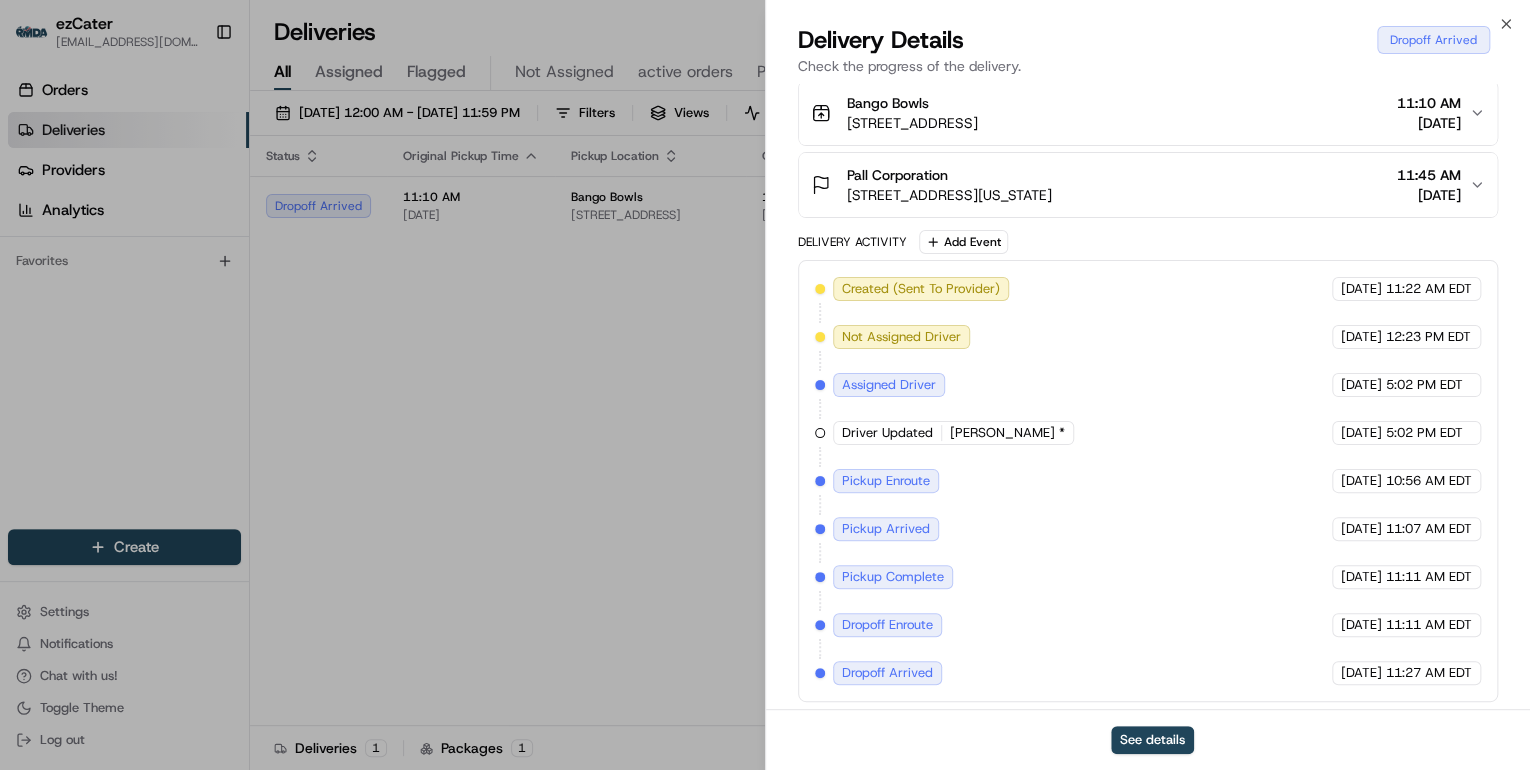 drag, startPoint x: 573, startPoint y: 484, endPoint x: 576, endPoint y: 474, distance: 10.440307 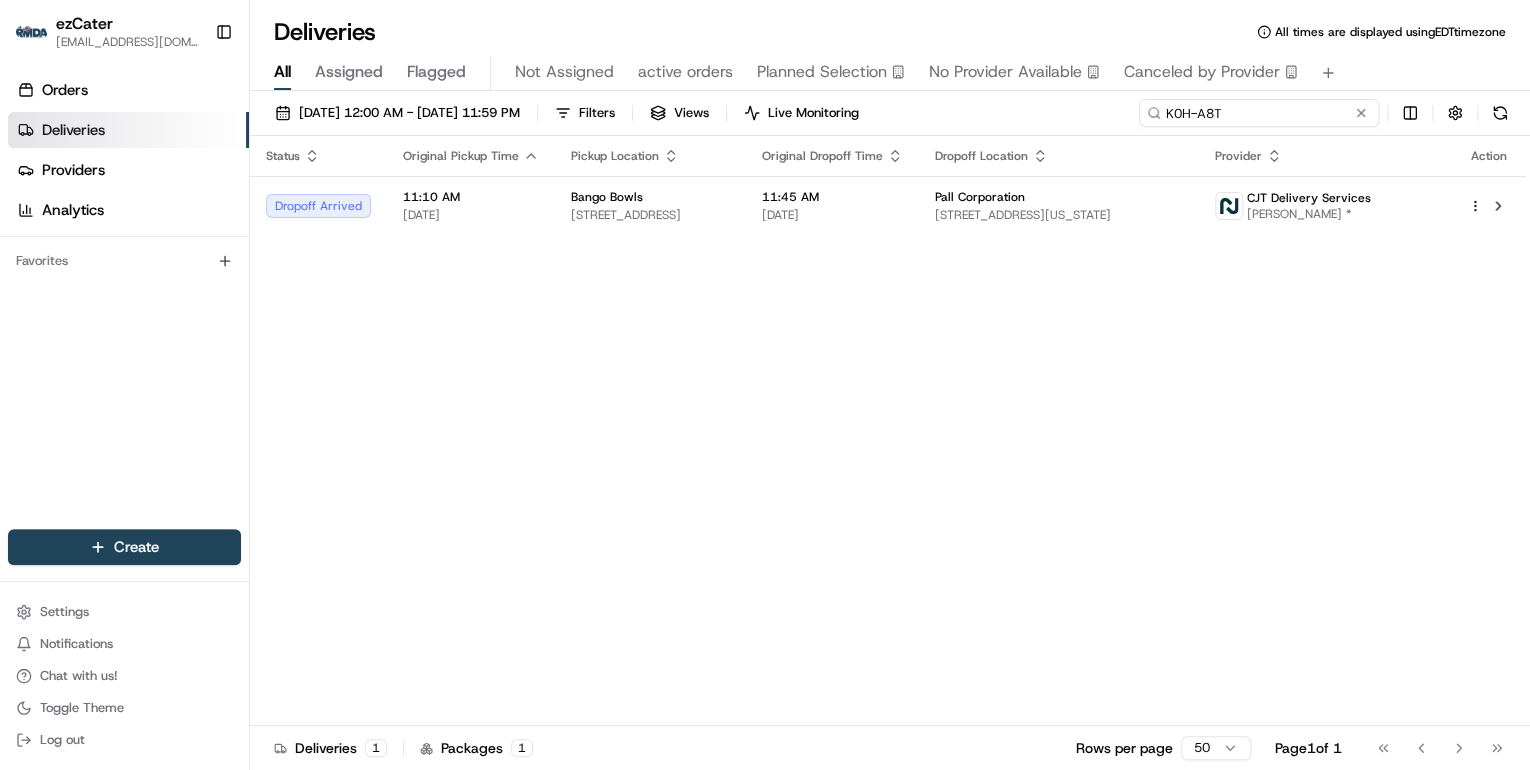 drag, startPoint x: 1287, startPoint y: 112, endPoint x: 796, endPoint y: 108, distance: 491.0163 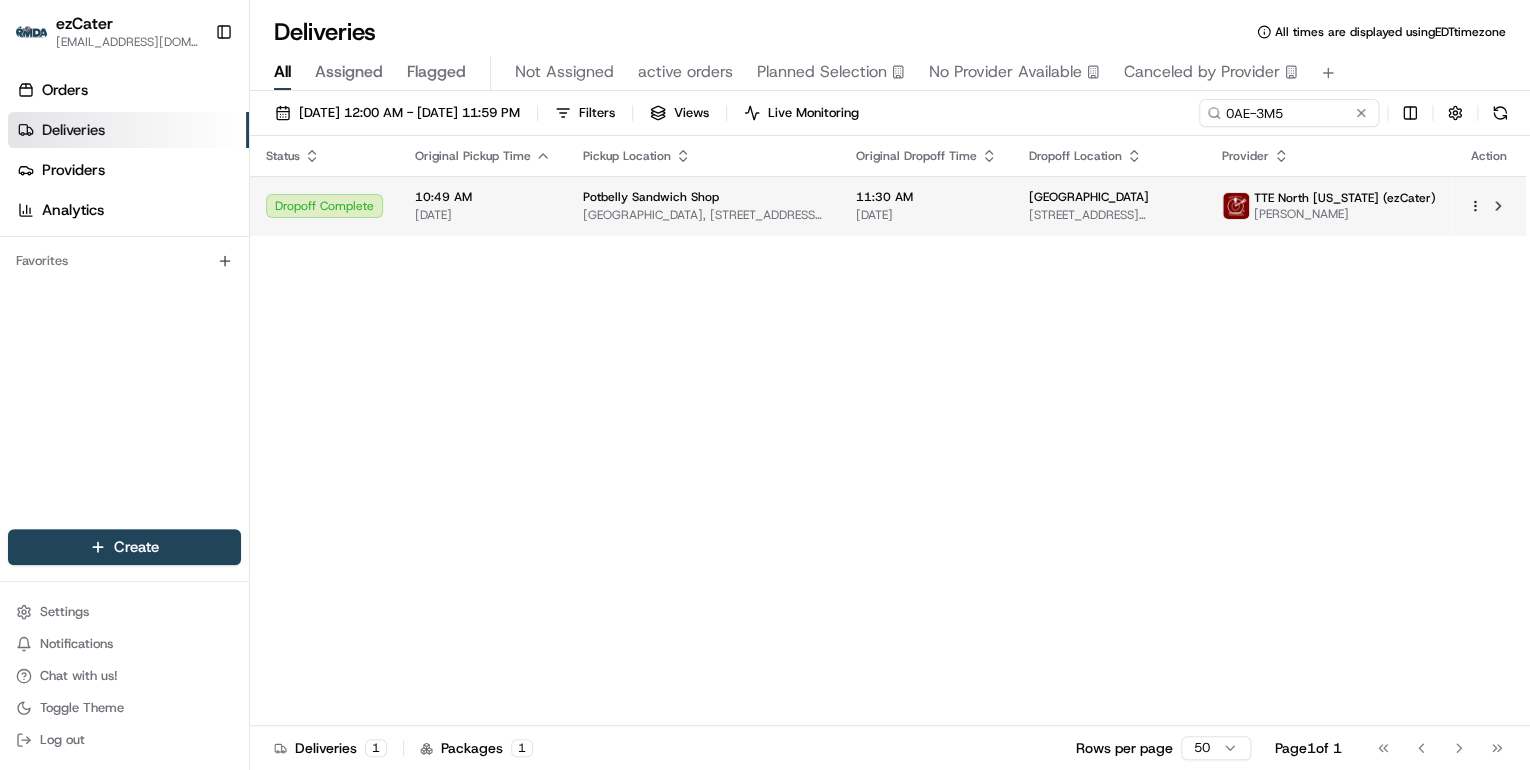 click on "Union Station, 50 Massachusetts Ave NE, Washington, DC 20002, USA" at bounding box center (703, 215) 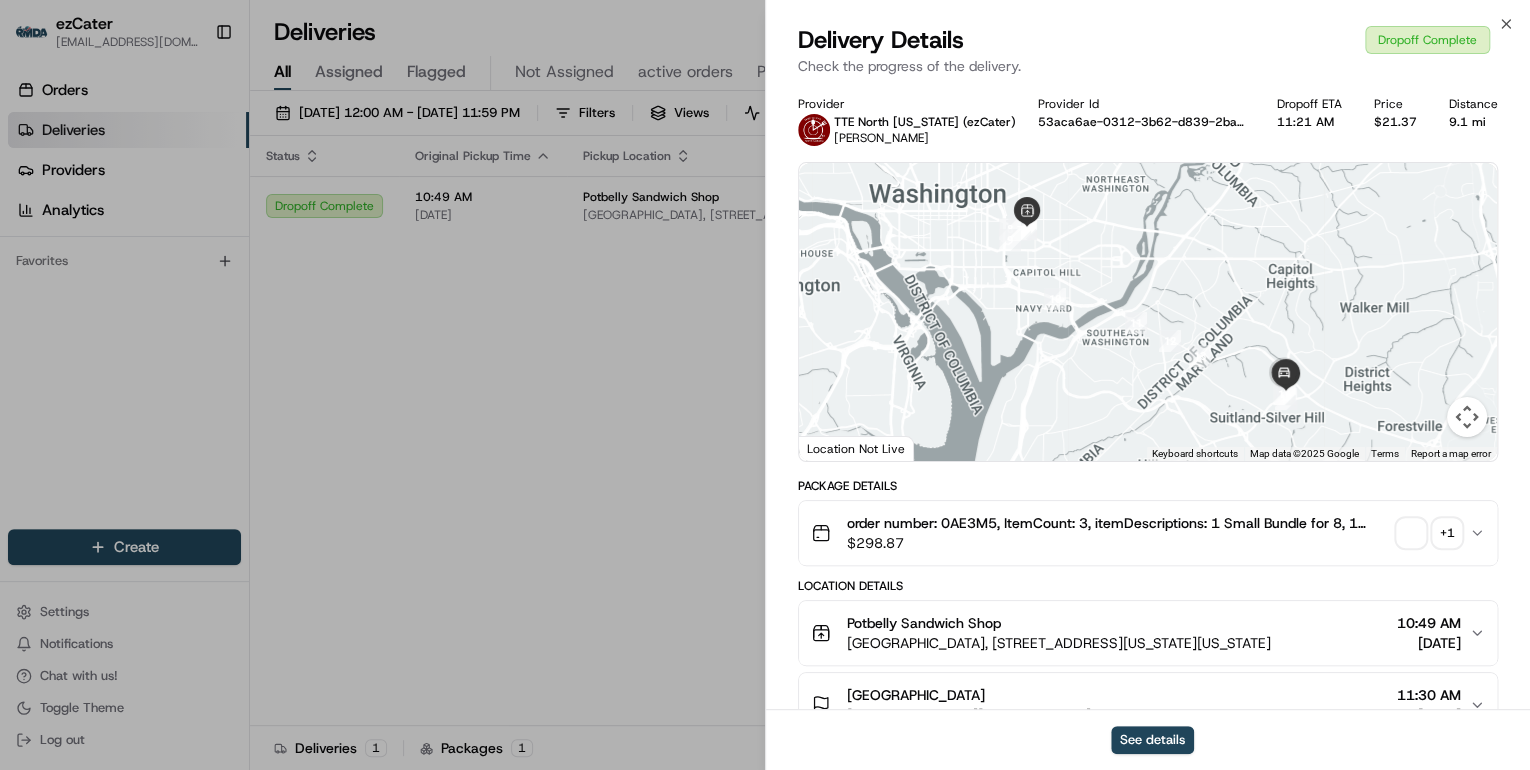 click on "+ 1" at bounding box center [1447, 533] 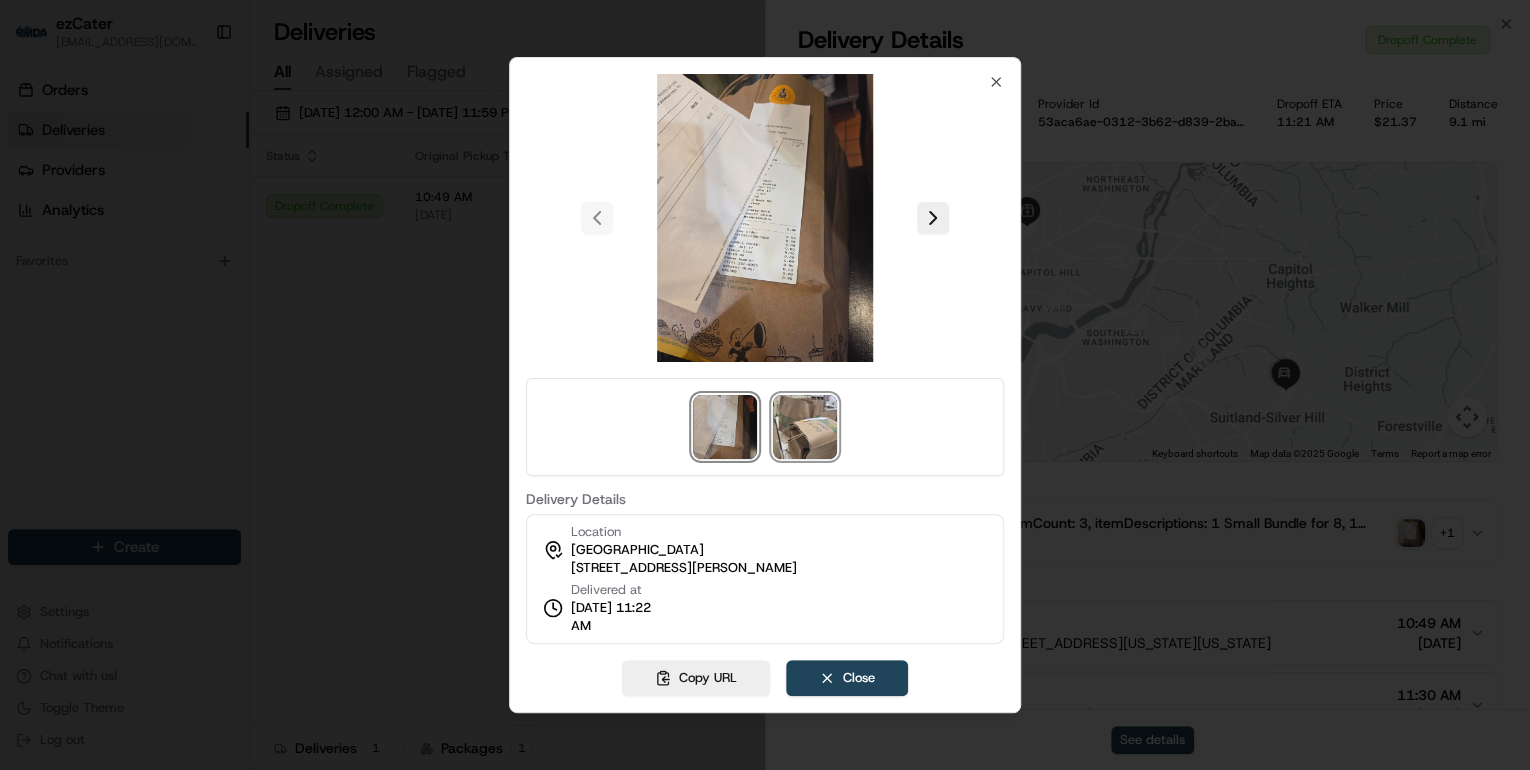 click at bounding box center [805, 427] 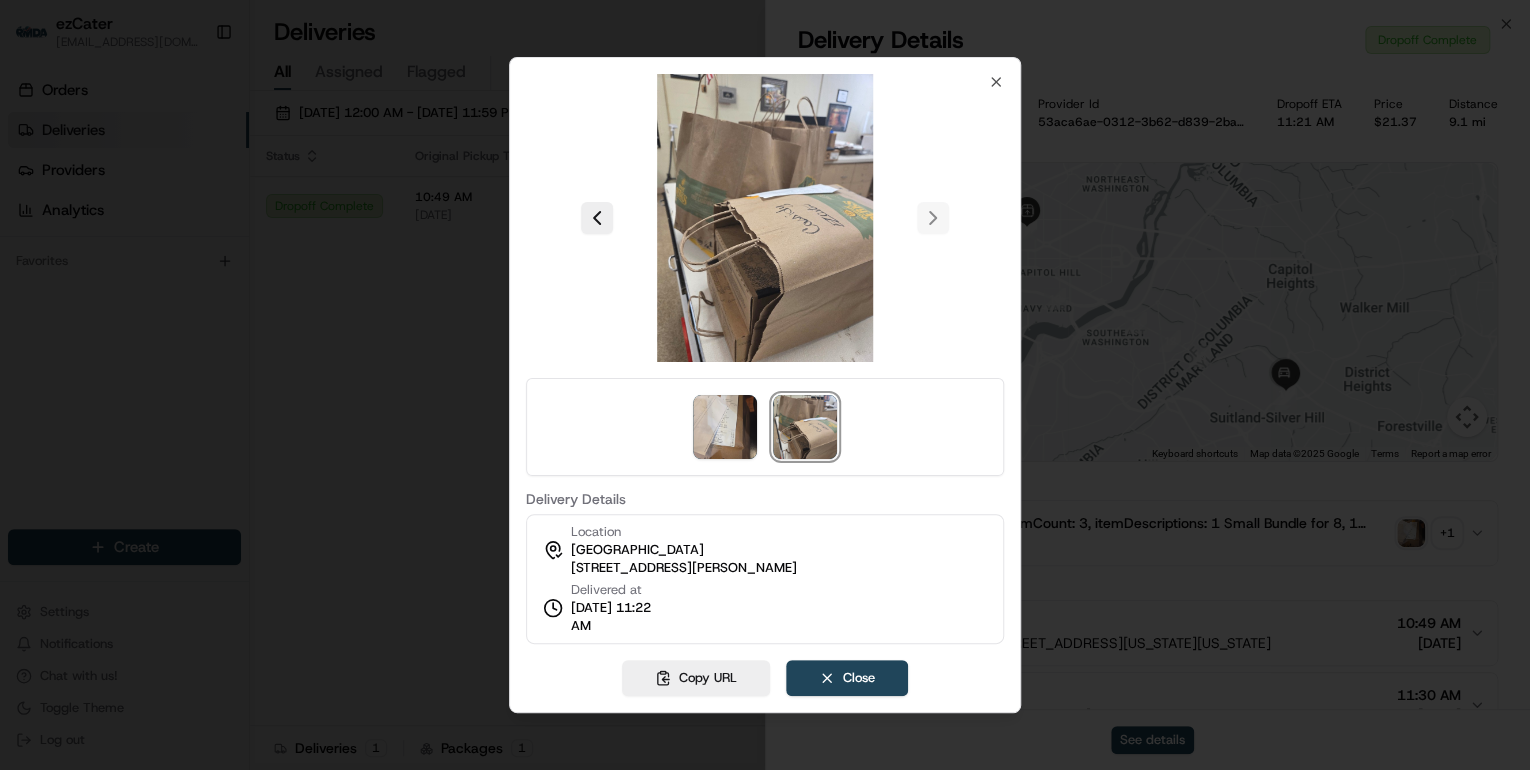 click at bounding box center [765, 385] 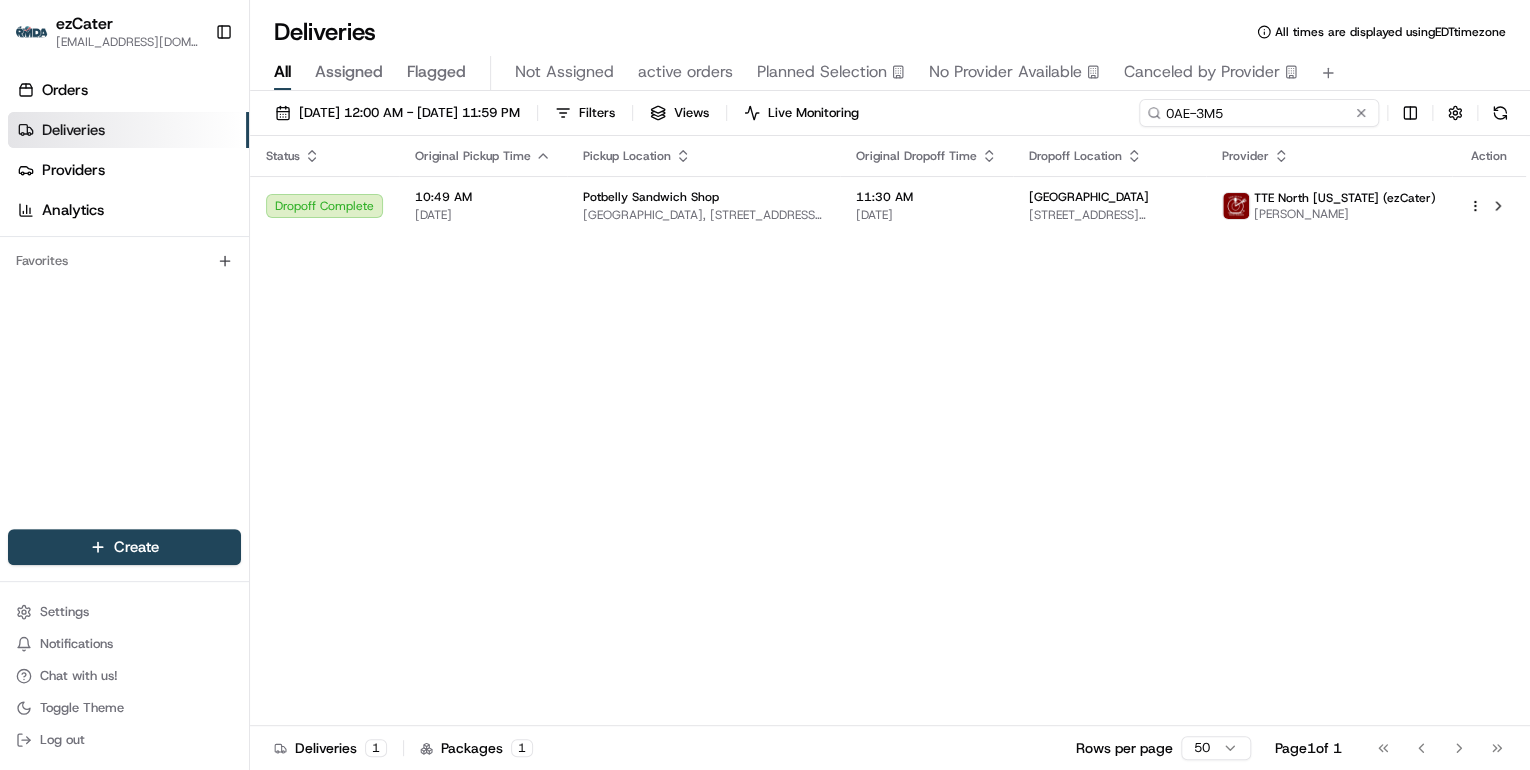 drag, startPoint x: 1284, startPoint y: 113, endPoint x: 676, endPoint y: 142, distance: 608.6912 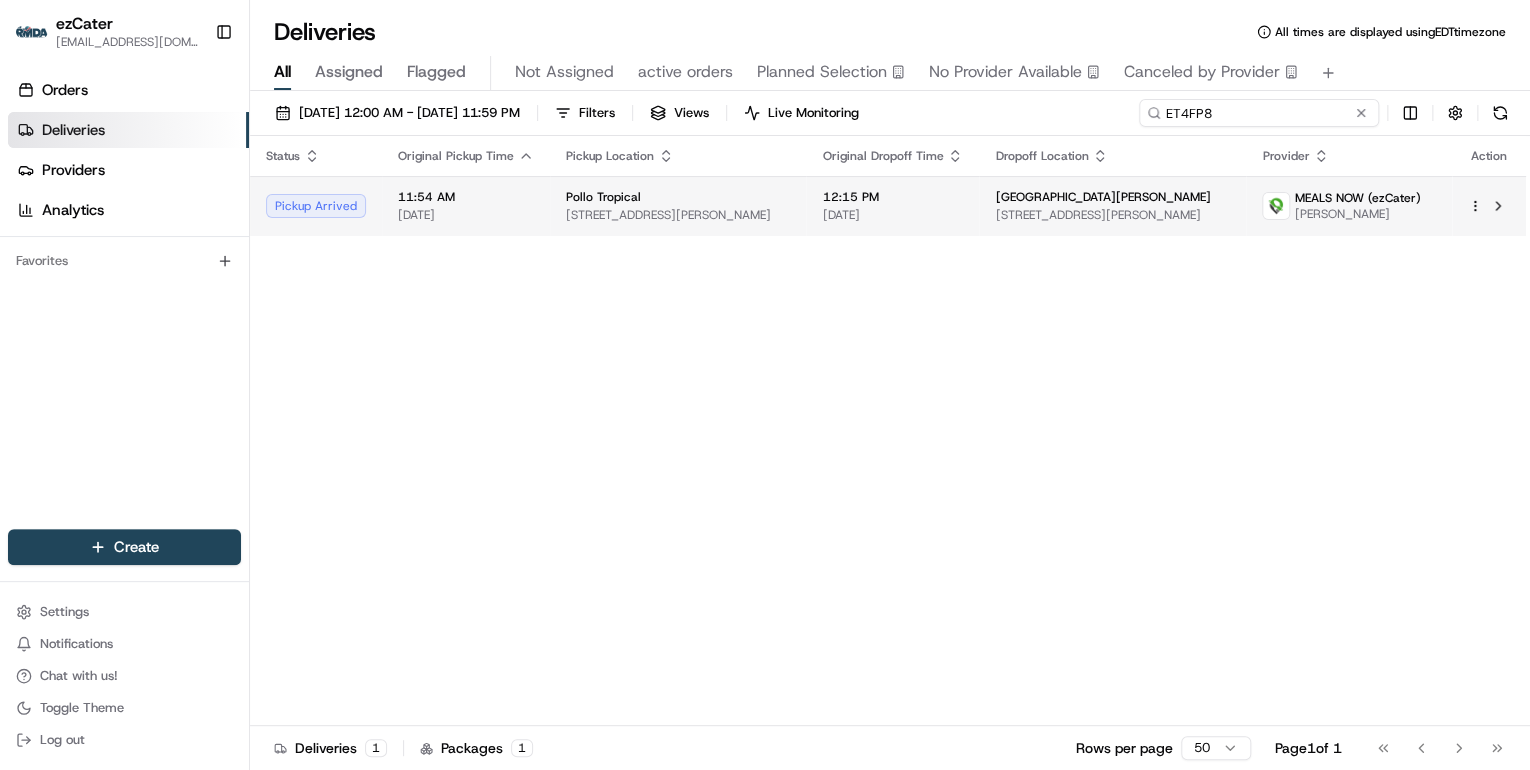 type on "ET4FP8" 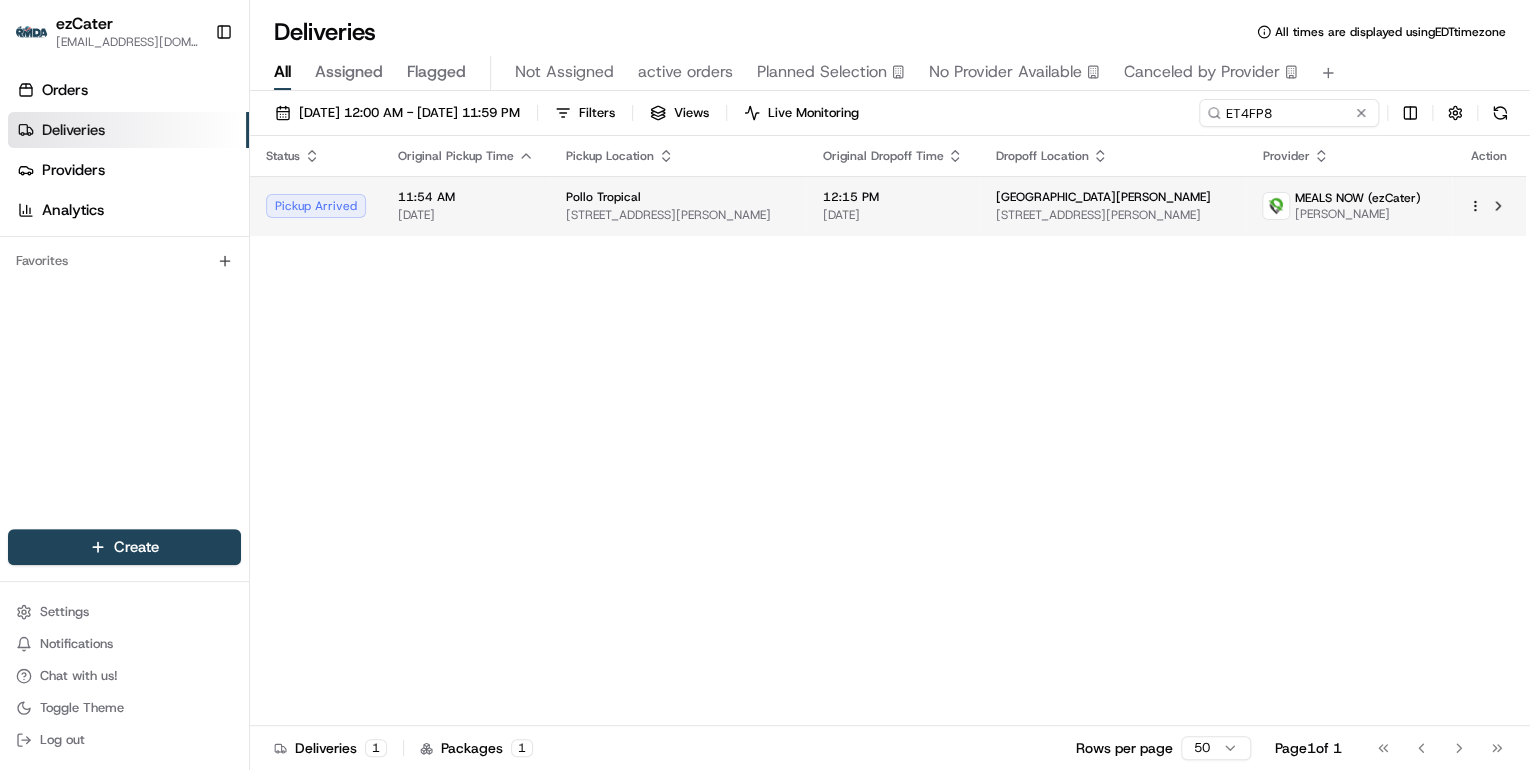 click on "Pollo Tropical" at bounding box center (678, 197) 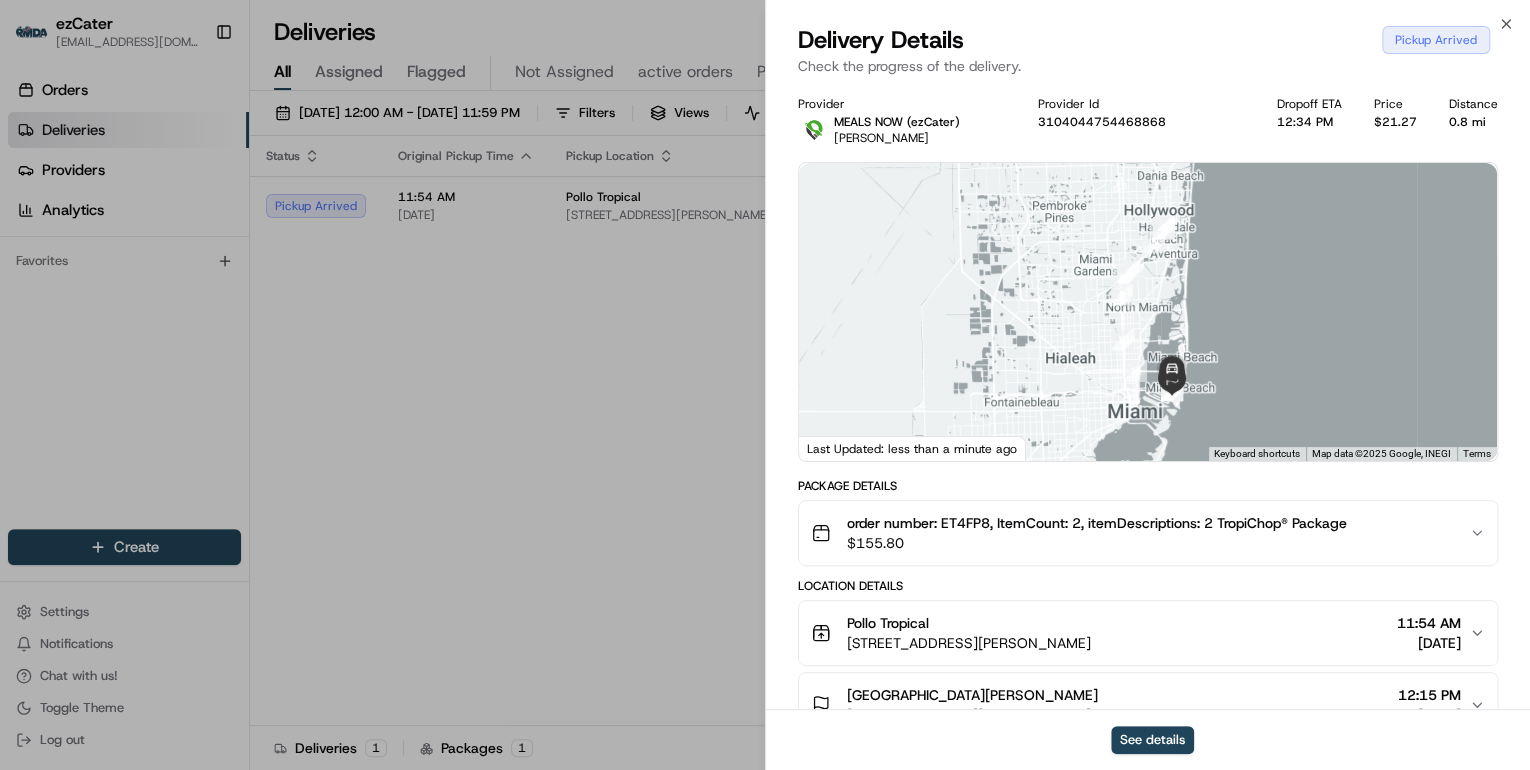scroll, scrollTop: 240, scrollLeft: 0, axis: vertical 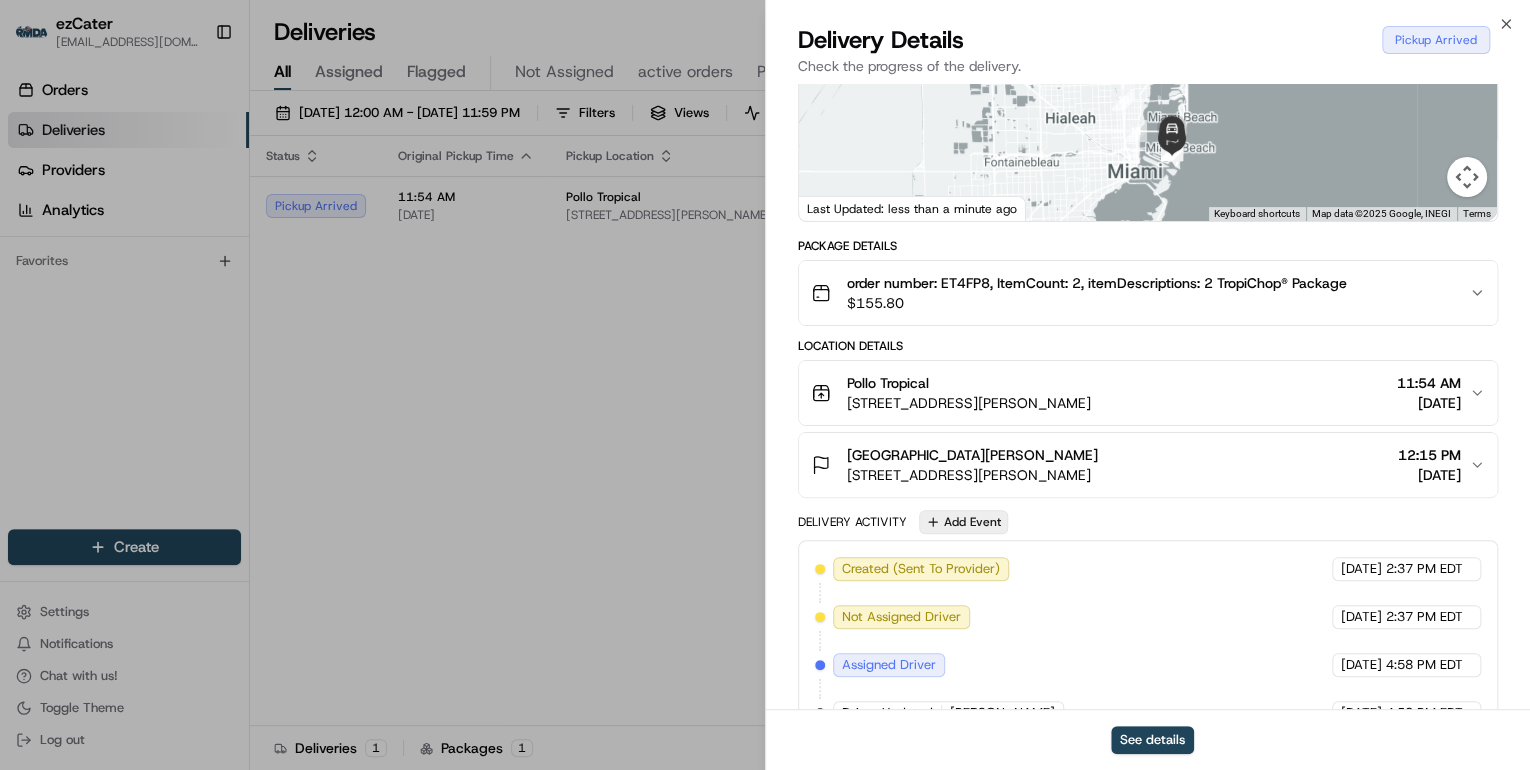 click on "Add Event" at bounding box center (963, 522) 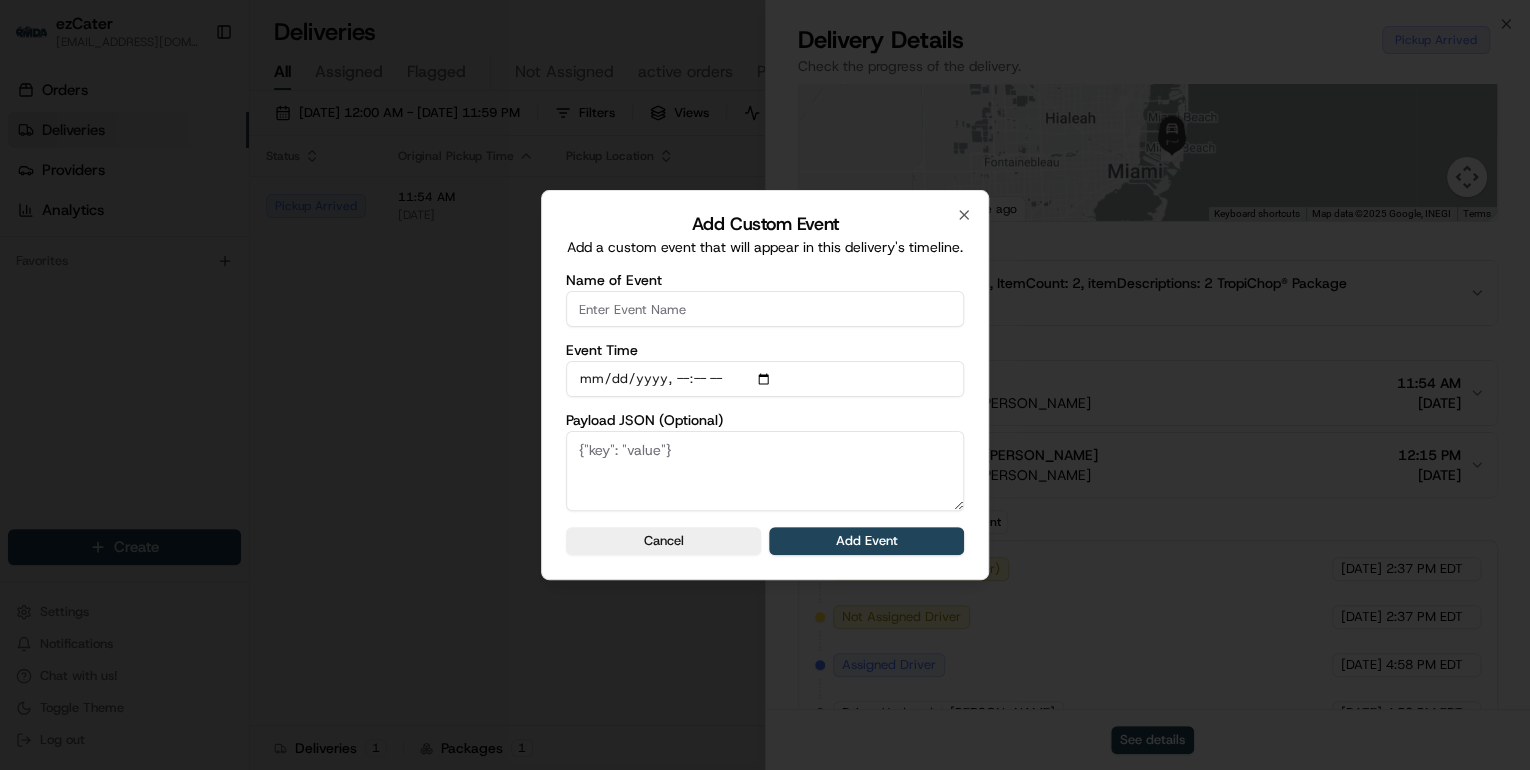 click on "Name of Event" at bounding box center (765, 309) 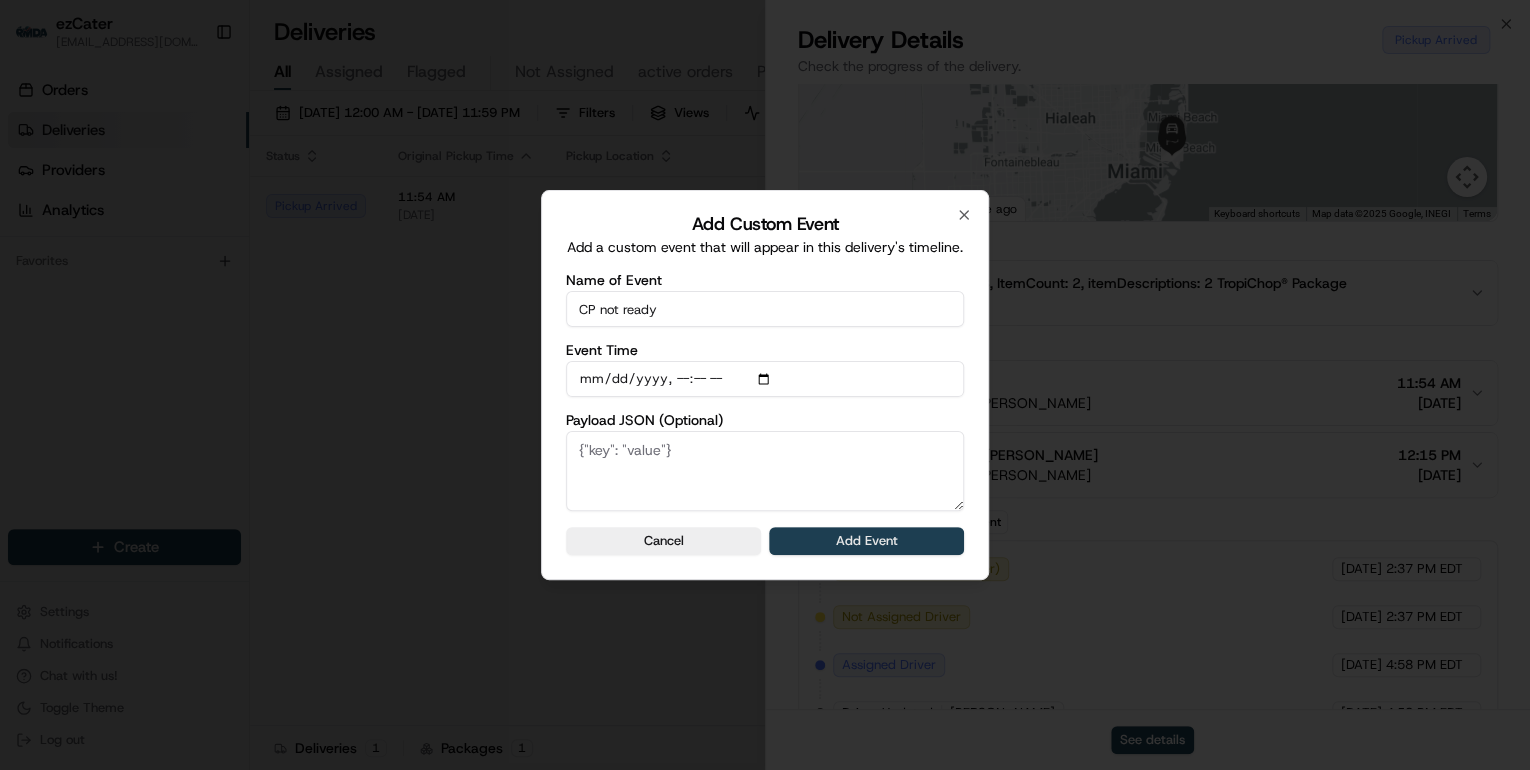 click on "Add Event" at bounding box center [866, 541] 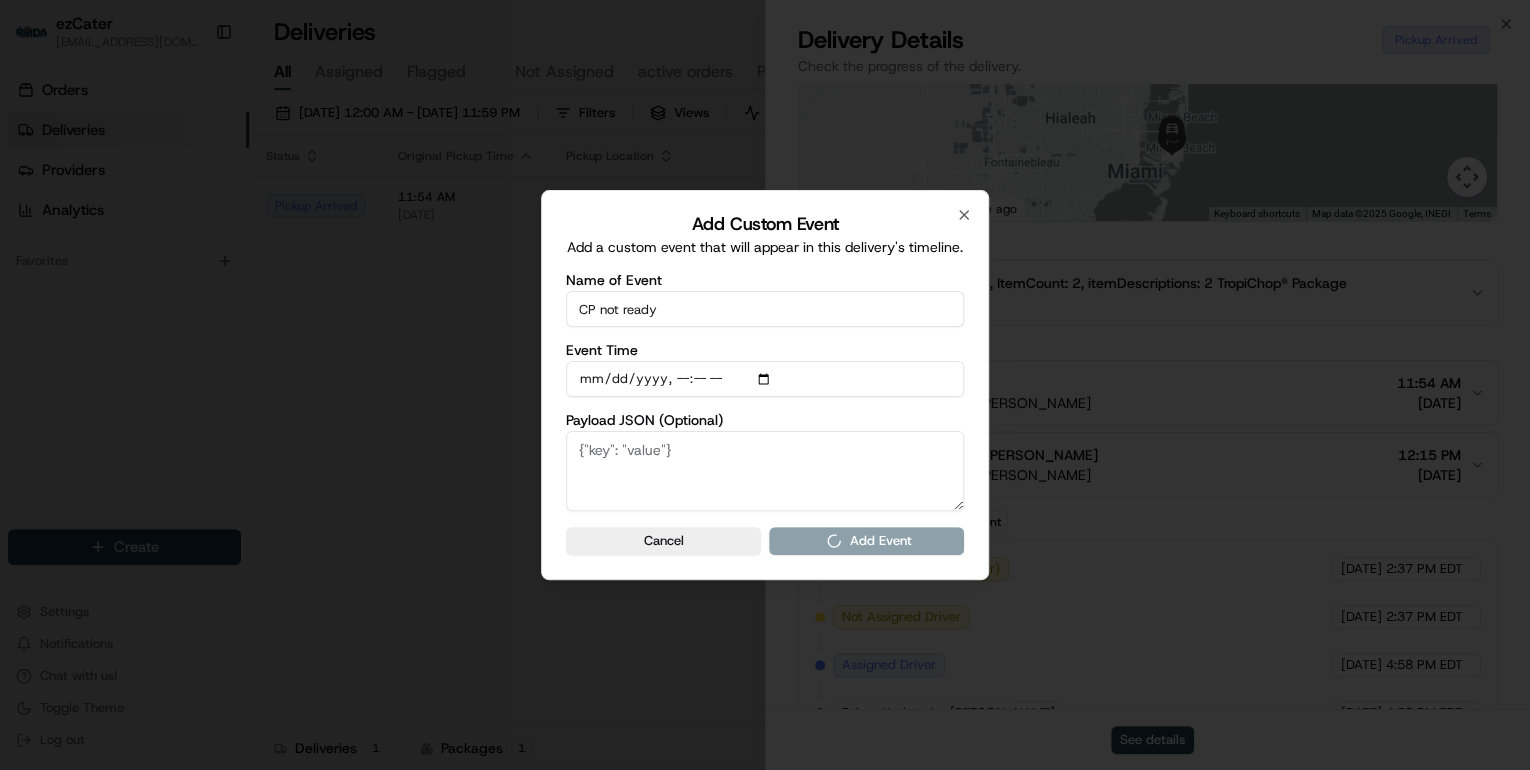 type 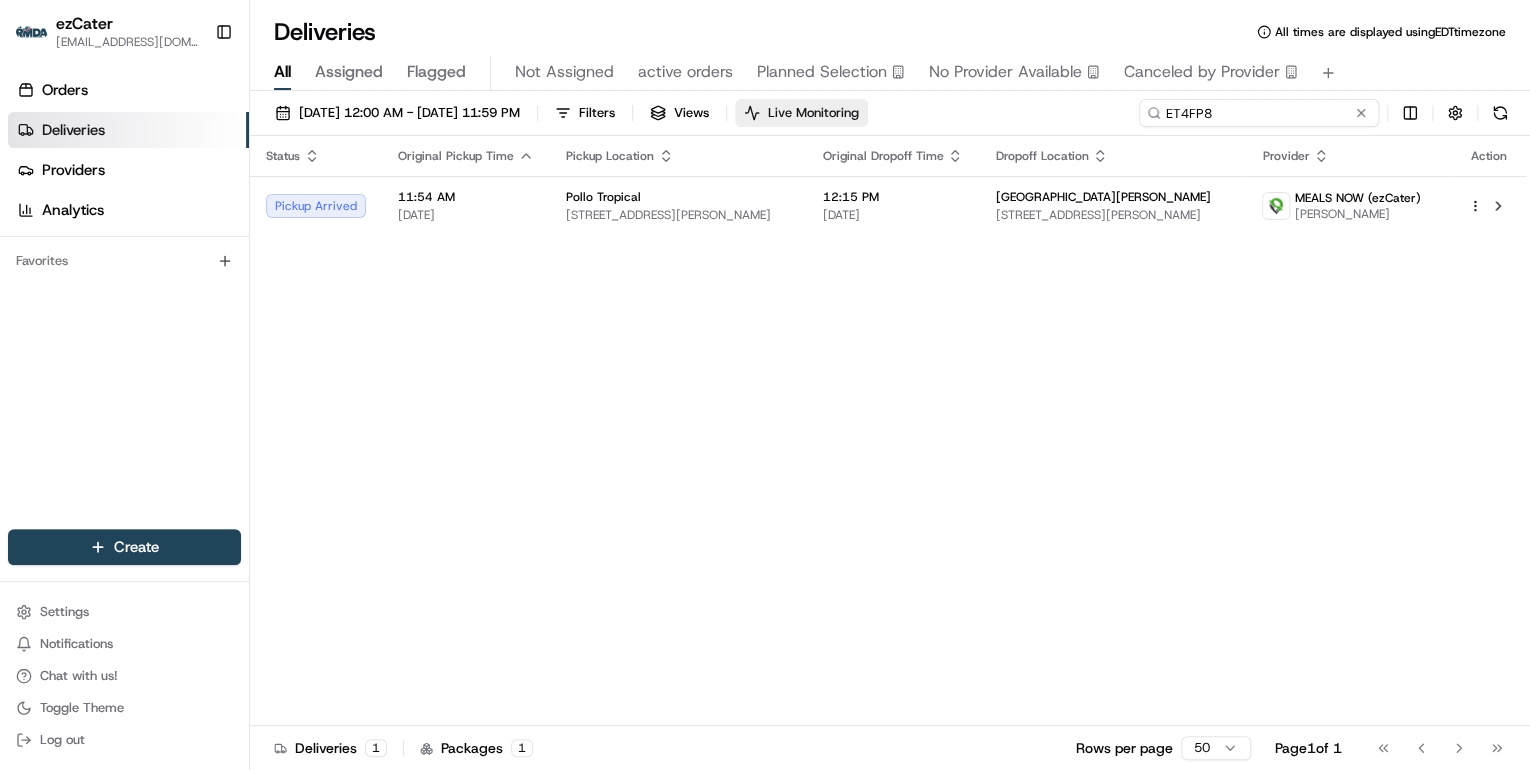 drag, startPoint x: 1276, startPoint y: 112, endPoint x: 840, endPoint y: 125, distance: 436.19376 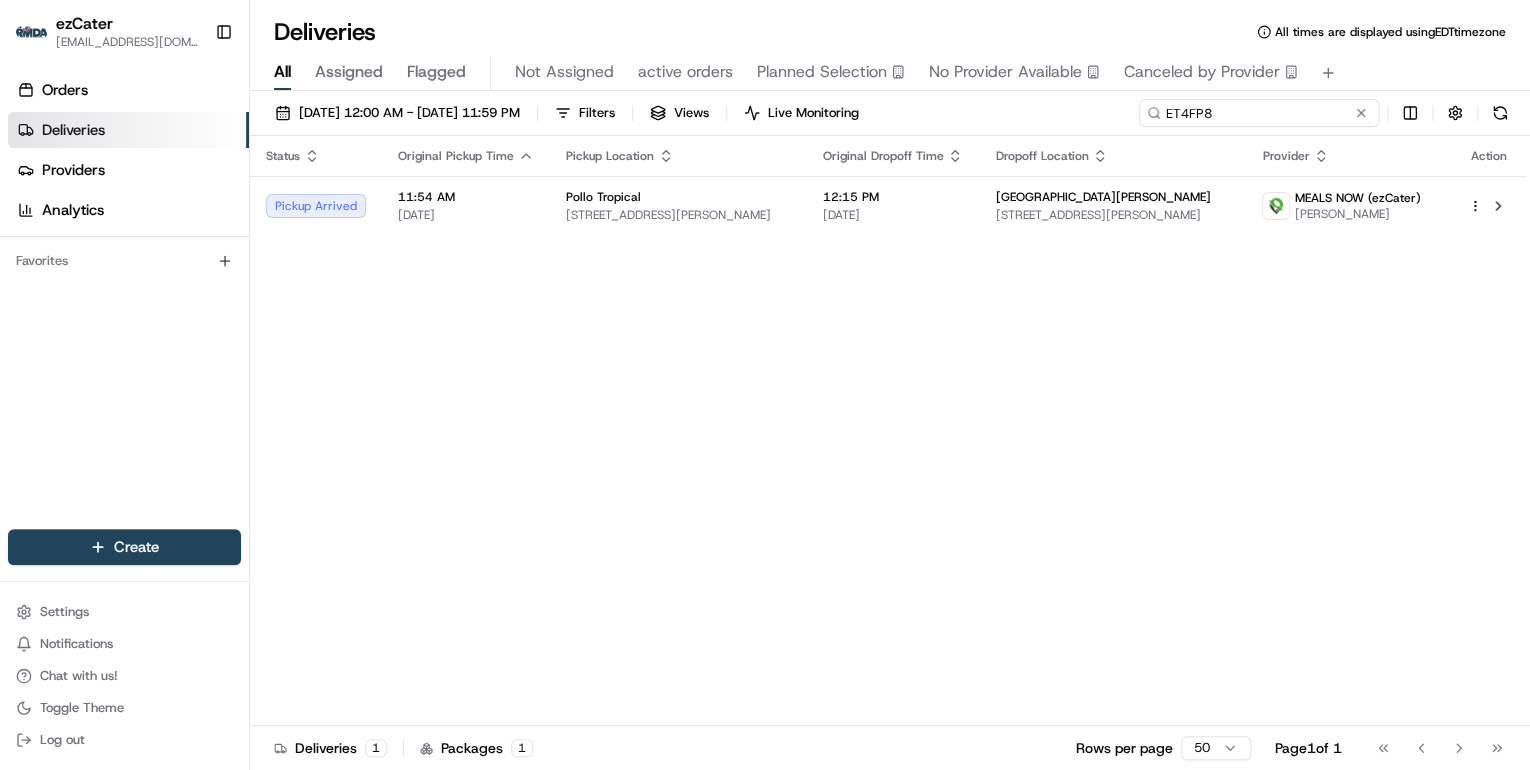 paste on "9WR6E1" 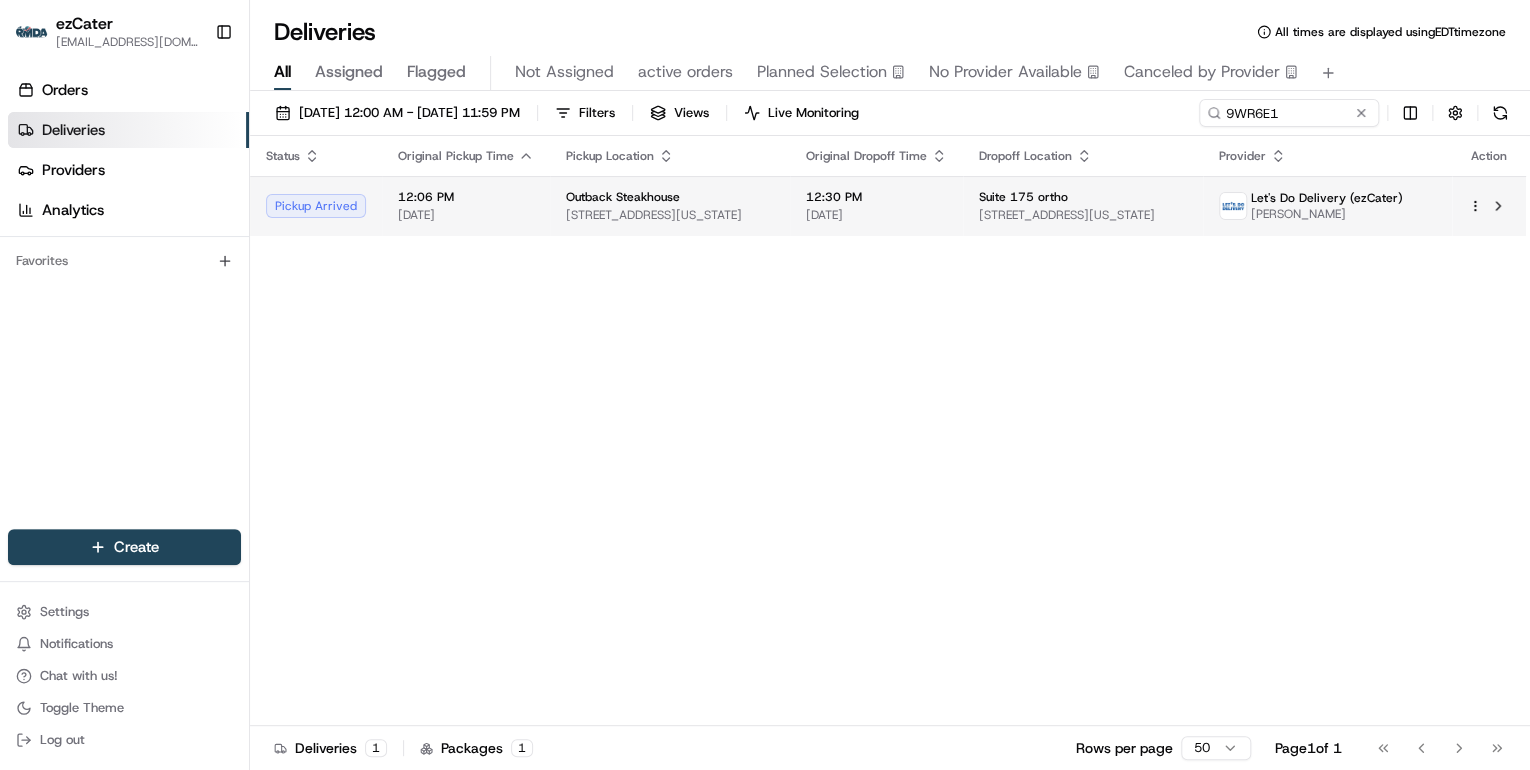 click on "2701 E Central Texas Expy, Killeen, TX 76543, USA" at bounding box center (670, 215) 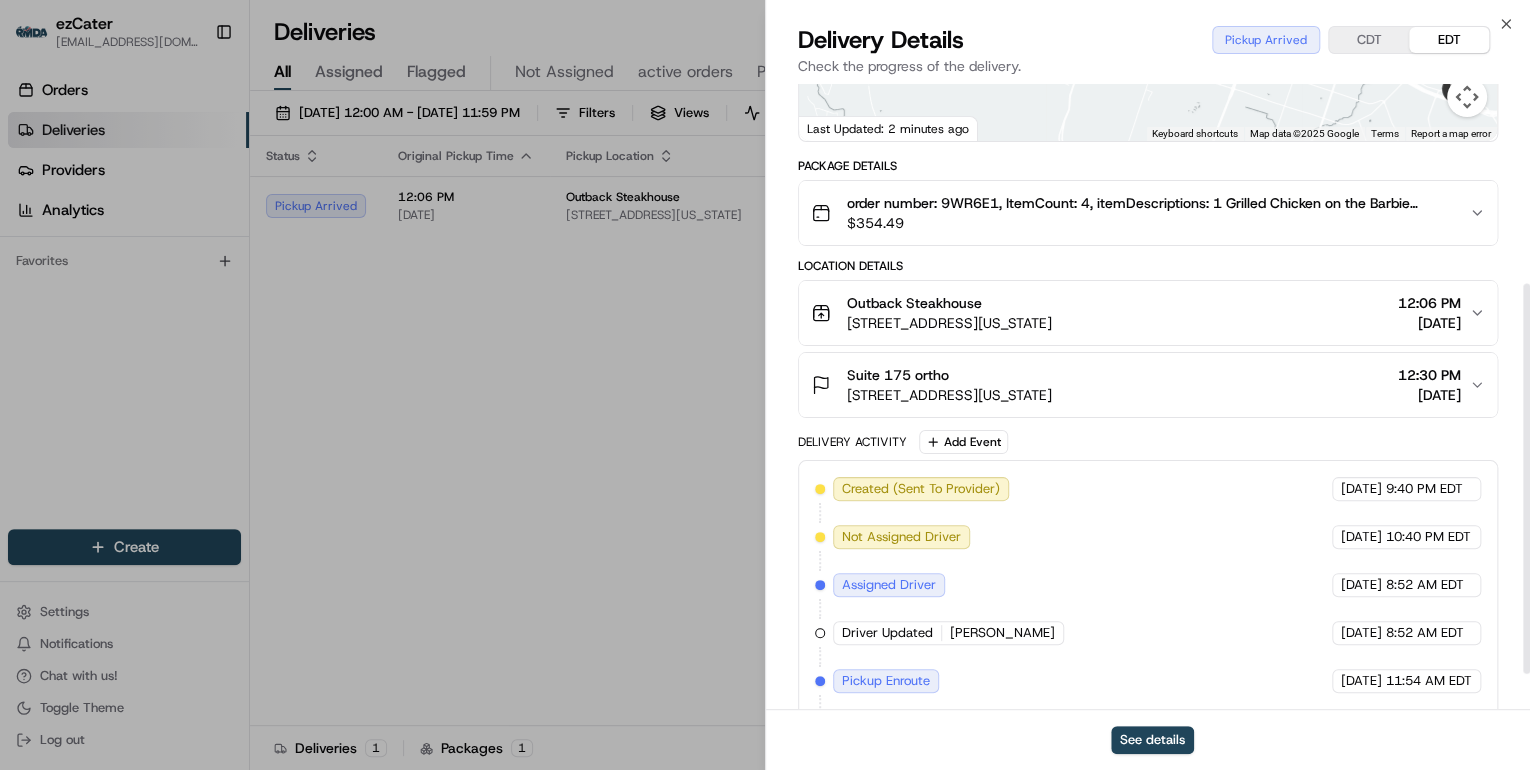 scroll, scrollTop: 377, scrollLeft: 0, axis: vertical 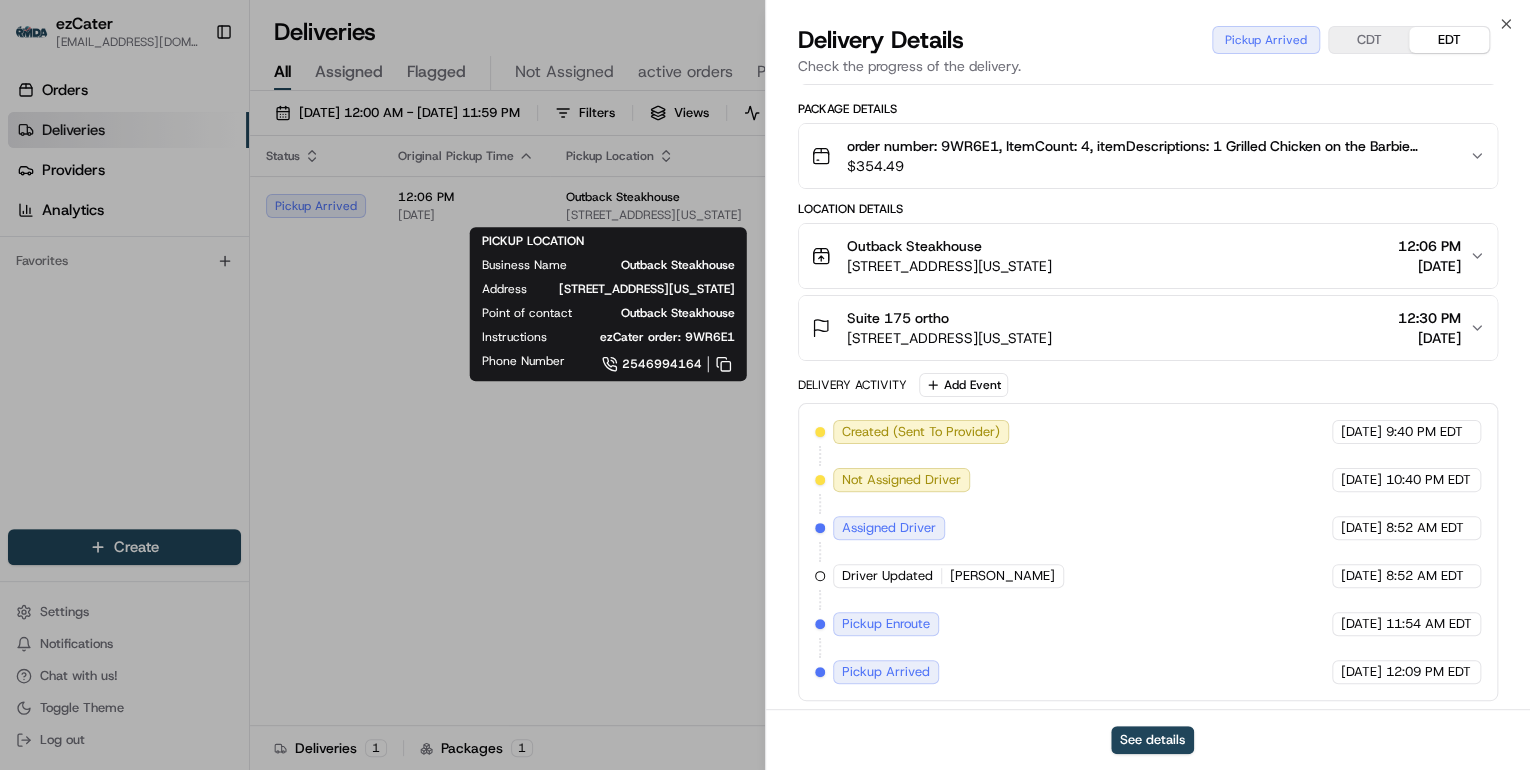 click on "Outback Steakhouse 2701 E Central Texas Expy, Killeen, TX 76543, USA 12:06 PM 07/17/2025" at bounding box center (1140, 256) 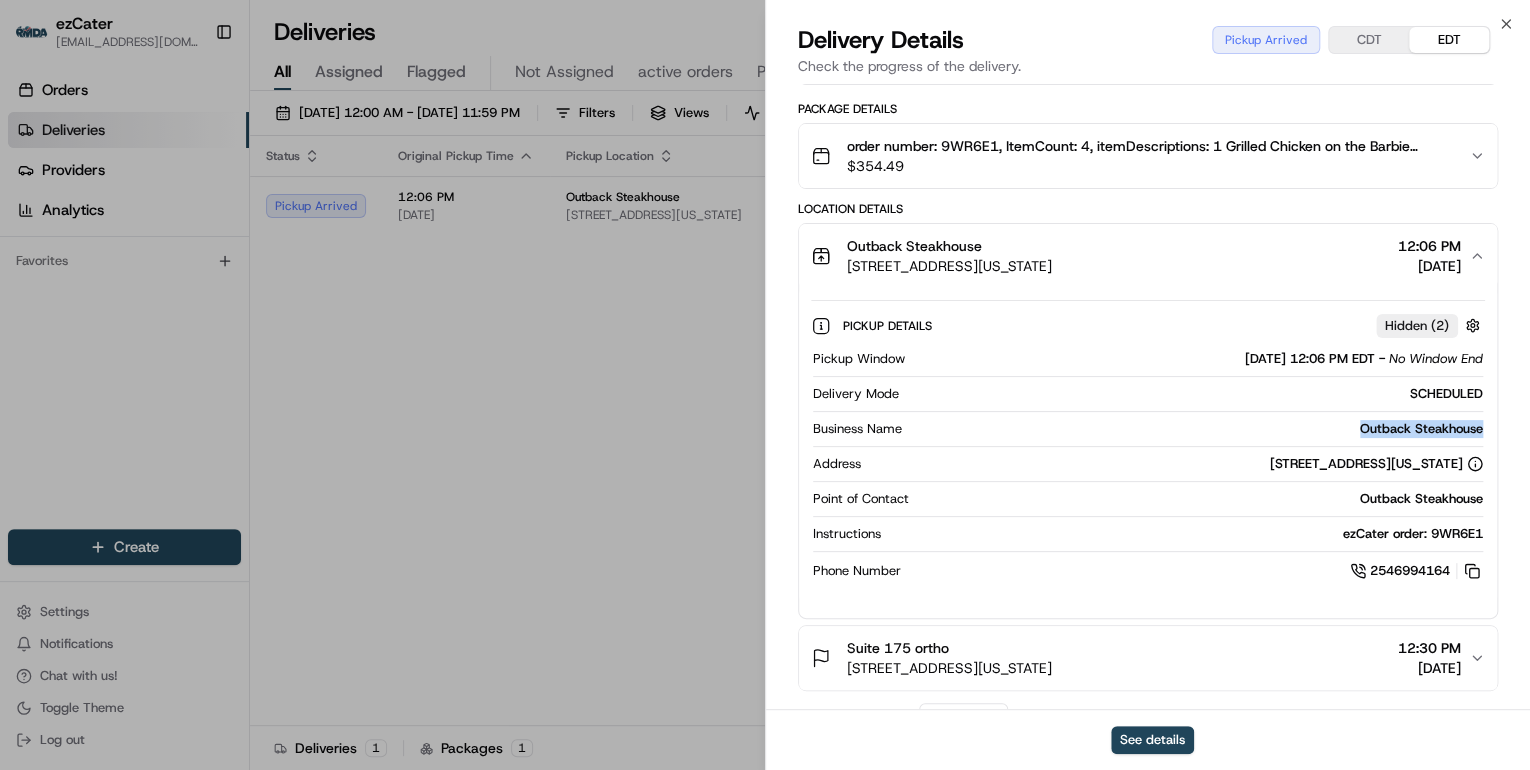 drag, startPoint x: 1492, startPoint y: 423, endPoint x: 1322, endPoint y: 429, distance: 170.10585 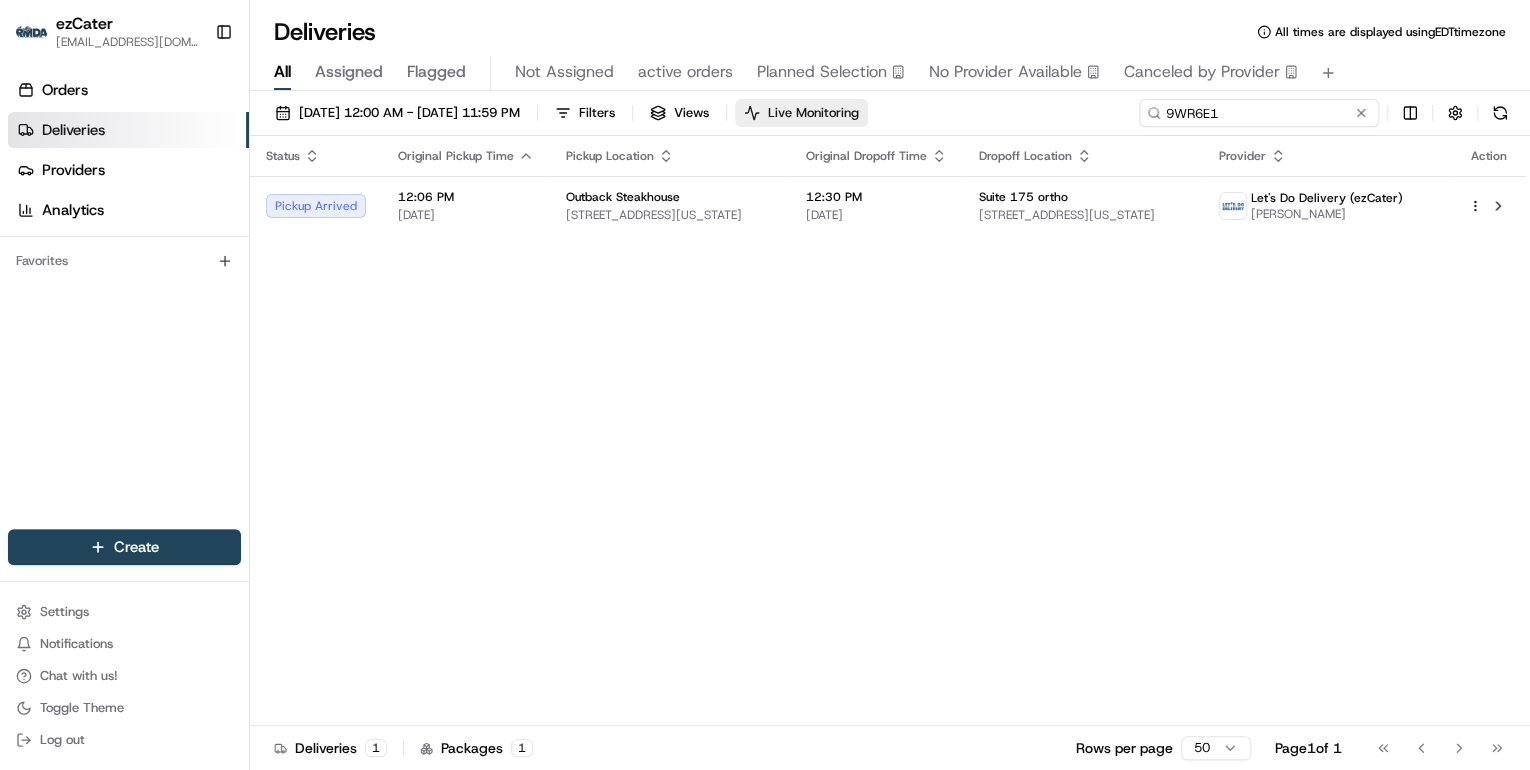 drag, startPoint x: 1288, startPoint y: 117, endPoint x: 827, endPoint y: 117, distance: 461 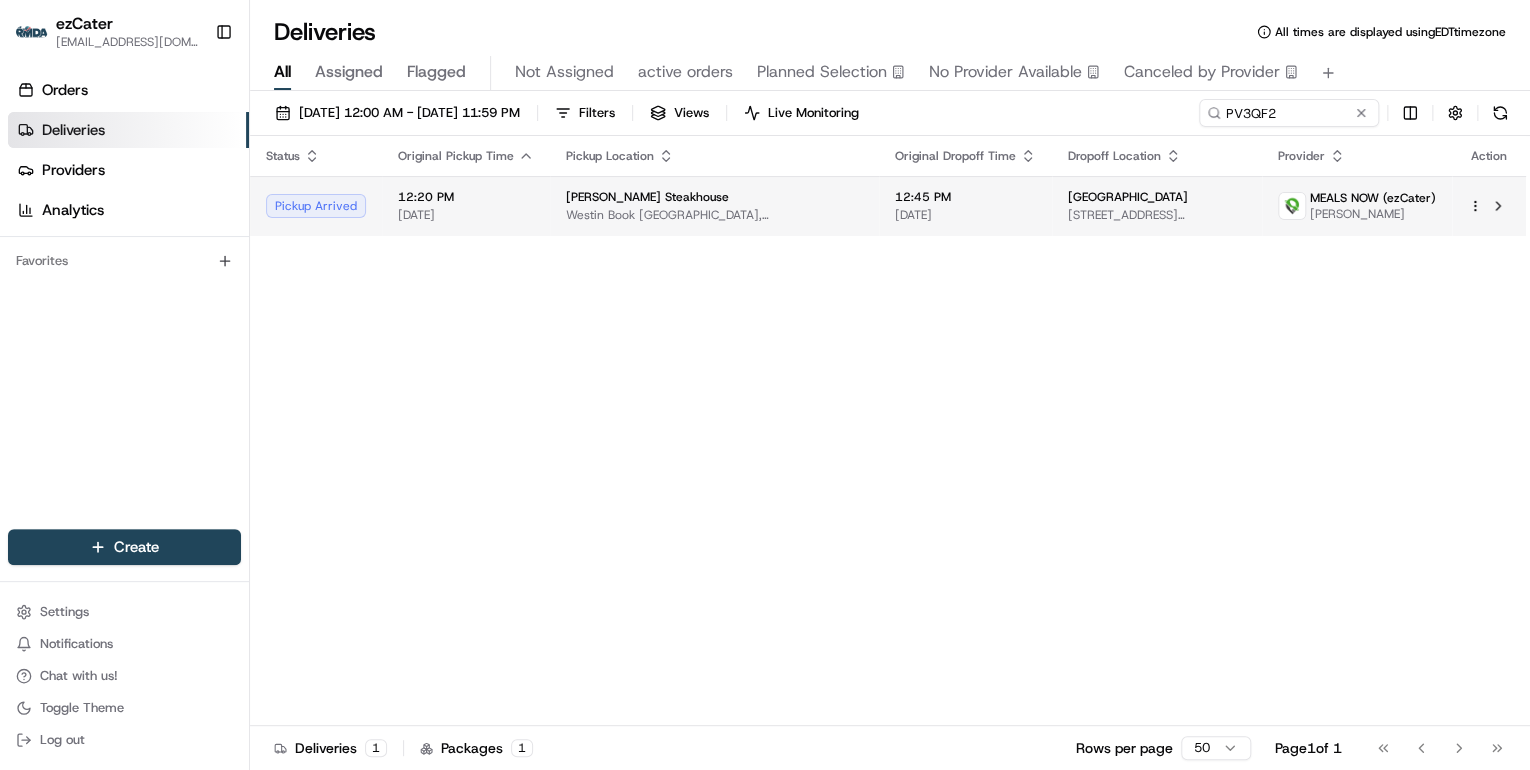 click on "Westin Book Cadillac Hotel, 1128 Washington Blvd, Detroit, MI 48226, USA" at bounding box center (714, 215) 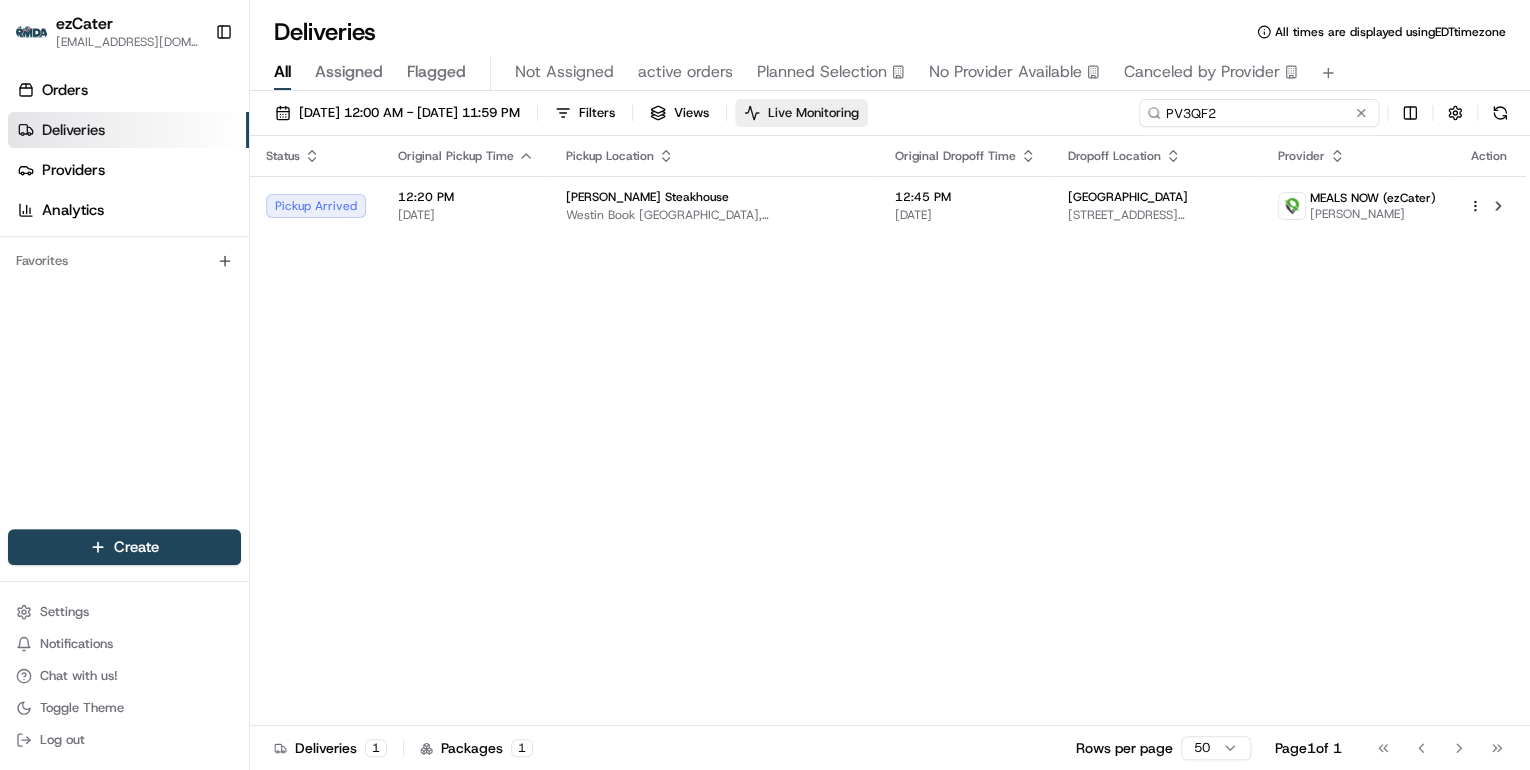 drag, startPoint x: 1210, startPoint y: 114, endPoint x: 856, endPoint y: 124, distance: 354.1412 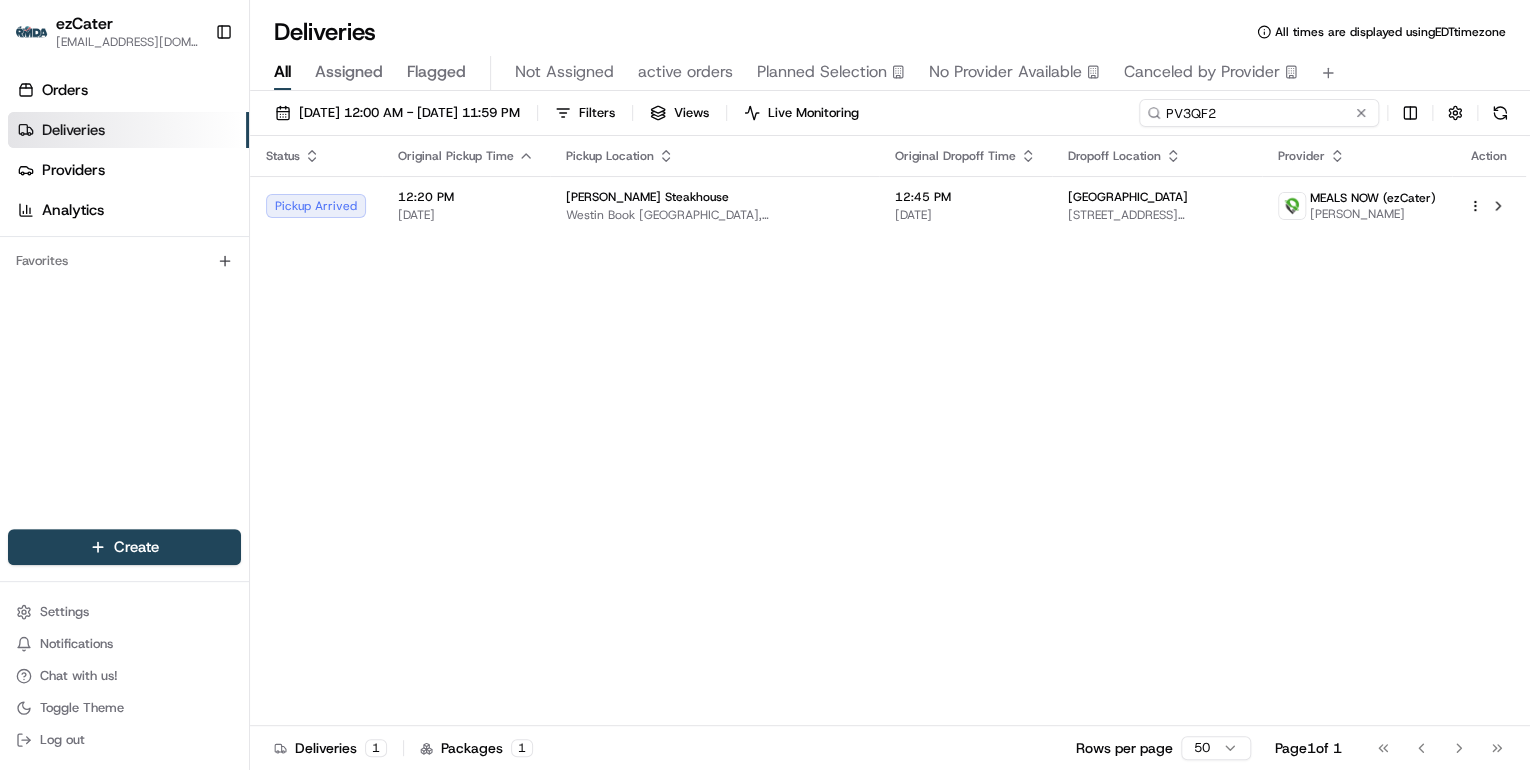 paste on "478-M9R" 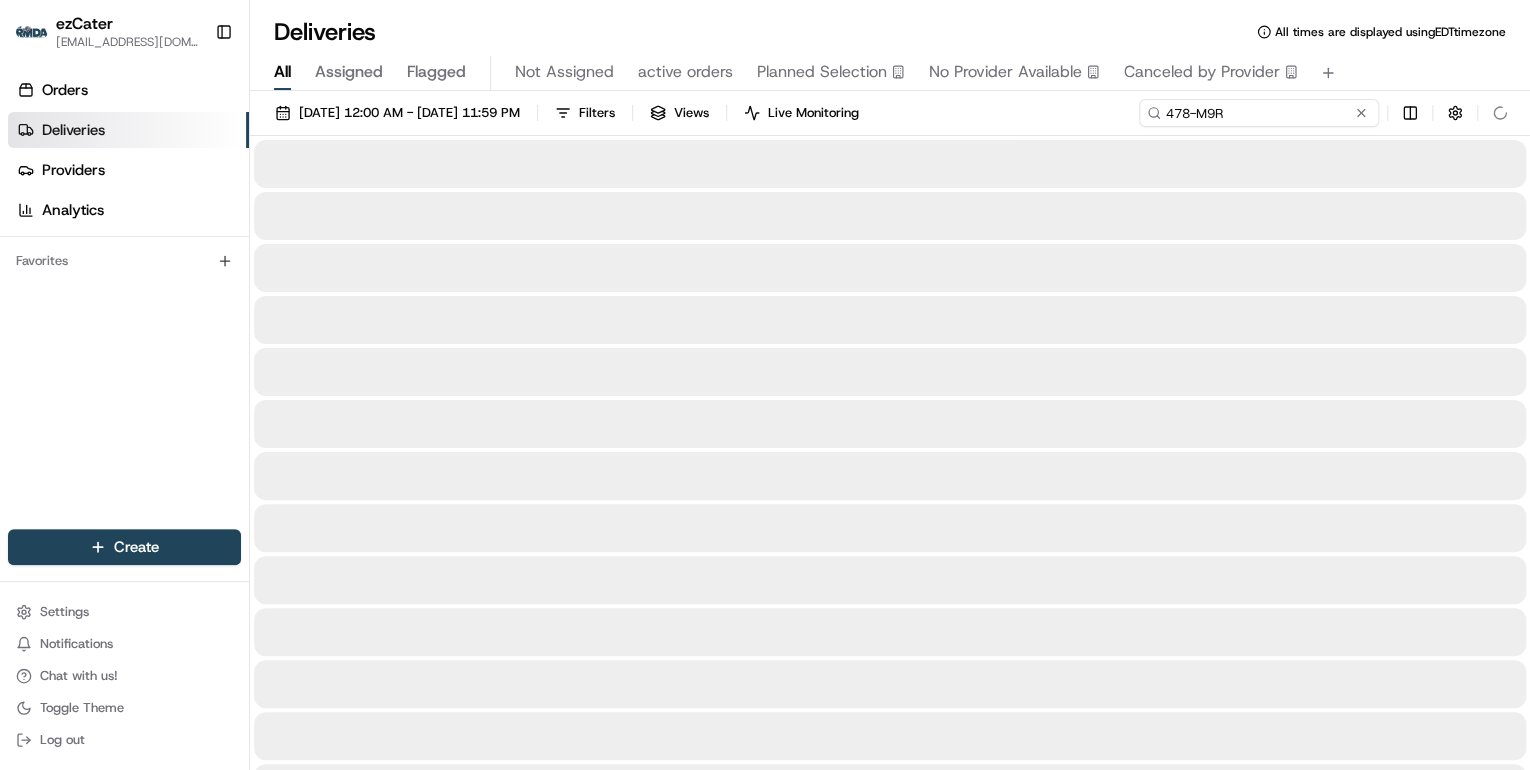 type on "478-M9R" 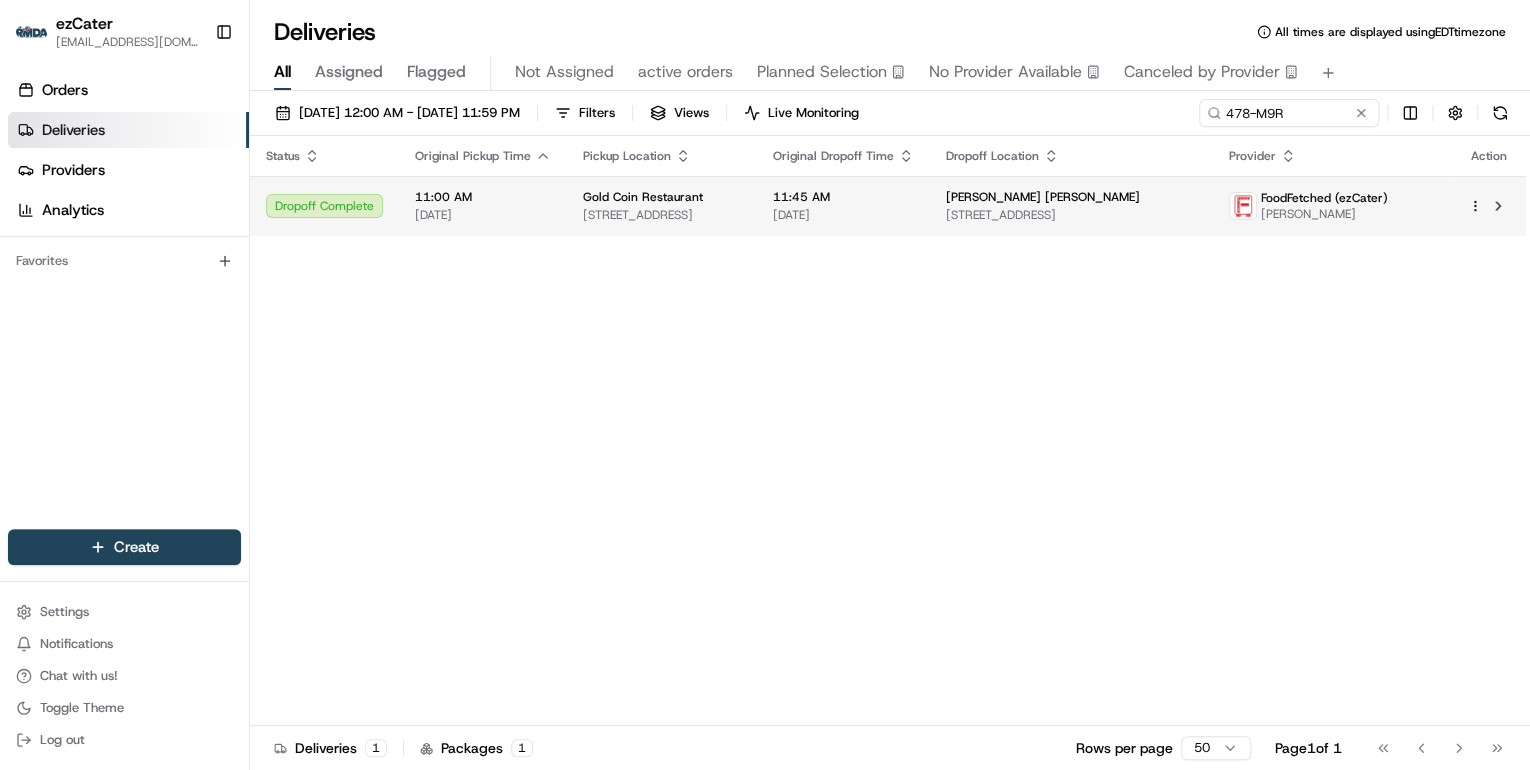 click on "1360 New Scotland Rd, Slingerlands, NY 12159, USA" at bounding box center [662, 215] 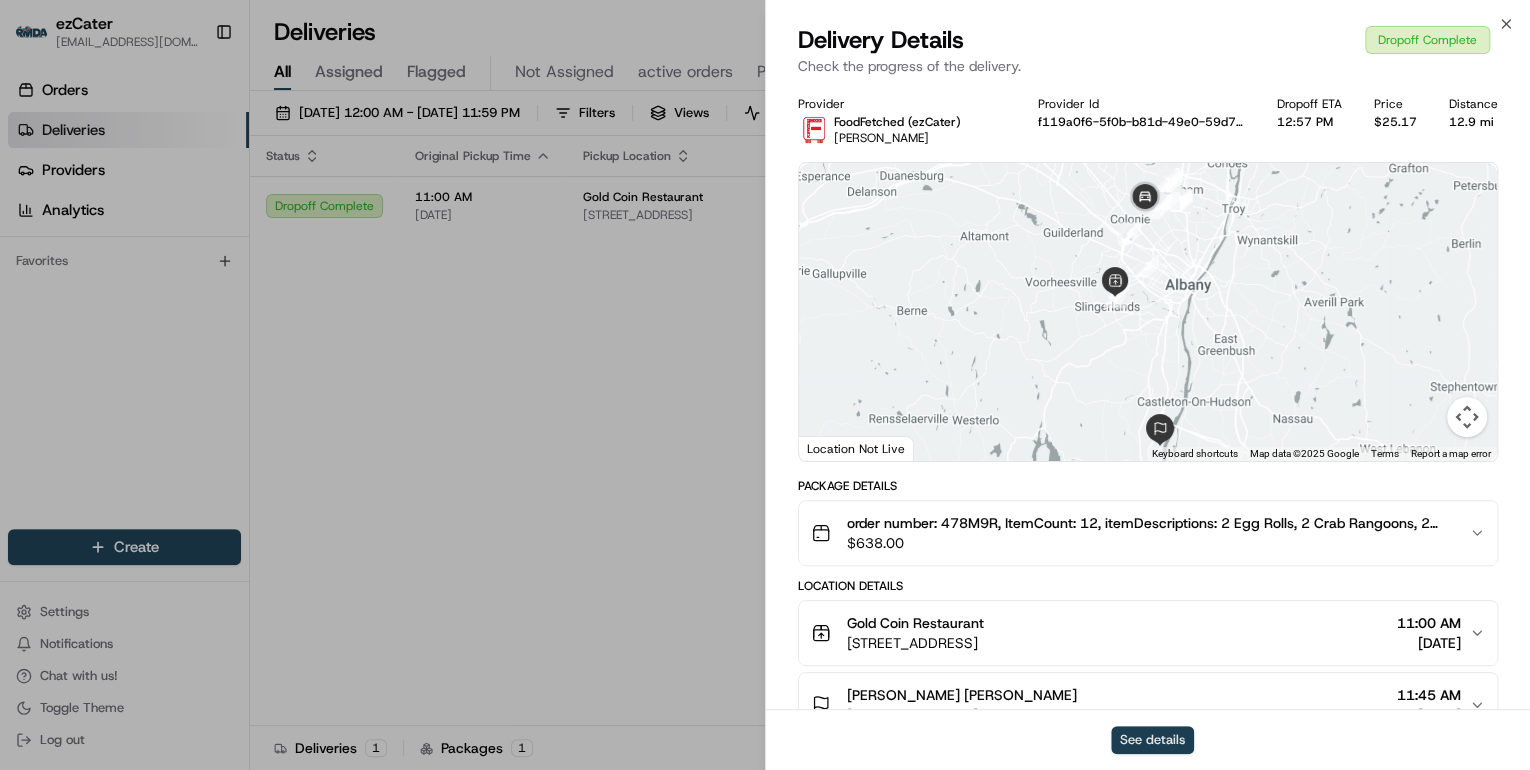 click on "See details" at bounding box center (1152, 740) 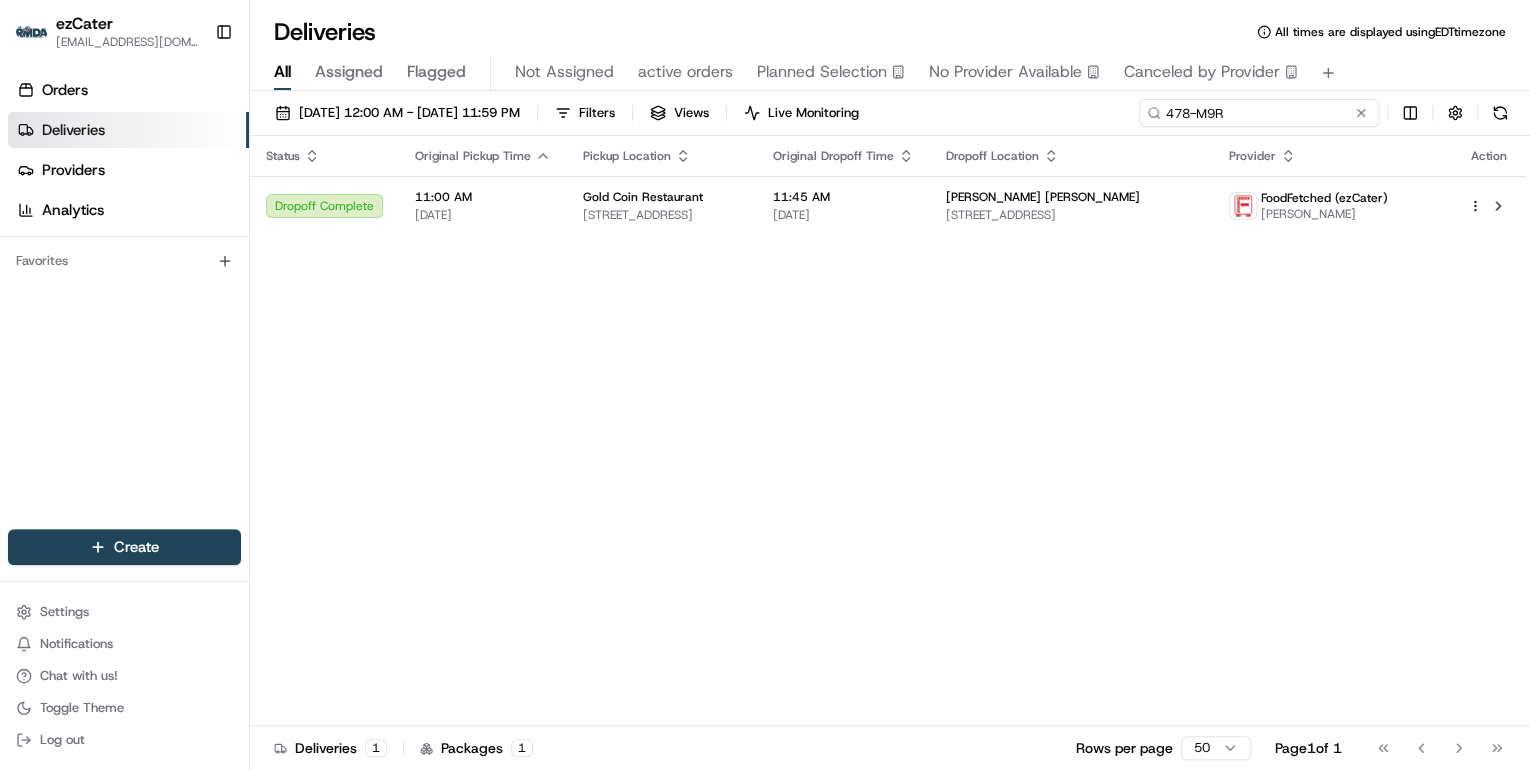 click on "478-M9R" at bounding box center (1259, 113) 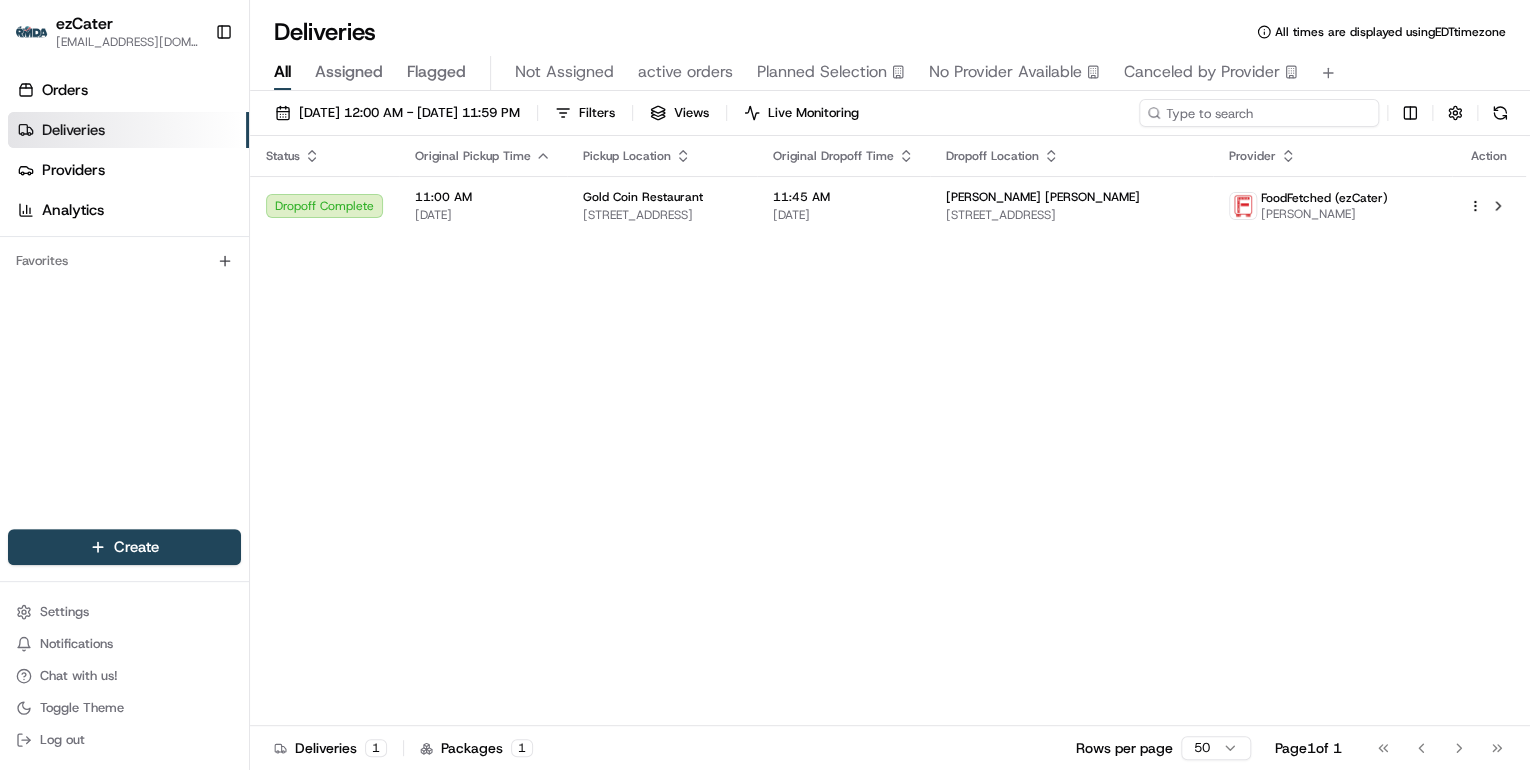 paste on "ET4FP8" 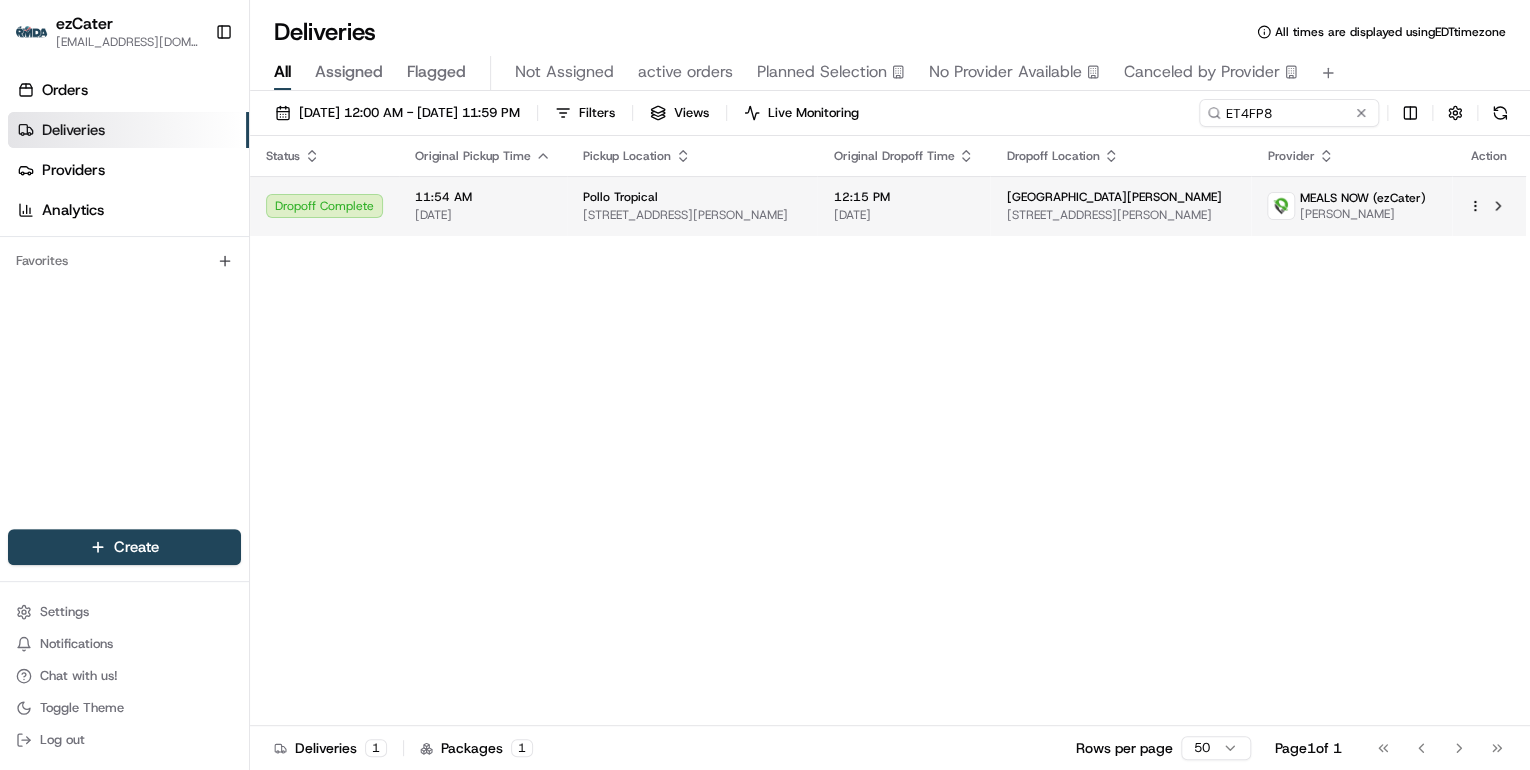 click on "1454 Alton Rd, Miami Beach, FL 33139, USA" at bounding box center (692, 215) 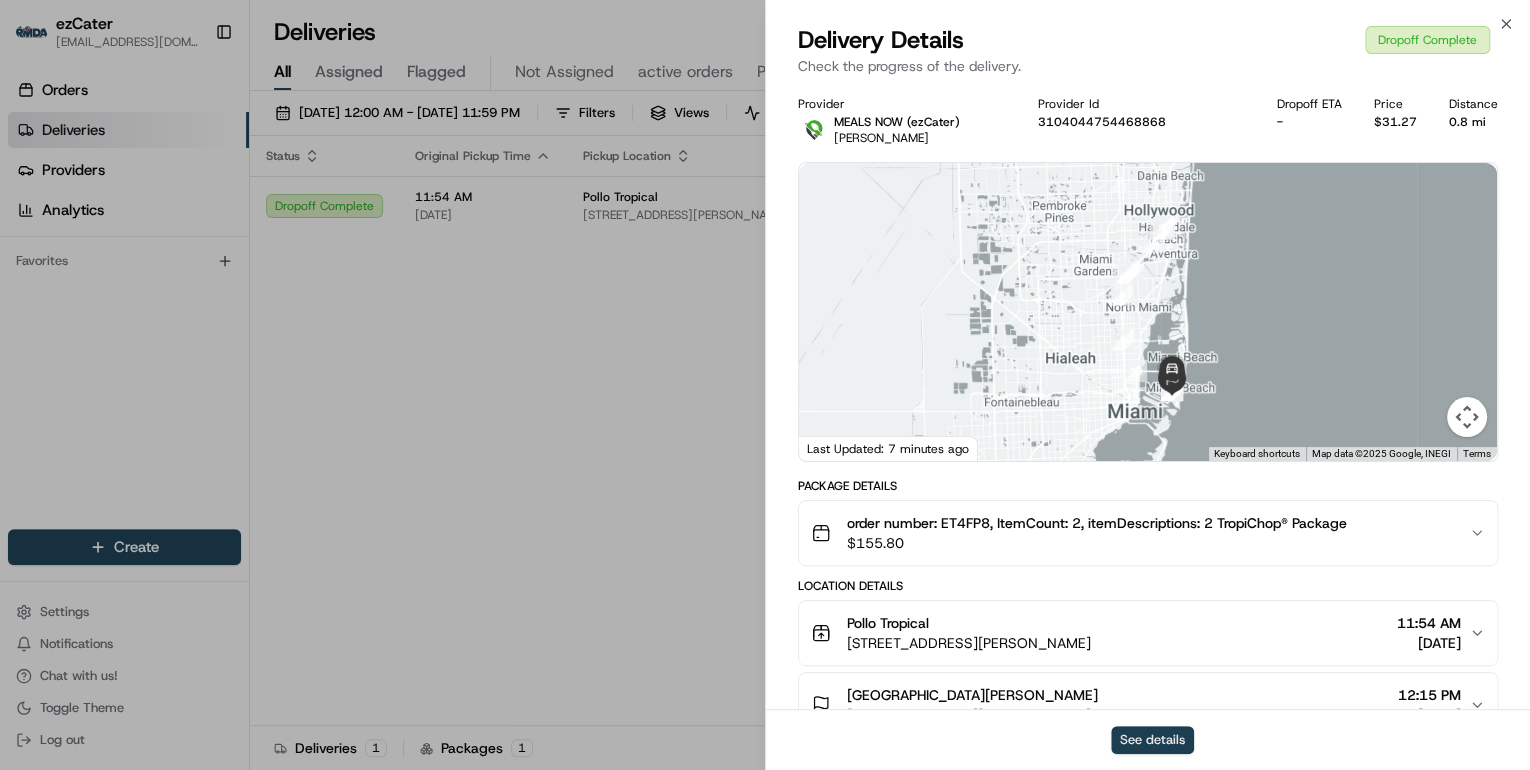click on "See details" at bounding box center (1152, 740) 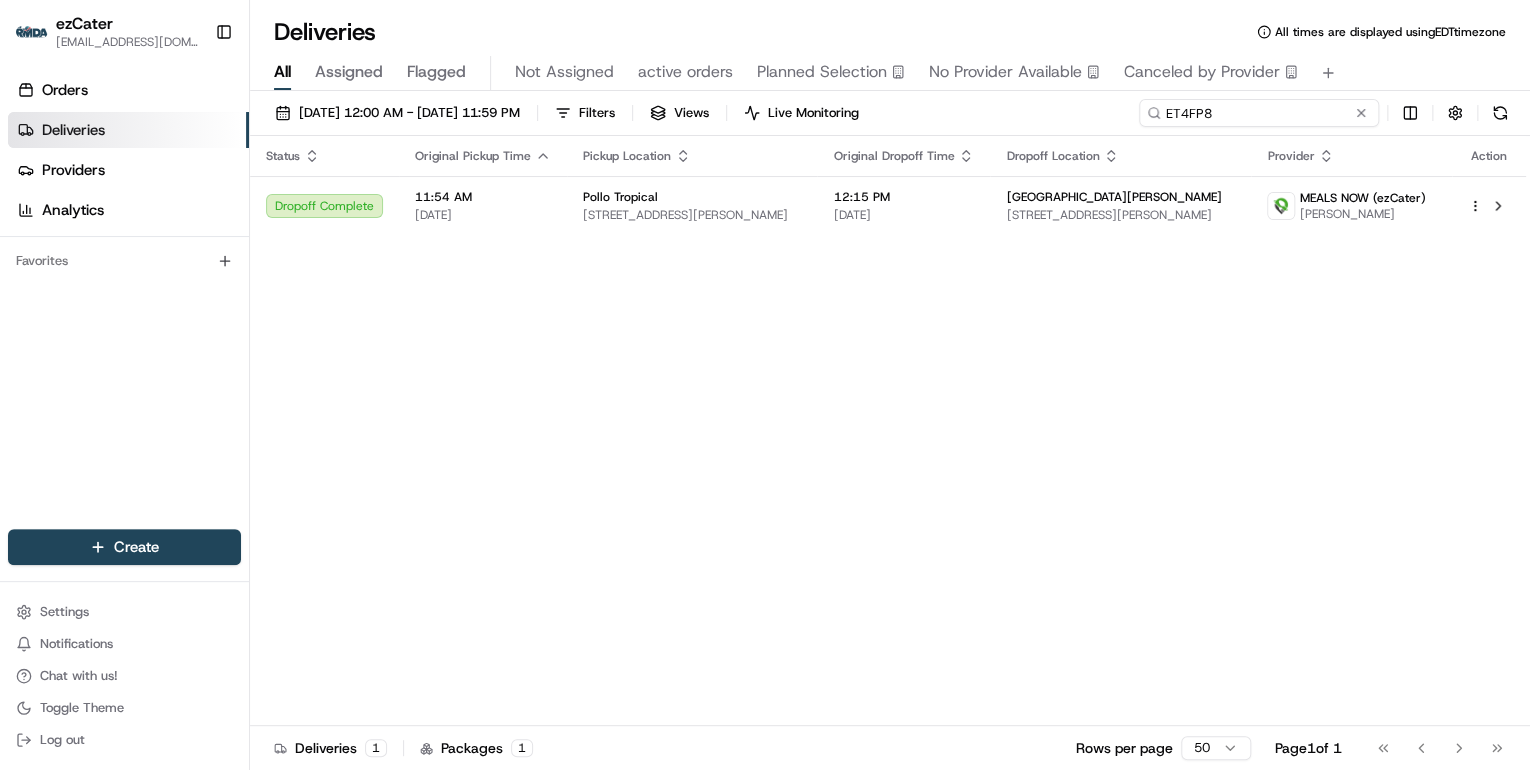 drag, startPoint x: 1295, startPoint y: 112, endPoint x: 784, endPoint y: 140, distance: 511.76654 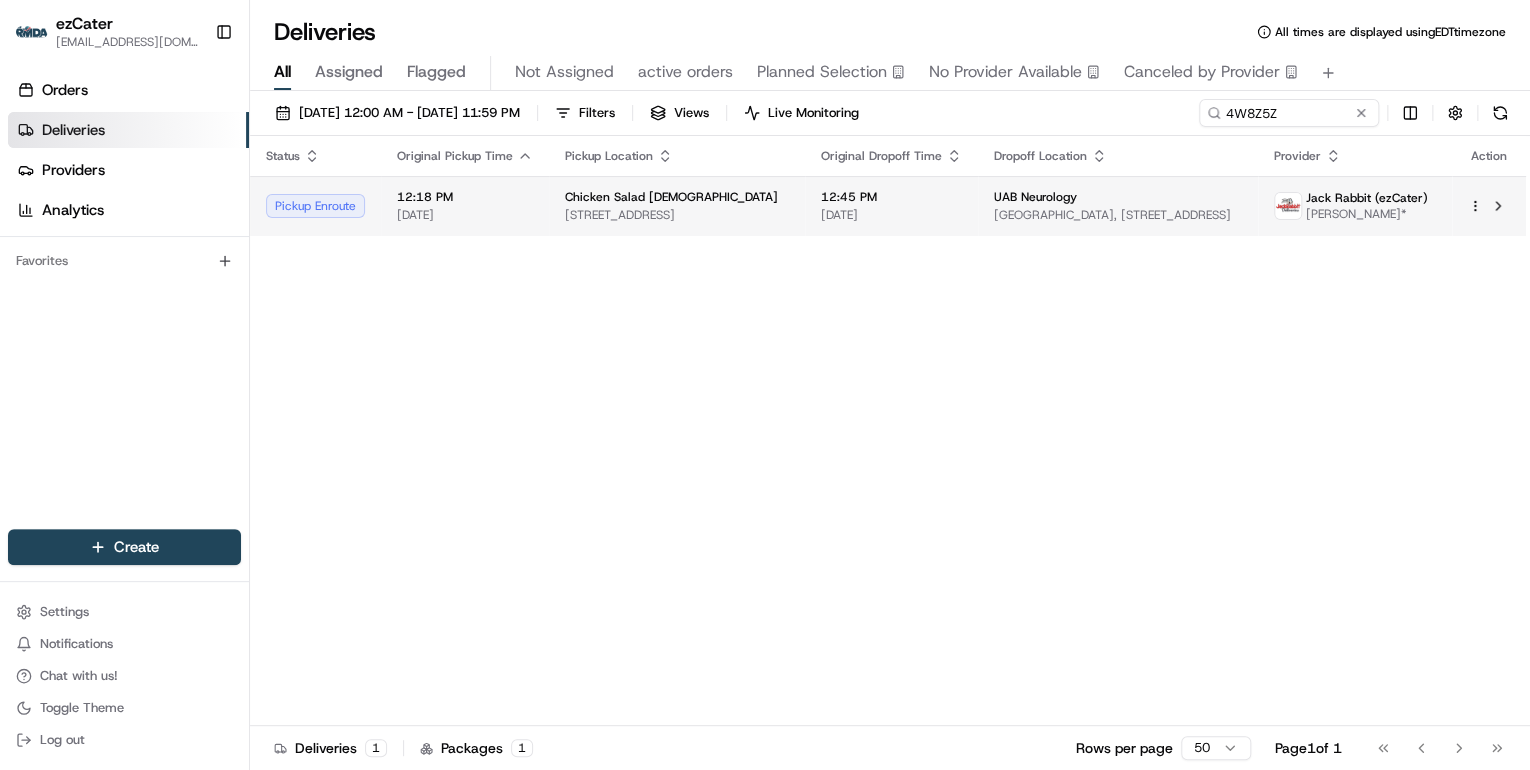 click on "Chicken Salad Chick 1830 29th Ave S, Homewood, AL 35209, USA" at bounding box center [677, 206] 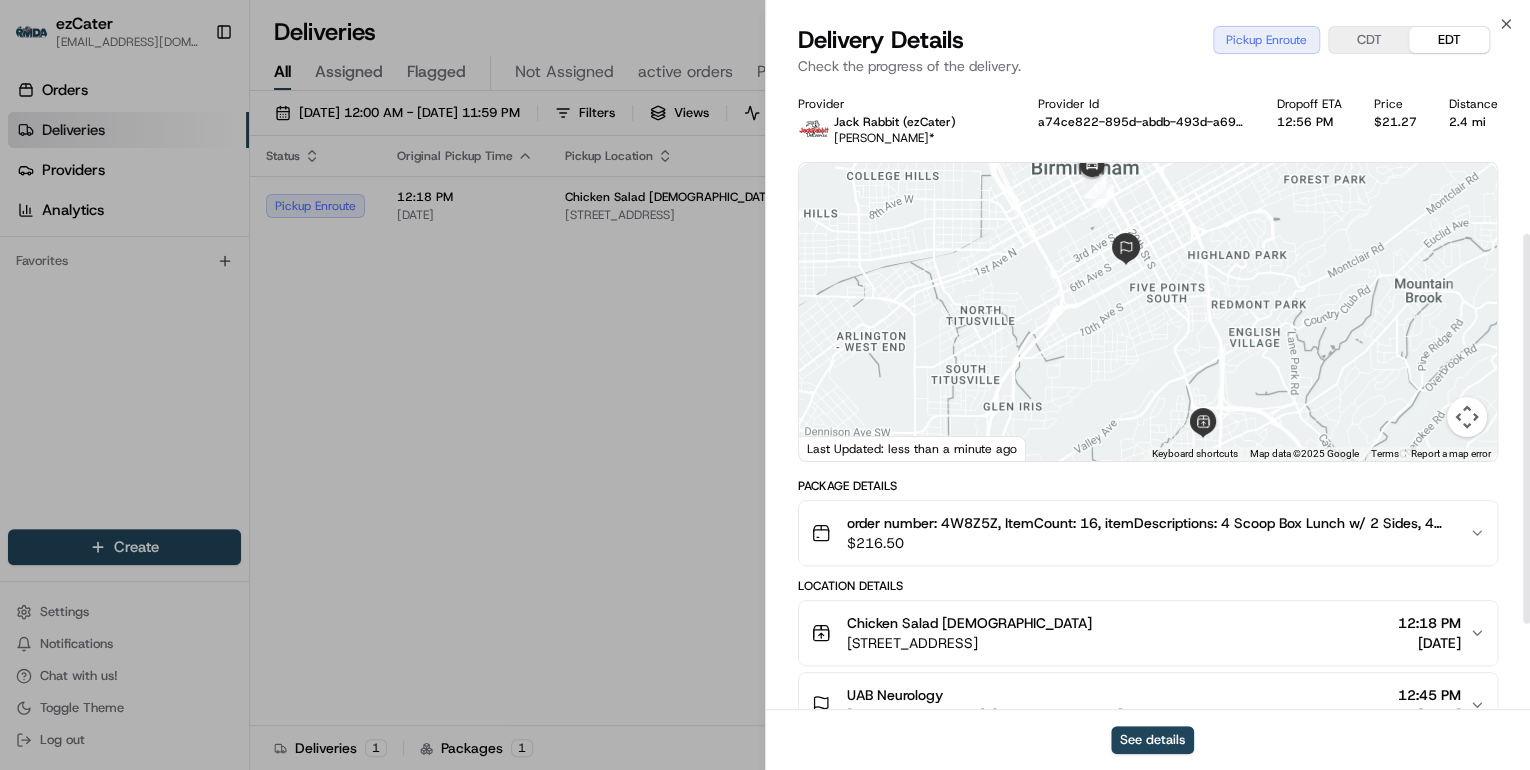scroll, scrollTop: 240, scrollLeft: 0, axis: vertical 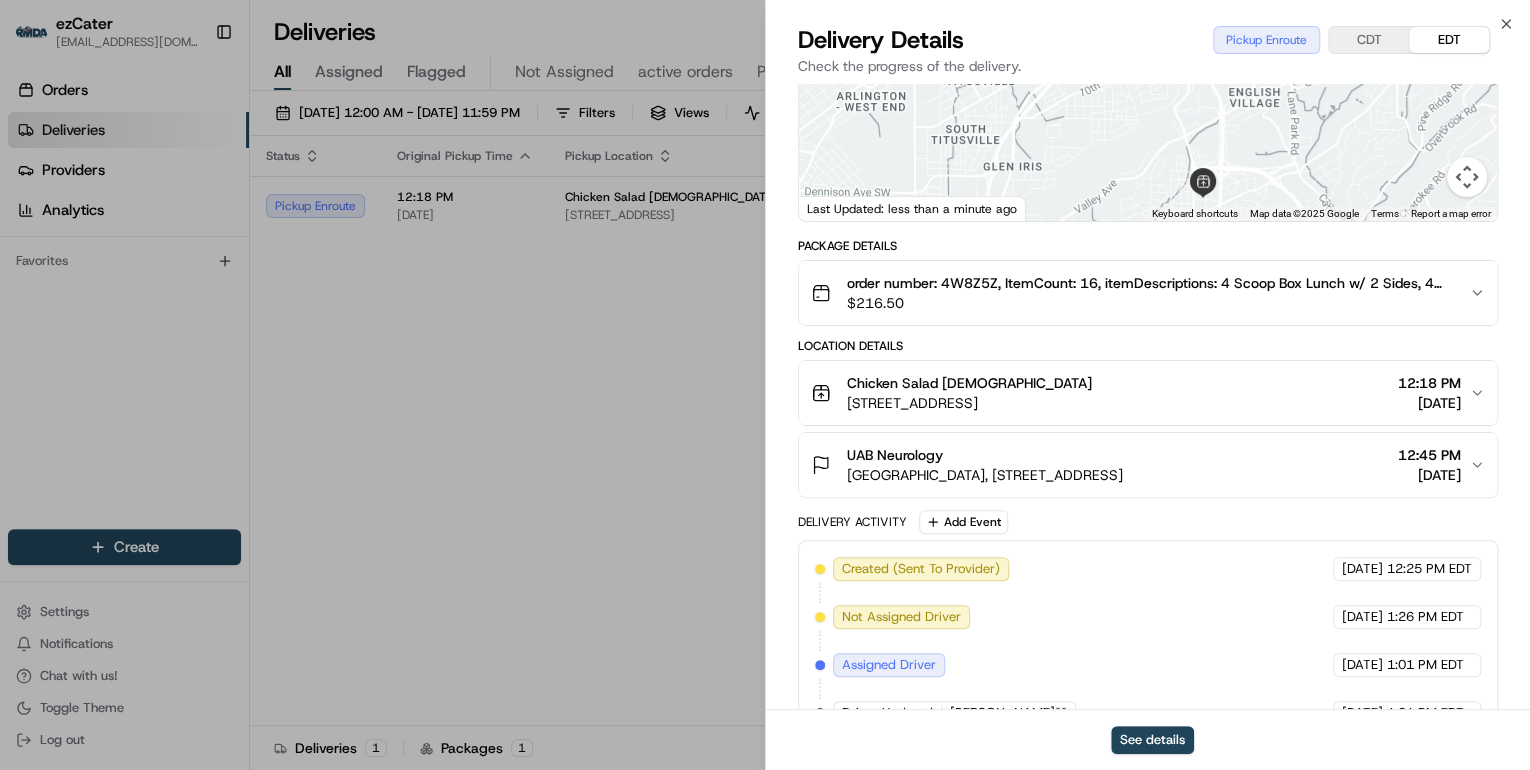 click on "Chicken Salad Chick" at bounding box center [969, 383] 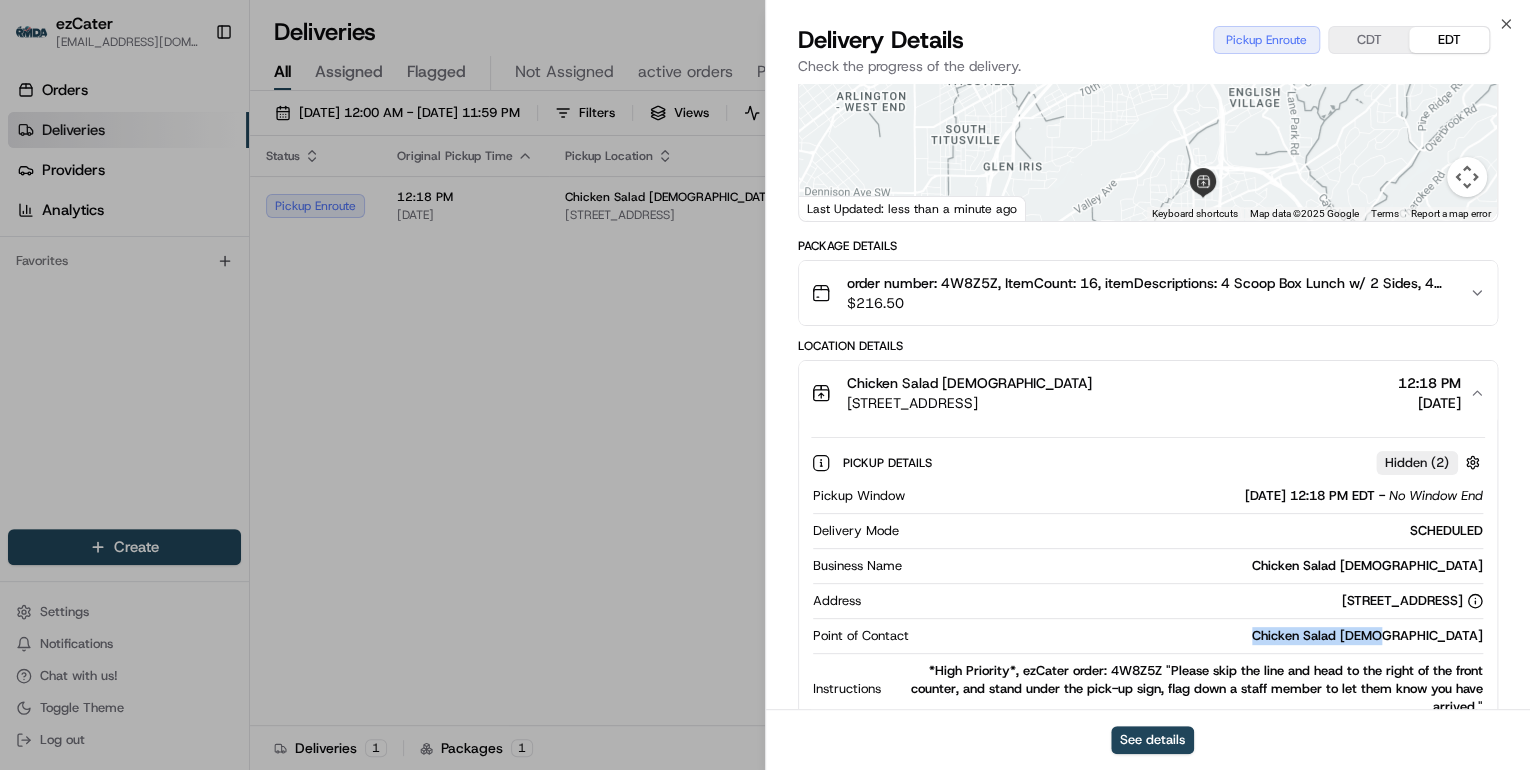 drag, startPoint x: 1484, startPoint y: 635, endPoint x: 1351, endPoint y: 640, distance: 133.09395 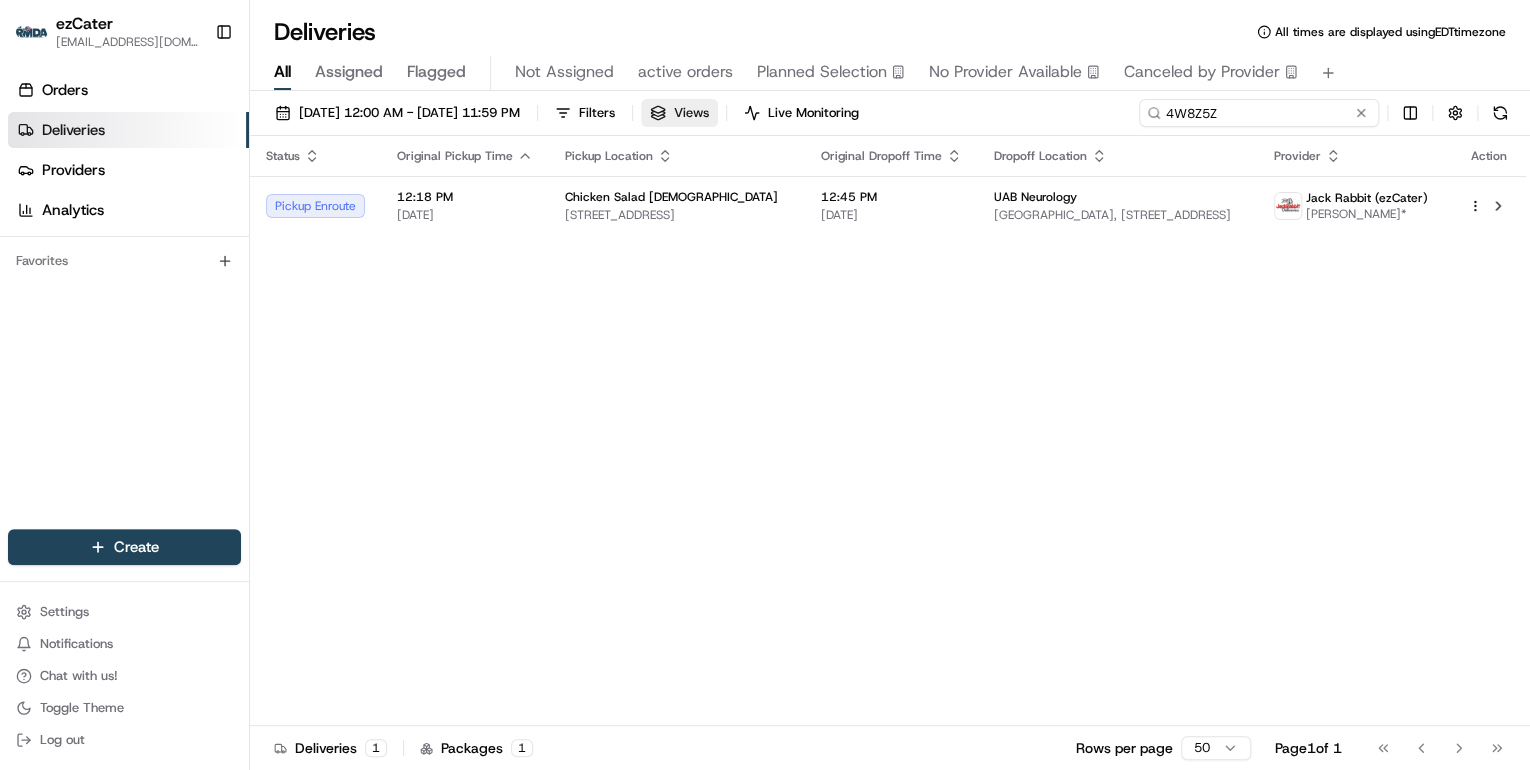 drag, startPoint x: 1299, startPoint y: 108, endPoint x: 732, endPoint y: 118, distance: 567.0882 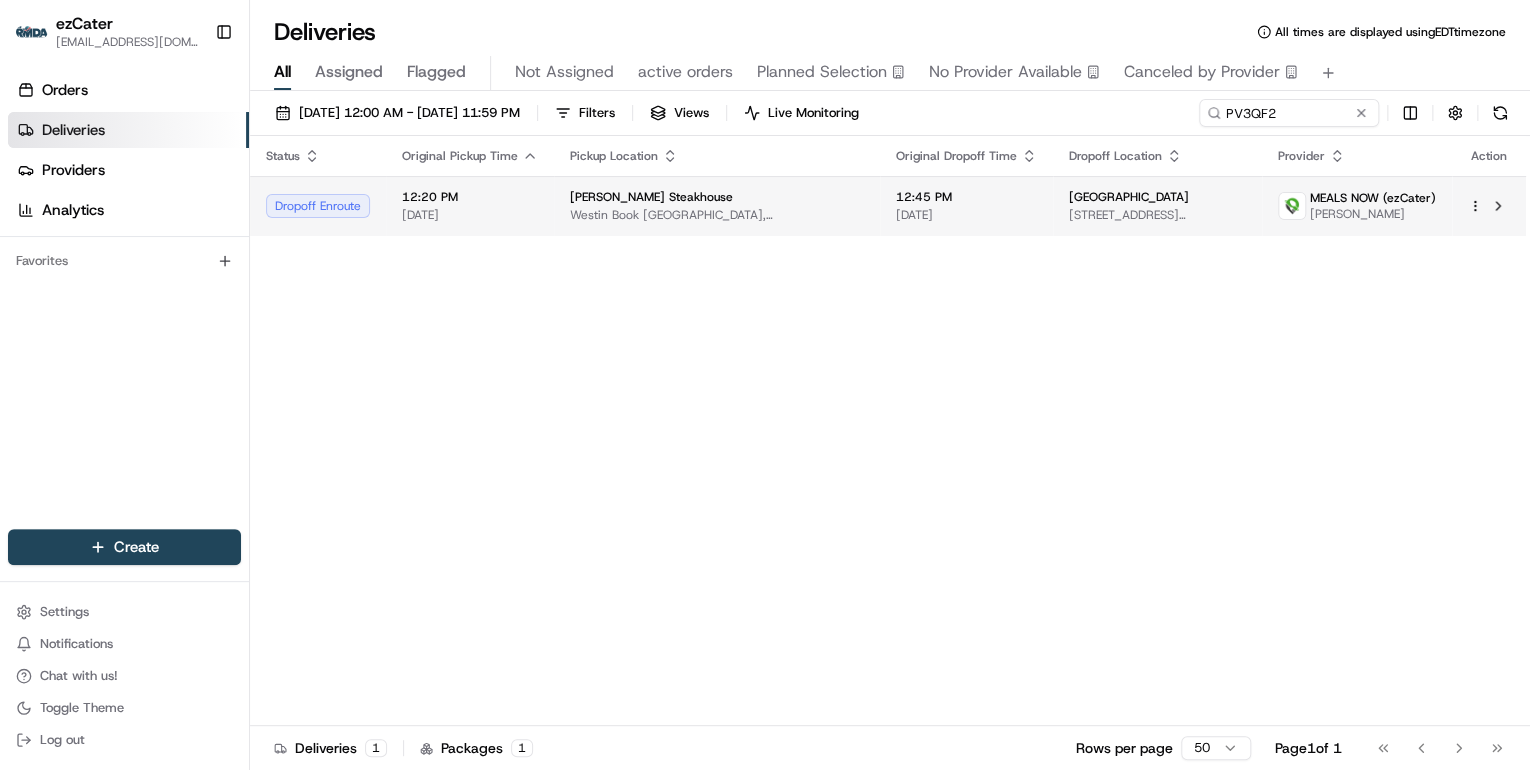 click on "Sullivan's Steakhouse" at bounding box center (651, 197) 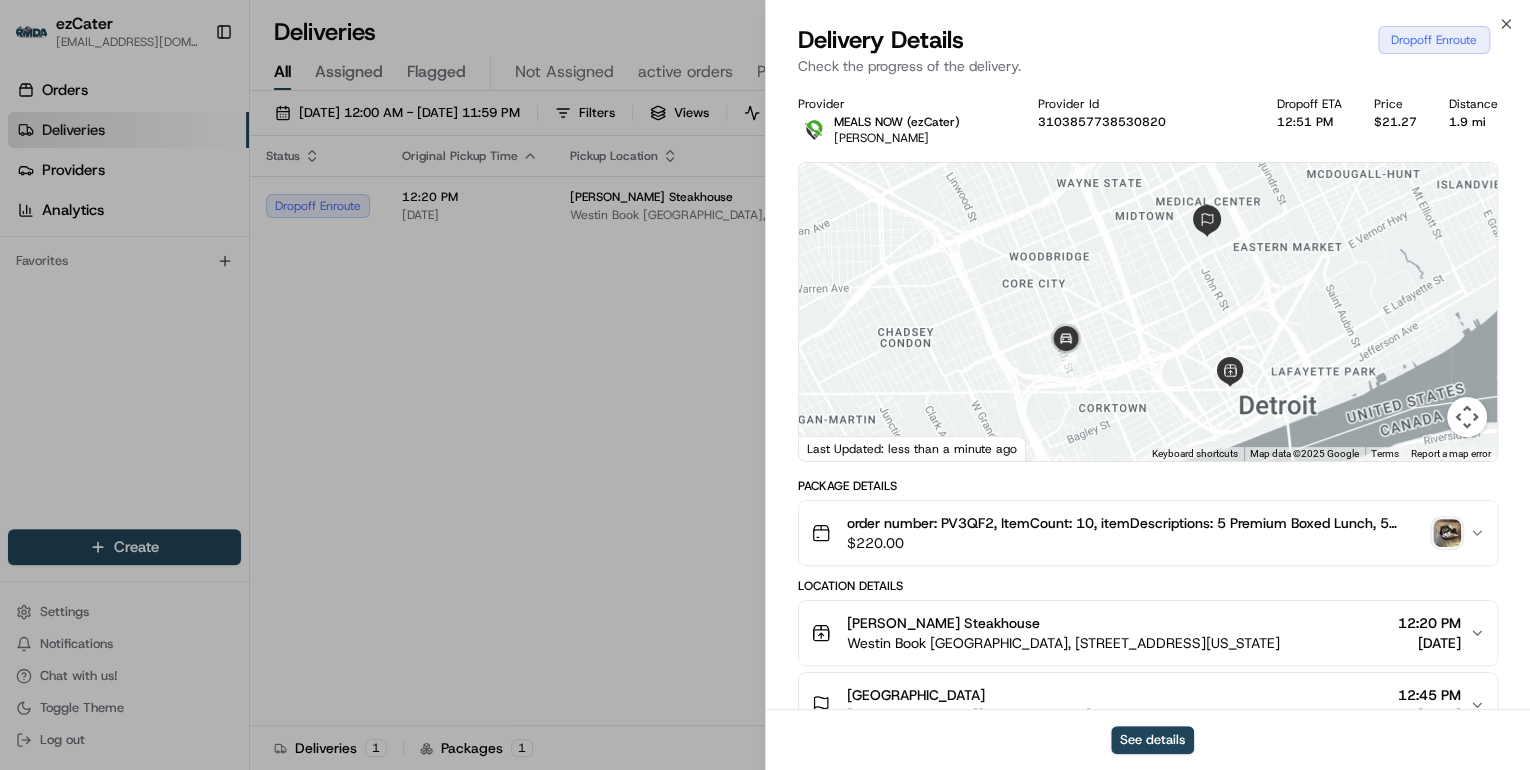 click at bounding box center (1447, 533) 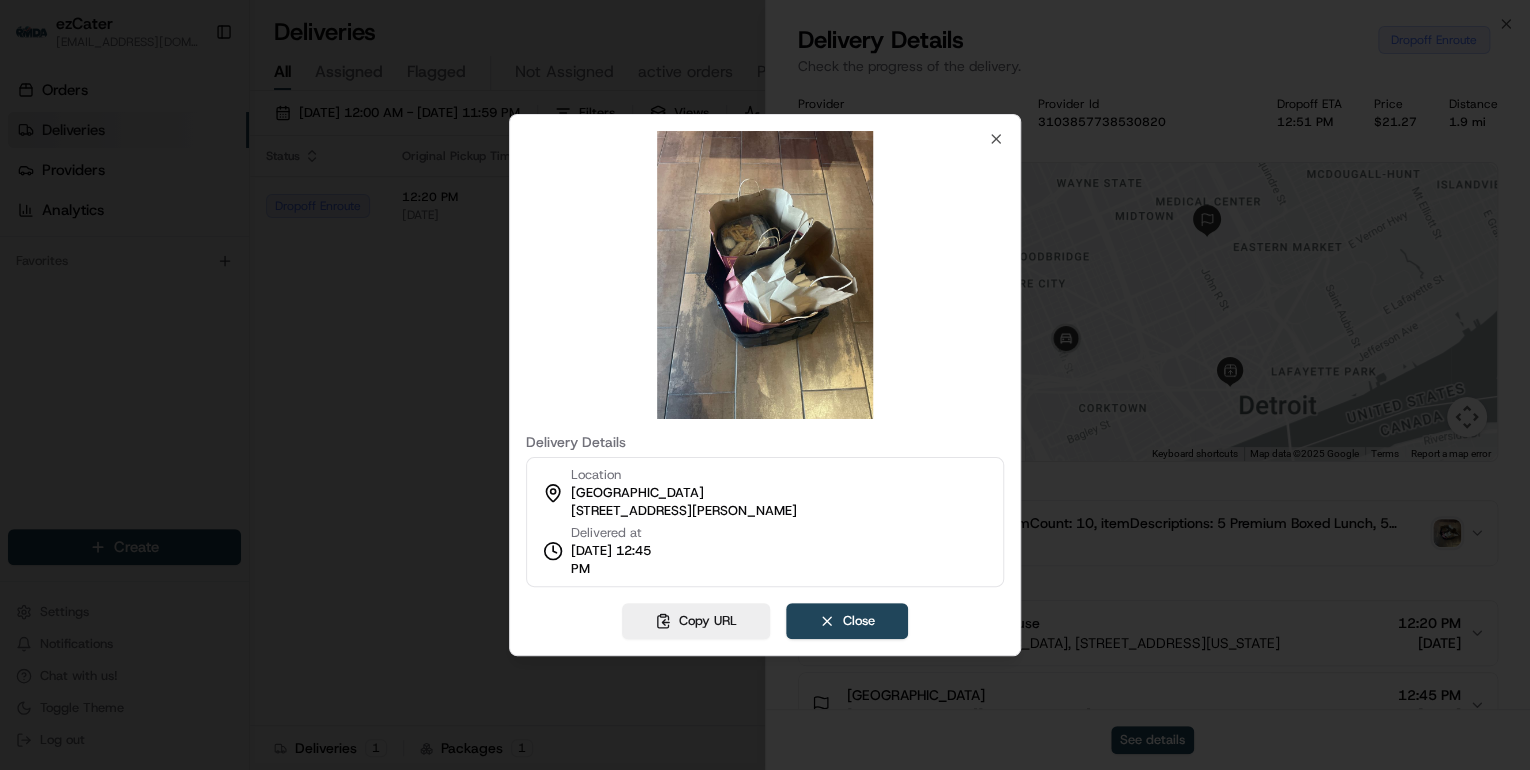 click at bounding box center [765, 385] 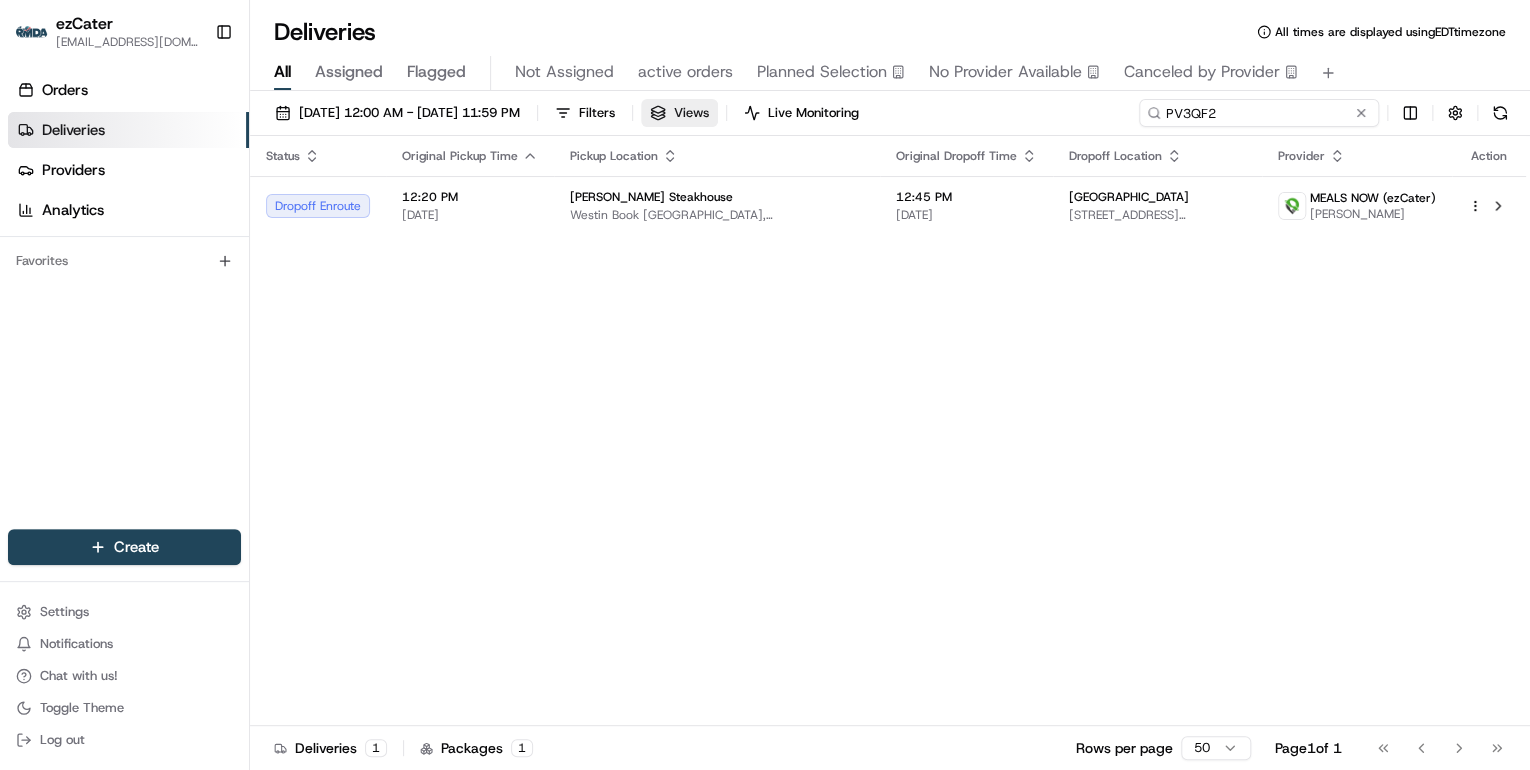 drag, startPoint x: 1276, startPoint y: 115, endPoint x: 760, endPoint y: 108, distance: 516.0475 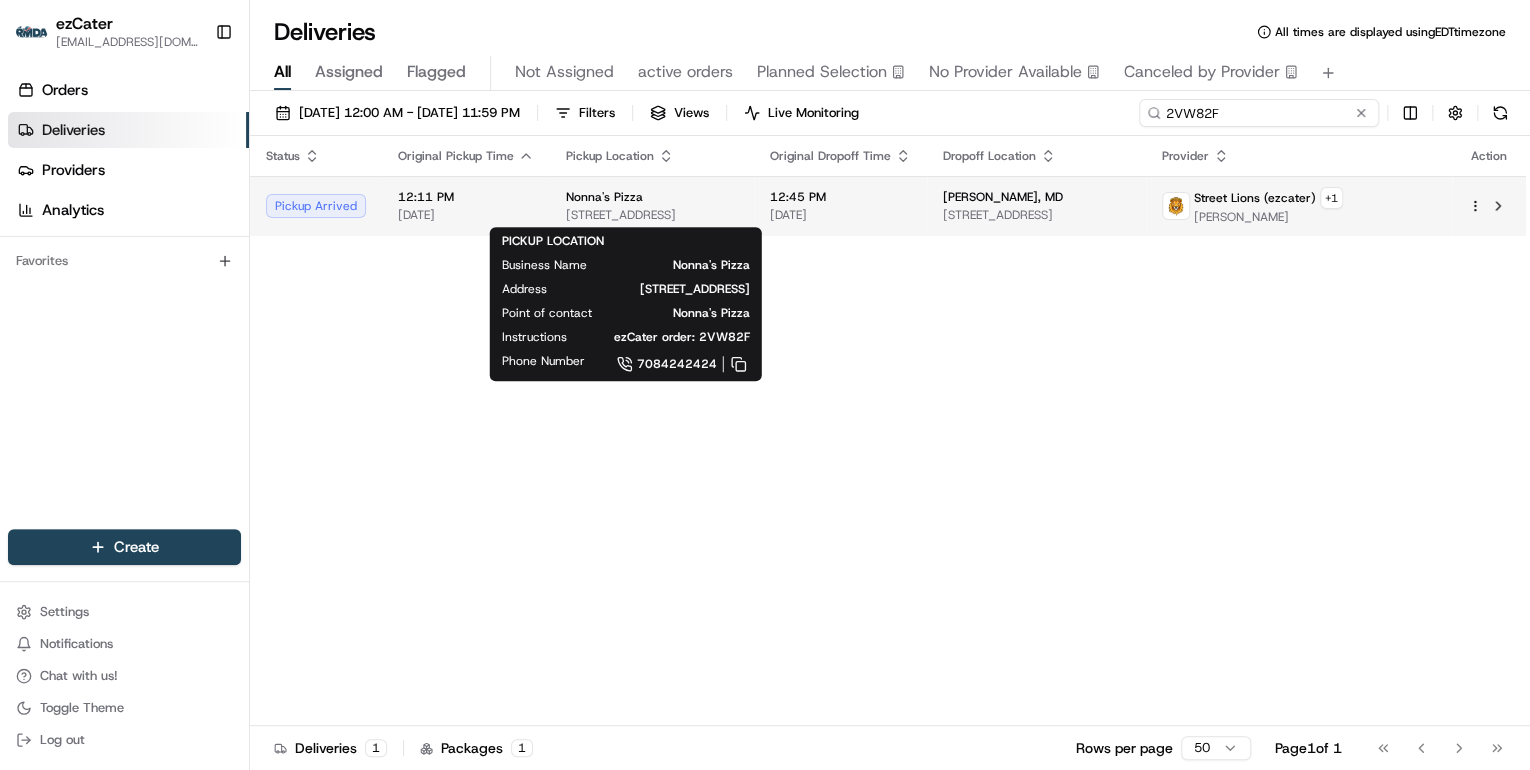 type on "2VW82F" 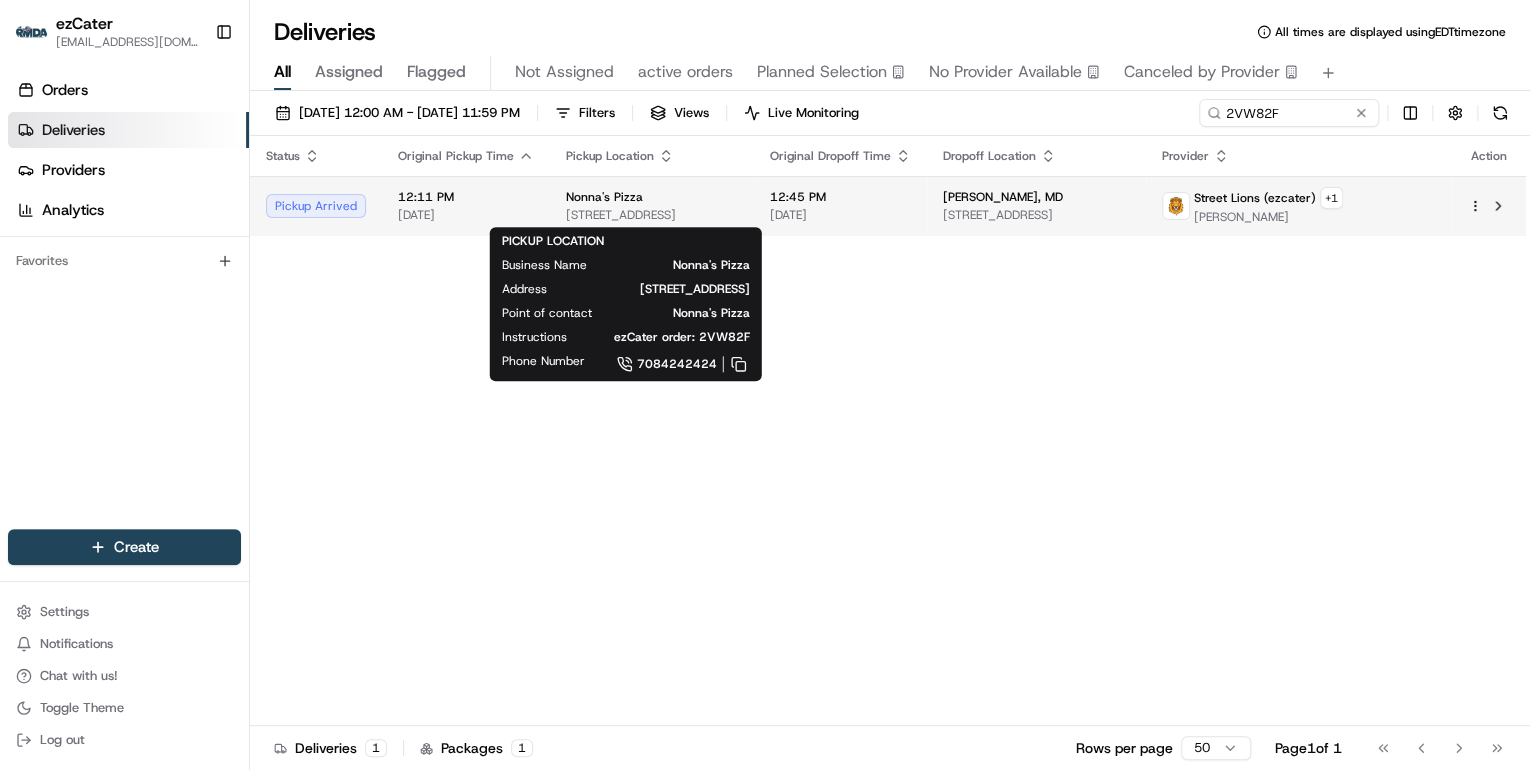 click on "9602 S Cicero Ave, Oak Lawn, IL 60453, USA" at bounding box center [652, 215] 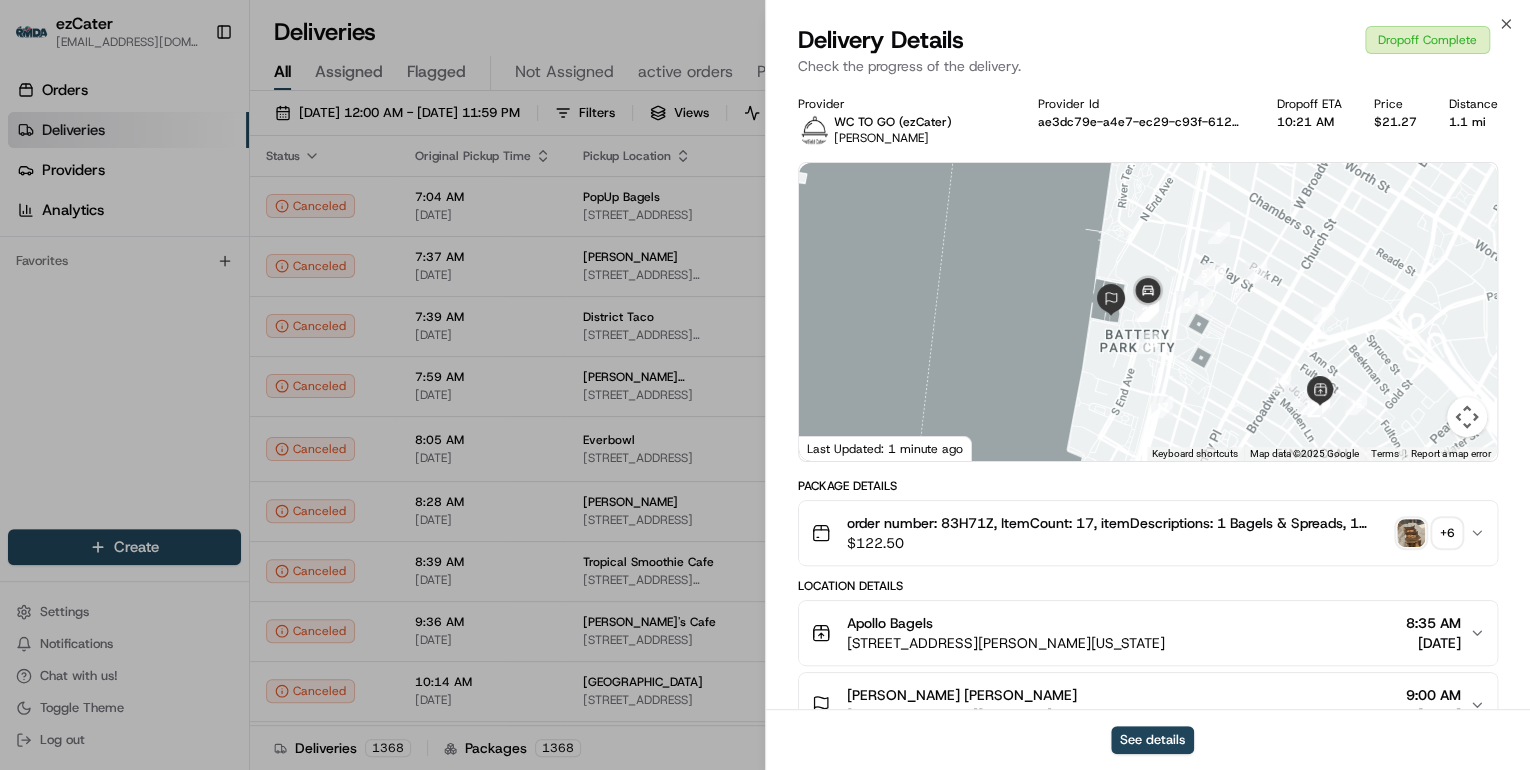 scroll, scrollTop: 0, scrollLeft: 0, axis: both 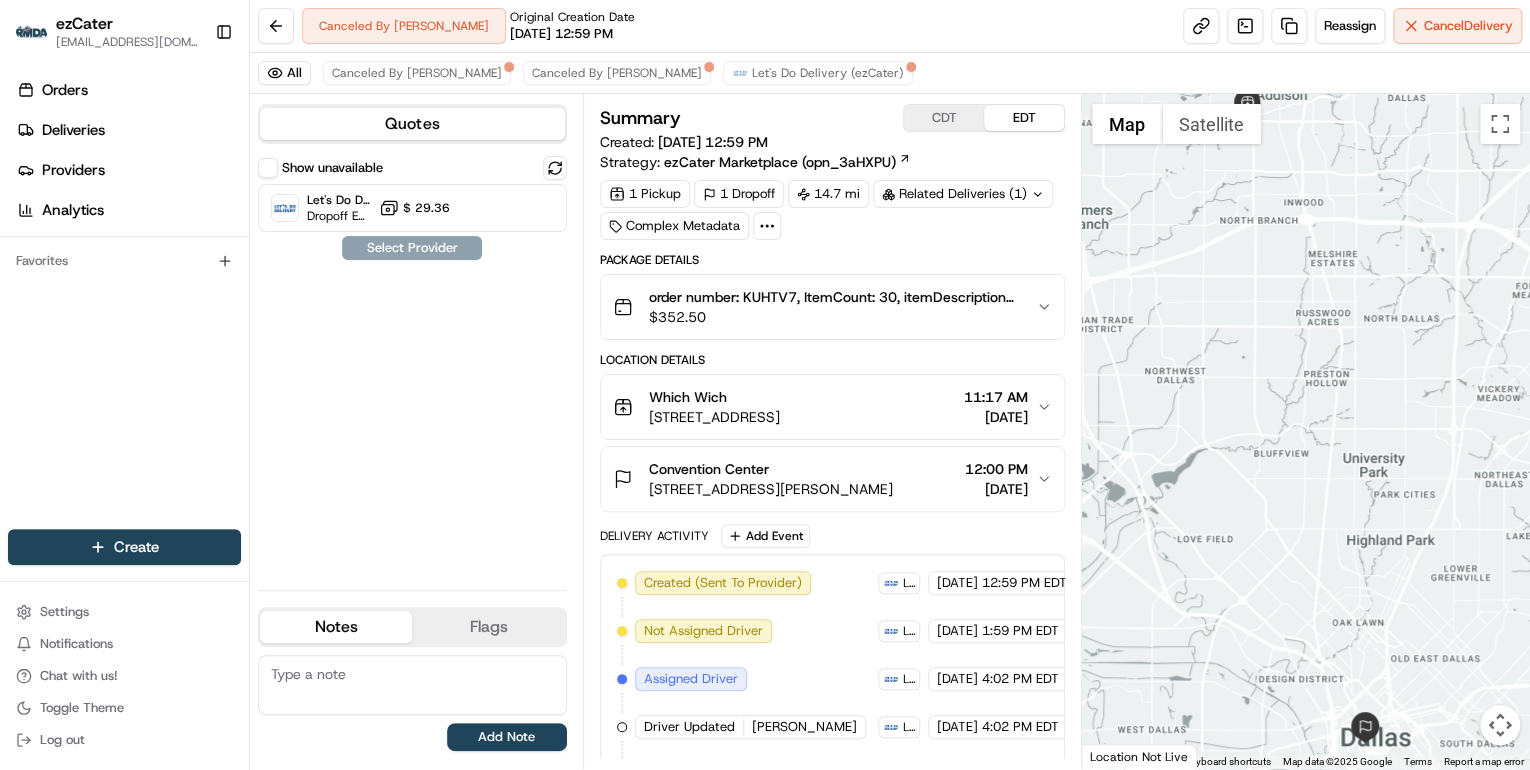 click on "$ 352.50" at bounding box center [834, 317] 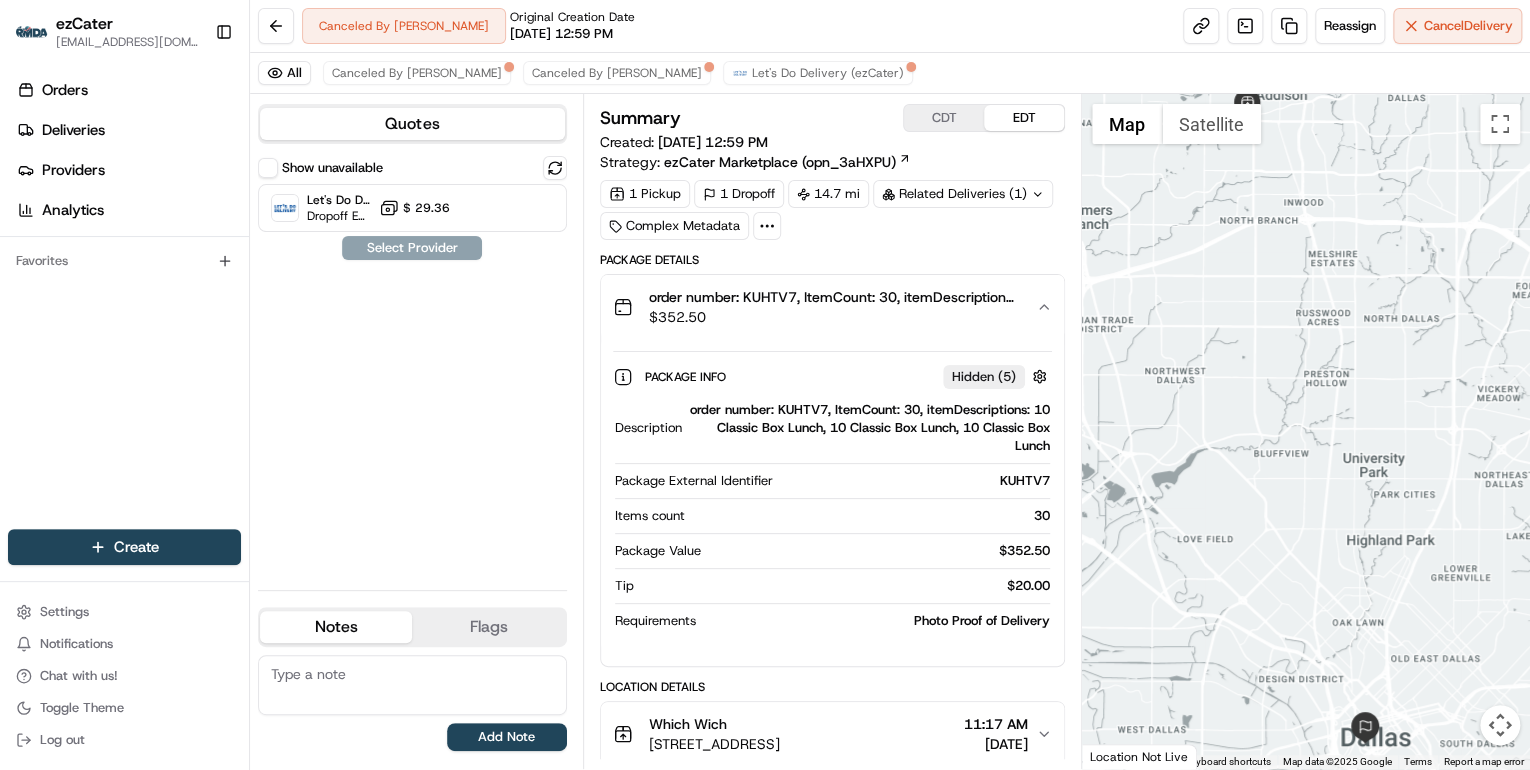click on "order number: KUHTV7,
ItemCount: 30,
itemDescriptions:
10 Classic Box Lunch,
10 Classic Box Lunch,
10 Classic Box Lunch" at bounding box center [870, 428] 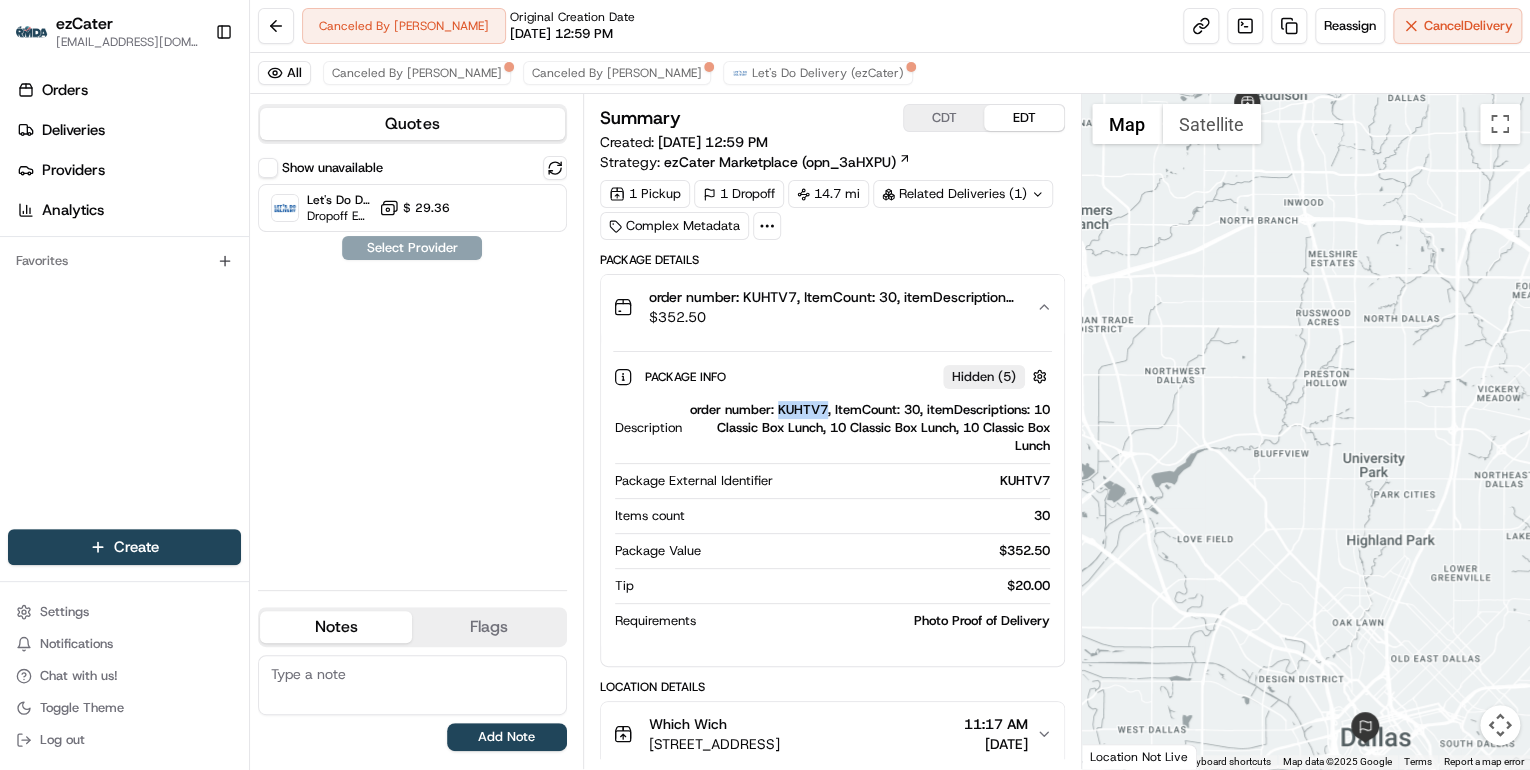 click on "order number: KUHTV7,
ItemCount: 30,
itemDescriptions:
10 Classic Box Lunch,
10 Classic Box Lunch,
10 Classic Box Lunch" at bounding box center [870, 428] 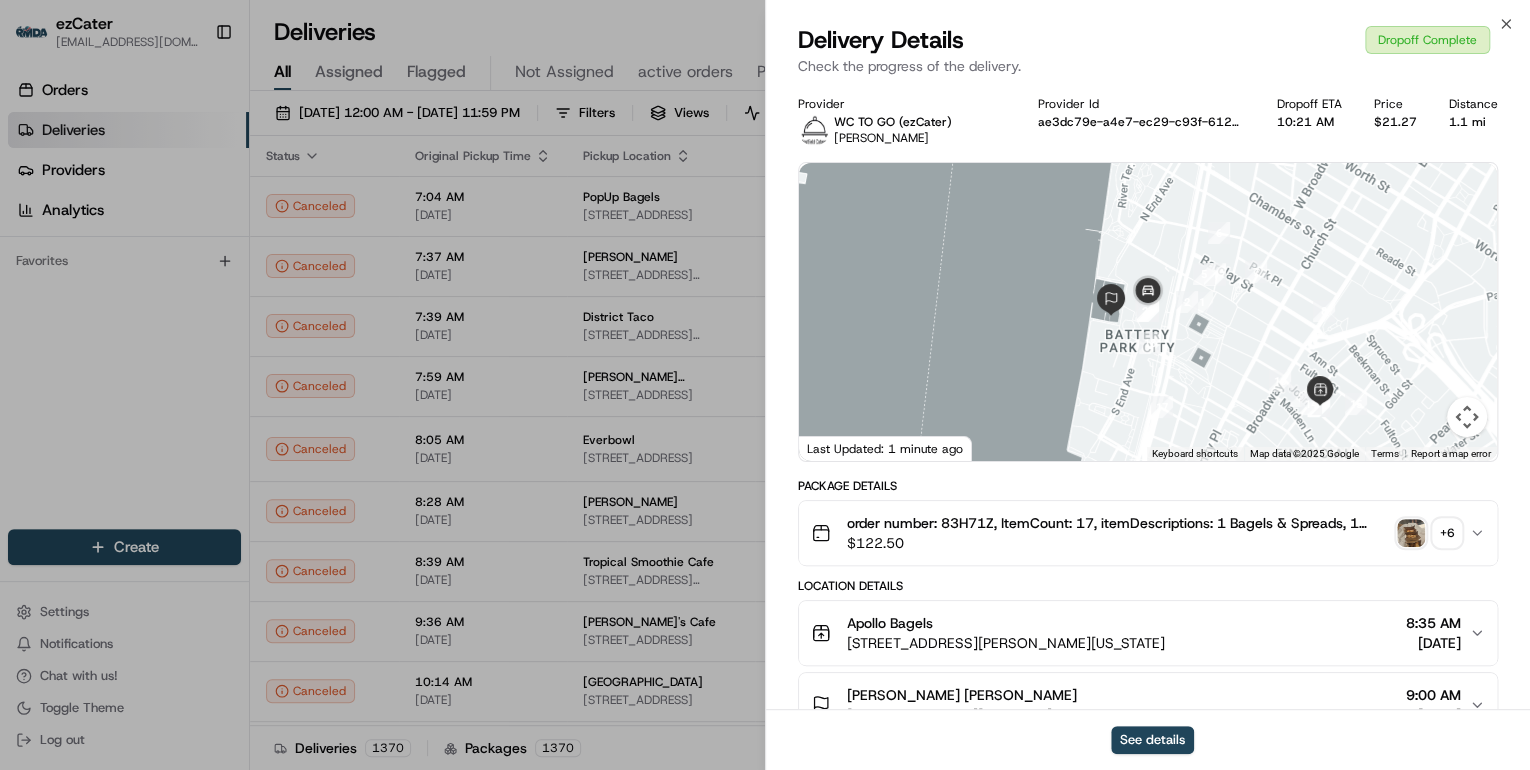 scroll, scrollTop: 0, scrollLeft: 0, axis: both 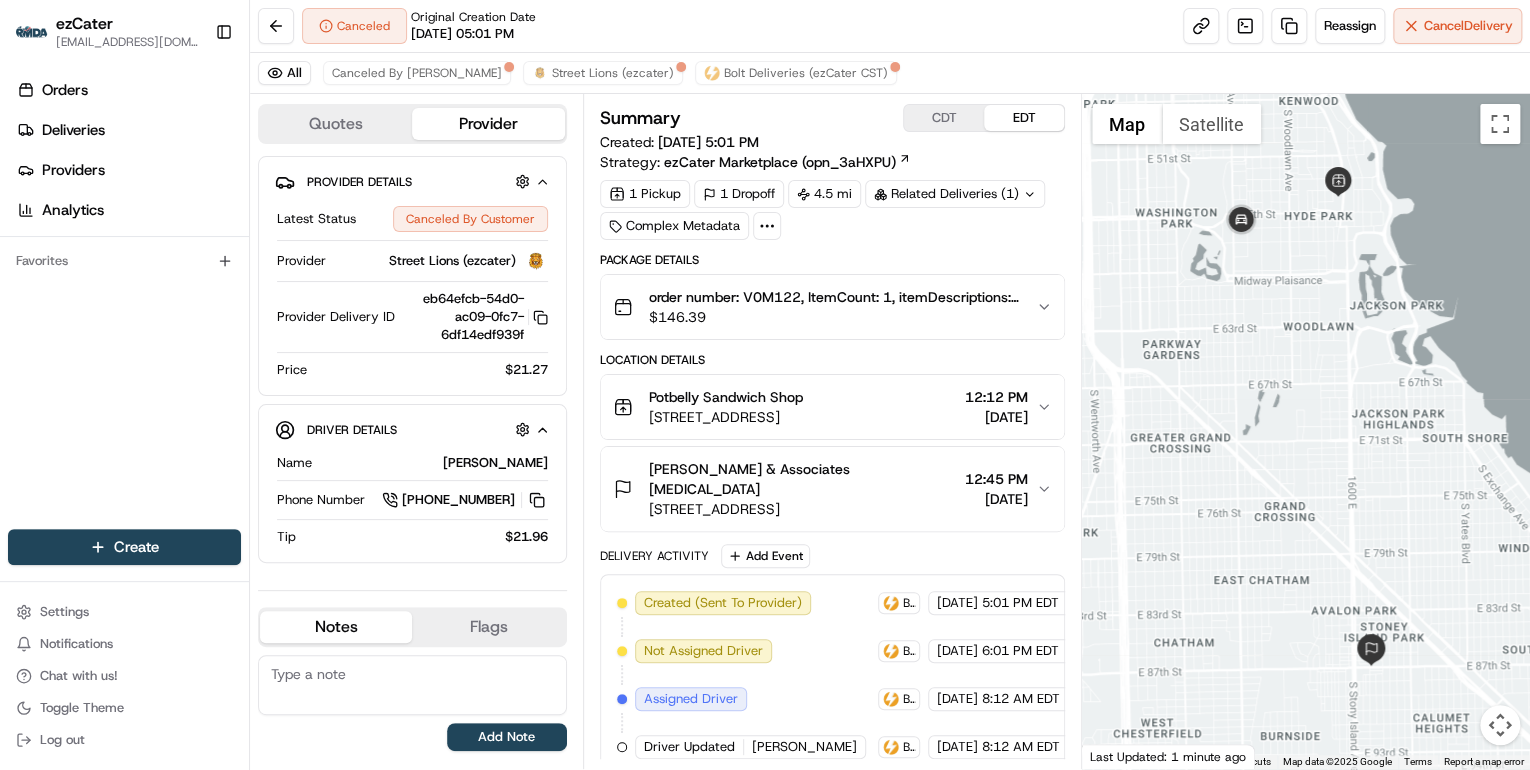 click on "$ 146.39" at bounding box center [834, 317] 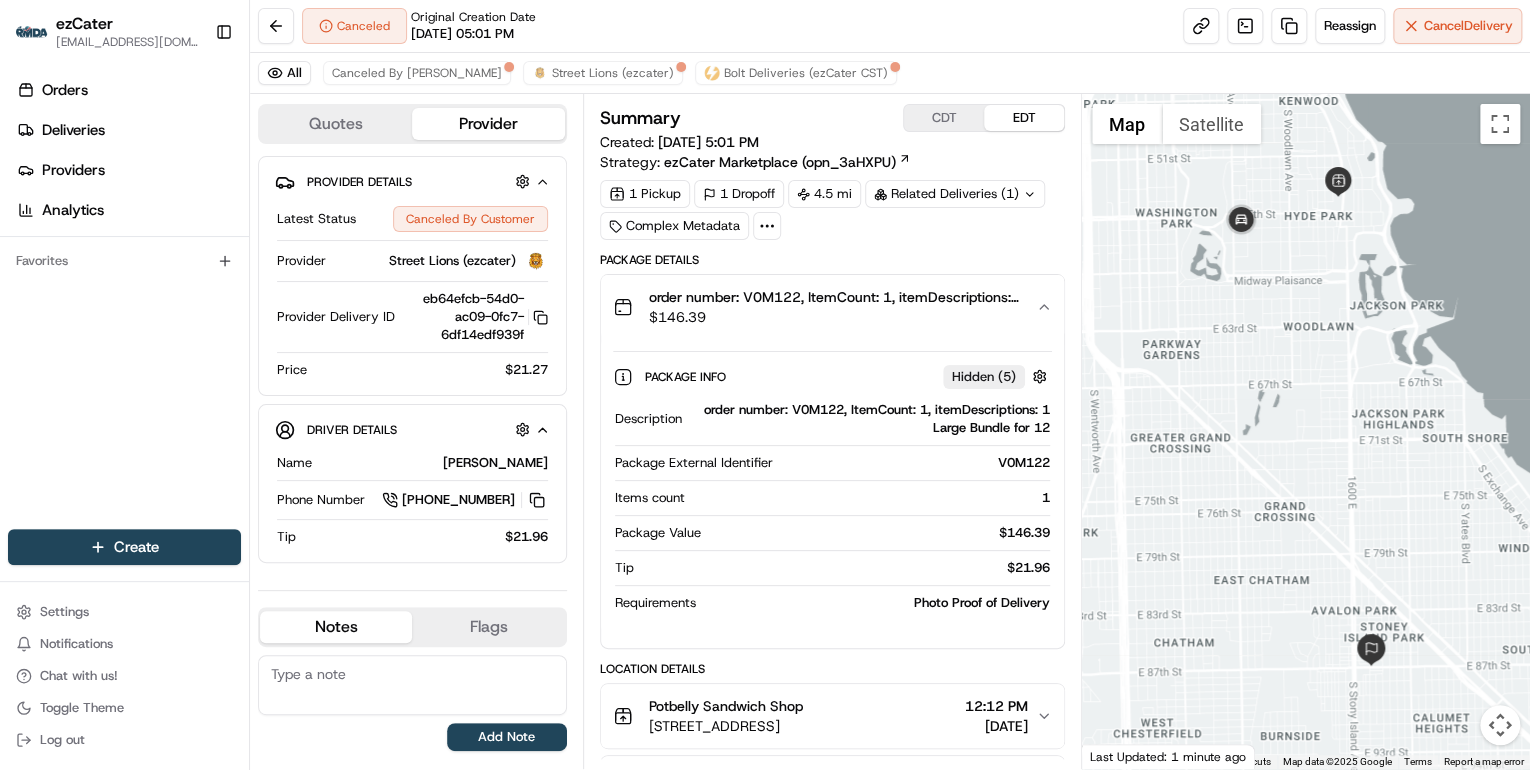 click on "order number: V0M122,
ItemCount: 1,
itemDescriptions:
1 Large Bundle for 12" at bounding box center [870, 419] 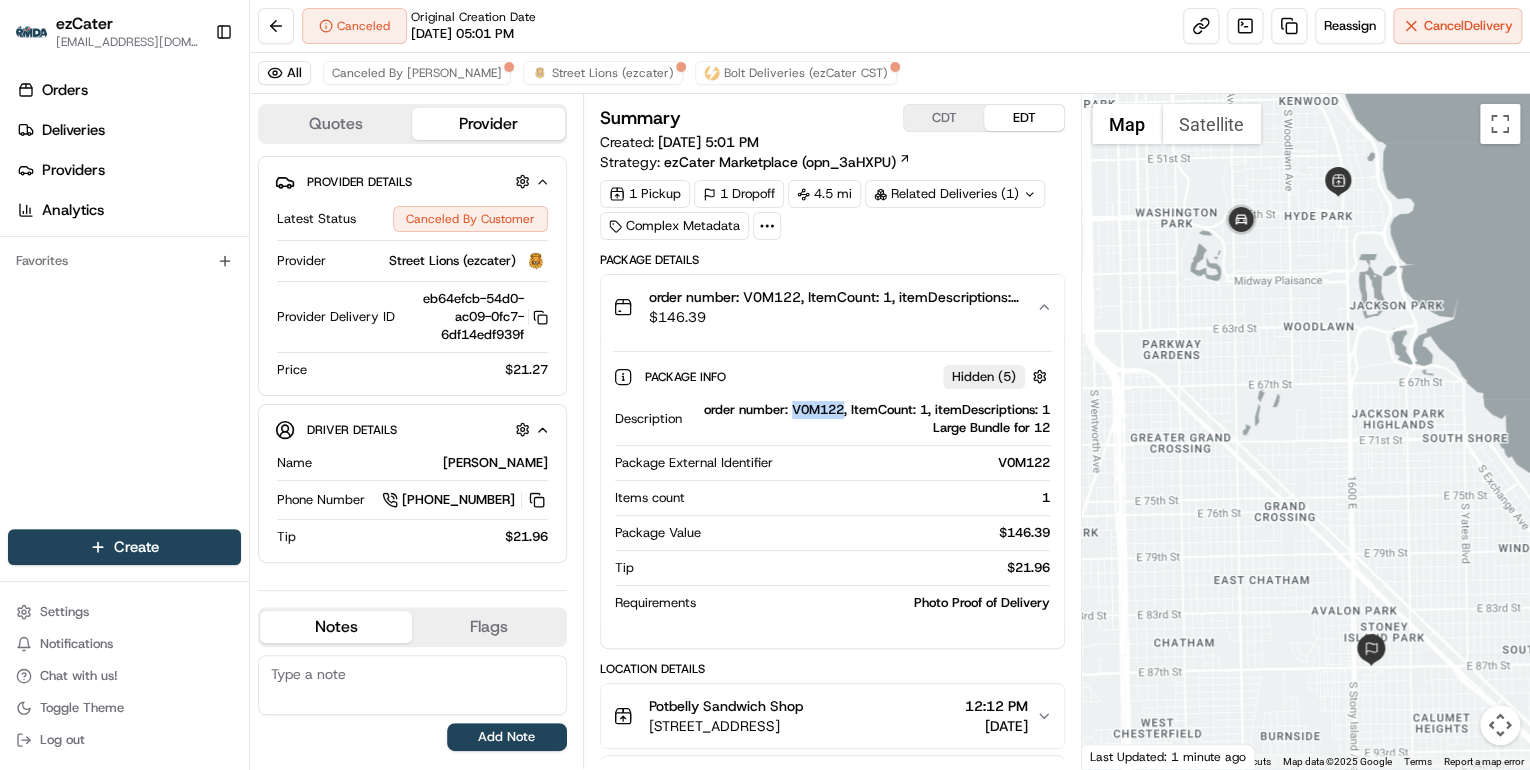 click on "order number: V0M122,
ItemCount: 1,
itemDescriptions:
1 Large Bundle for 12" at bounding box center [870, 419] 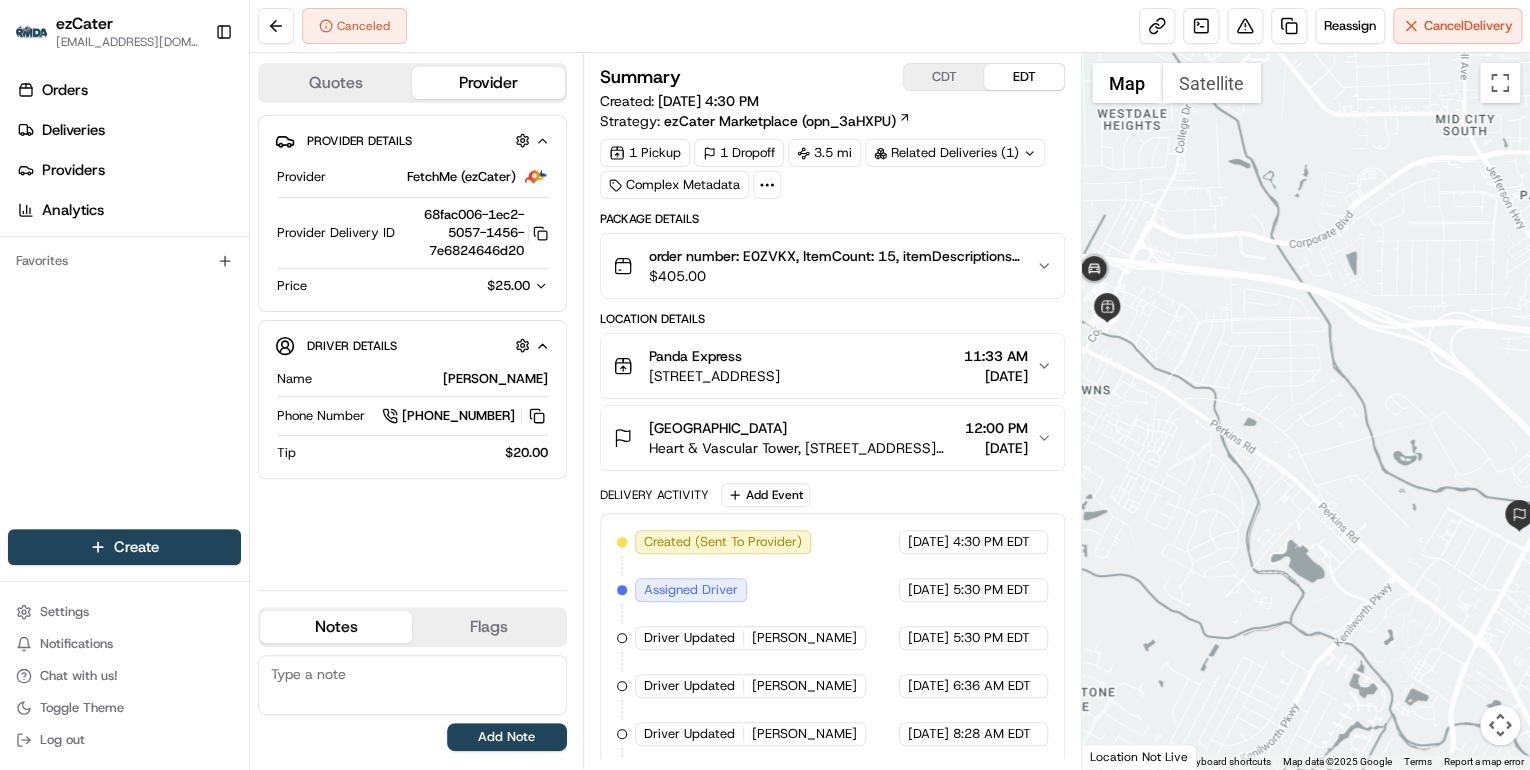 scroll, scrollTop: 0, scrollLeft: 0, axis: both 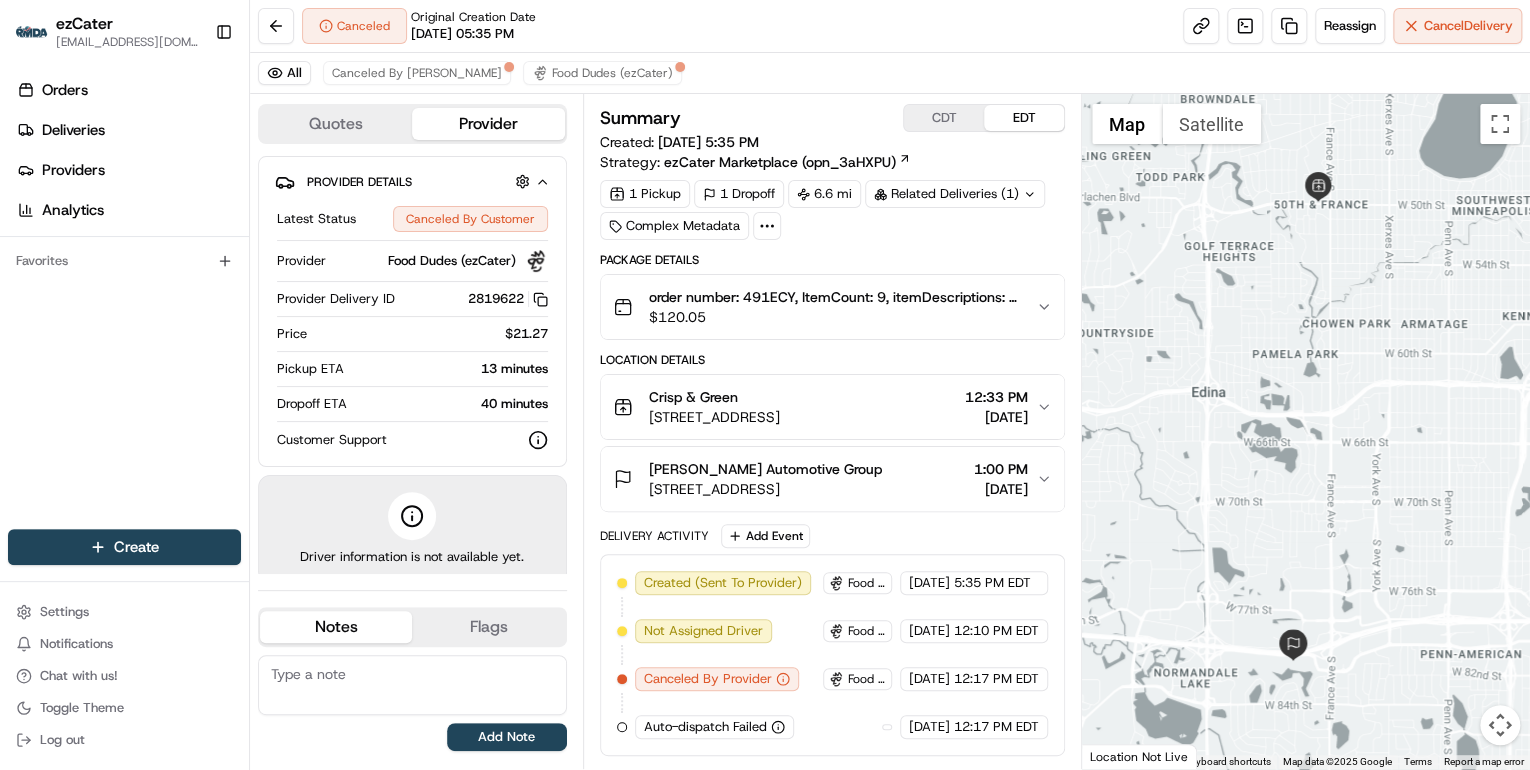 click on "$ 120.05" at bounding box center (834, 317) 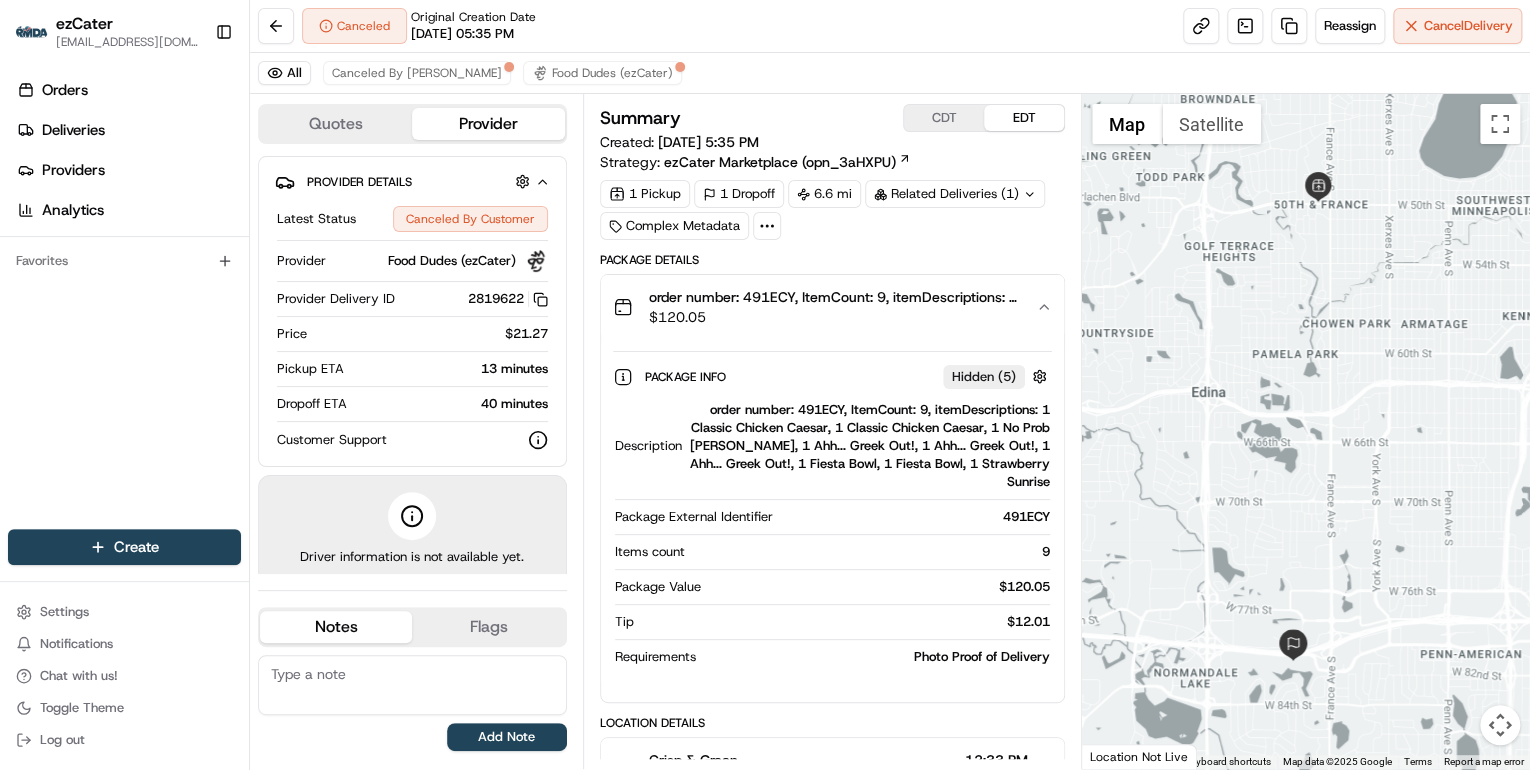 click on "order number: 491ECY,
ItemCount: 9,
itemDescriptions:
1 Classic Chicken Caesar,
1 Classic Chicken Caesar,
1 No Prob Cobb,
1 Ahh... Greek Out!,
1 Ahh... Greek Out!,
1 Ahh... Greek Out!,
1 Fiesta Bowl,
1 Fiesta Bowl,
1 Strawberry Sunrise" at bounding box center (870, 446) 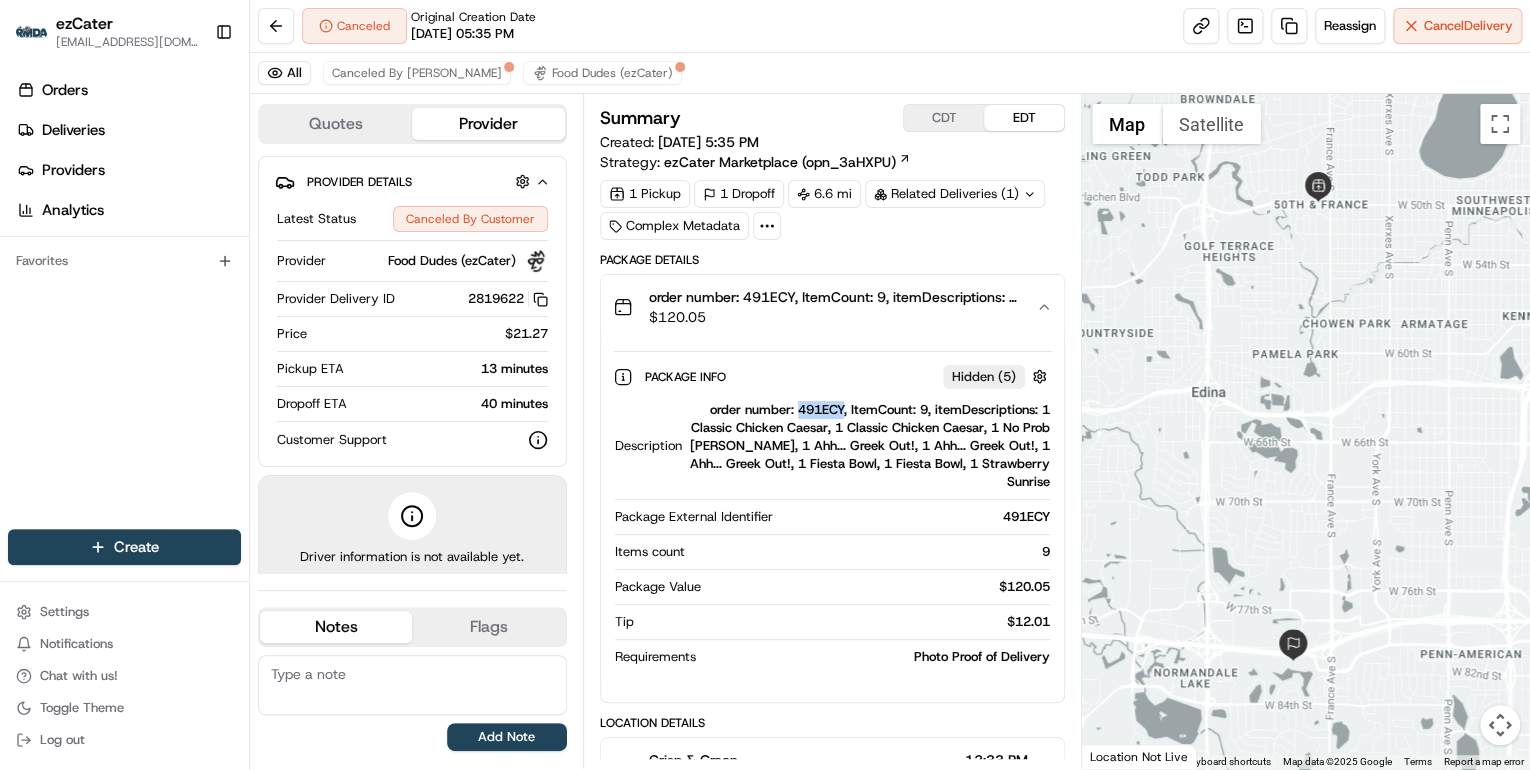 click on "order number: 491ECY,
ItemCount: 9,
itemDescriptions:
1 Classic Chicken Caesar,
1 Classic Chicken Caesar,
1 No Prob Cobb,
1 Ahh... Greek Out!,
1 Ahh... Greek Out!,
1 Ahh... Greek Out!,
1 Fiesta Bowl,
1 Fiesta Bowl,
1 Strawberry Sunrise" at bounding box center (870, 446) 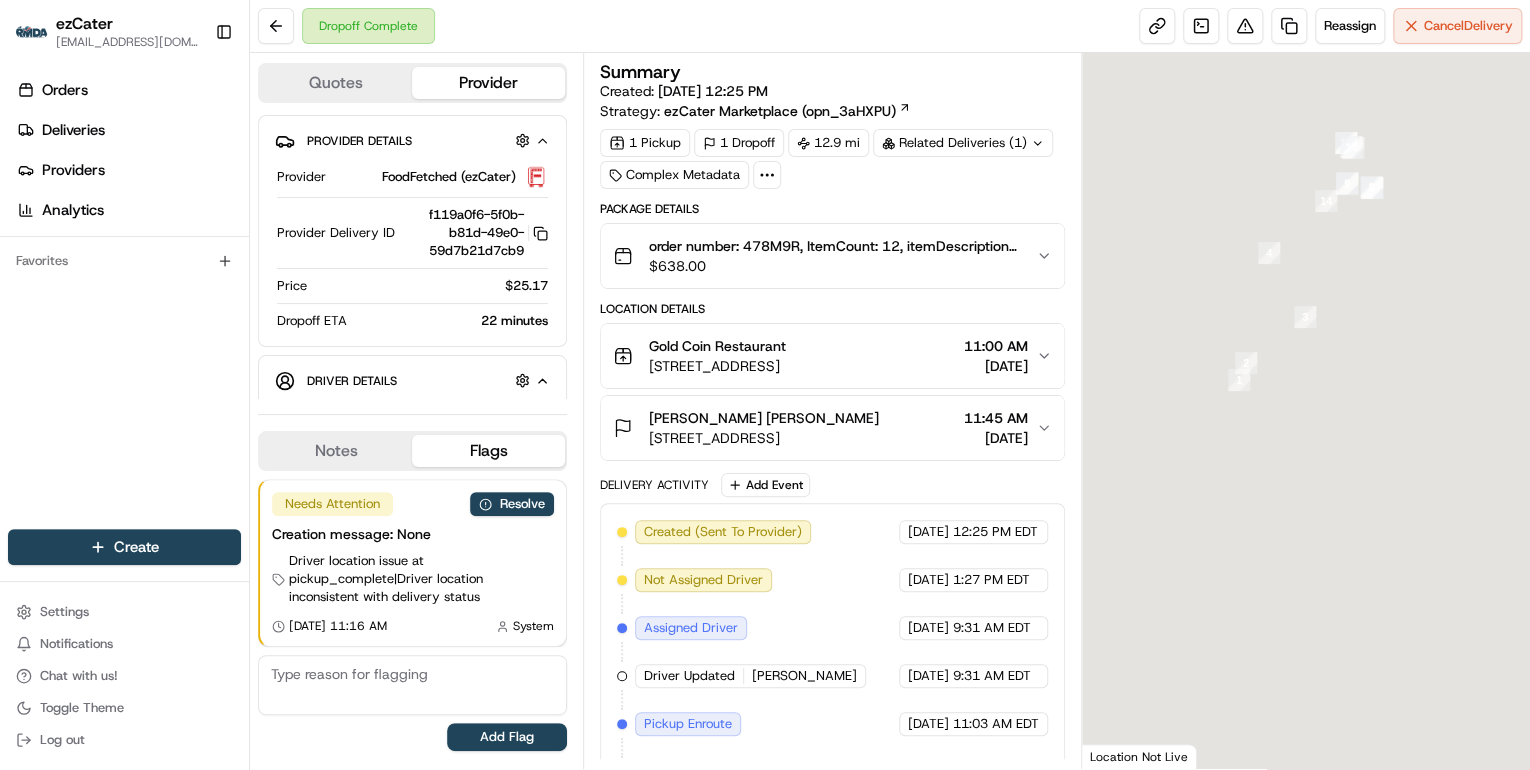 scroll, scrollTop: 0, scrollLeft: 0, axis: both 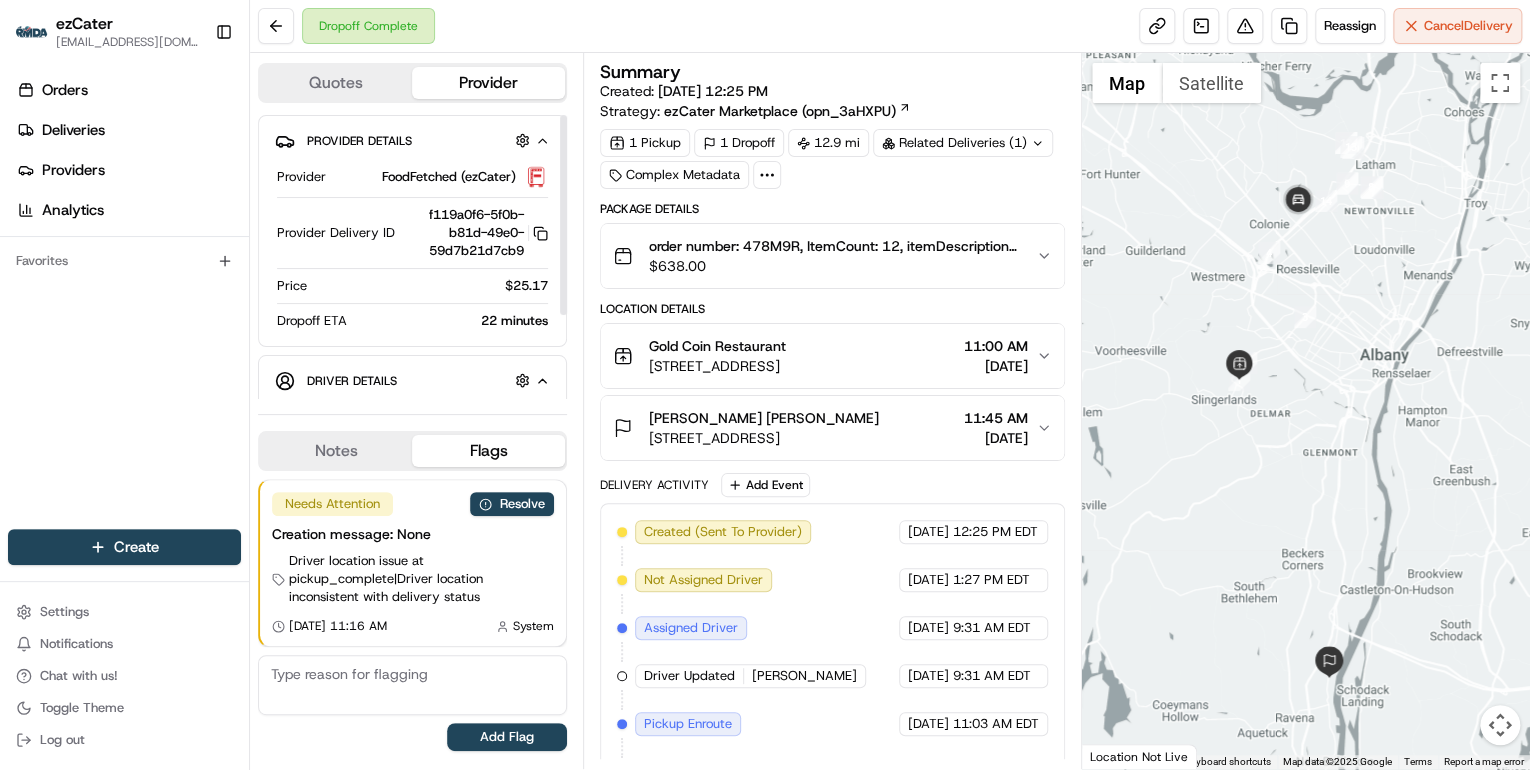 click 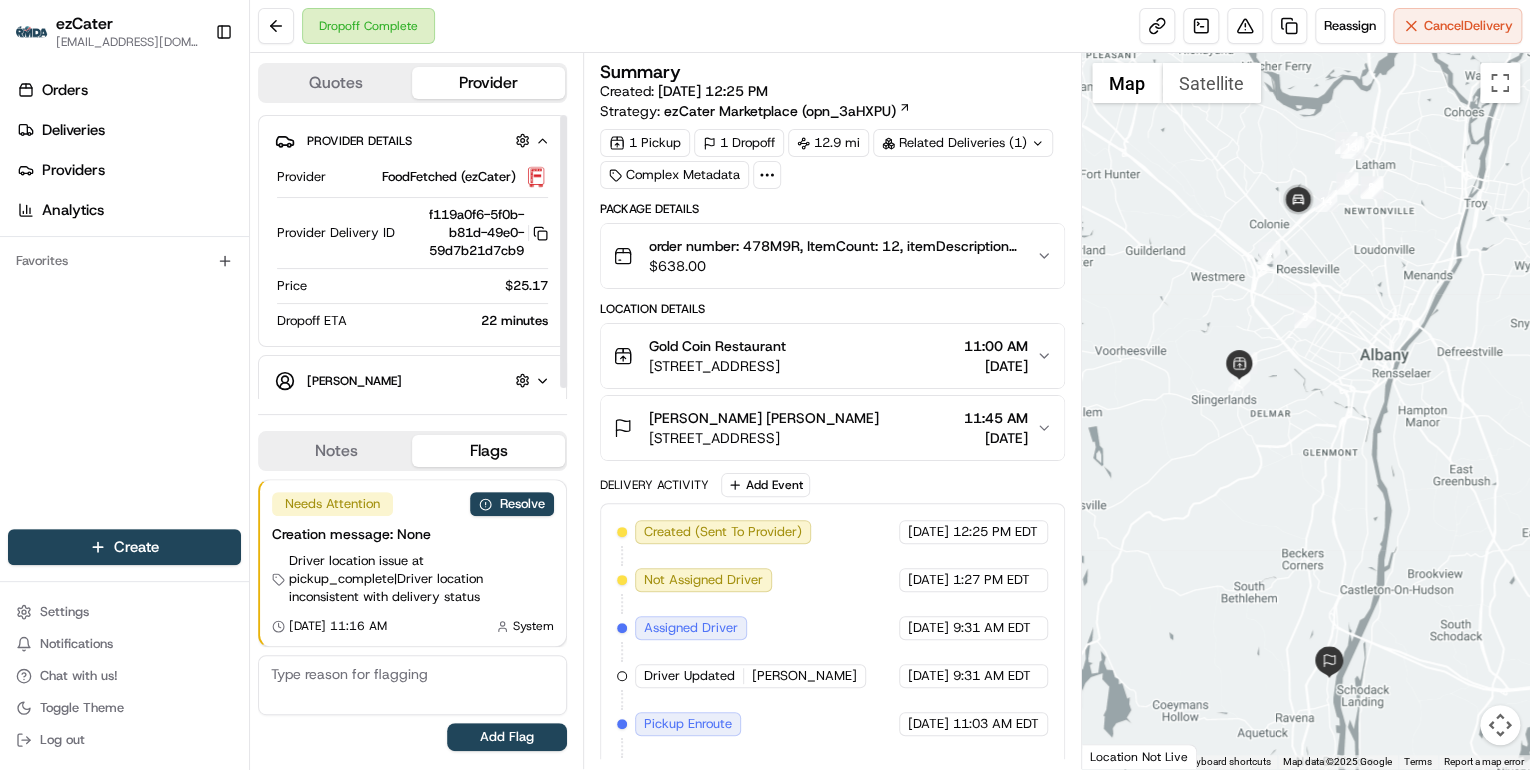 click 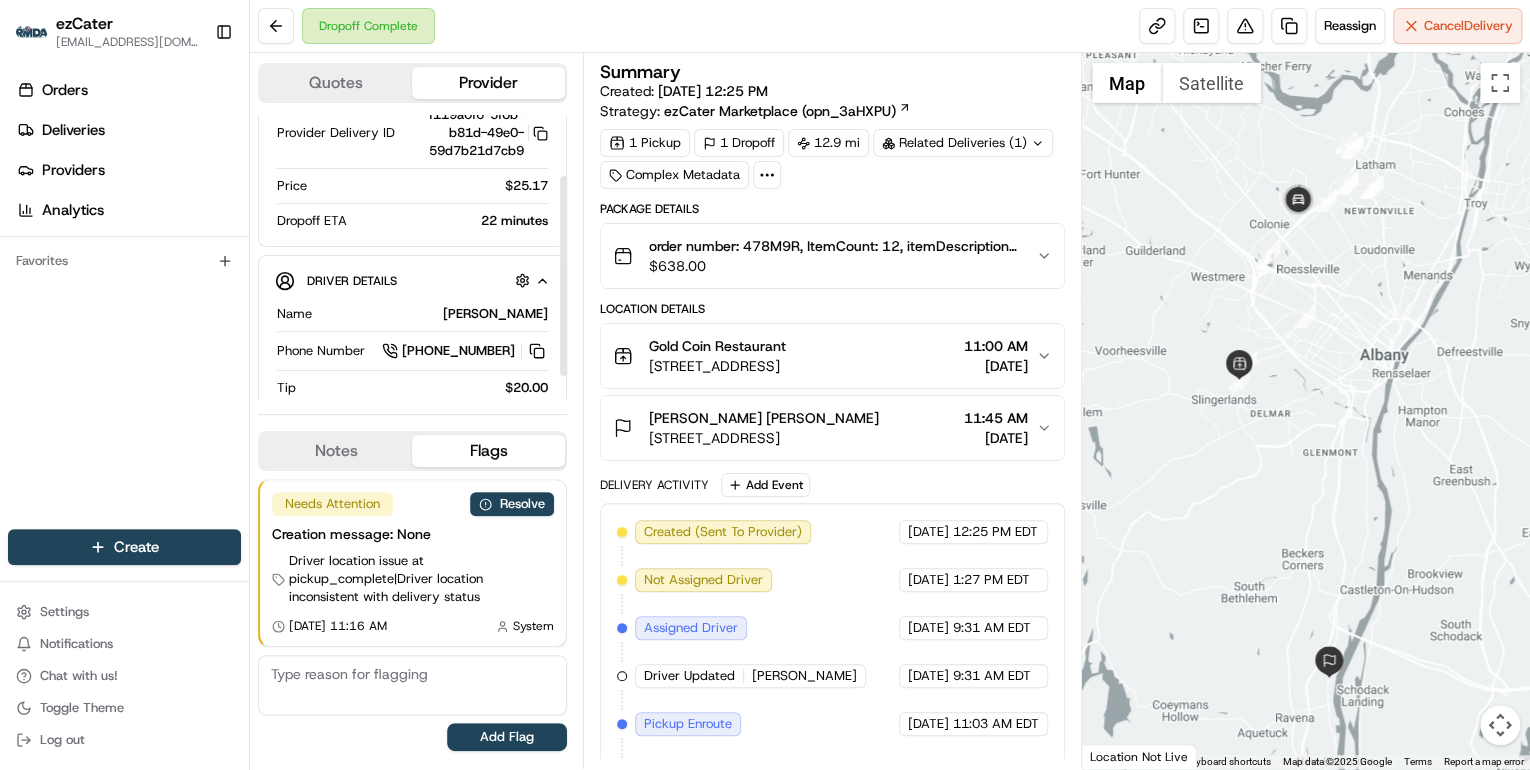 scroll, scrollTop: 117, scrollLeft: 0, axis: vertical 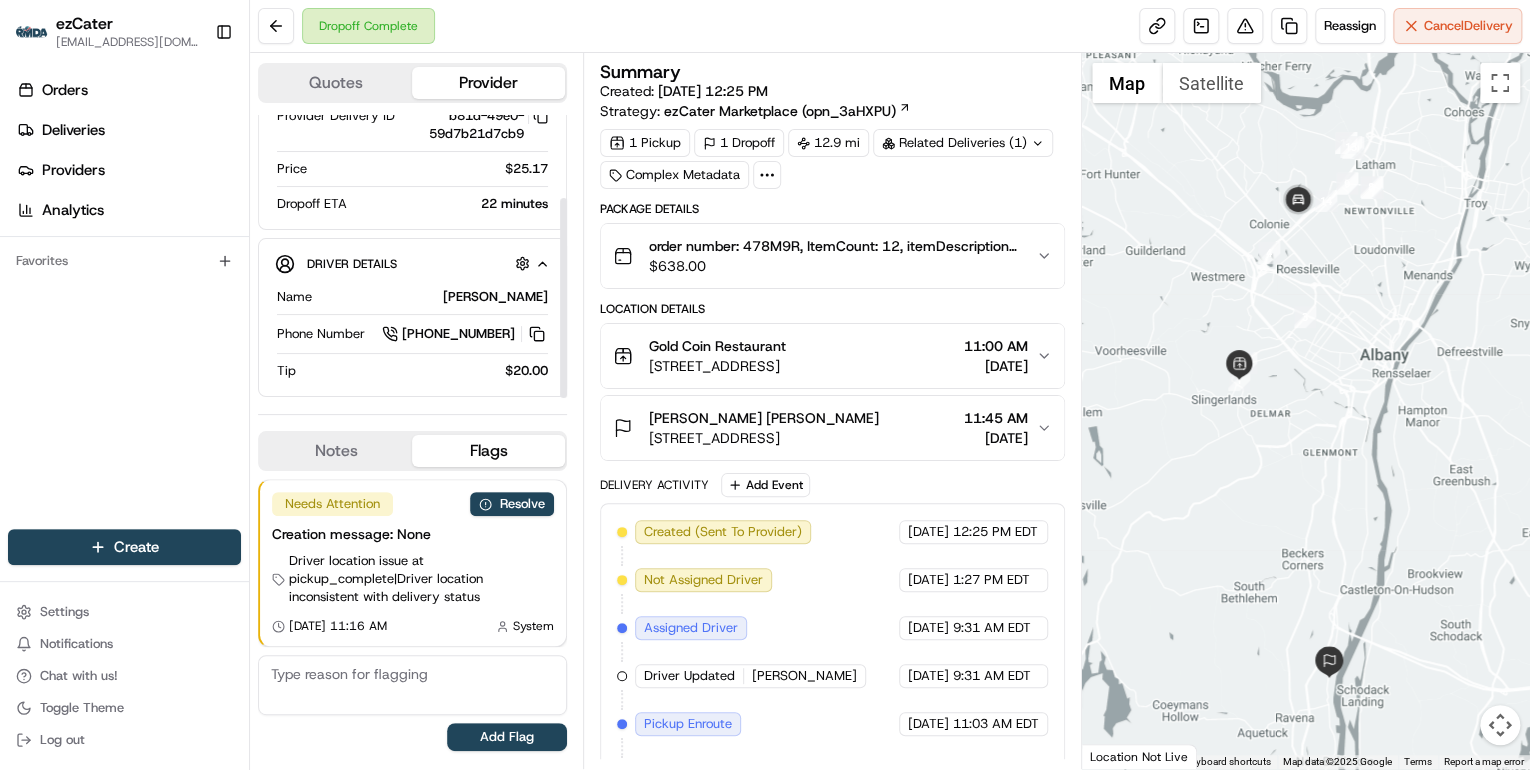 drag, startPoint x: 564, startPoint y: 279, endPoint x: 564, endPoint y: 418, distance: 139 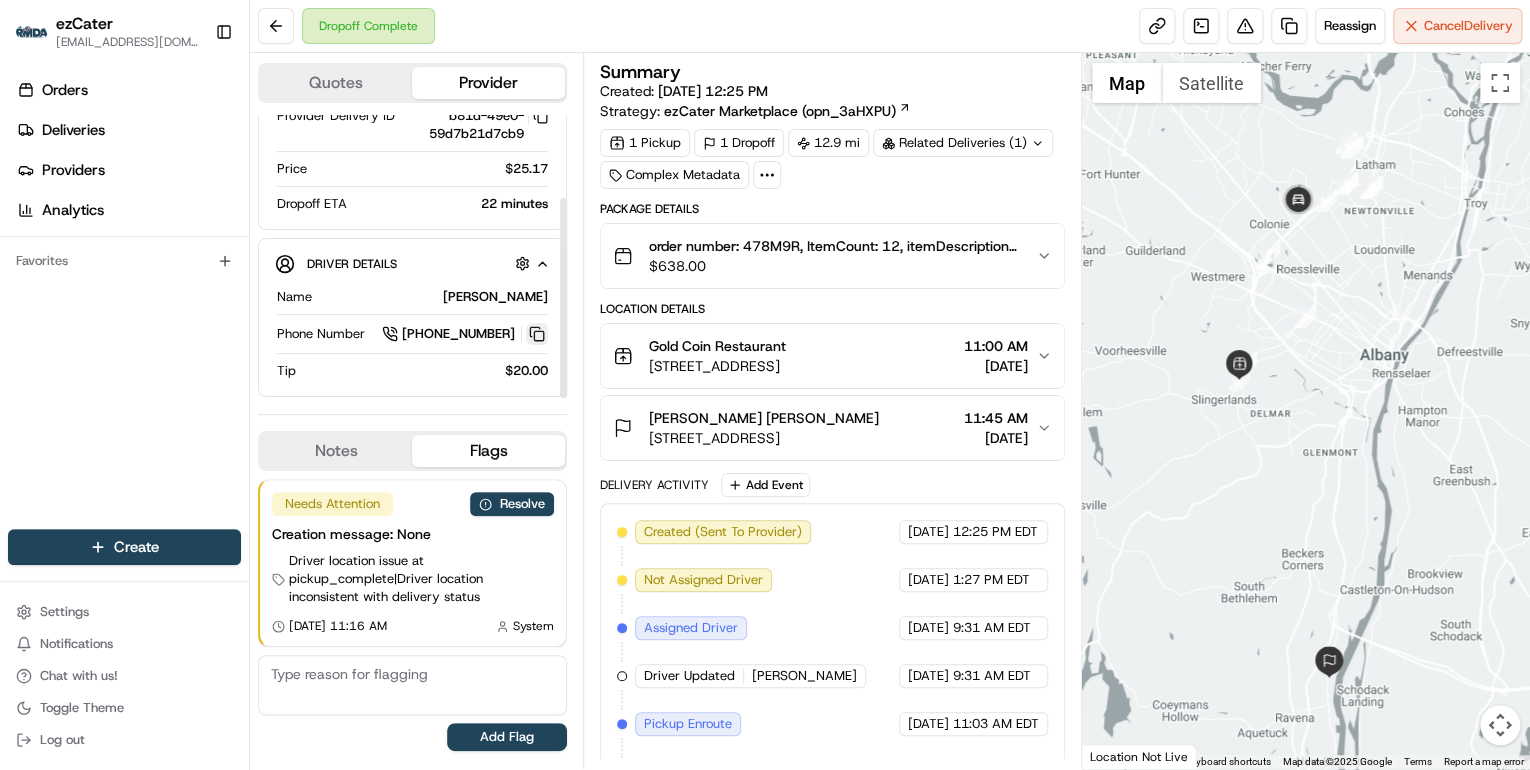 click at bounding box center (537, 334) 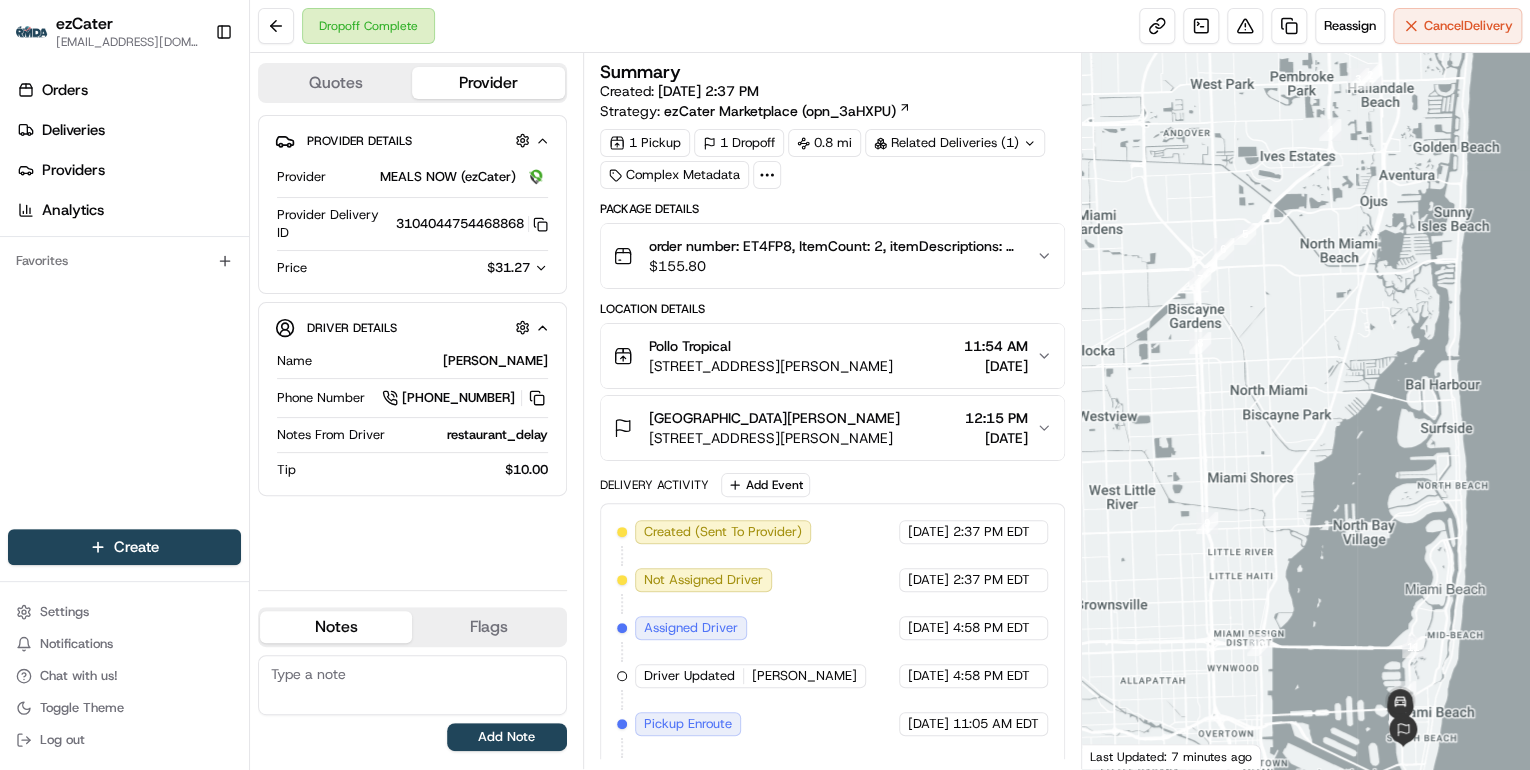 scroll, scrollTop: 0, scrollLeft: 0, axis: both 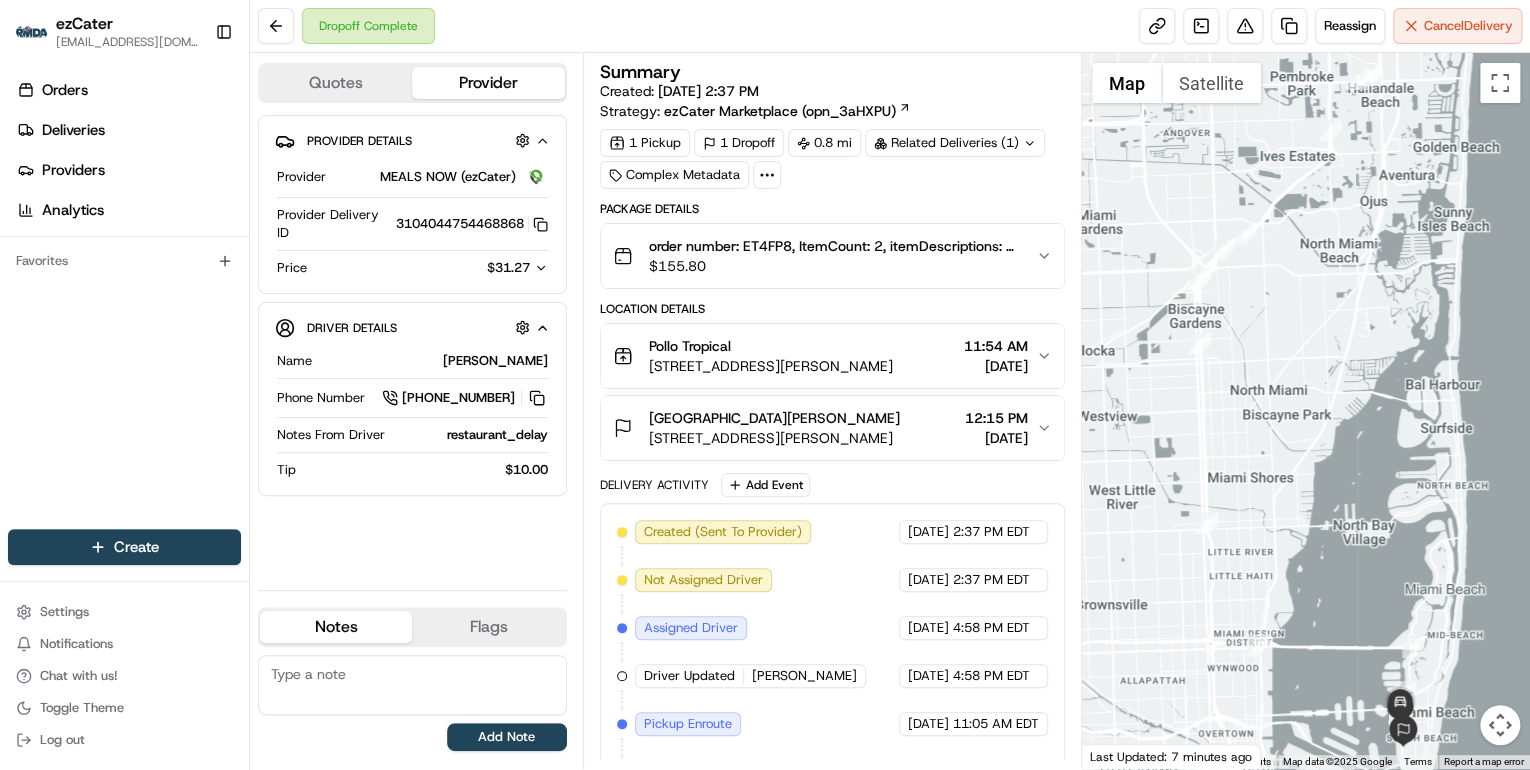 click 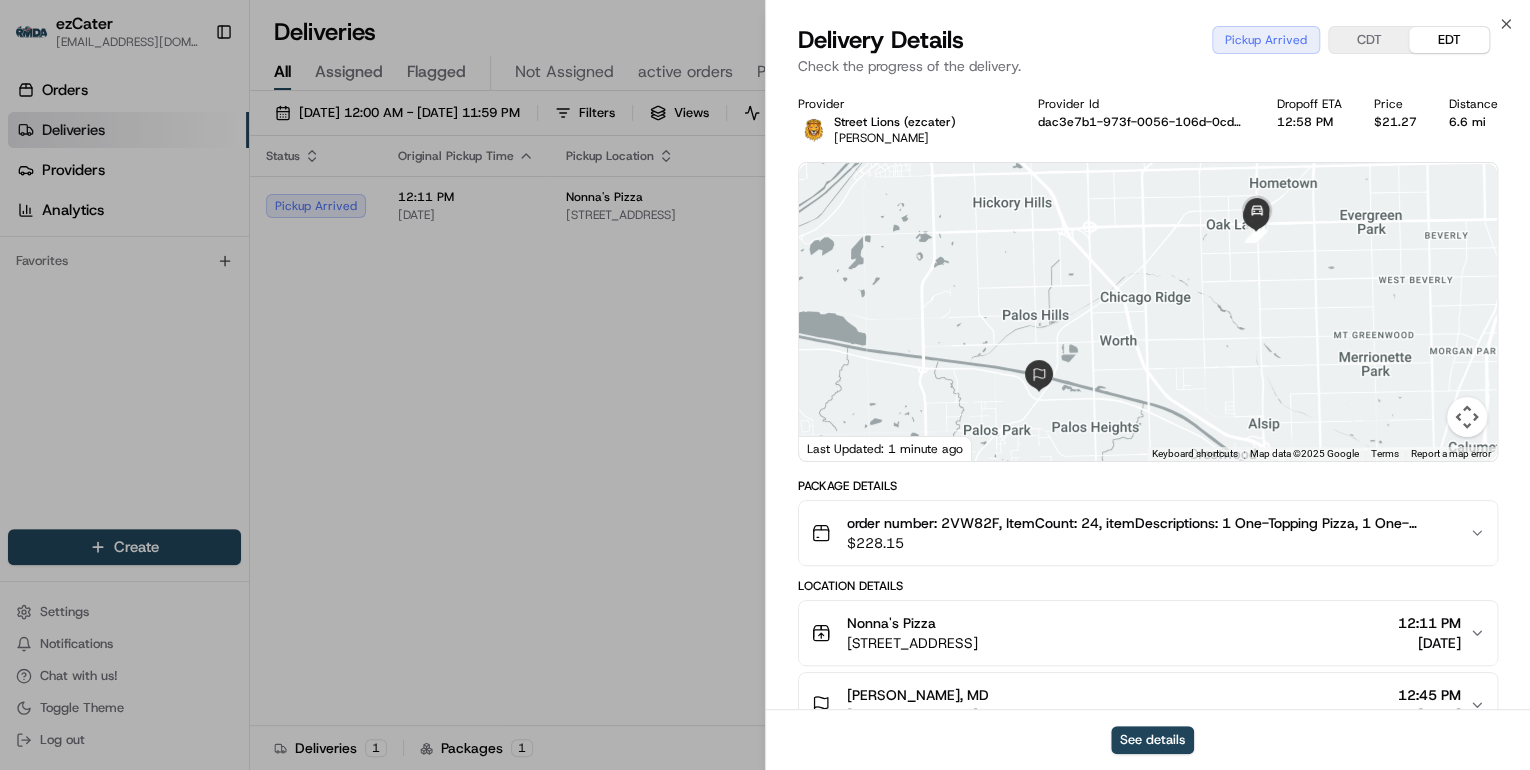 scroll, scrollTop: 0, scrollLeft: 0, axis: both 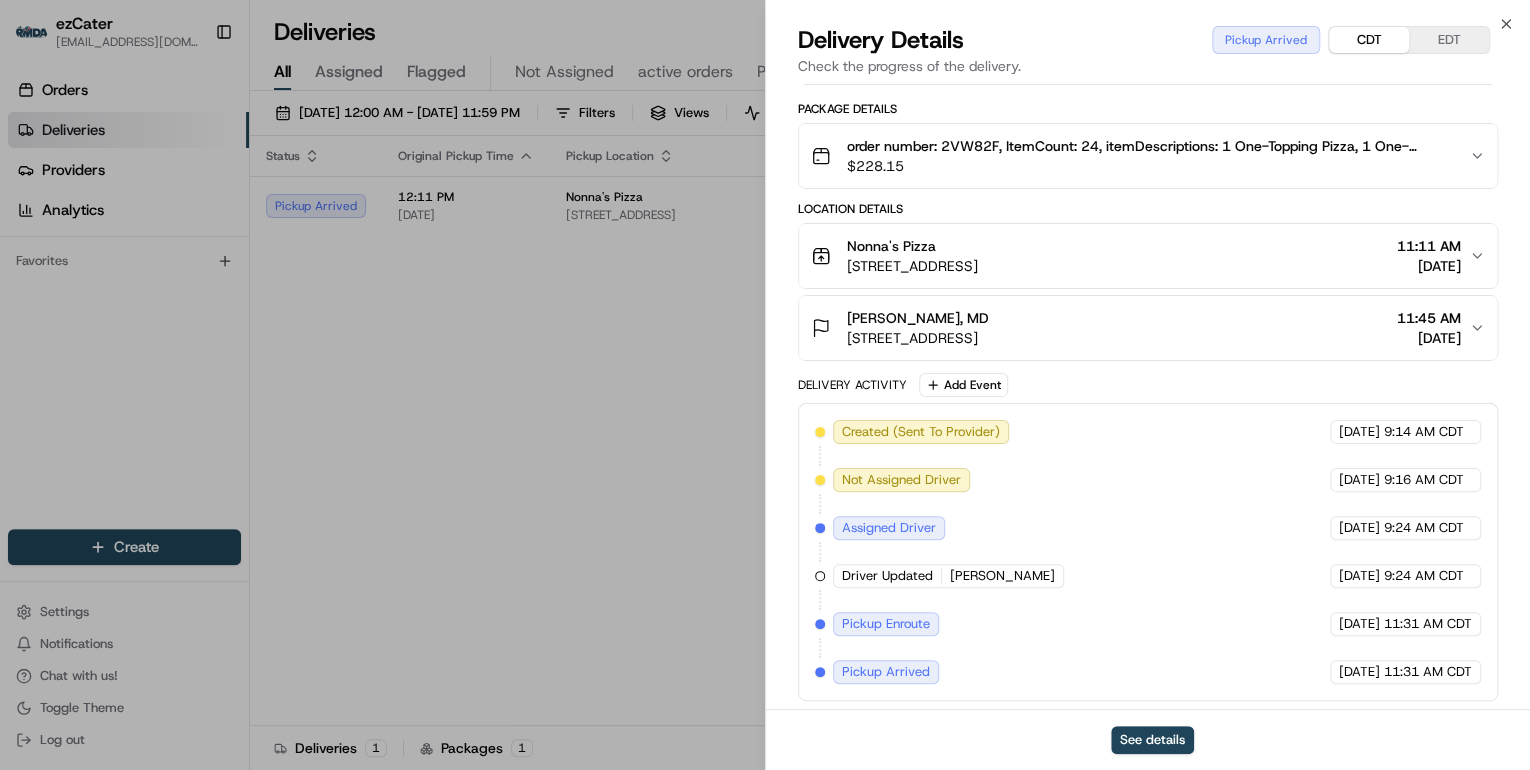 click on "CDT" at bounding box center (1369, 40) 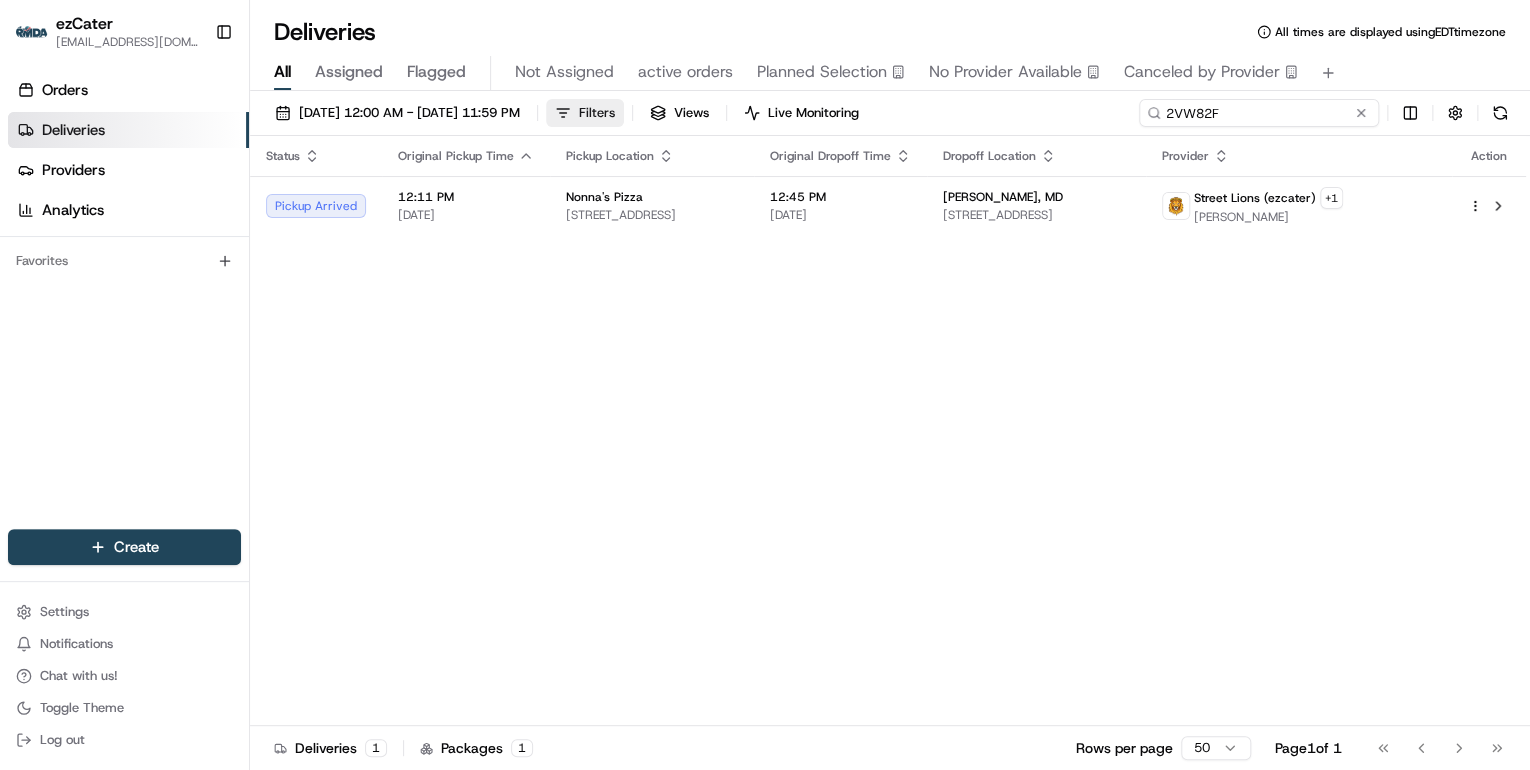 drag, startPoint x: 1292, startPoint y: 108, endPoint x: 660, endPoint y: 111, distance: 632.00714 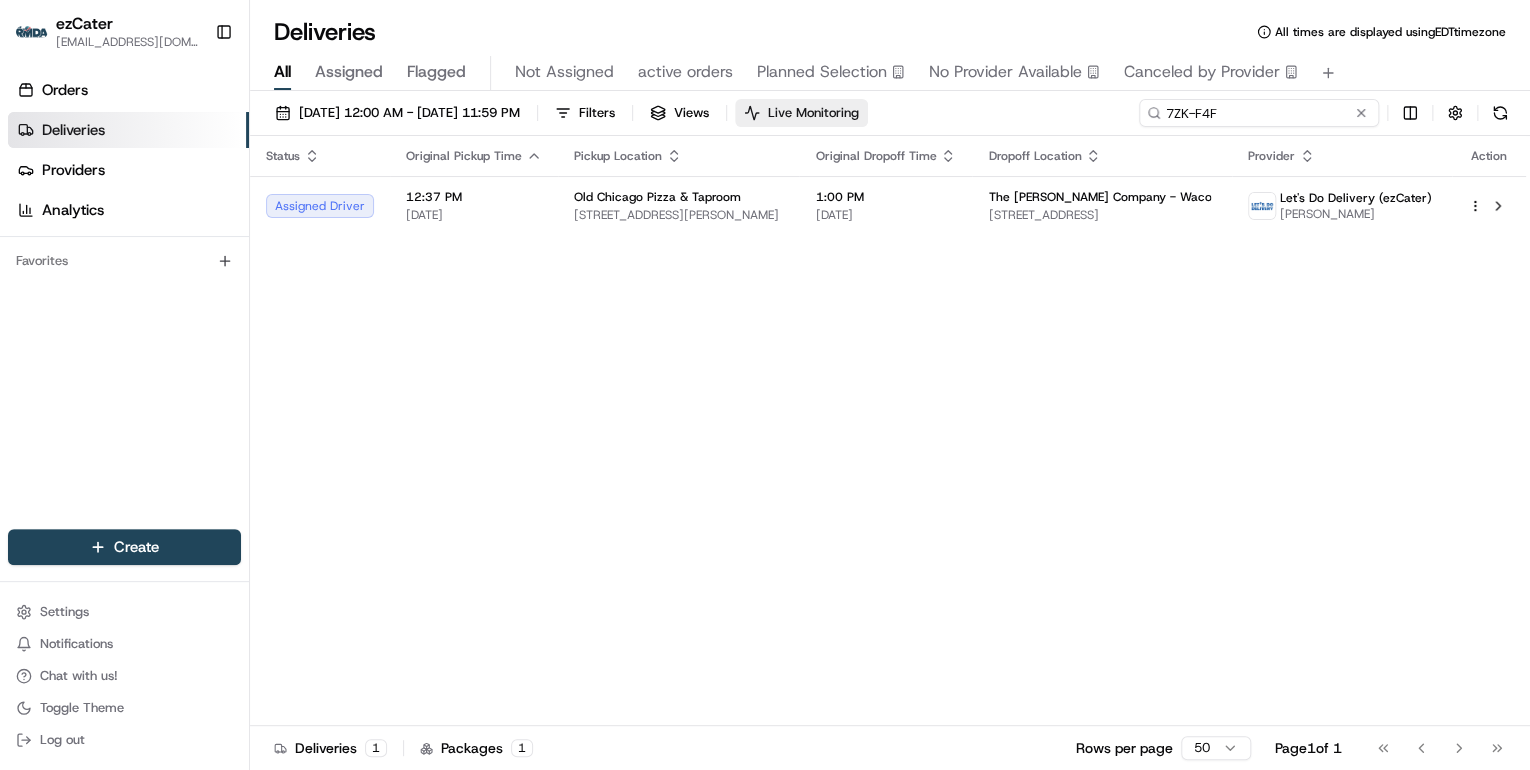 drag, startPoint x: 1239, startPoint y: 112, endPoint x: 843, endPoint y: 108, distance: 396.0202 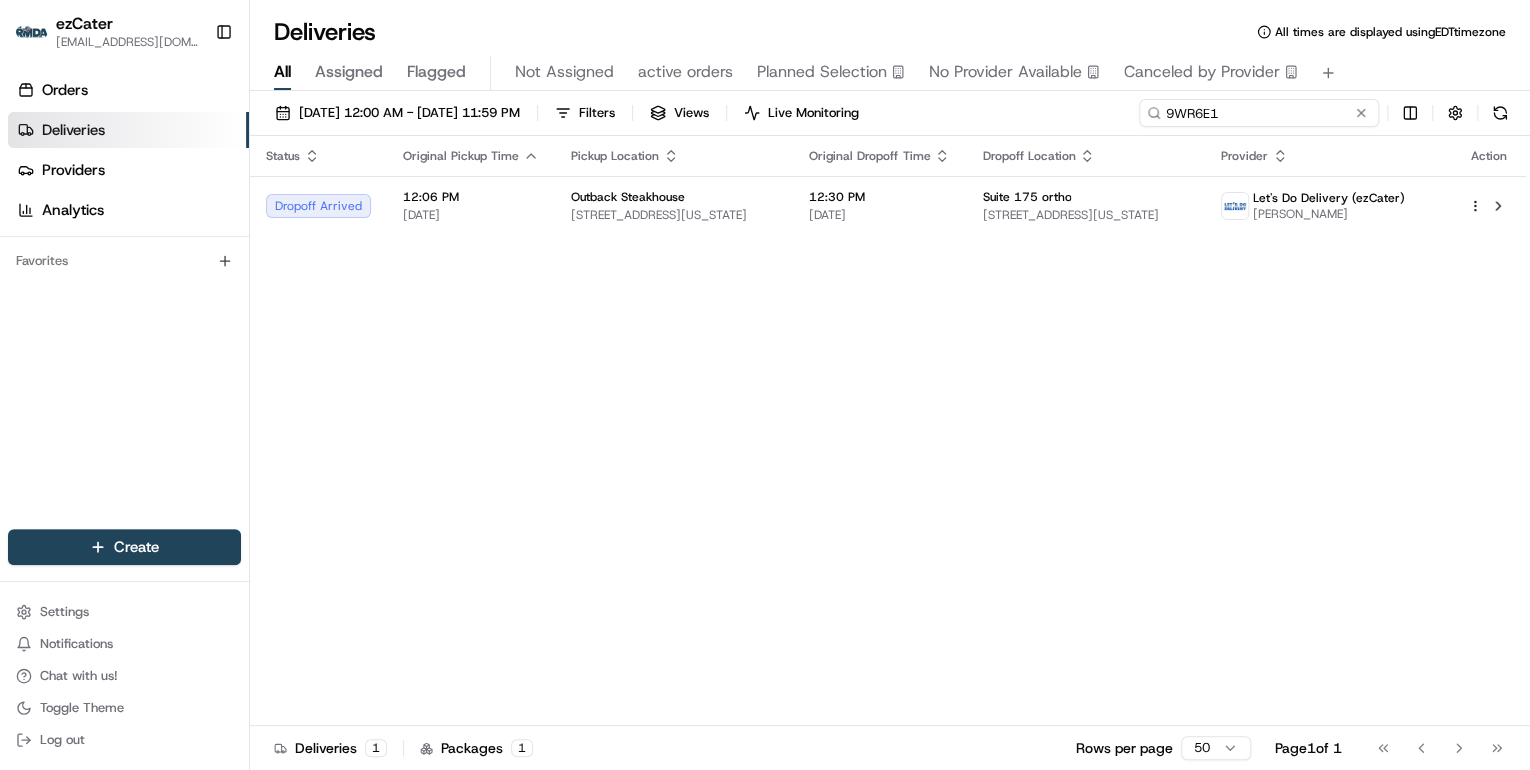 drag, startPoint x: 1255, startPoint y: 112, endPoint x: 702, endPoint y: 72, distance: 554.44476 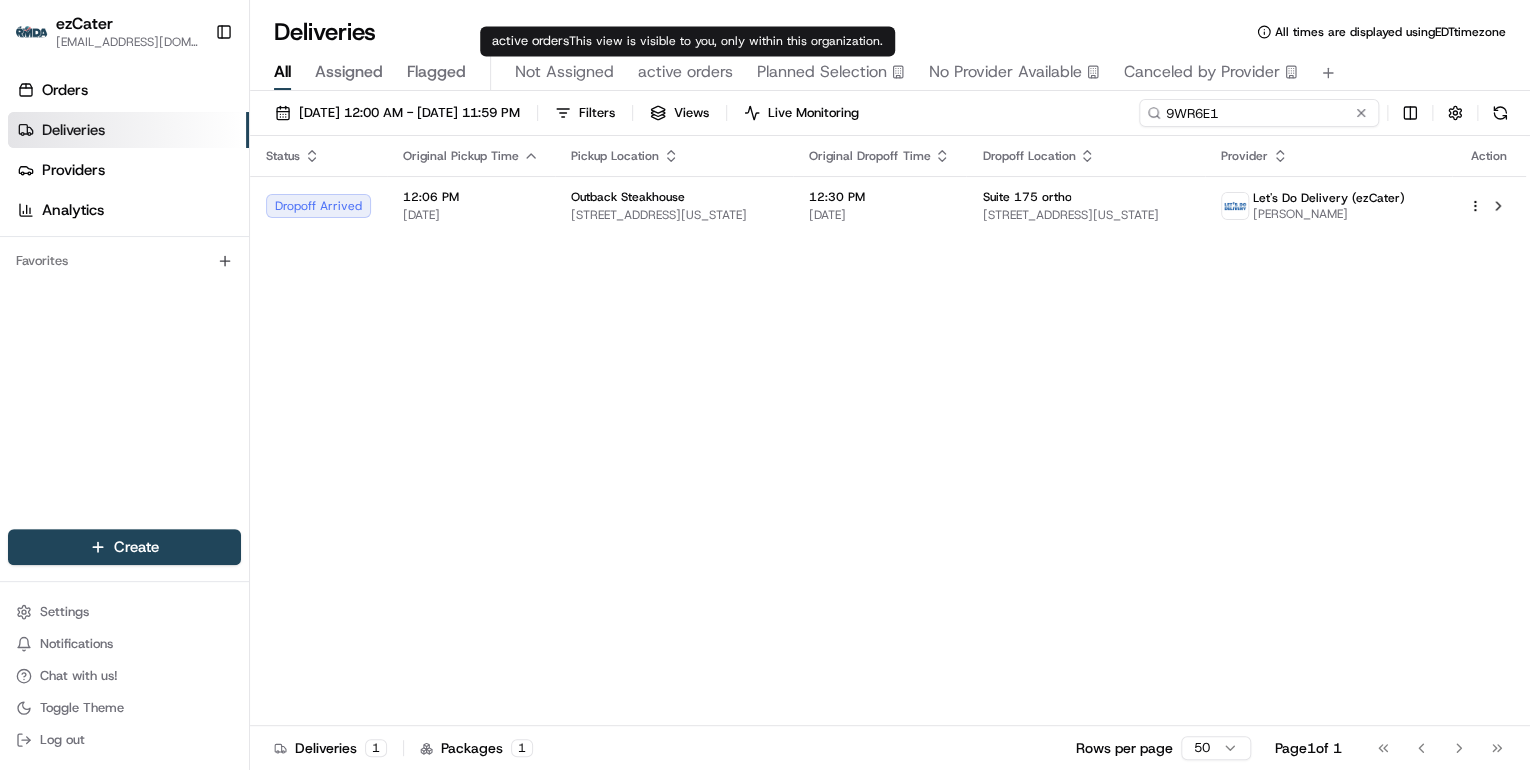 paste on "2VW82F" 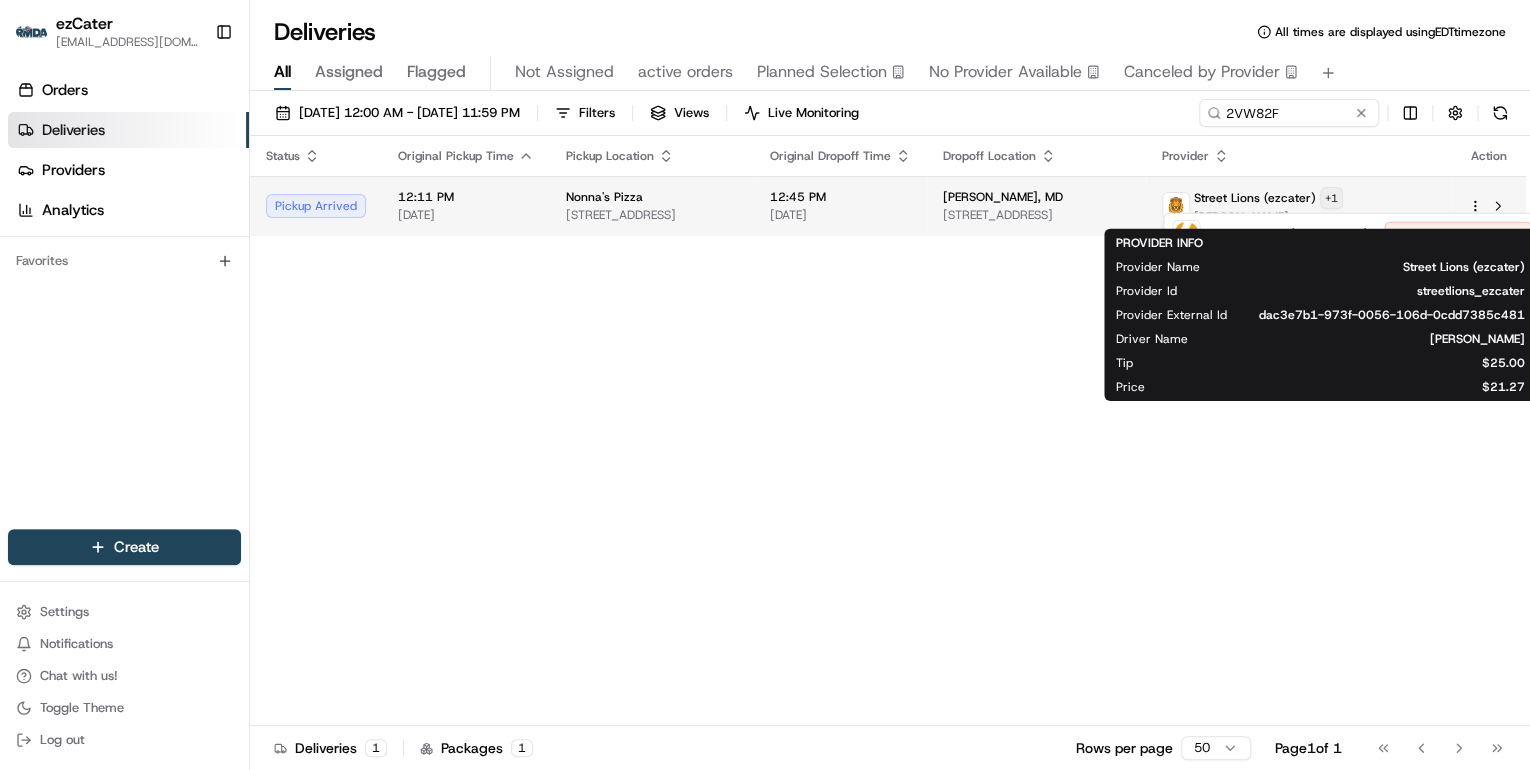 click on "ezCater annamariekinao@gmail.com Toggle Sidebar Orders Deliveries Providers Analytics Favorites Main Menu Members & Organization Organization Users Roles Preferences Customization Tracking Orchestration Automations Locations Pickup Locations Dropoff Locations Zones Shifts Delivery Windows Billing Billing Refund Requests Integrations Notification Triggers Webhooks API Keys Request Logs Create Settings Notifications Chat with us! Toggle Theme Log out Deliveries All times are displayed using  EDT  timezone All Assigned Flagged Not Assigned active orders Planned Selection No Provider Available Canceled by Provider 07/17/2025 12:00 AM - 07/17/2025 11:59 PM Filters Views Live Monitoring 2VW82F Status Original Pickup Time Pickup Location Original Dropoff Time Dropoff Location Provider Action Pickup Arrived 12:11 PM 07/17/2025 Nonna's Pizza 9602 S Cicero Ave, Oak Lawn, IL 60453, USA 12:45 PM 07/17/2025 Melvin Wichter, MD 11824 SW Hwy #100, Palos Heights, IL 60463, USA Street Lions (ezcater) + 1 1 1 50" at bounding box center [765, 385] 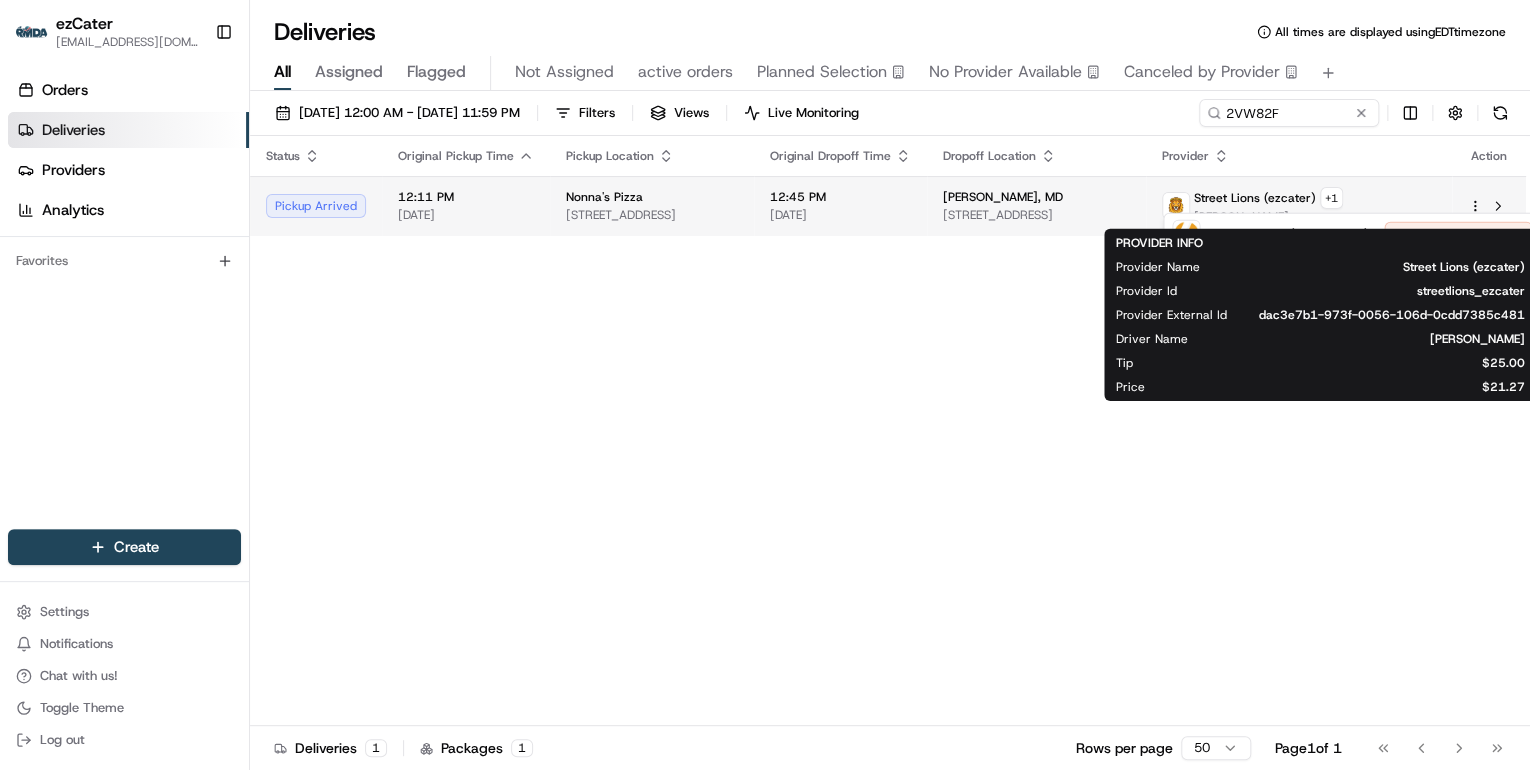 click on "ezCater annamariekinao@gmail.com Toggle Sidebar Orders Deliveries Providers Analytics Favorites Main Menu Members & Organization Organization Users Roles Preferences Customization Tracking Orchestration Automations Locations Pickup Locations Dropoff Locations Zones Shifts Delivery Windows Billing Billing Refund Requests Integrations Notification Triggers Webhooks API Keys Request Logs Create Settings Notifications Chat with us! Toggle Theme Log out Deliveries All times are displayed using  EDT  timezone All Assigned Flagged Not Assigned active orders Planned Selection No Provider Available Canceled by Provider 07/17/2025 12:00 AM - 07/17/2025 11:59 PM Filters Views Live Monitoring 2VW82F Status Original Pickup Time Pickup Location Original Dropoff Time Dropoff Location Provider Action Pickup Arrived 12:11 PM 07/17/2025 Nonna's Pizza 9602 S Cicero Ave, Oak Lawn, IL 60453, USA 12:45 PM 07/17/2025 Melvin Wichter, MD 11824 SW Hwy #100, Palos Heights, IL 60463, USA Street Lions (ezcater) + 1 1 1 50" at bounding box center [765, 385] 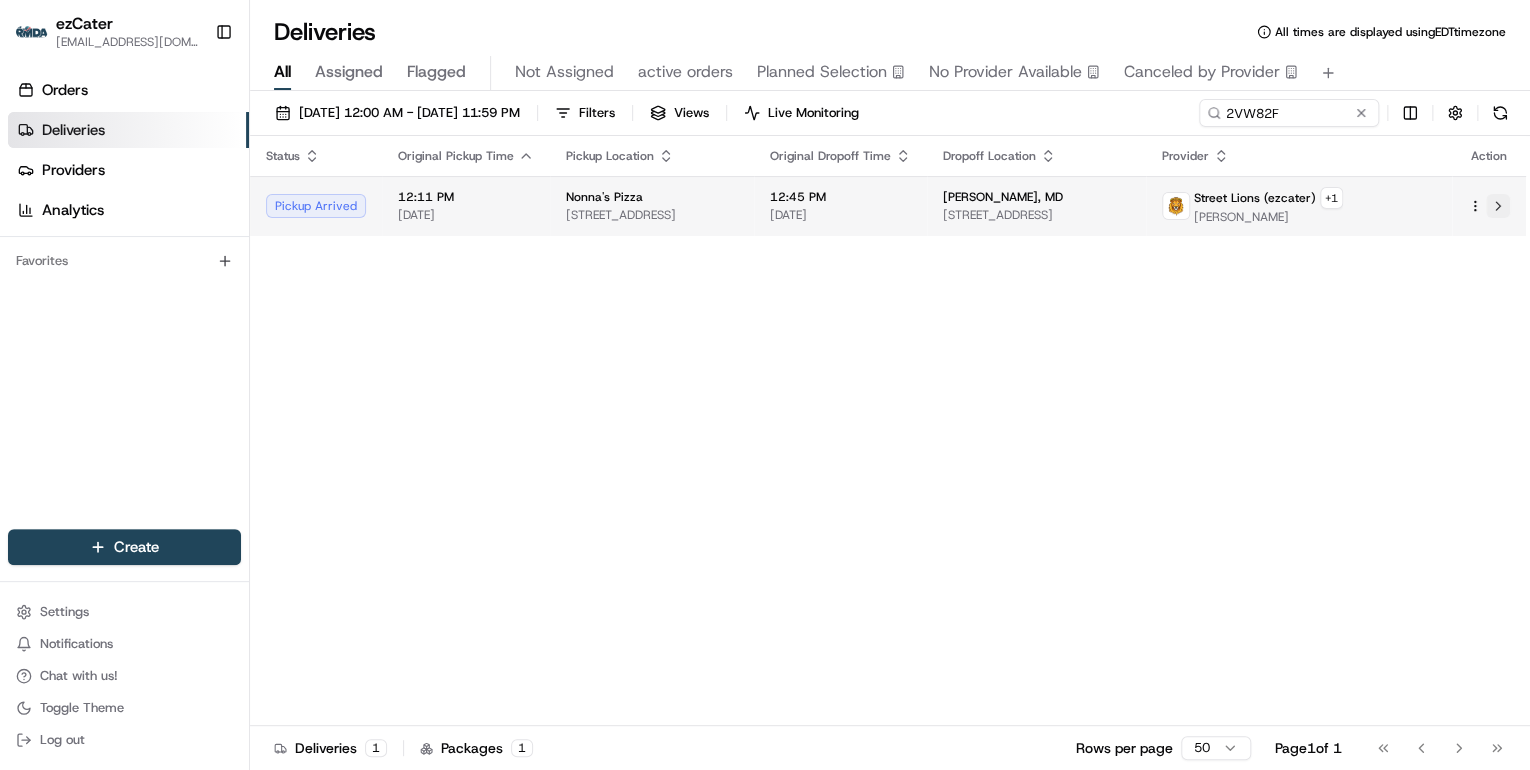 click at bounding box center (1498, 206) 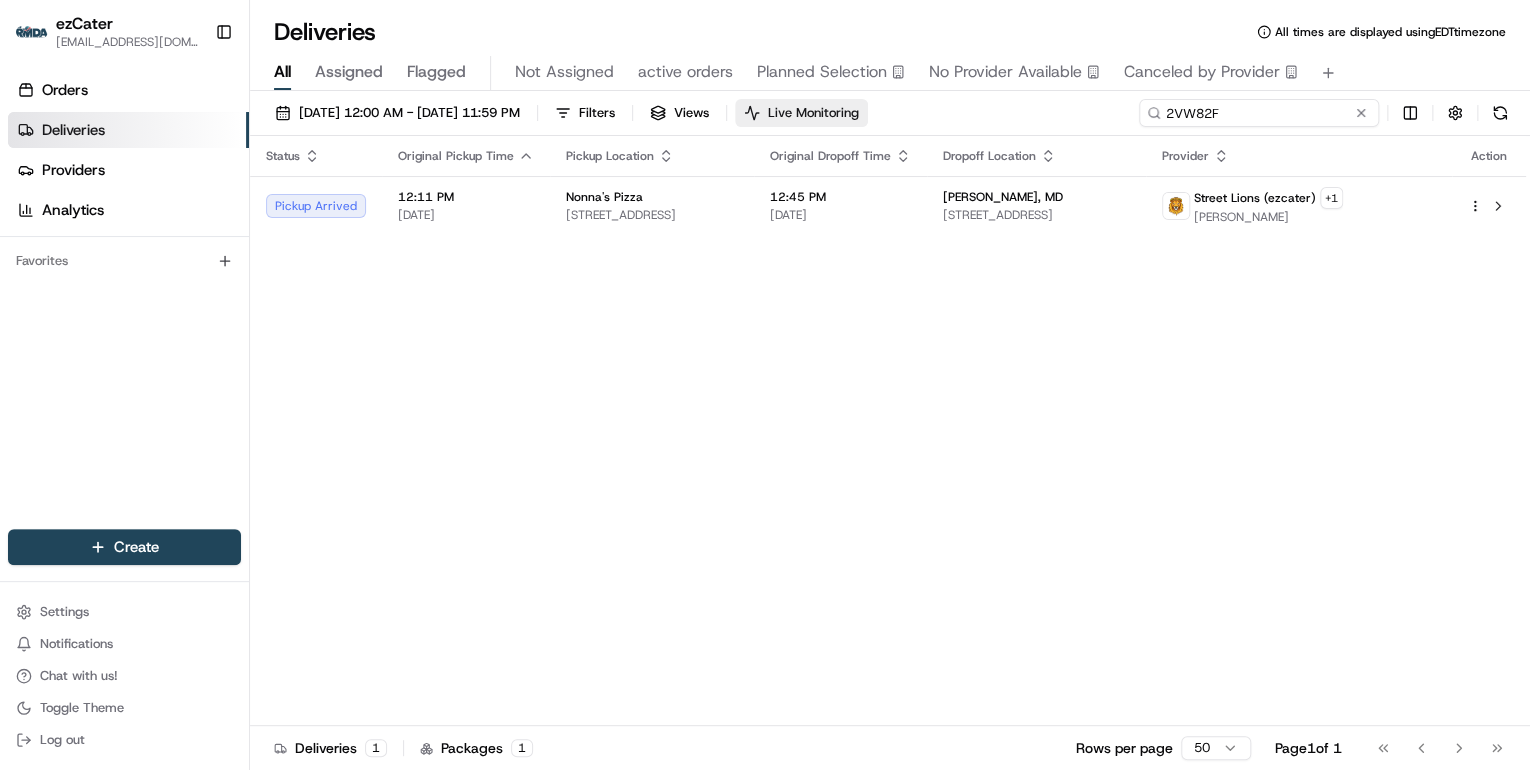 drag, startPoint x: 1315, startPoint y: 109, endPoint x: 901, endPoint y: 114, distance: 414.03018 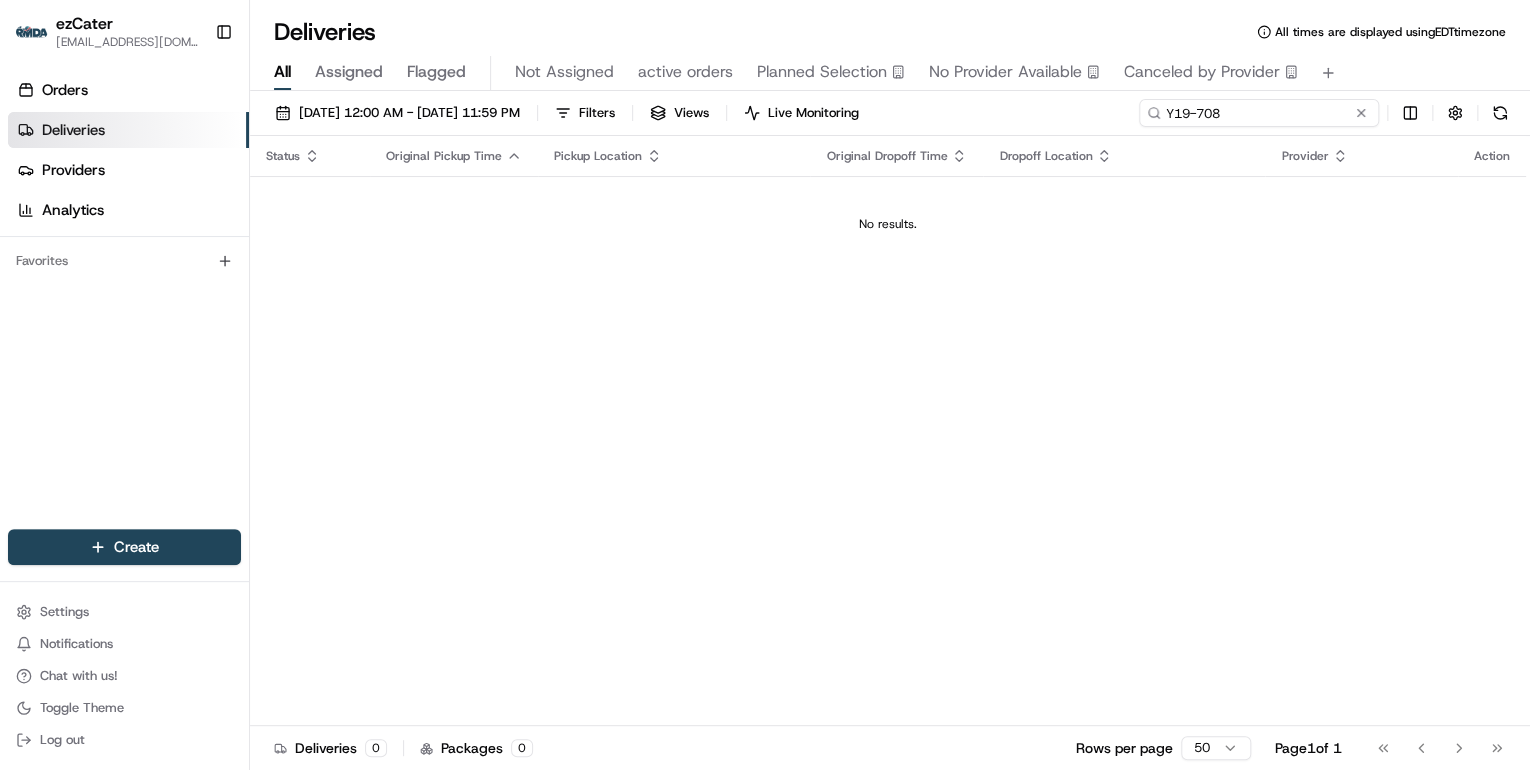 click on "Y19-708" at bounding box center (1259, 113) 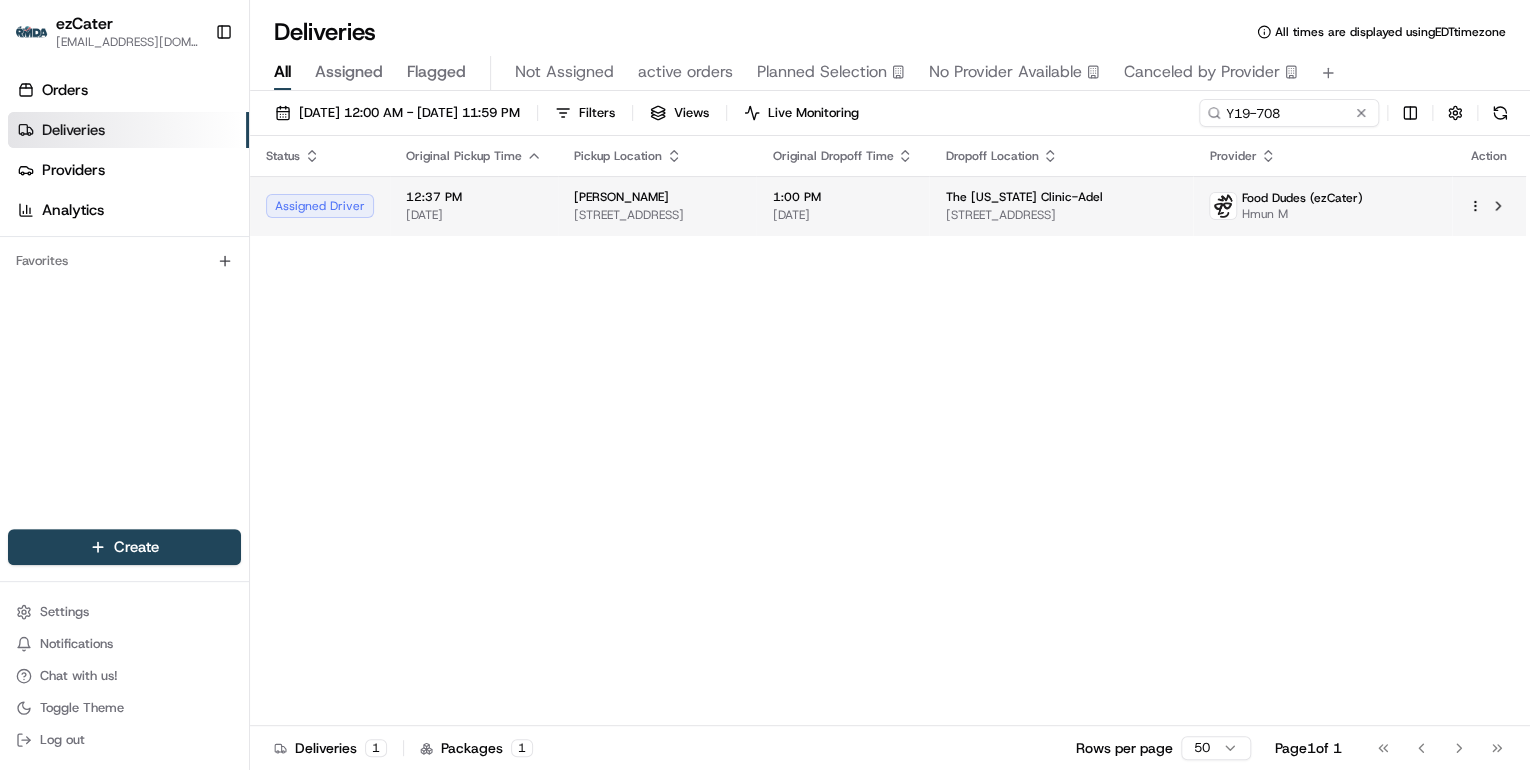 click on "PF Chang's" at bounding box center [657, 197] 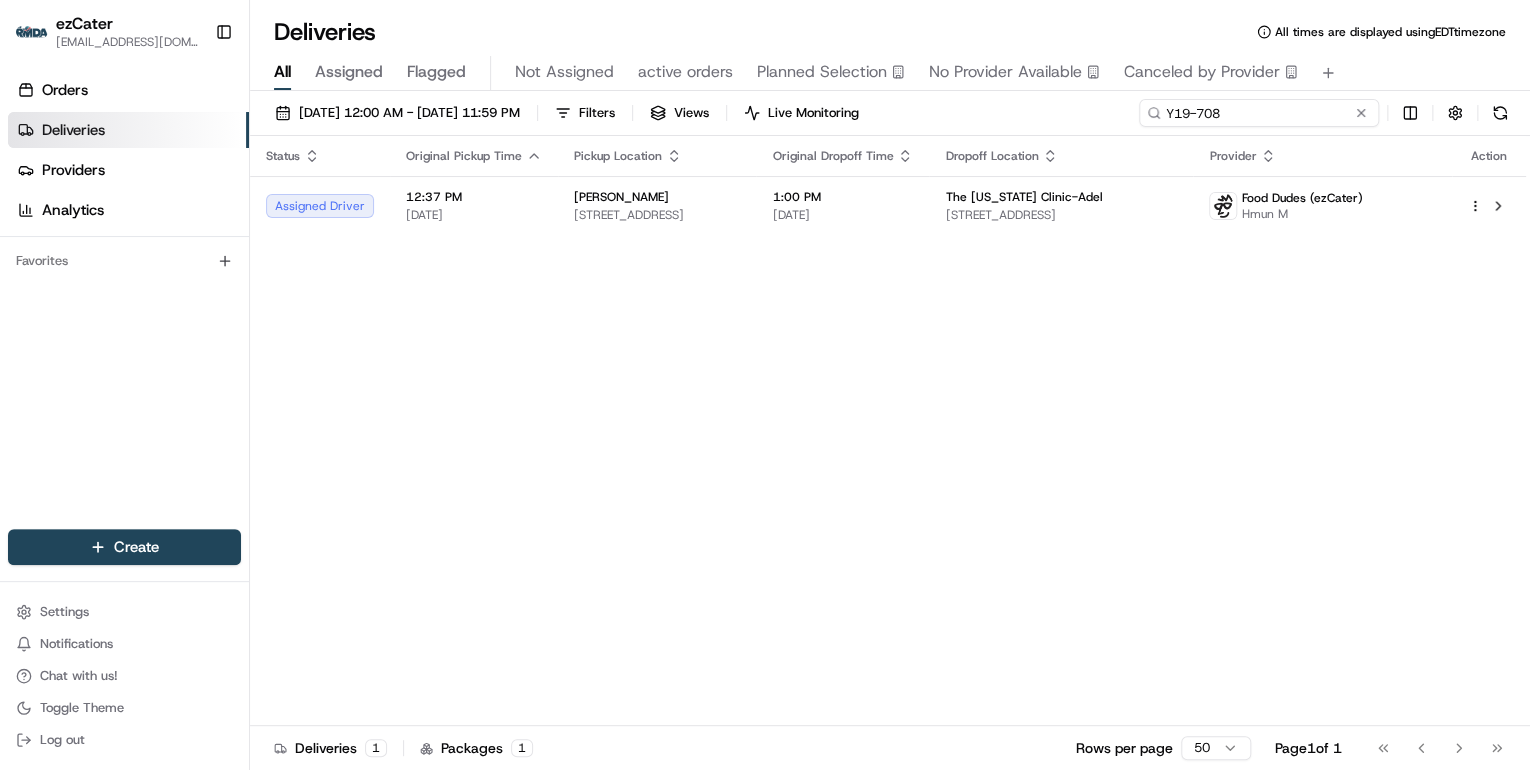 drag, startPoint x: 1296, startPoint y: 113, endPoint x: 662, endPoint y: 149, distance: 635.02124 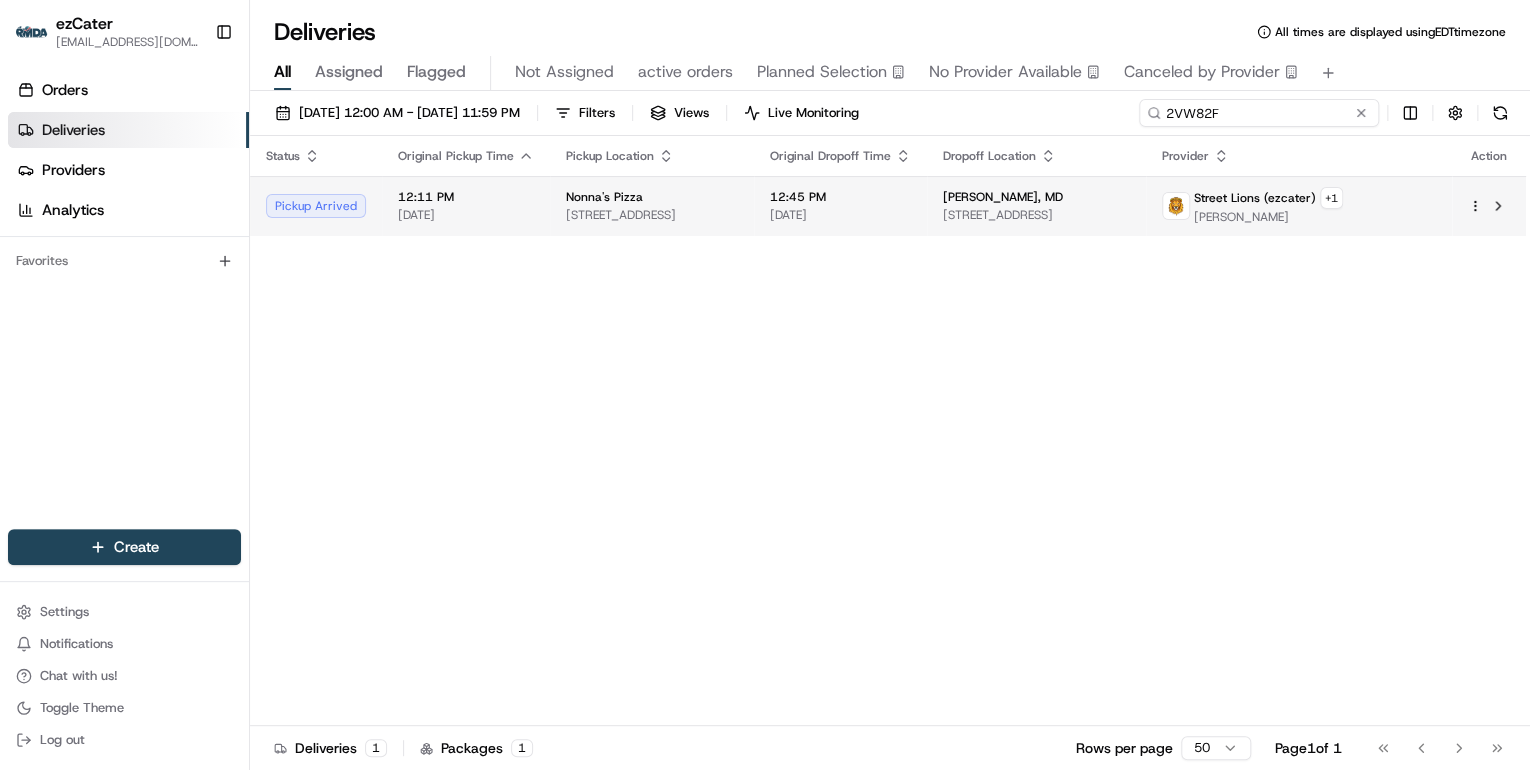 type on "2VW82F" 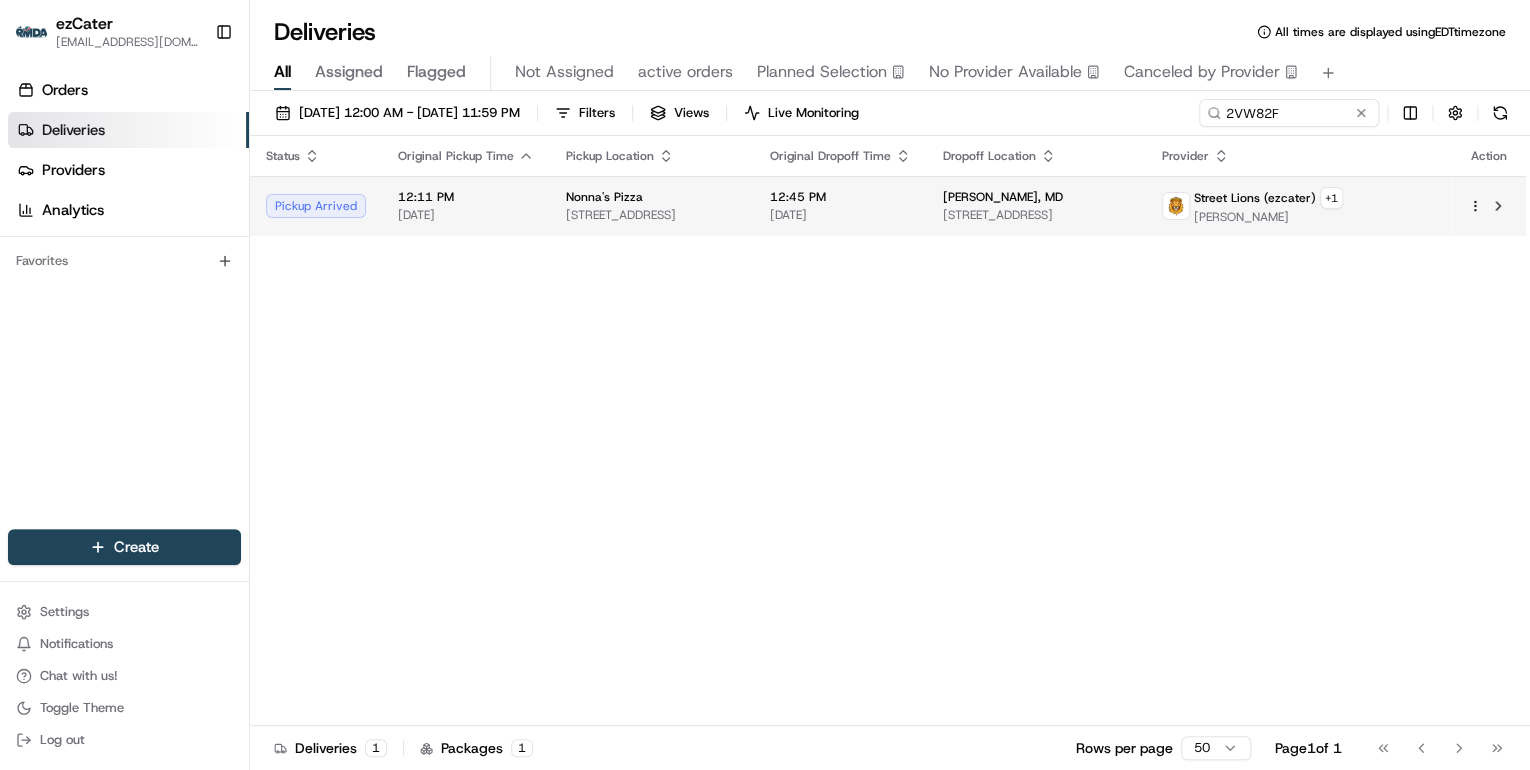 click on "Nonna's Pizza 9602 S Cicero Ave, Oak Lawn, IL 60453, USA" at bounding box center (652, 206) 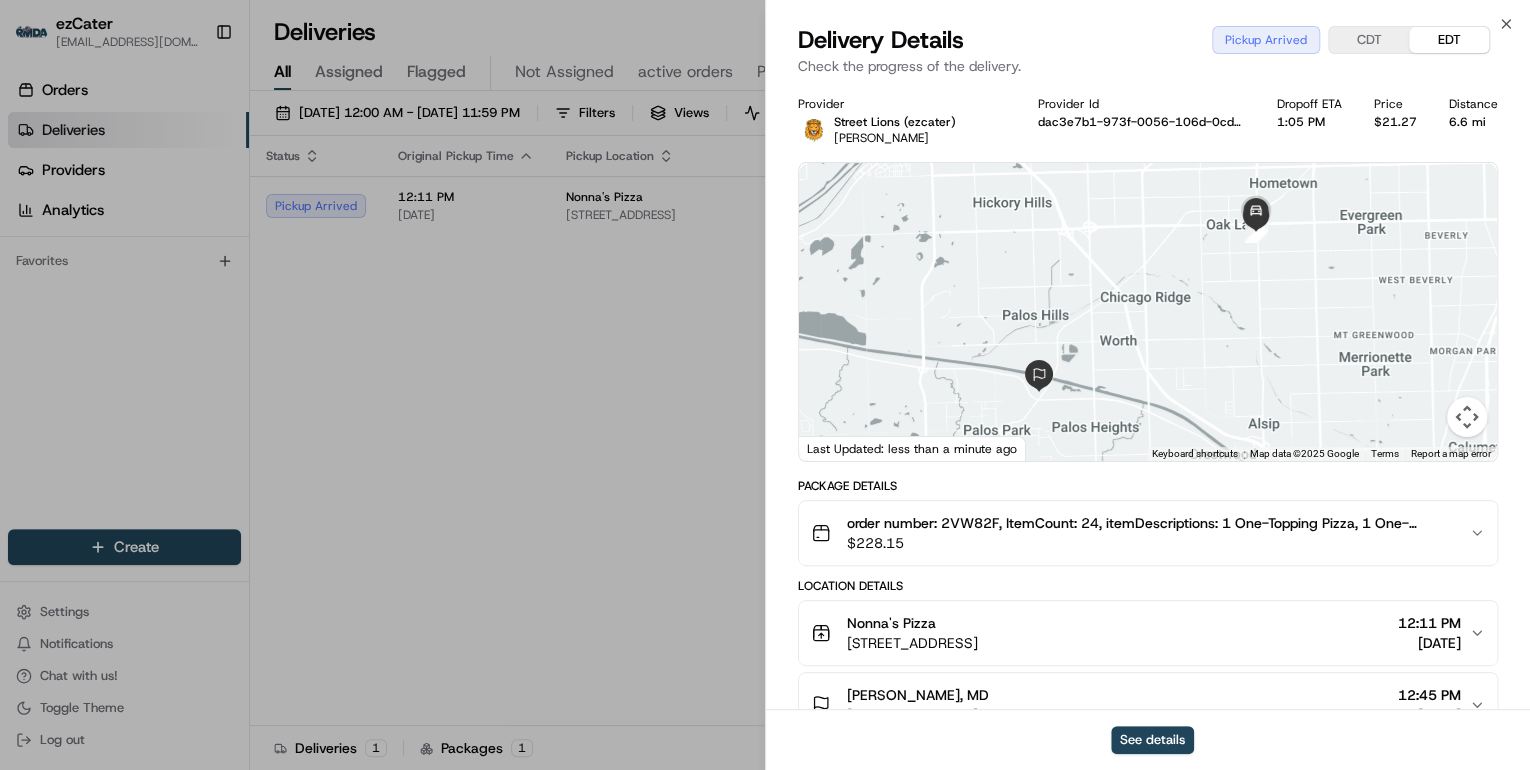 scroll, scrollTop: 240, scrollLeft: 0, axis: vertical 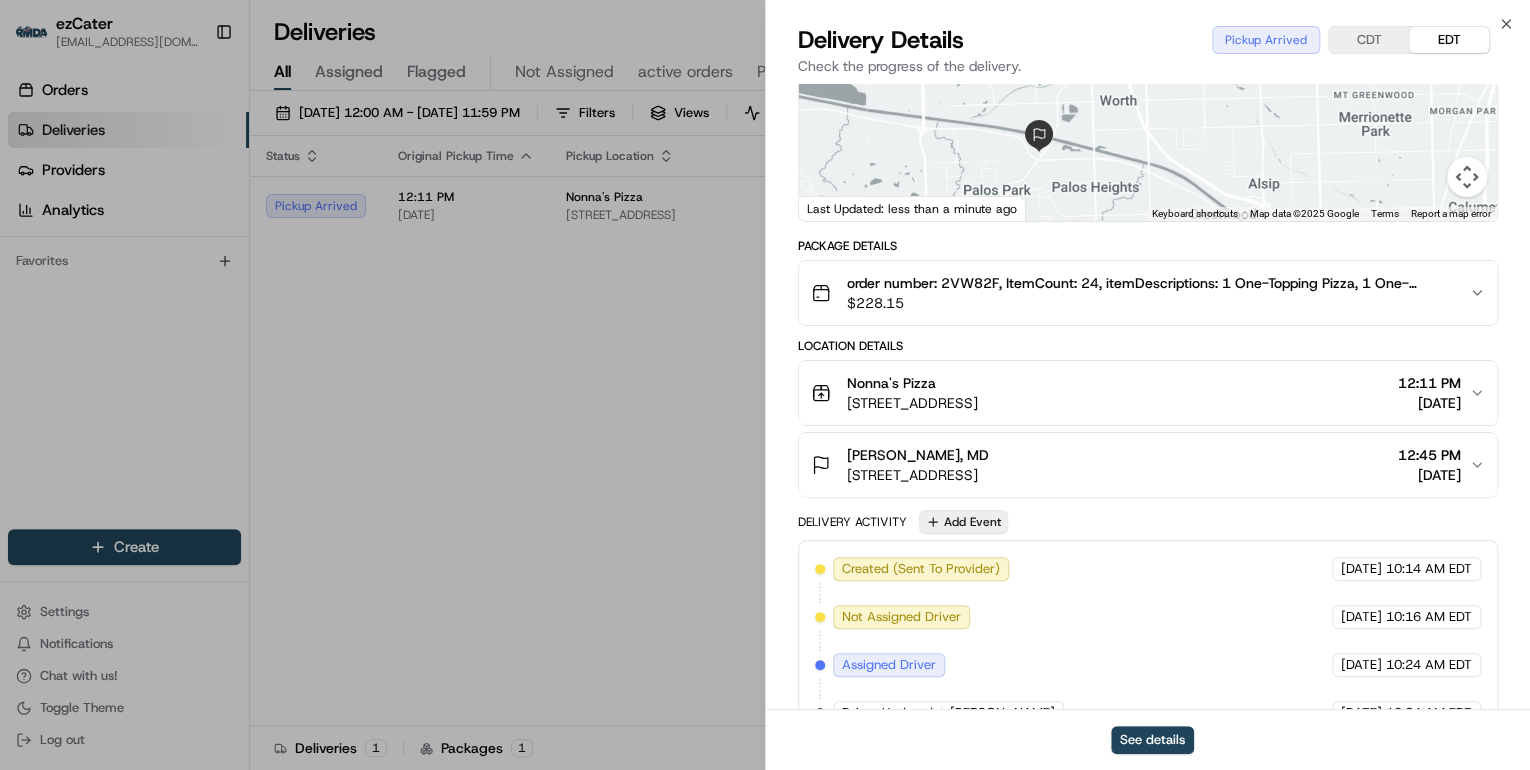 click on "Add Event" at bounding box center [963, 522] 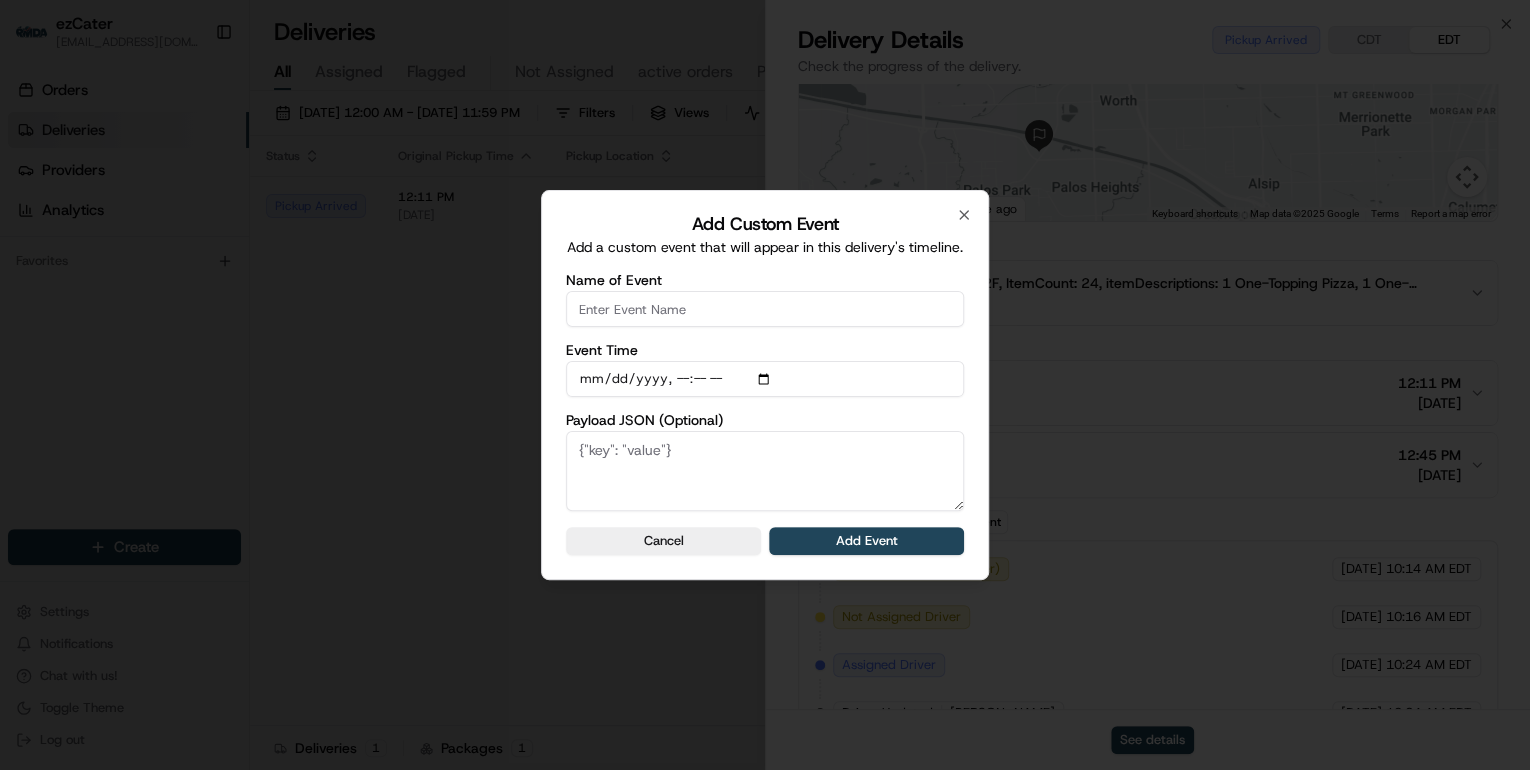 click on "Name of Event" at bounding box center (765, 309) 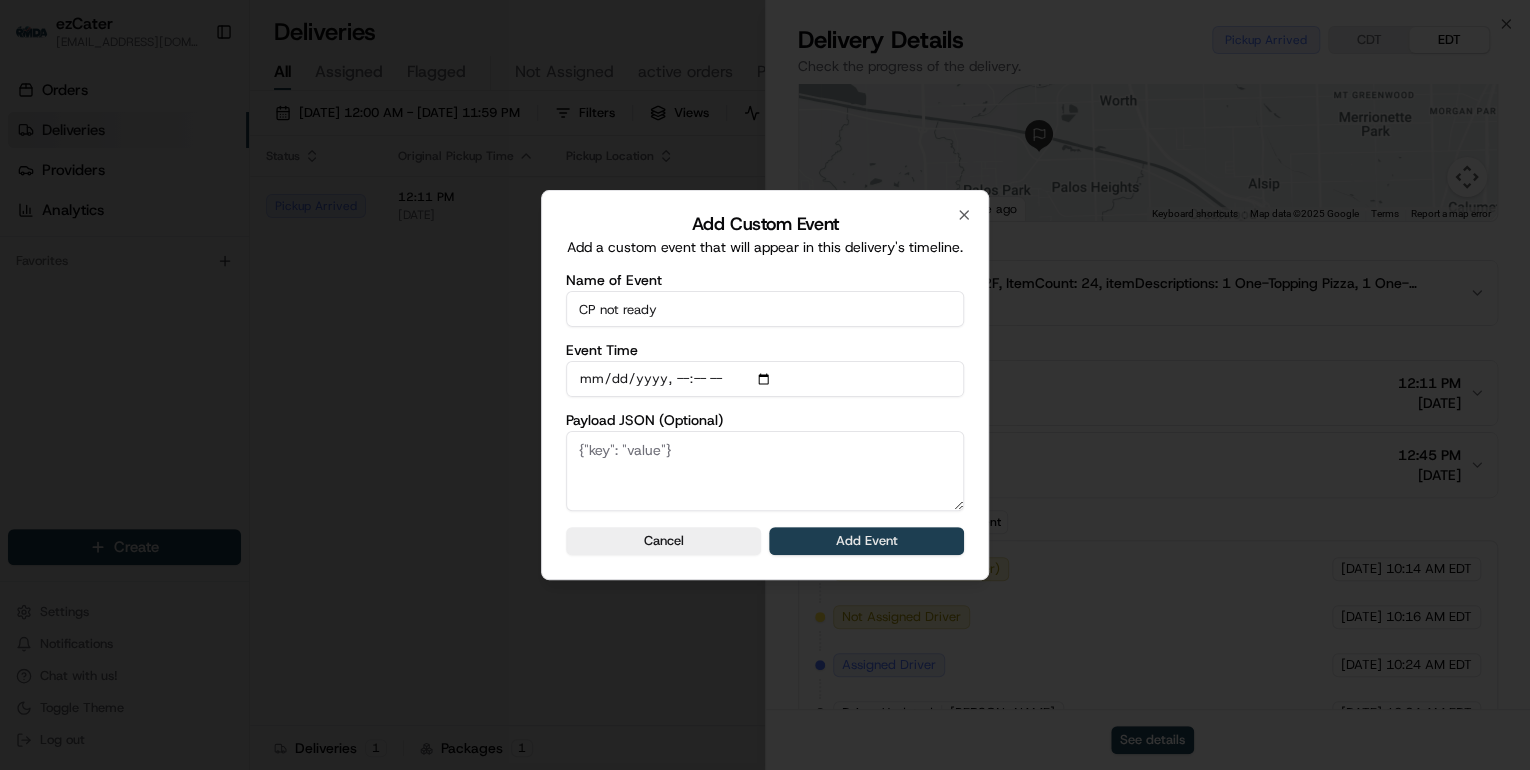 click on "Add Event" at bounding box center (866, 541) 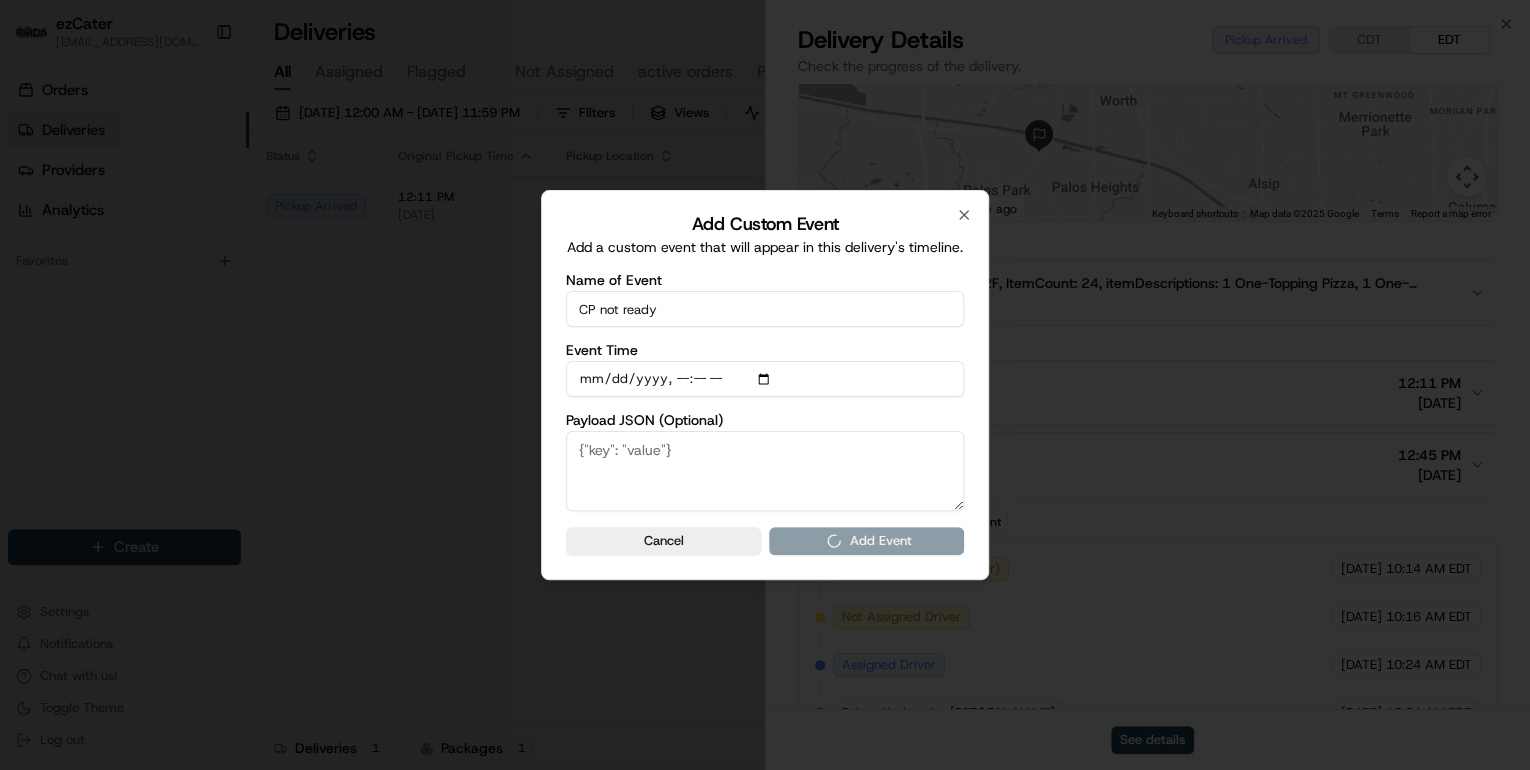 type 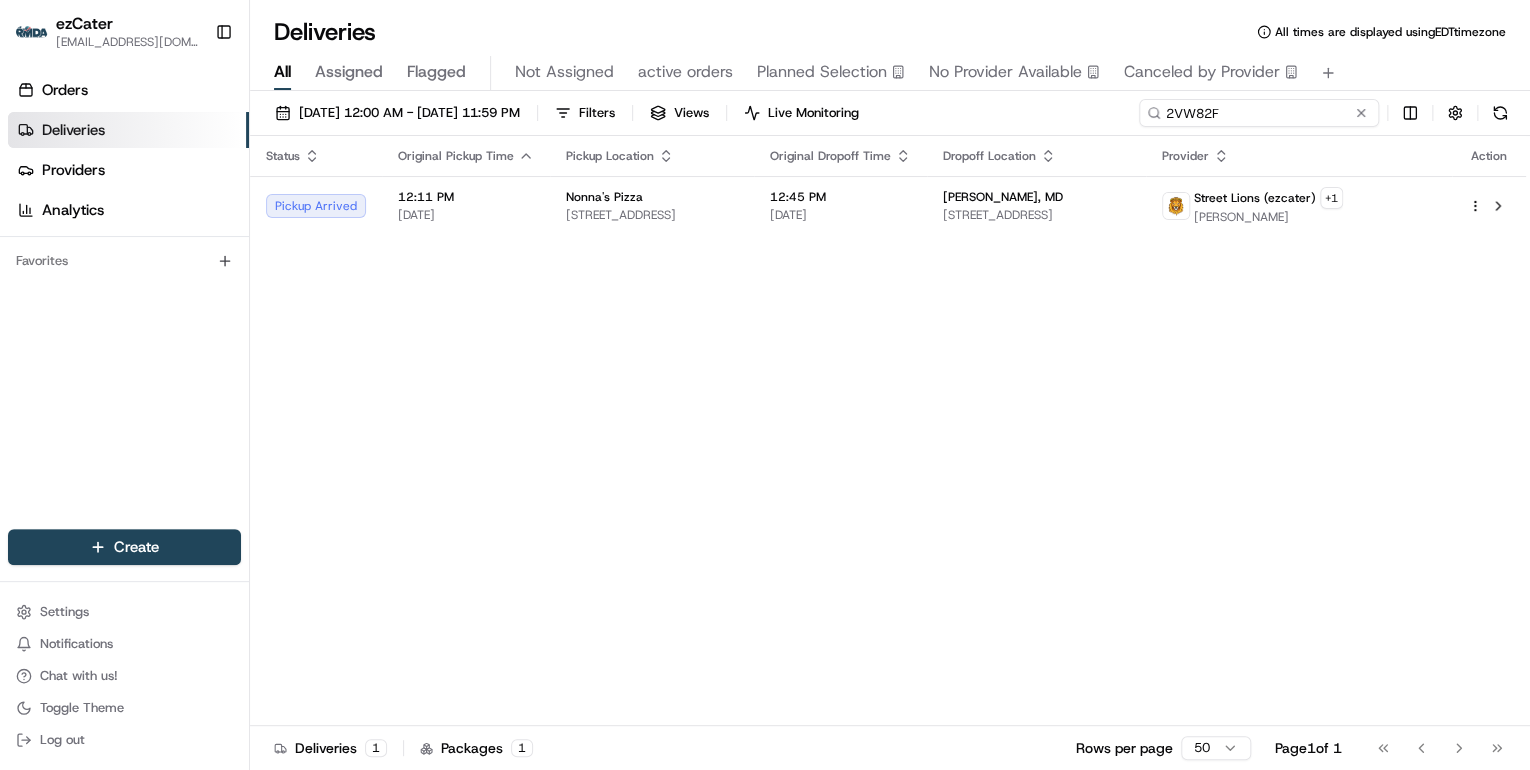drag, startPoint x: 1292, startPoint y: 115, endPoint x: 784, endPoint y: 104, distance: 508.11908 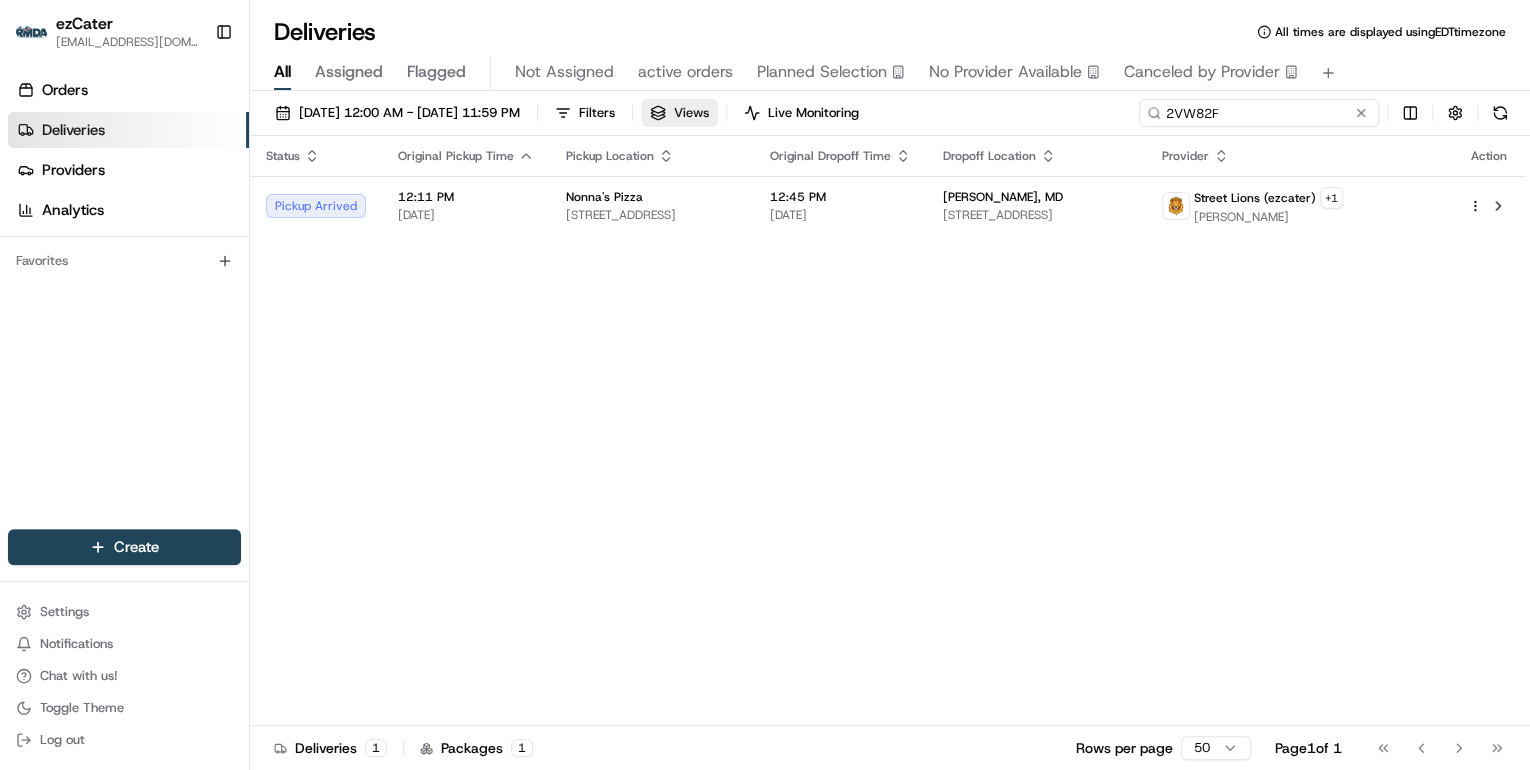 paste on "Y19-708" 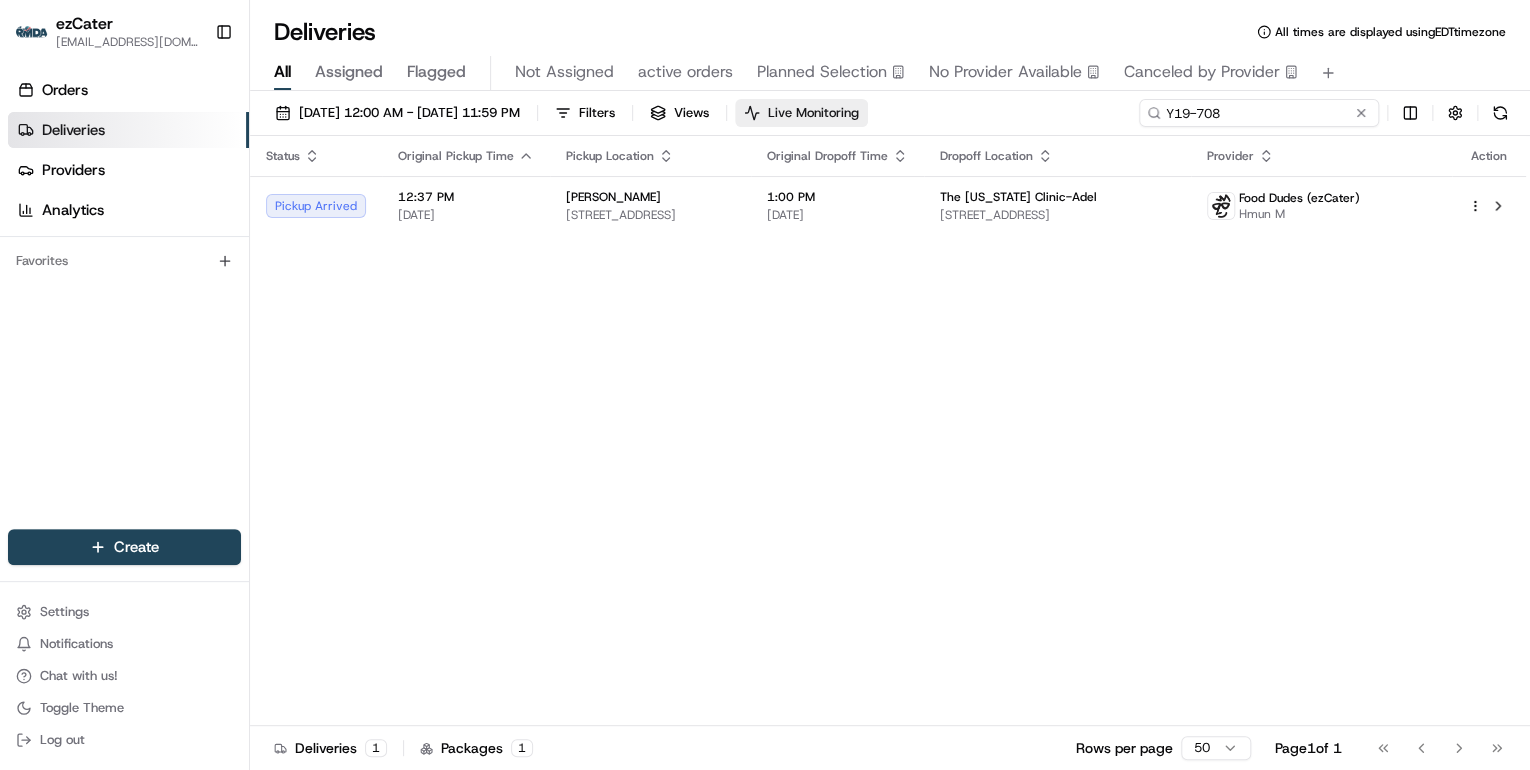 drag, startPoint x: 1264, startPoint y: 116, endPoint x: 805, endPoint y: 108, distance: 459.0697 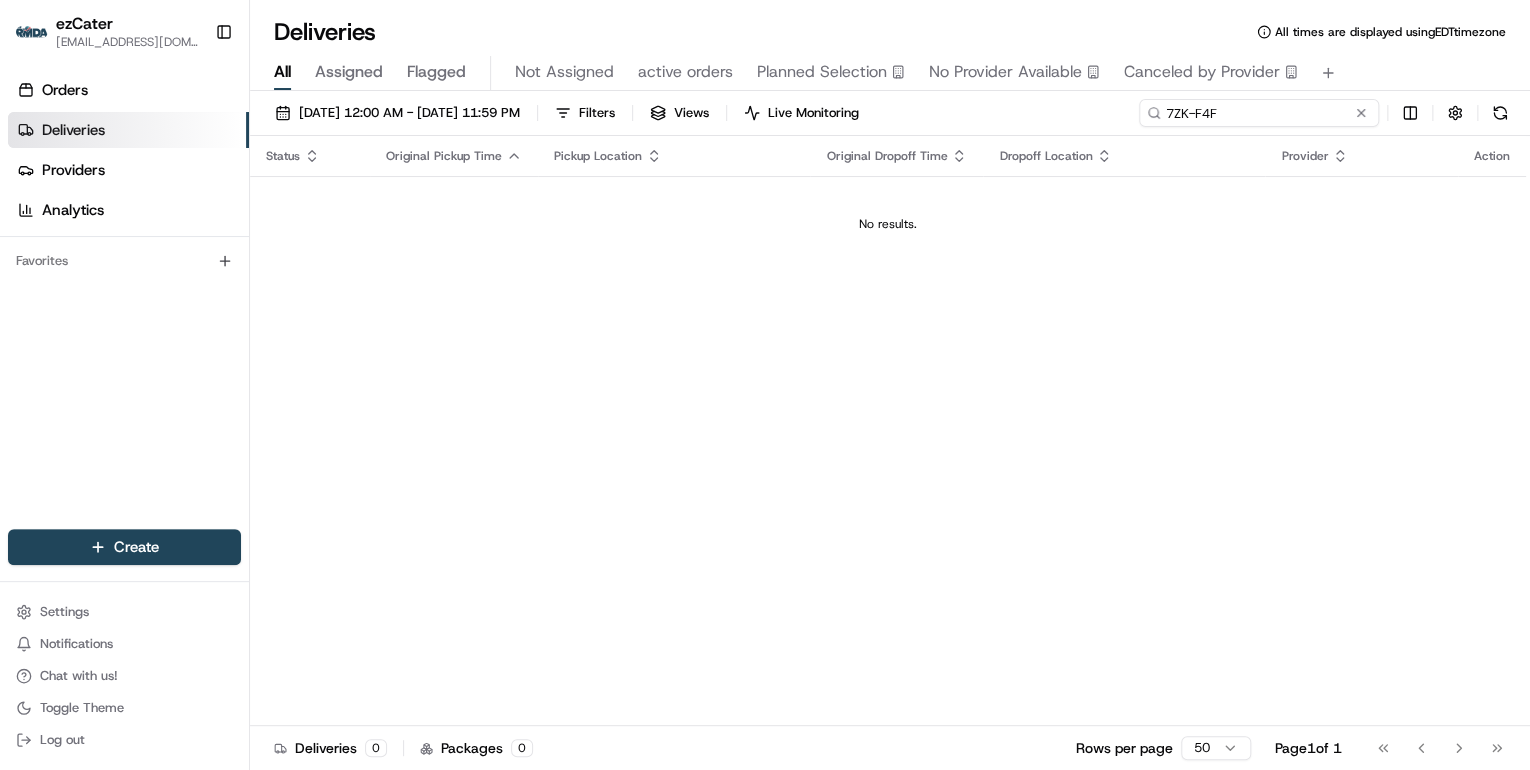 click on "7ZK-F4F" at bounding box center (1259, 113) 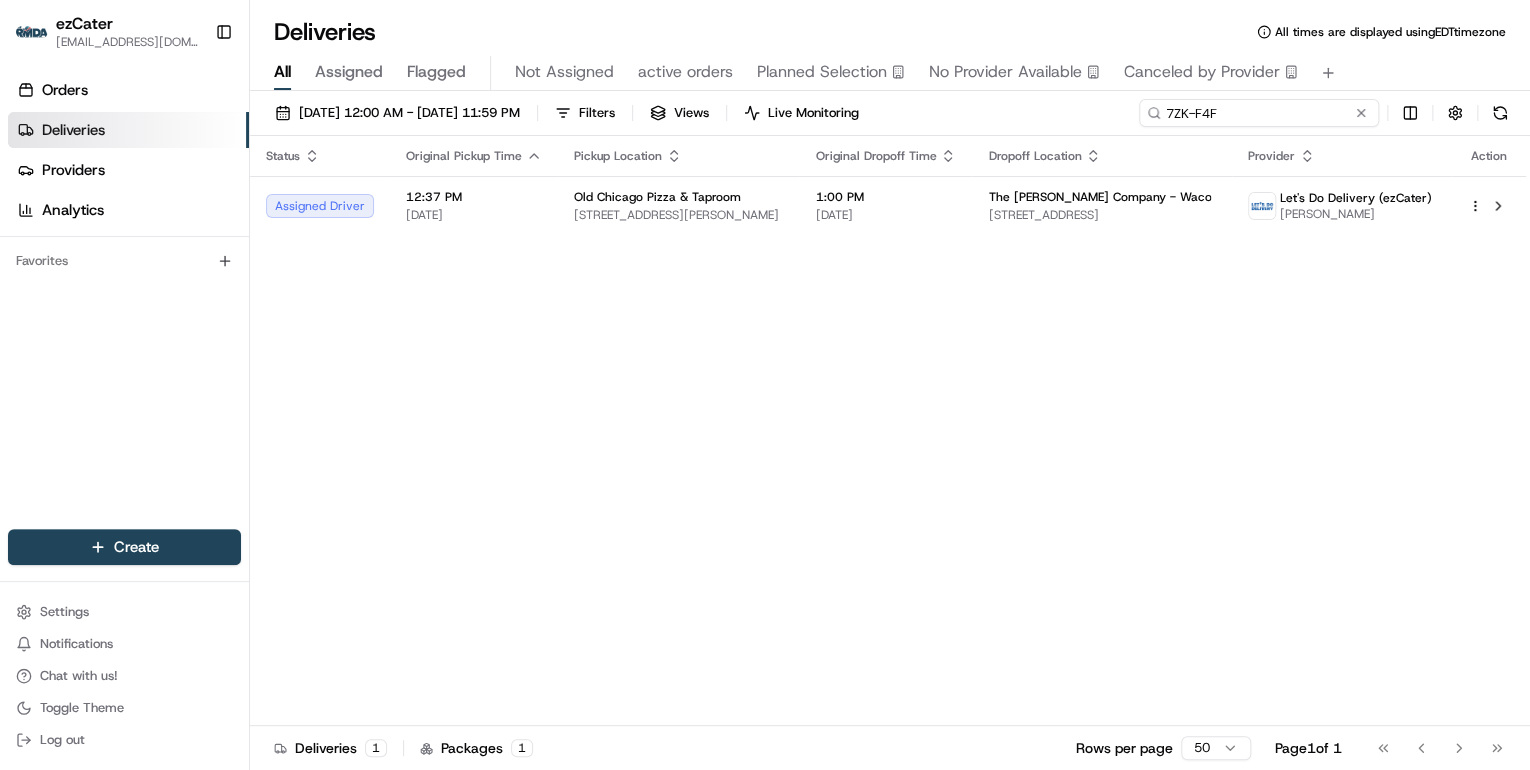 drag, startPoint x: 1240, startPoint y: 114, endPoint x: 704, endPoint y: 97, distance: 536.26953 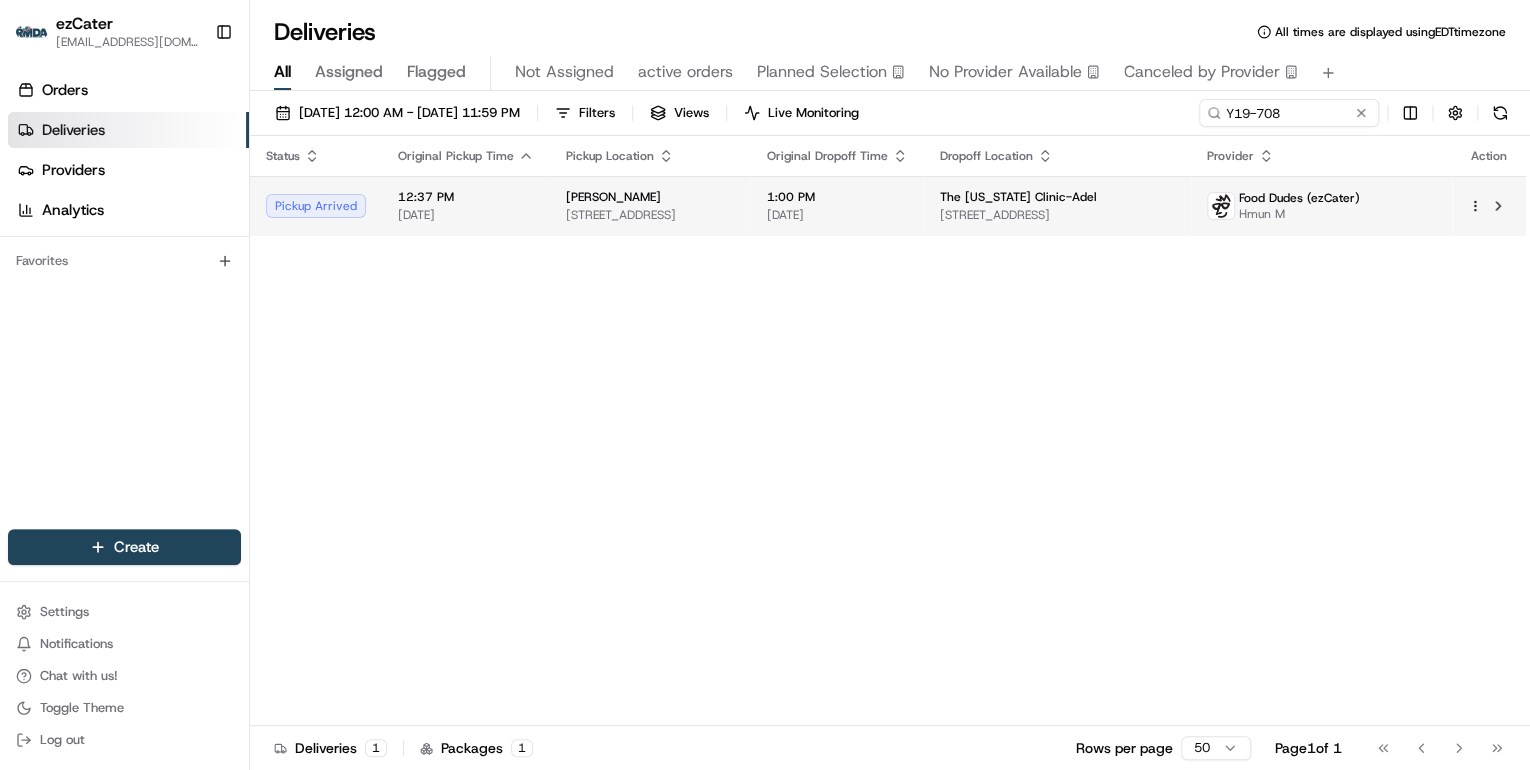 click on "PF Chang's 110 S Jordan Creek Pkwy, West Des Moines, IA 50266, USA" at bounding box center [650, 206] 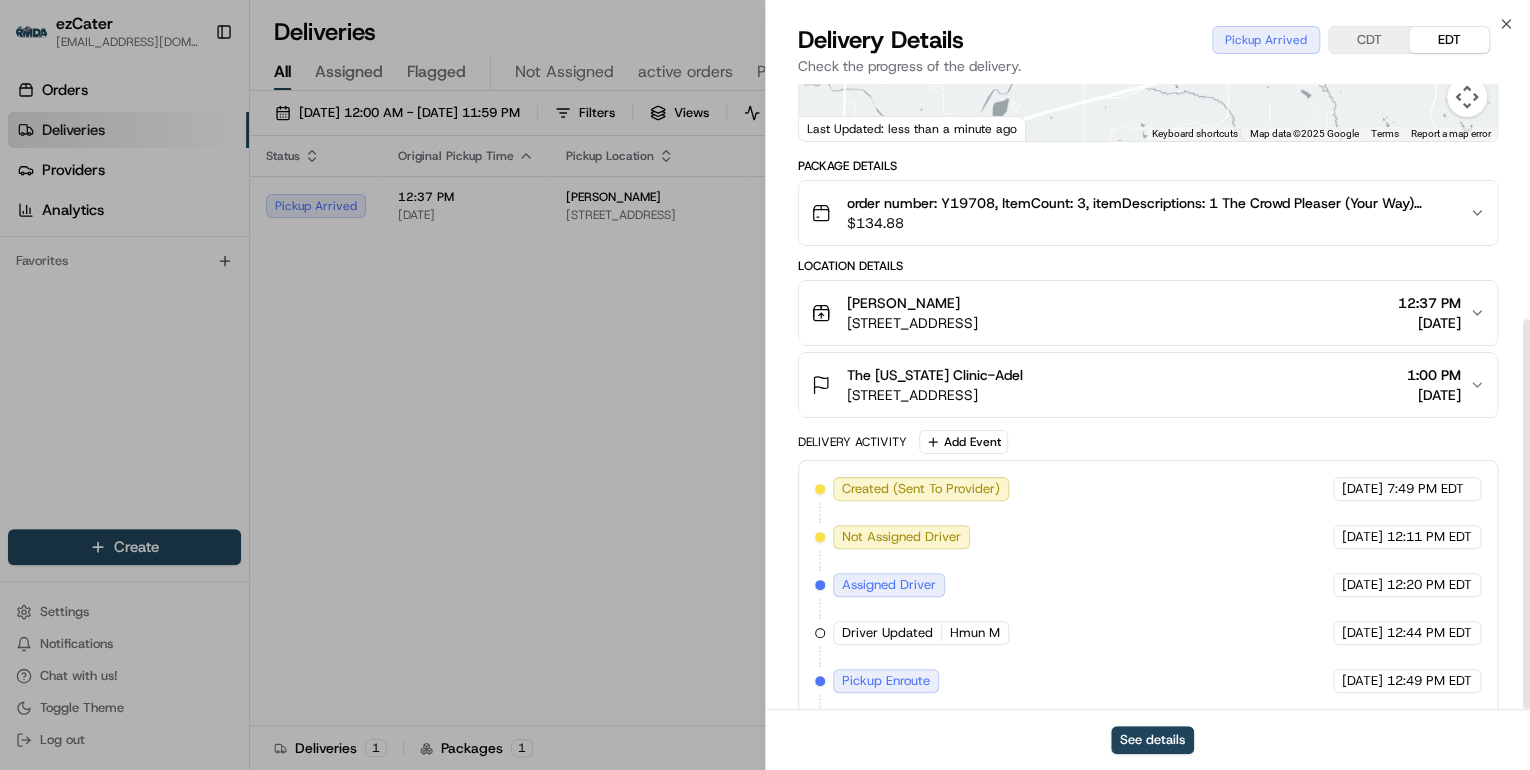 scroll, scrollTop: 377, scrollLeft: 0, axis: vertical 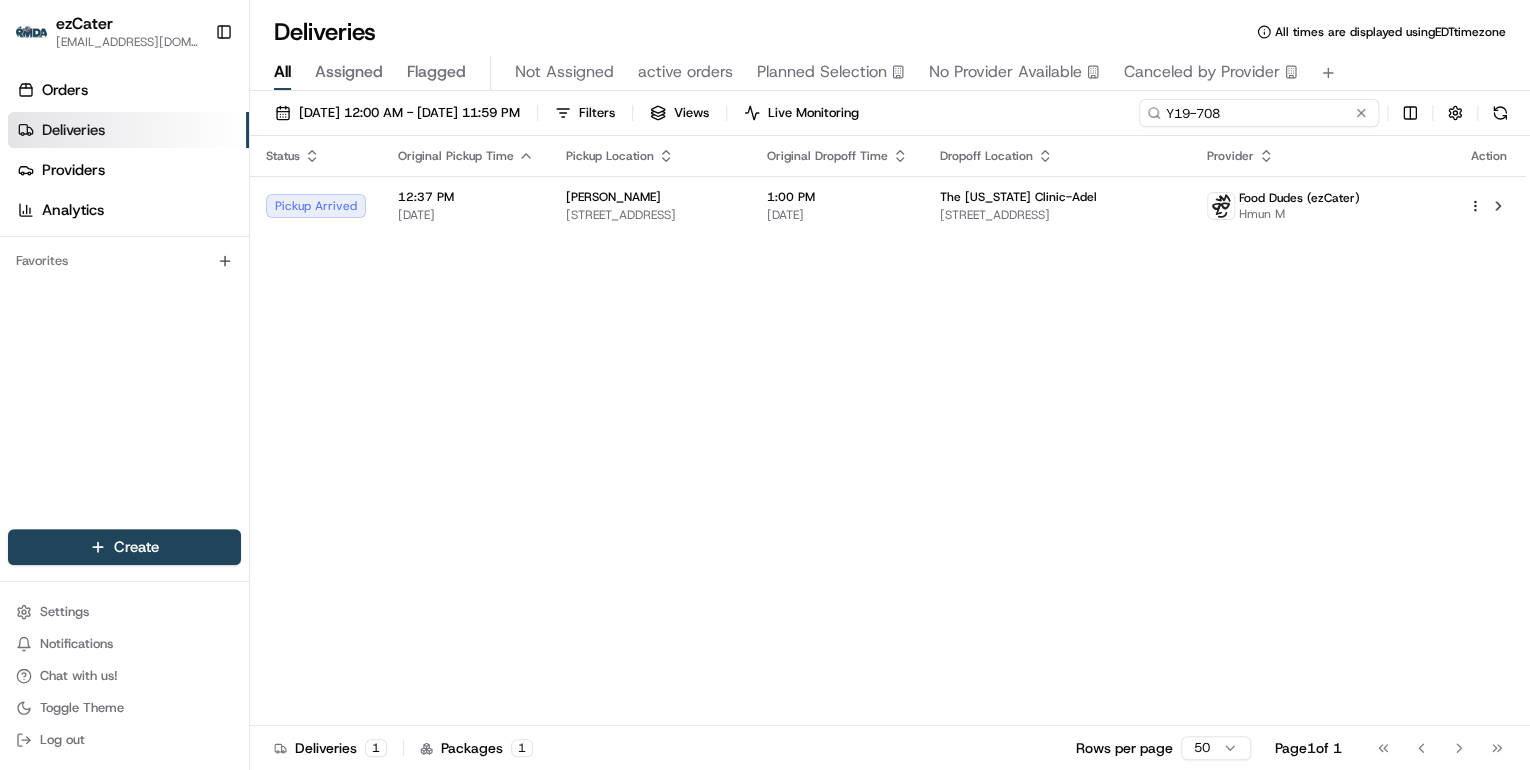drag, startPoint x: 1295, startPoint y: 113, endPoint x: 775, endPoint y: 134, distance: 520.4239 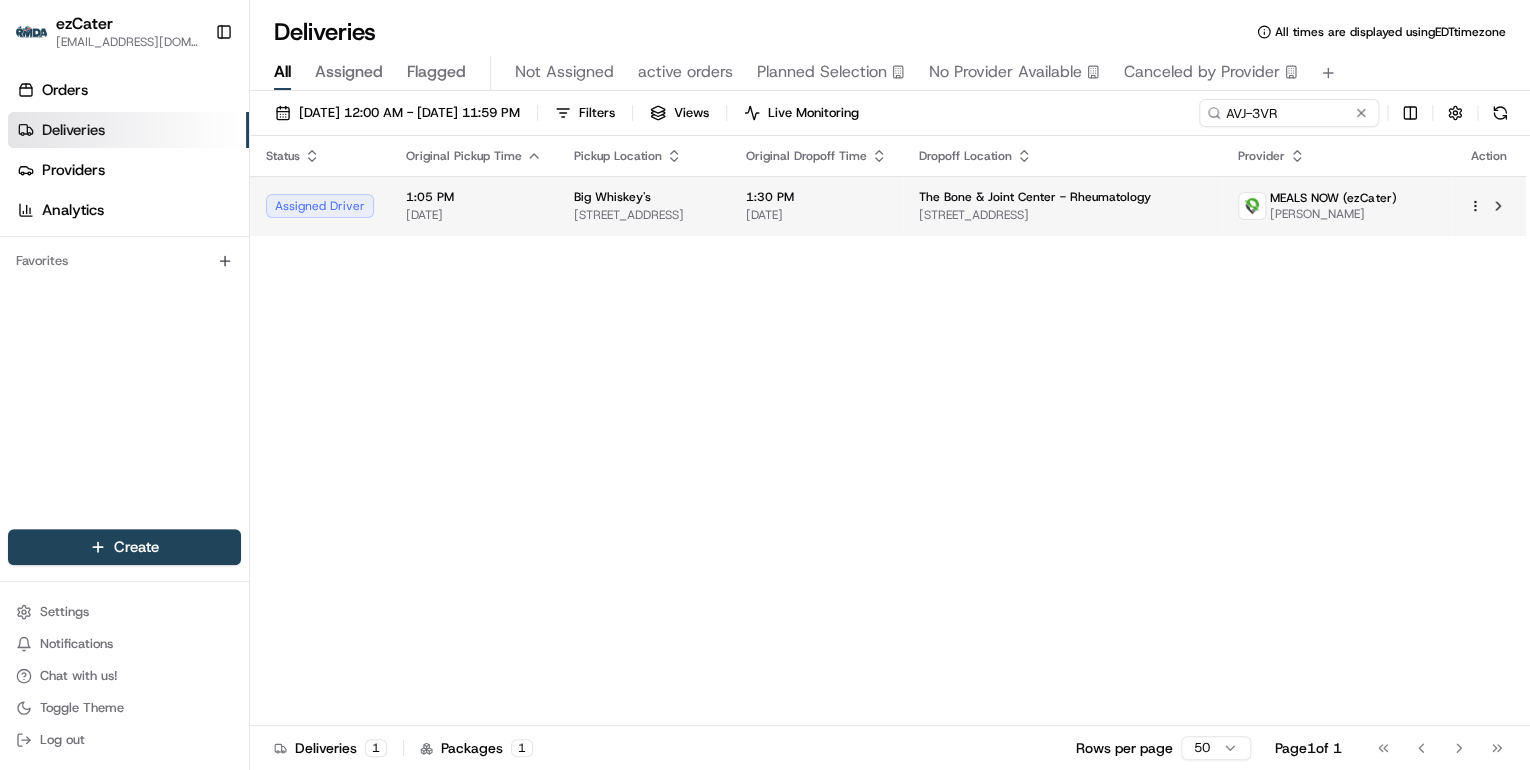 click on "1550 E Battlefield Rd, Springfield, MO 65804, USA" at bounding box center (644, 215) 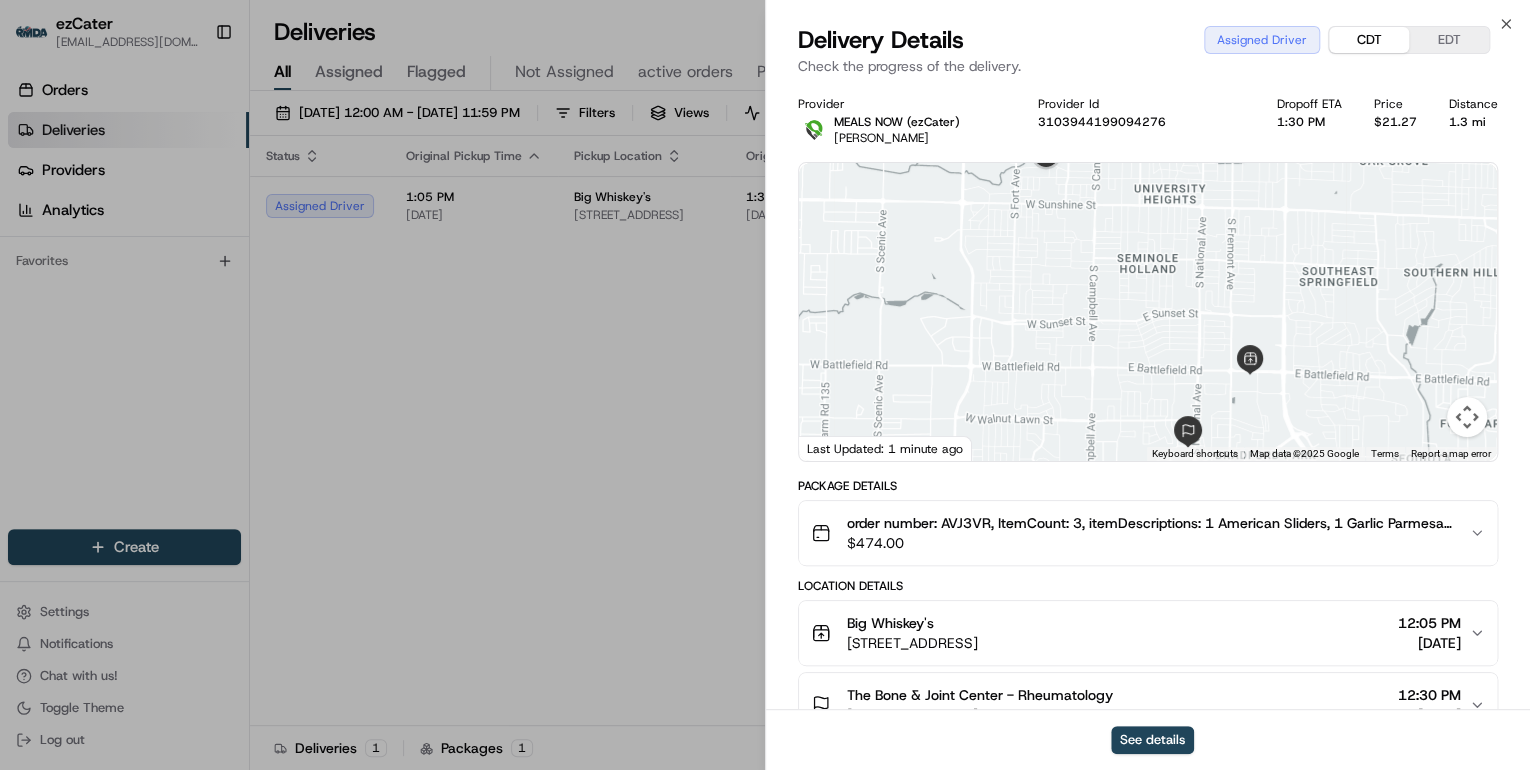 click on "CDT" at bounding box center (1369, 40) 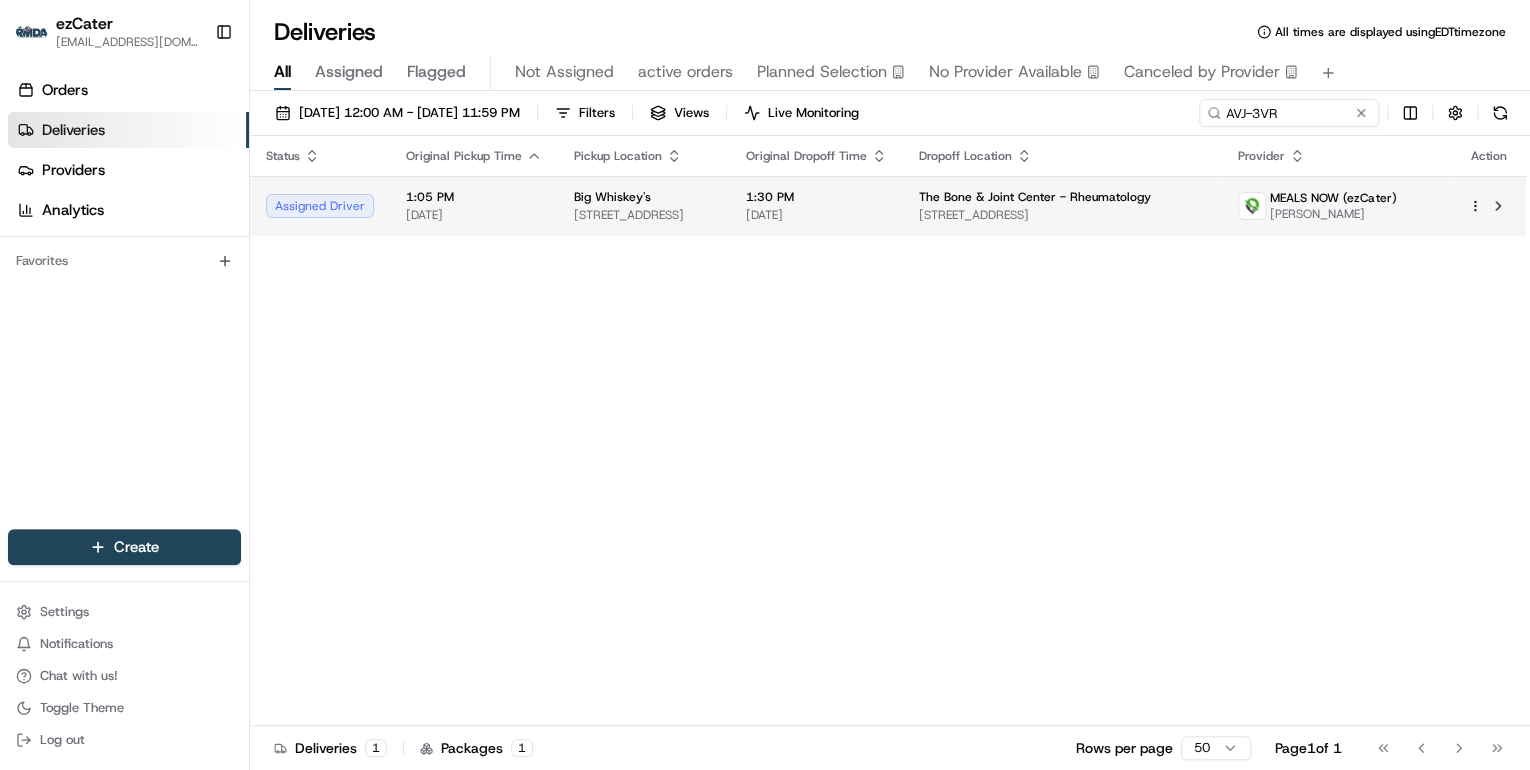 click on "Big Whiskey's 1550 E Battlefield Rd, Springfield, MO 65804, USA" at bounding box center (644, 206) 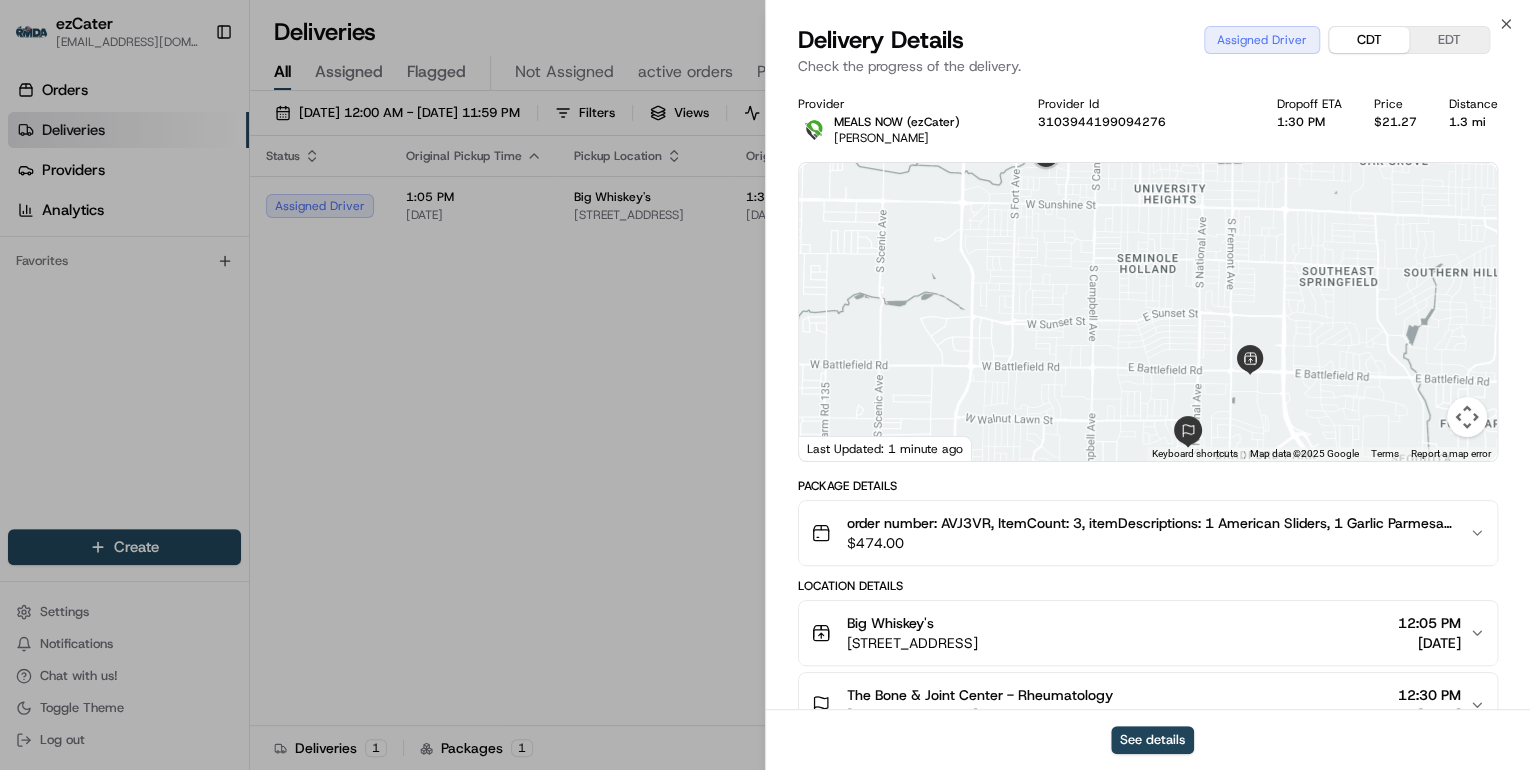 click on "CDT" at bounding box center (1369, 40) 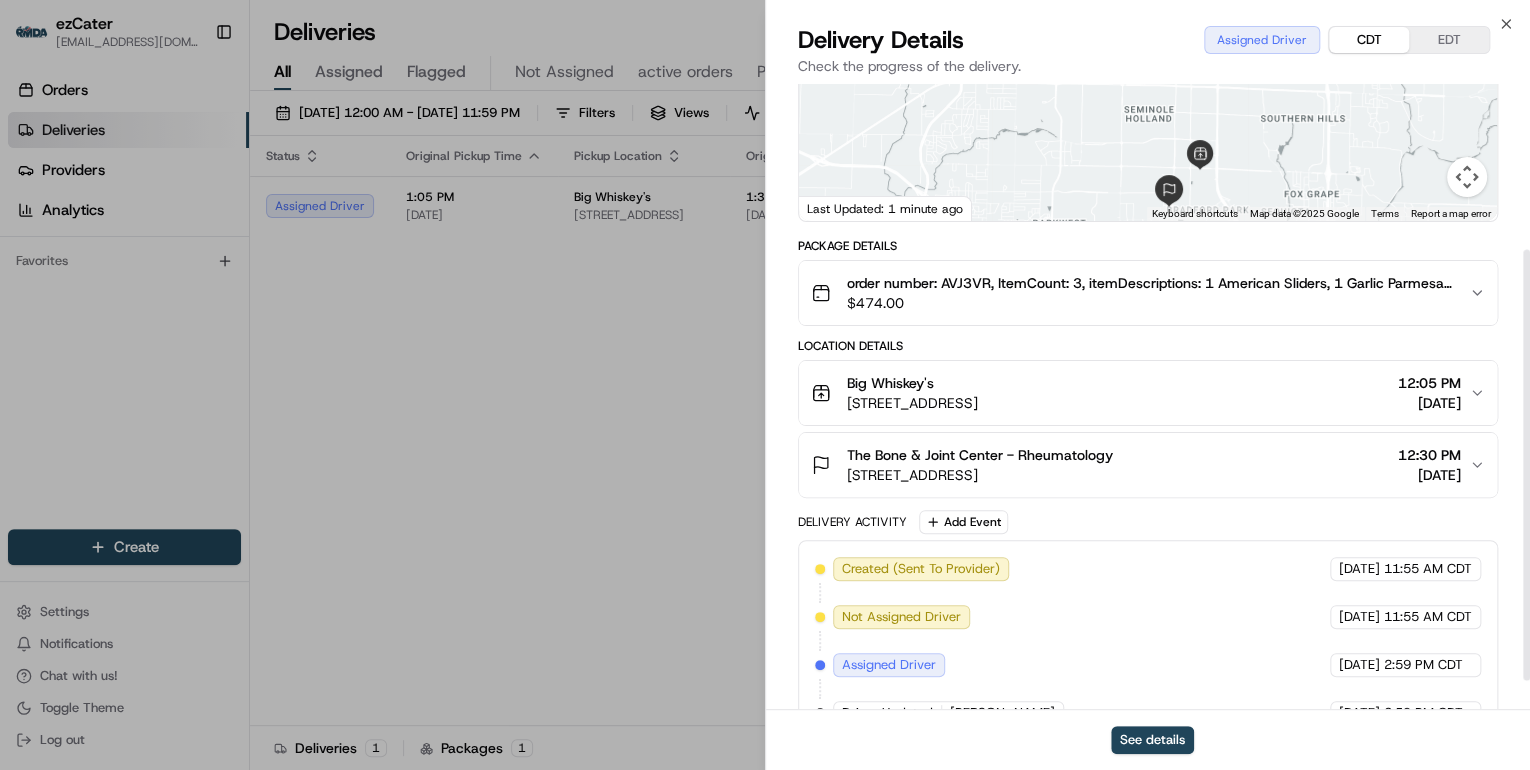 scroll, scrollTop: 282, scrollLeft: 0, axis: vertical 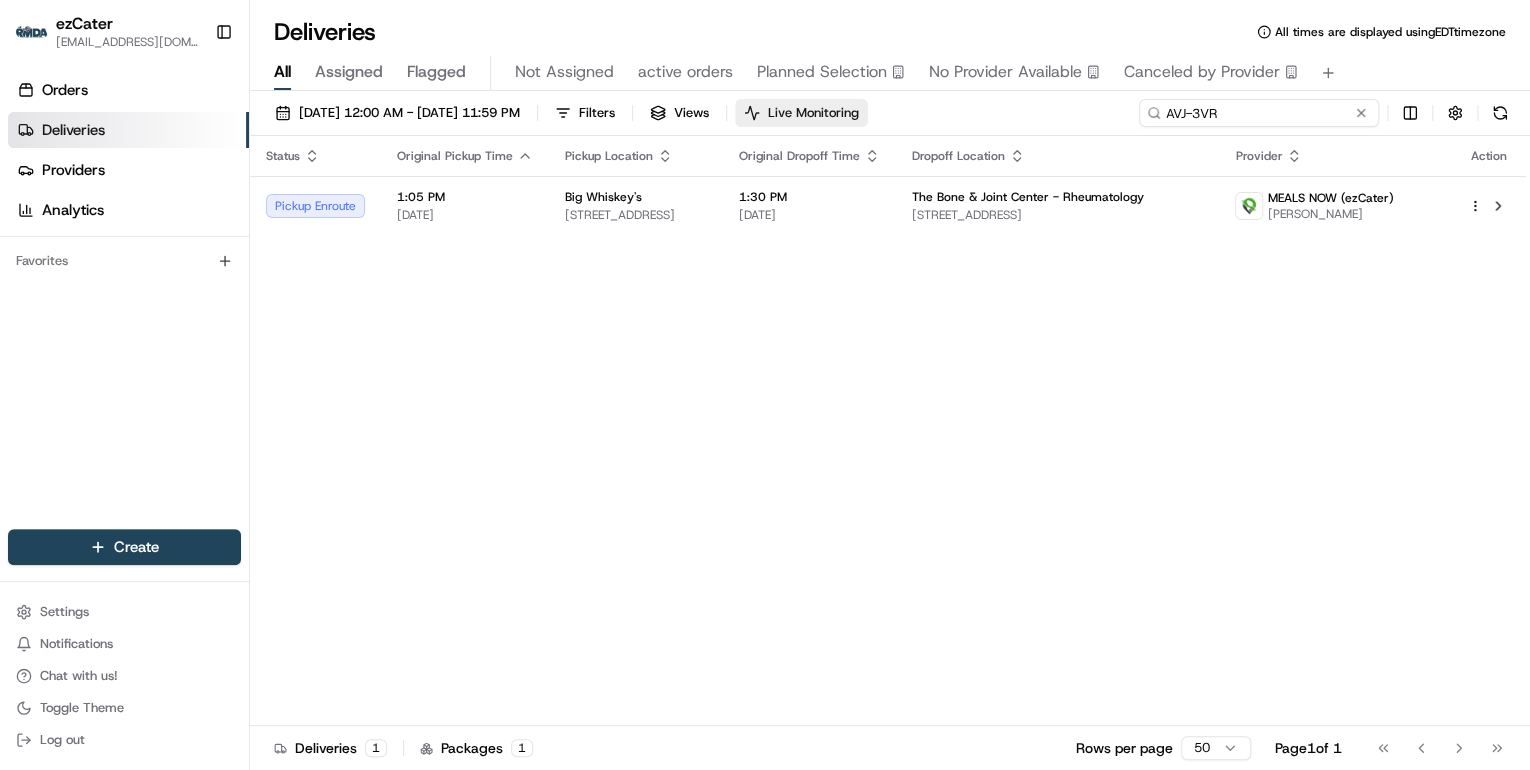 drag, startPoint x: 1288, startPoint y: 118, endPoint x: 928, endPoint y: 124, distance: 360.05 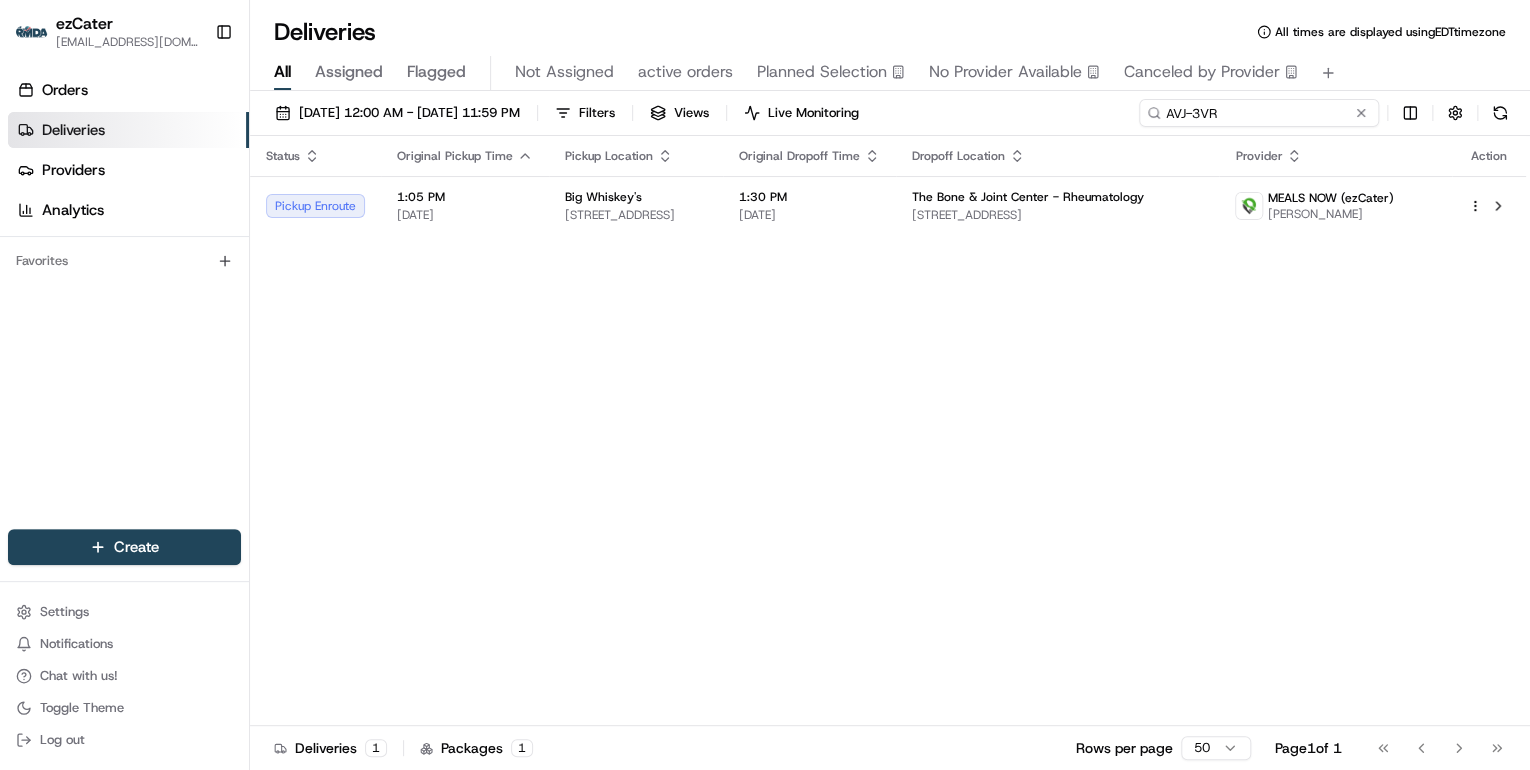paste on "K4FVR5" 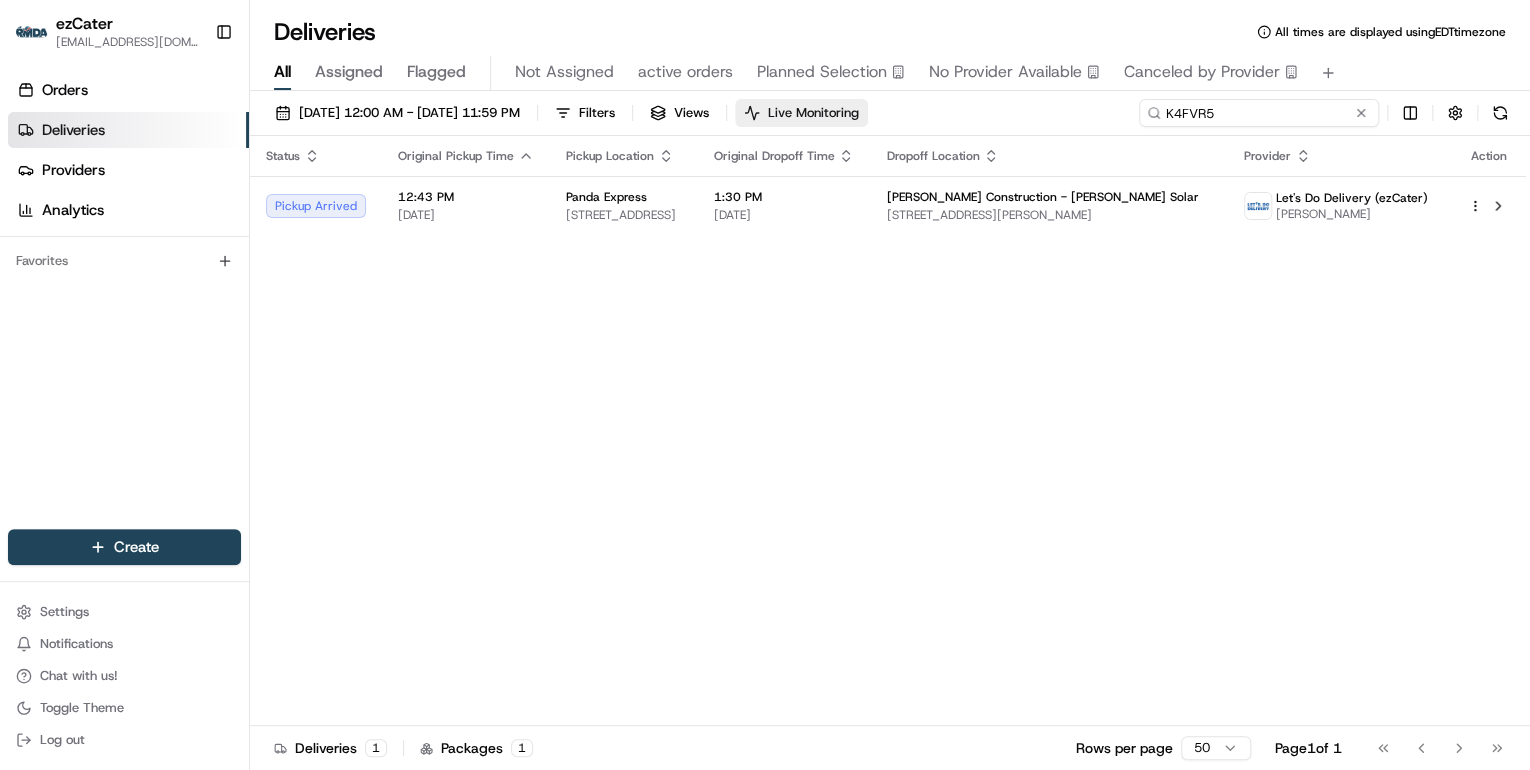 drag, startPoint x: 1226, startPoint y: 115, endPoint x: 880, endPoint y: 105, distance: 346.14447 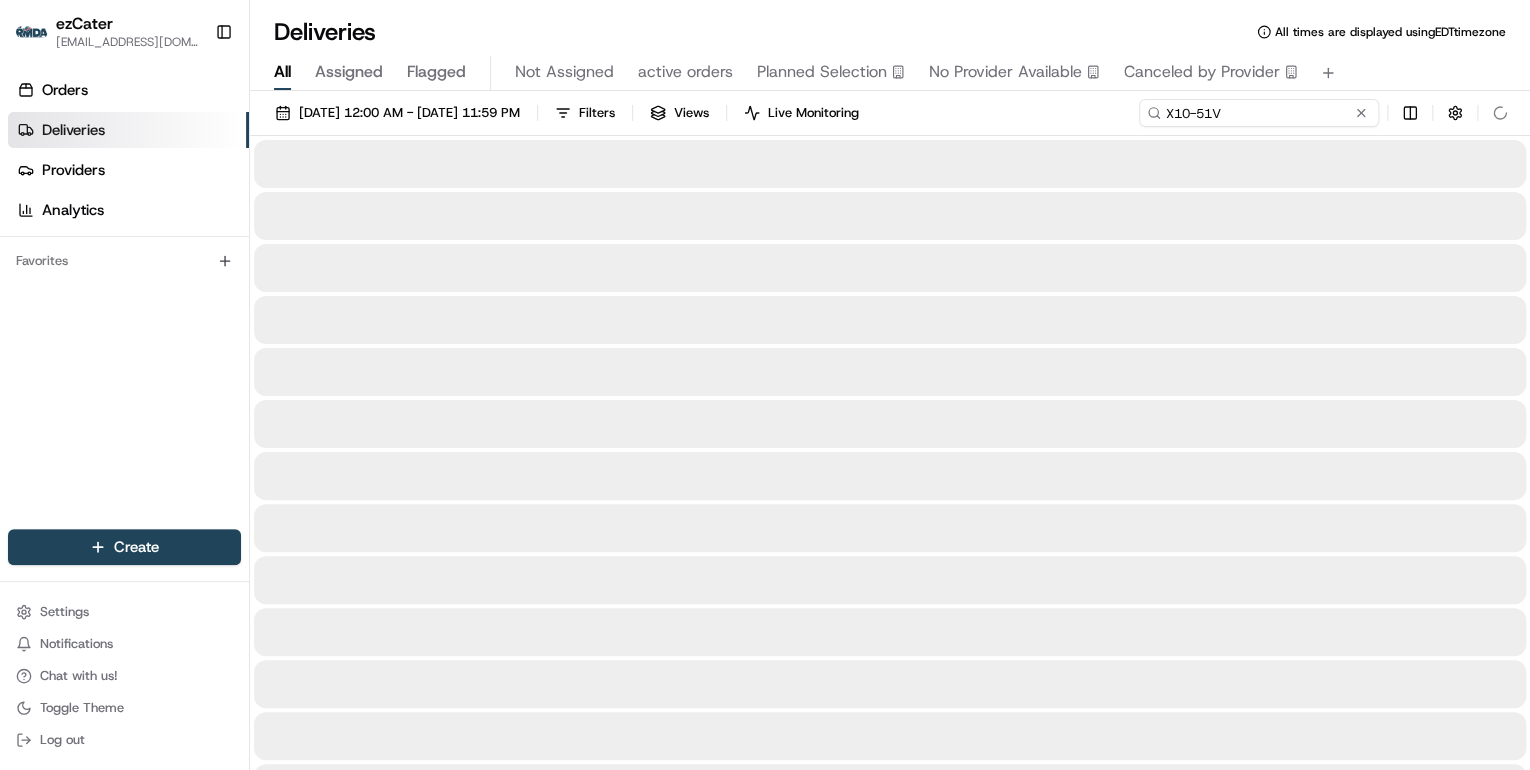 click on "X10-51V" at bounding box center [1259, 113] 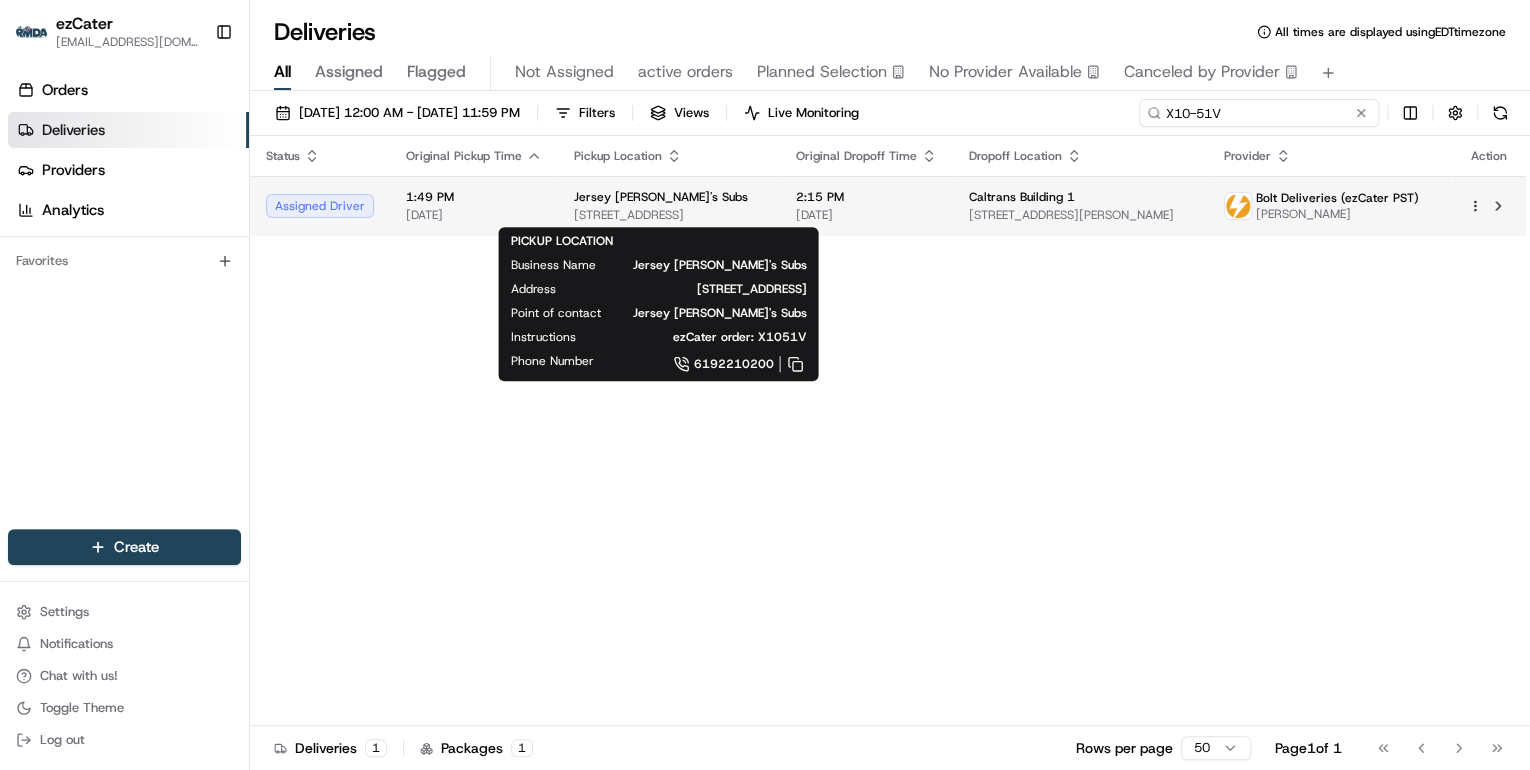 type on "X10-51V" 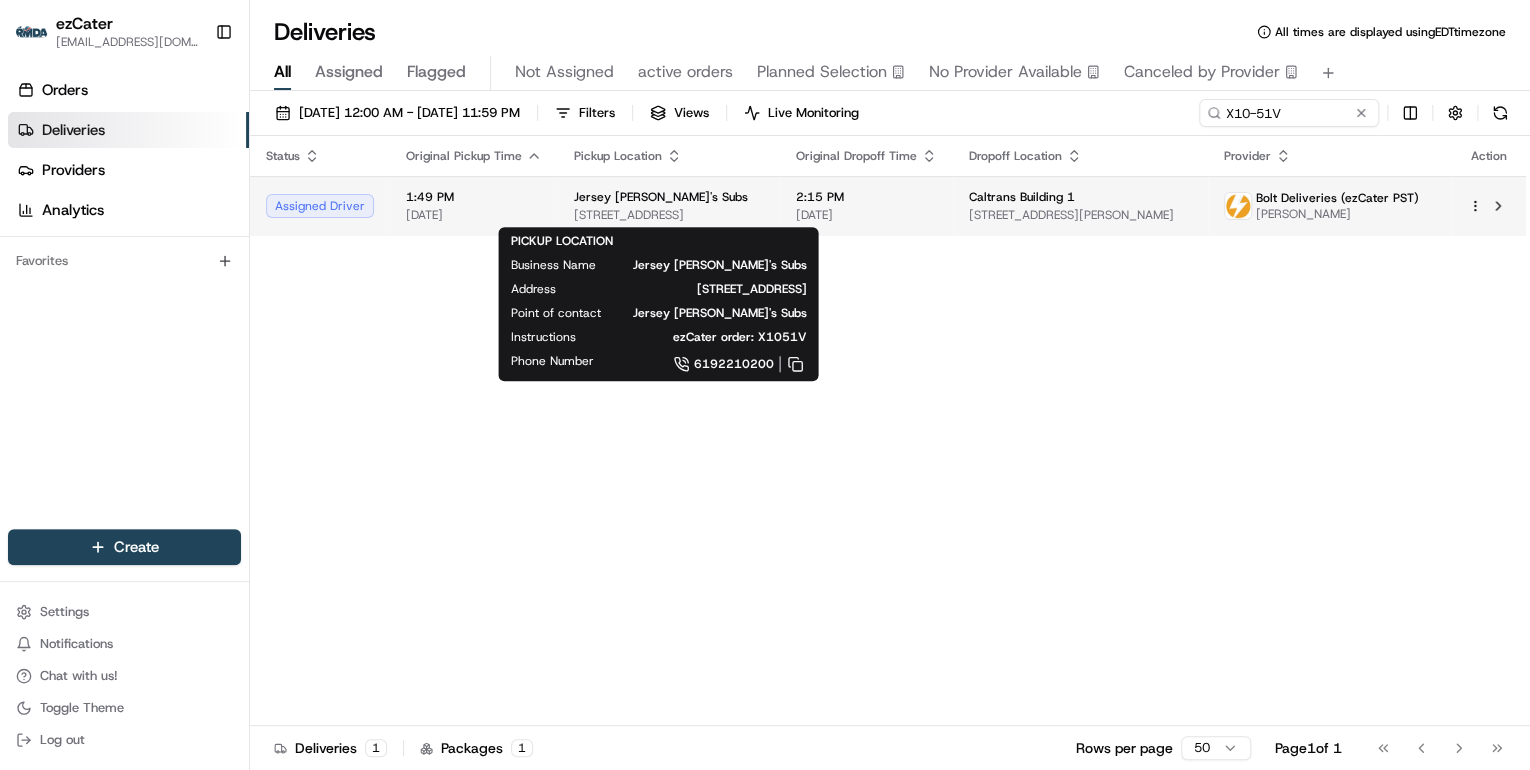 click on "3670 Rosecrans St, San Diego, CA 92110, USA" at bounding box center [669, 215] 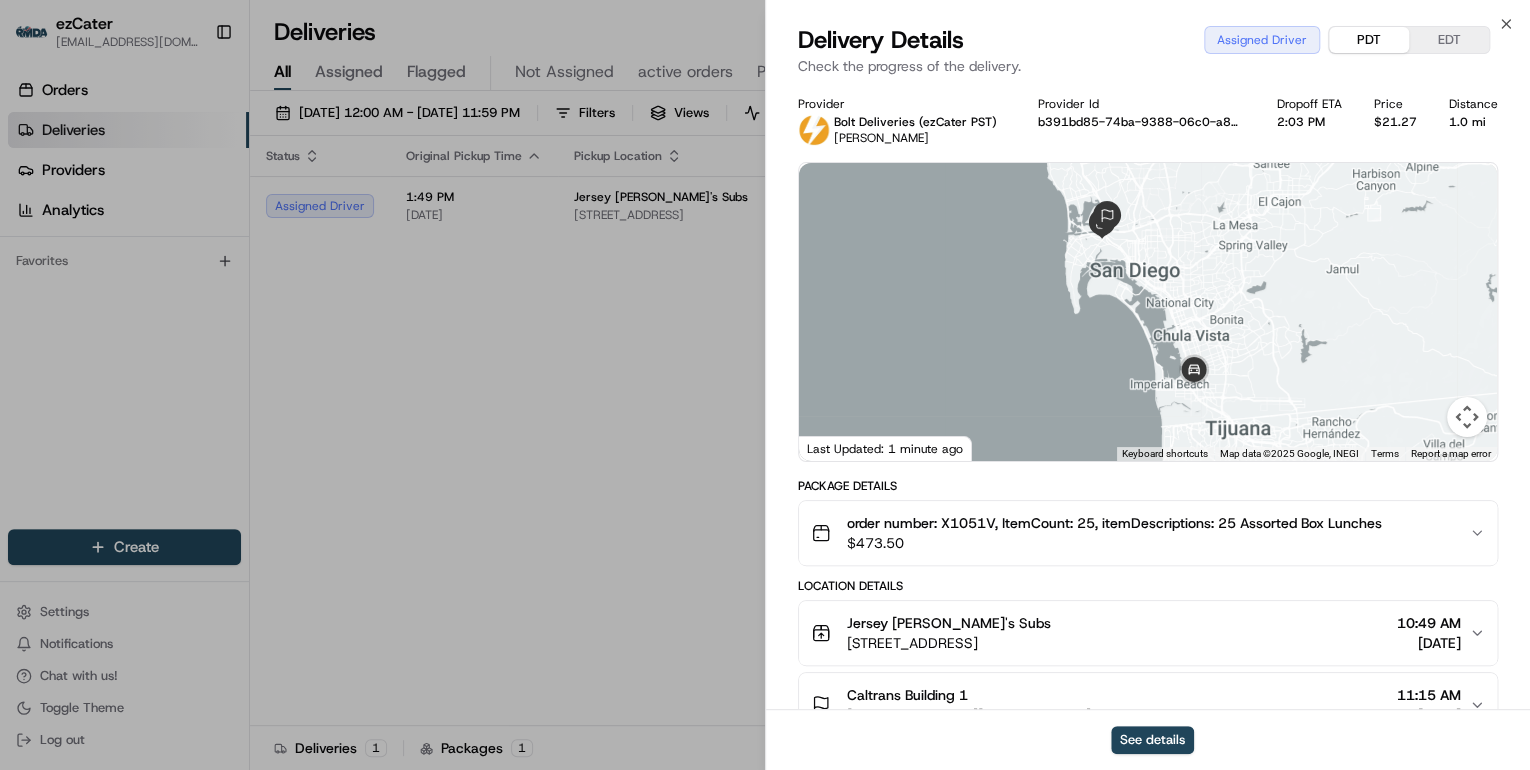 click on "PDT" at bounding box center (1369, 40) 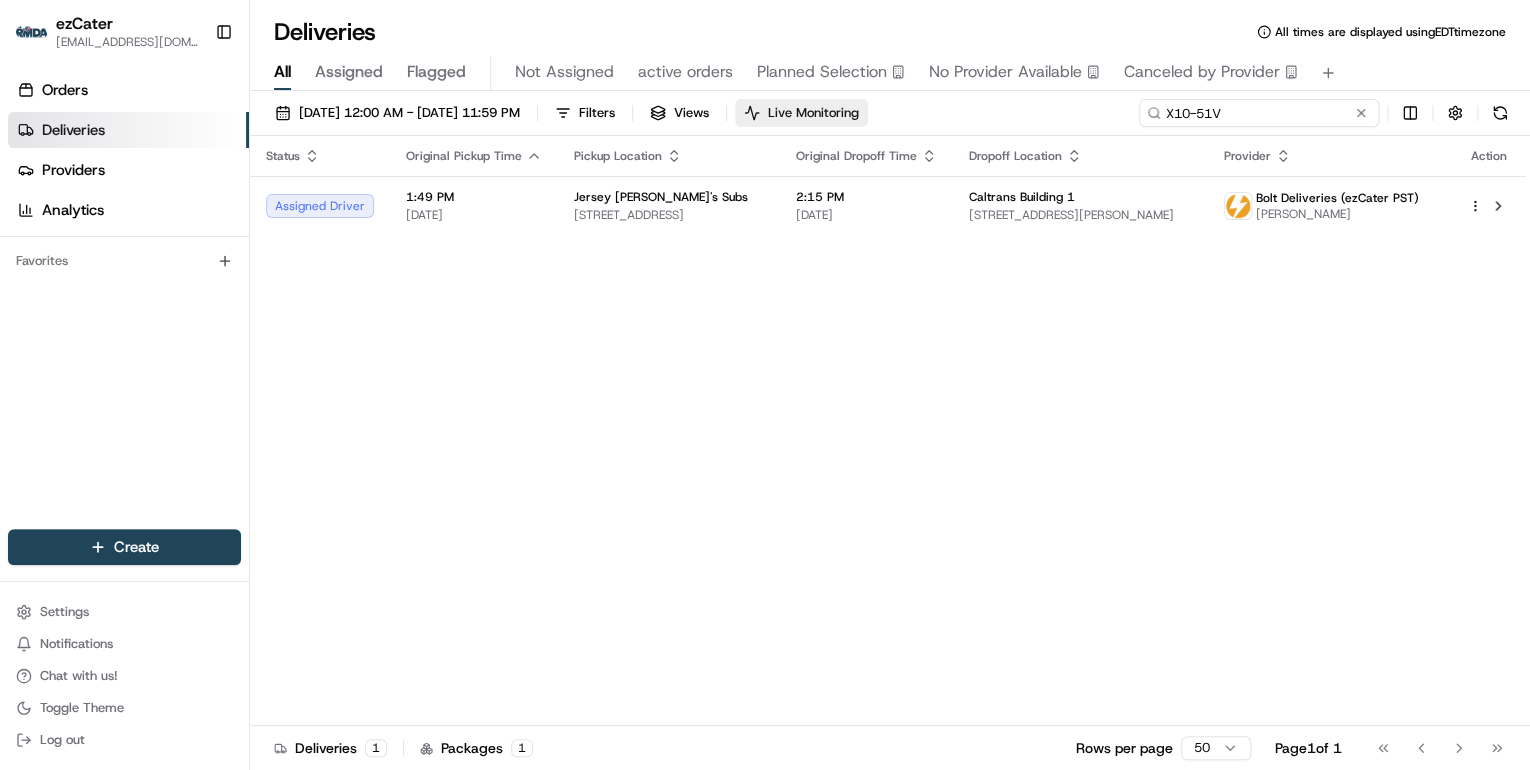 drag, startPoint x: 1287, startPoint y: 115, endPoint x: 819, endPoint y: 101, distance: 468.20935 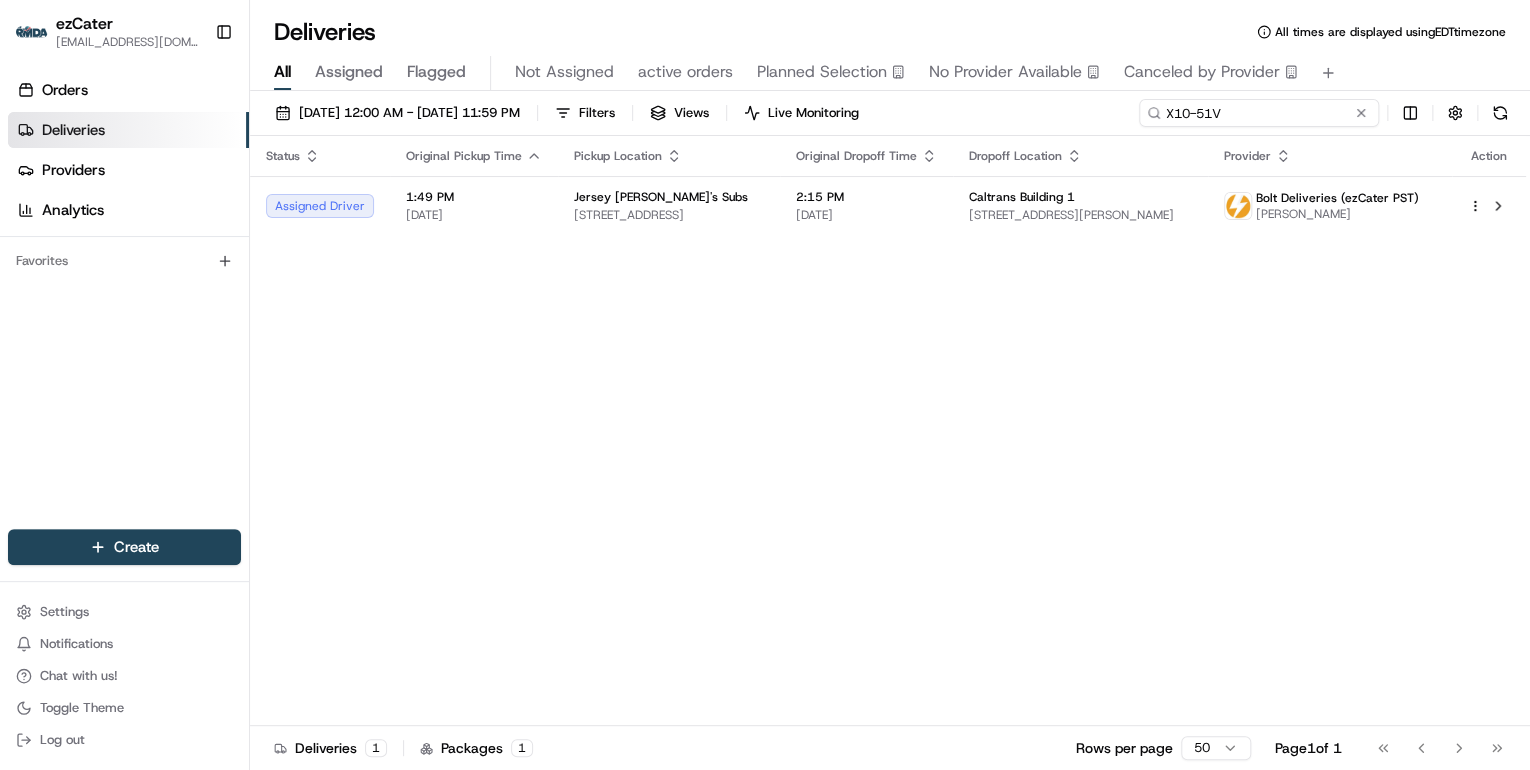 paste on "CV3VVY" 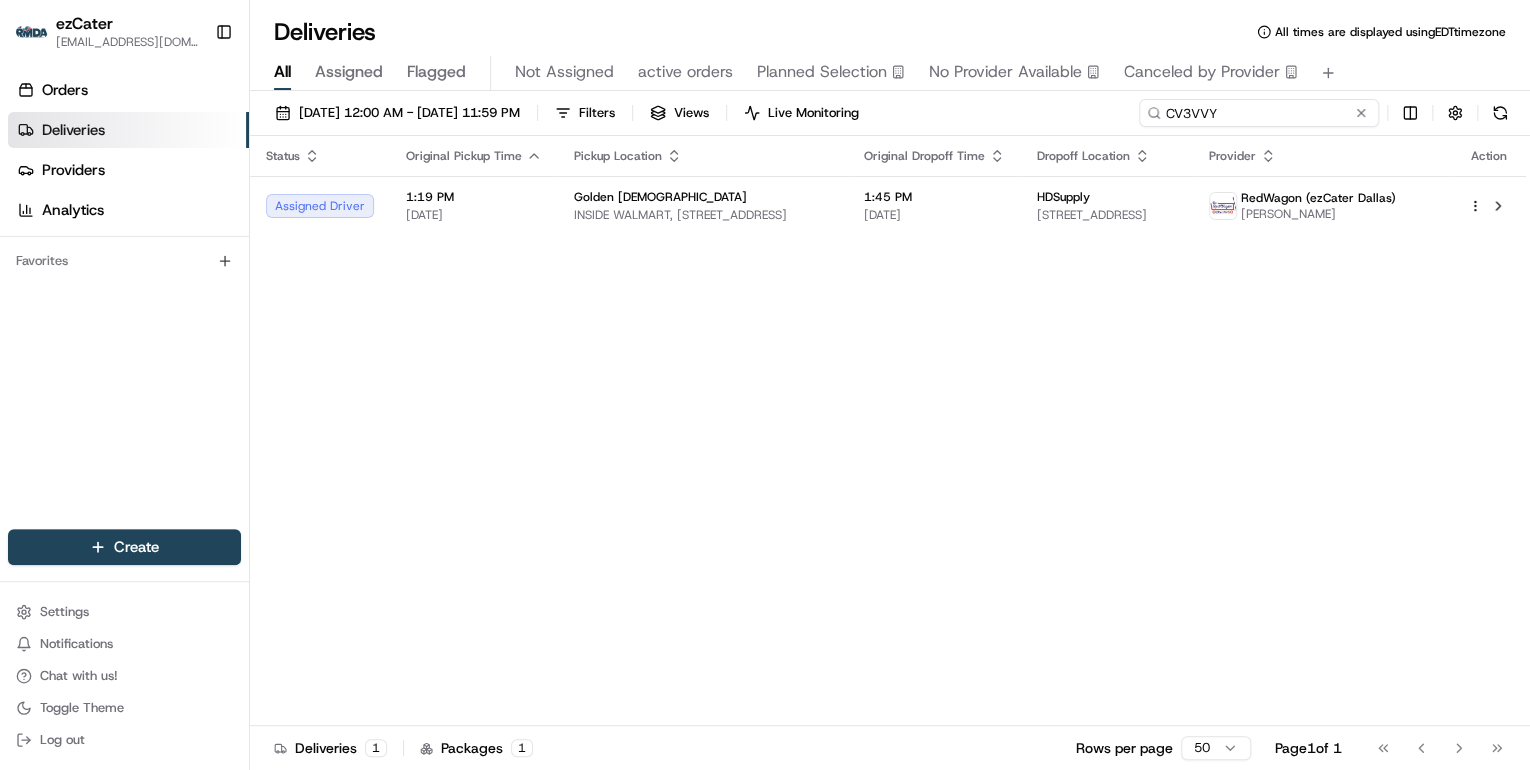 drag, startPoint x: 1221, startPoint y: 112, endPoint x: 692, endPoint y: 64, distance: 531.1732 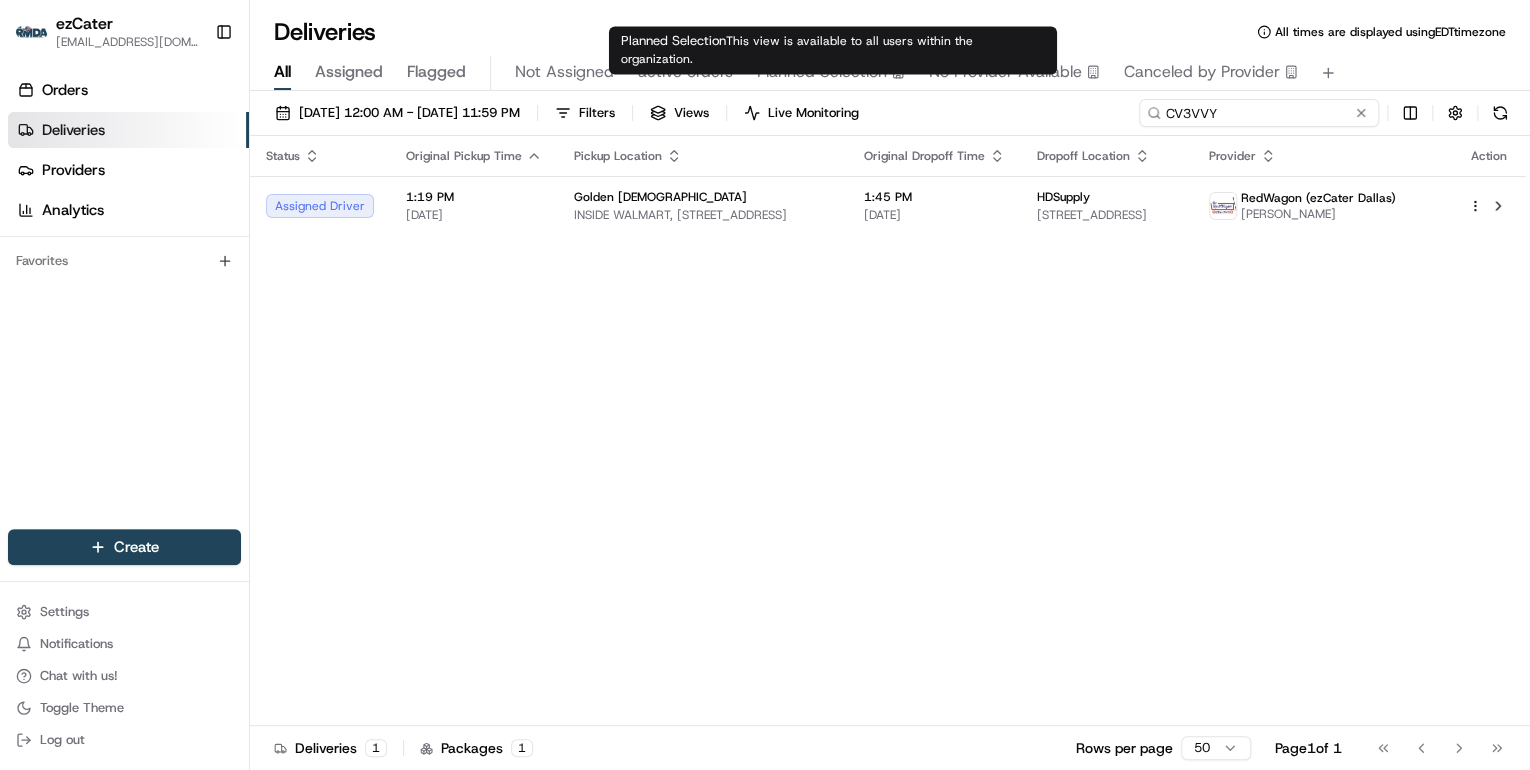paste on "XYYYAC" 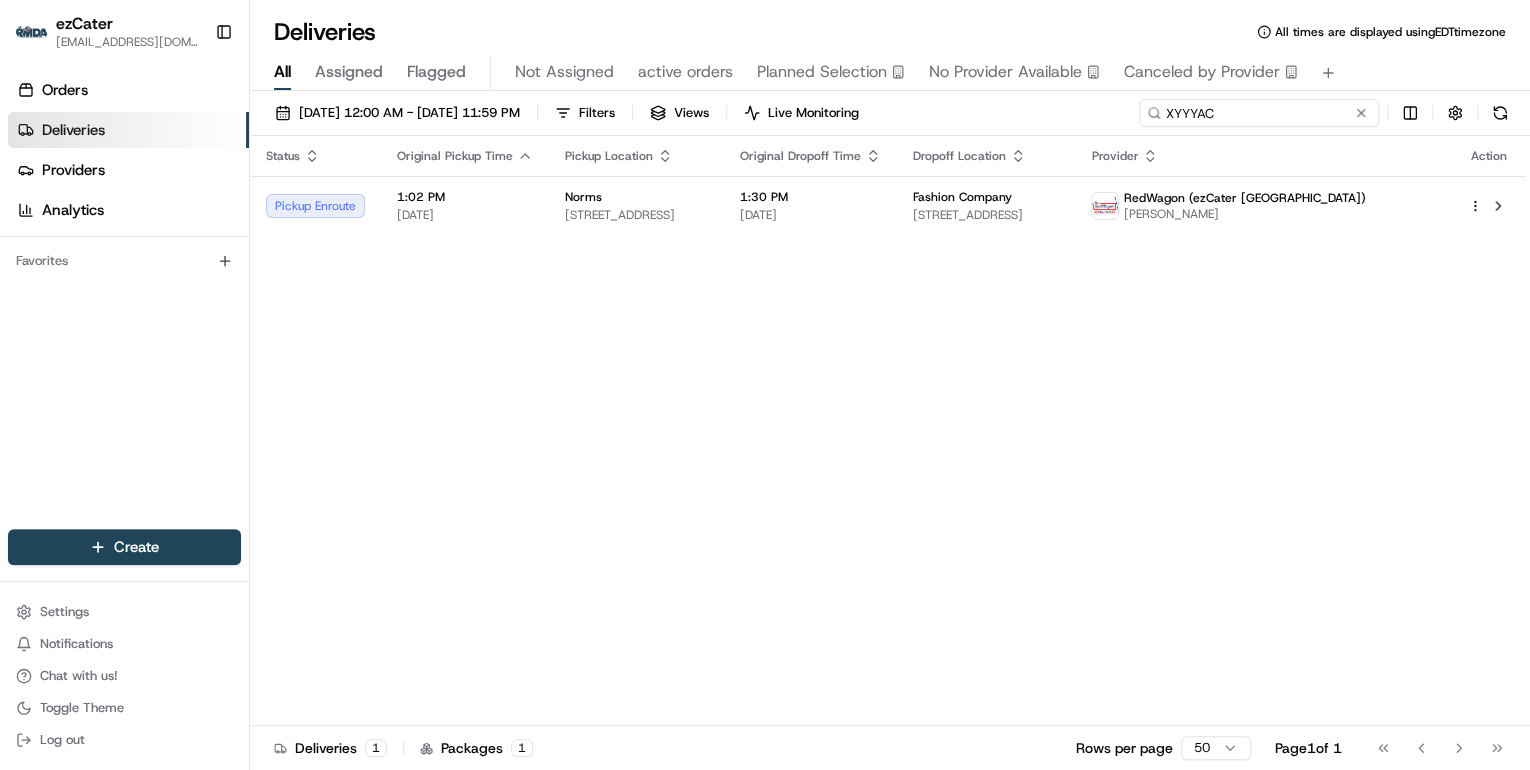 drag, startPoint x: 1221, startPoint y: 116, endPoint x: 916, endPoint y: 92, distance: 305.9428 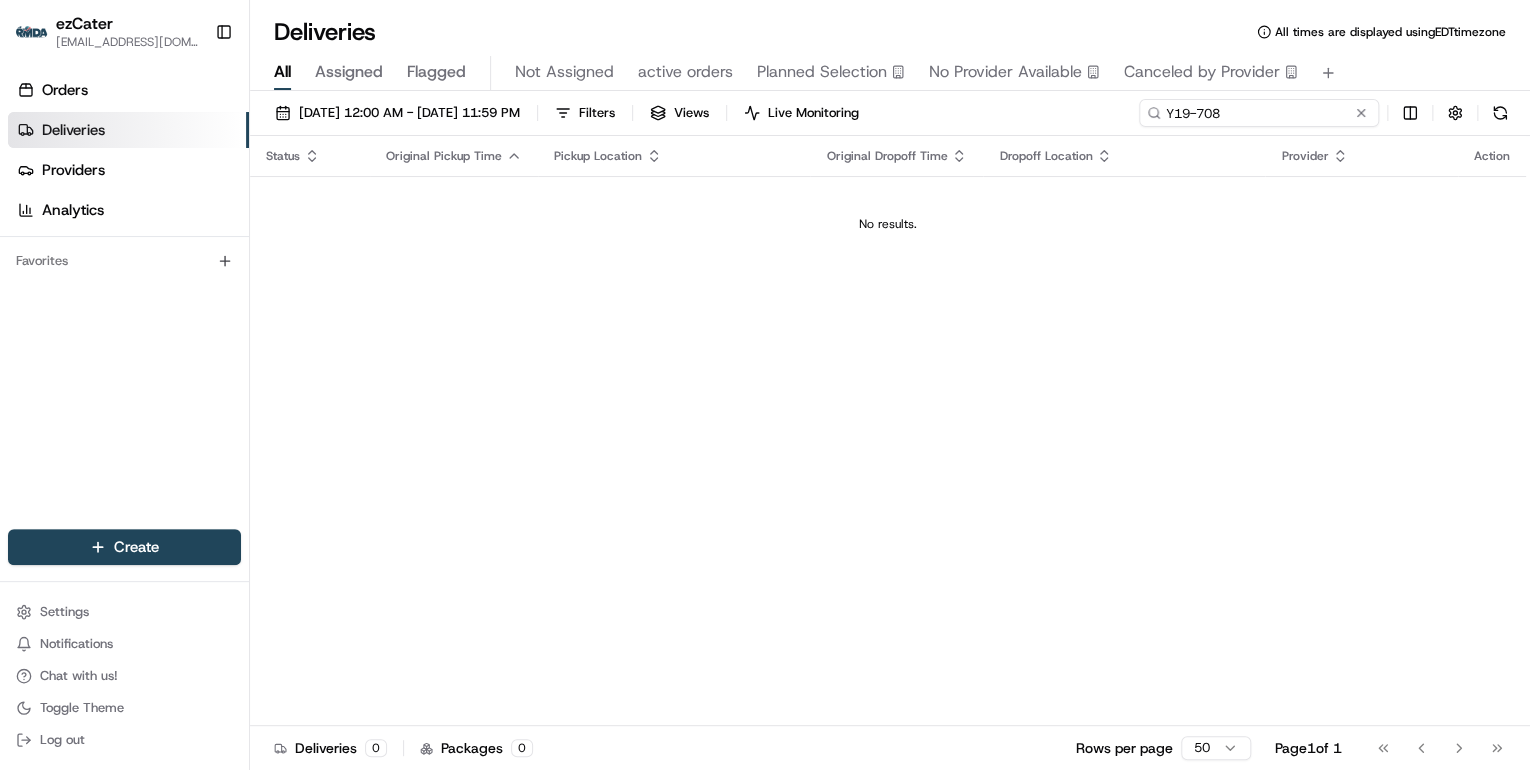 click on "Y19-708" at bounding box center [1259, 113] 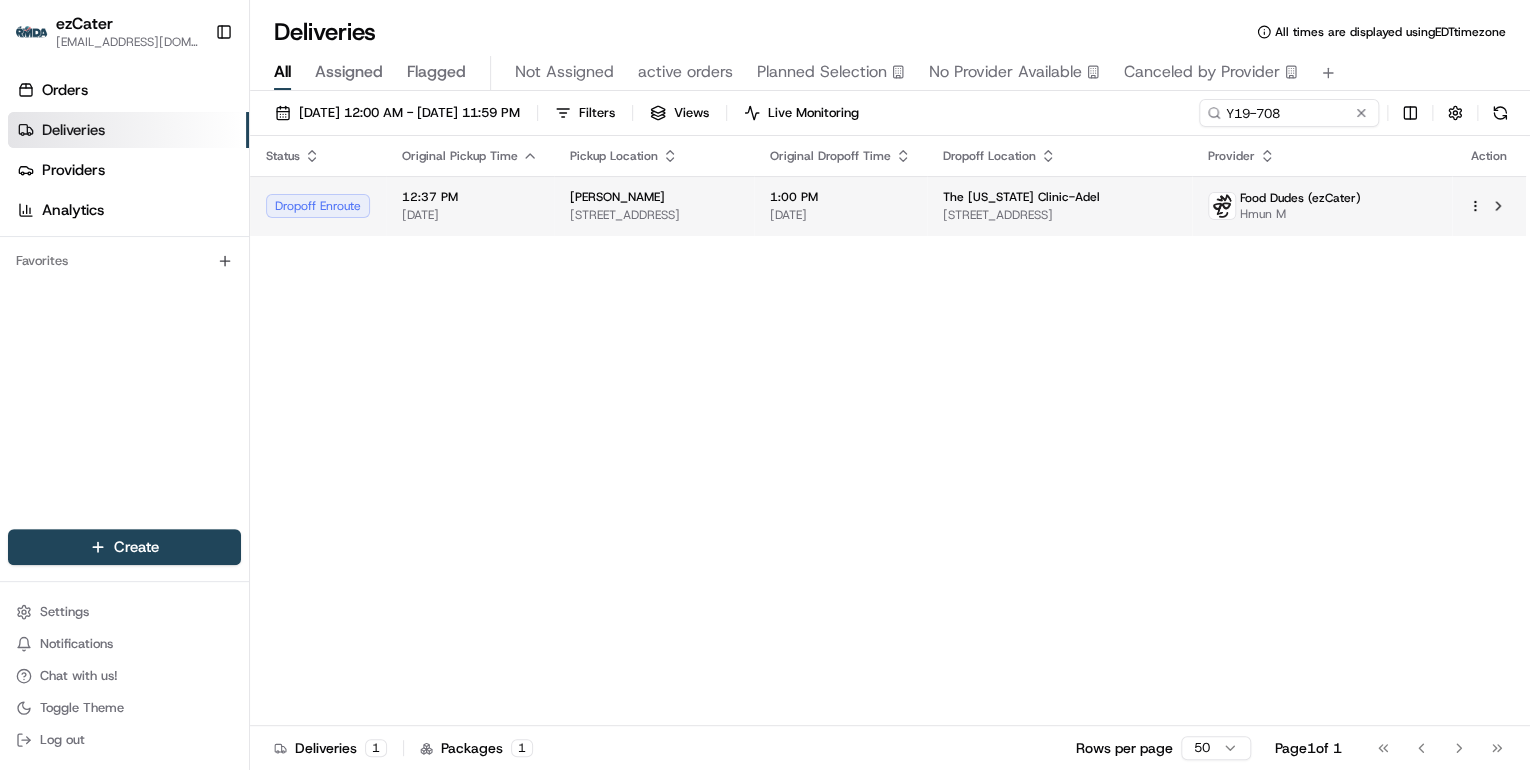 click on "110 S Jordan Creek Pkwy, West Des Moines, IA 50266, USA" at bounding box center [654, 215] 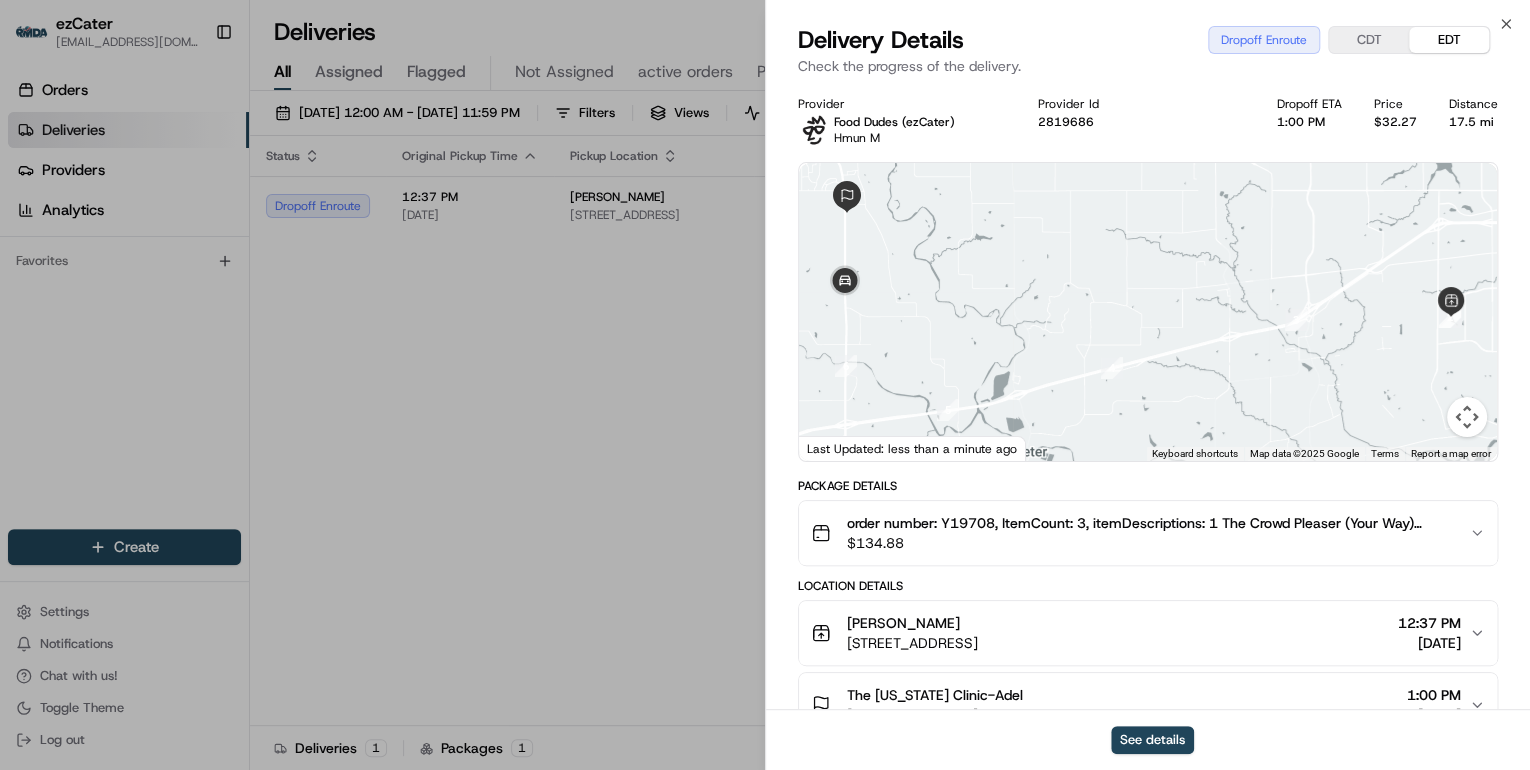 scroll, scrollTop: 240, scrollLeft: 0, axis: vertical 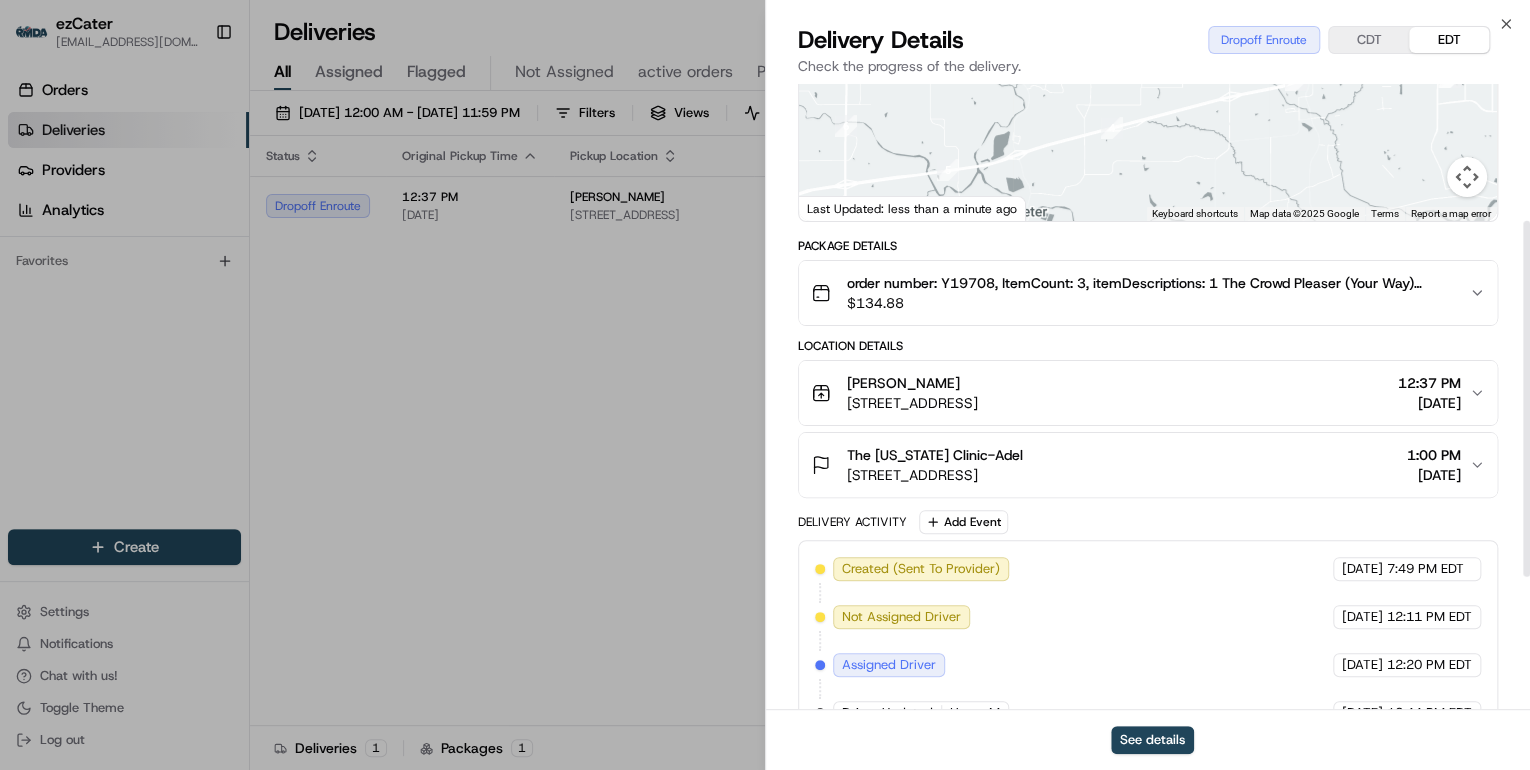 click on "The Iowa Clinic-Adel" at bounding box center (935, 455) 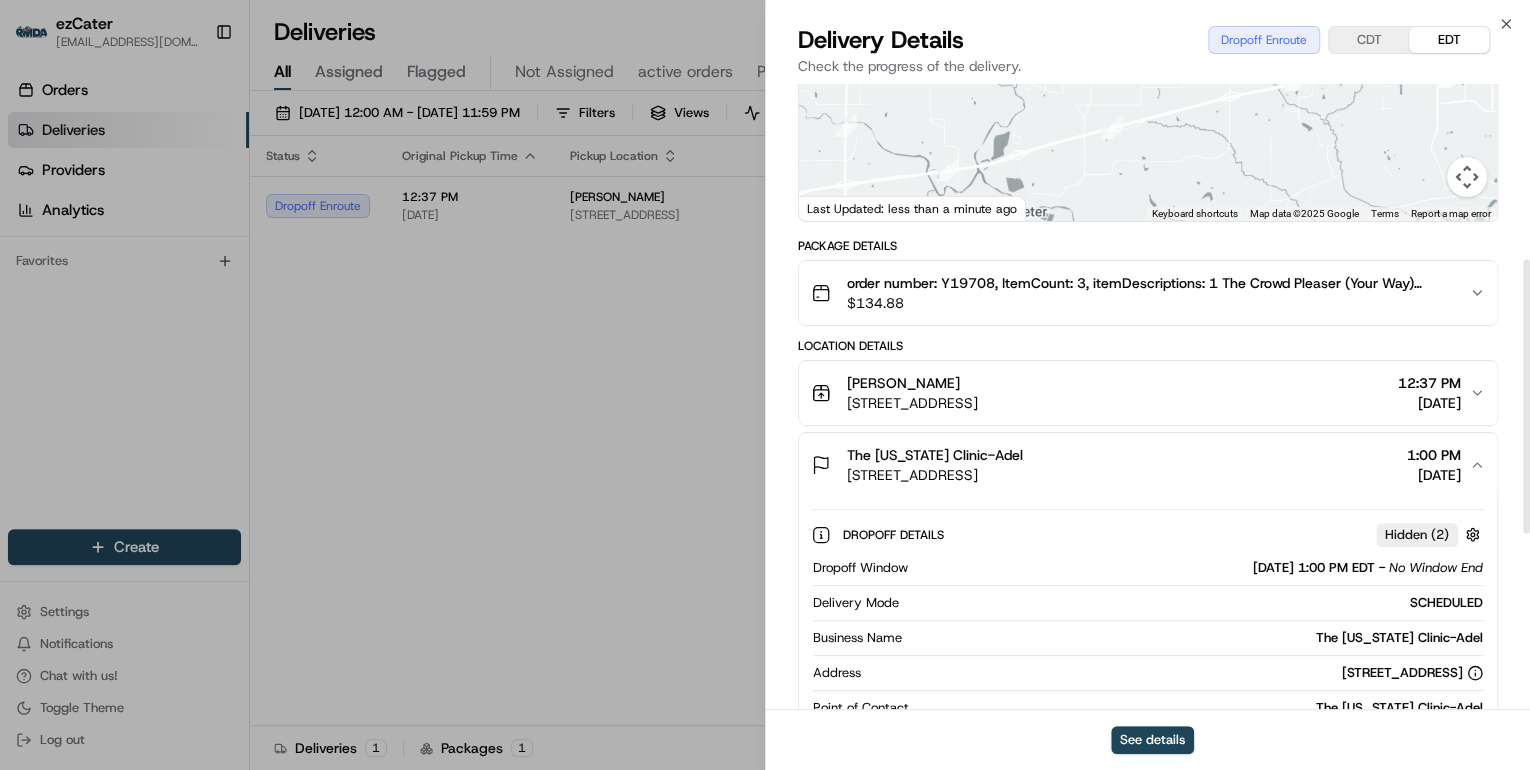 scroll, scrollTop: 480, scrollLeft: 0, axis: vertical 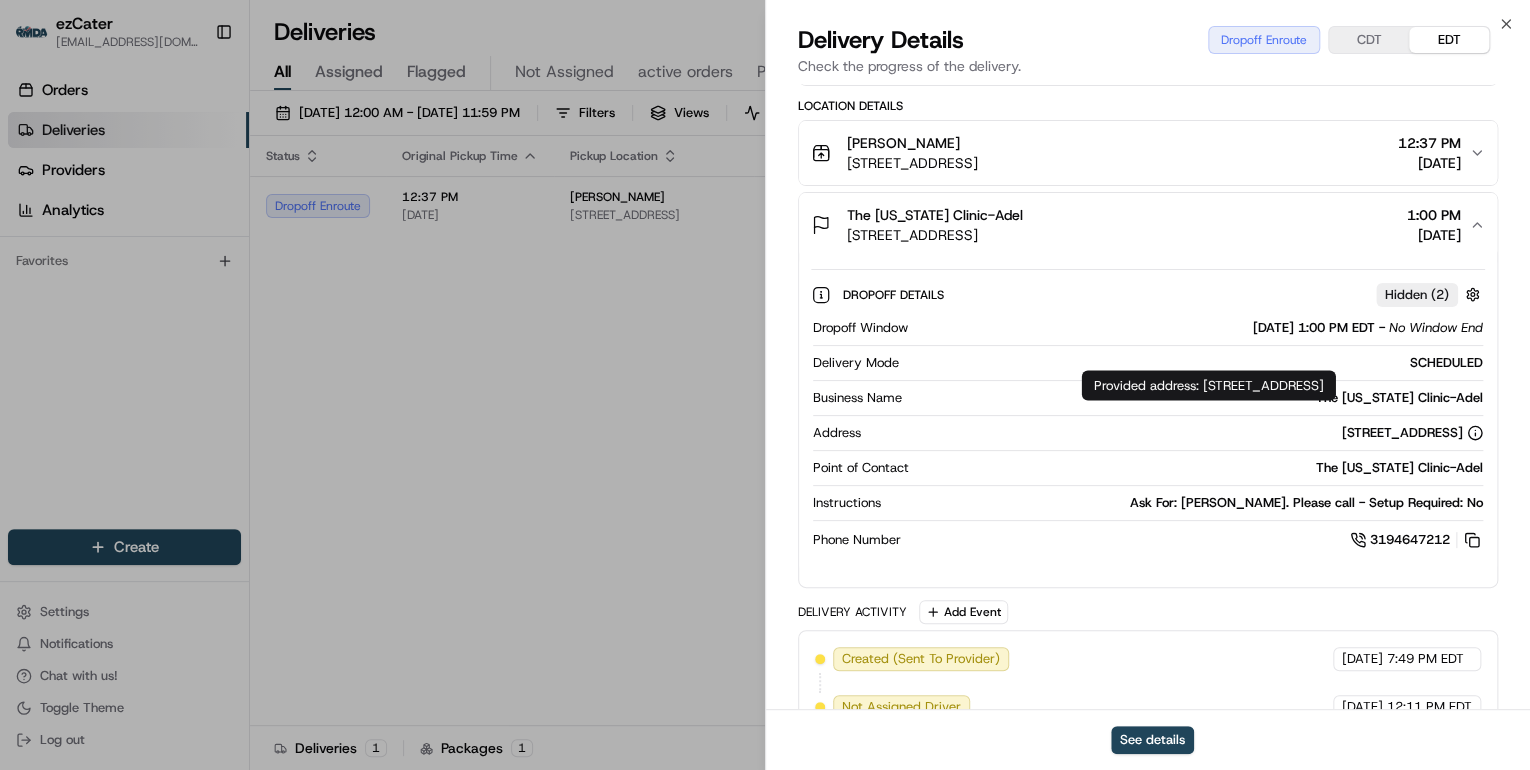 drag, startPoint x: 1204, startPoint y: 383, endPoint x: 1236, endPoint y: 403, distance: 37.735924 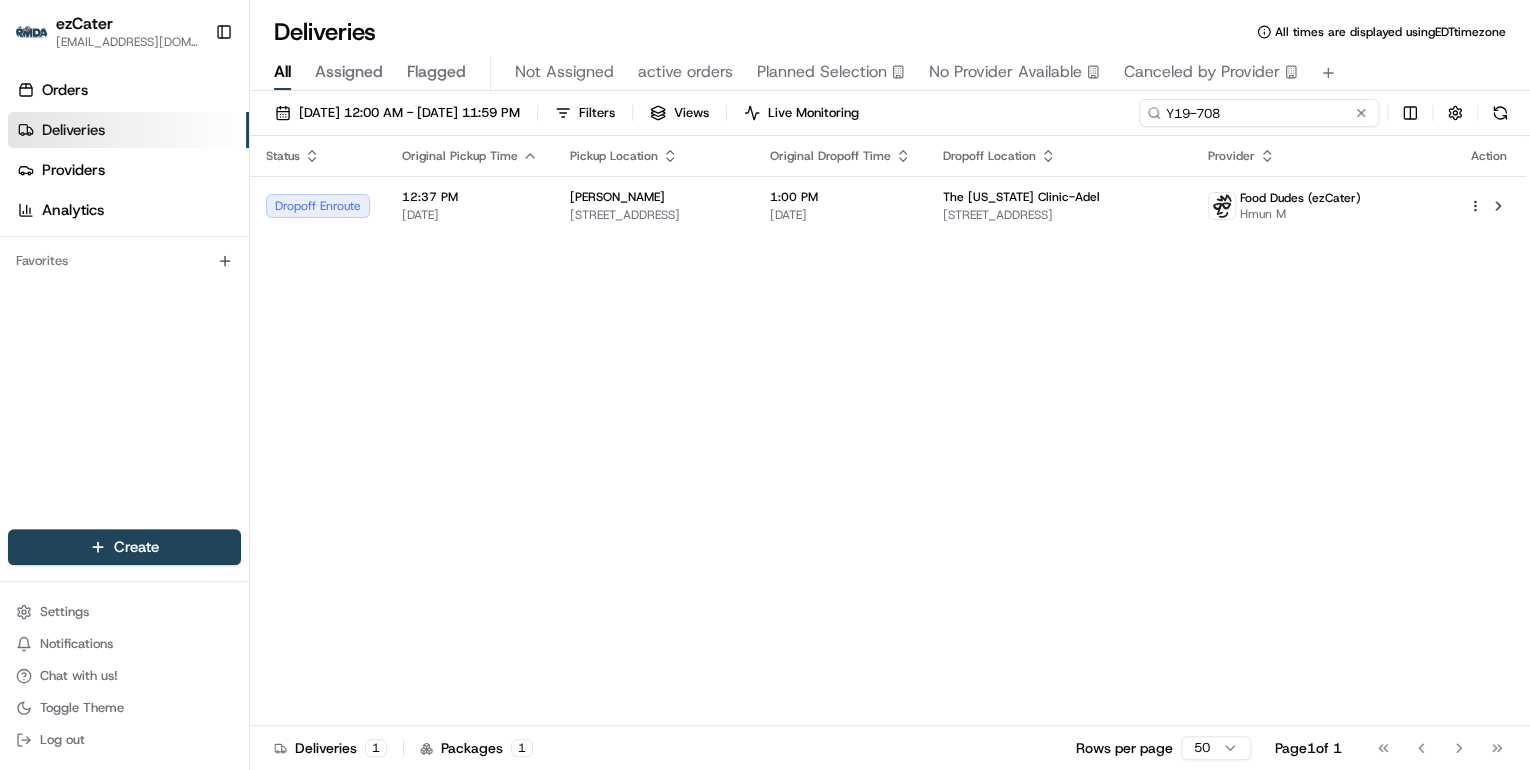 drag, startPoint x: 1289, startPoint y: 104, endPoint x: 770, endPoint y: 128, distance: 519.5546 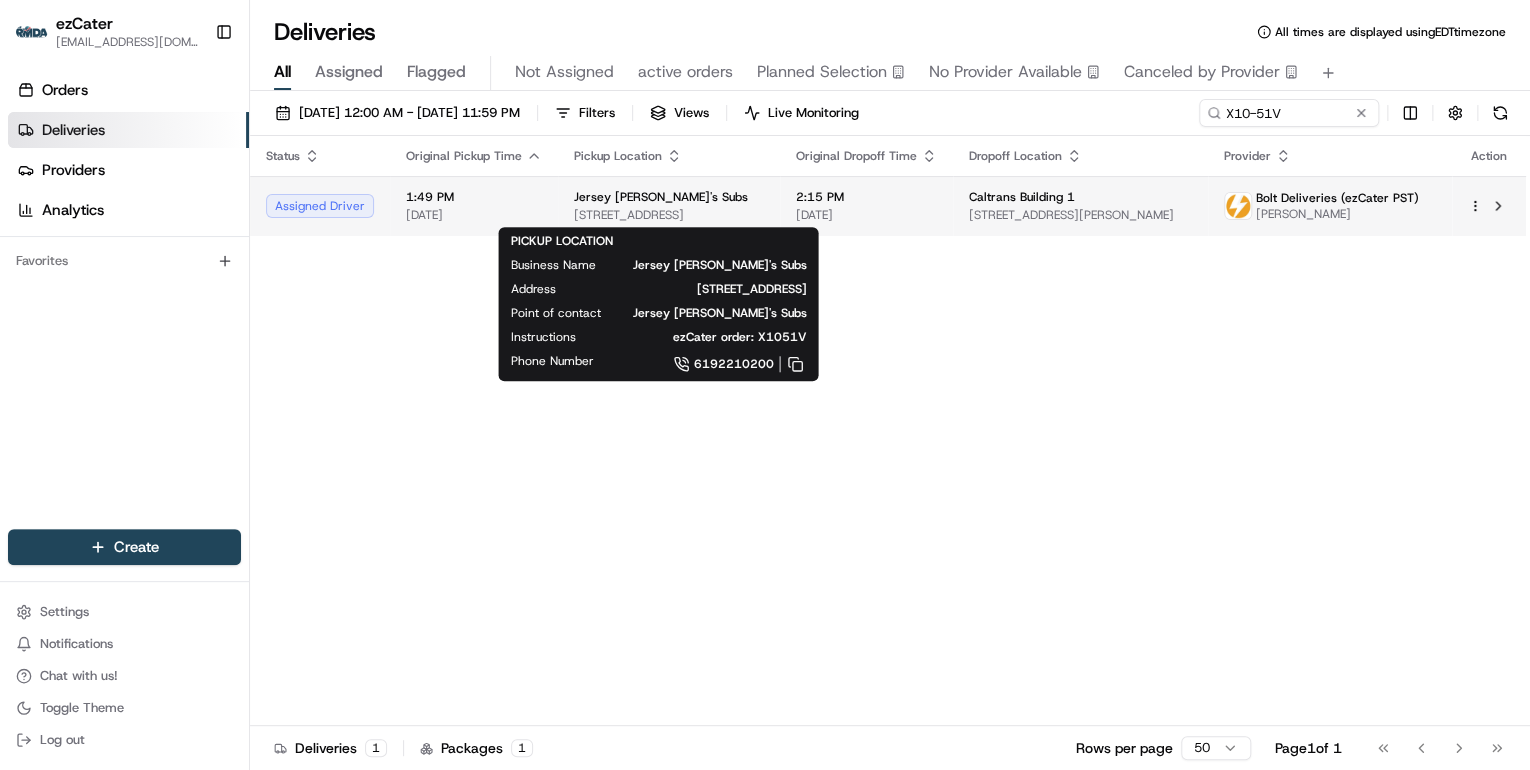 click on "3670 Rosecrans St, San Diego, CA 92110, USA" at bounding box center [669, 215] 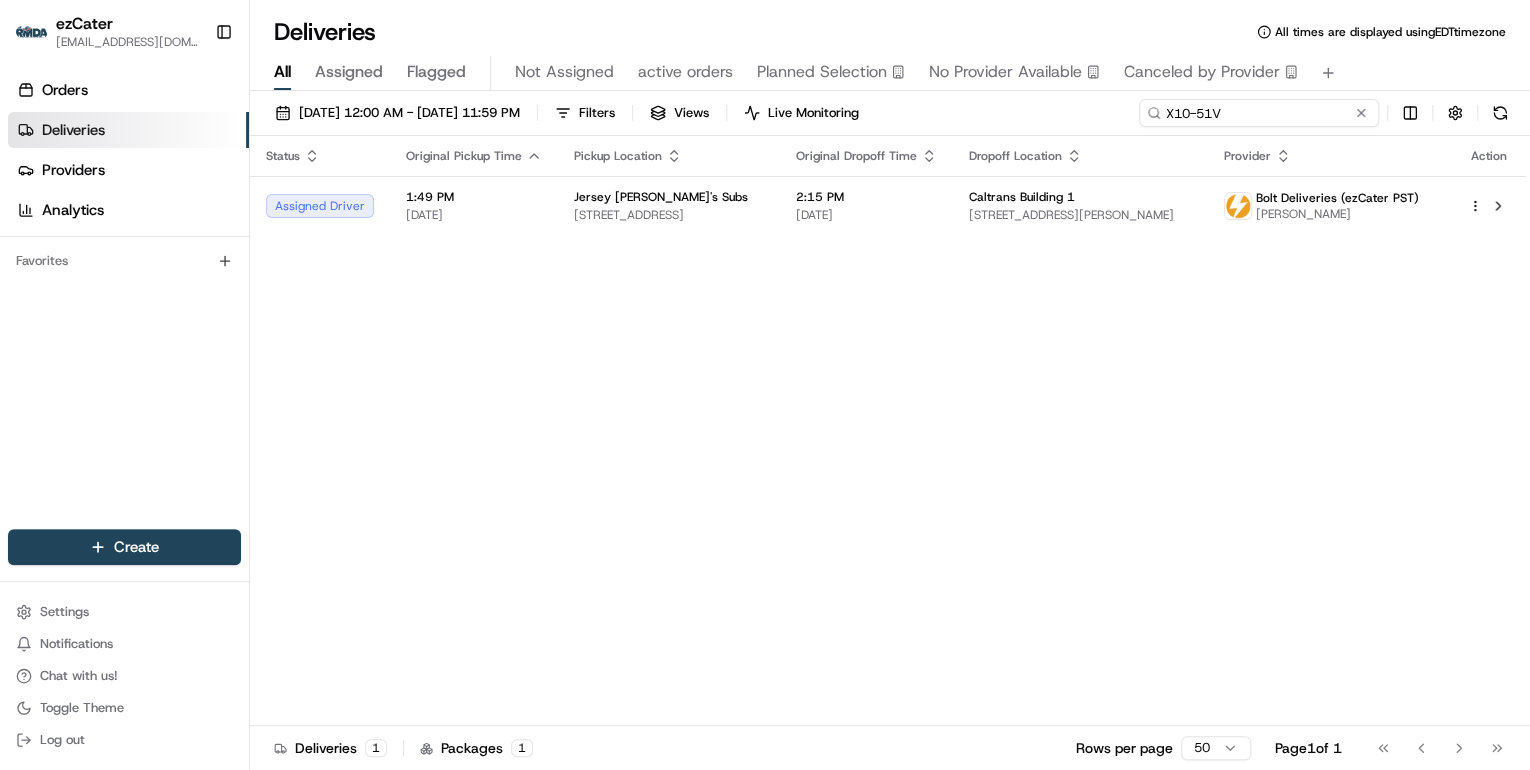 drag, startPoint x: 1280, startPoint y: 116, endPoint x: 701, endPoint y: 129, distance: 579.14594 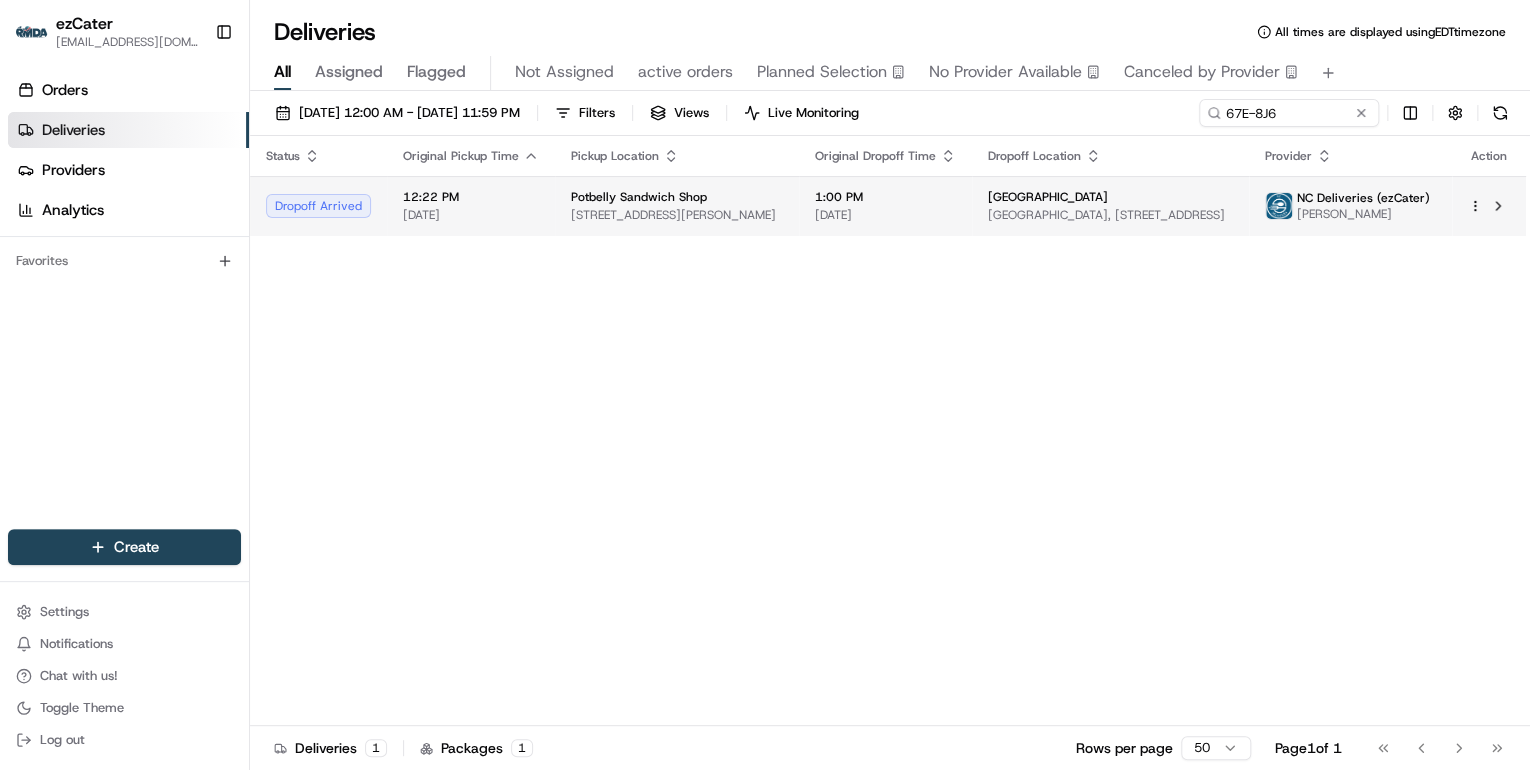 click on "Potbelly Sandwich Shop" at bounding box center [639, 197] 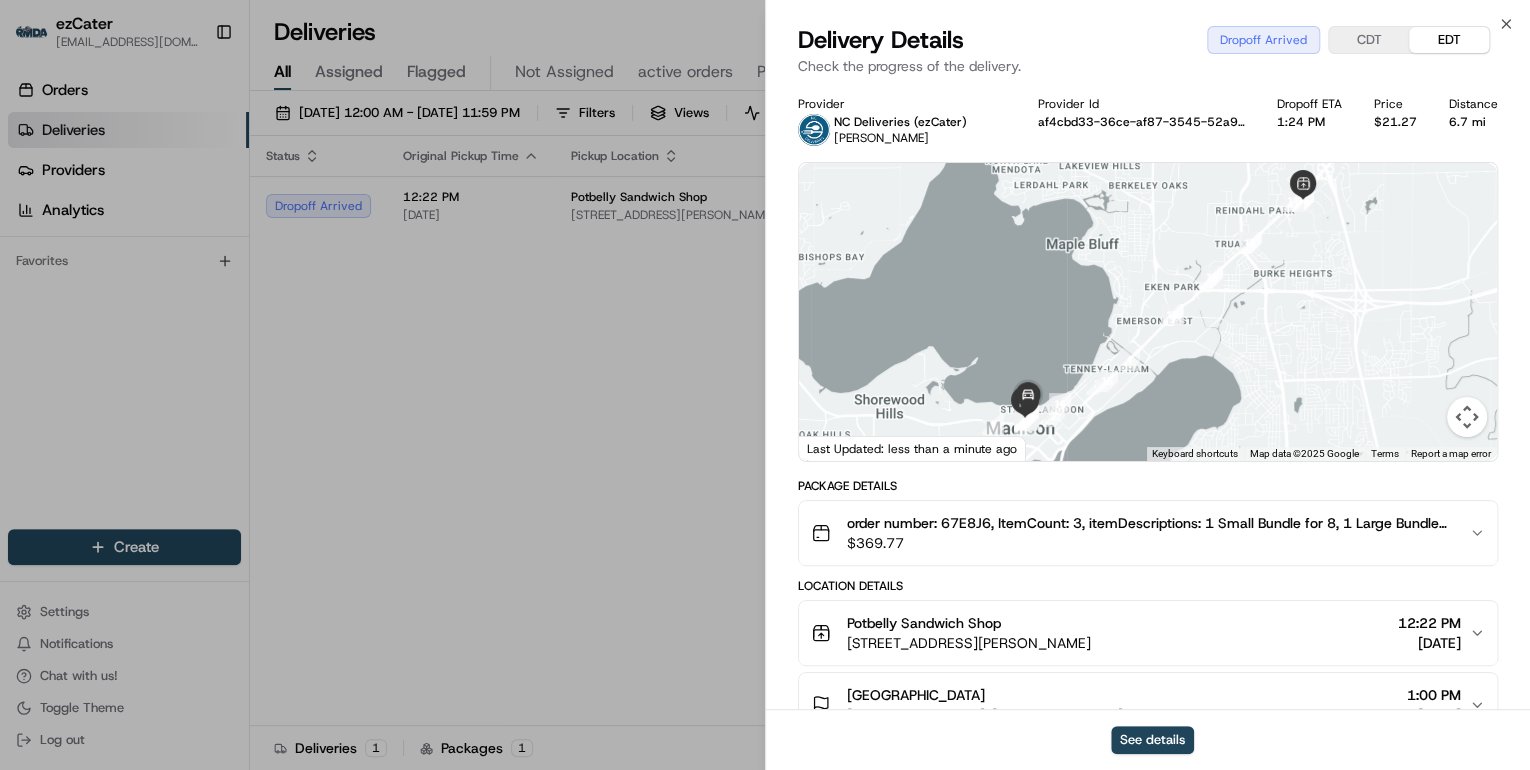 scroll, scrollTop: 80, scrollLeft: 0, axis: vertical 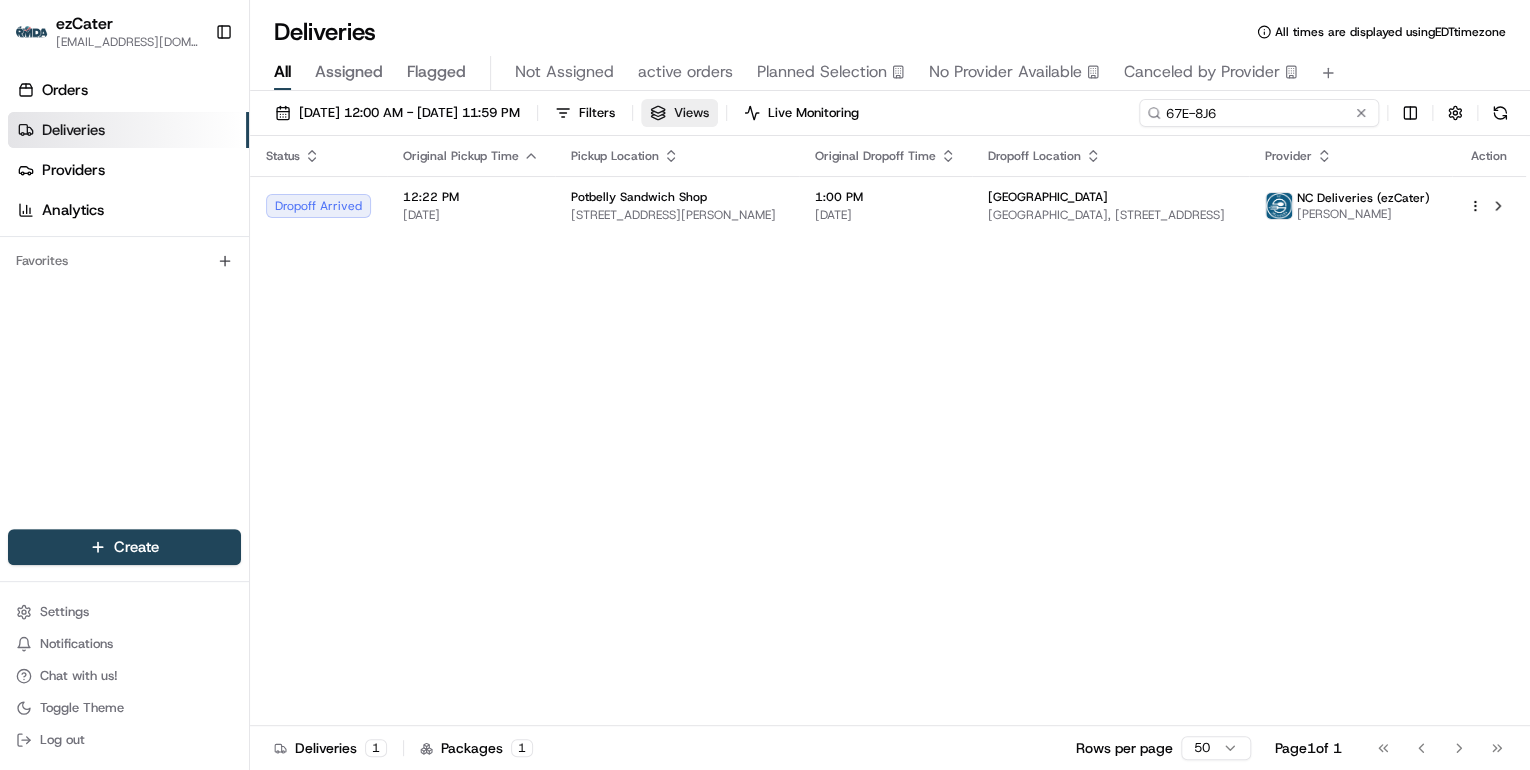 drag, startPoint x: 1288, startPoint y: 109, endPoint x: 756, endPoint y: 116, distance: 532.046 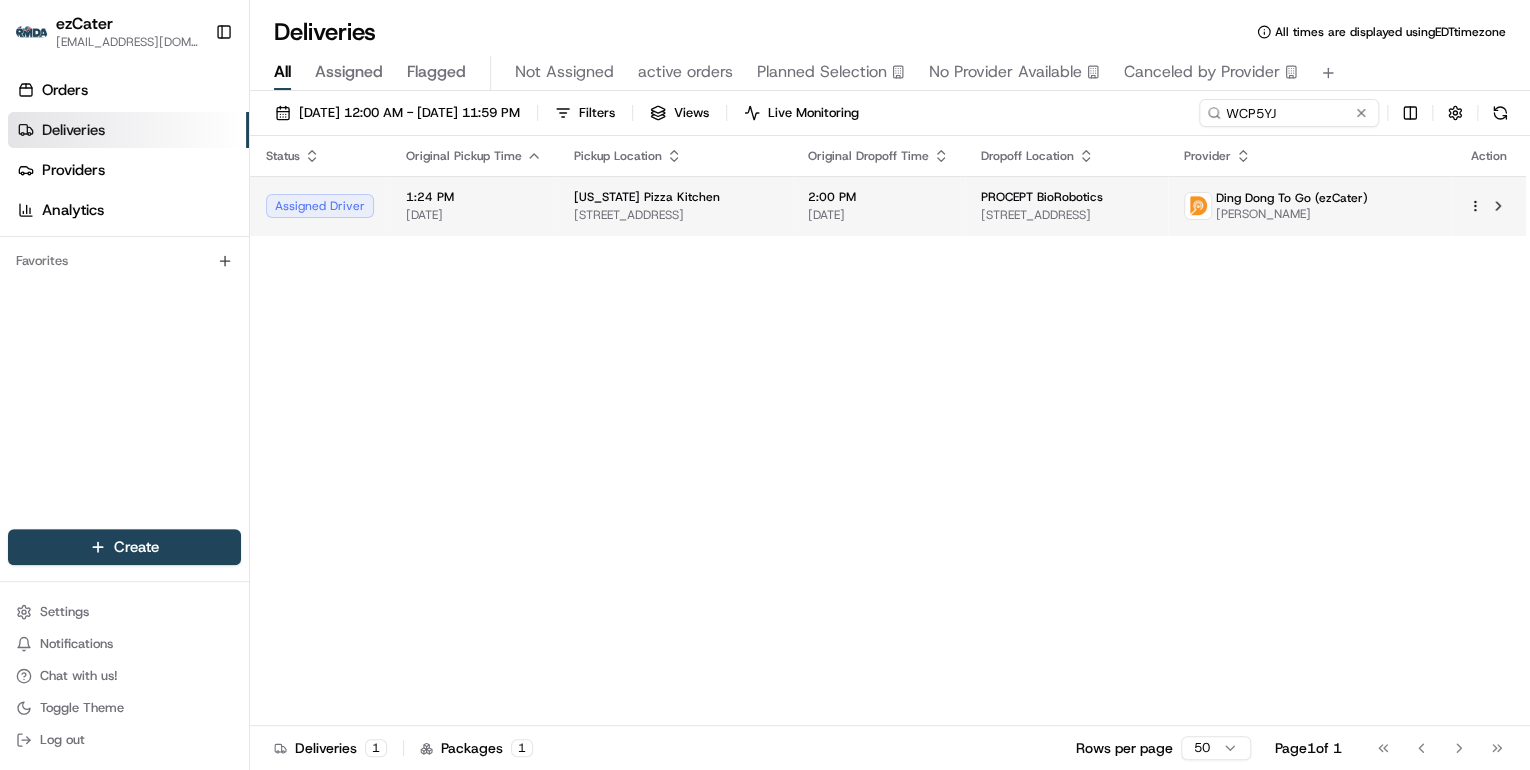 click on "3535 Monroe St, Santa Clara, CA 95051, USA" at bounding box center (675, 215) 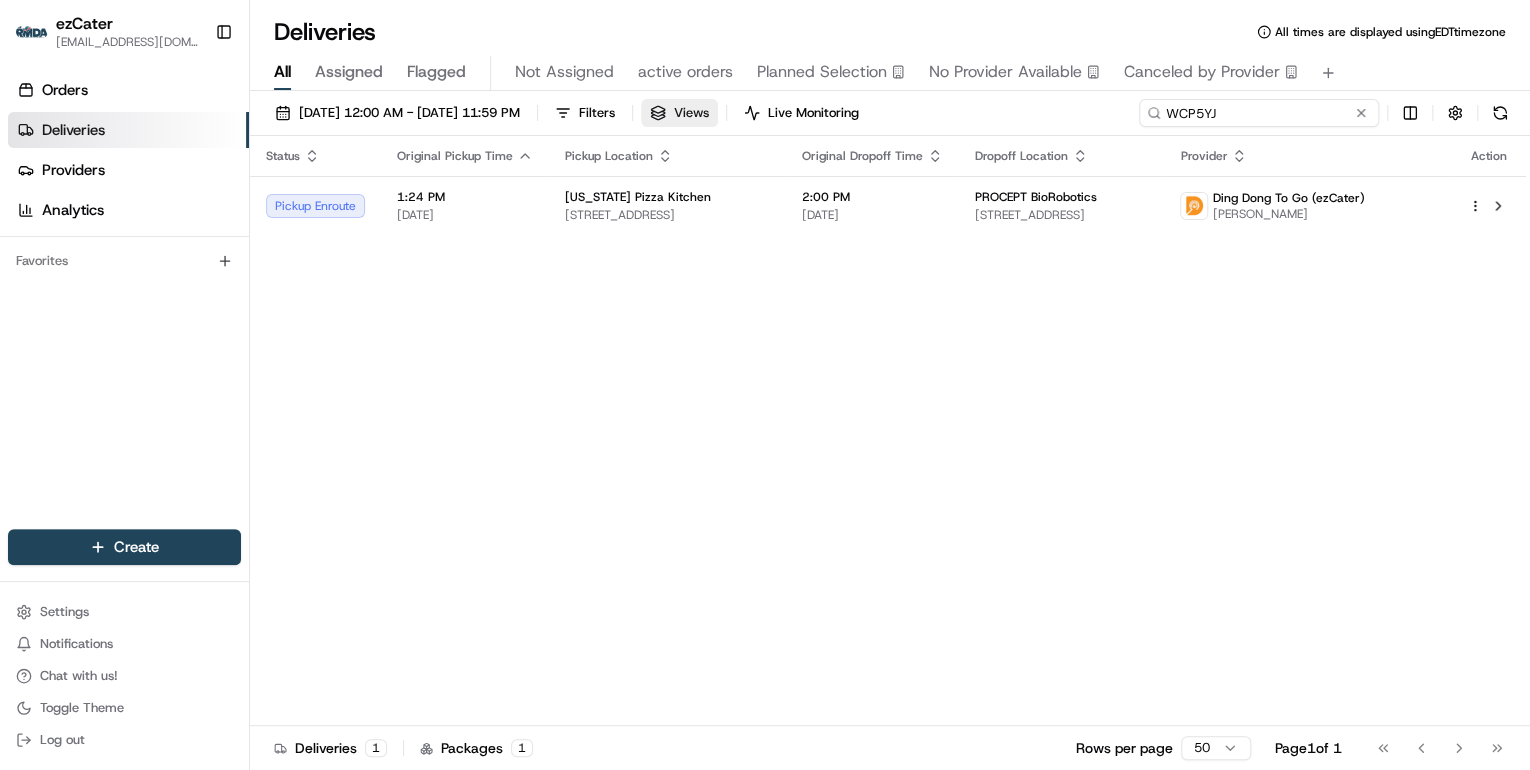 drag, startPoint x: 1303, startPoint y: 115, endPoint x: 736, endPoint y: 121, distance: 567.03174 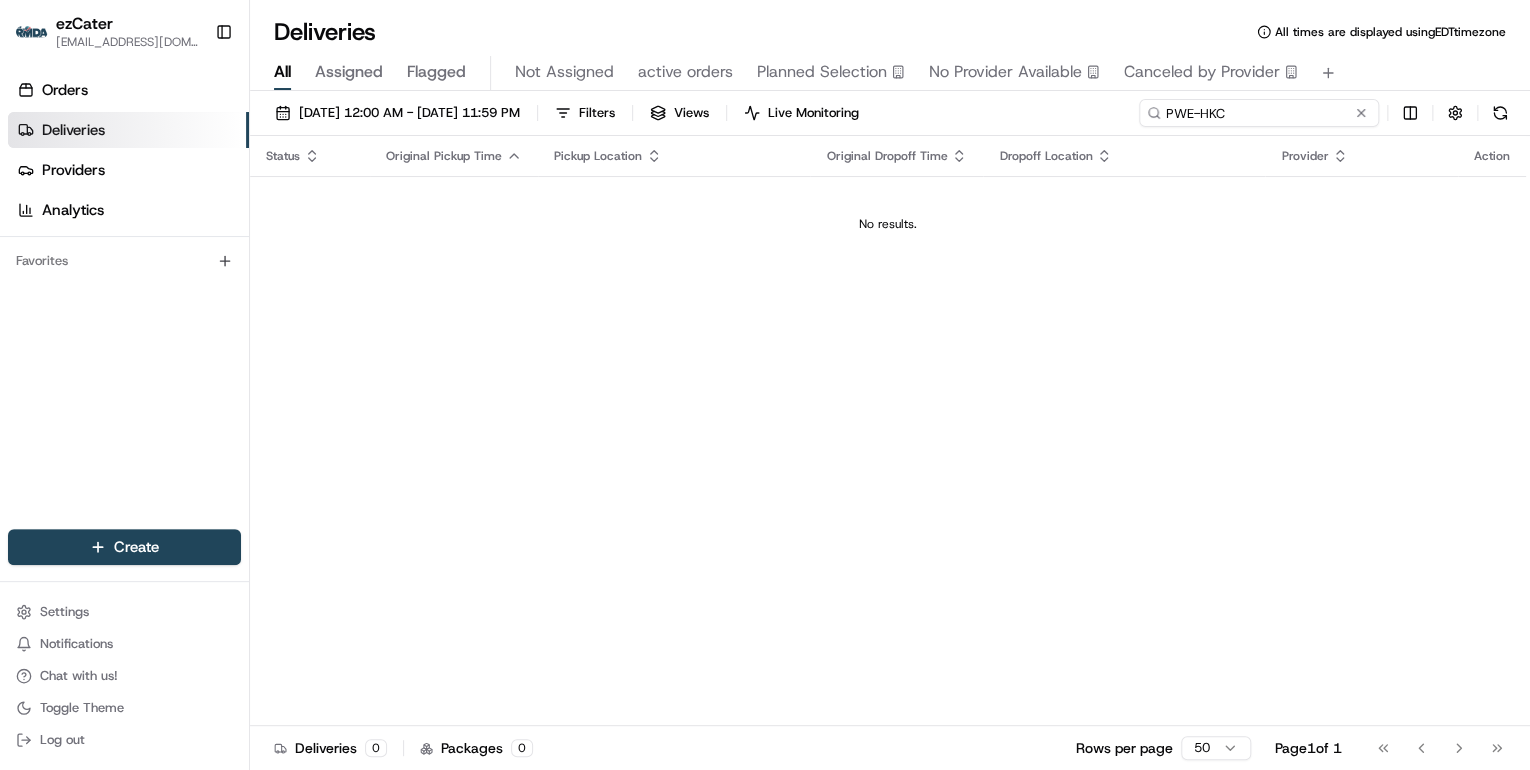 click on "PWE-HKC" at bounding box center (1259, 113) 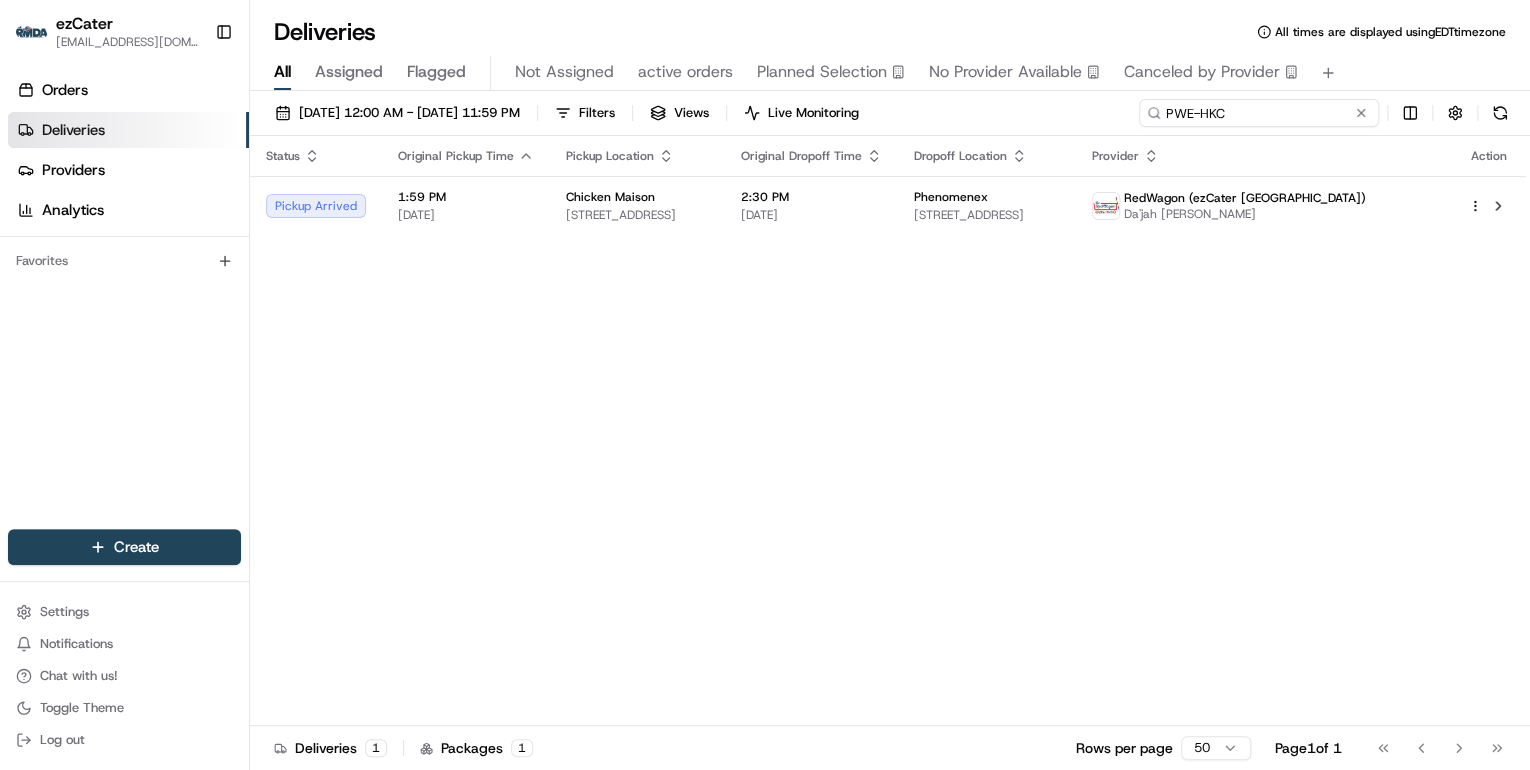 drag, startPoint x: 1242, startPoint y: 117, endPoint x: 787, endPoint y: 113, distance: 455.01758 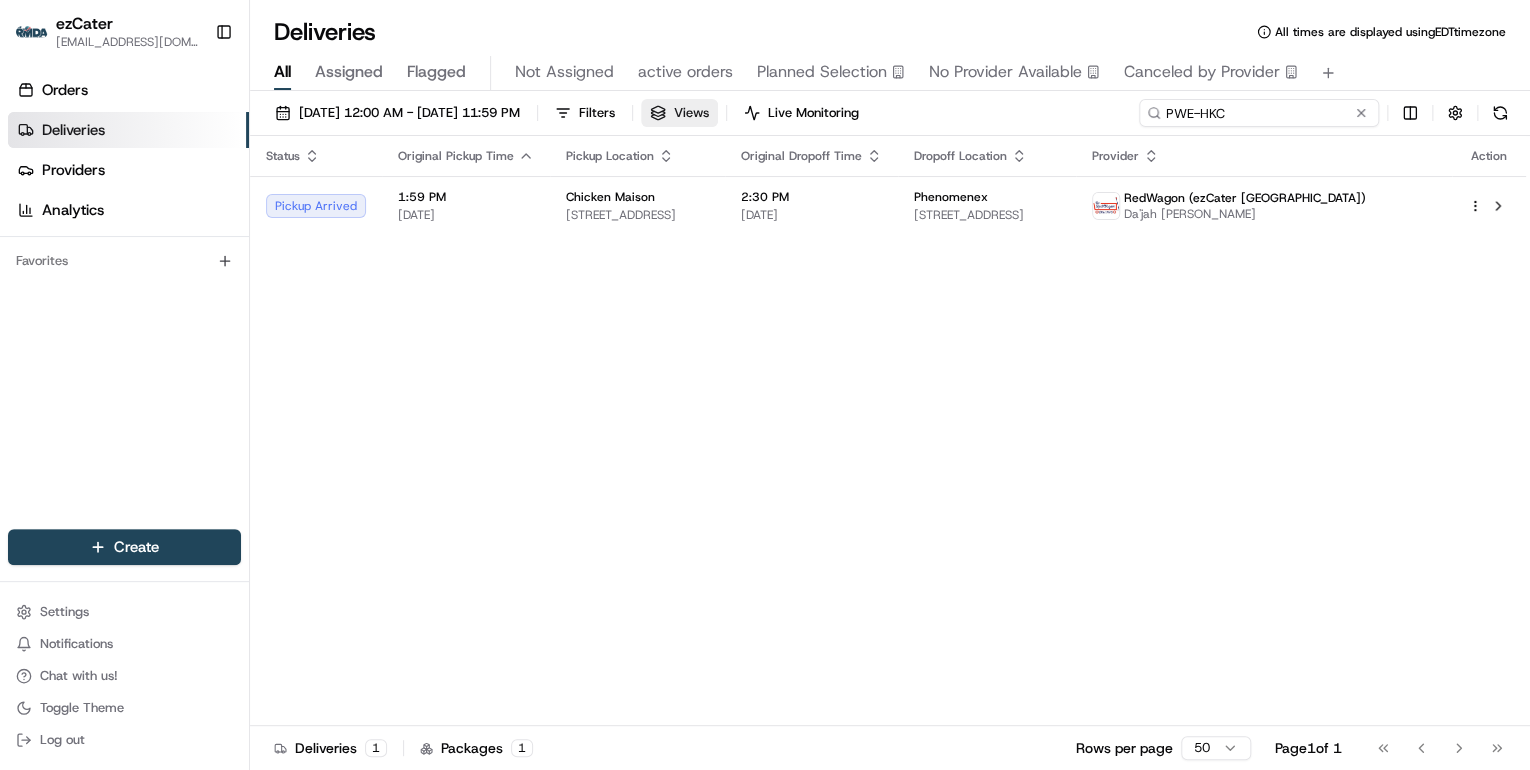 paste on "18F-YK2" 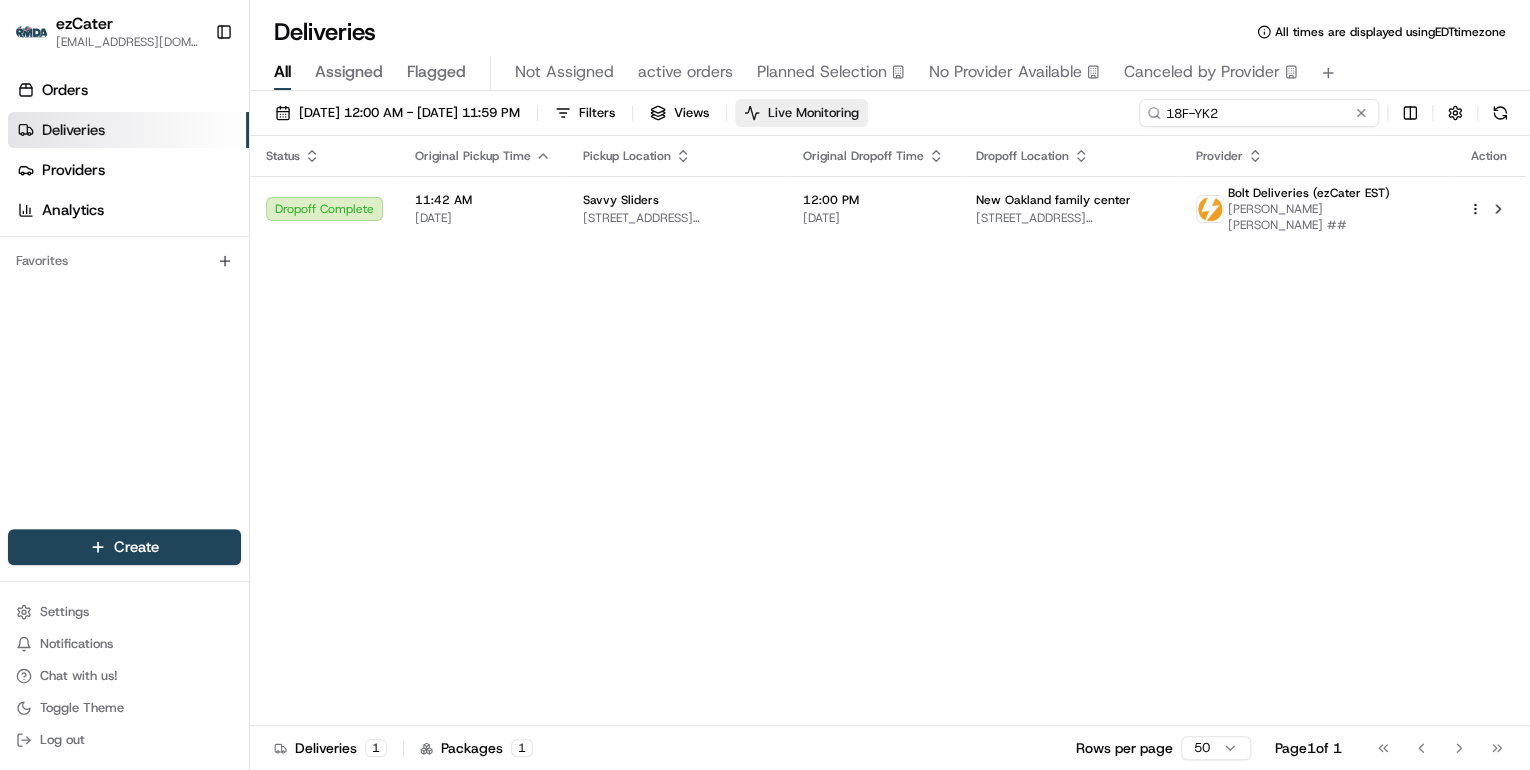 drag, startPoint x: 1229, startPoint y: 112, endPoint x: 840, endPoint y: 109, distance: 389.01157 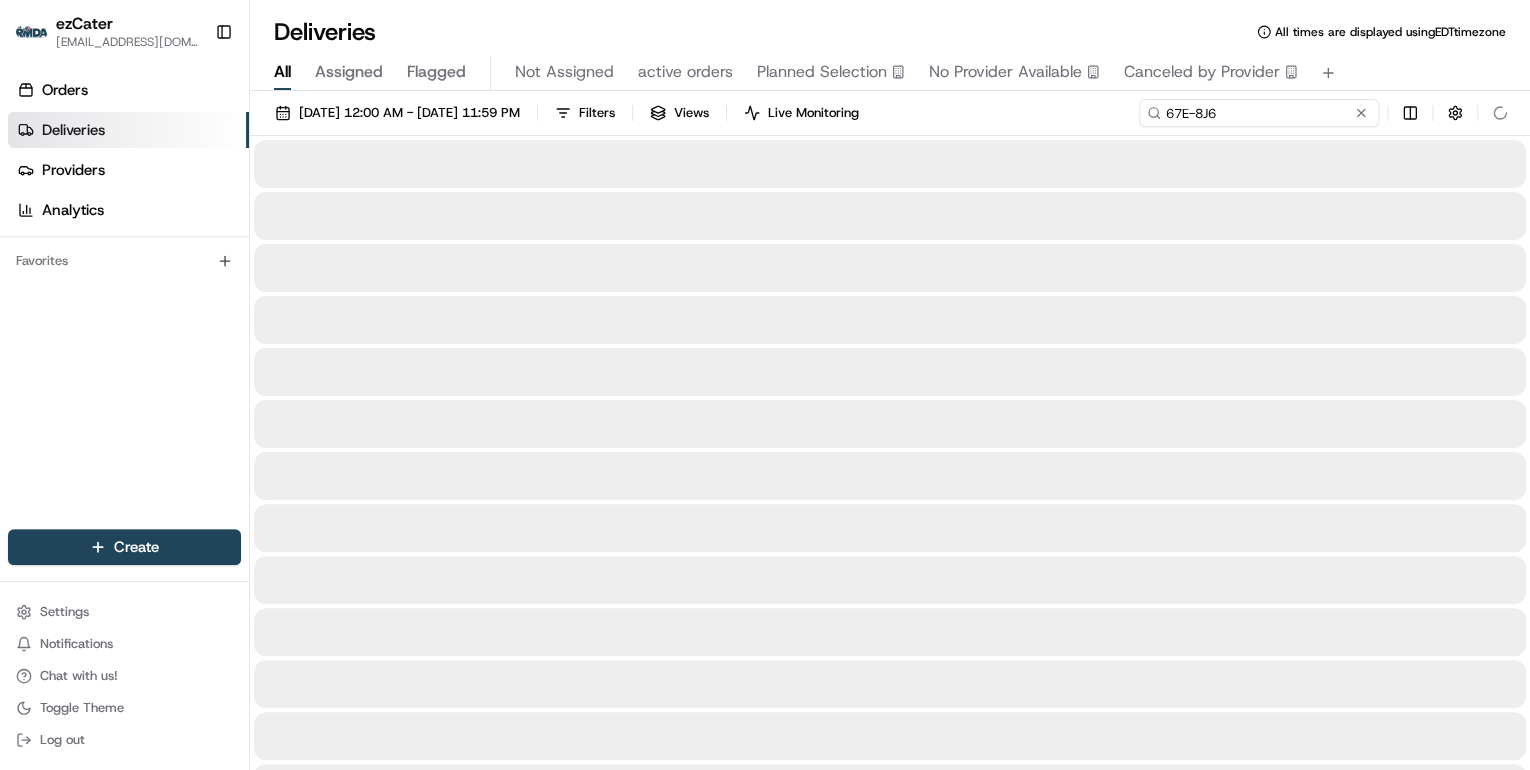 click on "67E-8J6" at bounding box center [1259, 113] 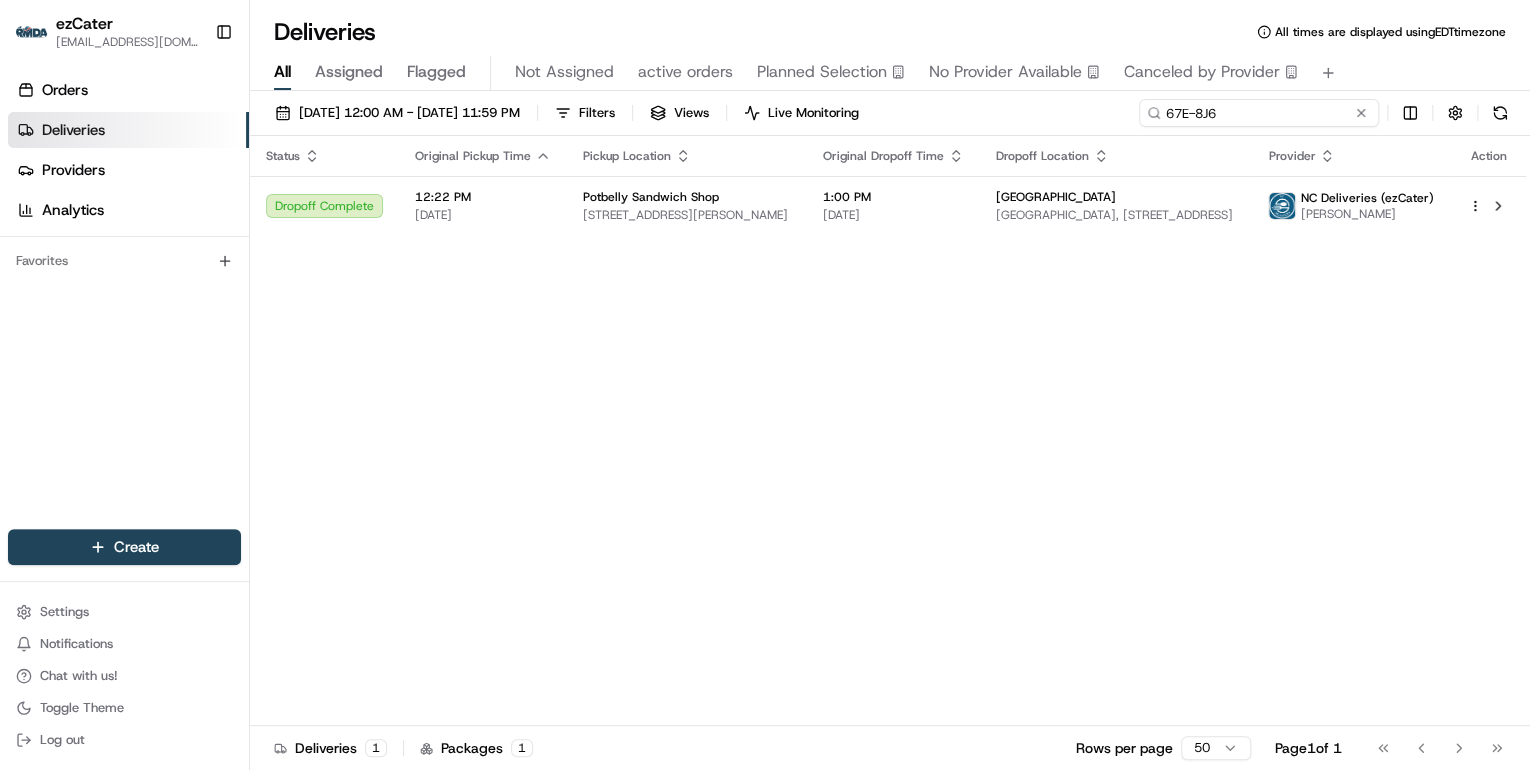 drag, startPoint x: 1226, startPoint y: 117, endPoint x: 934, endPoint y: 118, distance: 292.0017 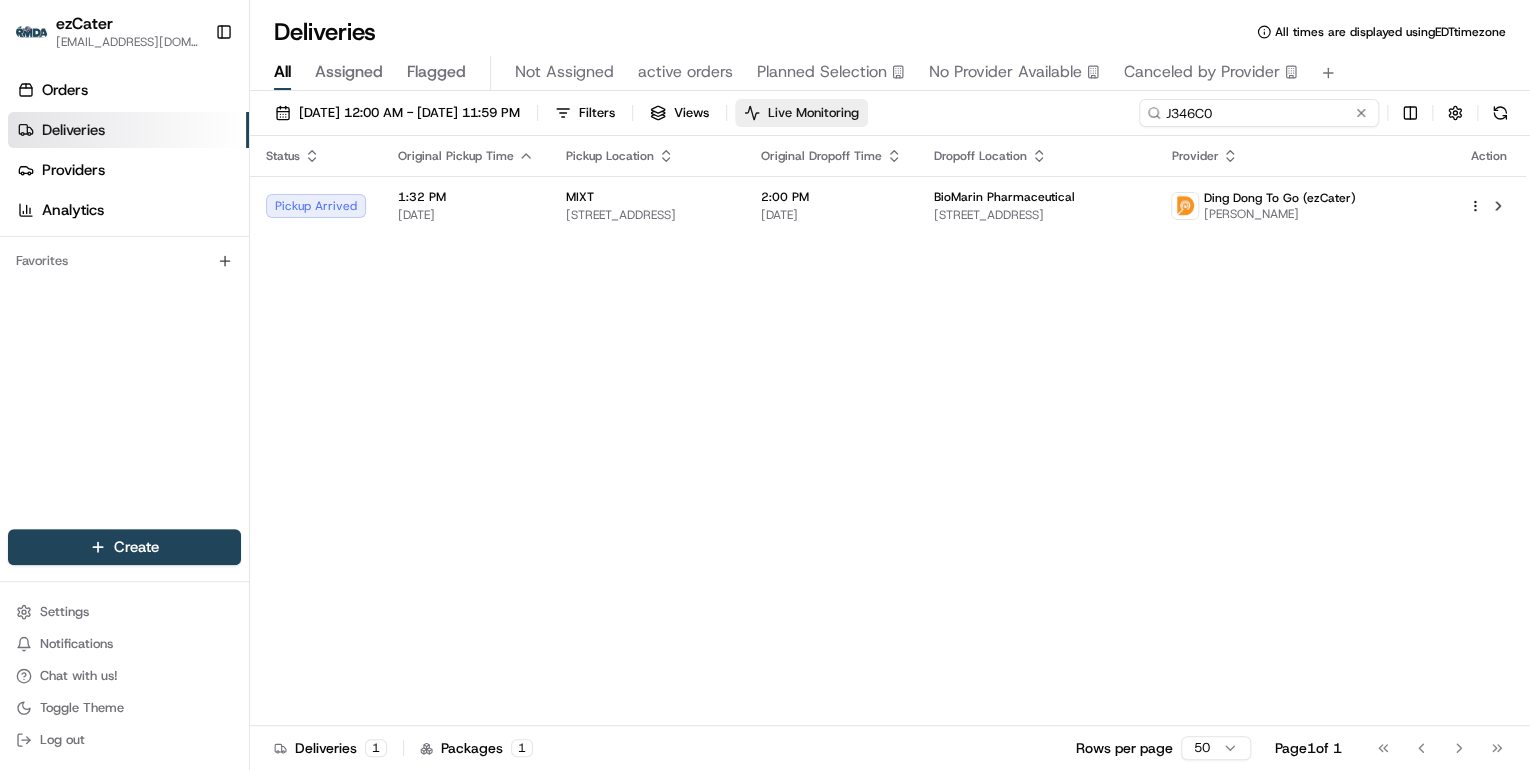 drag, startPoint x: 1224, startPoint y: 112, endPoint x: 844, endPoint y: 111, distance: 380.0013 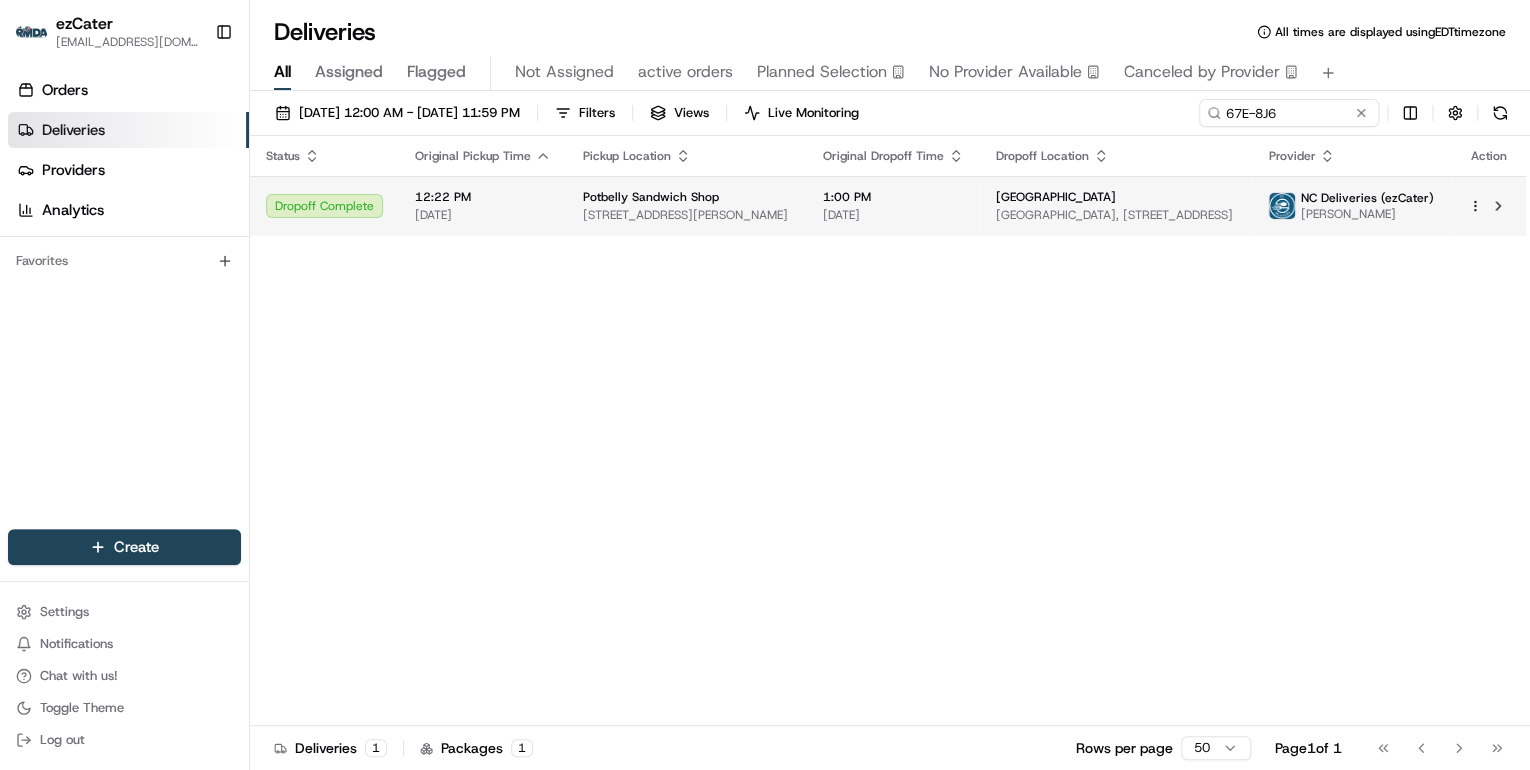 click on "1:00 PM 07/17/2025" at bounding box center [893, 206] 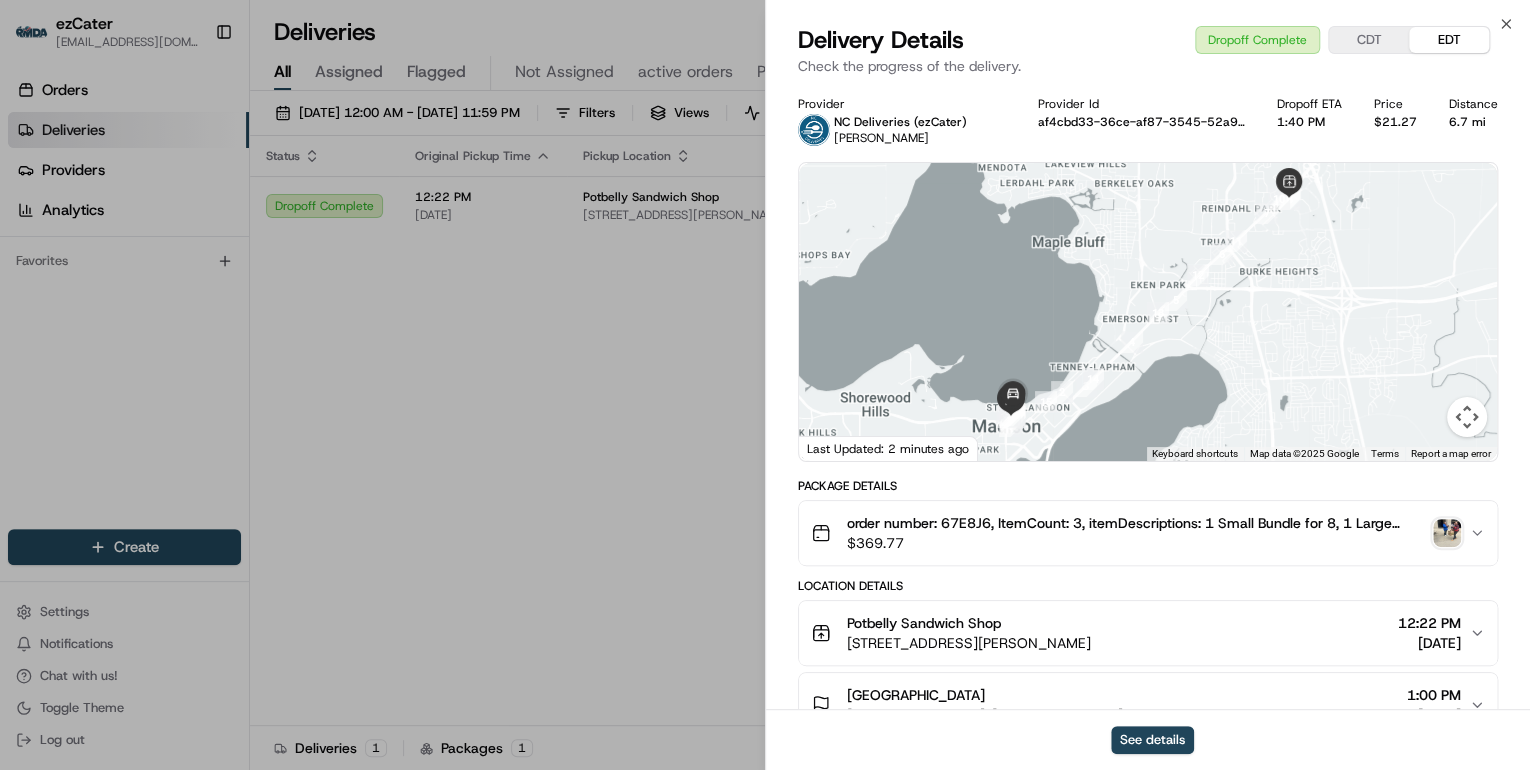 click at bounding box center (1447, 533) 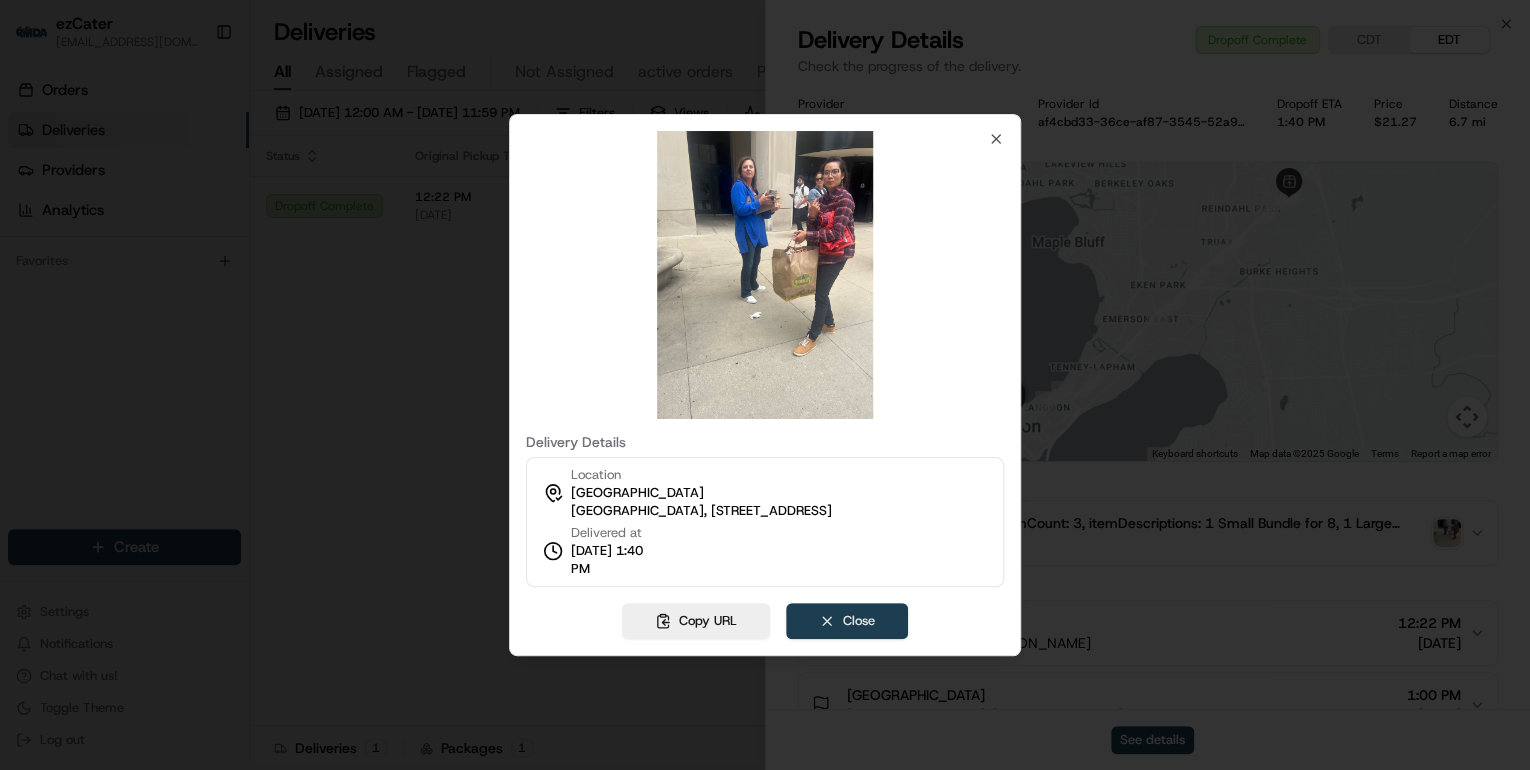 click on "Close" at bounding box center (847, 621) 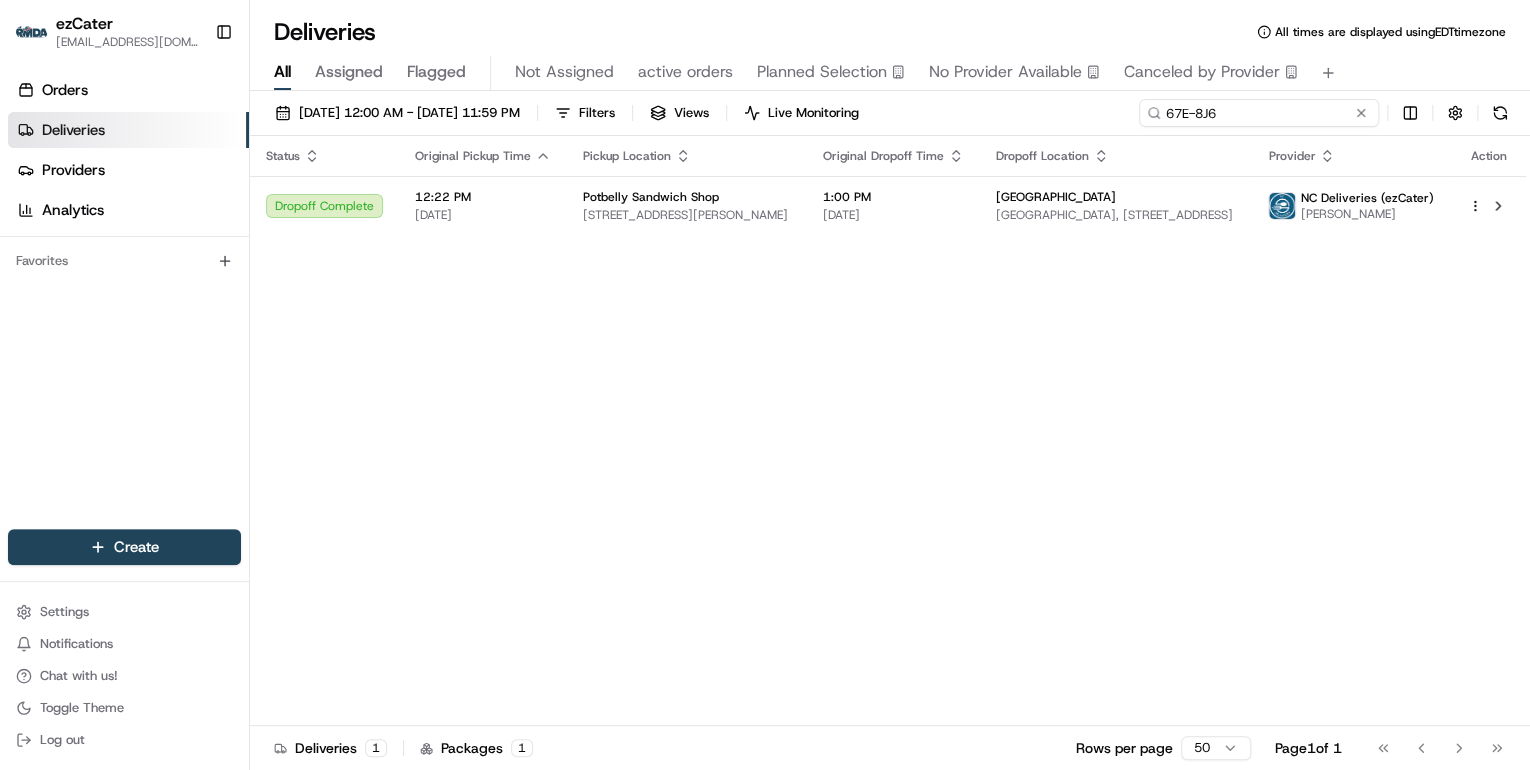 drag, startPoint x: 1274, startPoint y: 114, endPoint x: 847, endPoint y: 151, distance: 428.60004 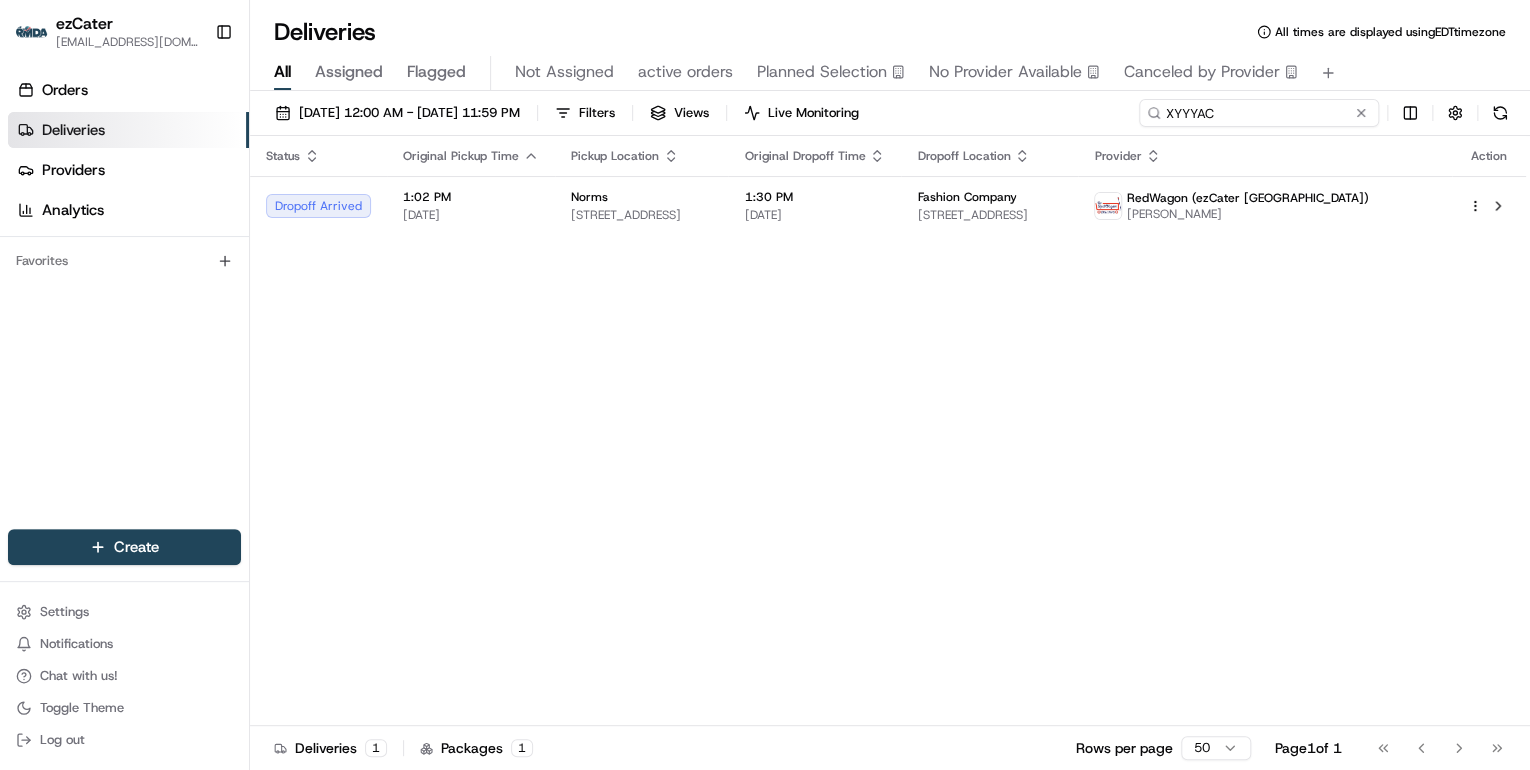 drag, startPoint x: 1225, startPoint y: 113, endPoint x: 901, endPoint y: 141, distance: 325.2076 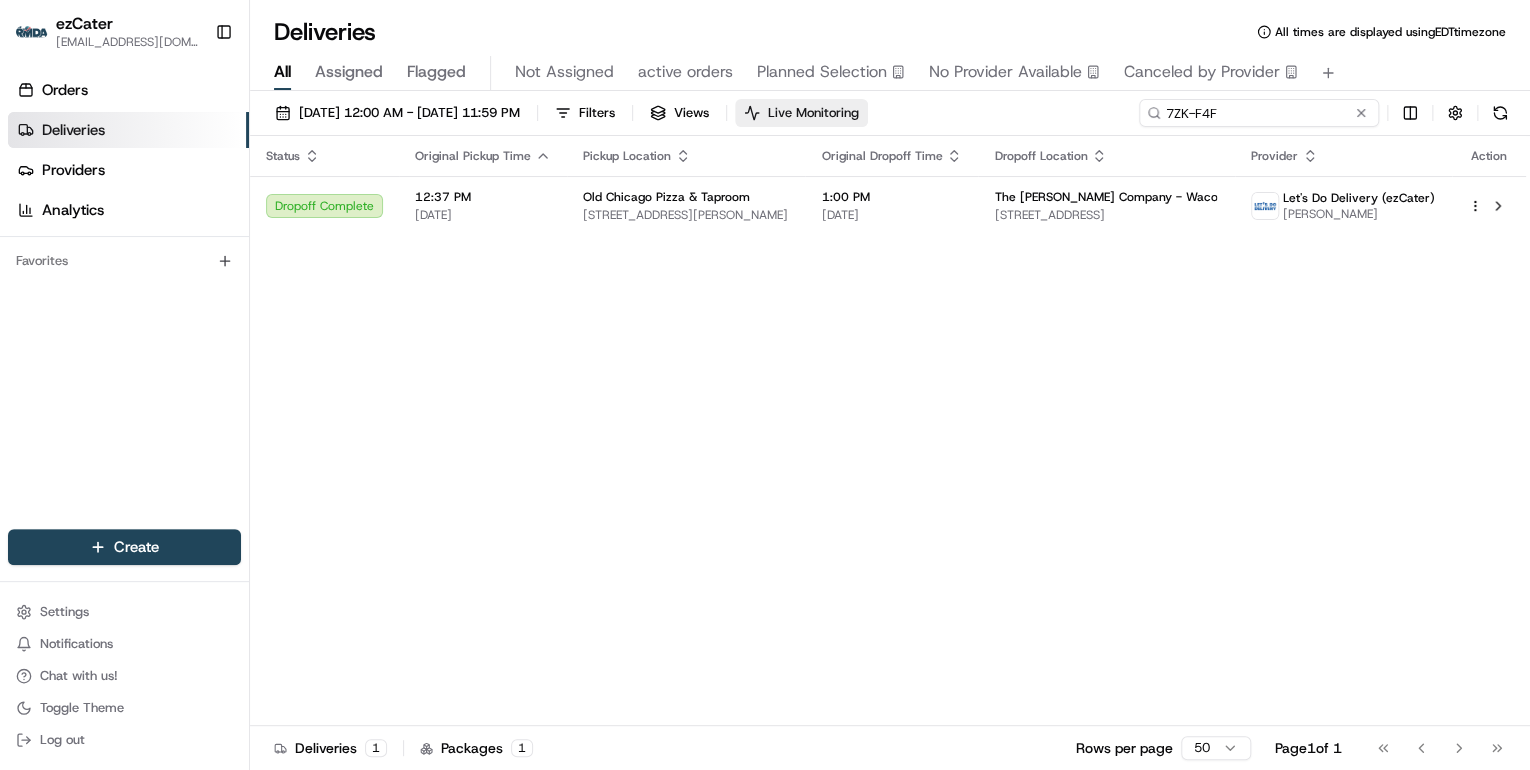 drag, startPoint x: 1224, startPoint y: 112, endPoint x: 911, endPoint y: 112, distance: 313 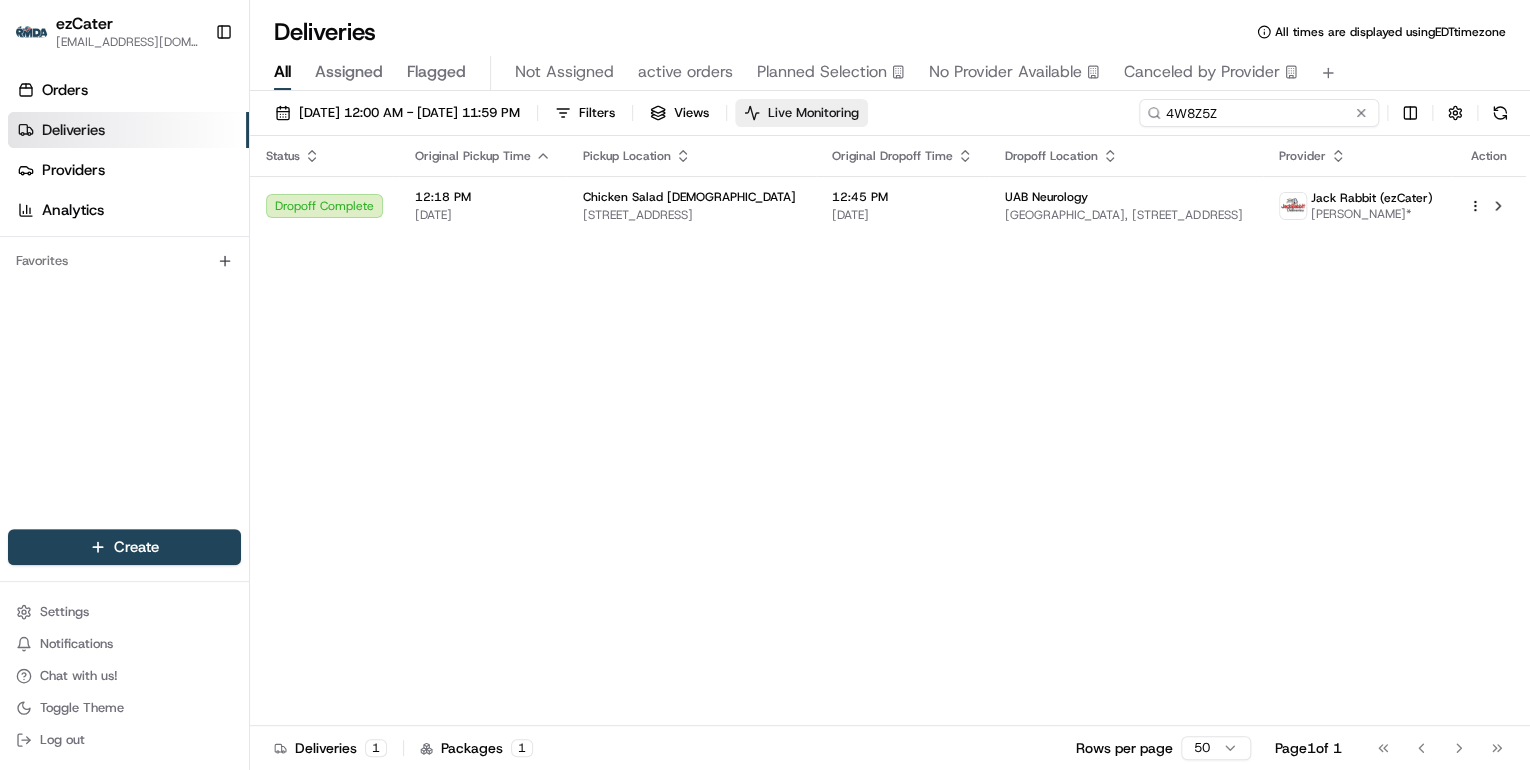 drag, startPoint x: 1238, startPoint y: 116, endPoint x: 900, endPoint y: 112, distance: 338.02368 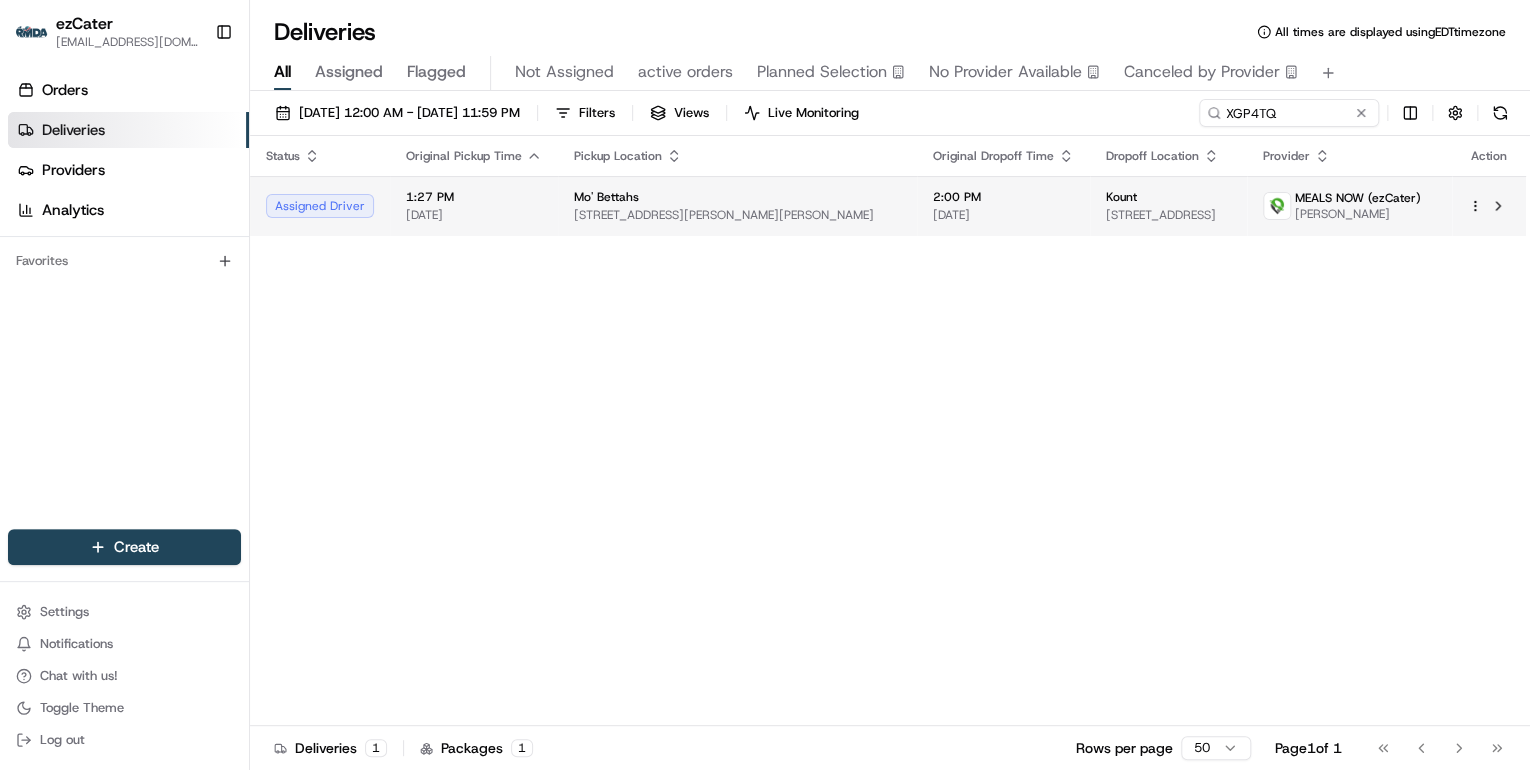 click on "3223 E Louise Dr, Meridian, ID 83642, USA" at bounding box center (737, 215) 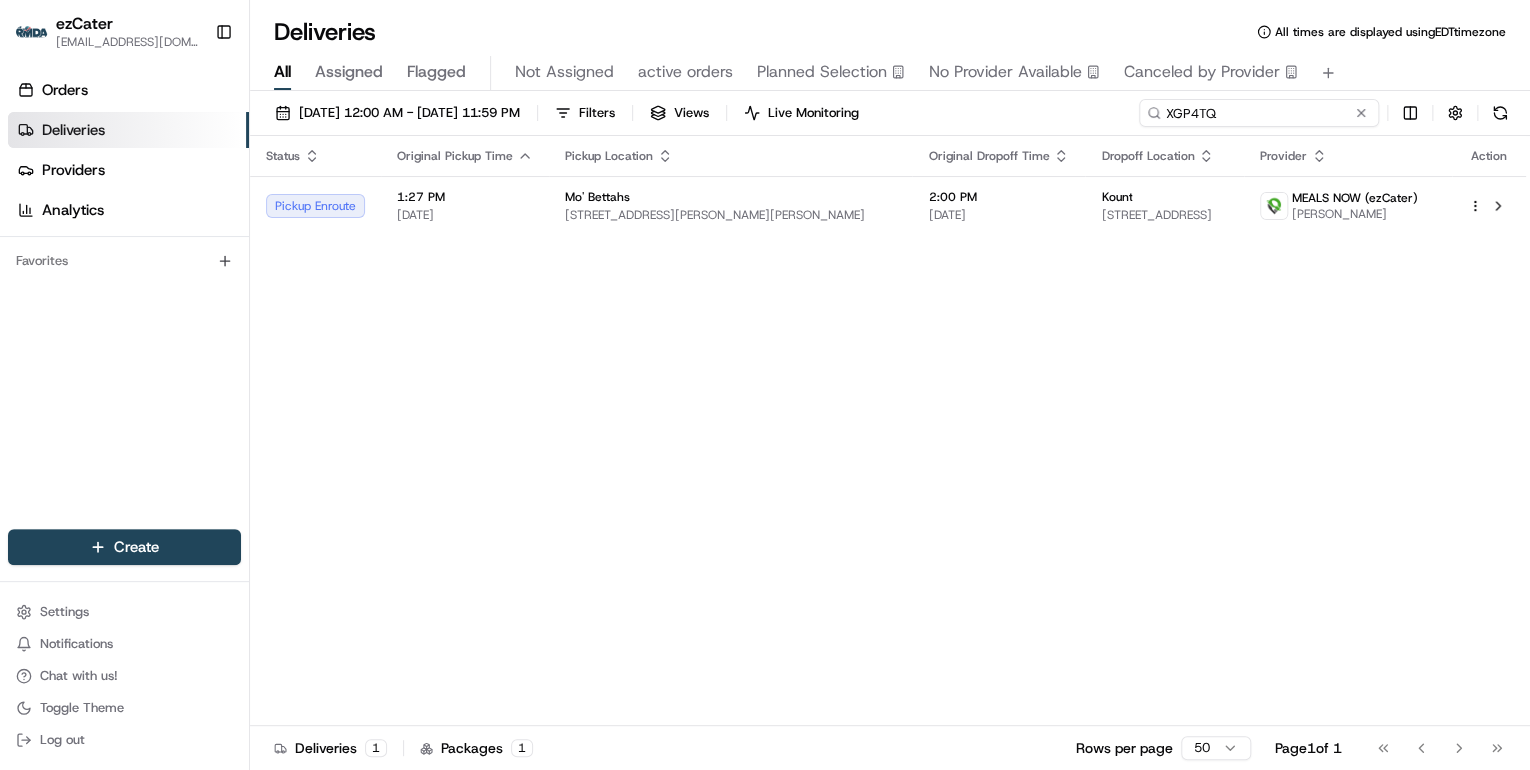 drag, startPoint x: 1296, startPoint y: 114, endPoint x: 872, endPoint y: 85, distance: 424.9906 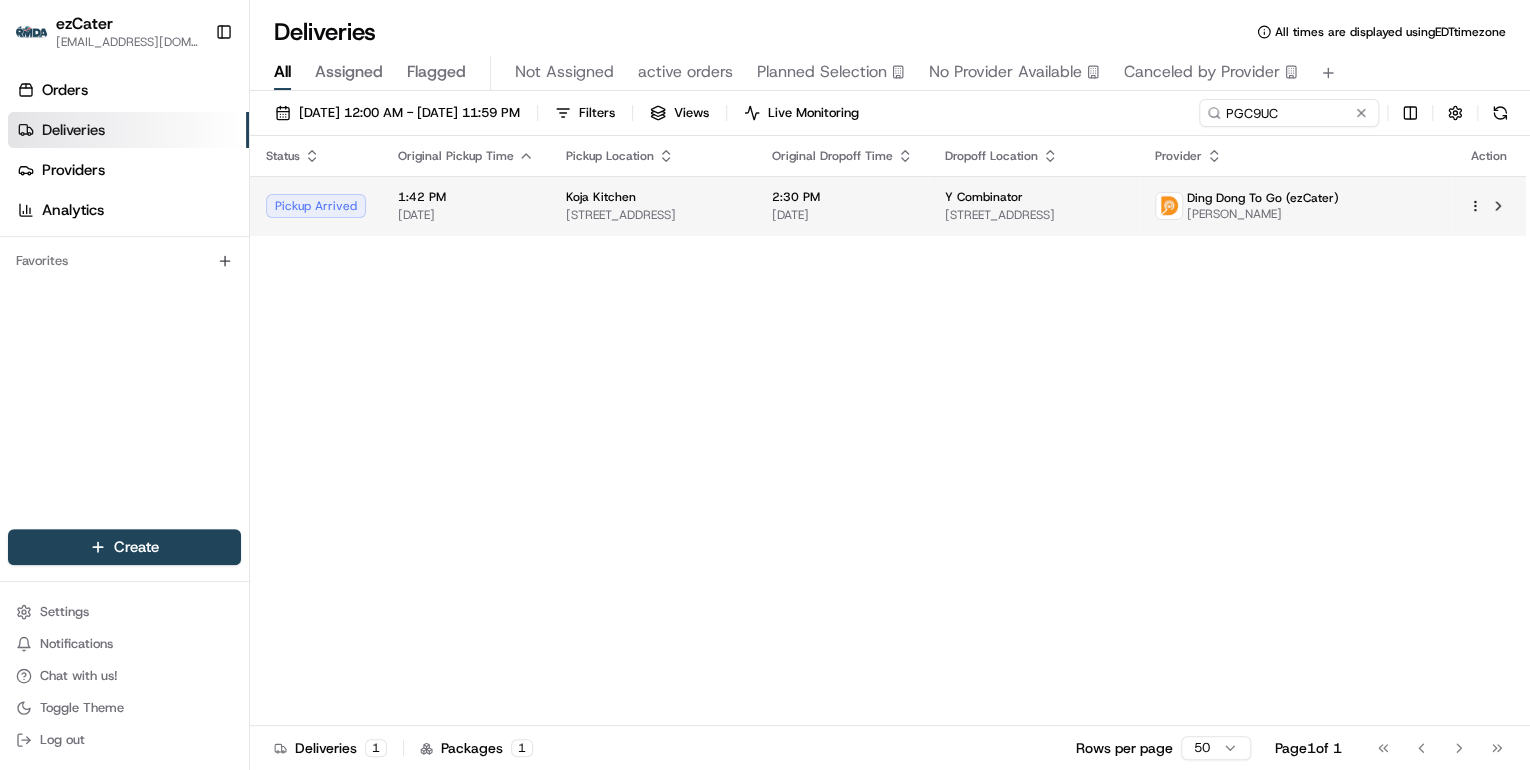 click on "5959 Shellmound St, Emeryville, CA 94608, USA" at bounding box center [653, 215] 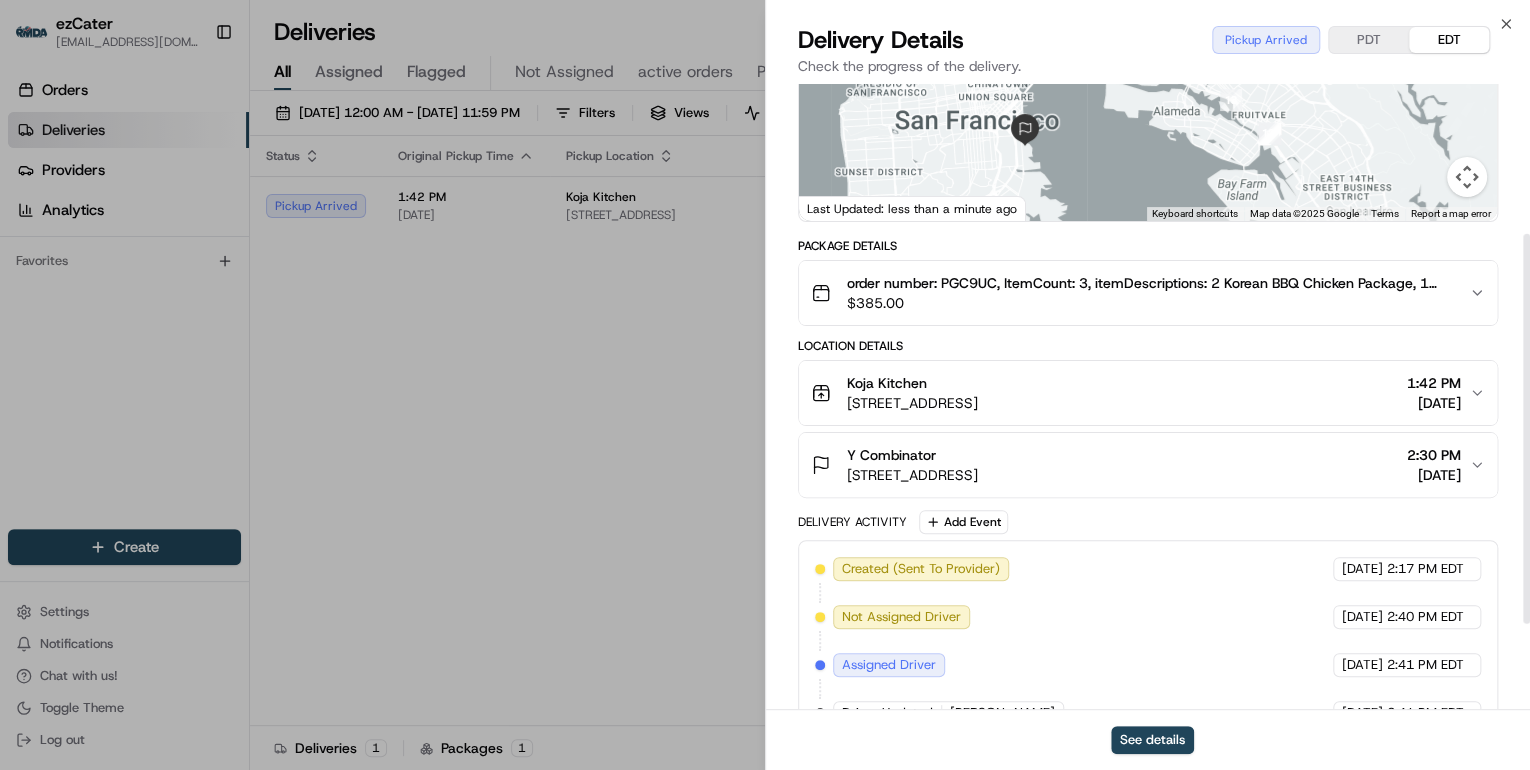 scroll, scrollTop: 377, scrollLeft: 0, axis: vertical 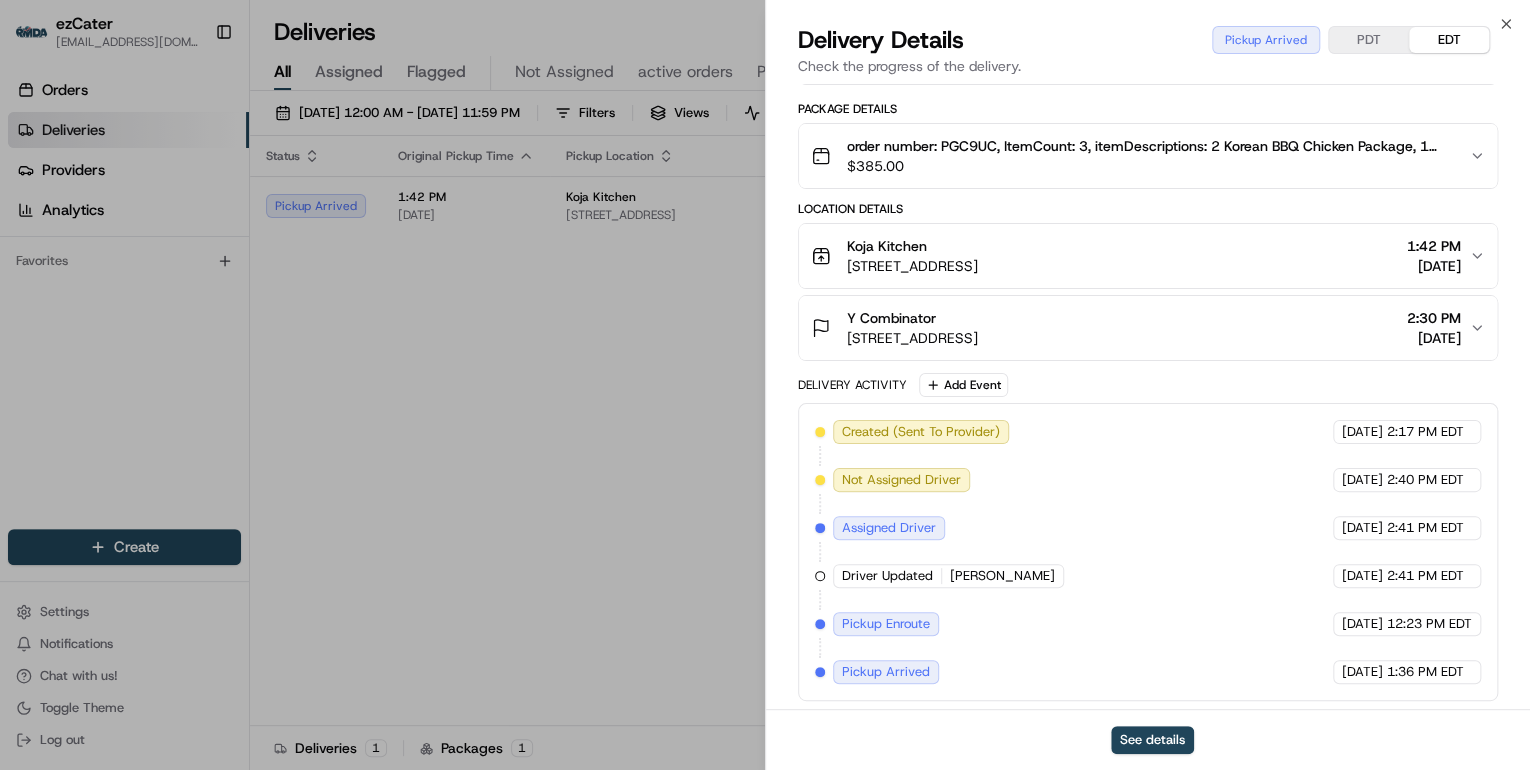 click on "5959 Shellmound St, Emeryville, CA 94608, USA" at bounding box center (912, 266) 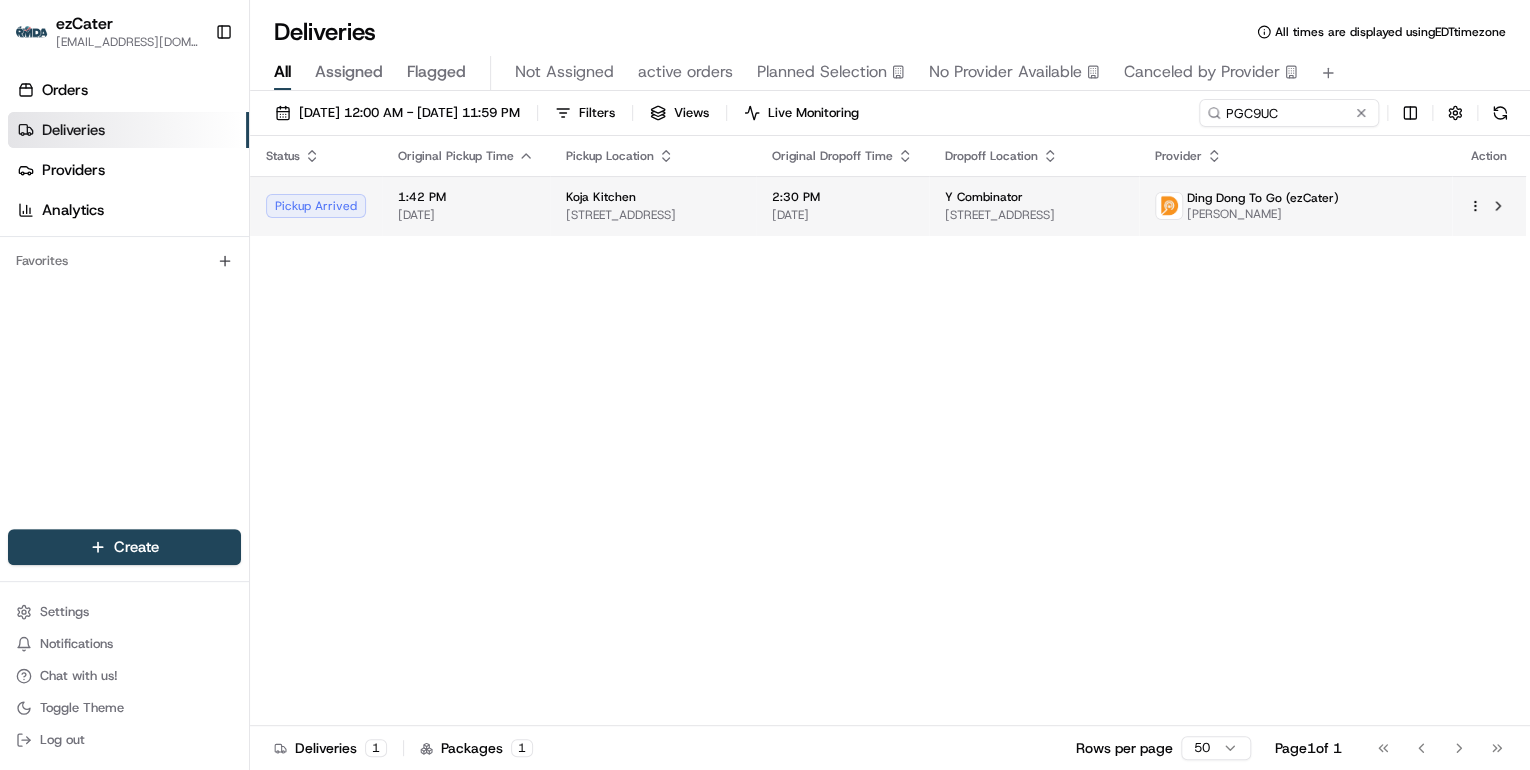 click on "5959 Shellmound St, Emeryville, CA 94608, USA" at bounding box center [653, 215] 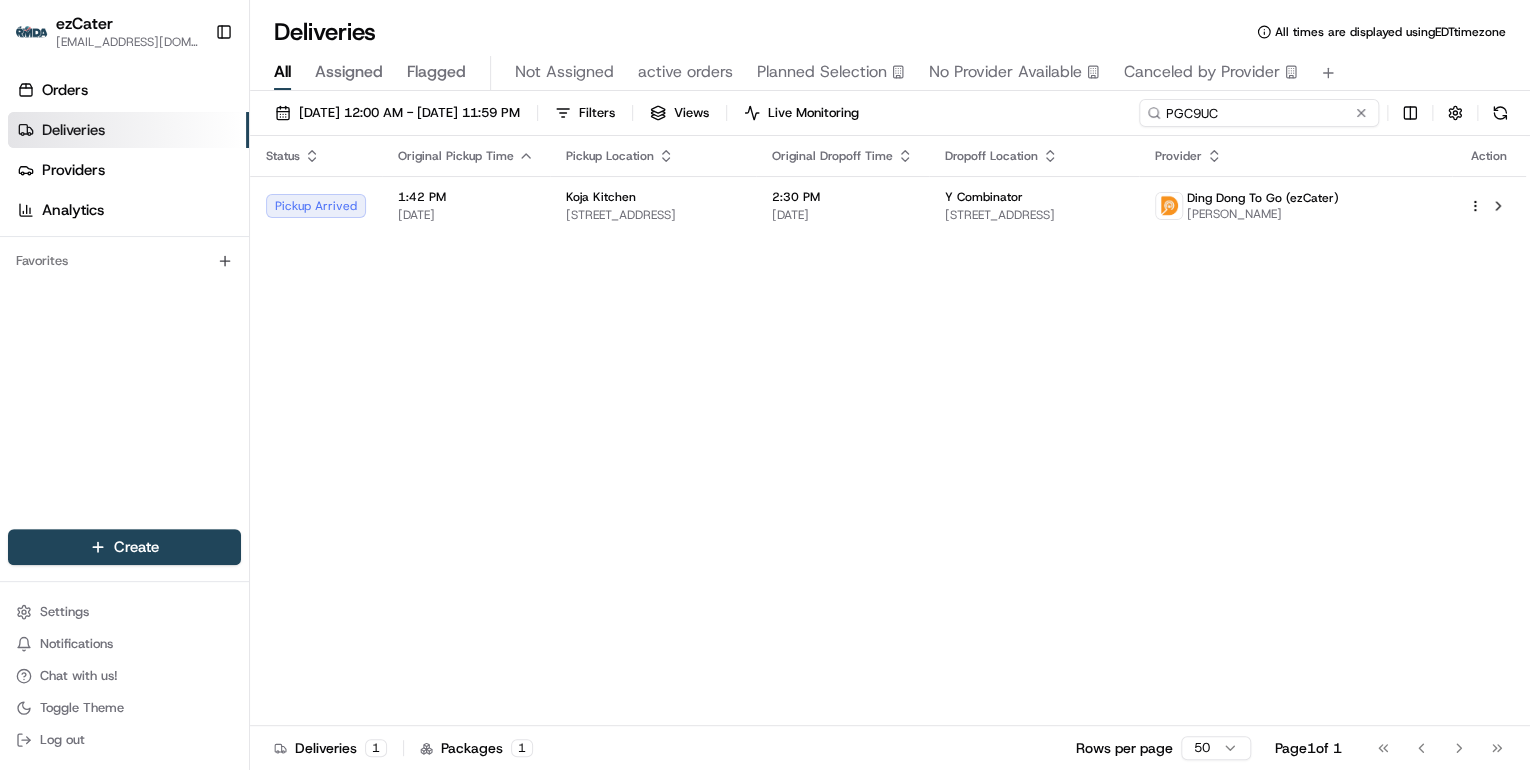 drag, startPoint x: 1281, startPoint y: 114, endPoint x: 786, endPoint y: 114, distance: 495 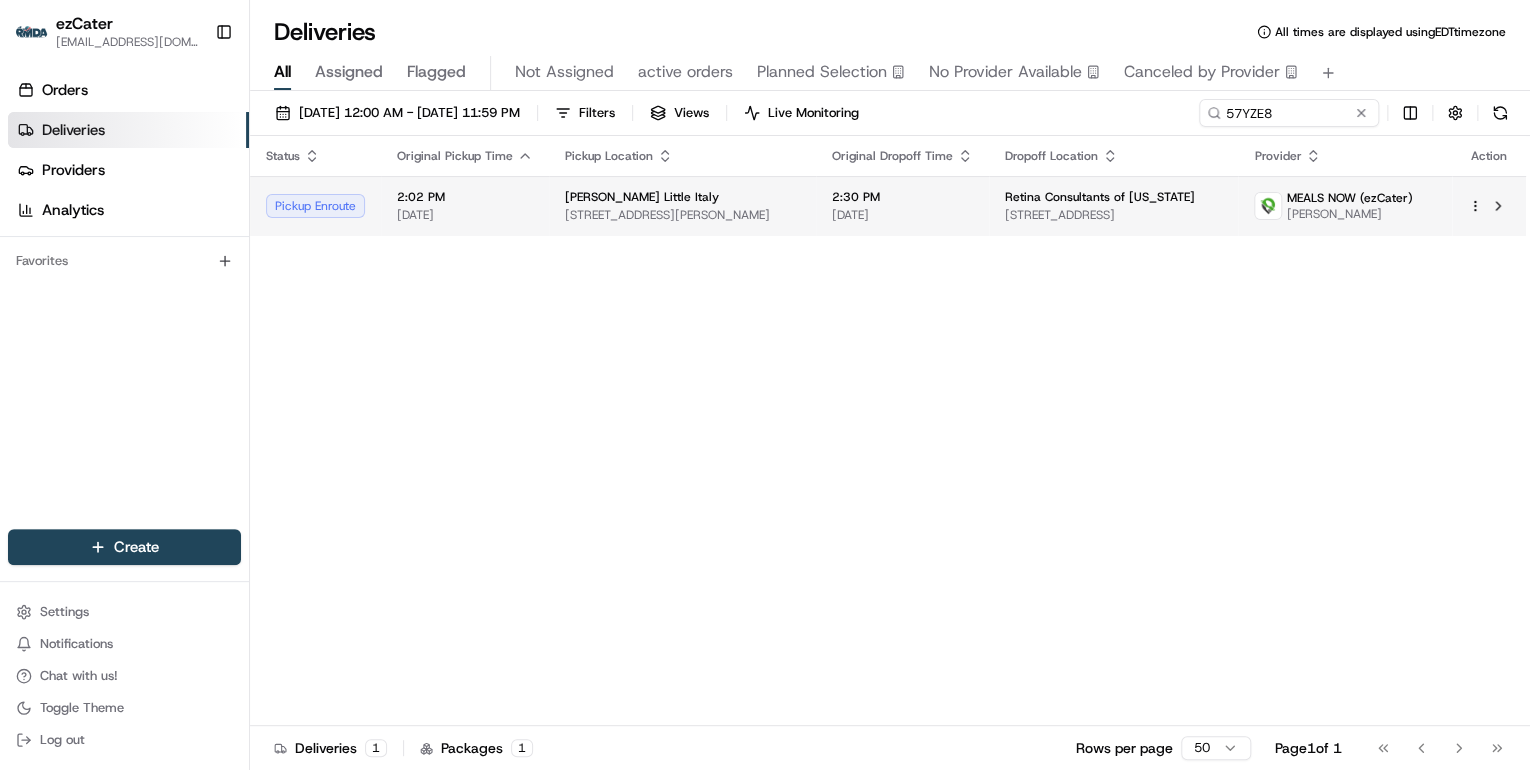 click on "Maggiano's Little Italy" at bounding box center [682, 197] 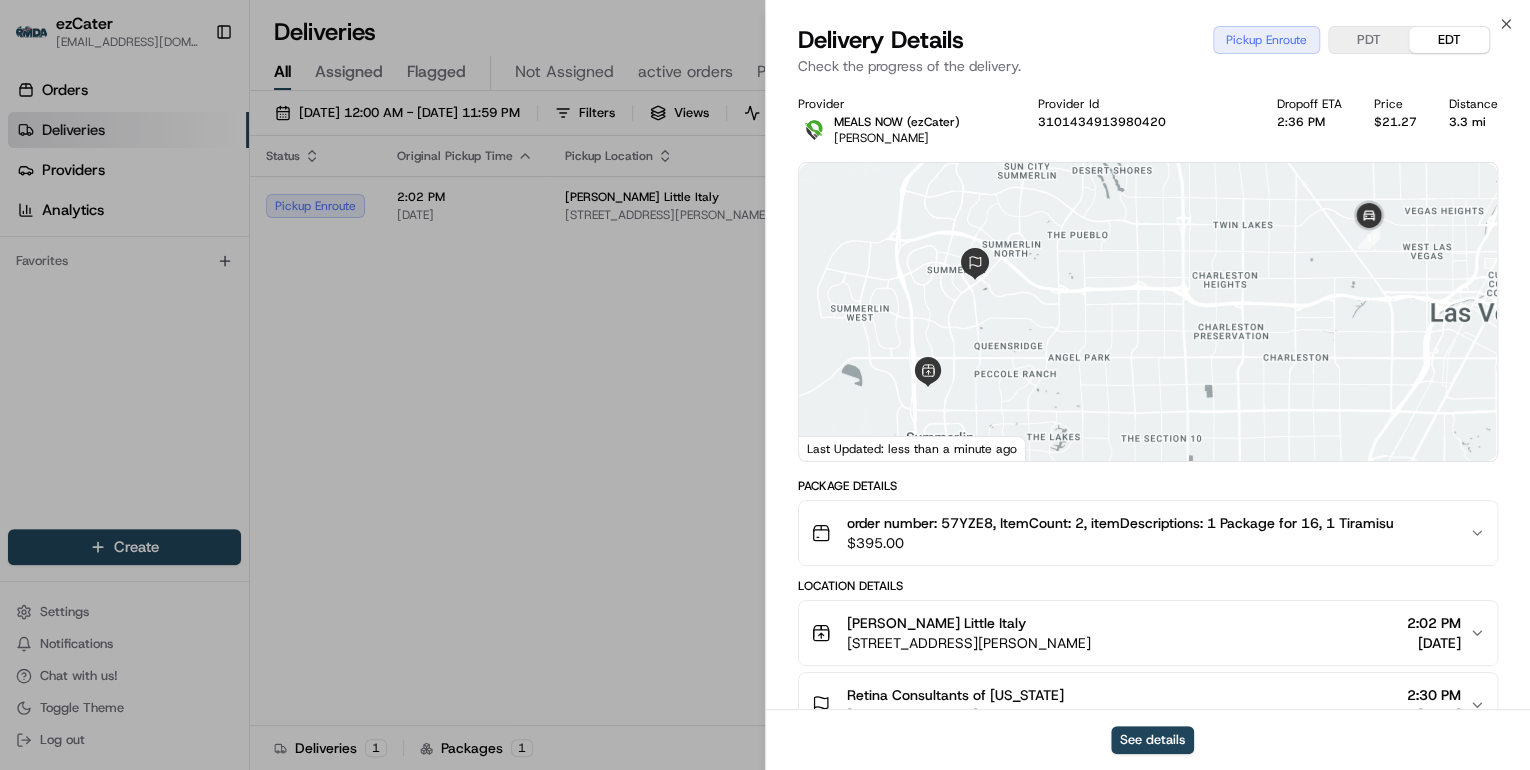 scroll, scrollTop: 240, scrollLeft: 0, axis: vertical 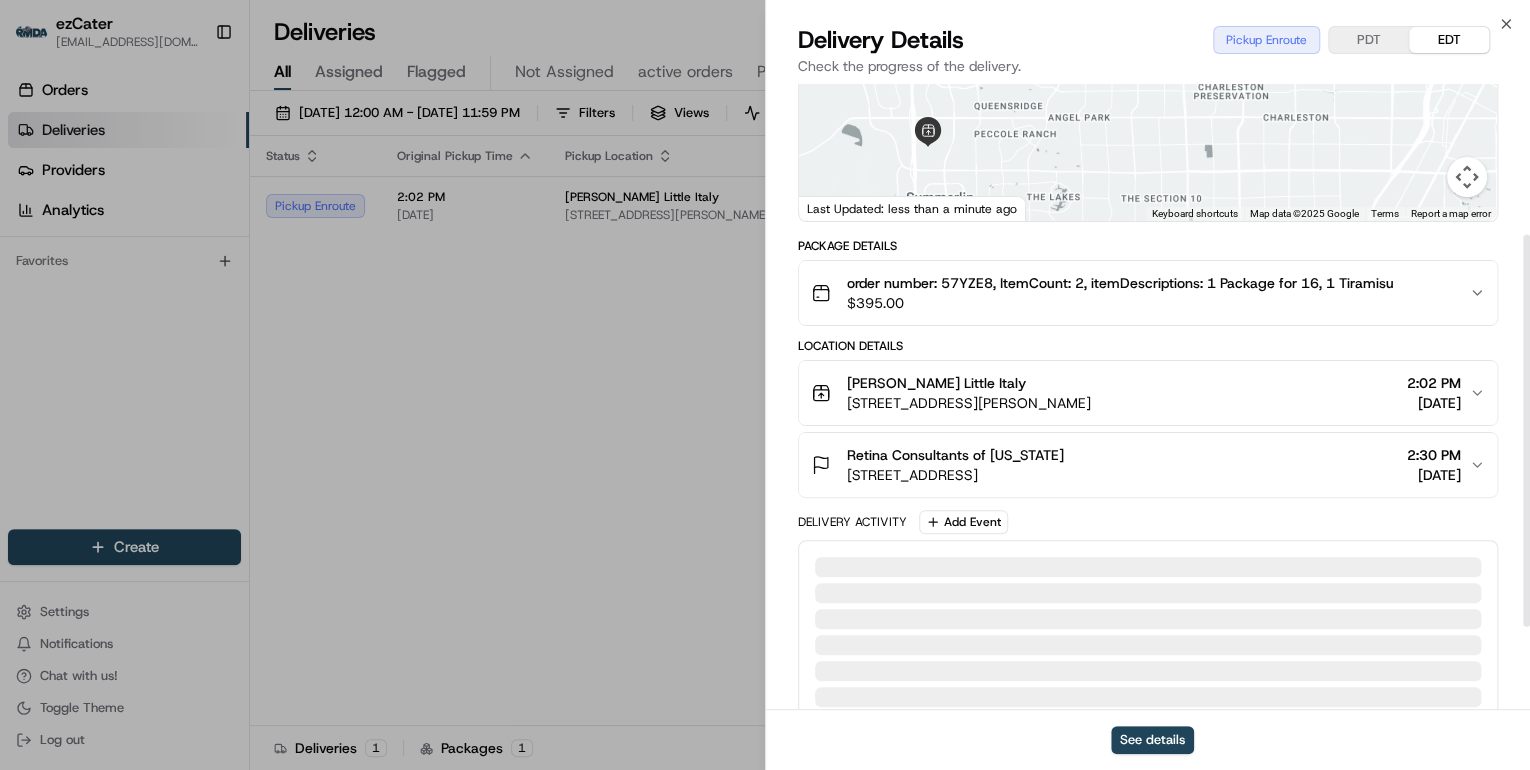 click on "10940 Rosemary Park Dr, Las Vegas, NV 89135, USA" at bounding box center (969, 403) 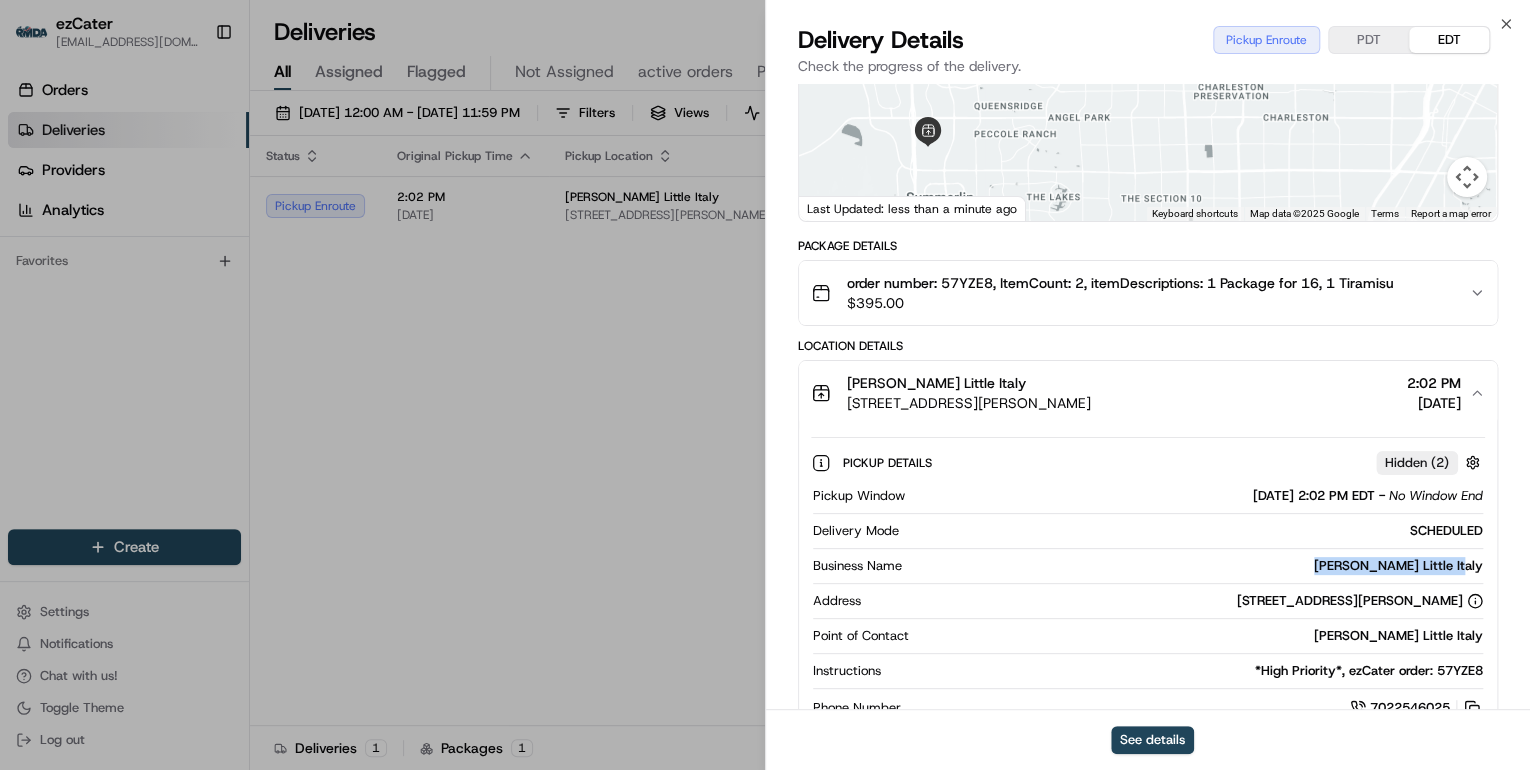drag, startPoint x: 1485, startPoint y: 567, endPoint x: 1340, endPoint y: 568, distance: 145.00345 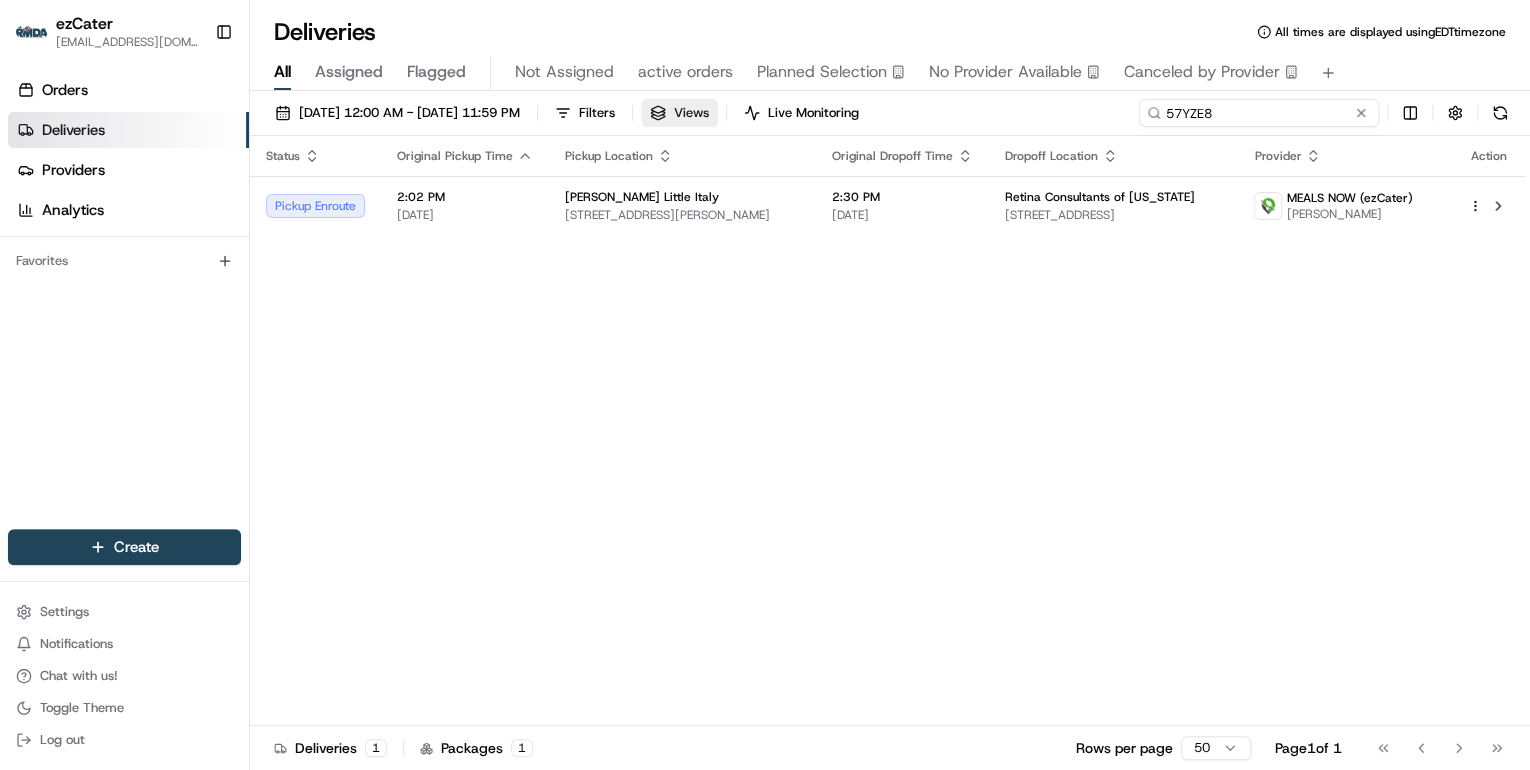 drag, startPoint x: 1300, startPoint y: 111, endPoint x: 748, endPoint y: 112, distance: 552.0009 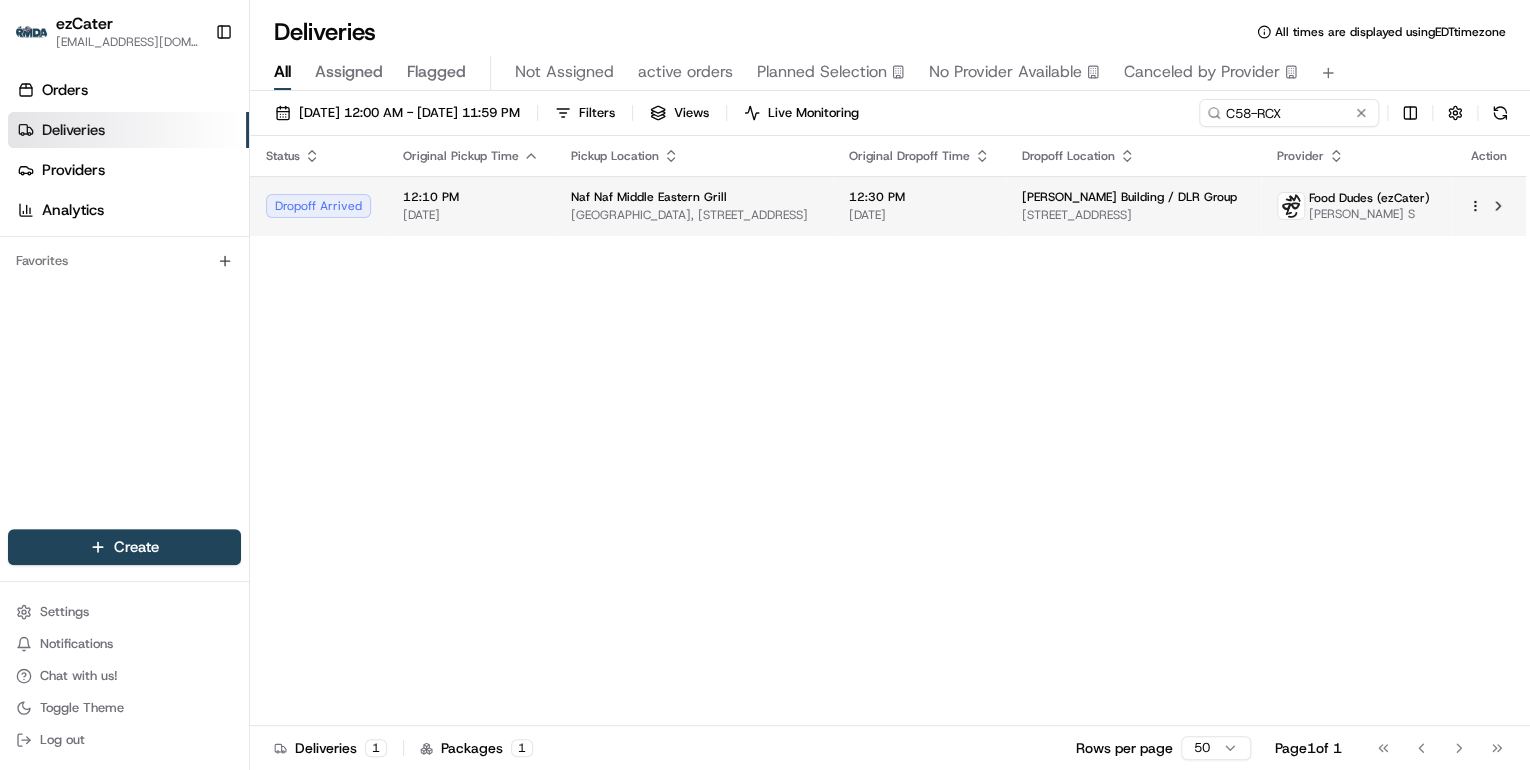 click on "Marriott Hotel City Center, 40 S 7th St #206, Minneapolis, MN 55402, USA" at bounding box center [694, 215] 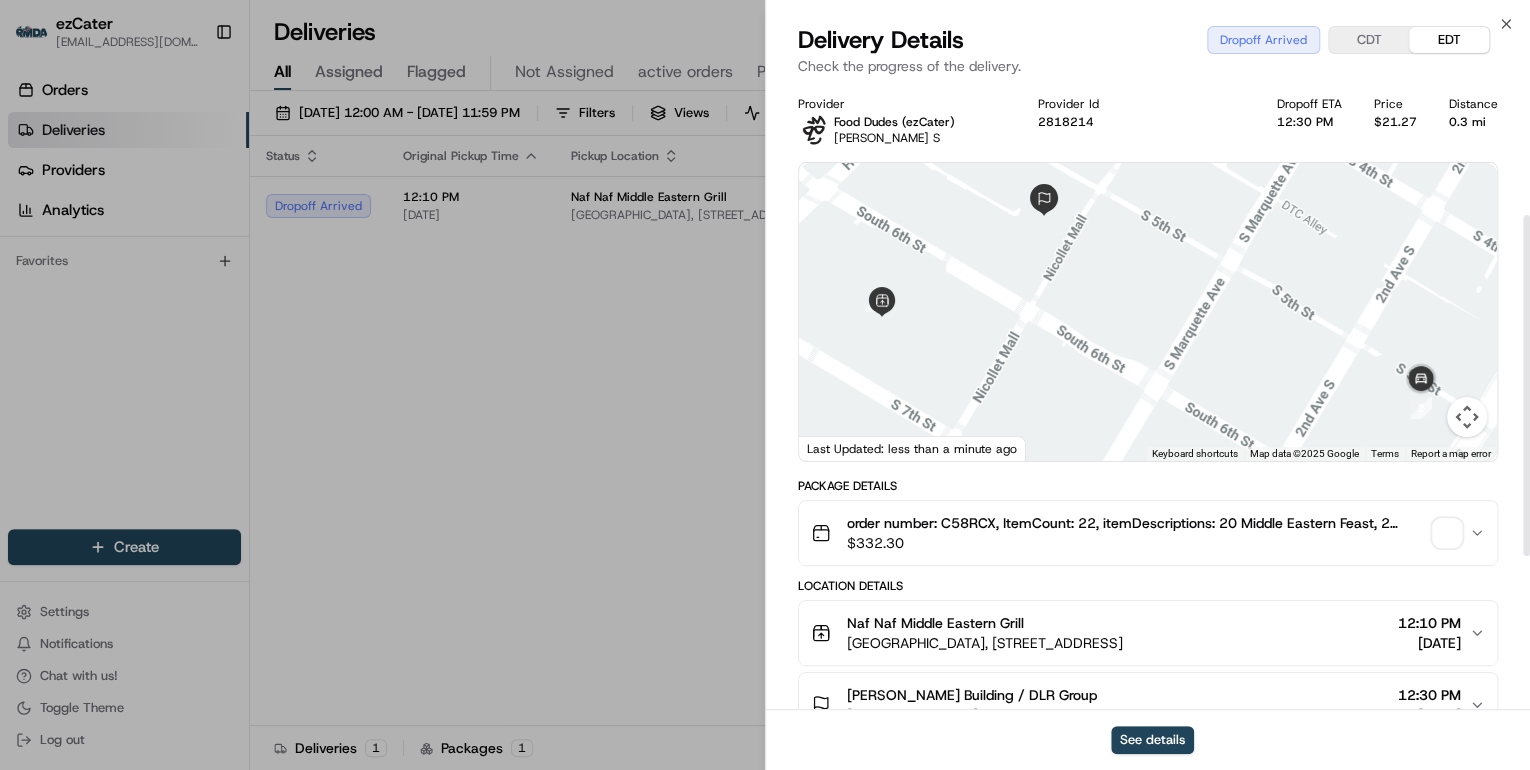 scroll, scrollTop: 240, scrollLeft: 0, axis: vertical 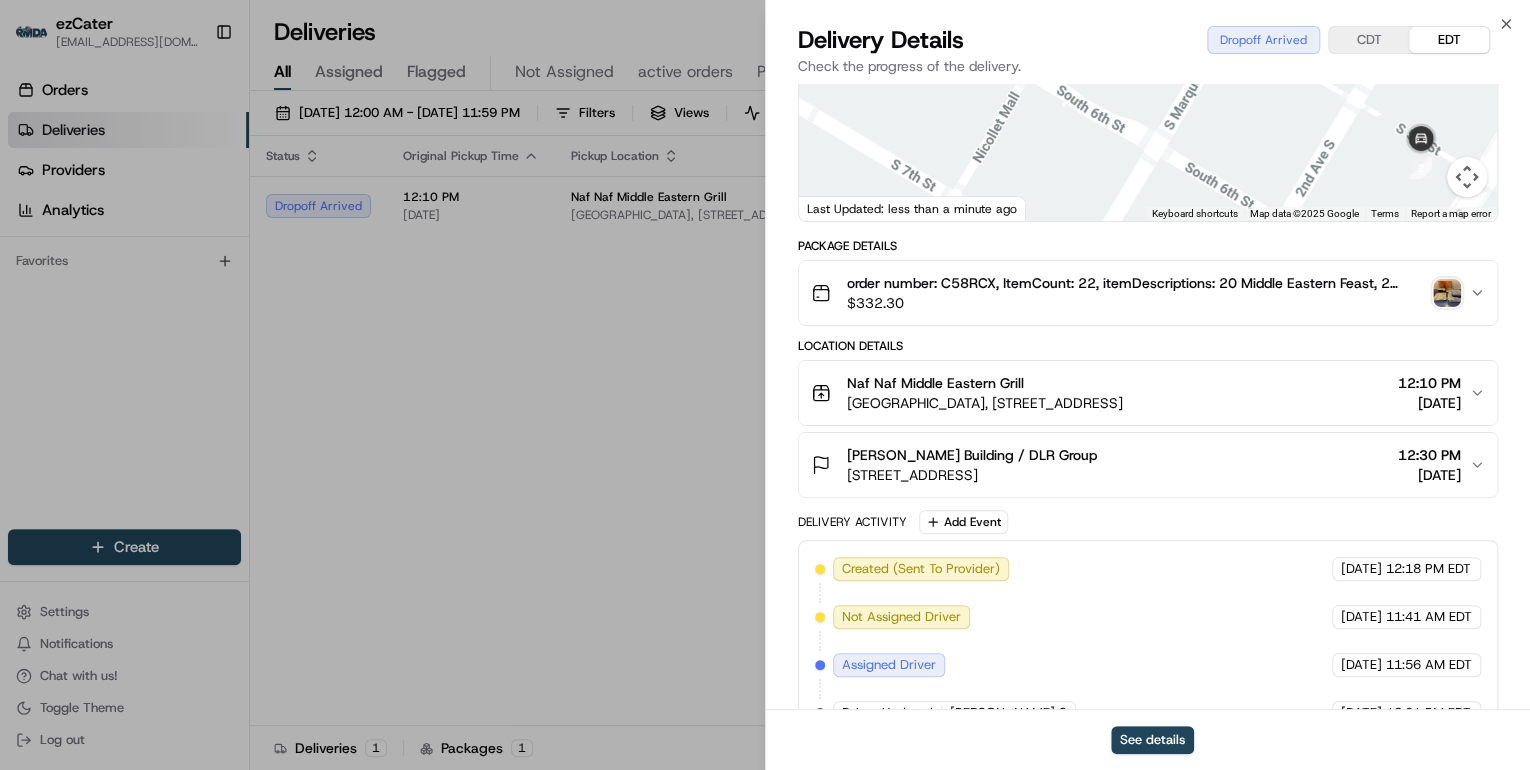 click on "Andrus Building / DLR Group" at bounding box center (972, 455) 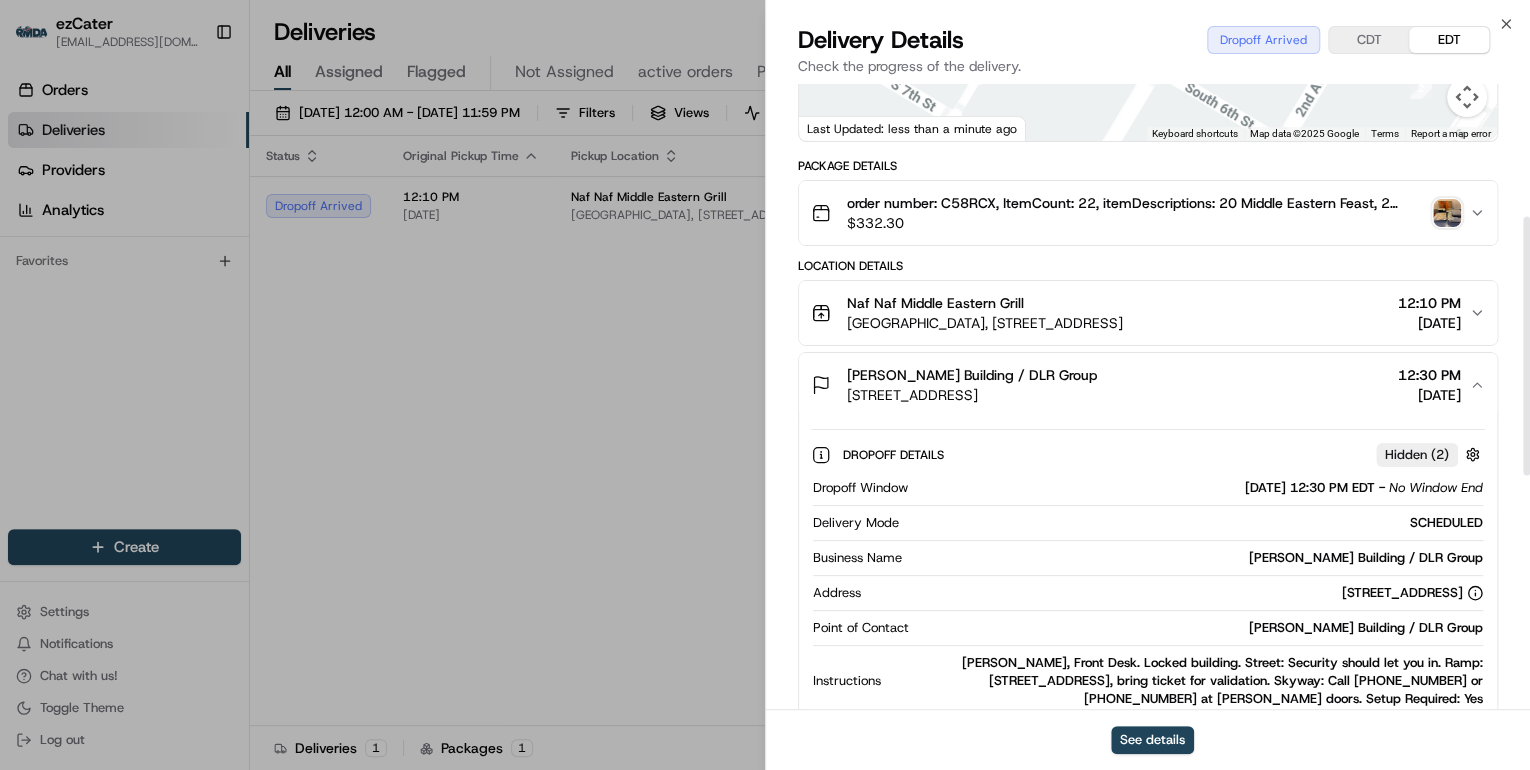 scroll, scrollTop: 560, scrollLeft: 0, axis: vertical 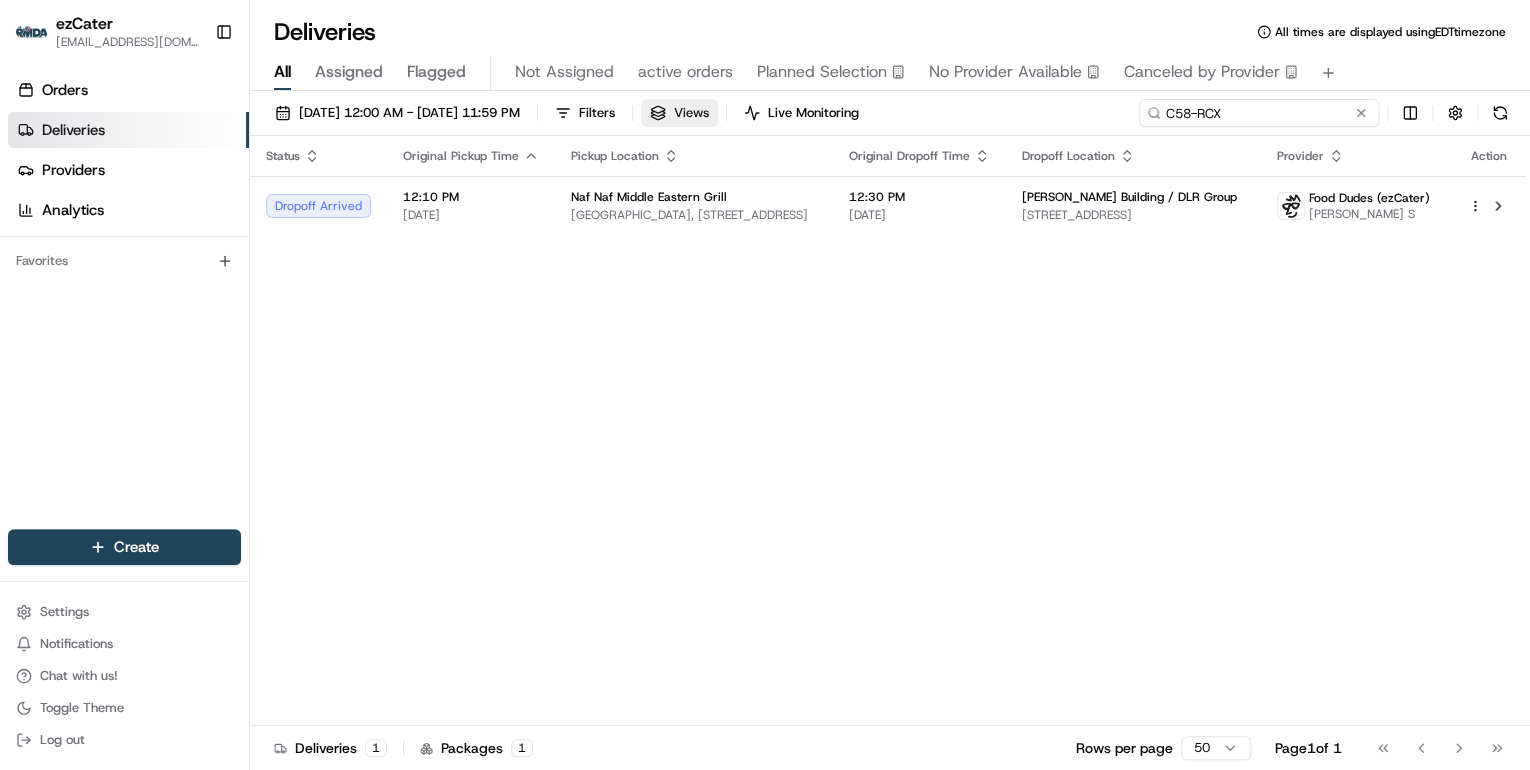 drag, startPoint x: 1292, startPoint y: 118, endPoint x: 783, endPoint y: 118, distance: 509 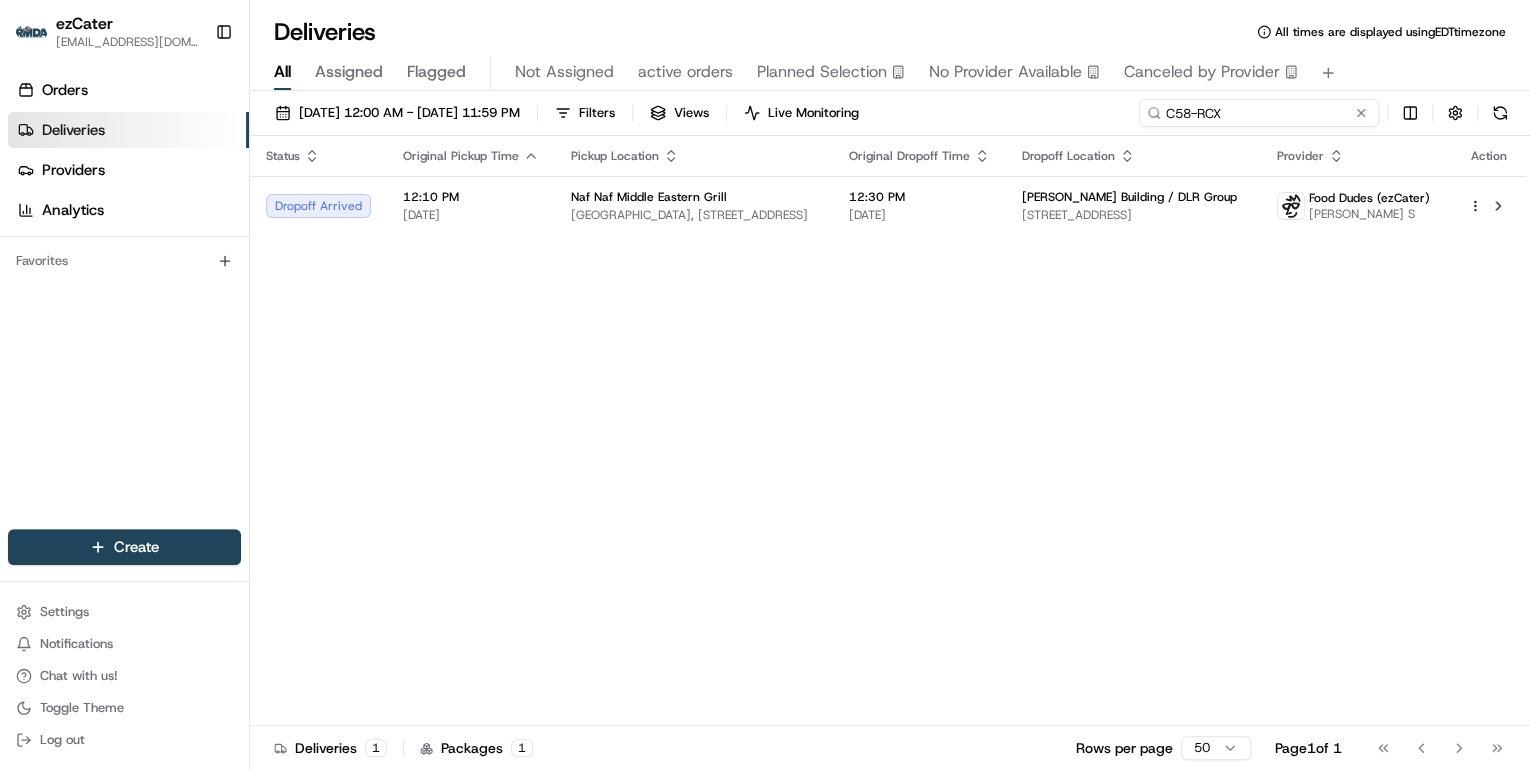 paste on "U20399" 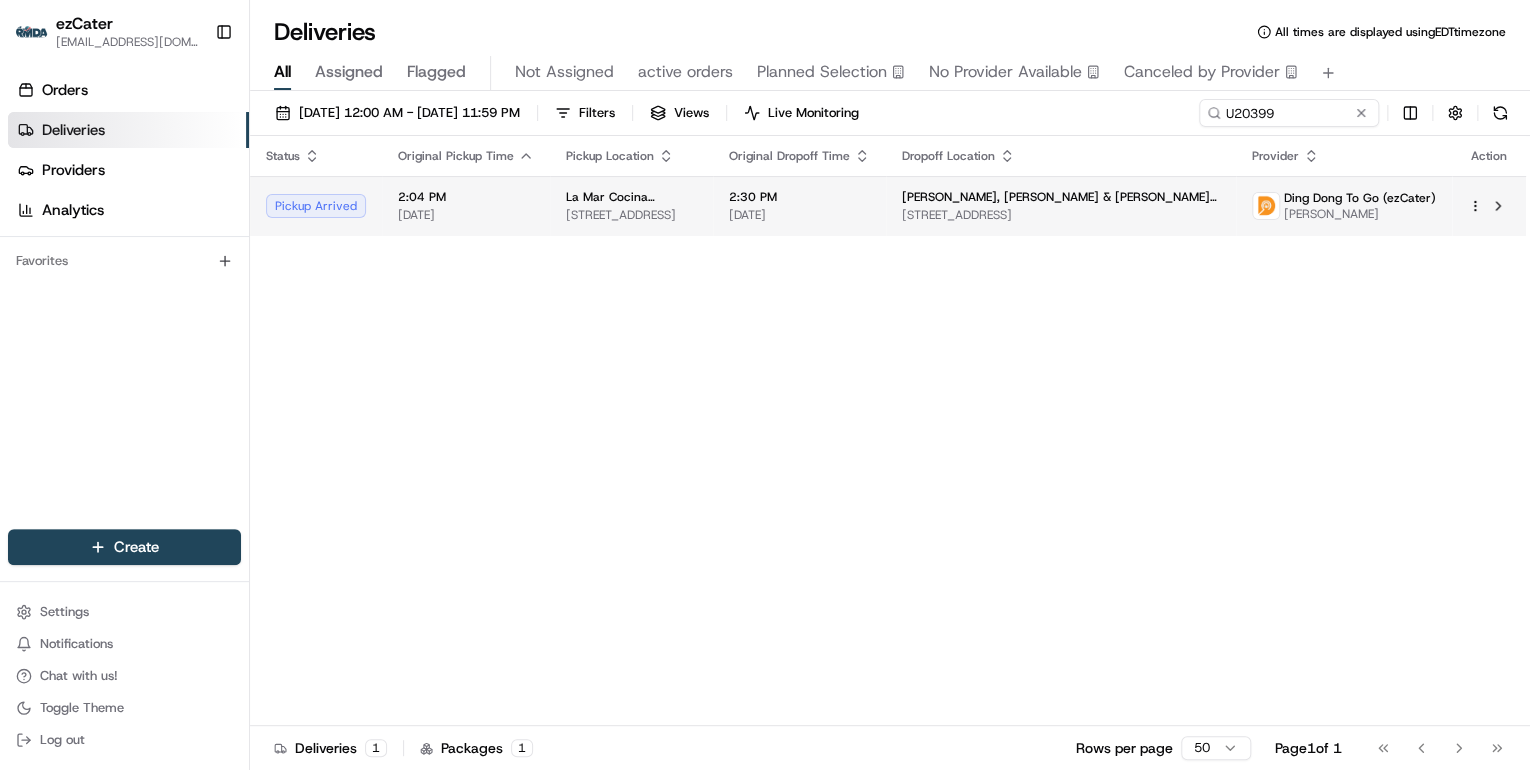 click on "La Mar Cocina Peruana 12 1st St, San Francisco, CA, 94105, United States" at bounding box center [631, 206] 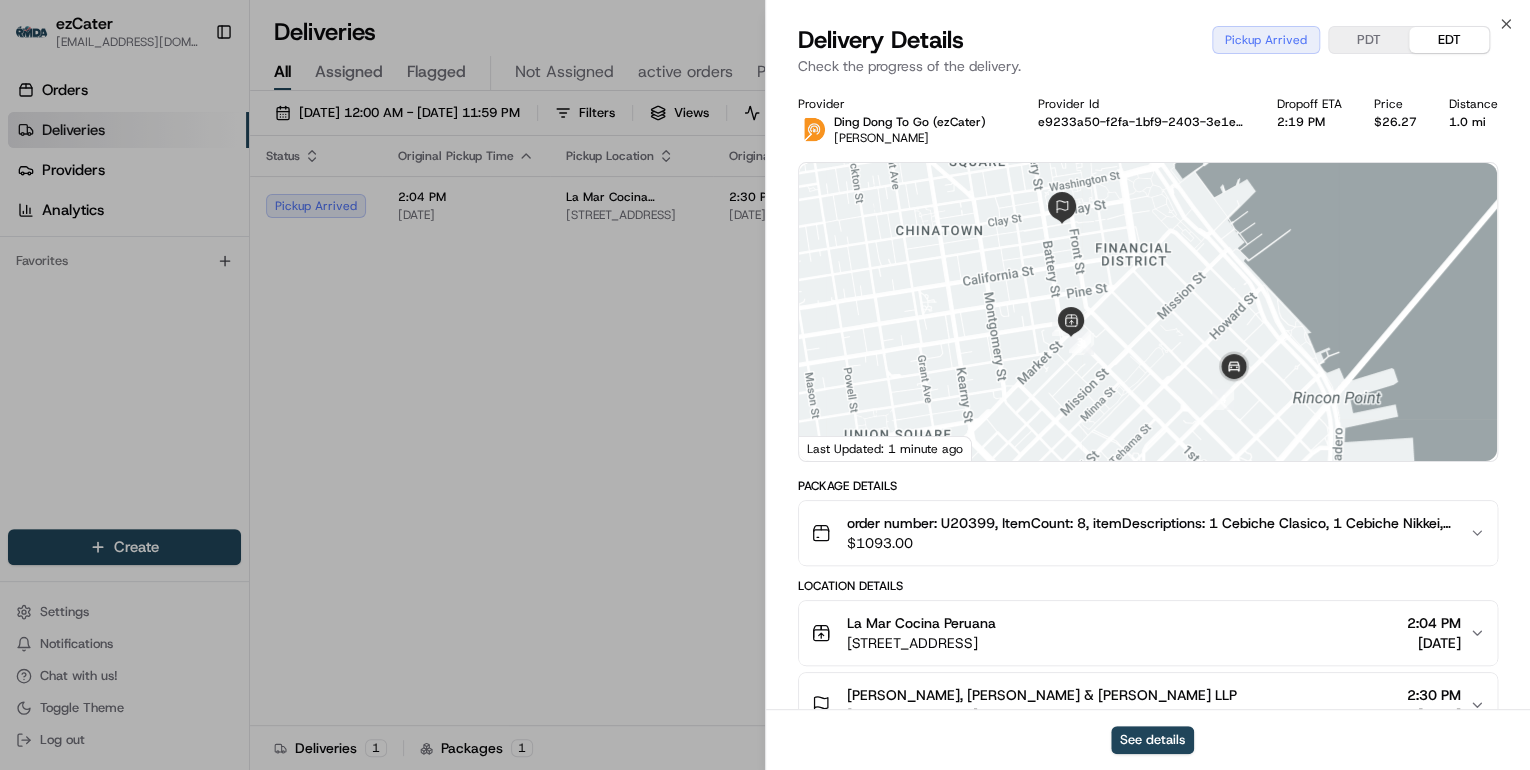 scroll, scrollTop: 240, scrollLeft: 0, axis: vertical 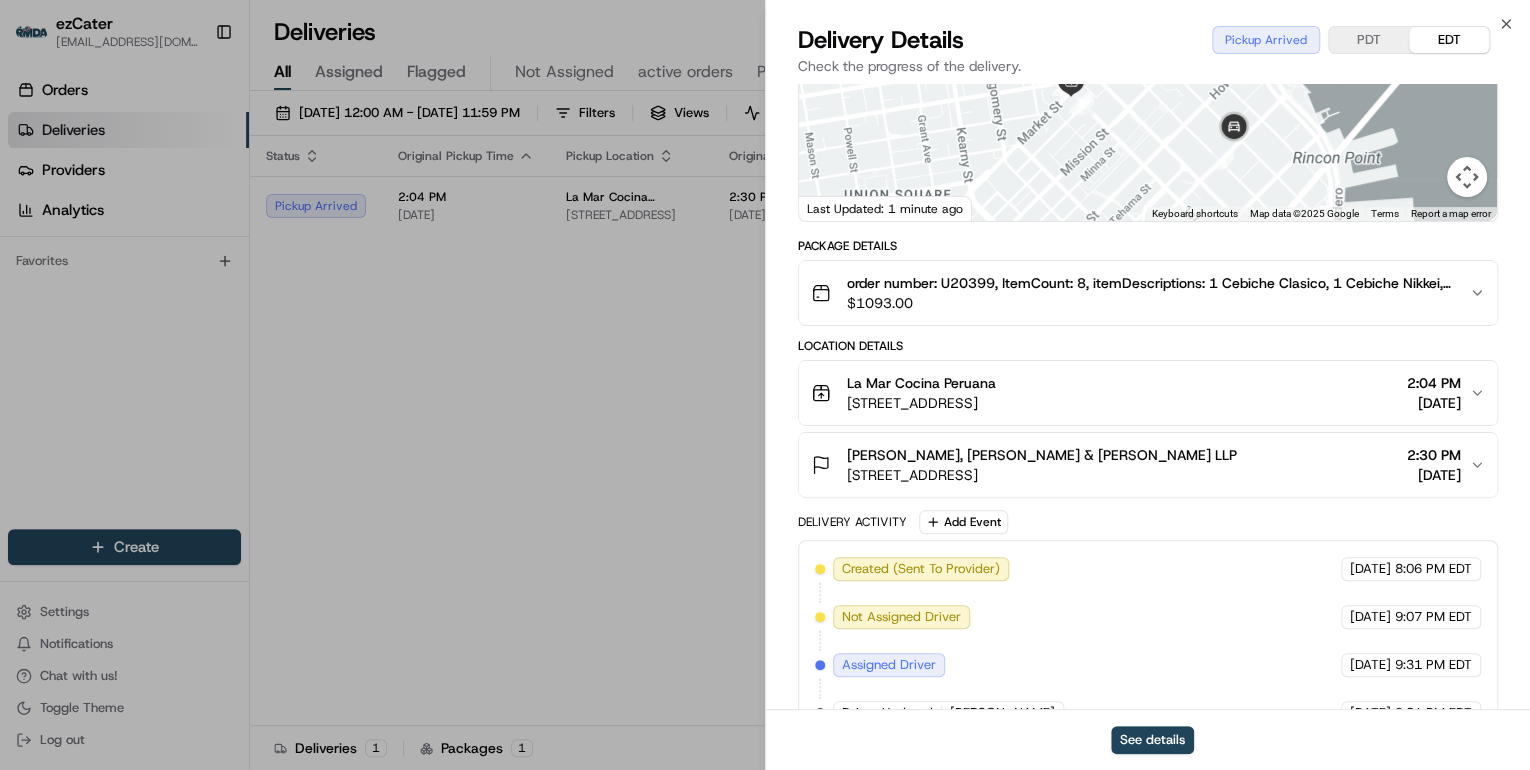 click on "La Mar Cocina Peruana 12 1st St, San Francisco, CA, 94105, United States 2:04 PM 07/17/2025" at bounding box center [1140, 393] 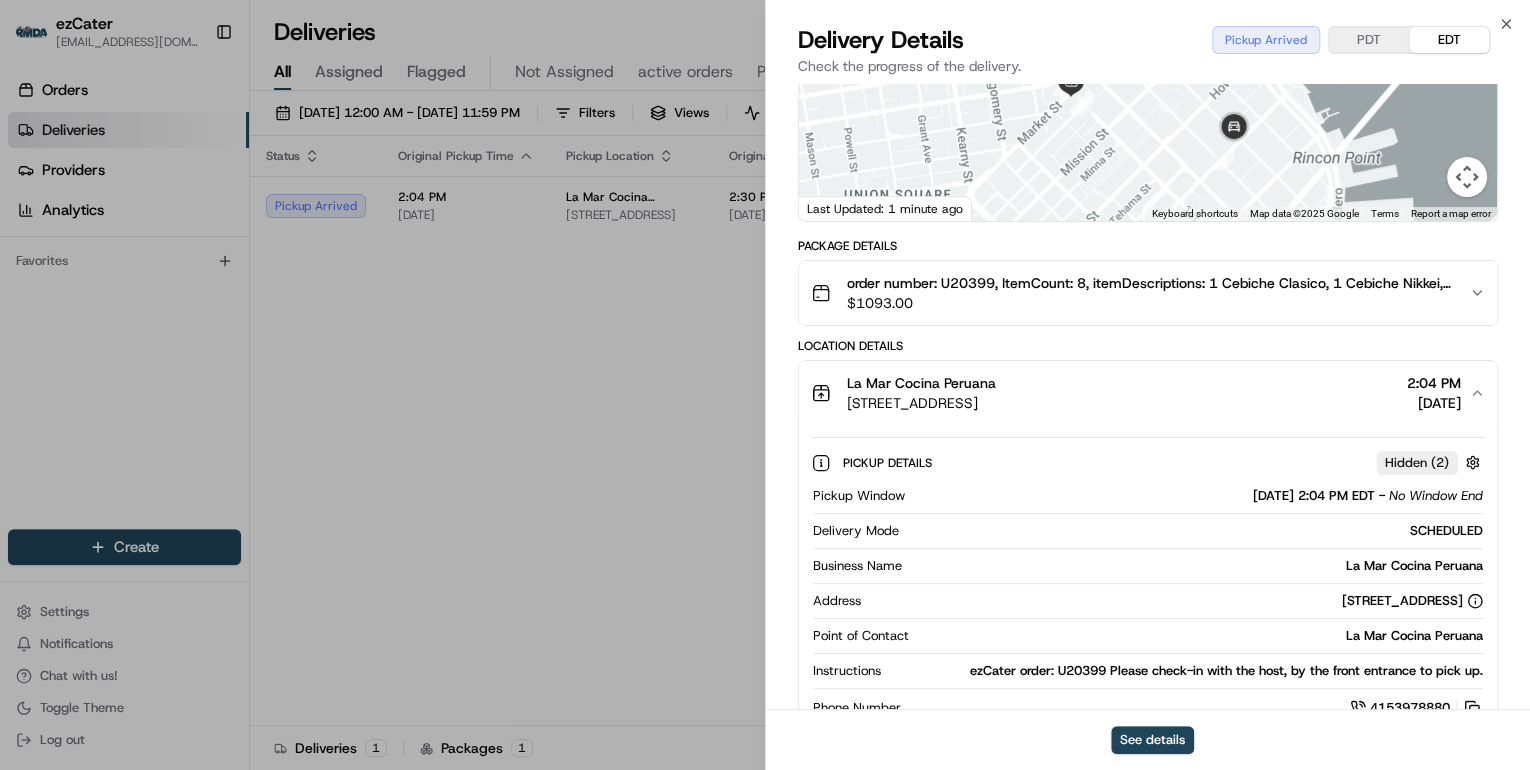 scroll, scrollTop: 400, scrollLeft: 0, axis: vertical 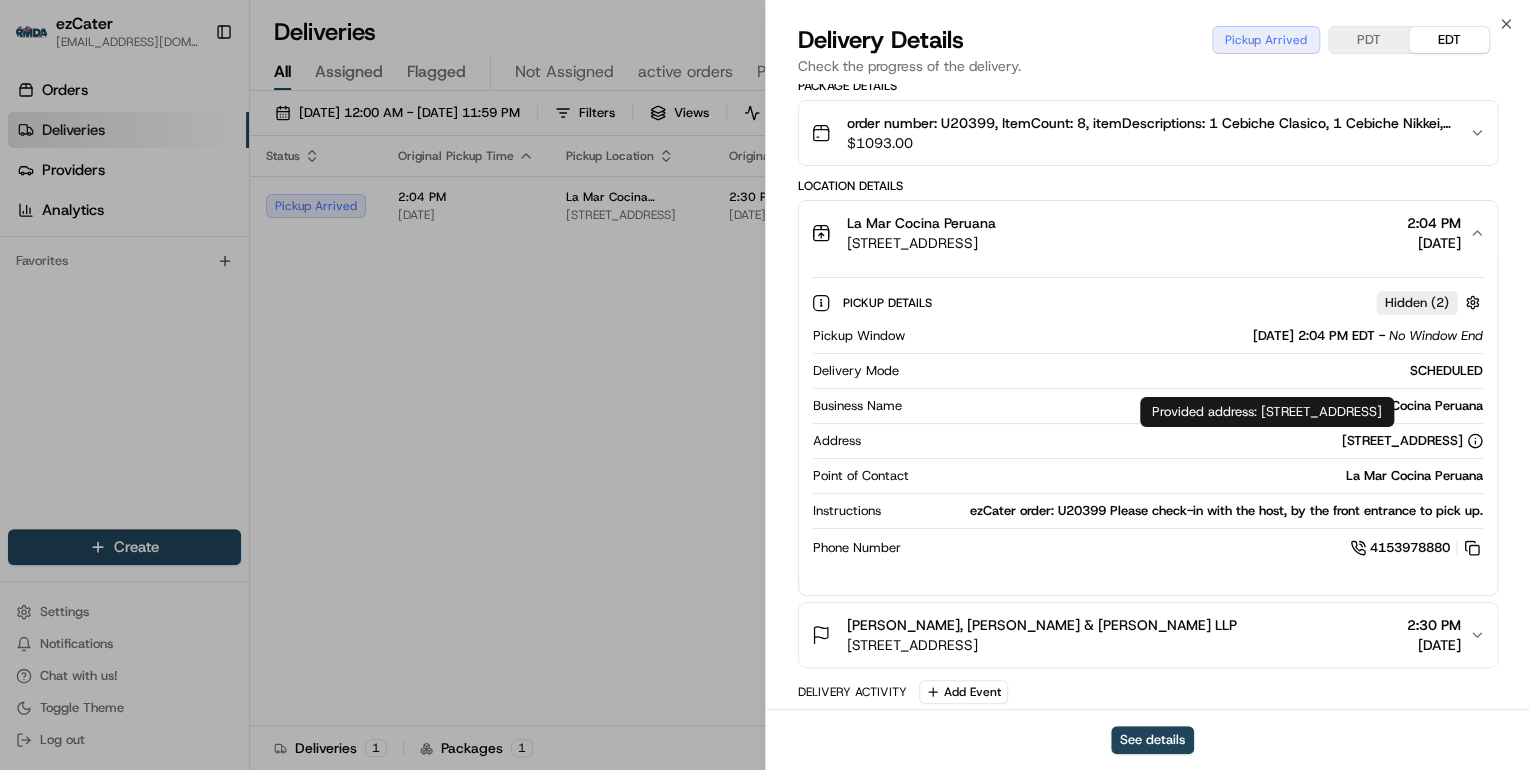 drag, startPoint x: 1259, startPoint y: 412, endPoint x: 1489, endPoint y: 408, distance: 230.03477 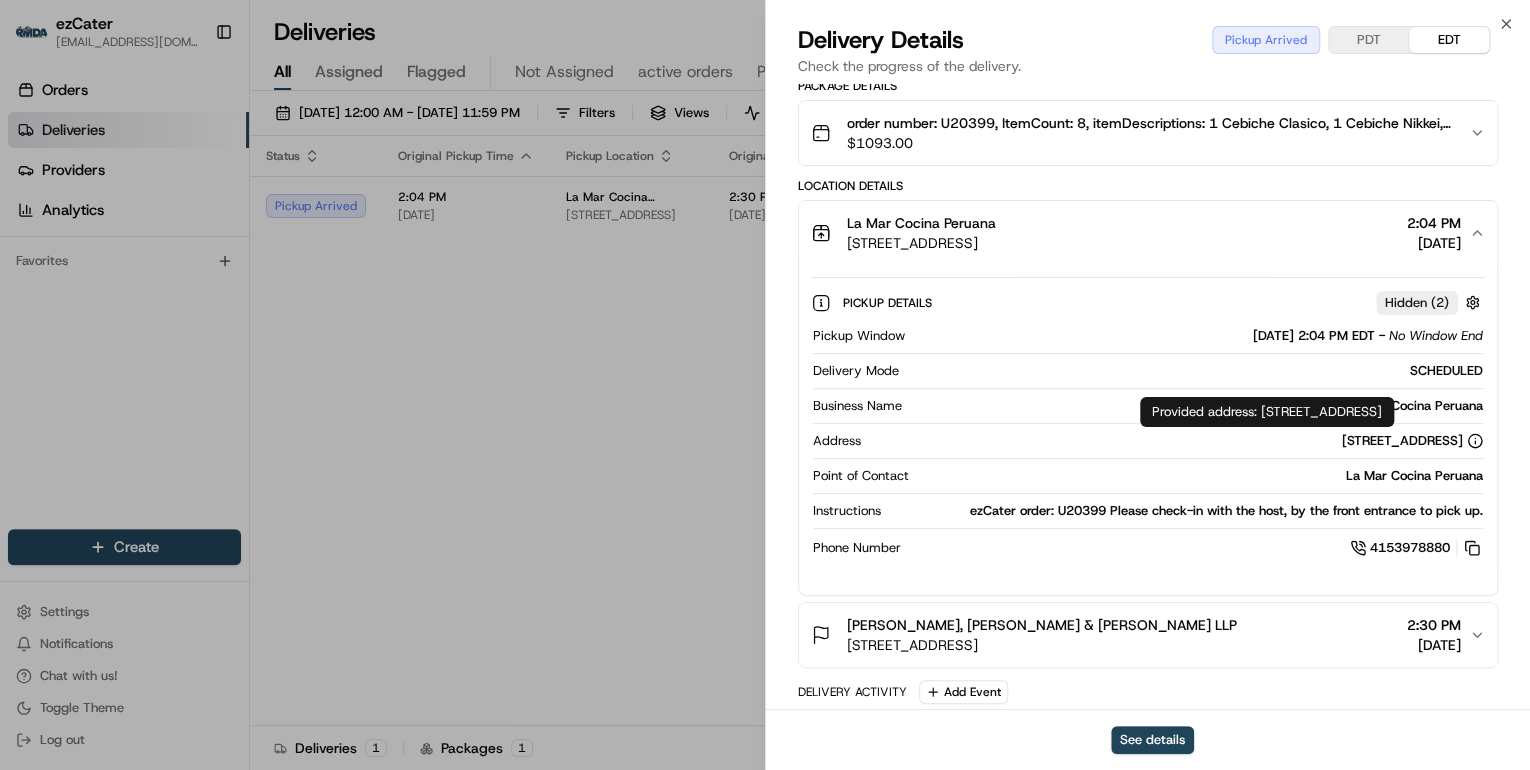 copy on "pier 1 1/12, San Francisco, CA, 94105" 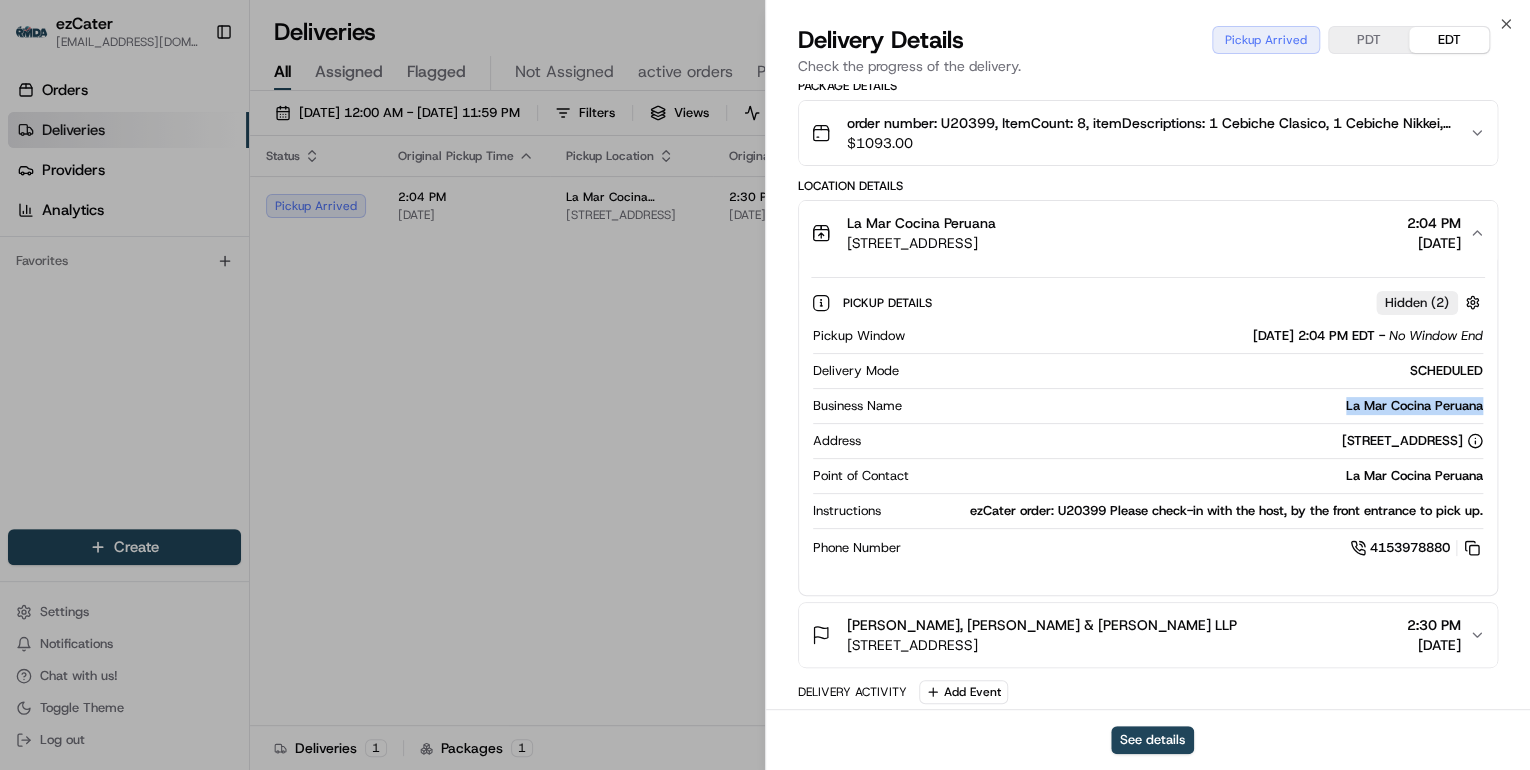 drag, startPoint x: 1486, startPoint y: 405, endPoint x: 1344, endPoint y: 397, distance: 142.22517 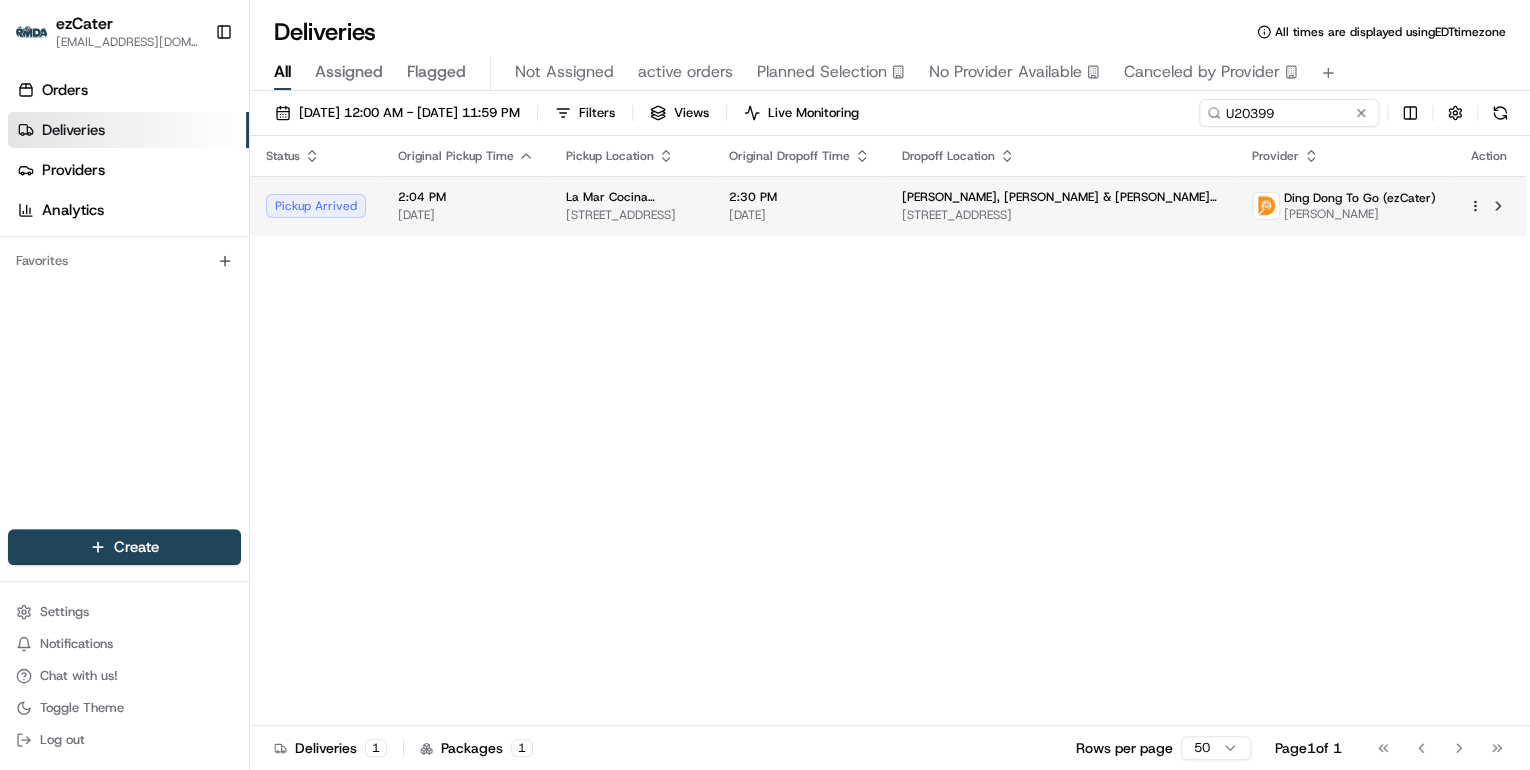 click on "12 1st St, San Francisco, CA, 94105, United States" at bounding box center [631, 215] 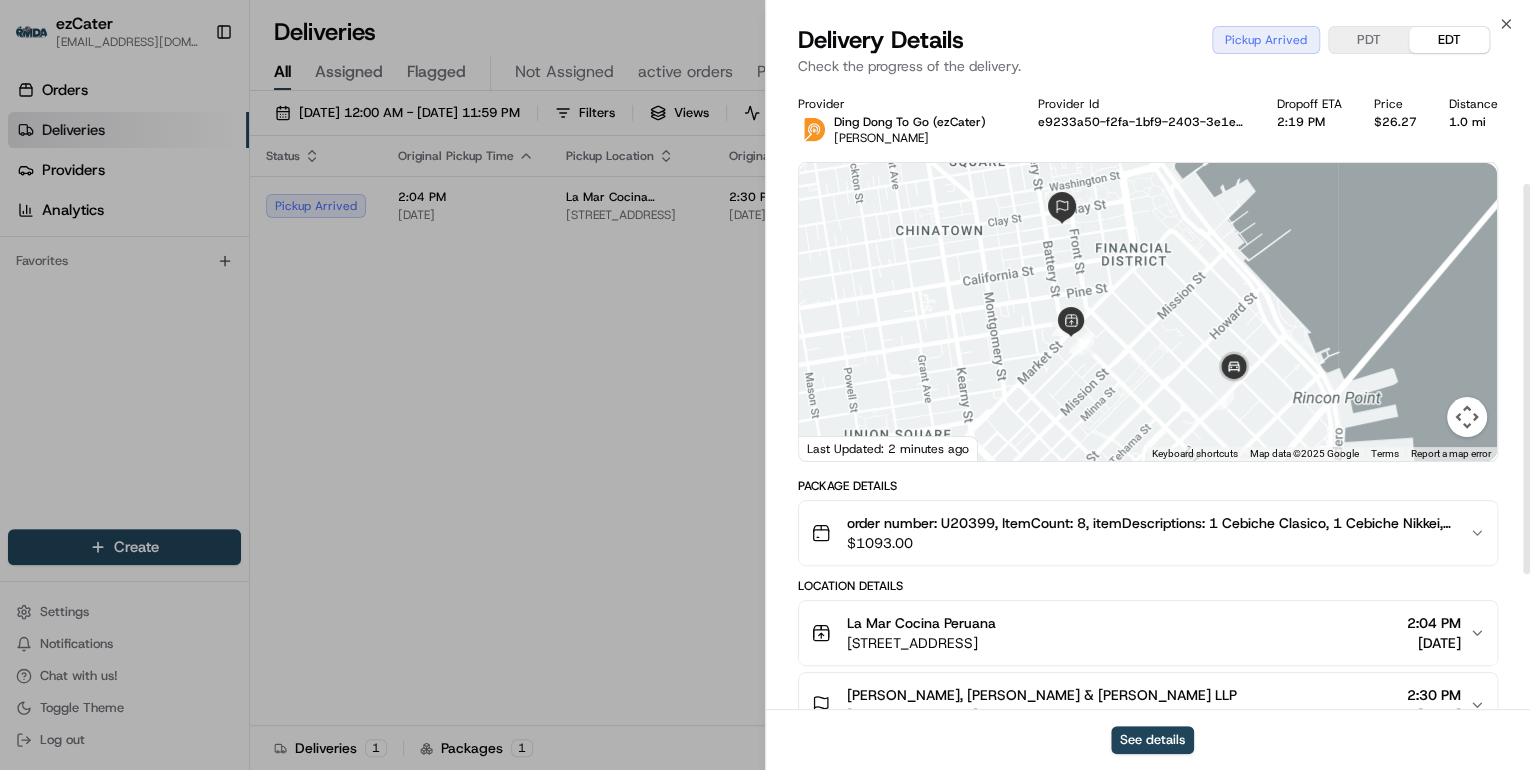scroll, scrollTop: 160, scrollLeft: 0, axis: vertical 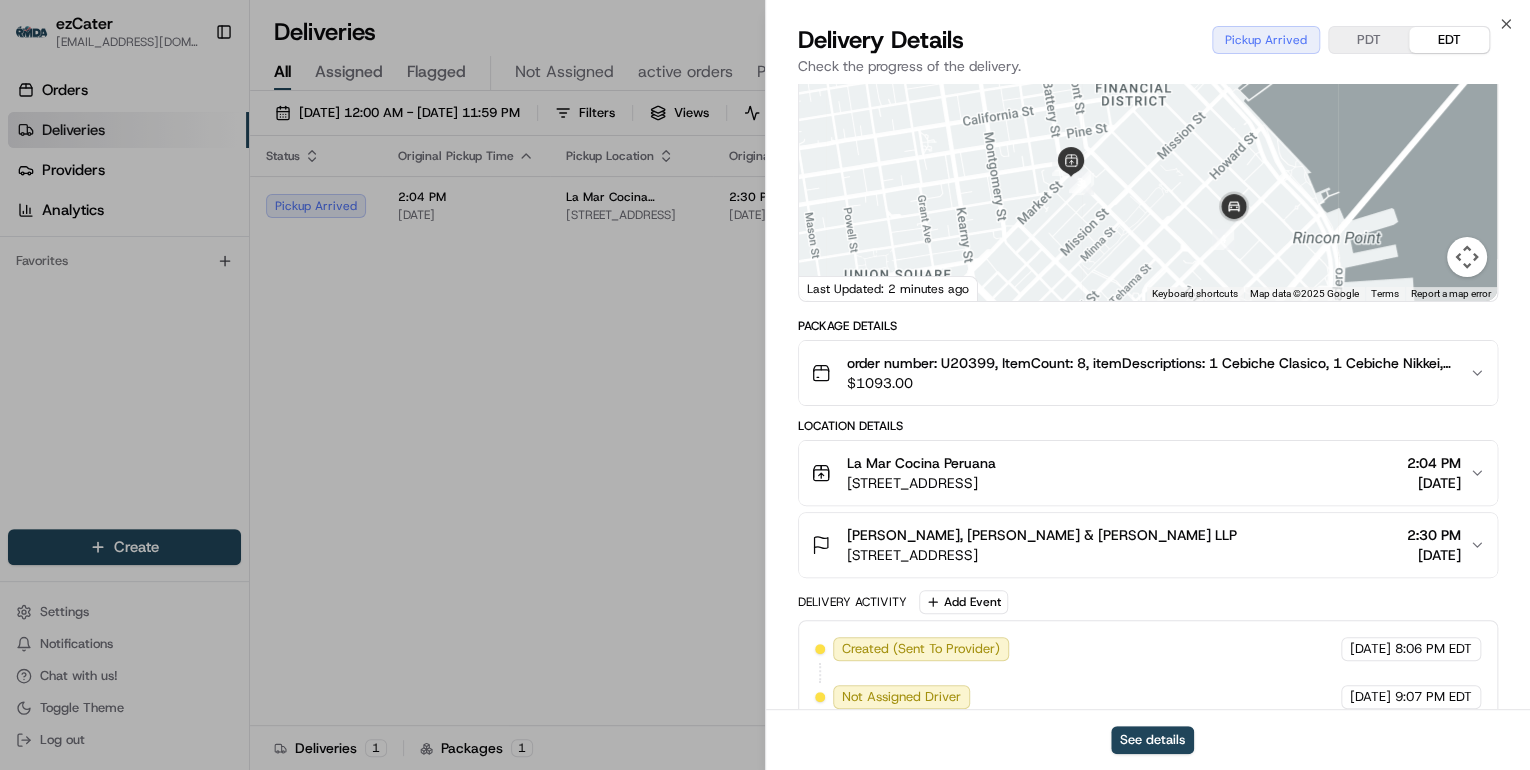 click on "12 1st St, San Francisco, CA, 94105, United States" at bounding box center [921, 483] 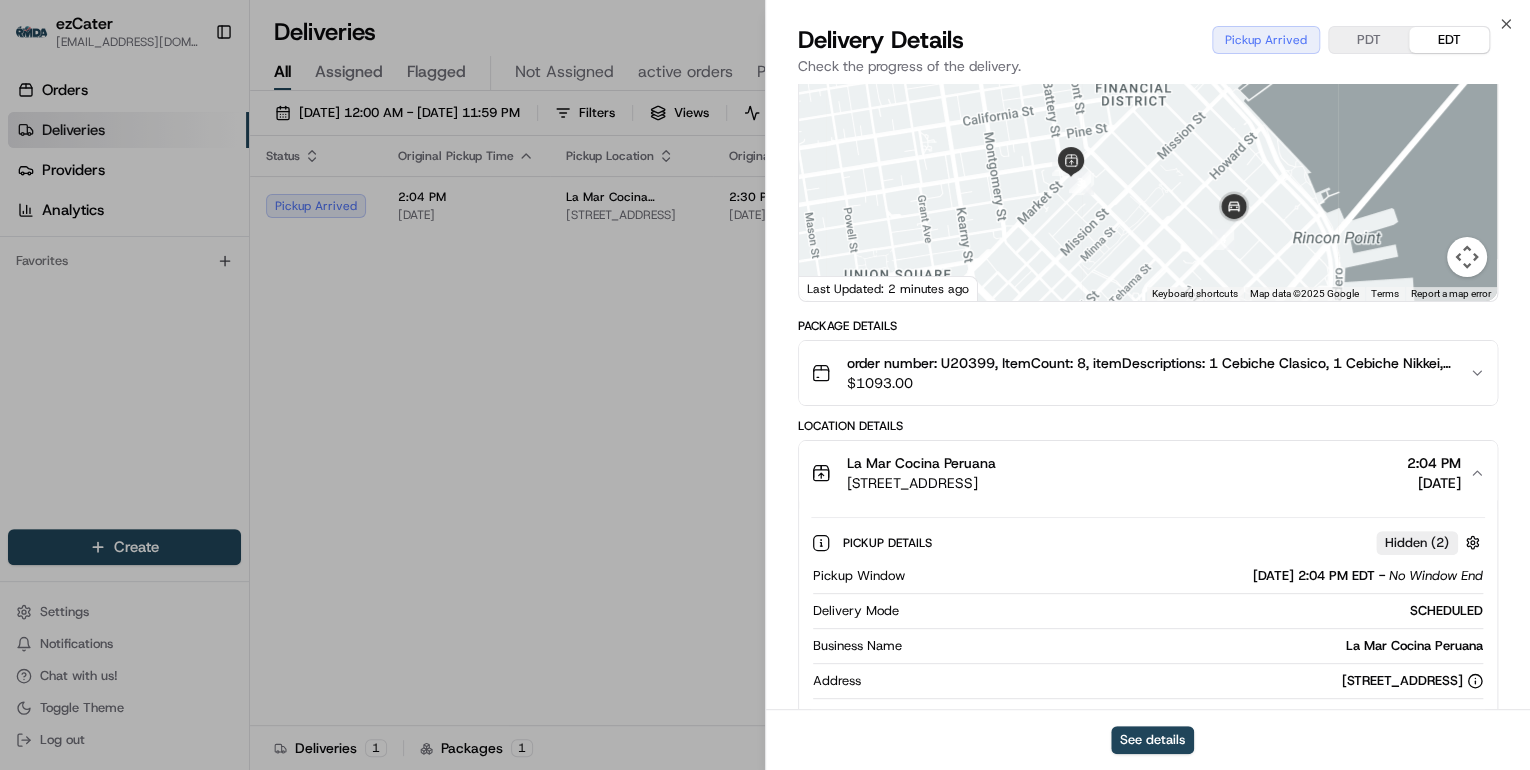 scroll, scrollTop: 240, scrollLeft: 0, axis: vertical 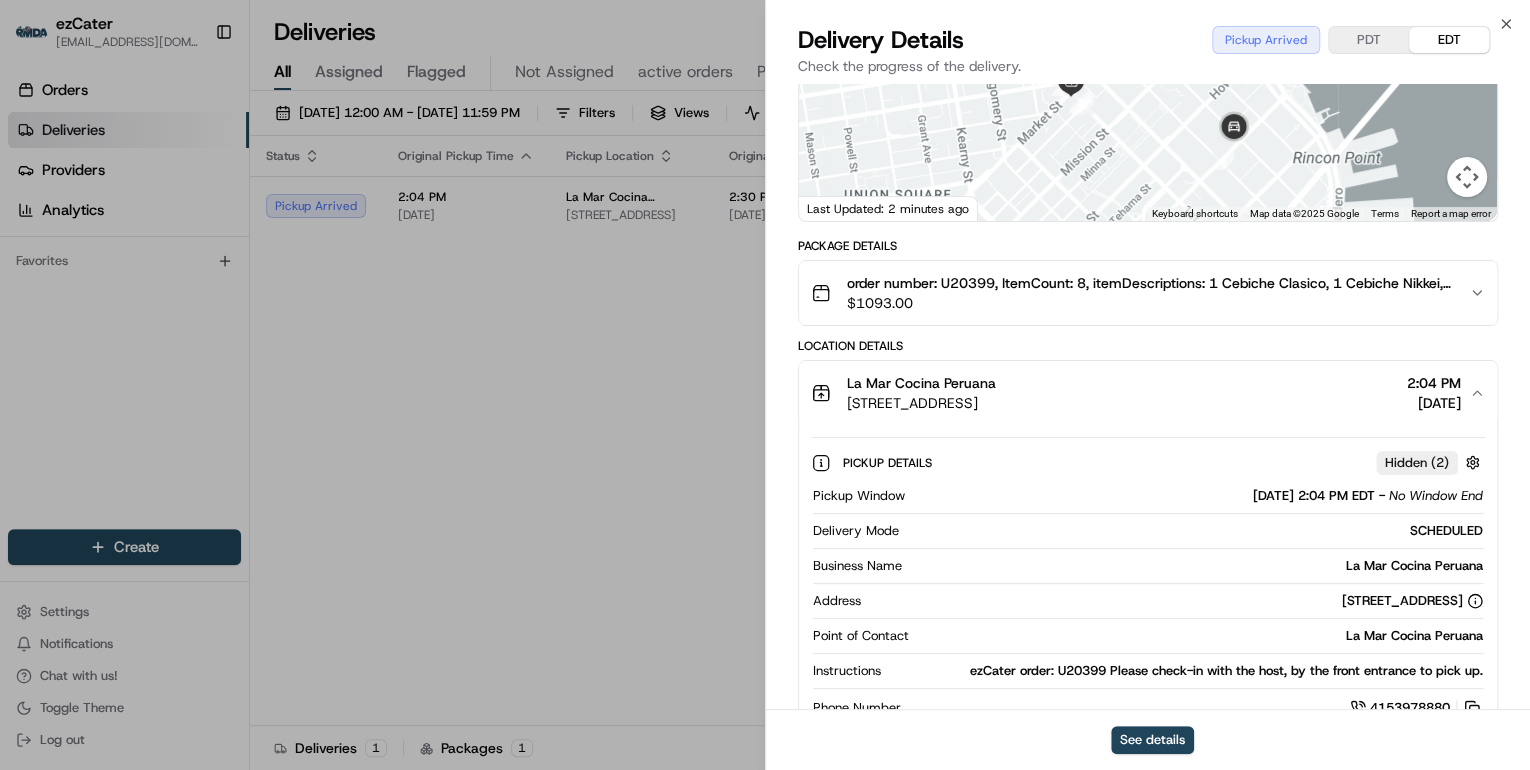 click on "La Mar Cocina Peruana 12 1st St, San Francisco, CA, 94105, United States 2:04 PM 07/17/2025" at bounding box center (1148, 393) 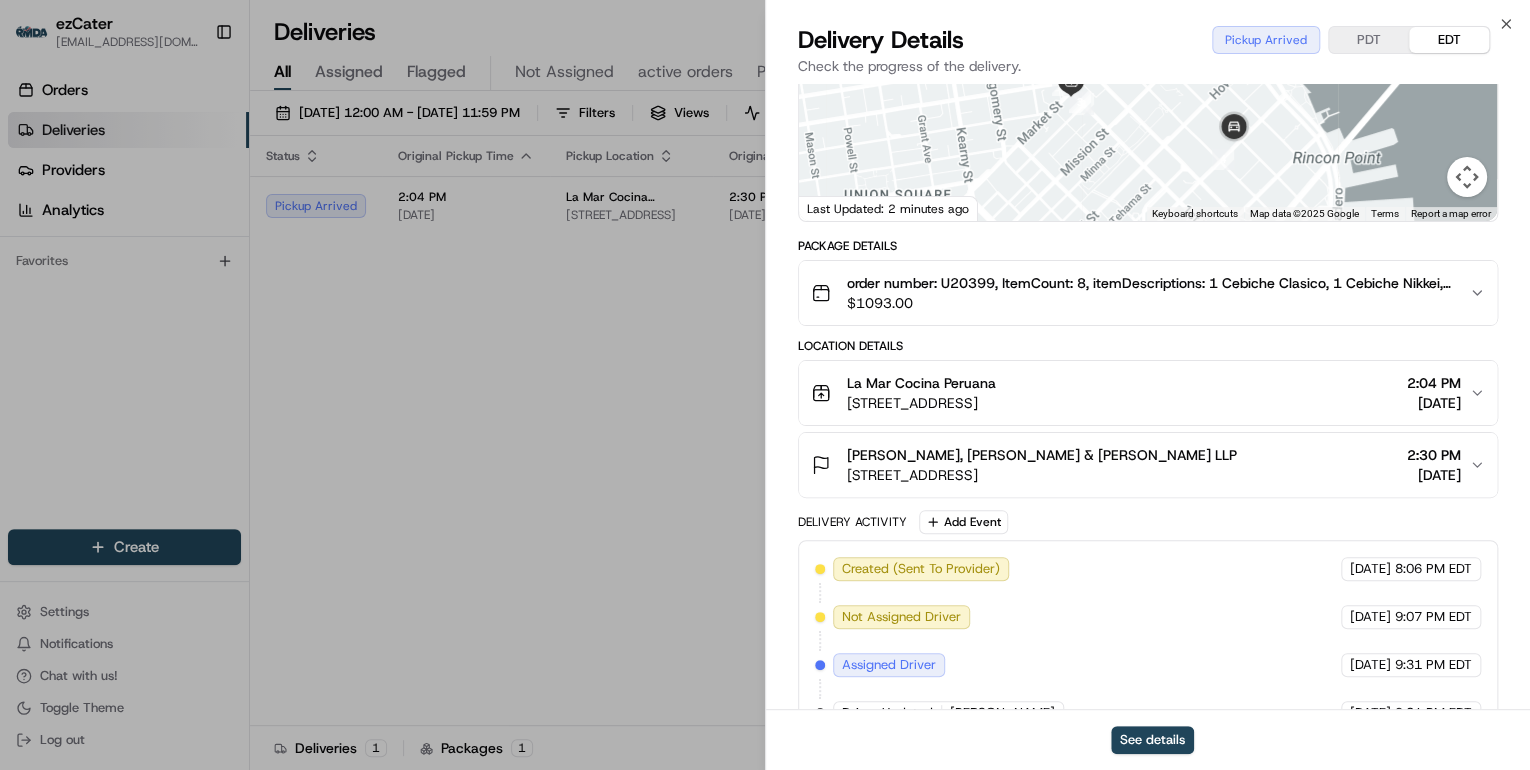 click on "$ 1093.00" at bounding box center (1150, 303) 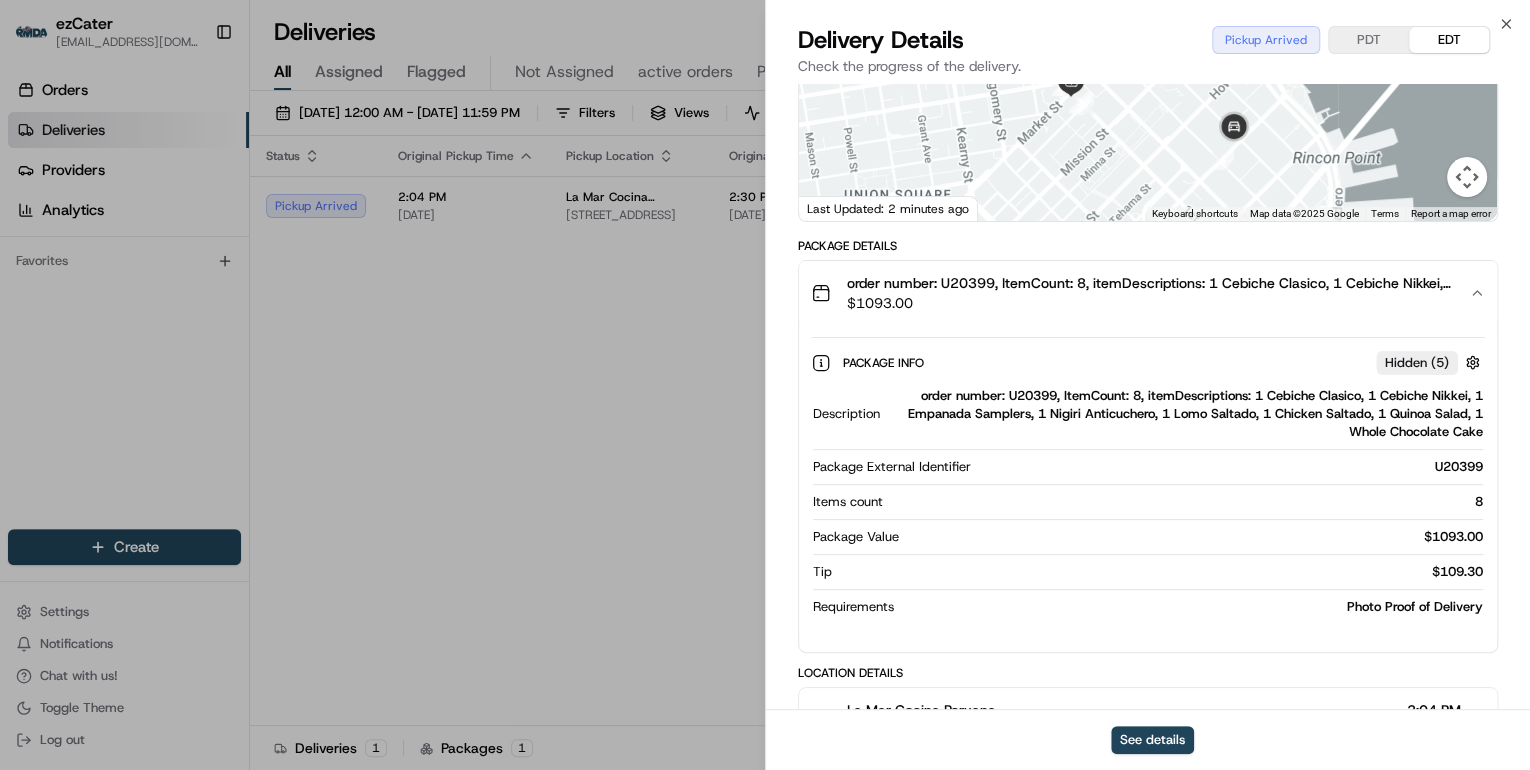 click on "order number: U20399,
ItemCount: 8,
itemDescriptions:
1 Cebiche Clasico,
1 Cebiche Nikkei,
1 Empanada Samplers,
1 Nigiri Anticuchero,
1 Lomo Saltado,
1 Chicken Saltado,
1 Quinoa Salad,
1 Whole Chocolate Cake" at bounding box center (1185, 414) 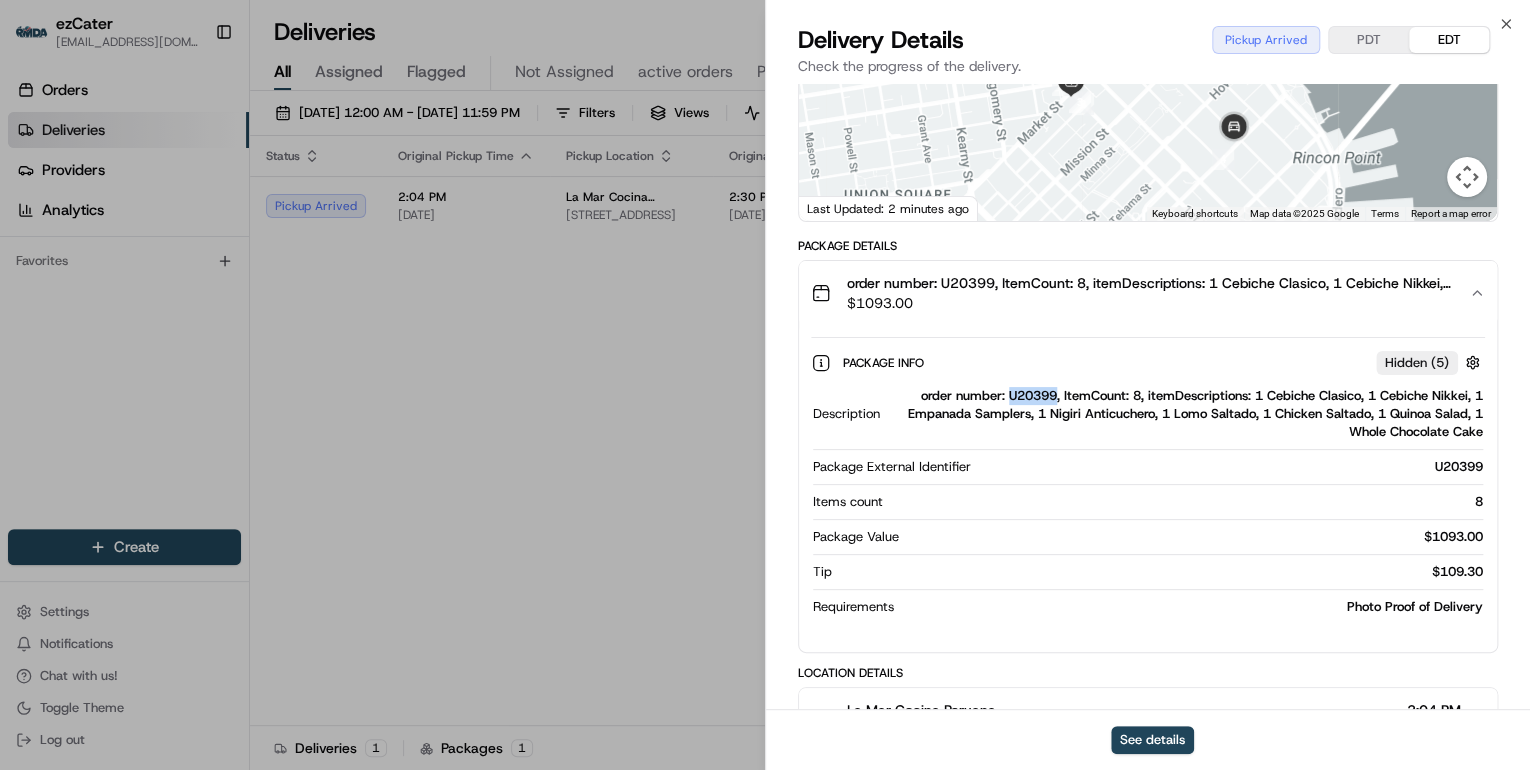 click on "order number: U20399,
ItemCount: 8,
itemDescriptions:
1 Cebiche Clasico,
1 Cebiche Nikkei,
1 Empanada Samplers,
1 Nigiri Anticuchero,
1 Lomo Saltado,
1 Chicken Saltado,
1 Quinoa Salad,
1 Whole Chocolate Cake" at bounding box center (1185, 414) 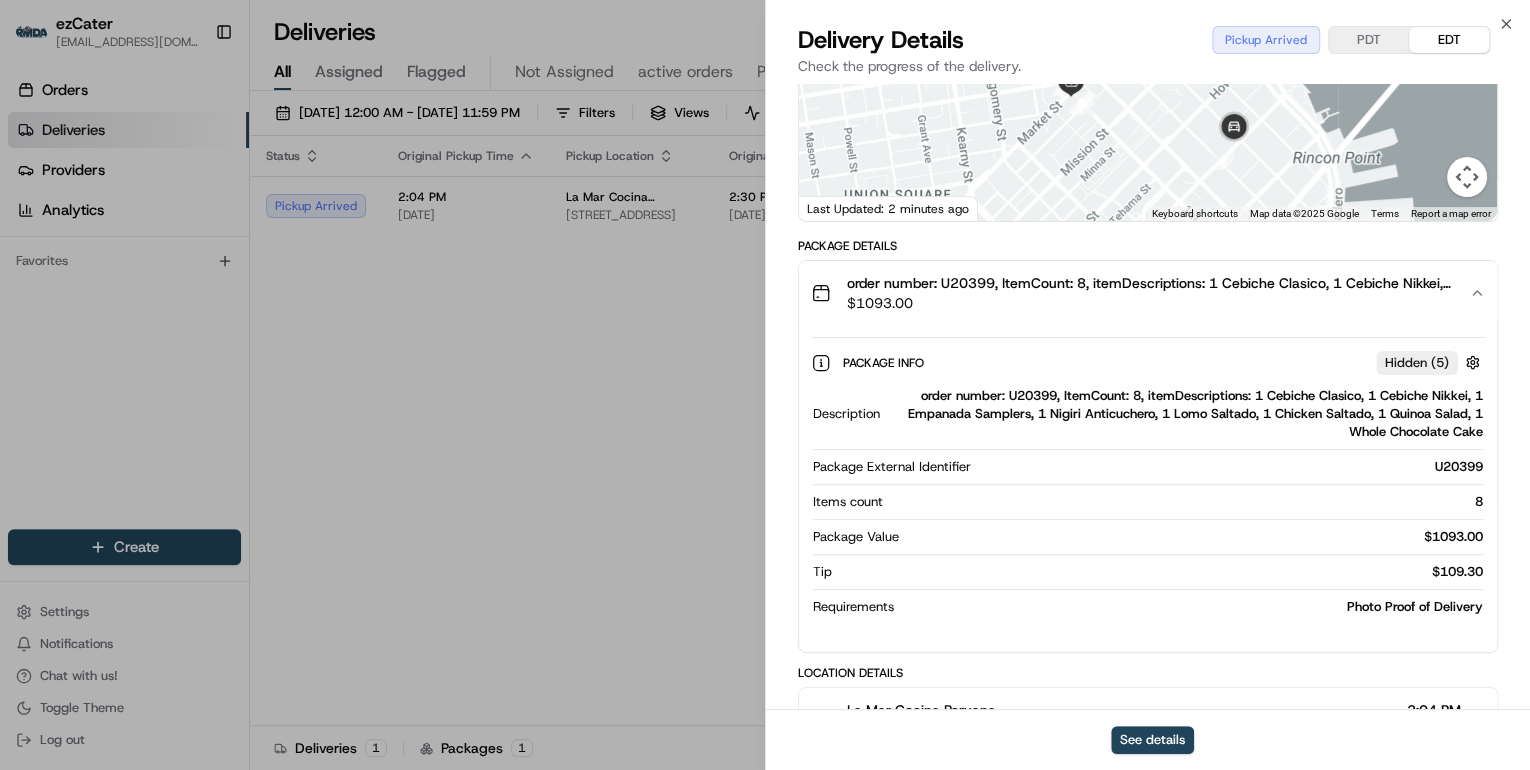 click on "$ 1093.00" at bounding box center (1150, 303) 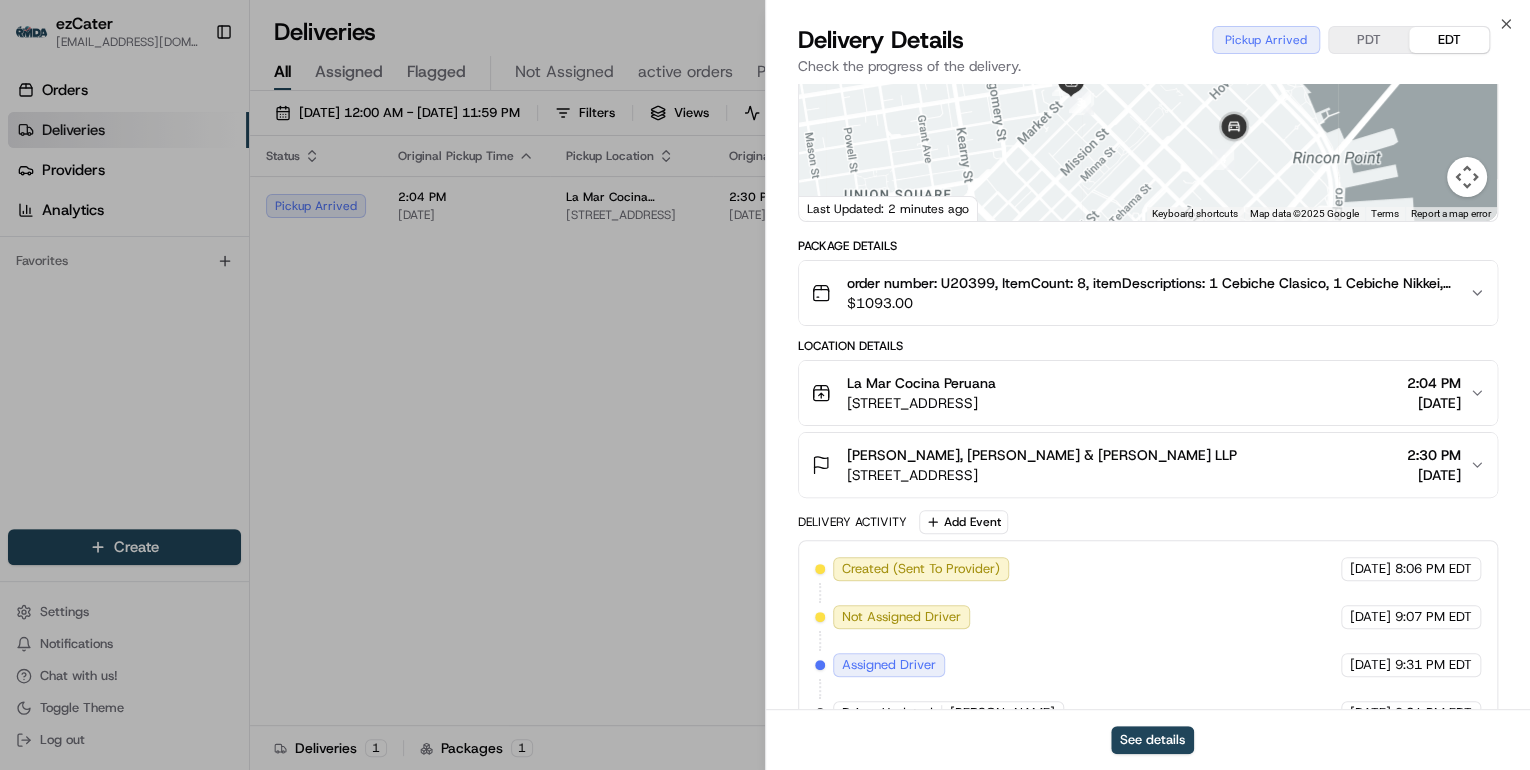 scroll, scrollTop: 320, scrollLeft: 0, axis: vertical 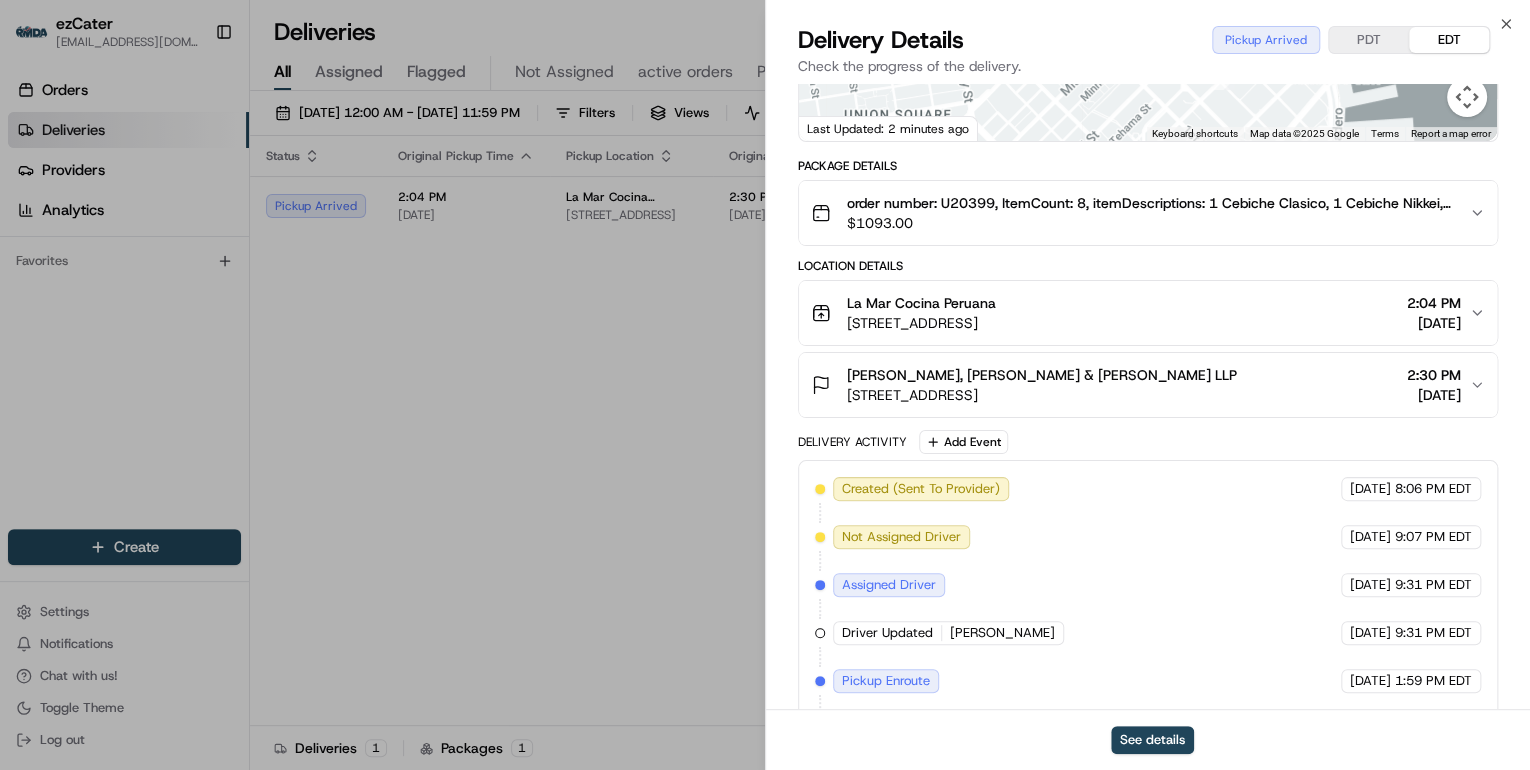 click on "La Mar Cocina Peruana 12 1st St, San Francisco, CA, 94105, United States 2:04 PM 07/17/2025" at bounding box center (1140, 313) 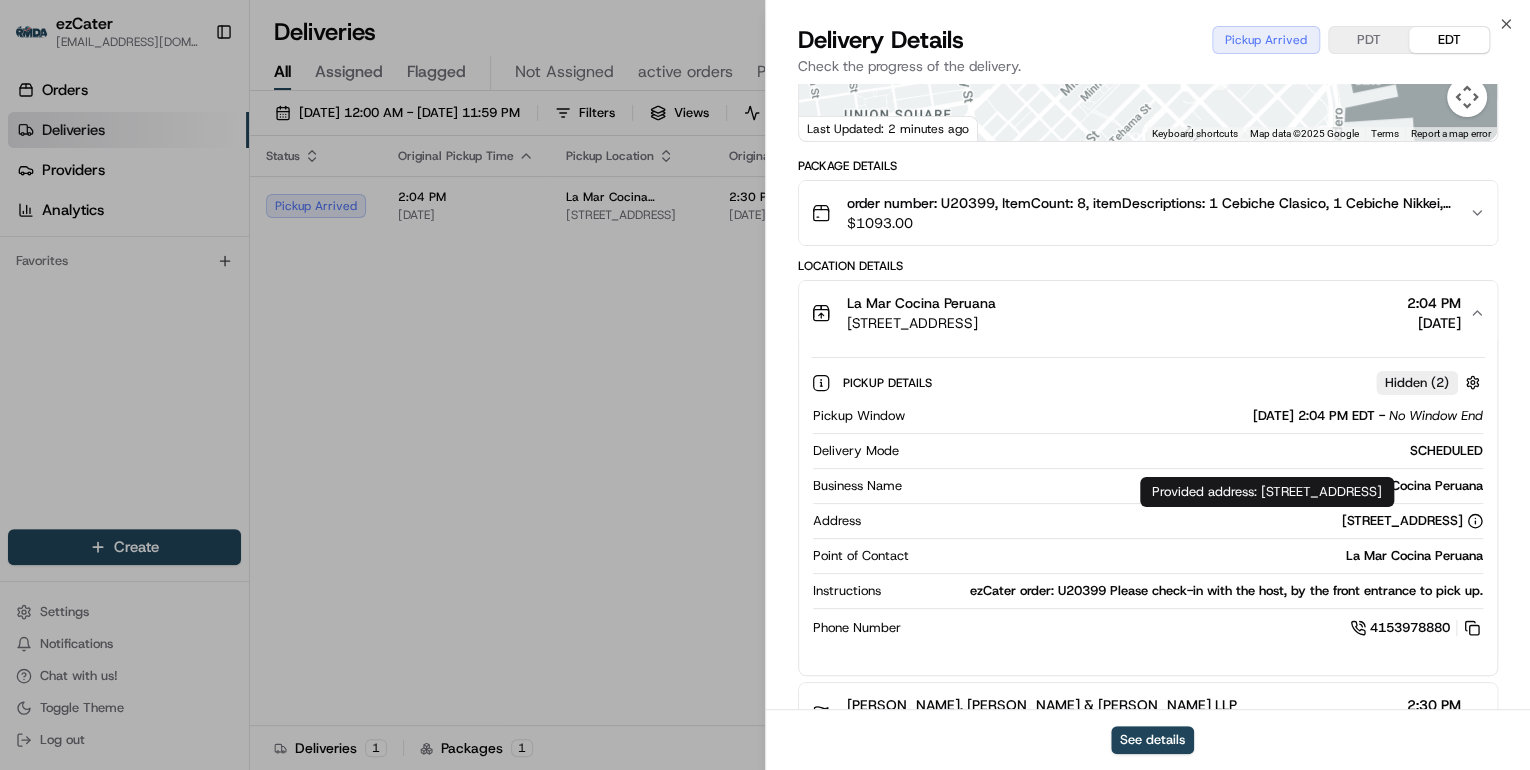 drag, startPoint x: 1156, startPoint y: 521, endPoint x: 1376, endPoint y: 525, distance: 220.03636 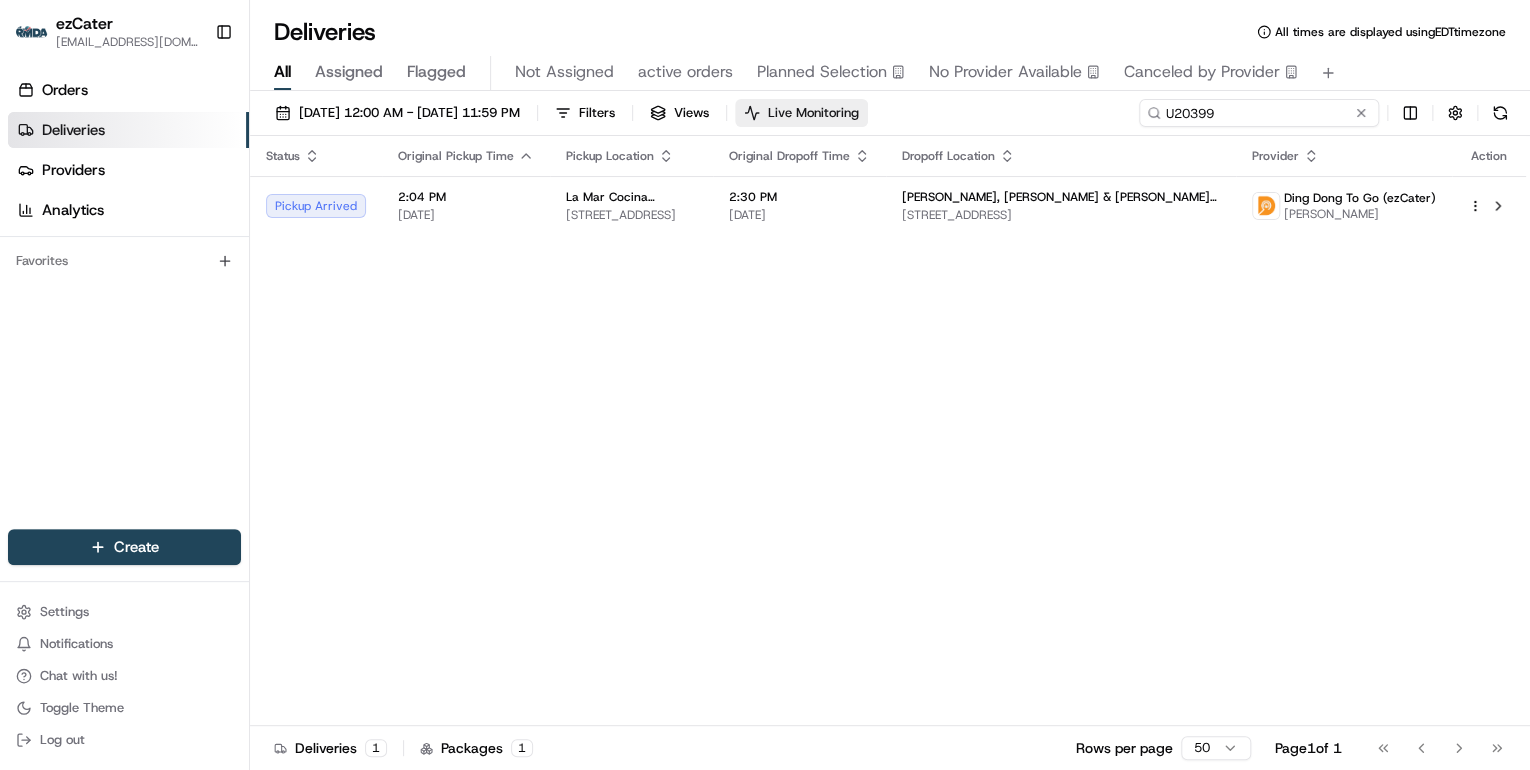drag, startPoint x: 1282, startPoint y: 115, endPoint x: 821, endPoint y: 112, distance: 461.00977 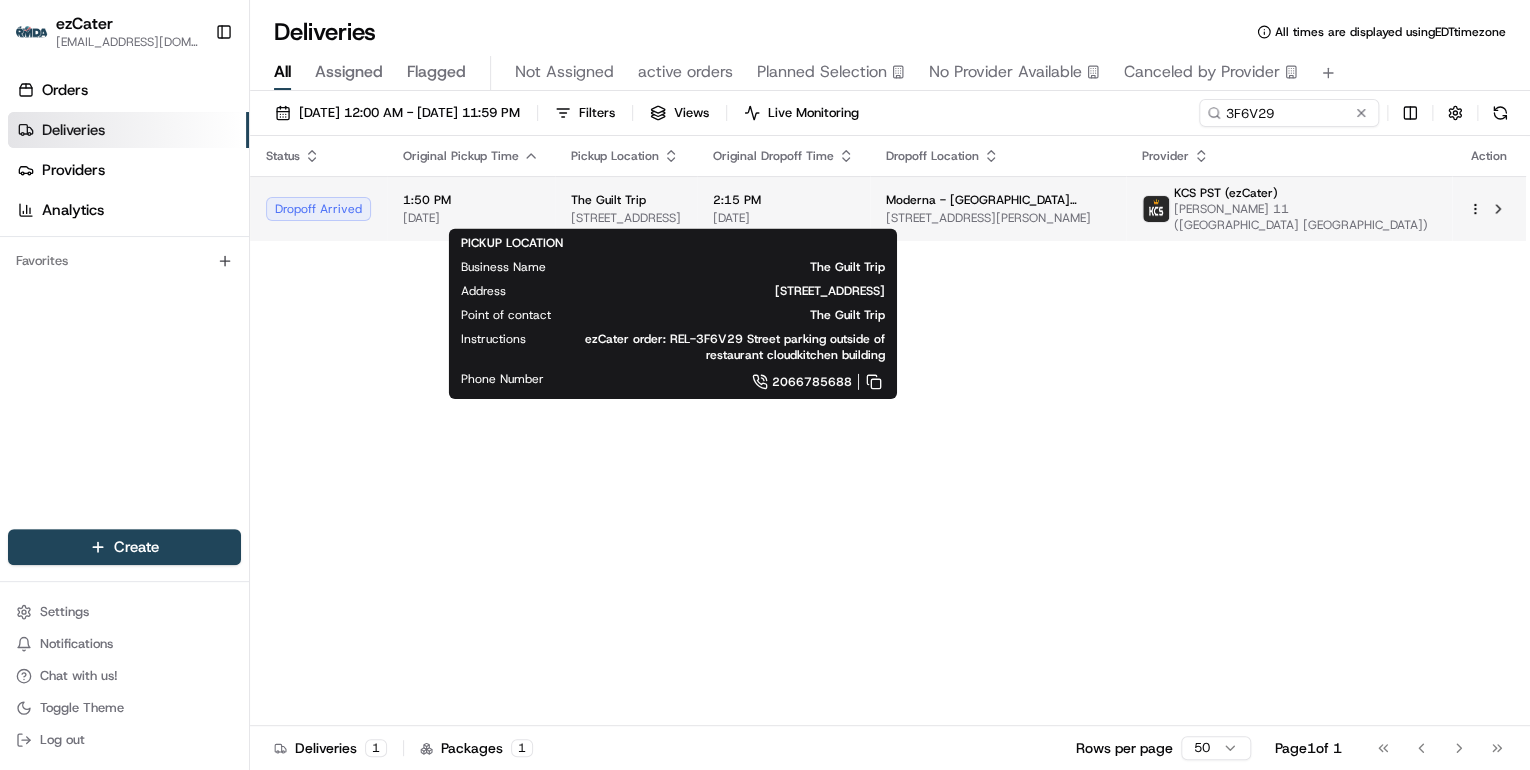 click on "1525 13th Ave, Seattle, WA 98122, USA" at bounding box center [626, 218] 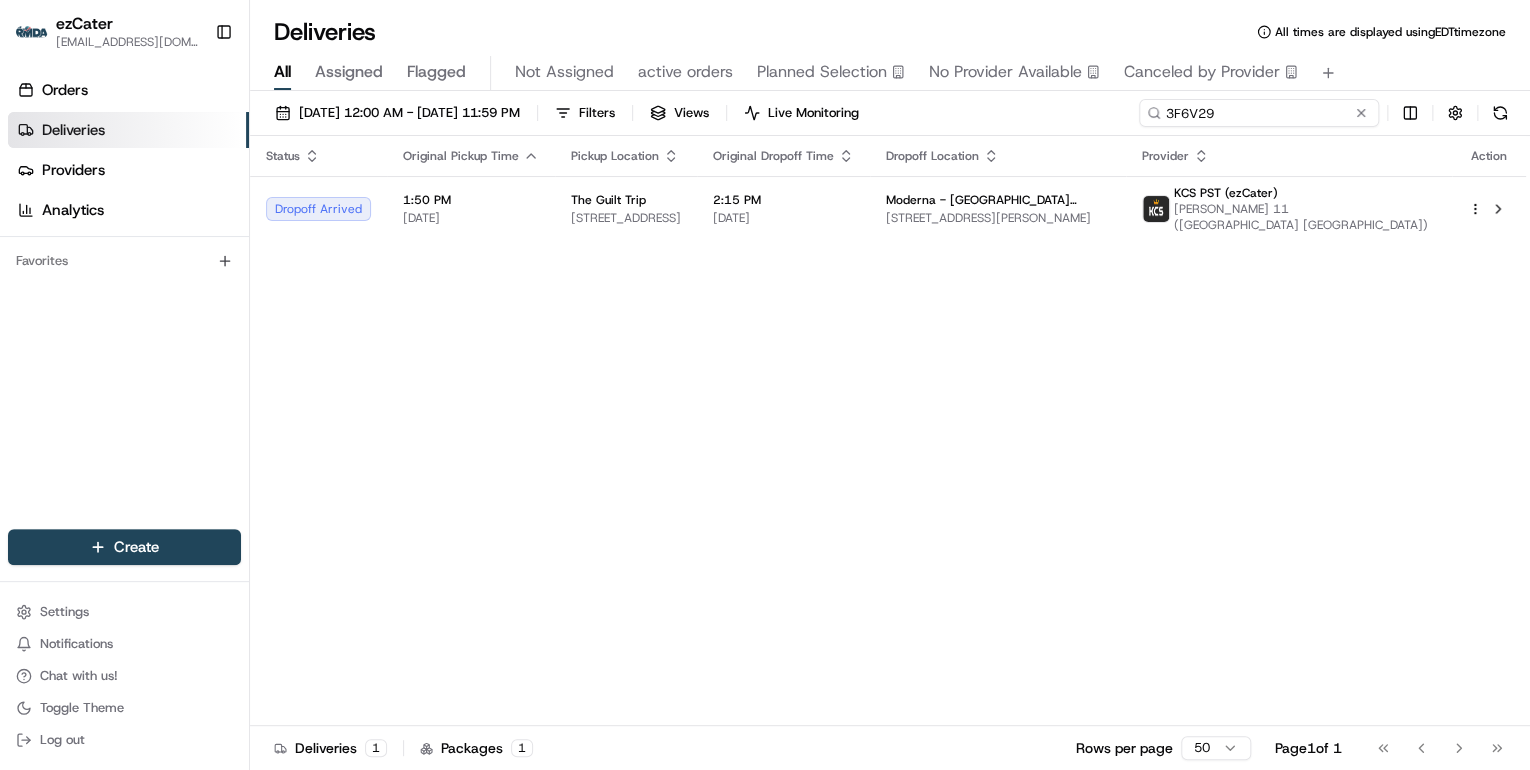 click on "07/17/2025 12:00 AM - 07/17/2025 11:59 PM Filters Views Live Monitoring 3F6V29" at bounding box center [890, 117] 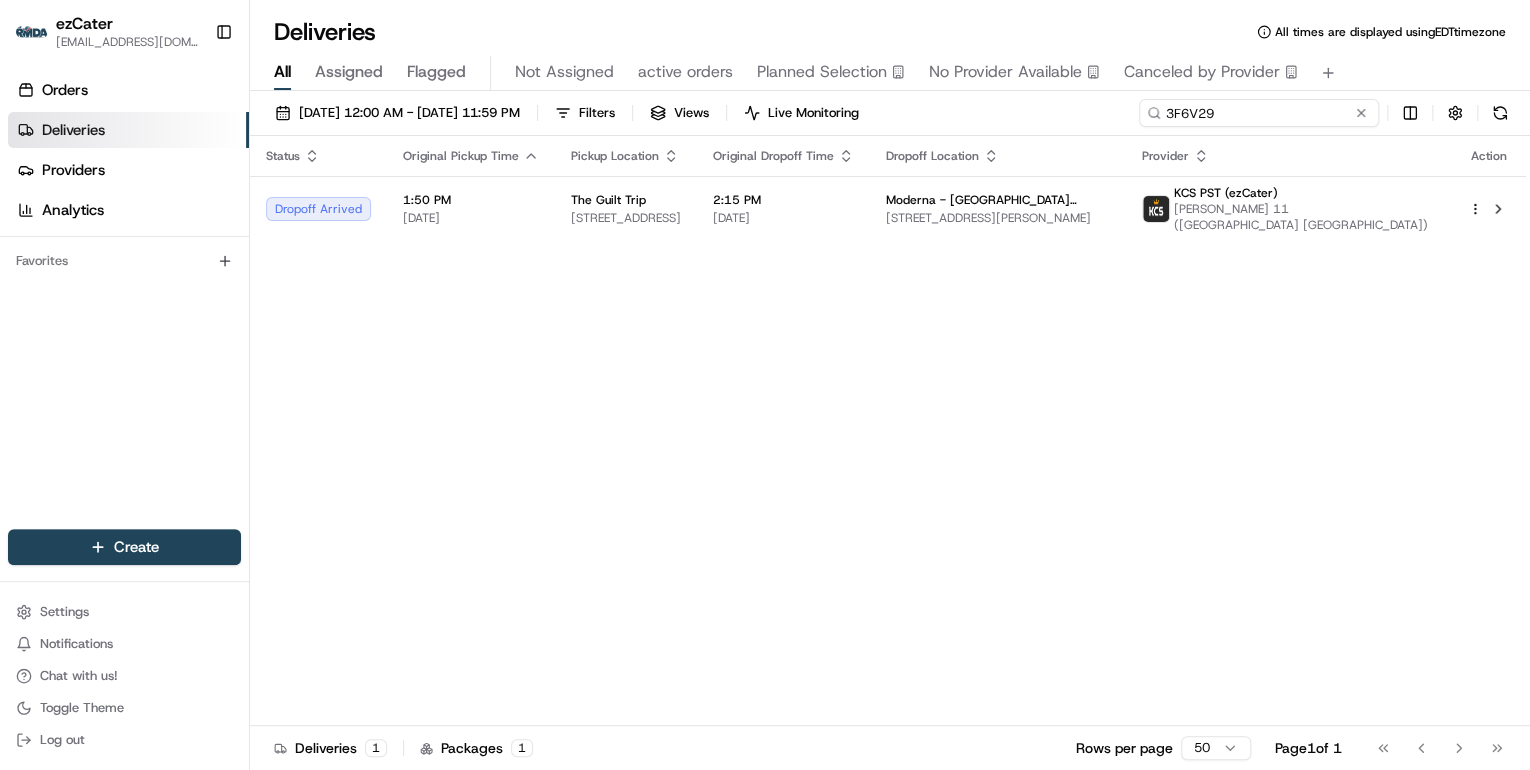 paste on "W5V-AY6" 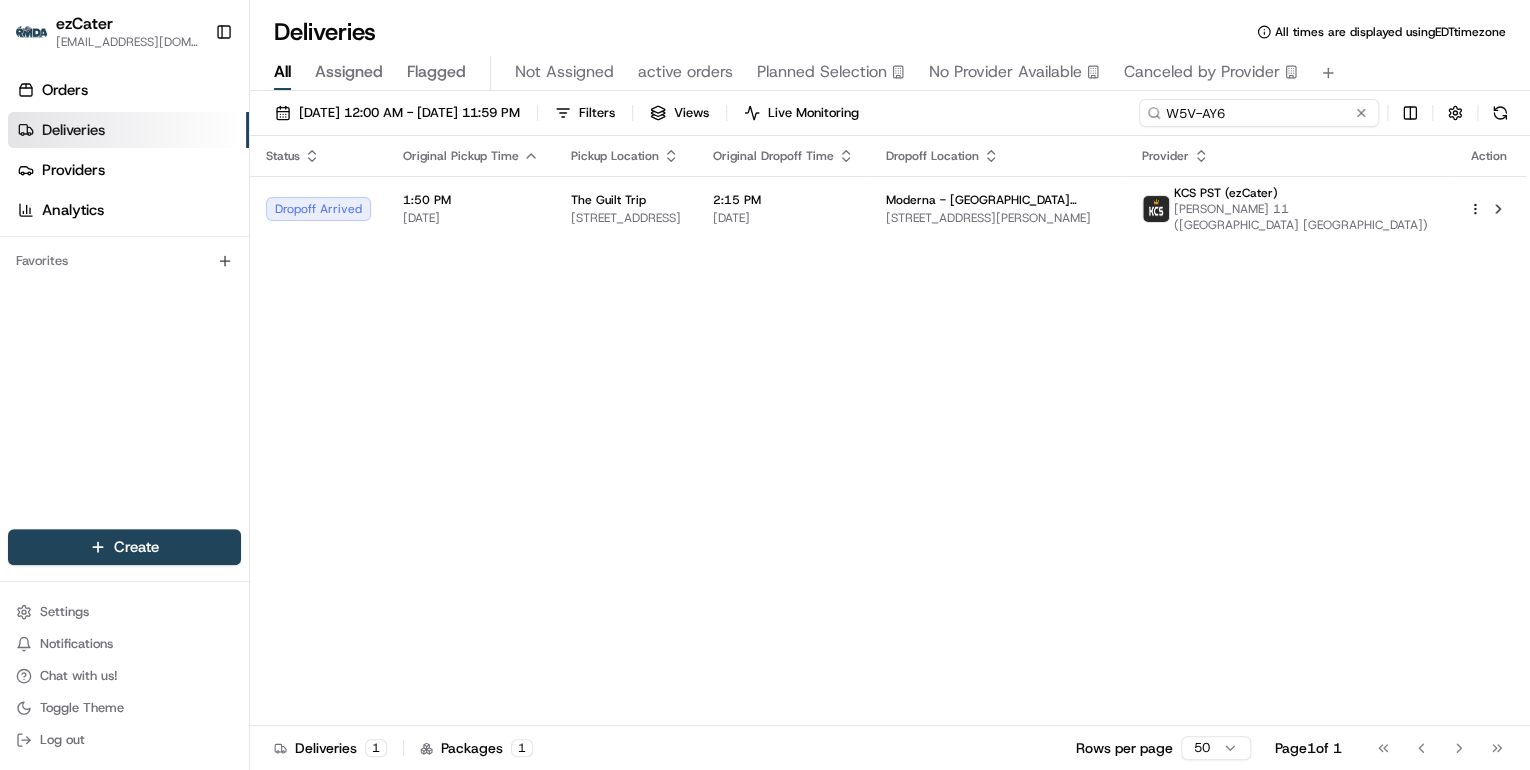 click on "W5V-AY6" at bounding box center (1259, 113) 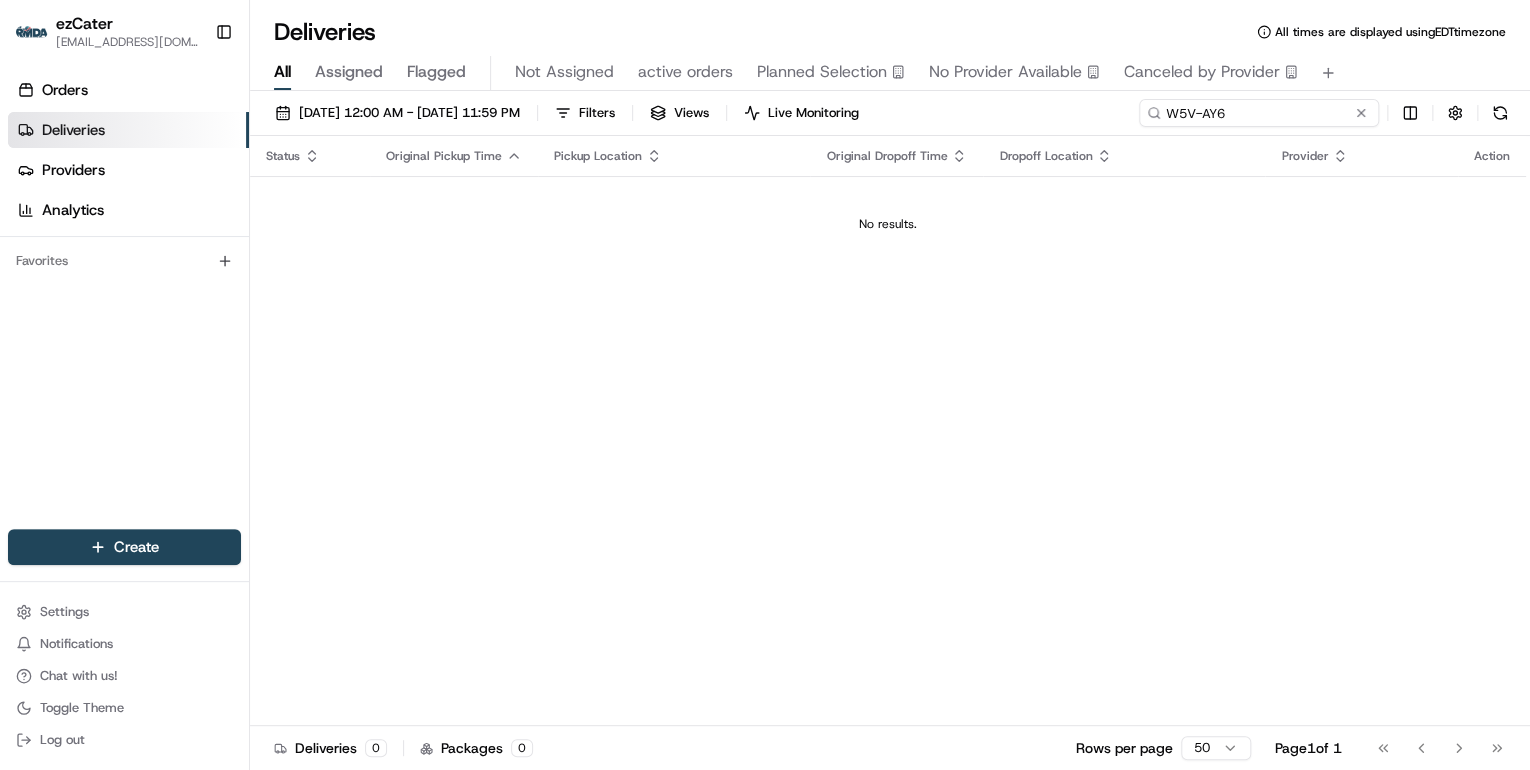 click on "W5V-AY6" at bounding box center (1259, 113) 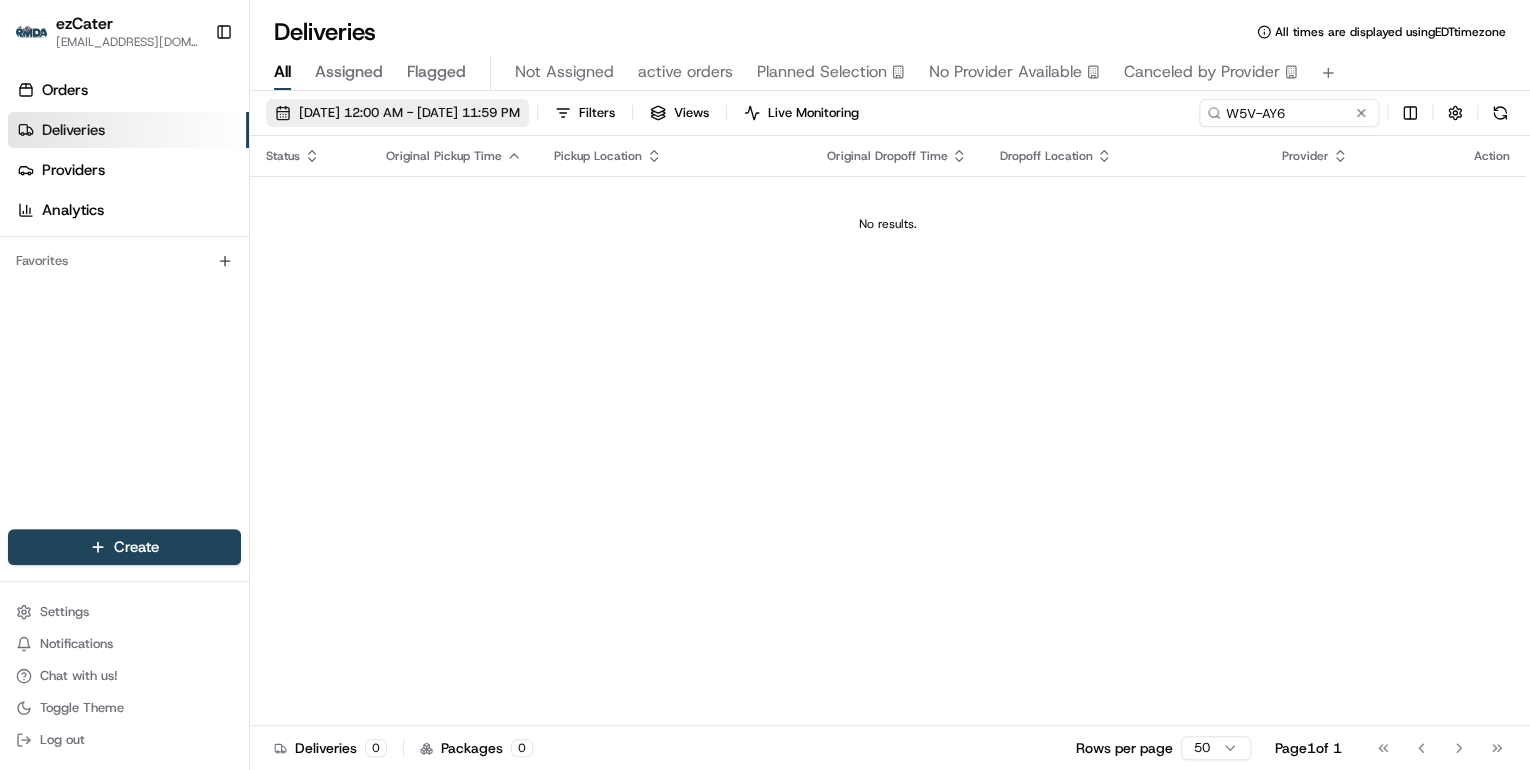 click on "07/17/2025 12:00 AM - 07/17/2025 11:59 PM" at bounding box center (409, 113) 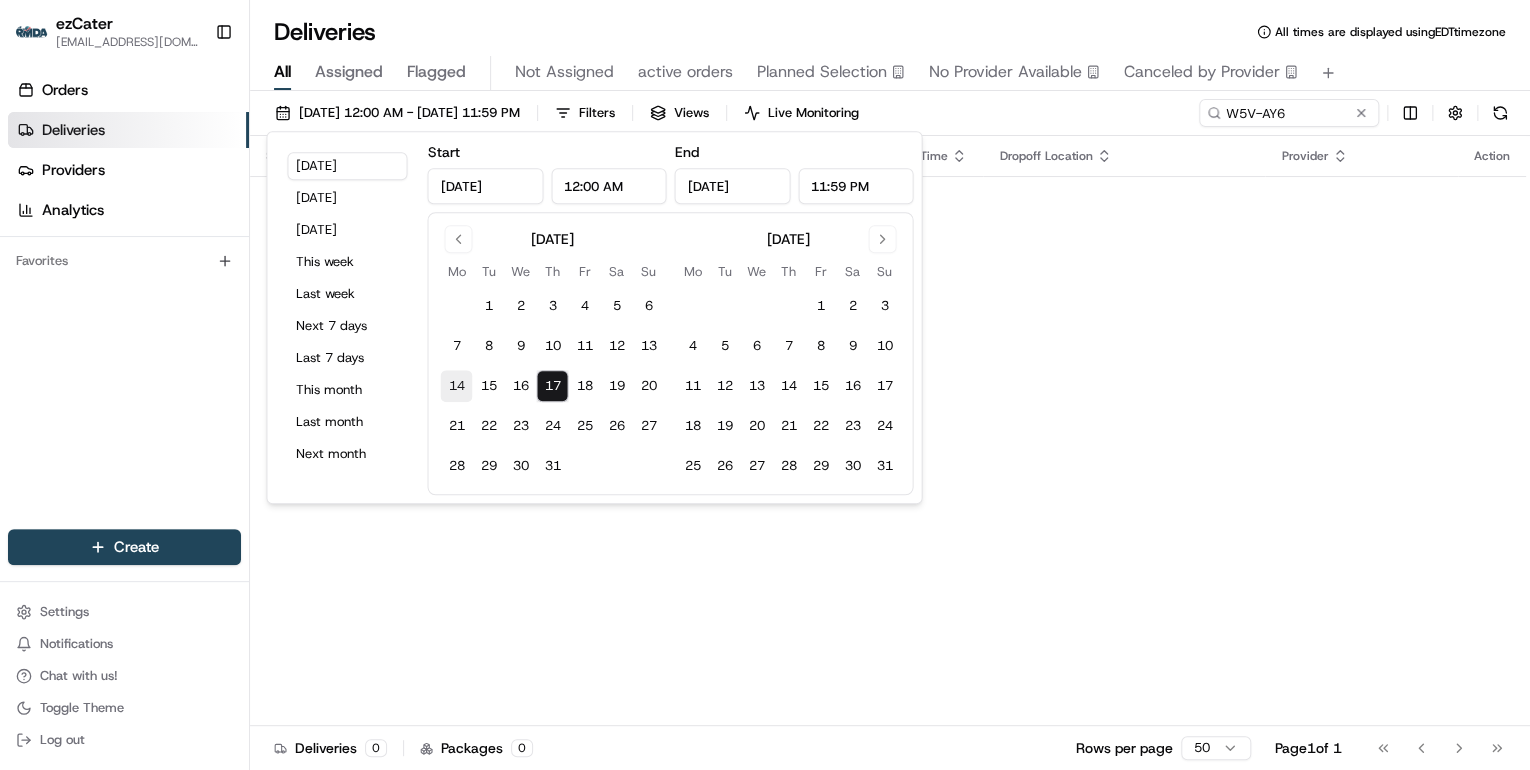 click on "14" at bounding box center (456, 386) 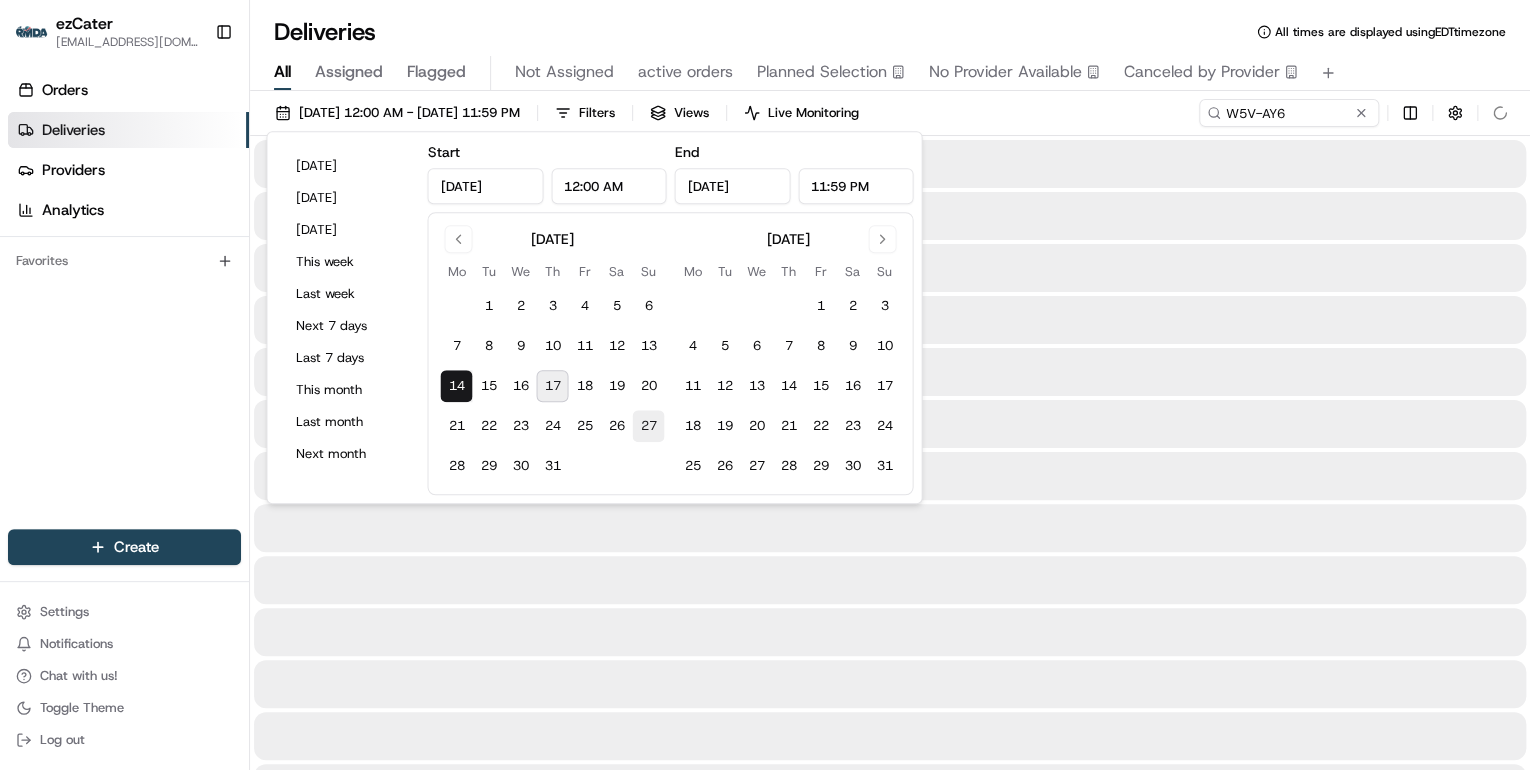 click on "27" at bounding box center [648, 426] 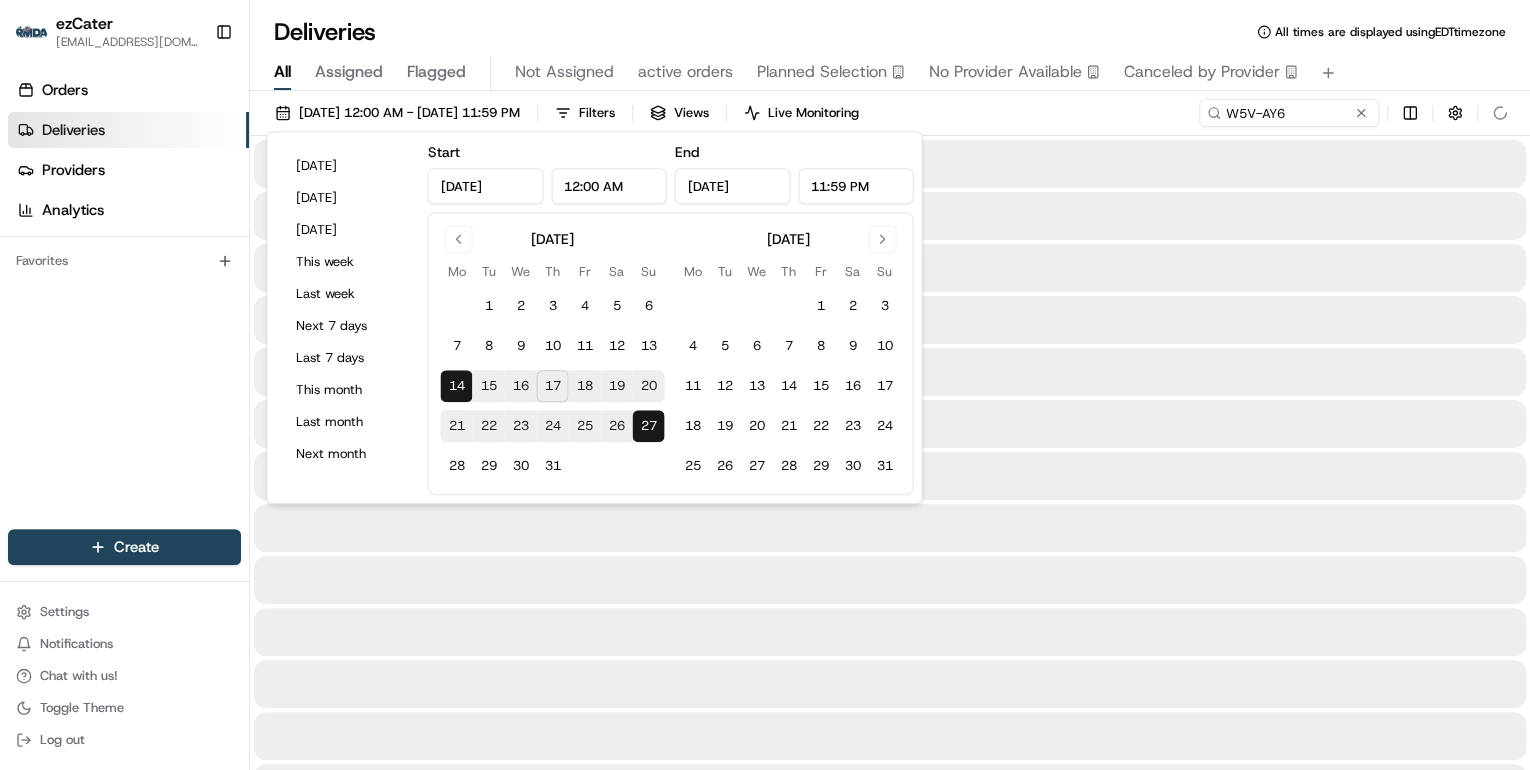 type on "Jul 27, 2025" 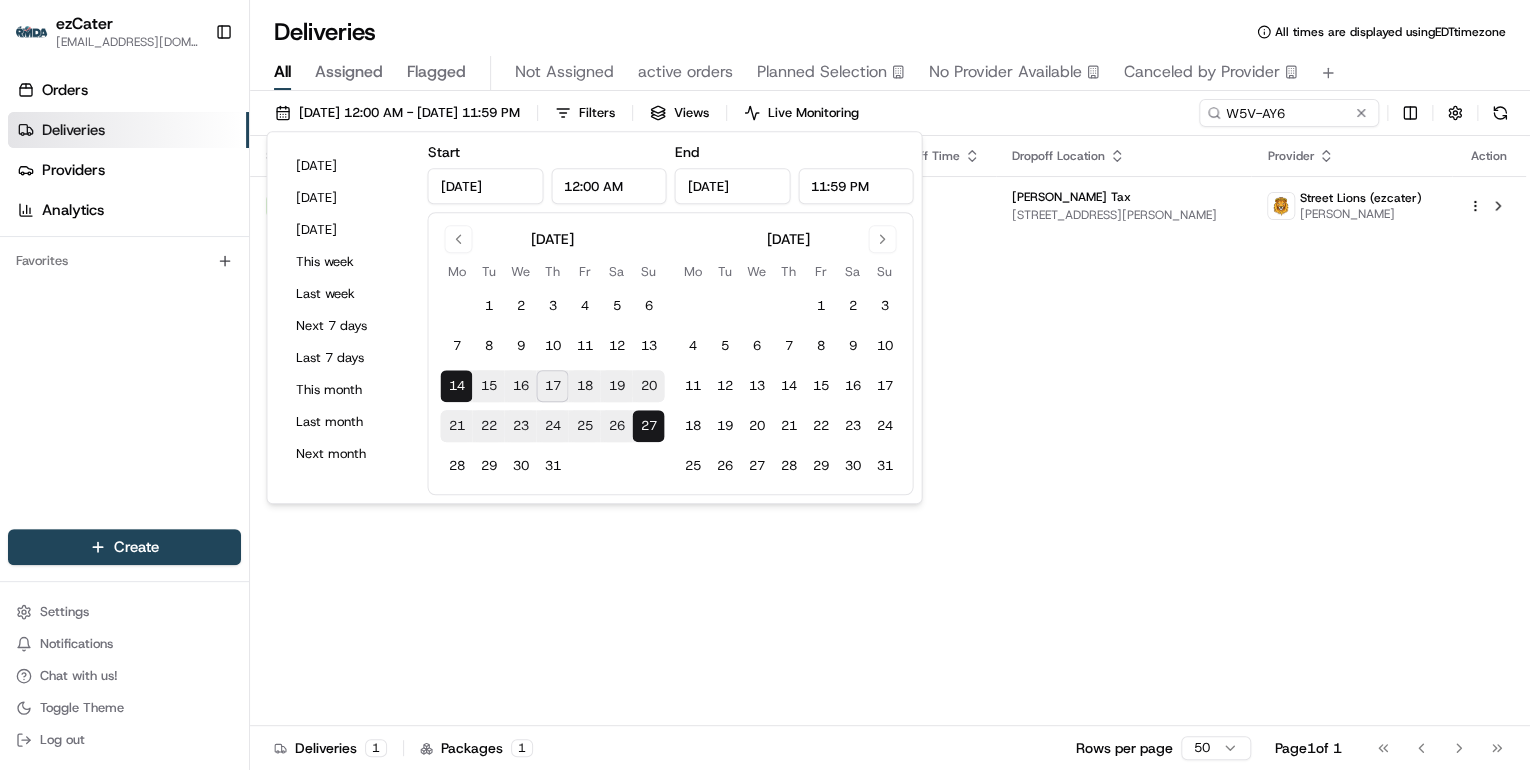 click on "Status Original Pickup Time Pickup Location Original Dropoff Time Dropoff Location Provider Action Dropoff Complete 2:10 PM 07/16/2025 Smallcakes 4700 Gilbert Ave #53, Western Springs, IL 60558, USA 3:00 PM 07/16/2025 Andersen Tax 71 S Wacker Dr #2600, Chicago, IL 60606, USA Street Lions (ezcater) Tyree Gidron" at bounding box center [888, 431] 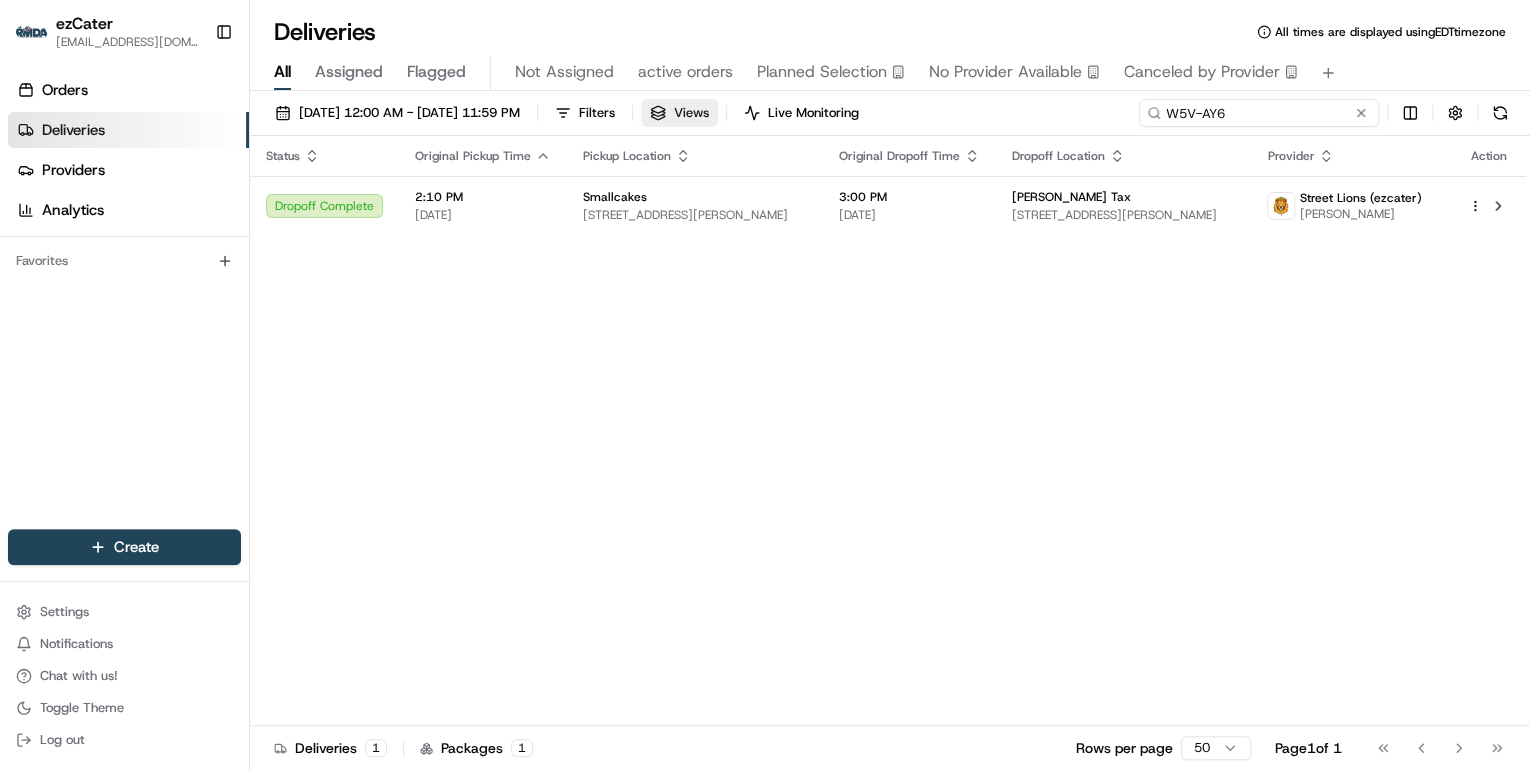 drag, startPoint x: 1305, startPoint y: 116, endPoint x: 760, endPoint y: 116, distance: 545 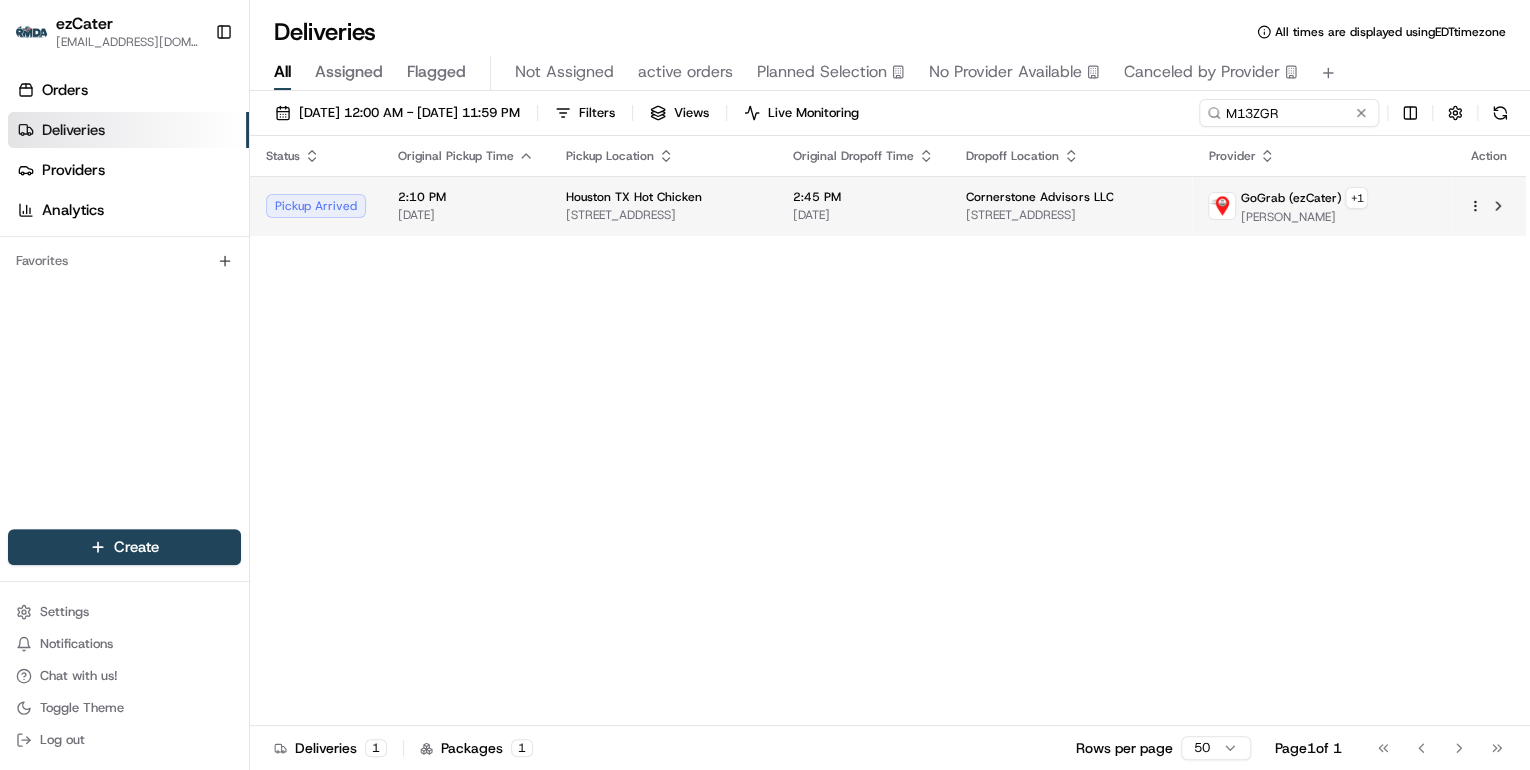 click on "2:45 PM 07/17/2025" at bounding box center (863, 206) 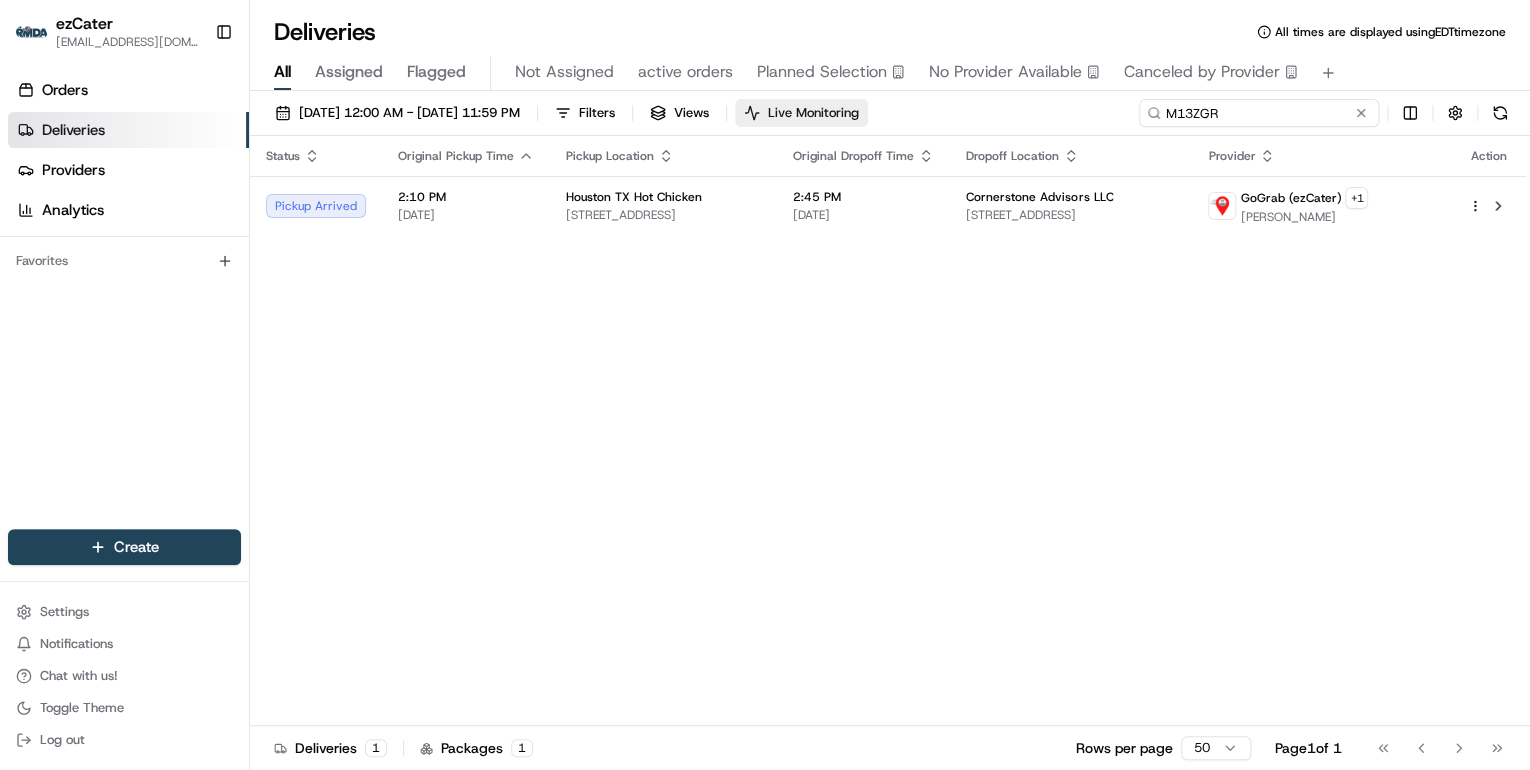 drag, startPoint x: 1298, startPoint y: 112, endPoint x: 815, endPoint y: 124, distance: 483.14905 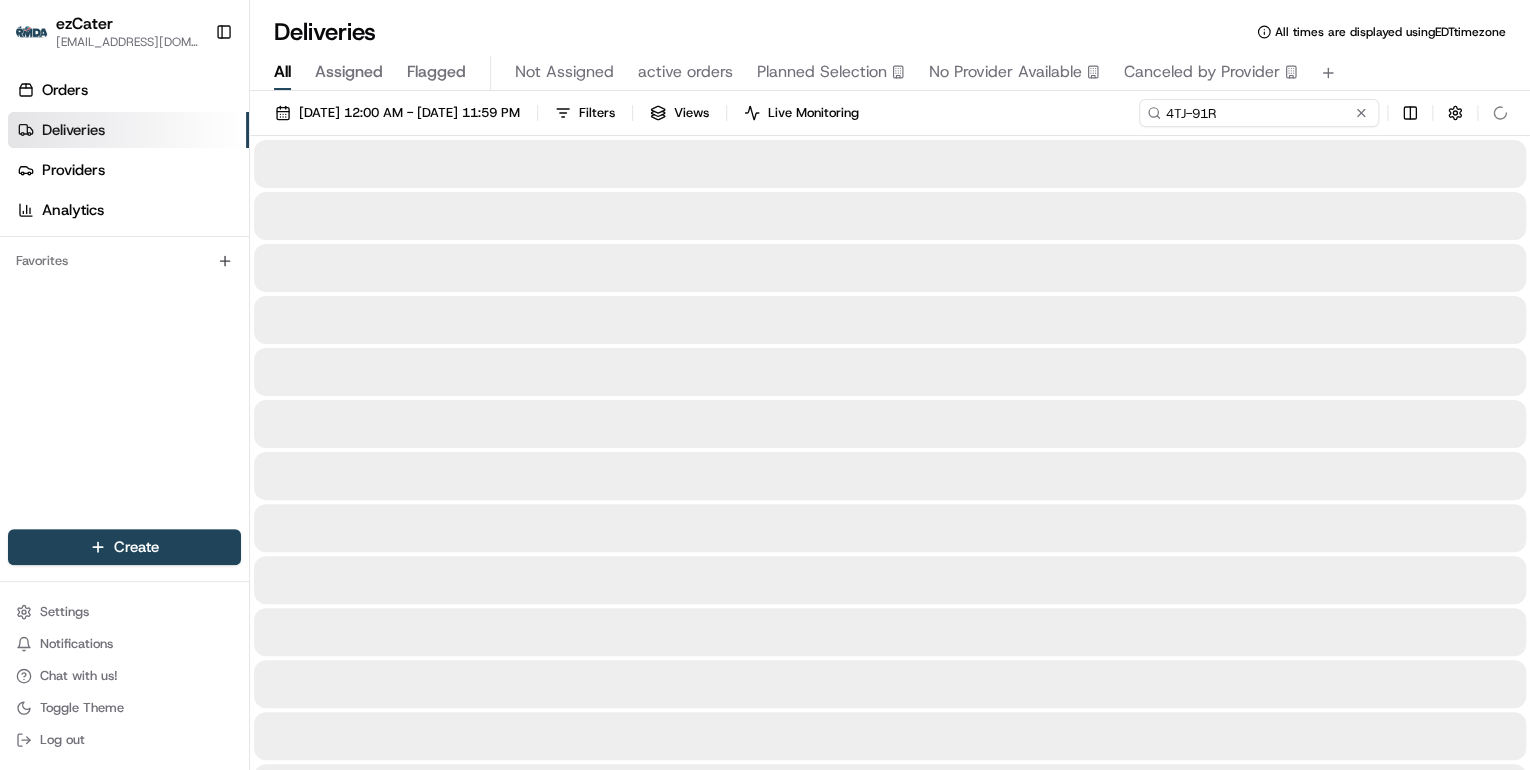 click on "4TJ-91R" at bounding box center [1259, 113] 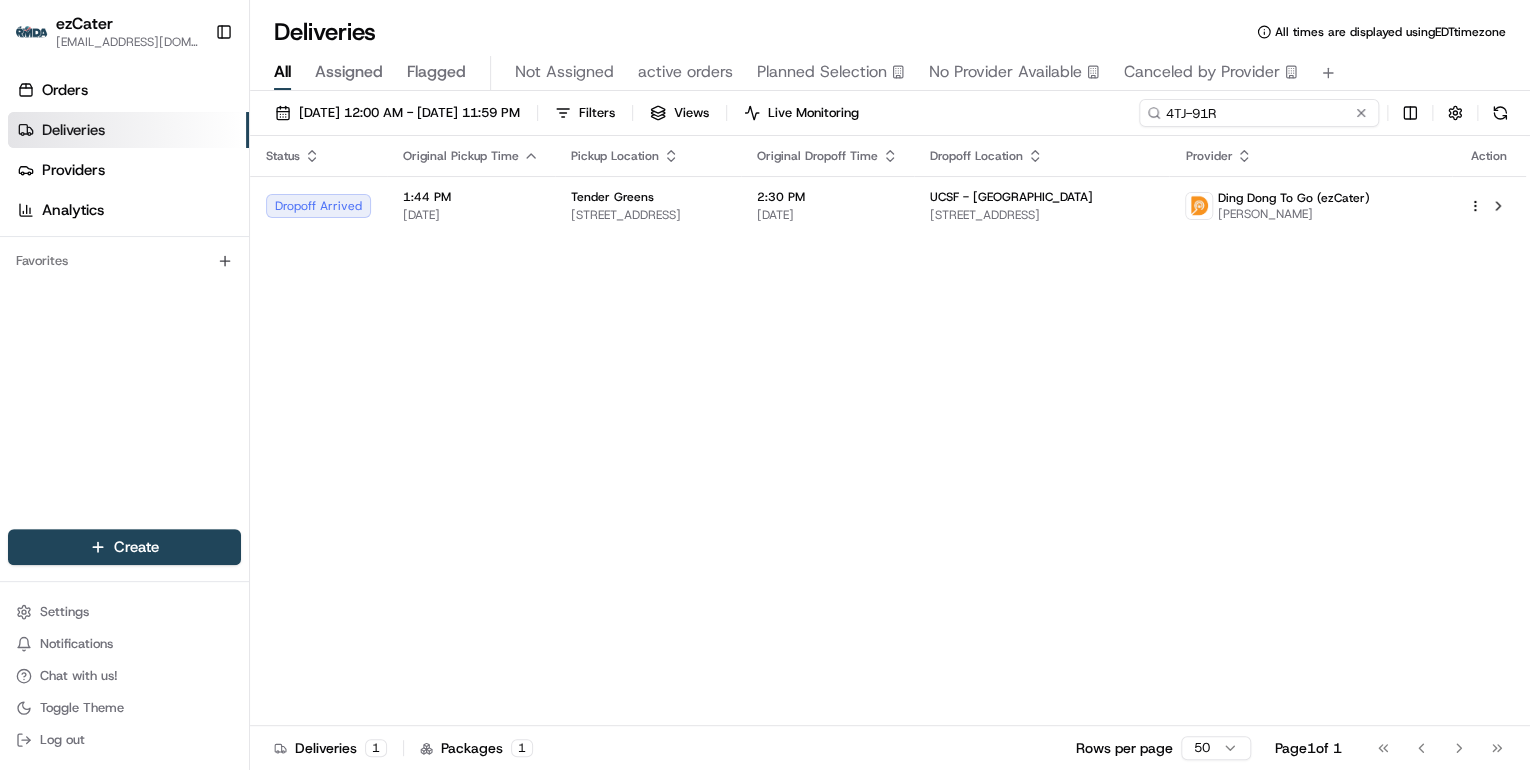 drag, startPoint x: 1229, startPoint y: 114, endPoint x: 933, endPoint y: 114, distance: 296 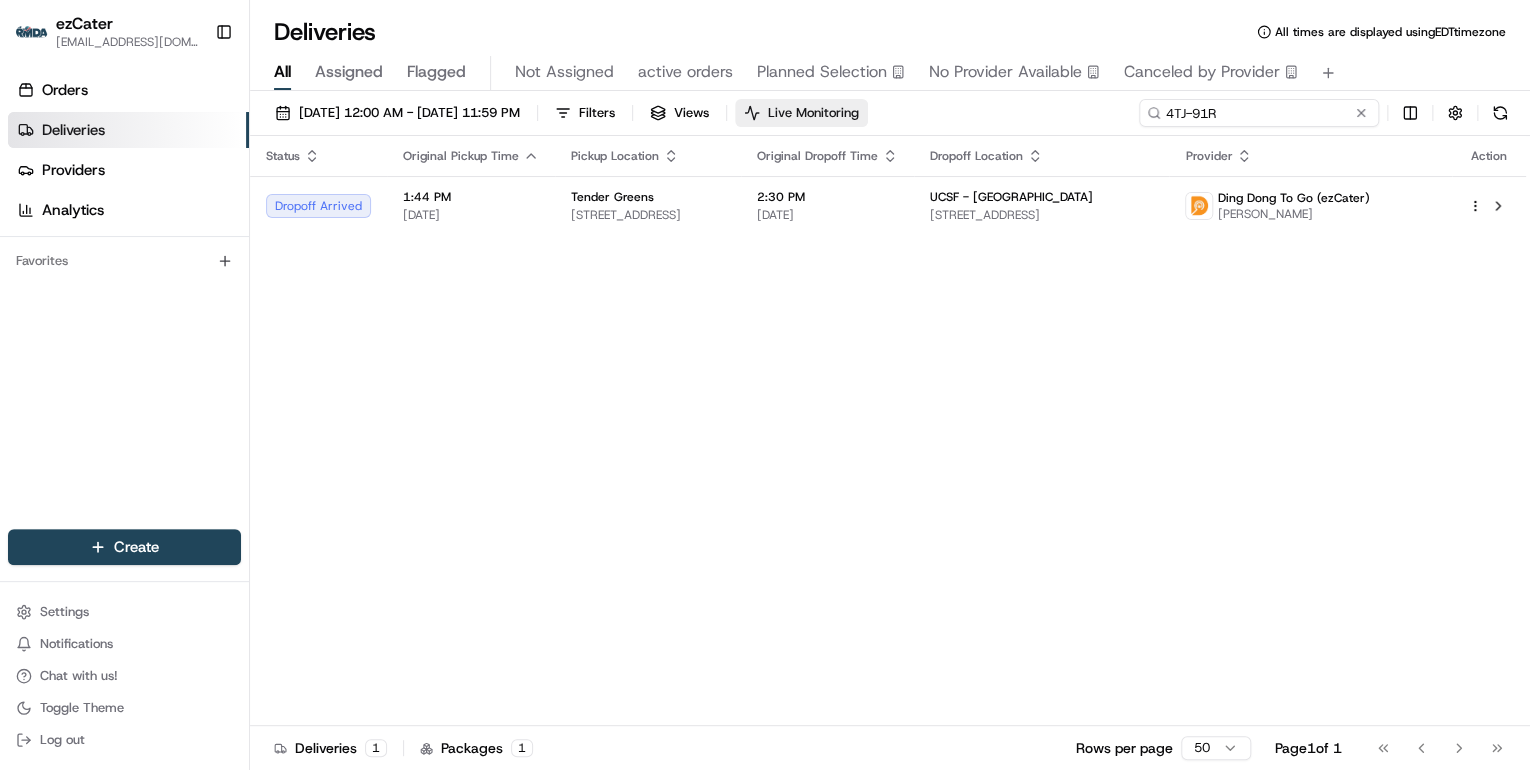 paste on "GVY-59X" 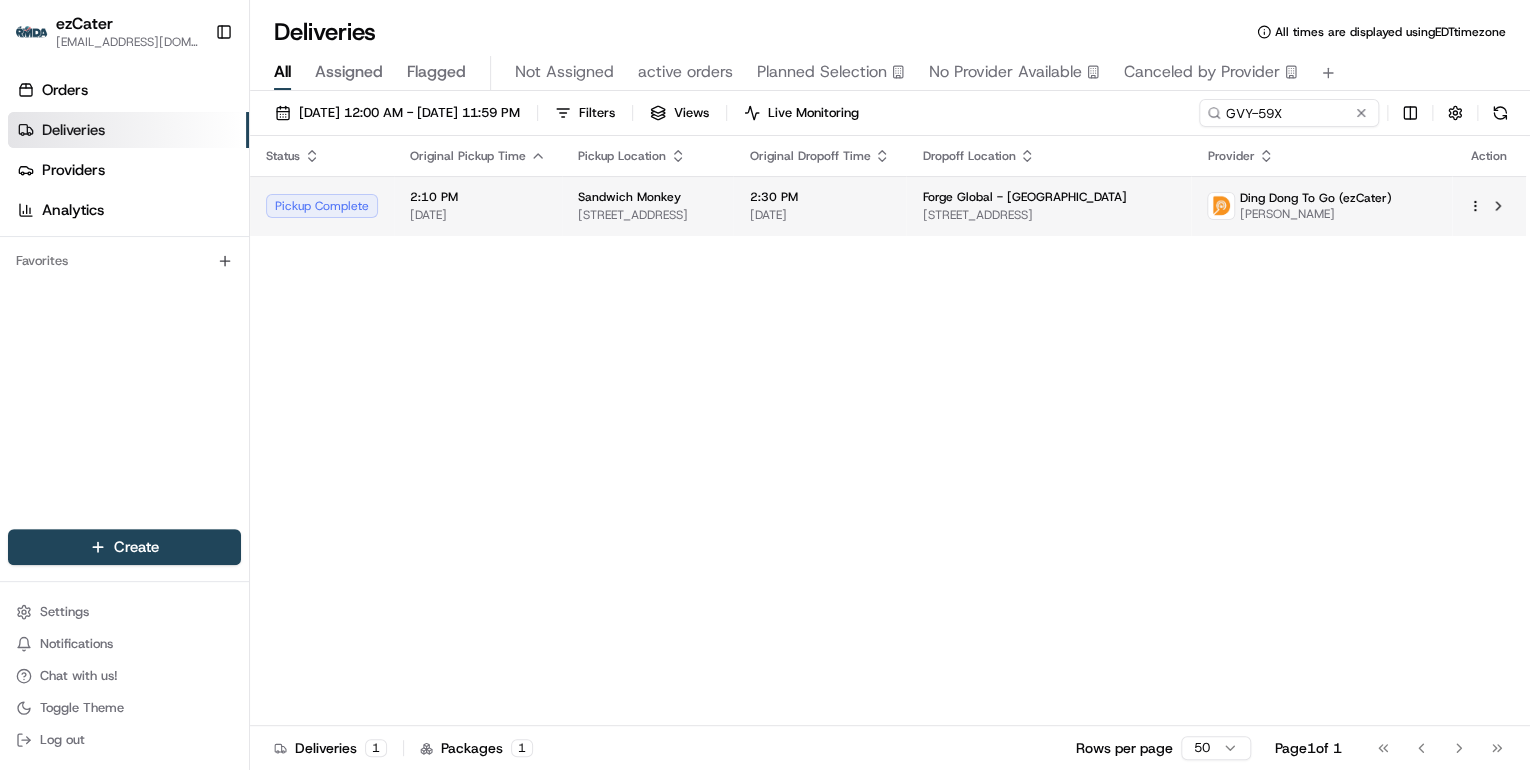 click on "2:10 PM 07/17/2025" at bounding box center (478, 206) 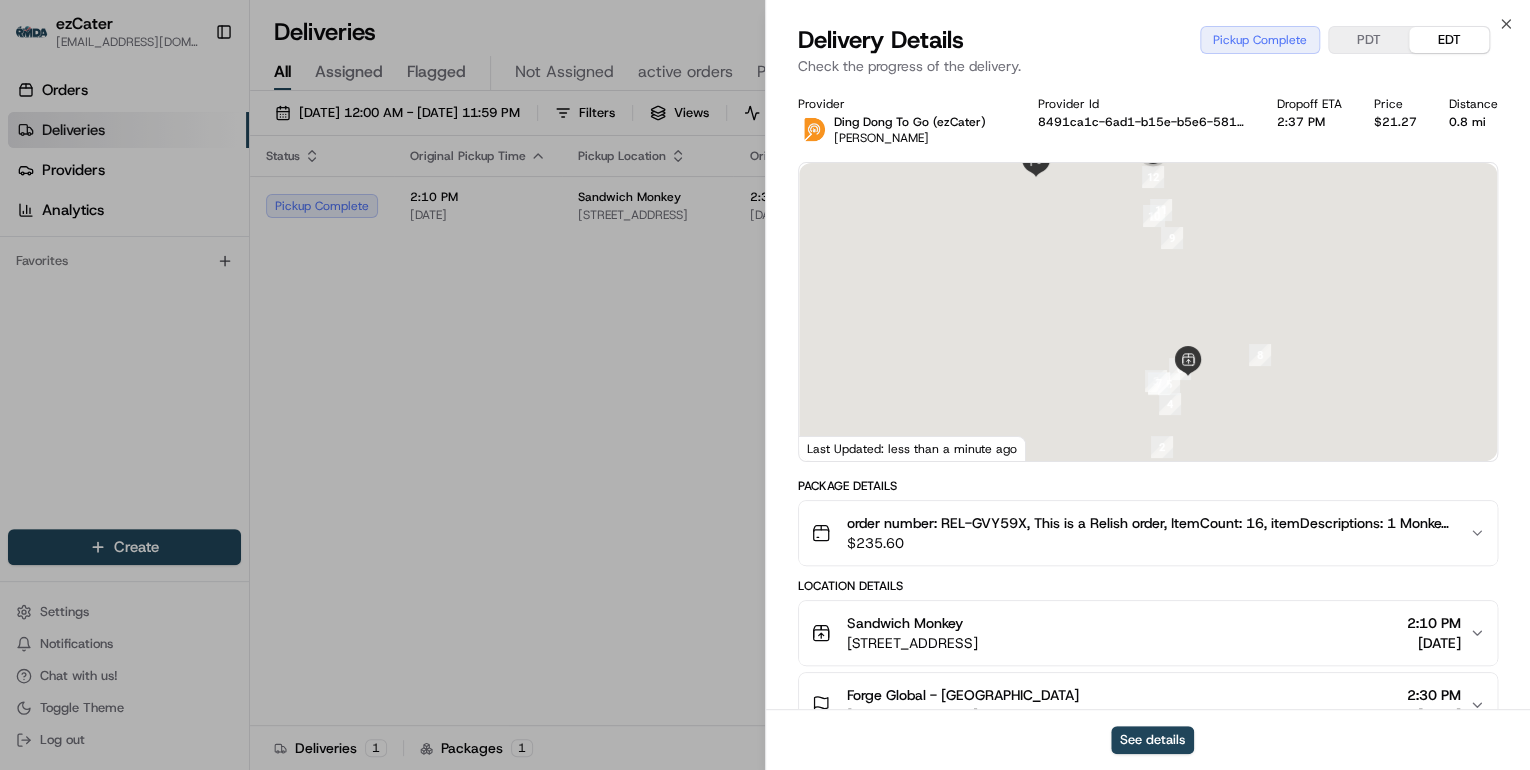 click at bounding box center [1148, 312] 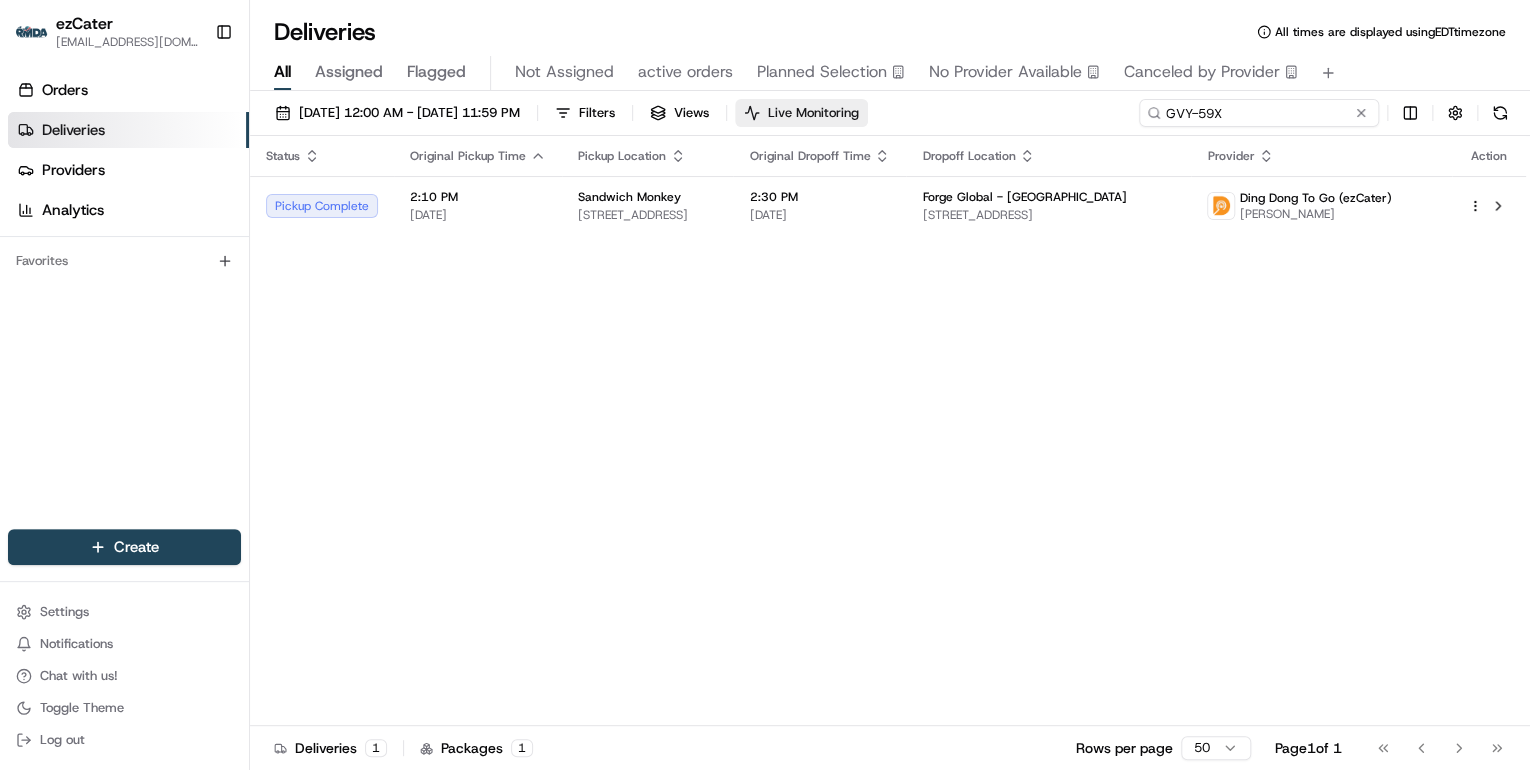 drag, startPoint x: 1308, startPoint y: 105, endPoint x: 910, endPoint y: 121, distance: 398.32147 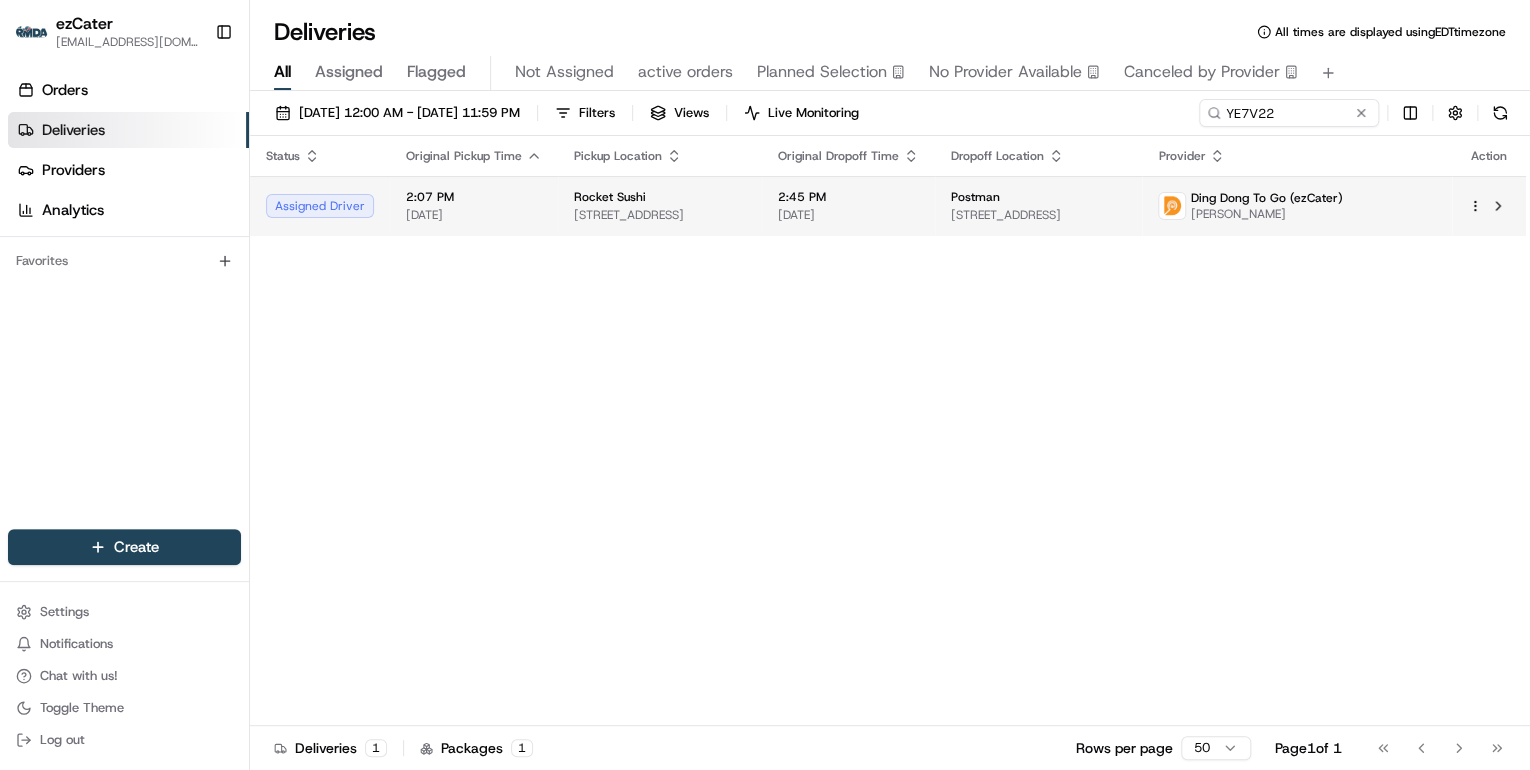 click on "1695 Market St, San Francisco, CA 94103, USA" at bounding box center [660, 215] 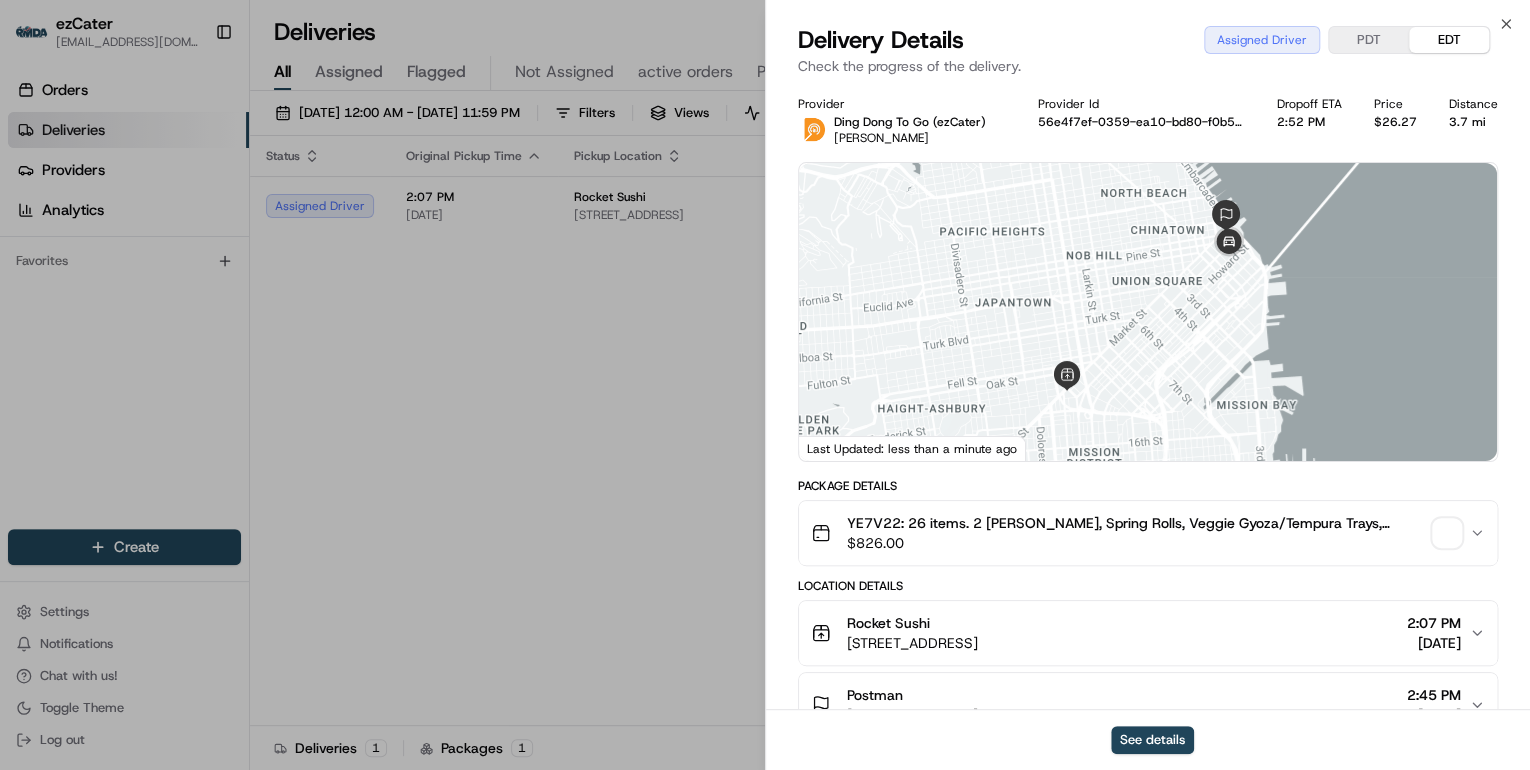 scroll, scrollTop: 160, scrollLeft: 0, axis: vertical 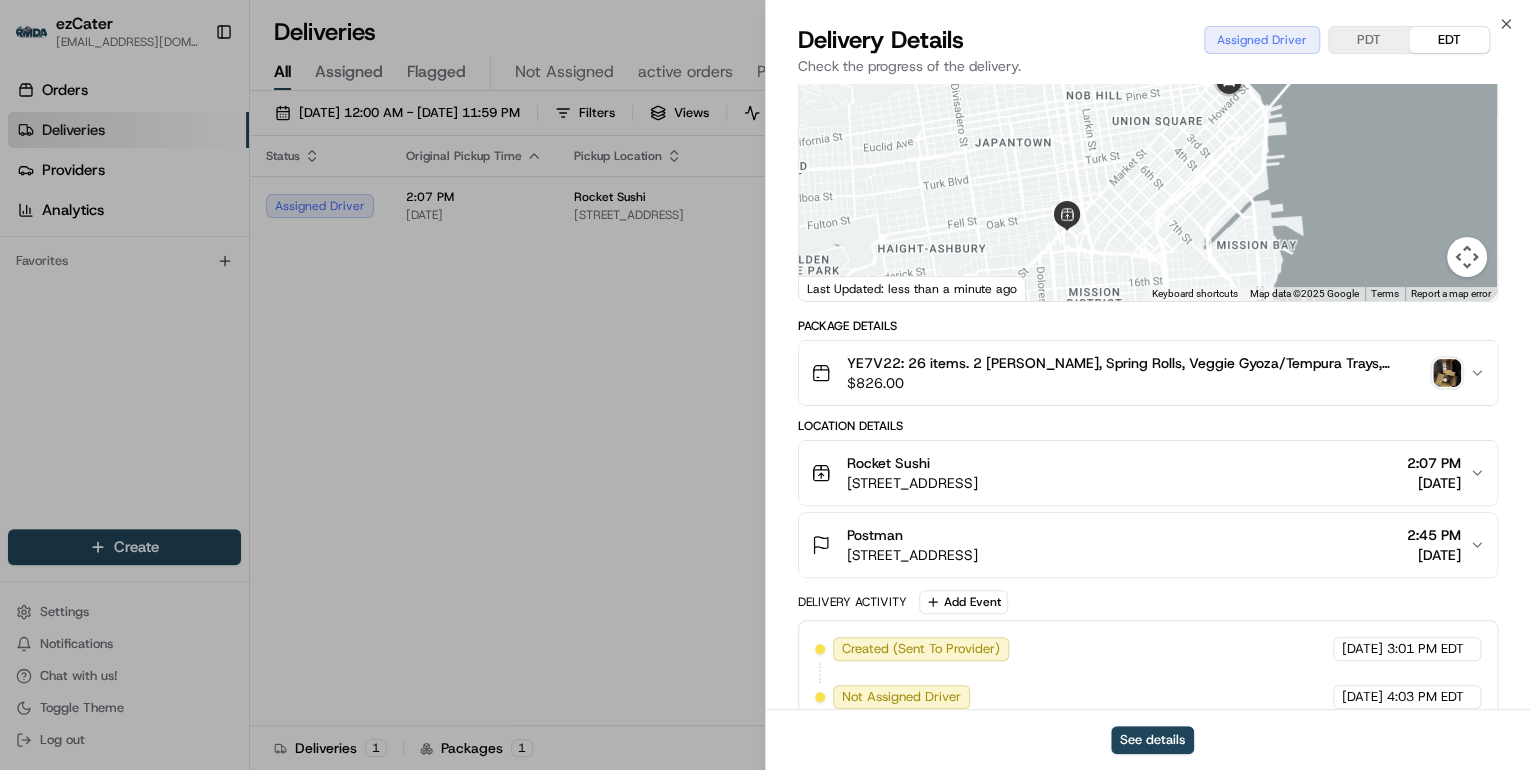 click on "Rocket Sushi" at bounding box center [912, 463] 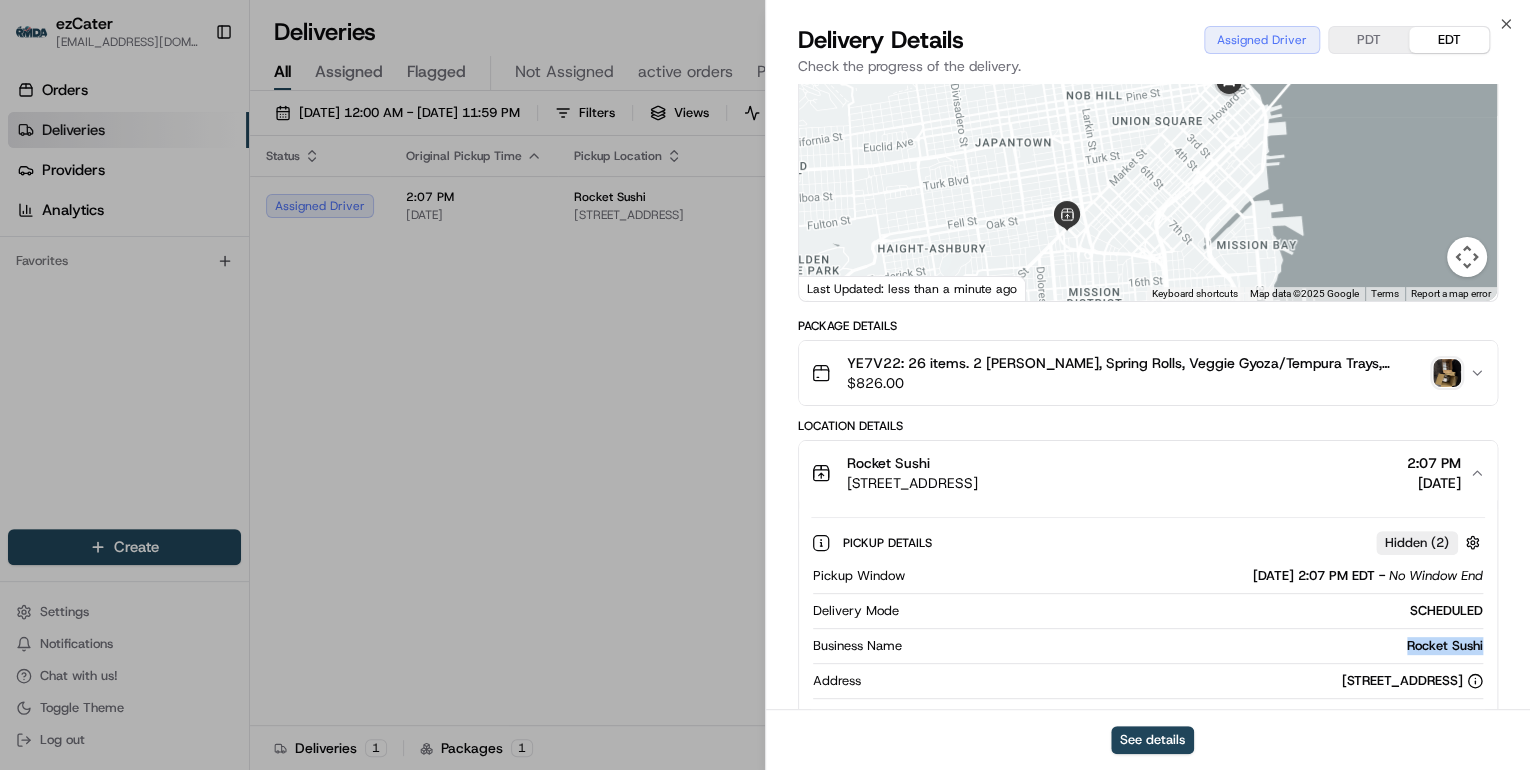 drag, startPoint x: 1487, startPoint y: 638, endPoint x: 1394, endPoint y: 642, distance: 93.08598 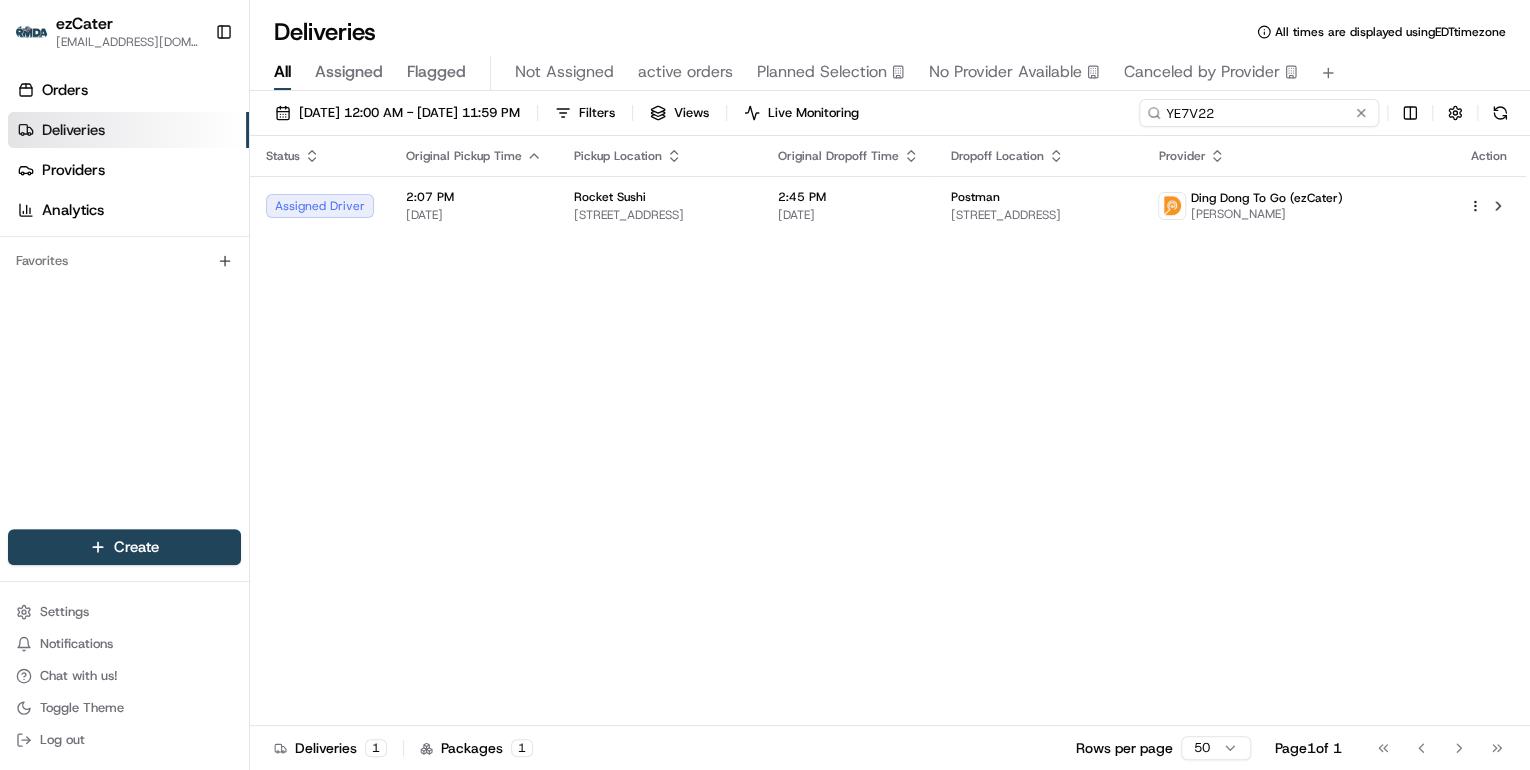 drag, startPoint x: 1282, startPoint y: 112, endPoint x: 825, endPoint y: 95, distance: 457.31607 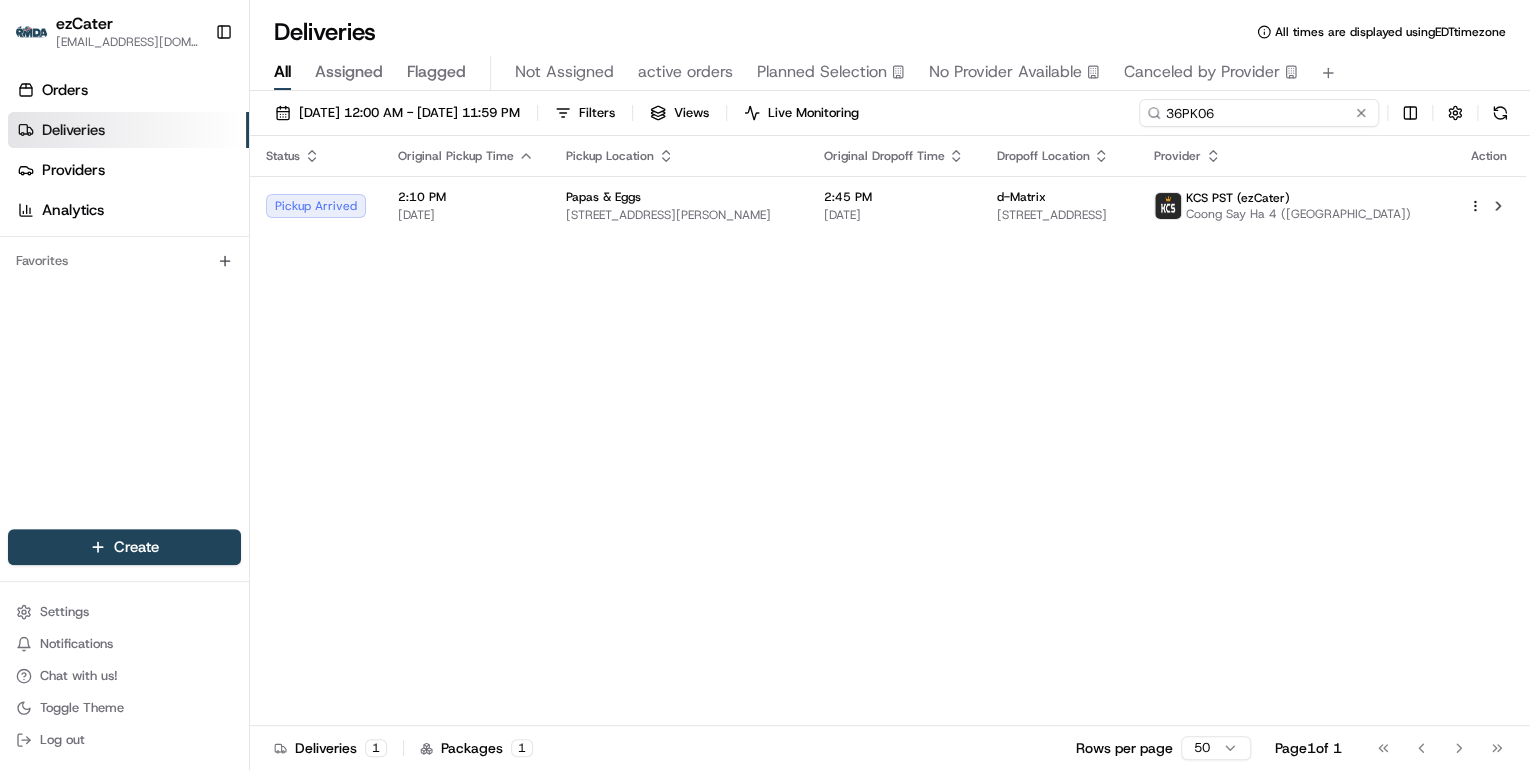 drag, startPoint x: 1246, startPoint y: 114, endPoint x: 899, endPoint y: 94, distance: 347.5759 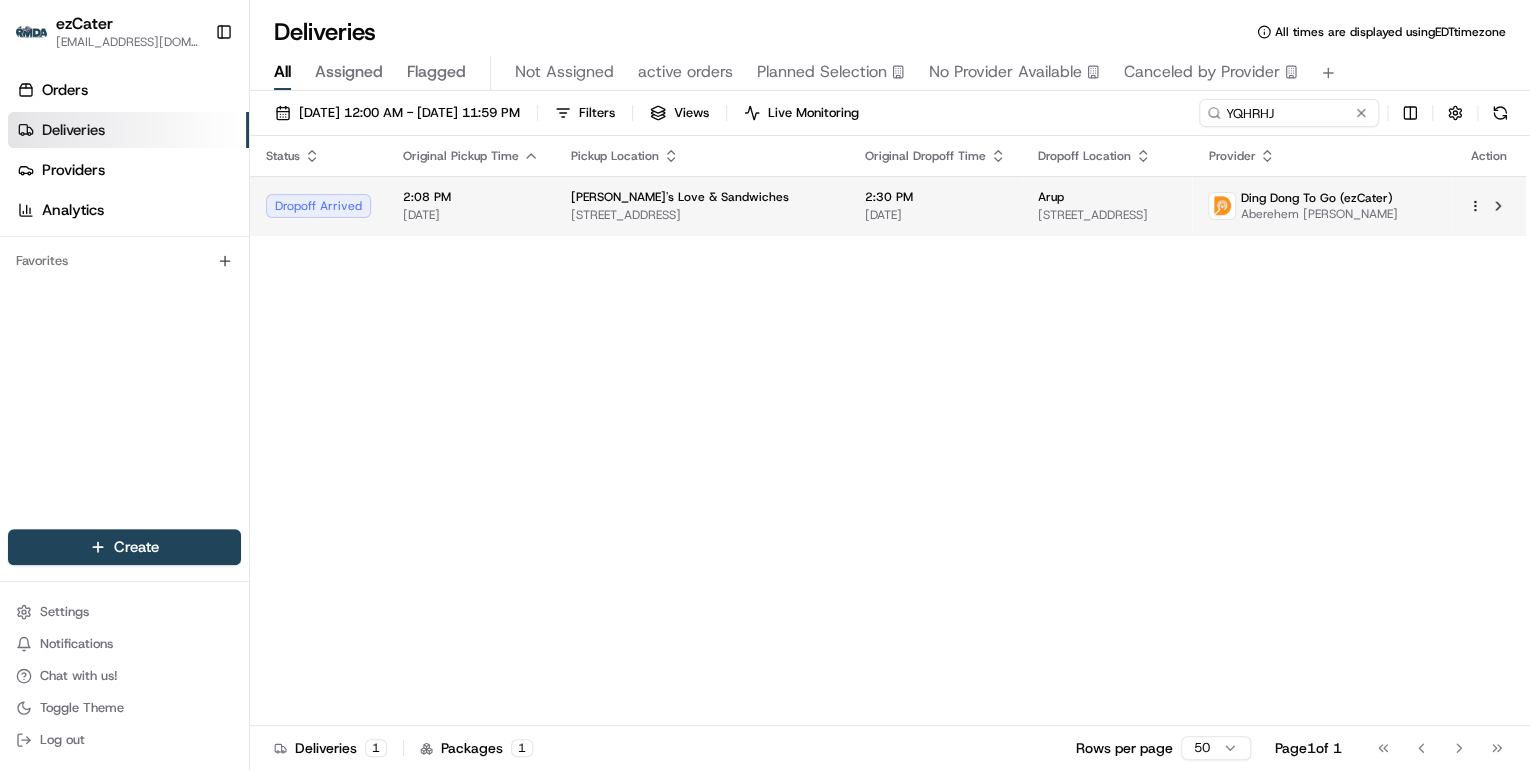 click on "2:30 PM 07/17/2025" at bounding box center [935, 206] 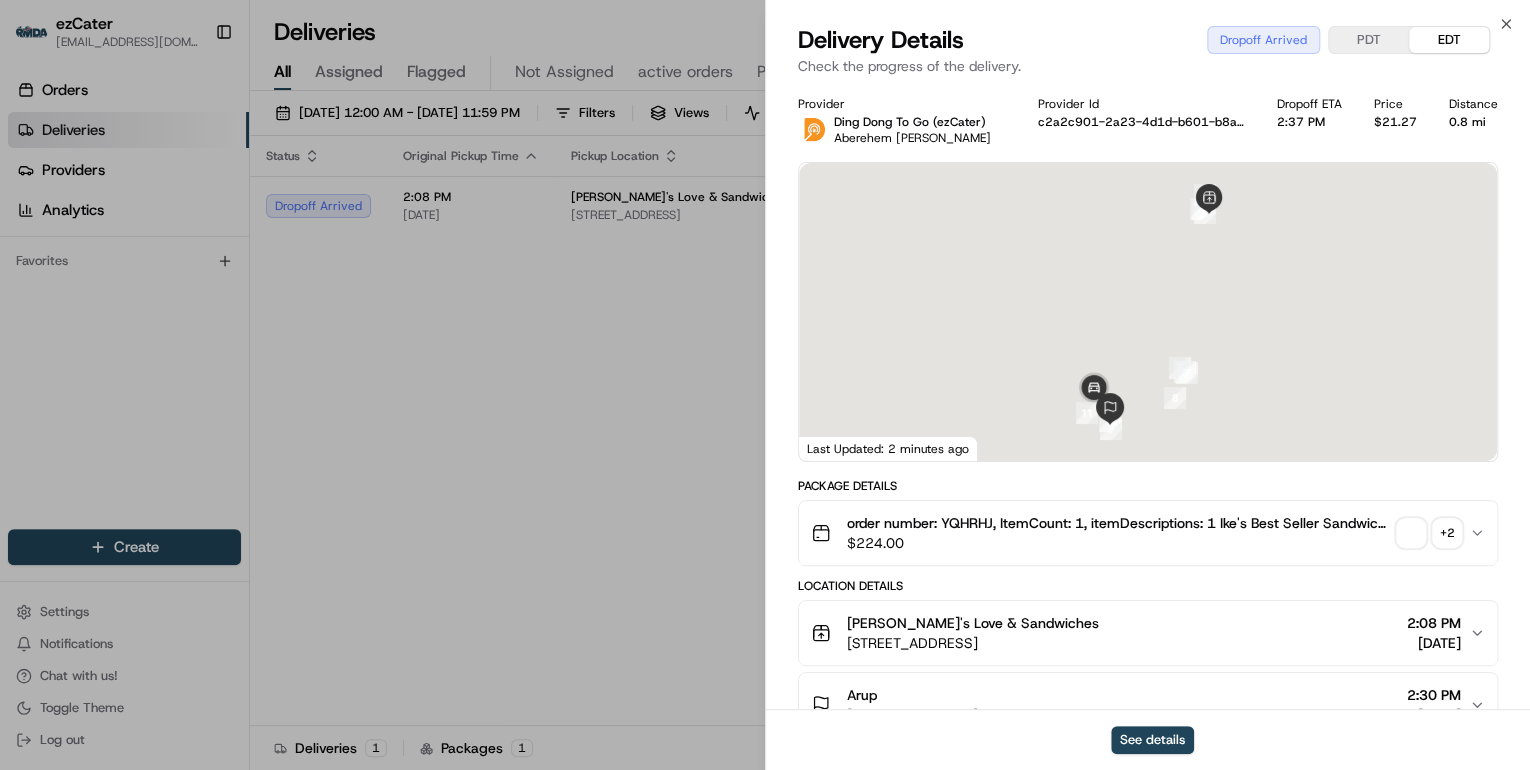 scroll, scrollTop: 320, scrollLeft: 0, axis: vertical 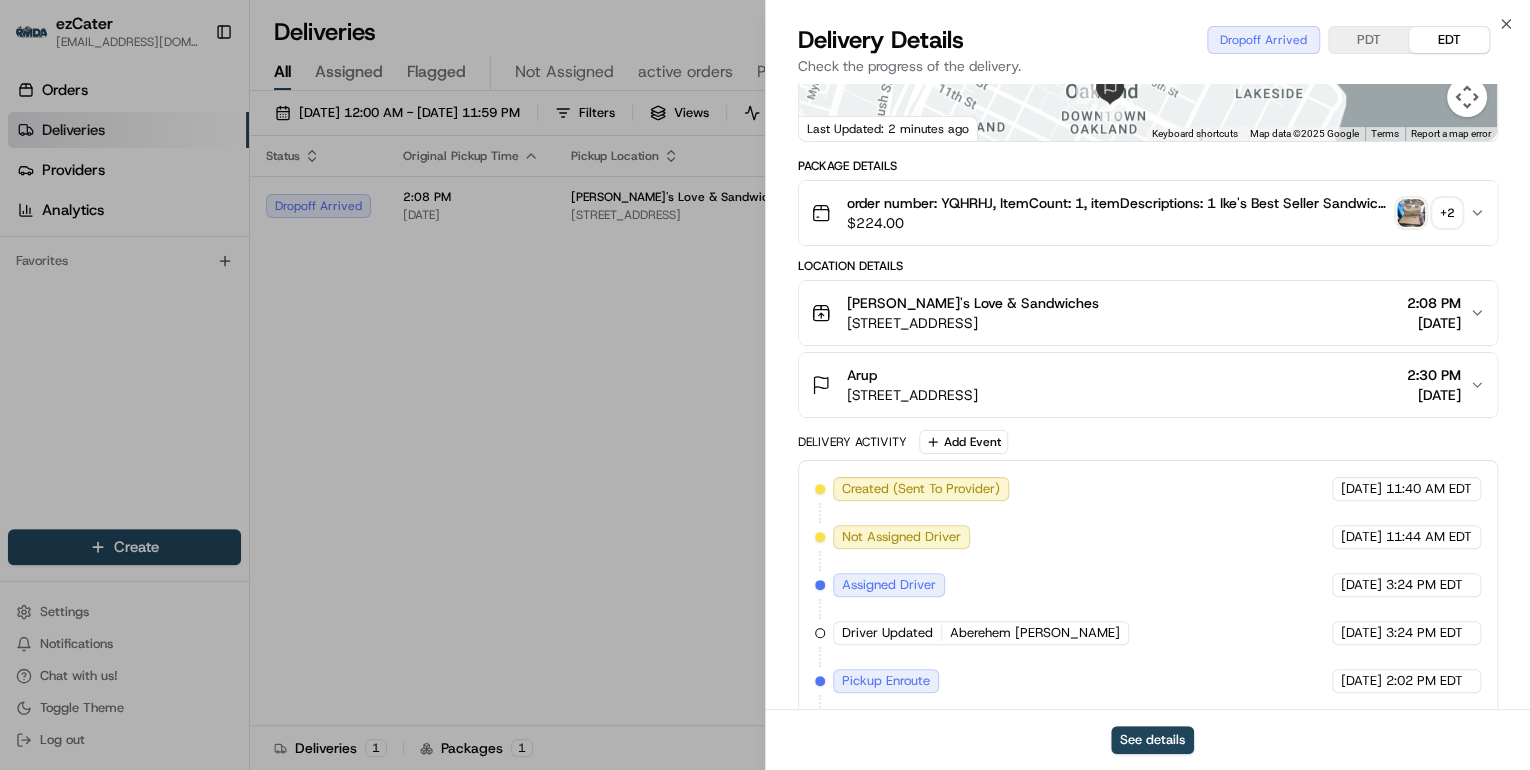 click on "Arup" at bounding box center (912, 375) 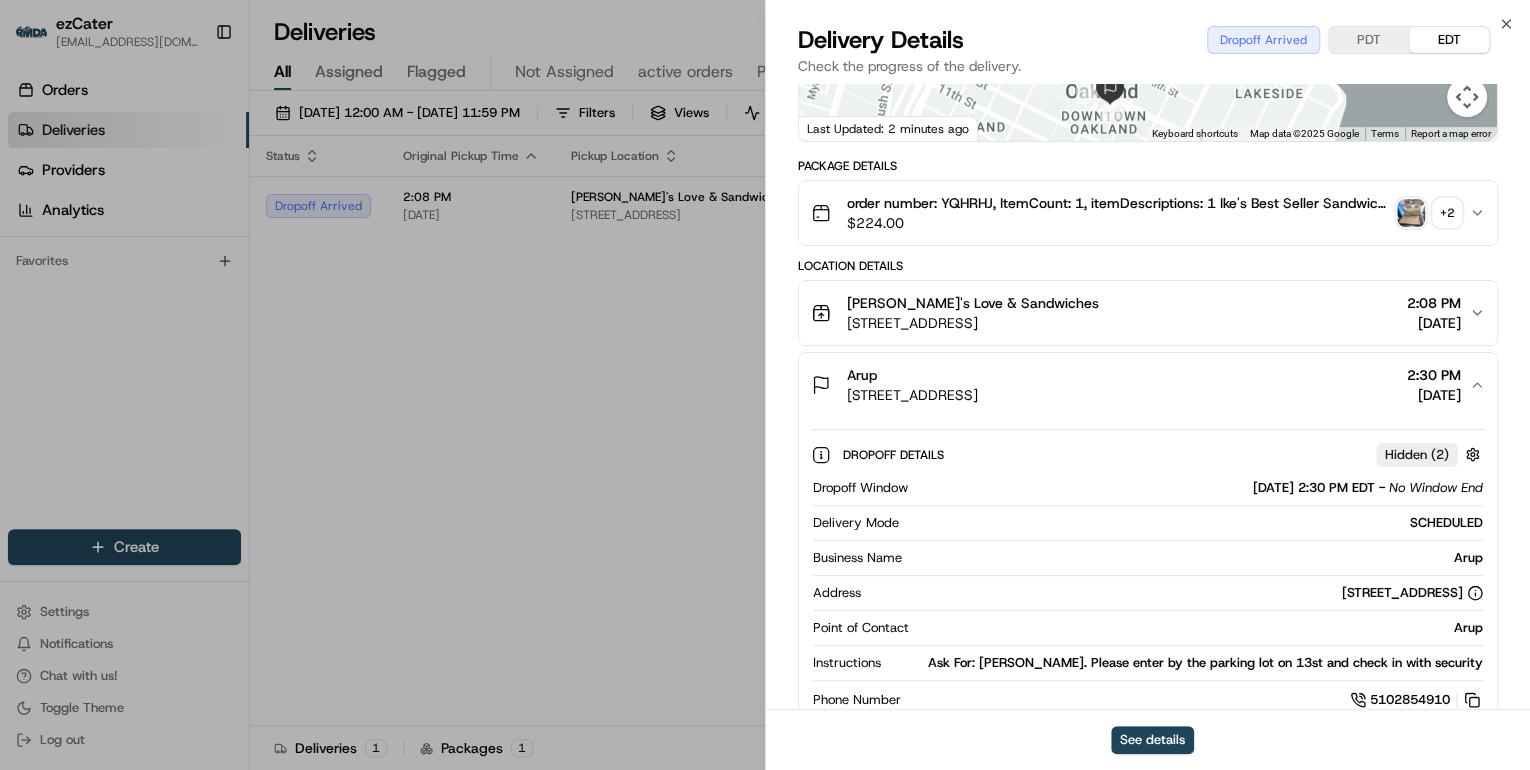 scroll, scrollTop: 560, scrollLeft: 0, axis: vertical 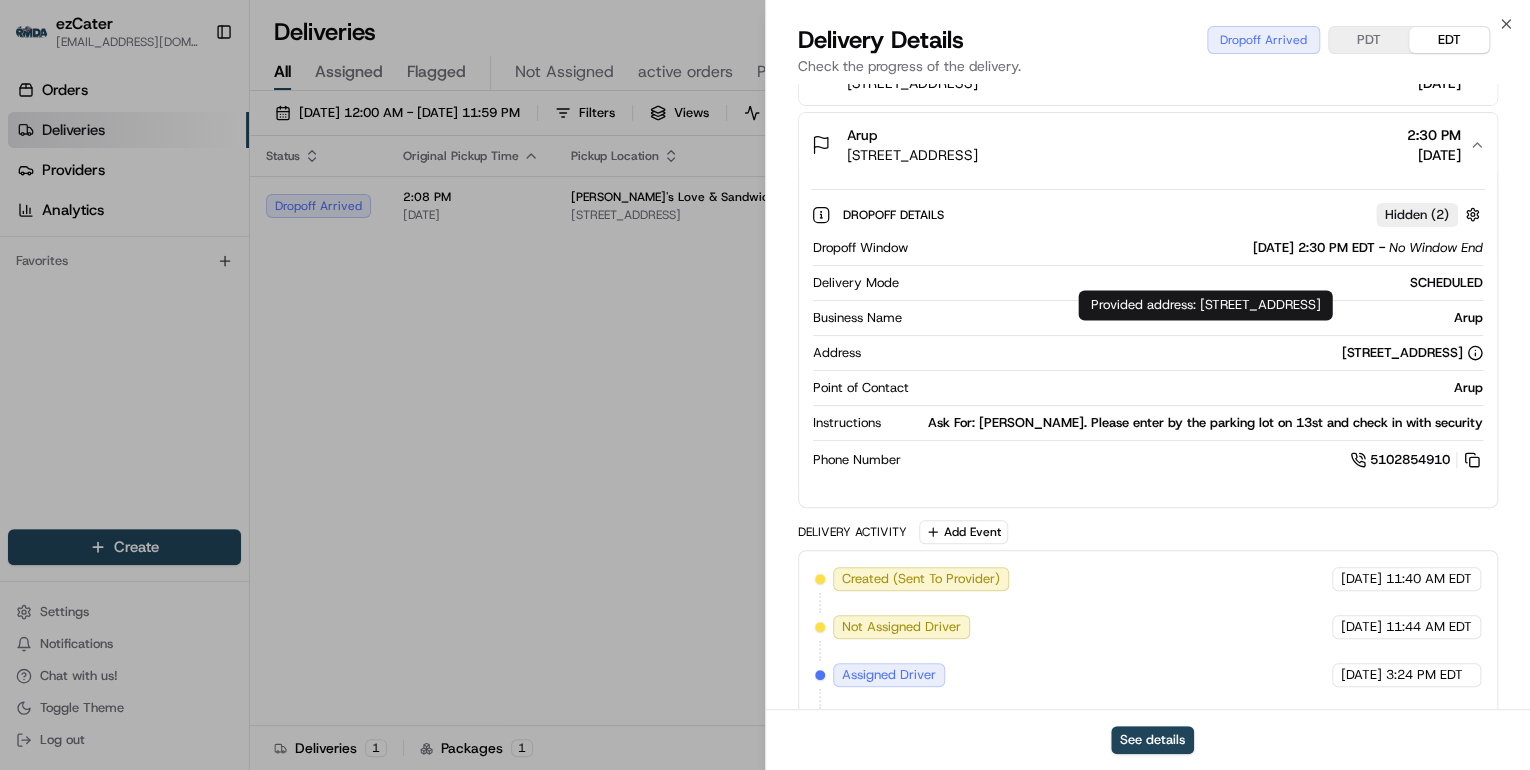drag, startPoint x: 1197, startPoint y: 300, endPoint x: 1248, endPoint y: 331, distance: 59.682495 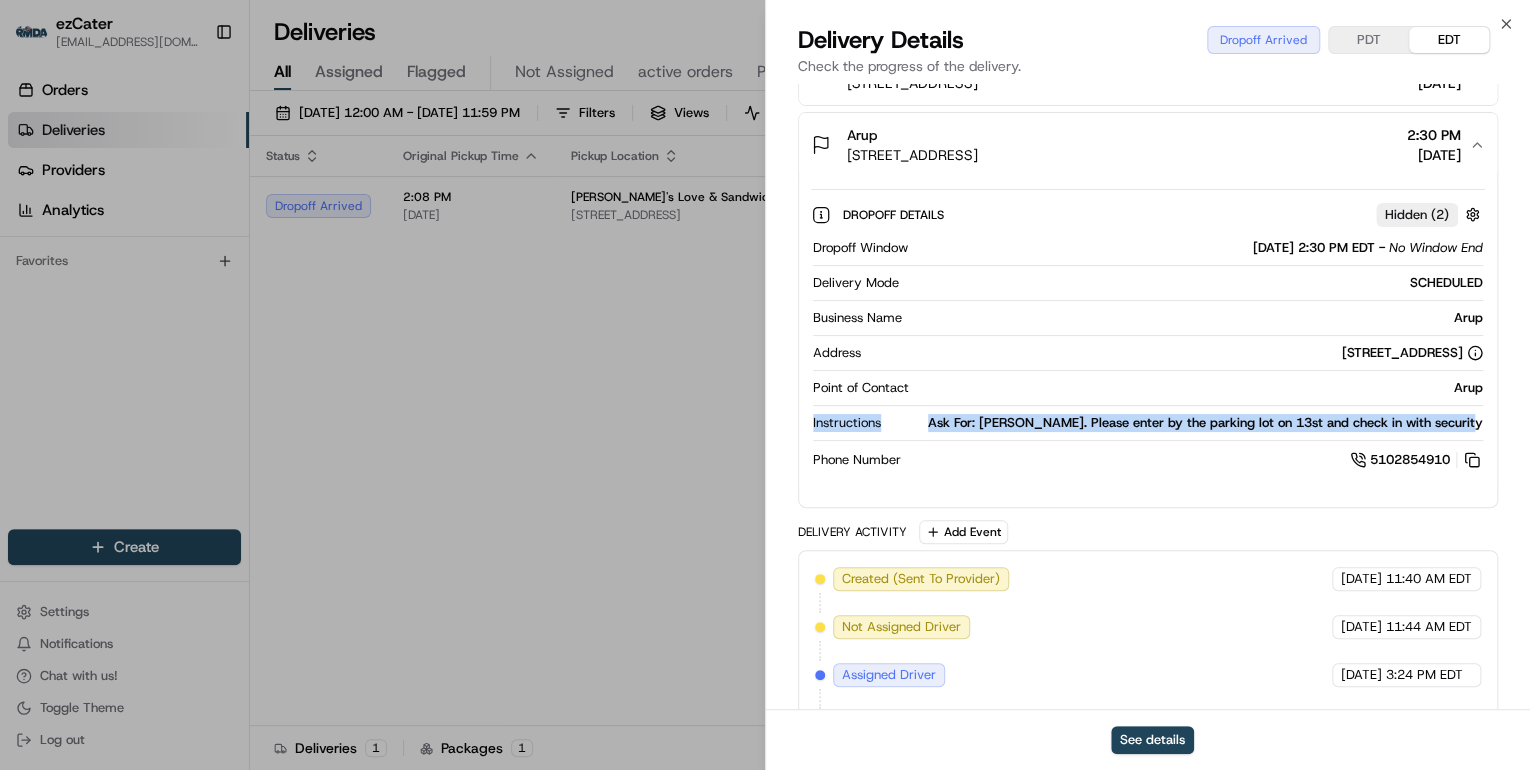 drag, startPoint x: 807, startPoint y: 417, endPoint x: 1524, endPoint y: 427, distance: 717.0697 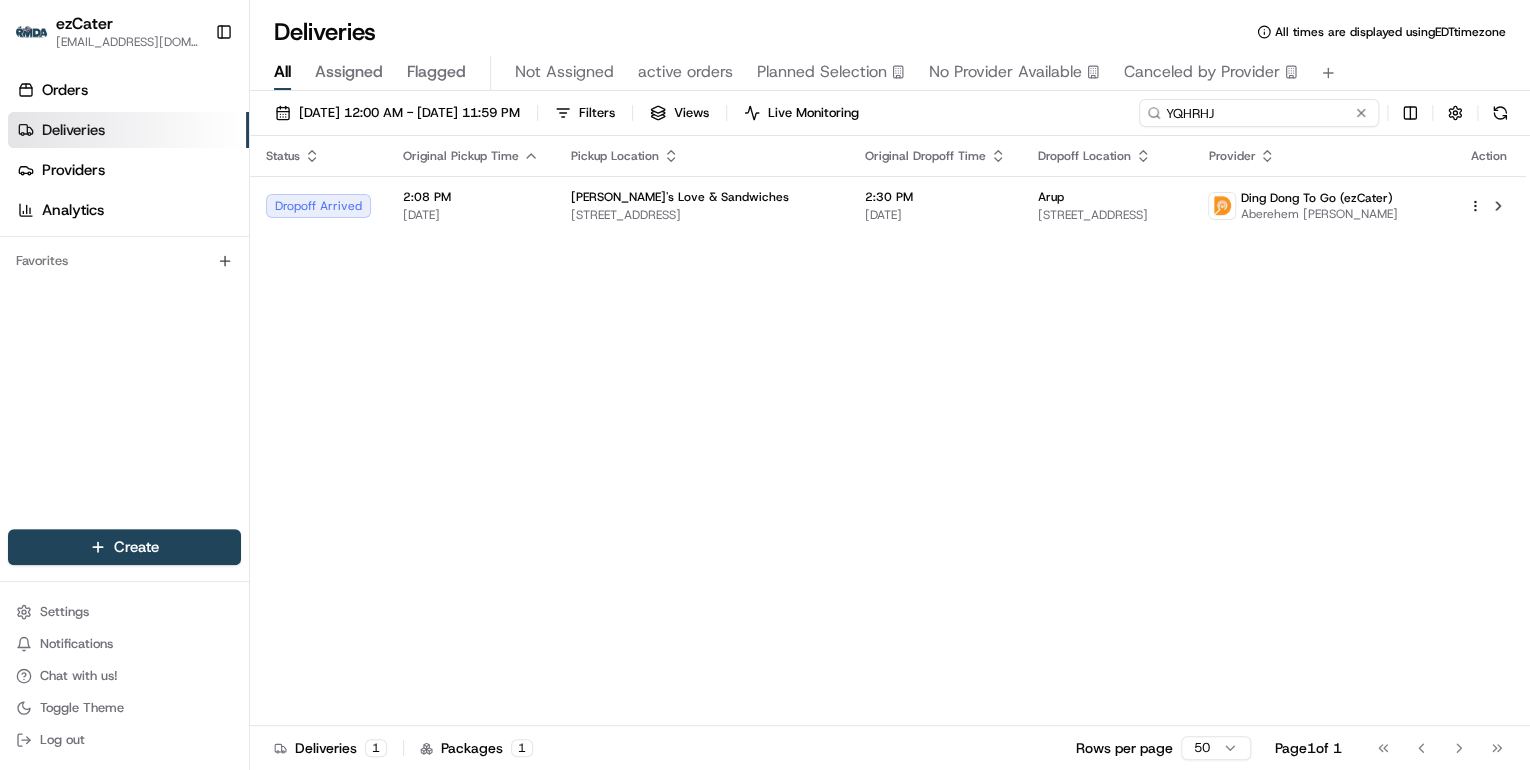 drag, startPoint x: 1280, startPoint y: 113, endPoint x: 1016, endPoint y: 112, distance: 264.0019 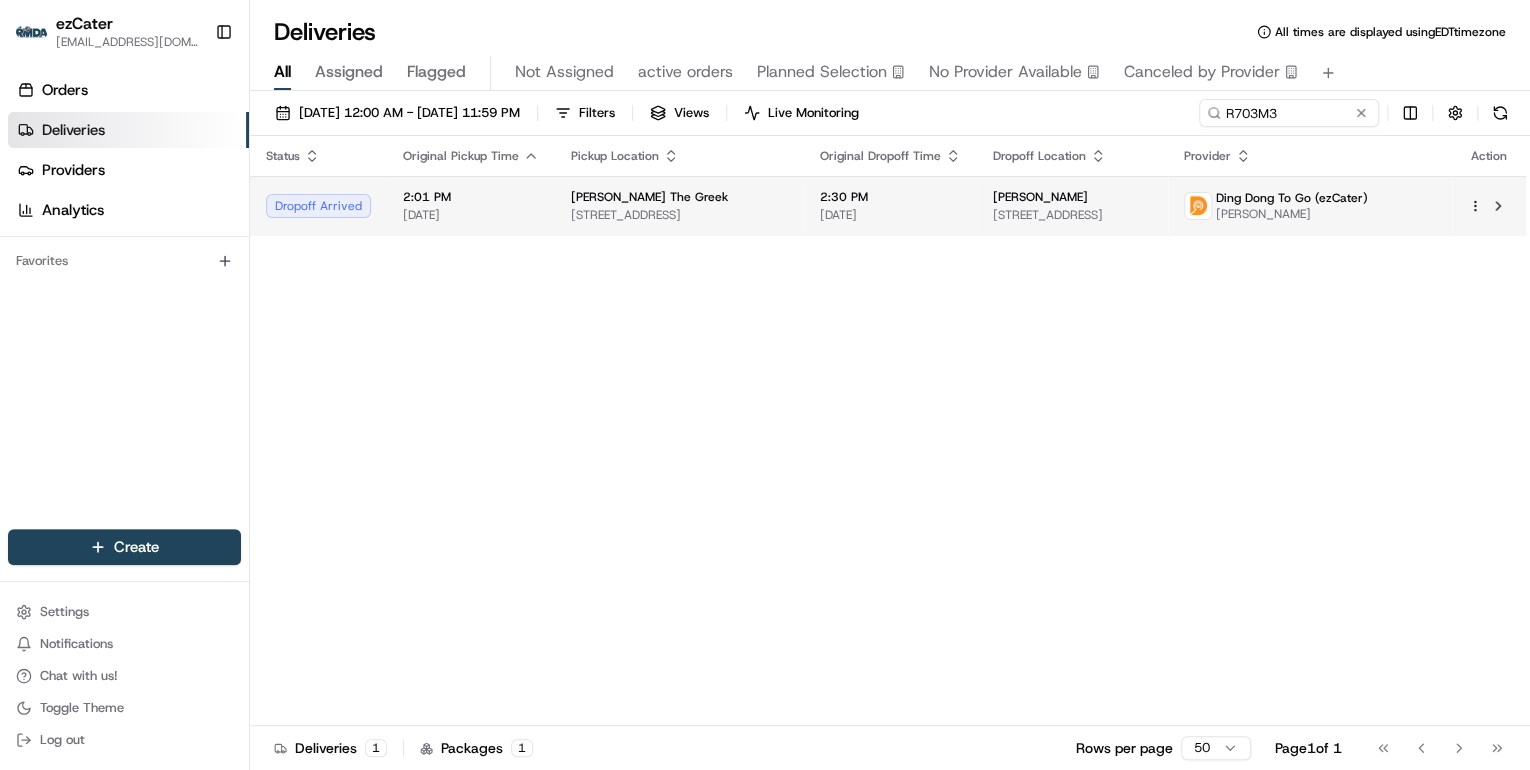 click on "121 Spear St, San Francisco, CA 94105, USA" at bounding box center (679, 215) 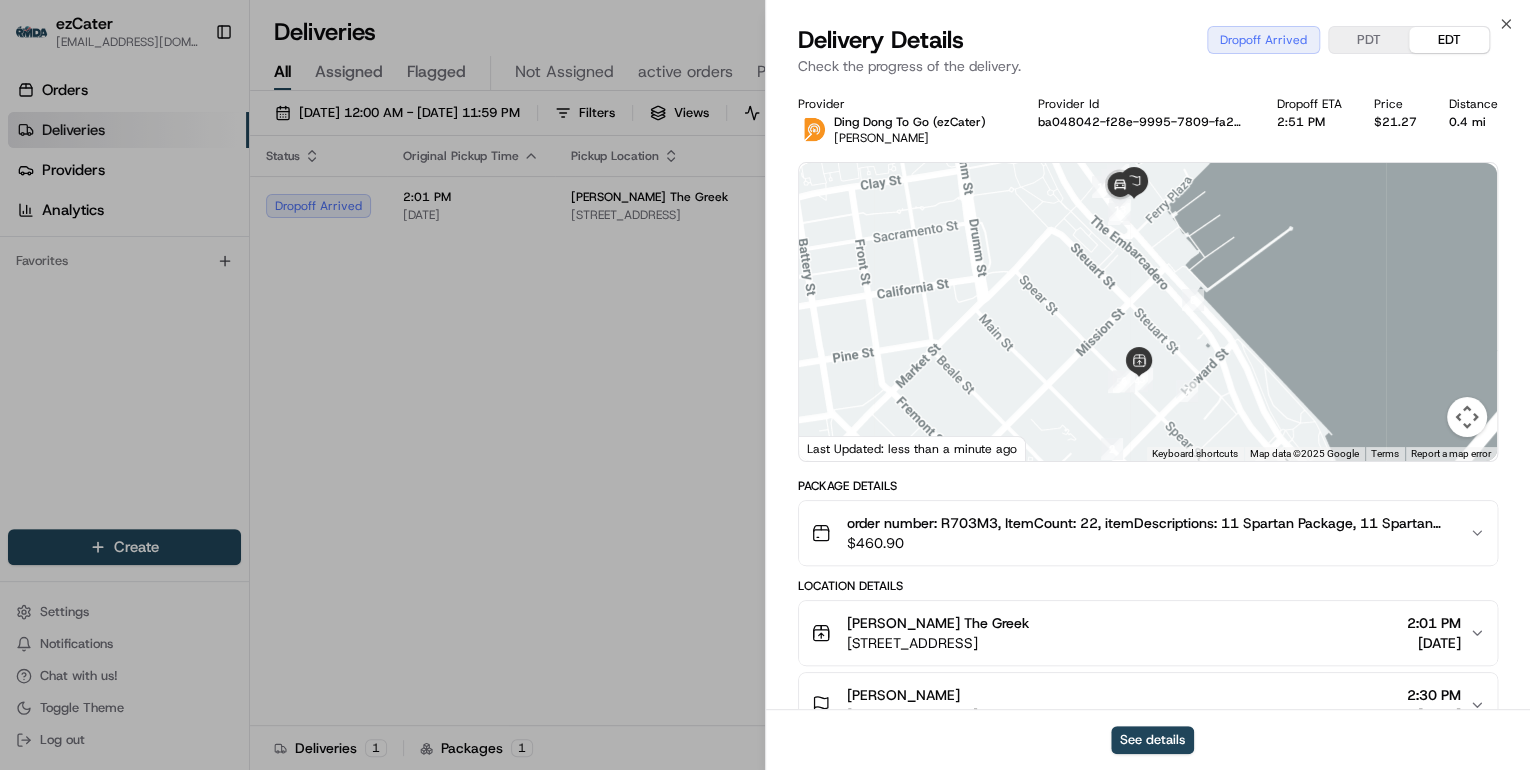 scroll, scrollTop: 240, scrollLeft: 0, axis: vertical 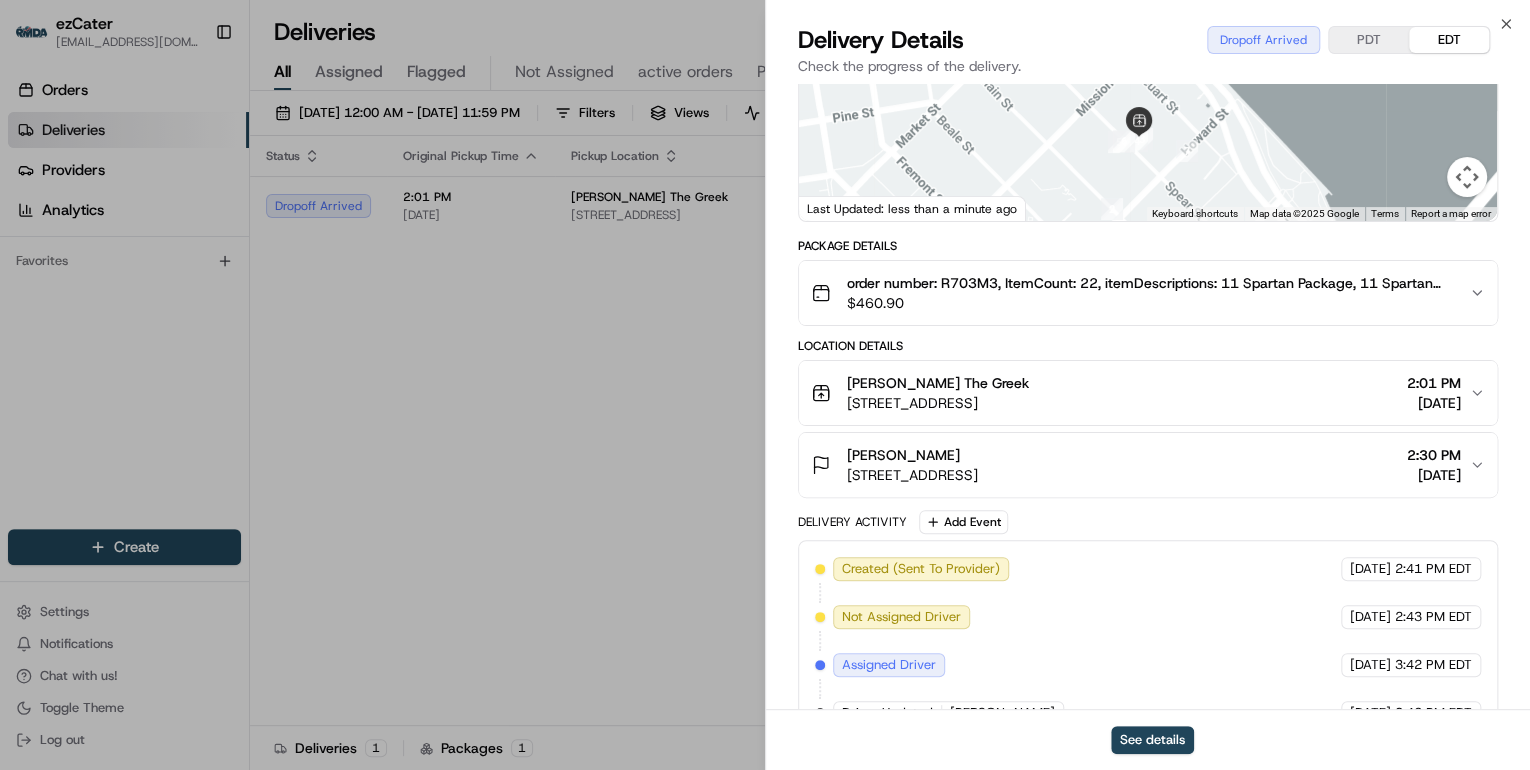 click on "O'Hagan Meyer" at bounding box center [912, 455] 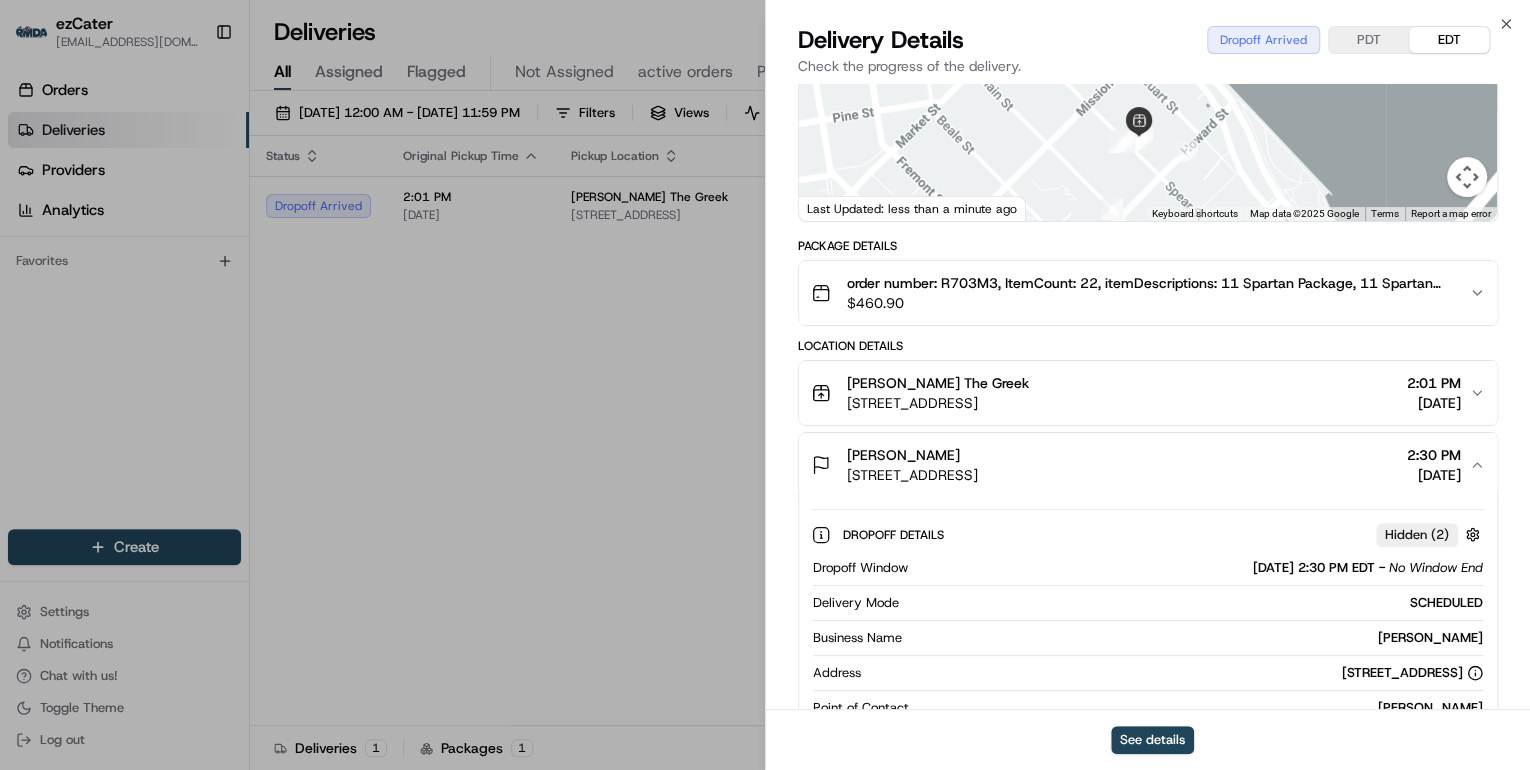 scroll, scrollTop: 480, scrollLeft: 0, axis: vertical 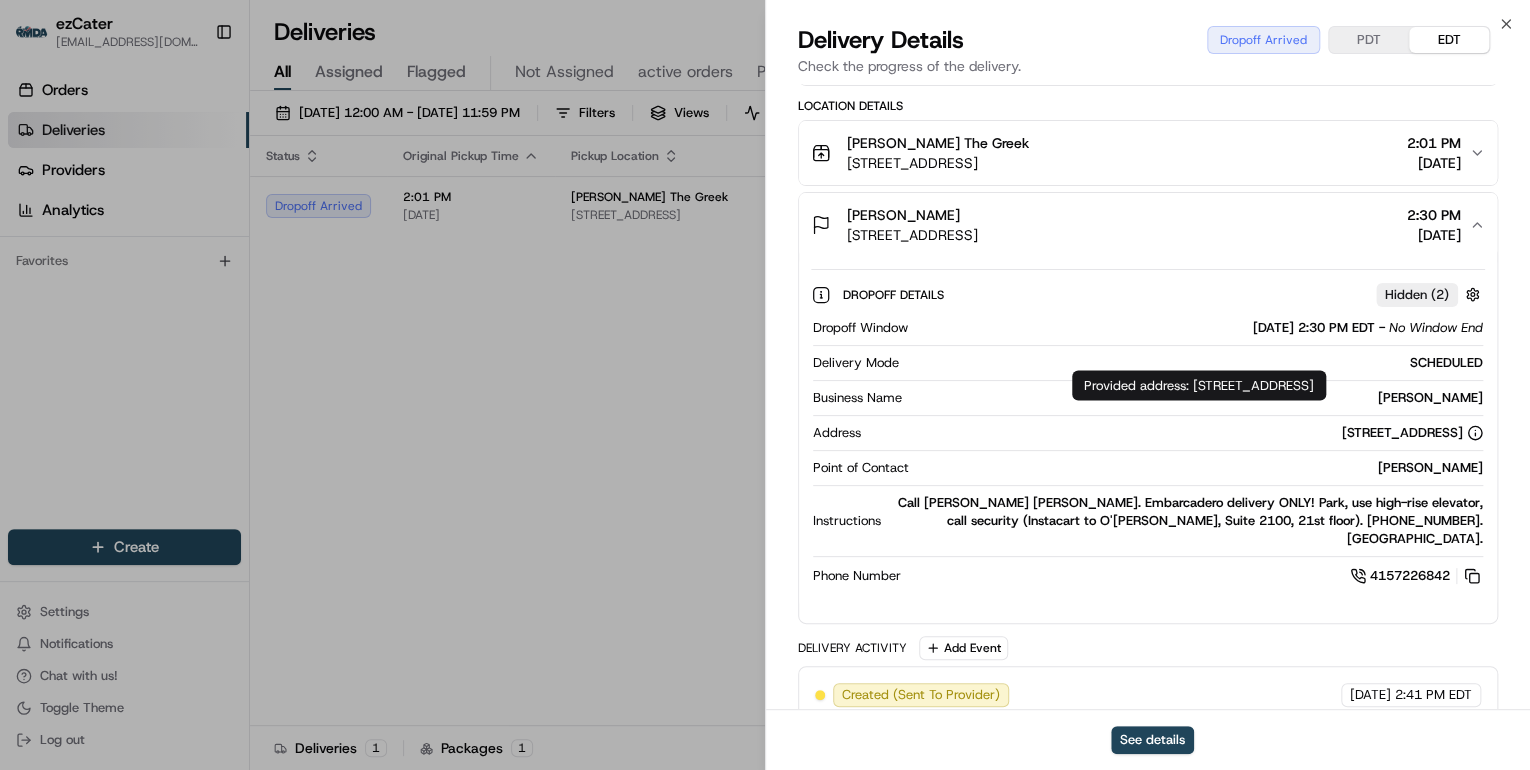 drag, startPoint x: 1192, startPoint y: 384, endPoint x: 1264, endPoint y: 403, distance: 74.46476 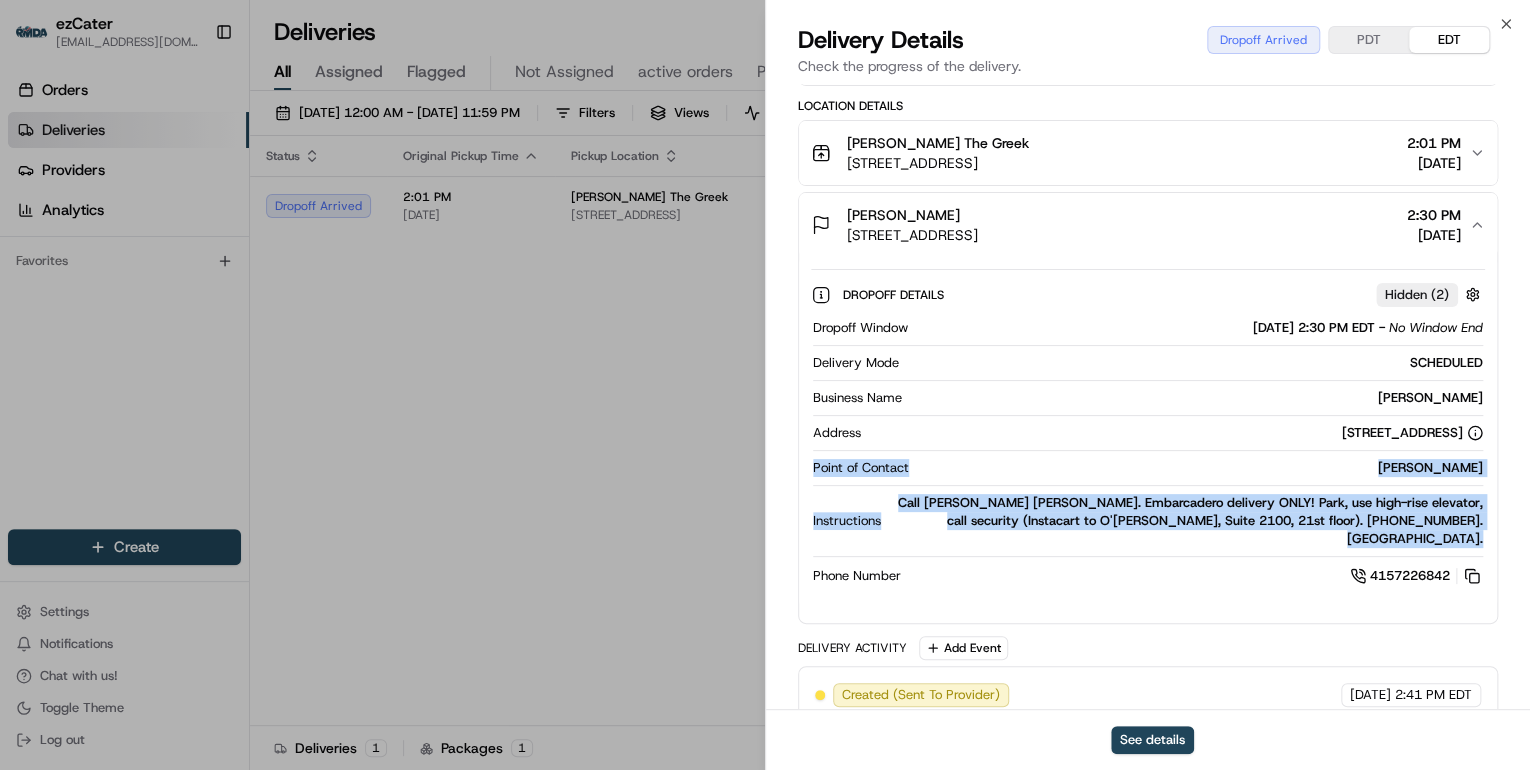 drag, startPoint x: 808, startPoint y: 462, endPoint x: 1484, endPoint y: 530, distance: 679.4115 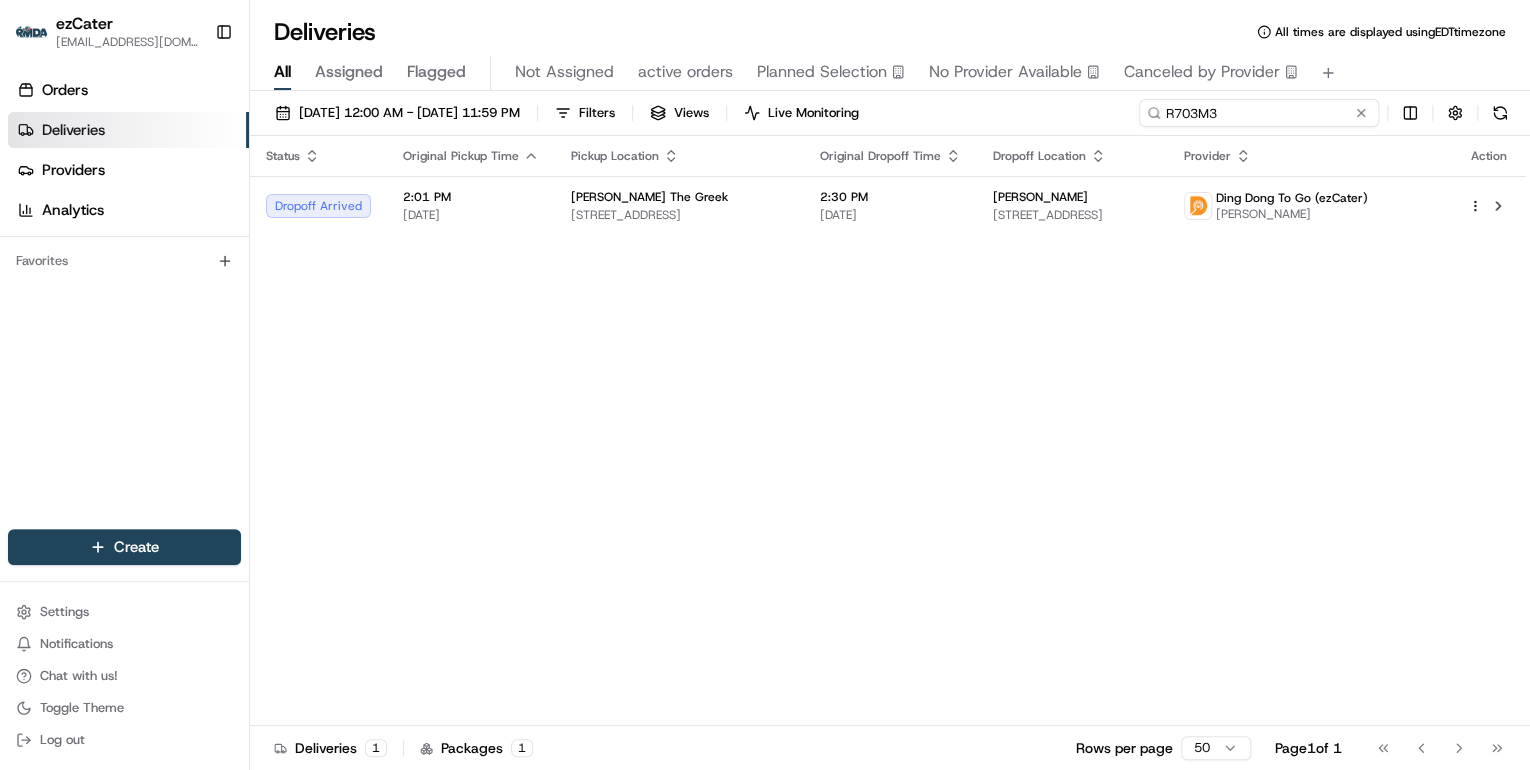 drag, startPoint x: 1291, startPoint y: 111, endPoint x: 926, endPoint y: 133, distance: 365.6624 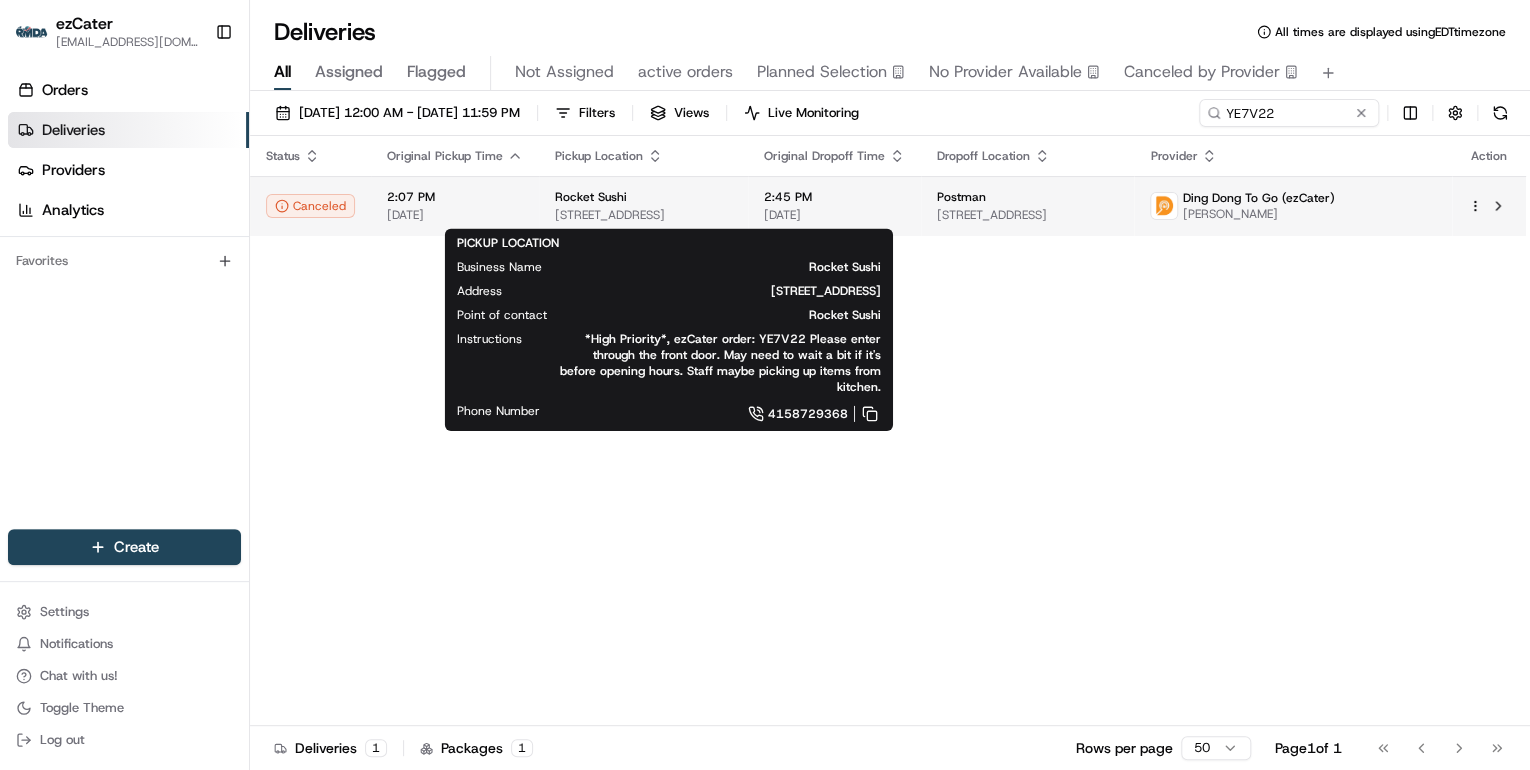 click on "1695 Market St, San Francisco, CA 94103, USA" at bounding box center [643, 215] 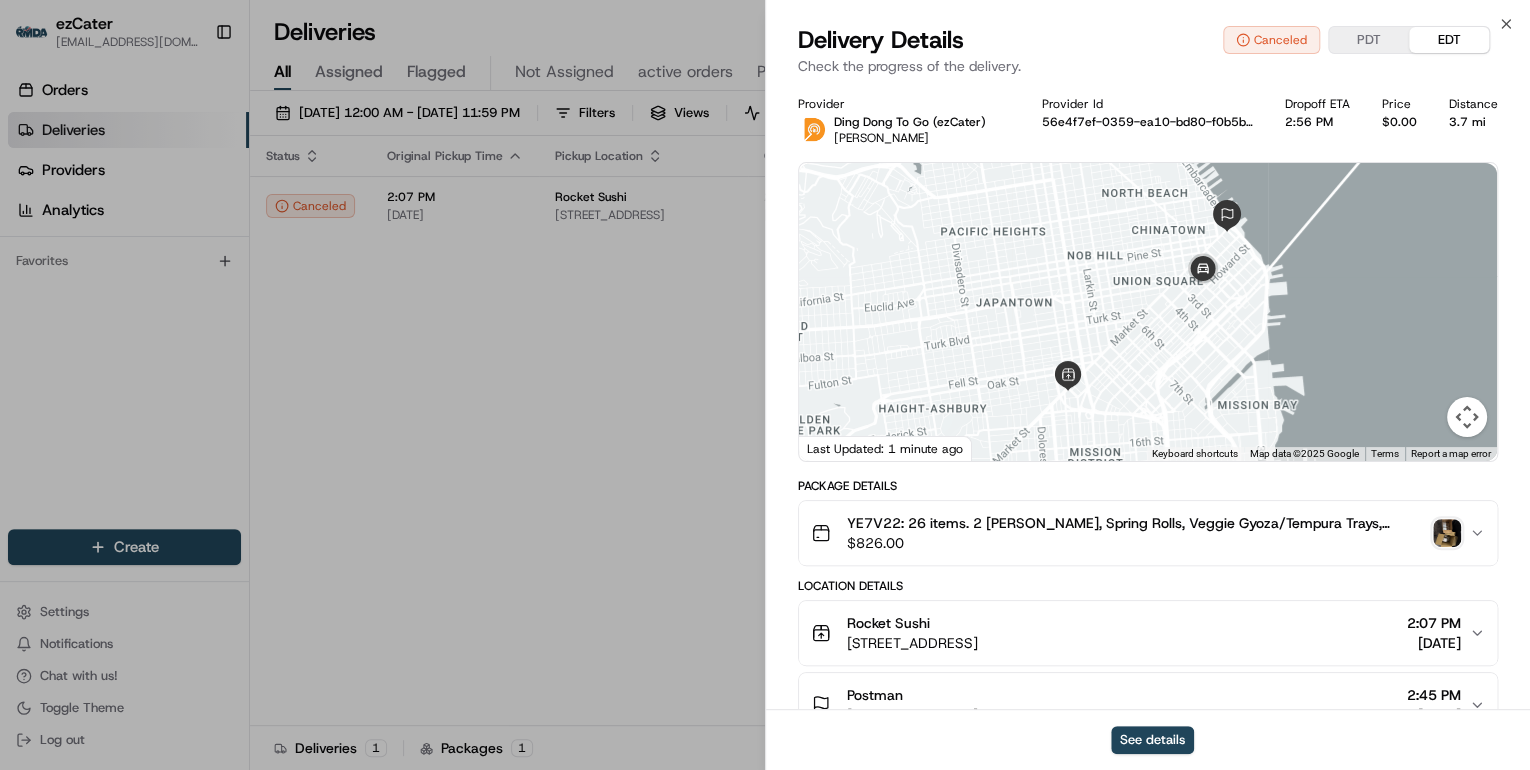 click at bounding box center [1447, 533] 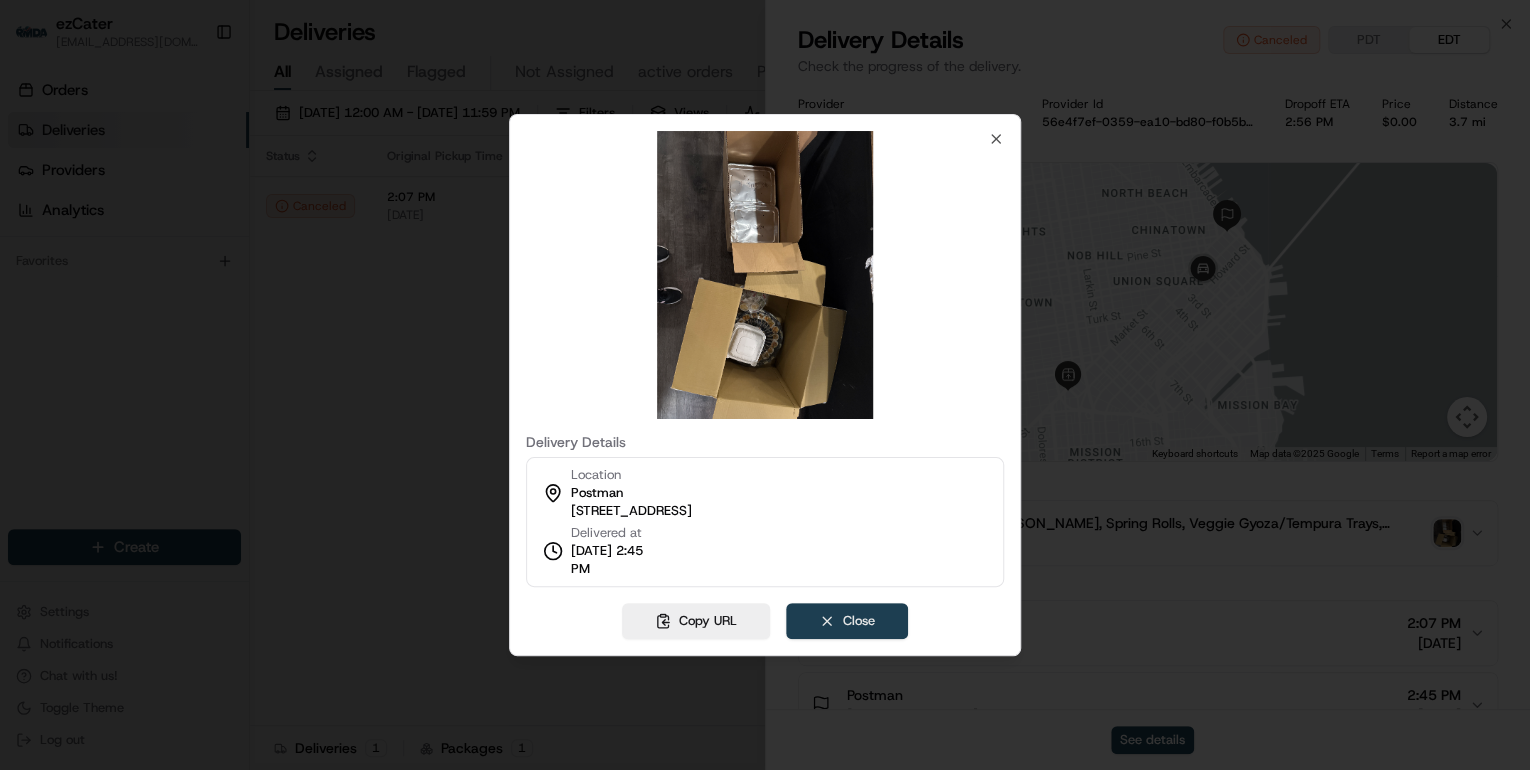 click on "Close" at bounding box center (847, 621) 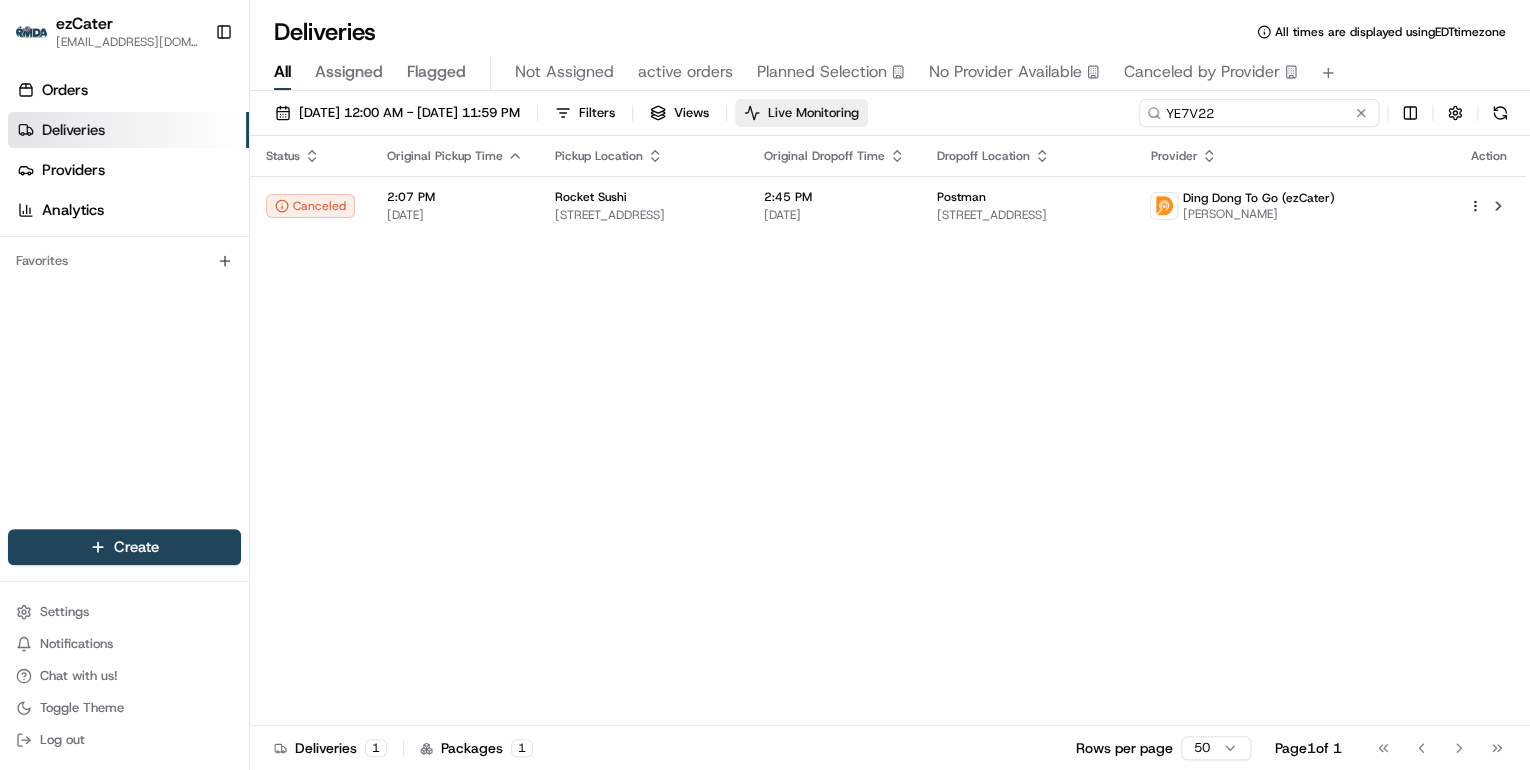drag, startPoint x: 1272, startPoint y: 112, endPoint x: 916, endPoint y: 112, distance: 356 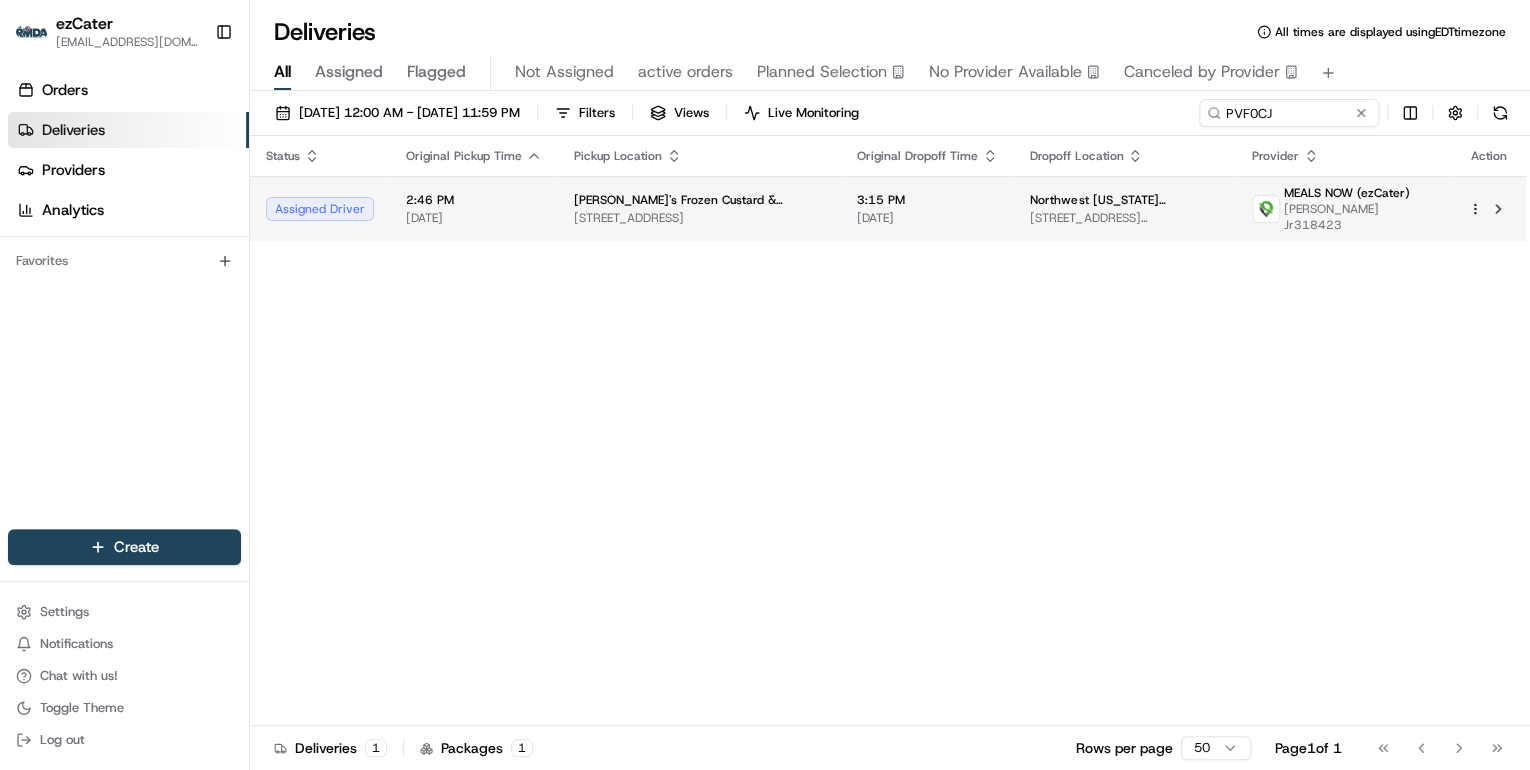 click on "2578 Airline Dr, Bossier City, LA 71111, USA" at bounding box center [699, 218] 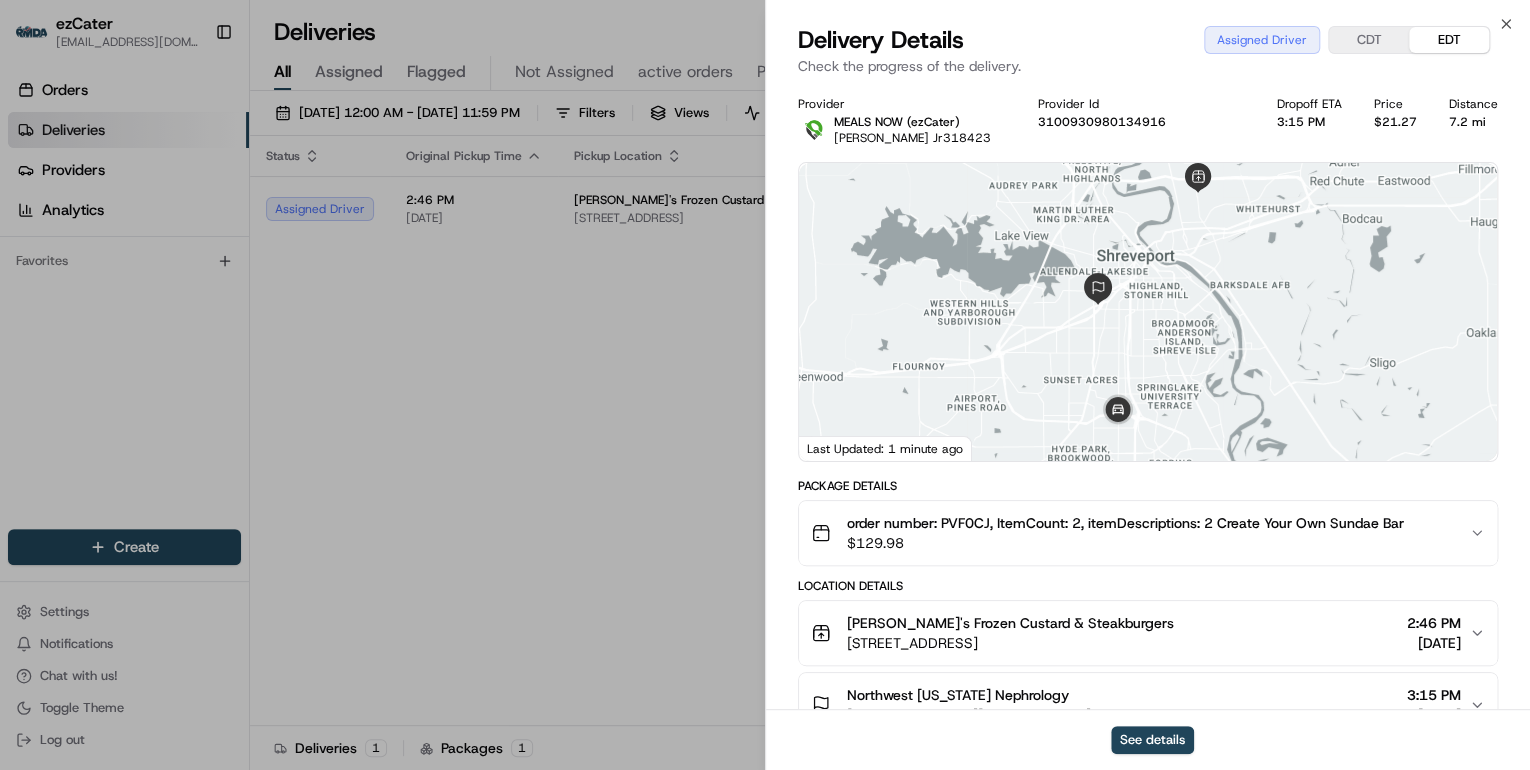 scroll, scrollTop: 240, scrollLeft: 0, axis: vertical 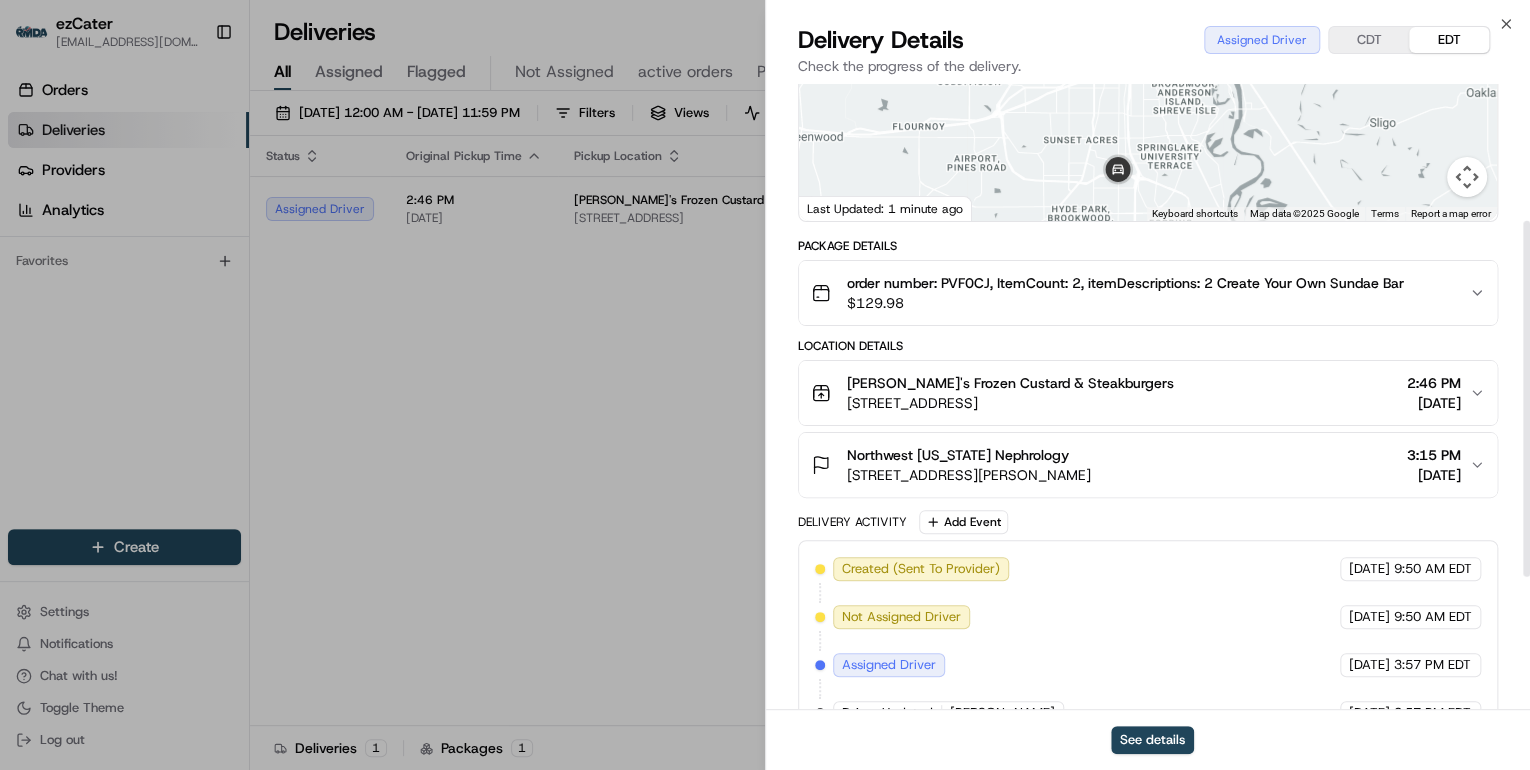 click on "2578 Airline Dr, Bossier City, LA 71111, USA" at bounding box center [1010, 403] 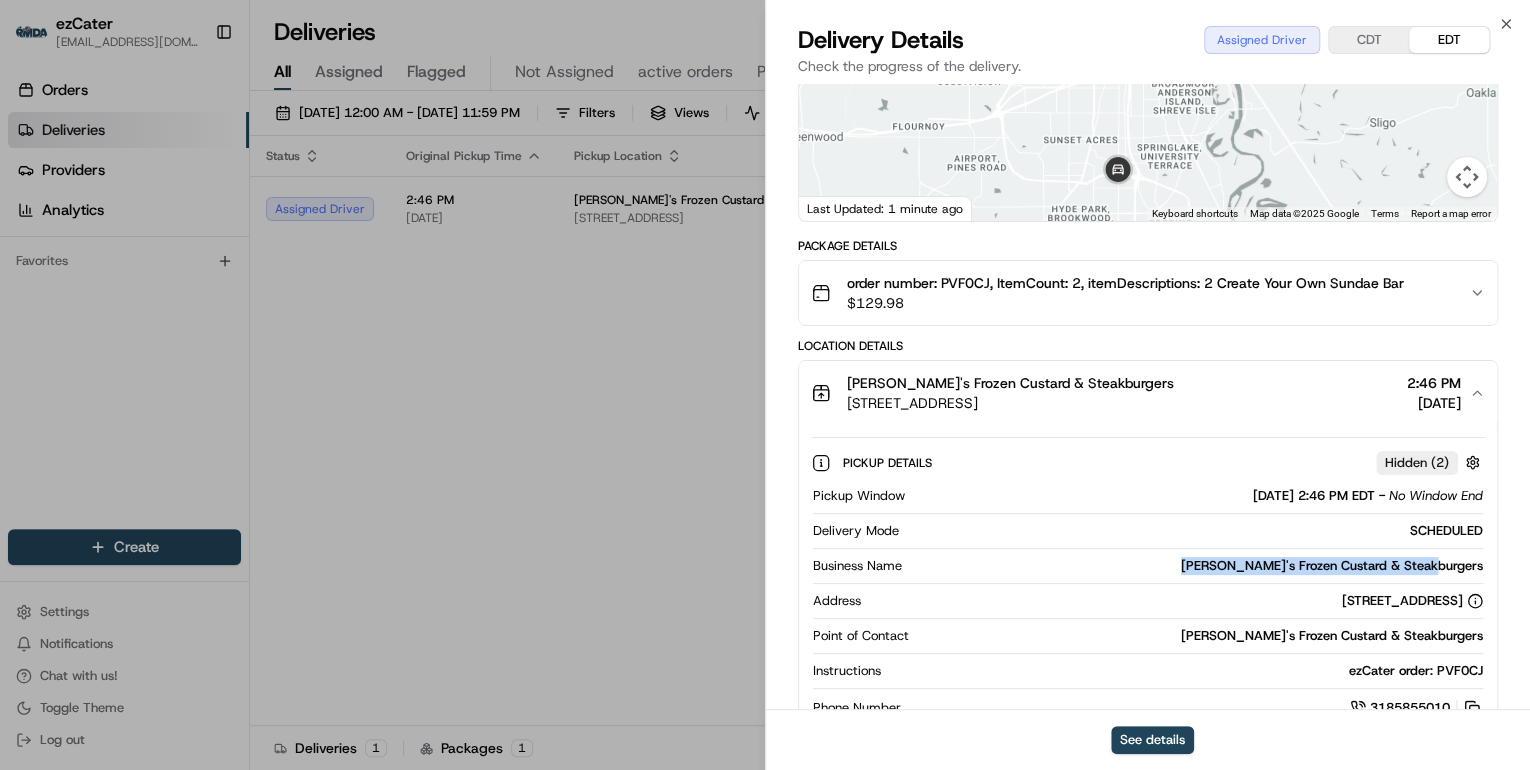 drag, startPoint x: 1490, startPoint y: 563, endPoint x: 1234, endPoint y: 565, distance: 256.0078 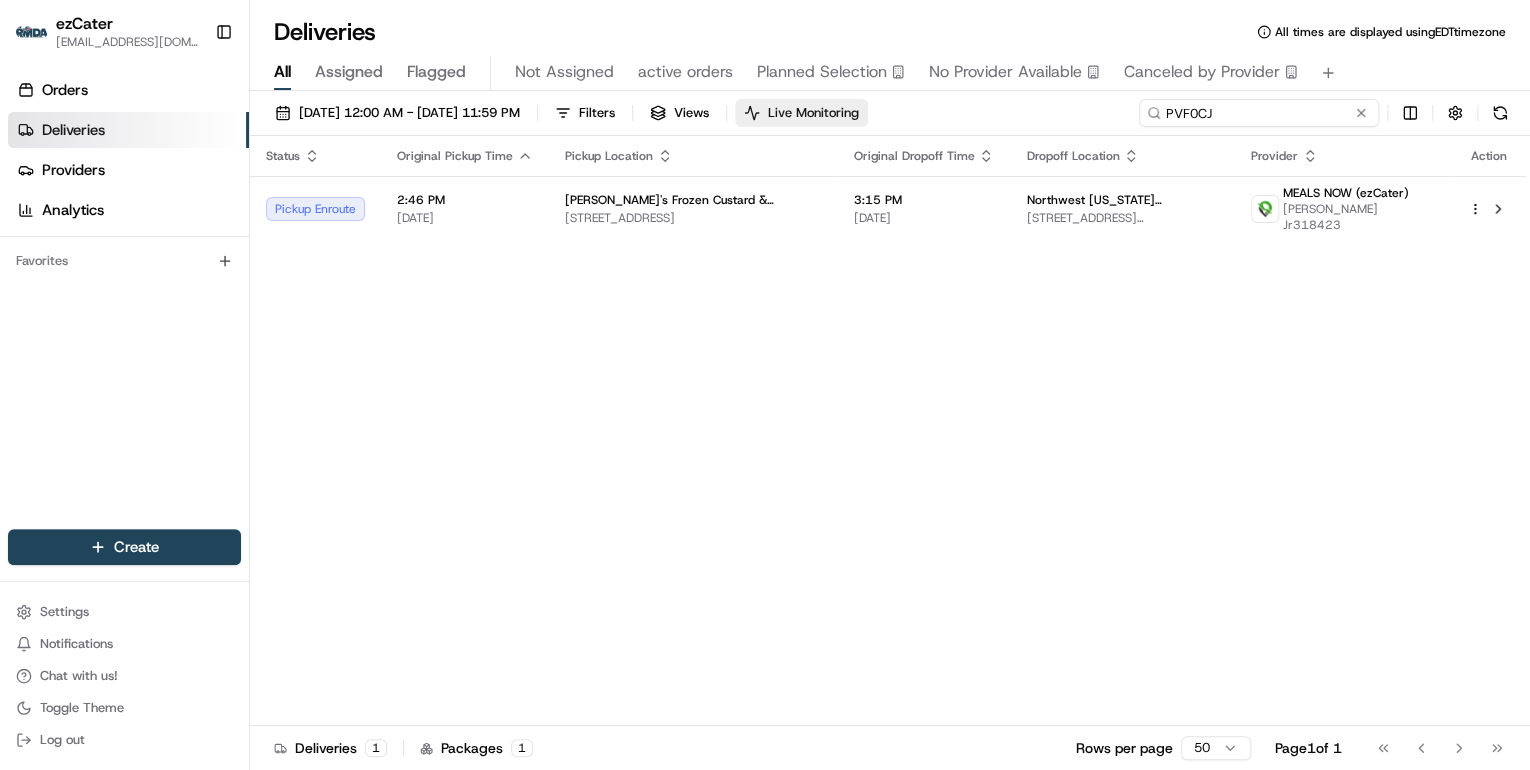 drag, startPoint x: 1284, startPoint y: 113, endPoint x: 863, endPoint y: 120, distance: 421.0582 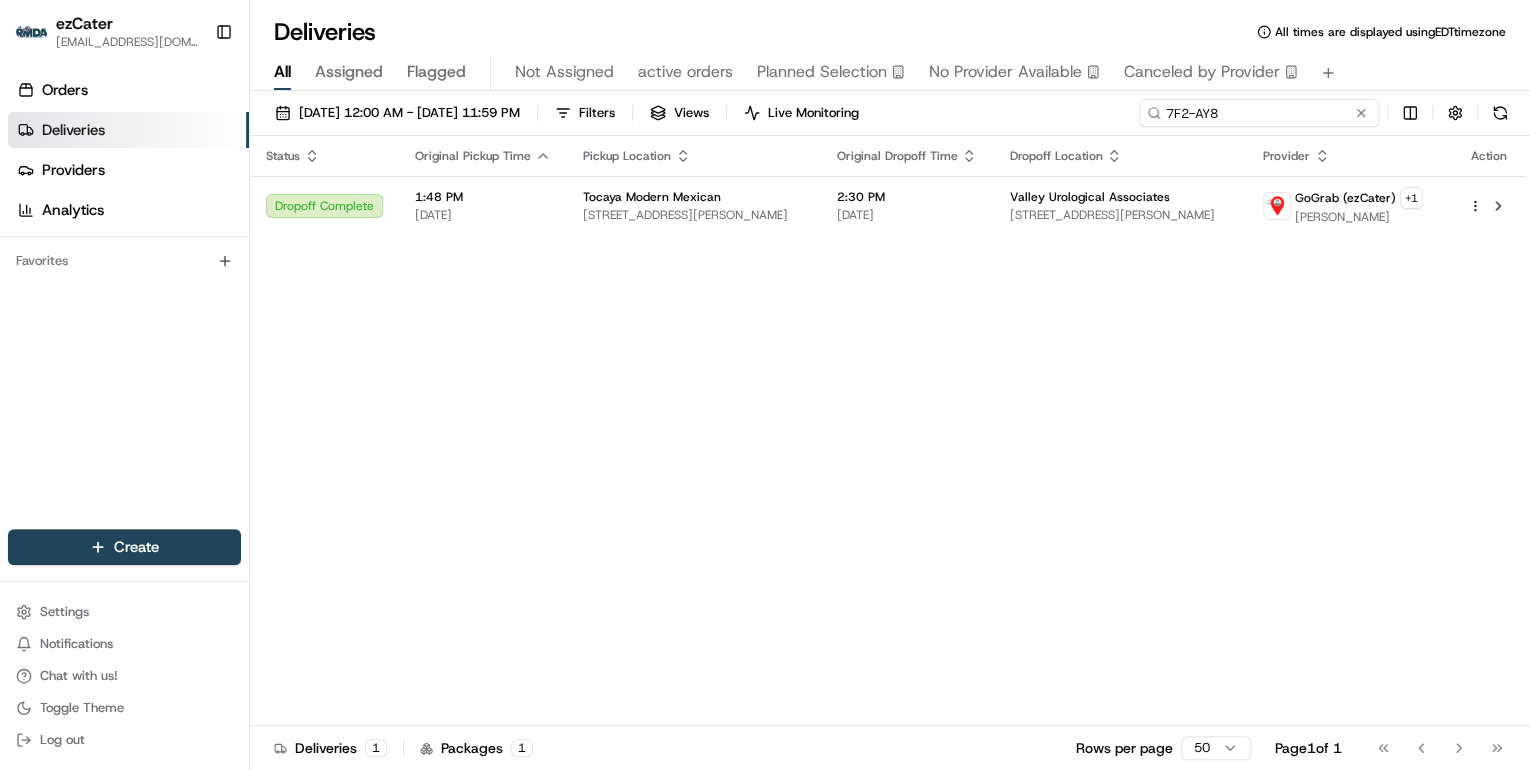 drag, startPoint x: 1227, startPoint y: 120, endPoint x: 1012, endPoint y: 120, distance: 215 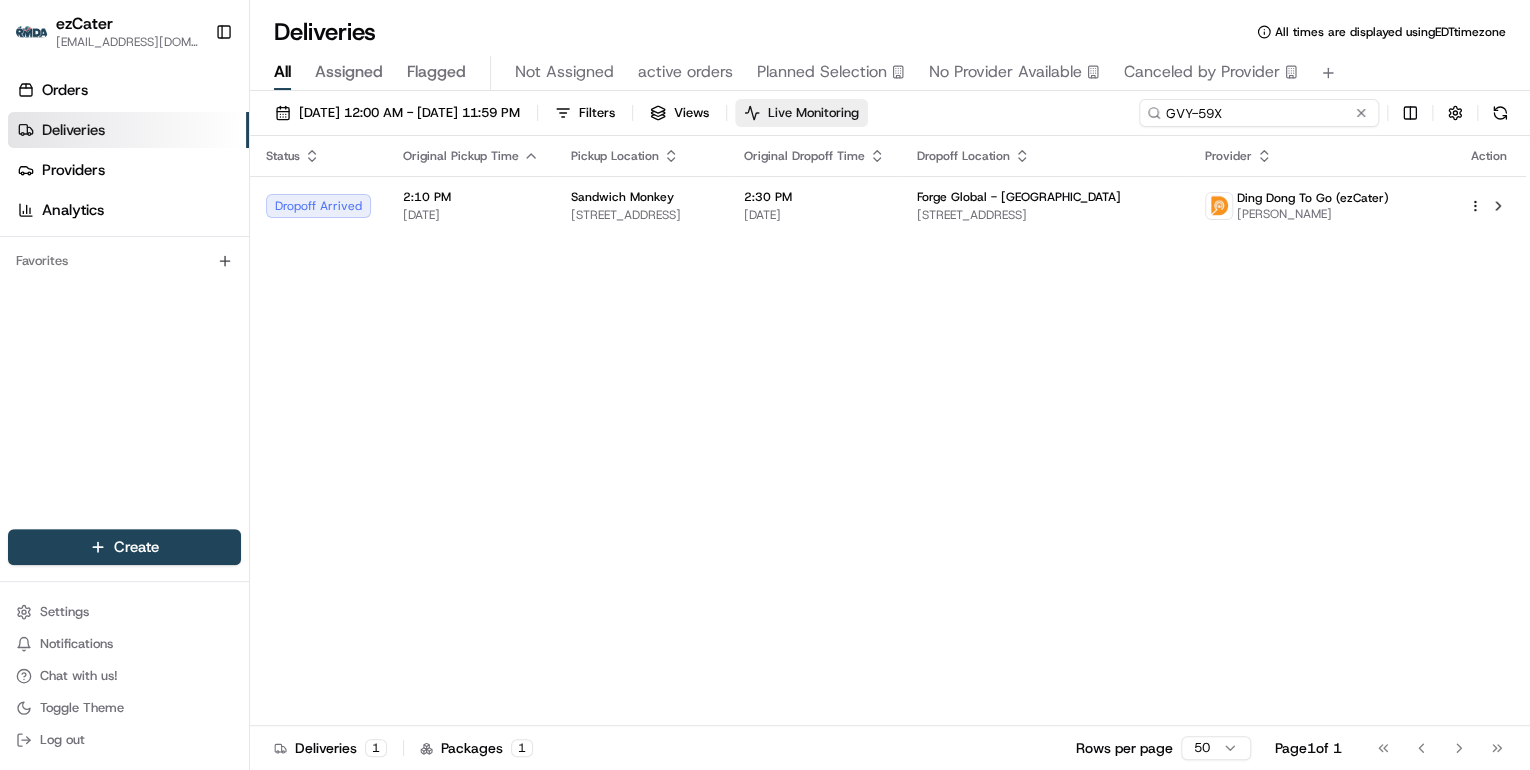 drag, startPoint x: 1256, startPoint y: 112, endPoint x: 907, endPoint y: 114, distance: 349.00574 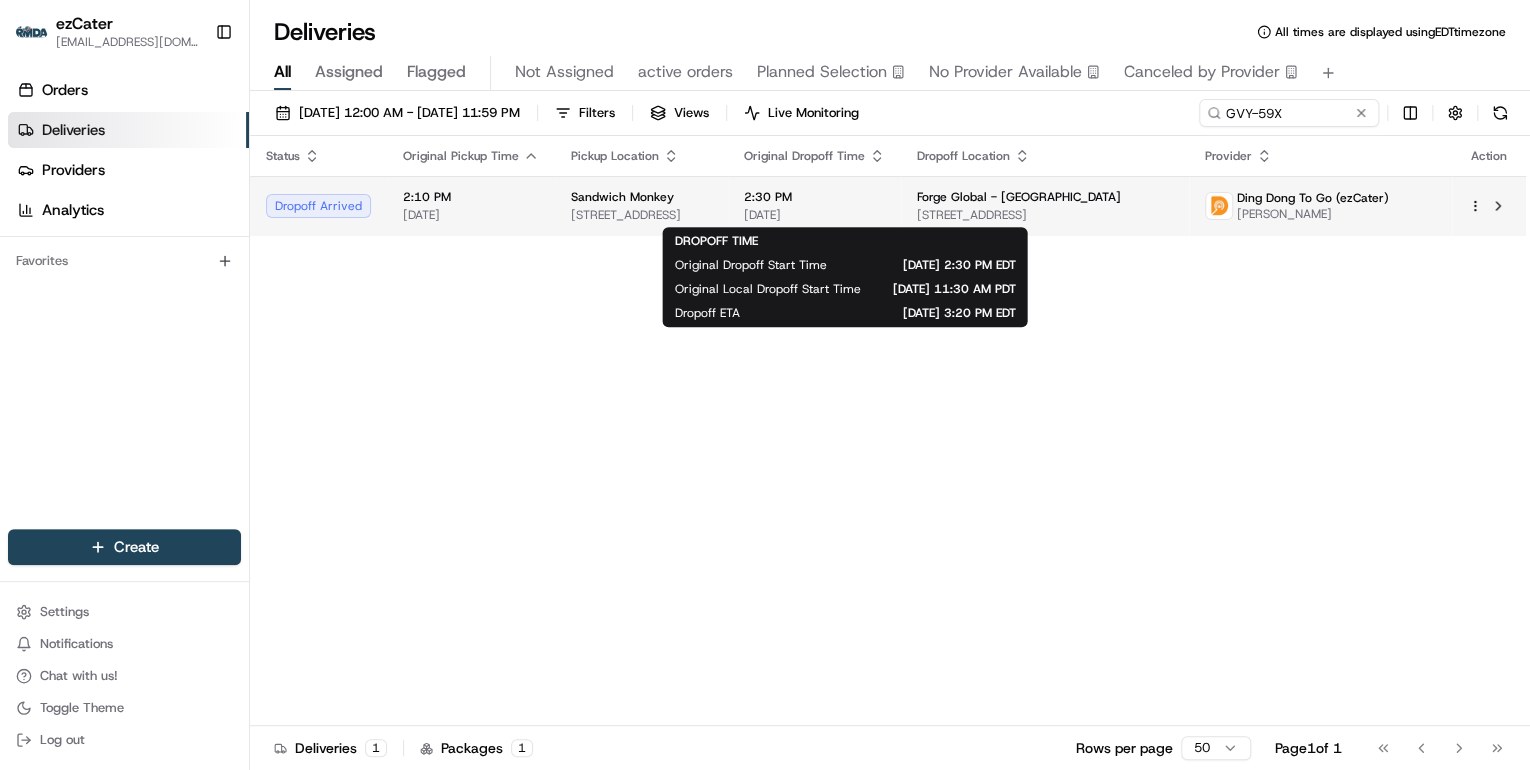 click on "2:30 PM" at bounding box center [814, 197] 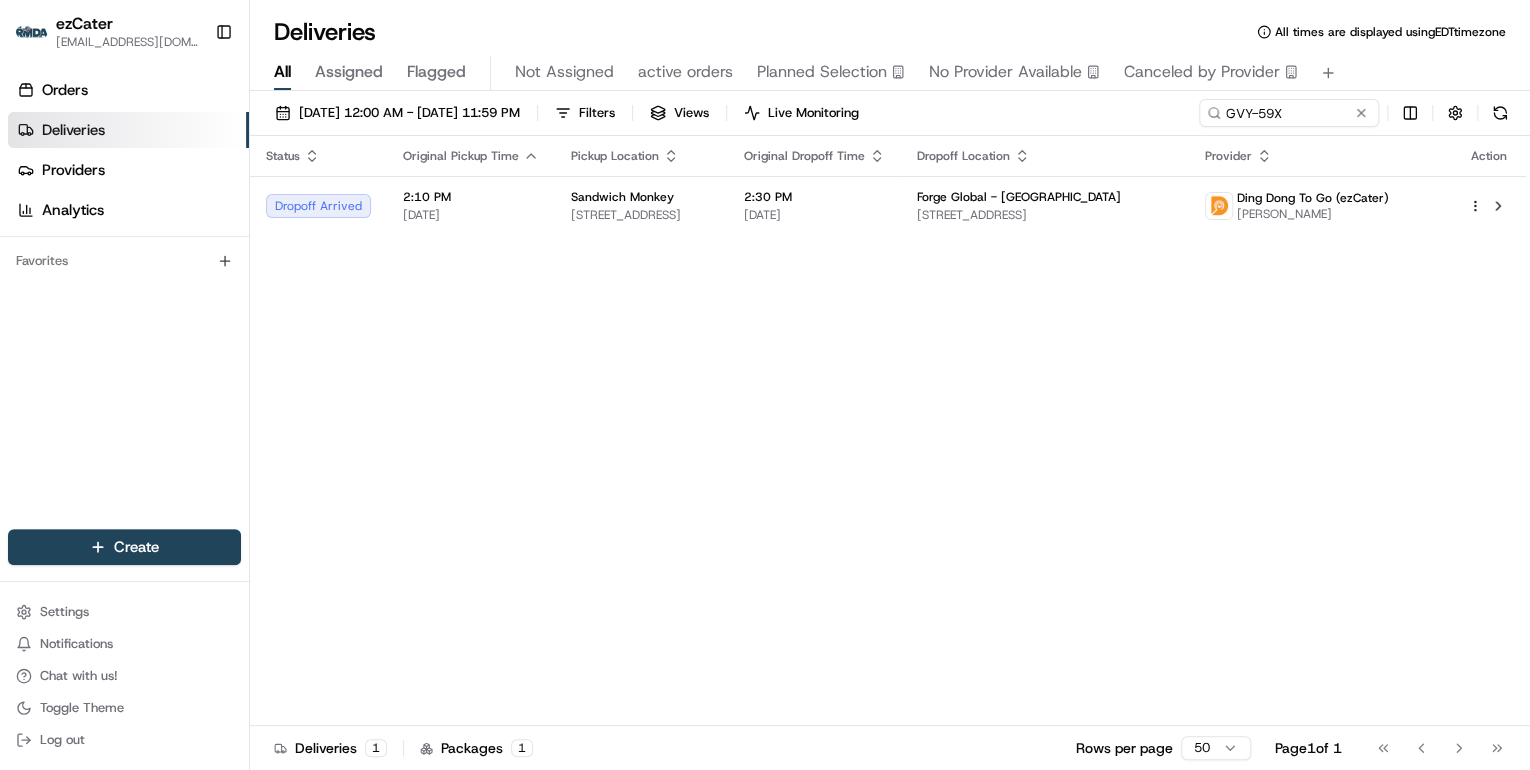 click on "Status Original Pickup Time Pickup Location Original Dropoff Time Dropoff Location Provider Action Dropoff Arrived 2:10 PM 07/17/2025 Sandwich Monkey 121 Spear St B09, San Francisco, CA 94105, USA 2:30 PM 07/17/2025 Forge Global - San Francisco 4 Embarcadero Ctr suite 1500 floor 15, San Francisco, CA 94111, USA Ding Dong To Go (ezCater) Allison Moncada" at bounding box center (888, 431) 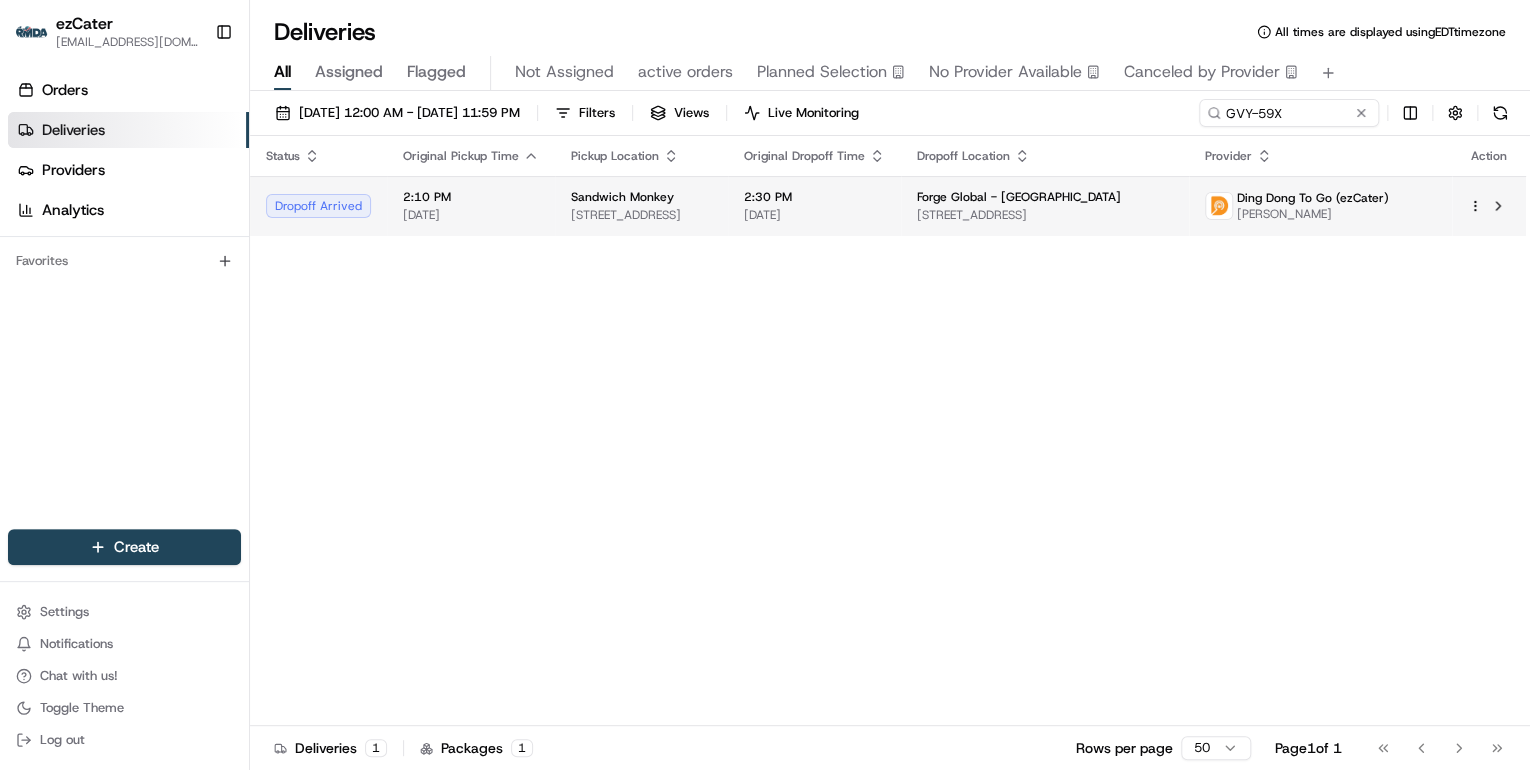 click on "121 Spear St B09, San Francisco, CA 94105, USA" at bounding box center (641, 215) 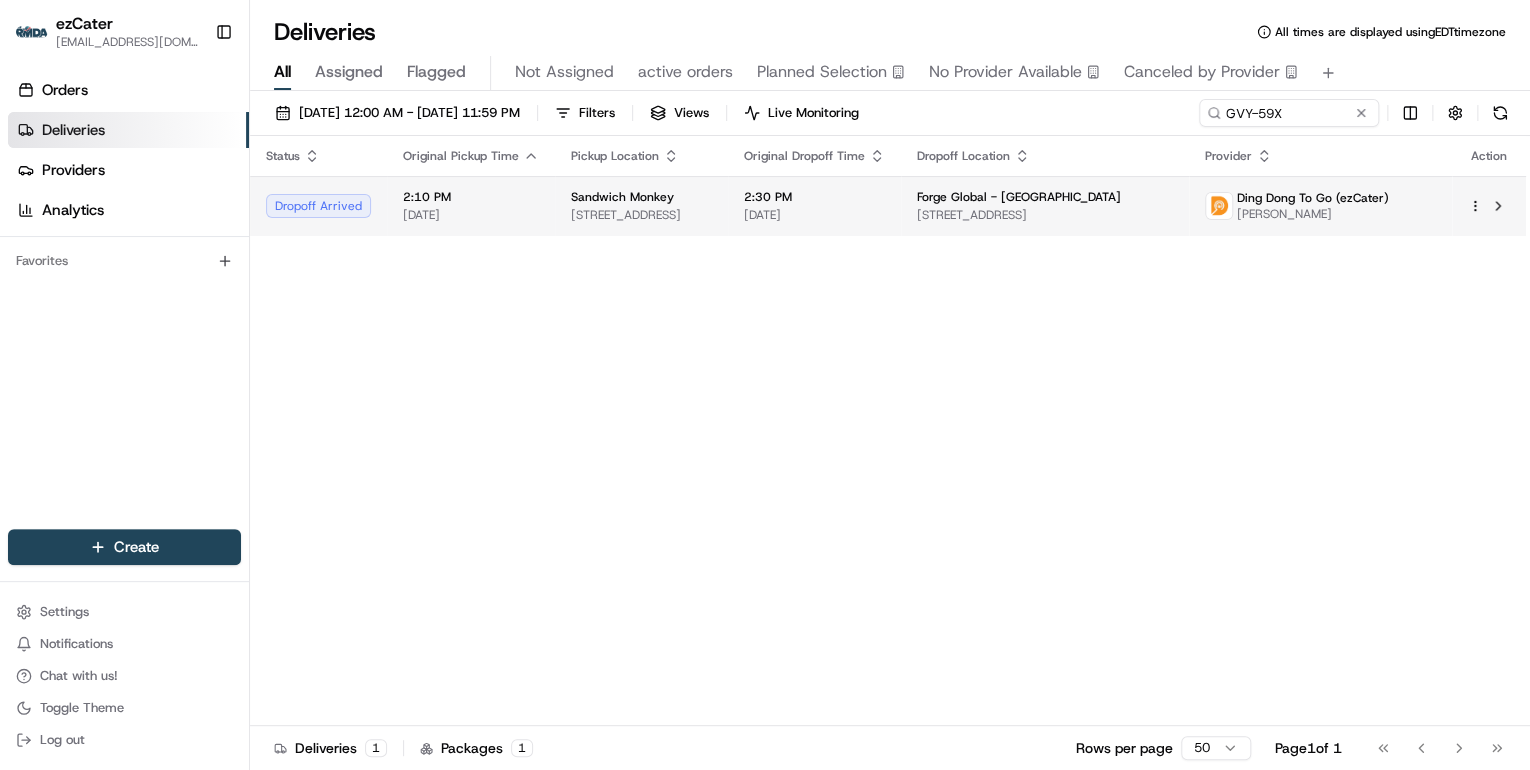 drag, startPoint x: 1375, startPoint y: 214, endPoint x: 1284, endPoint y: 216, distance: 91.02197 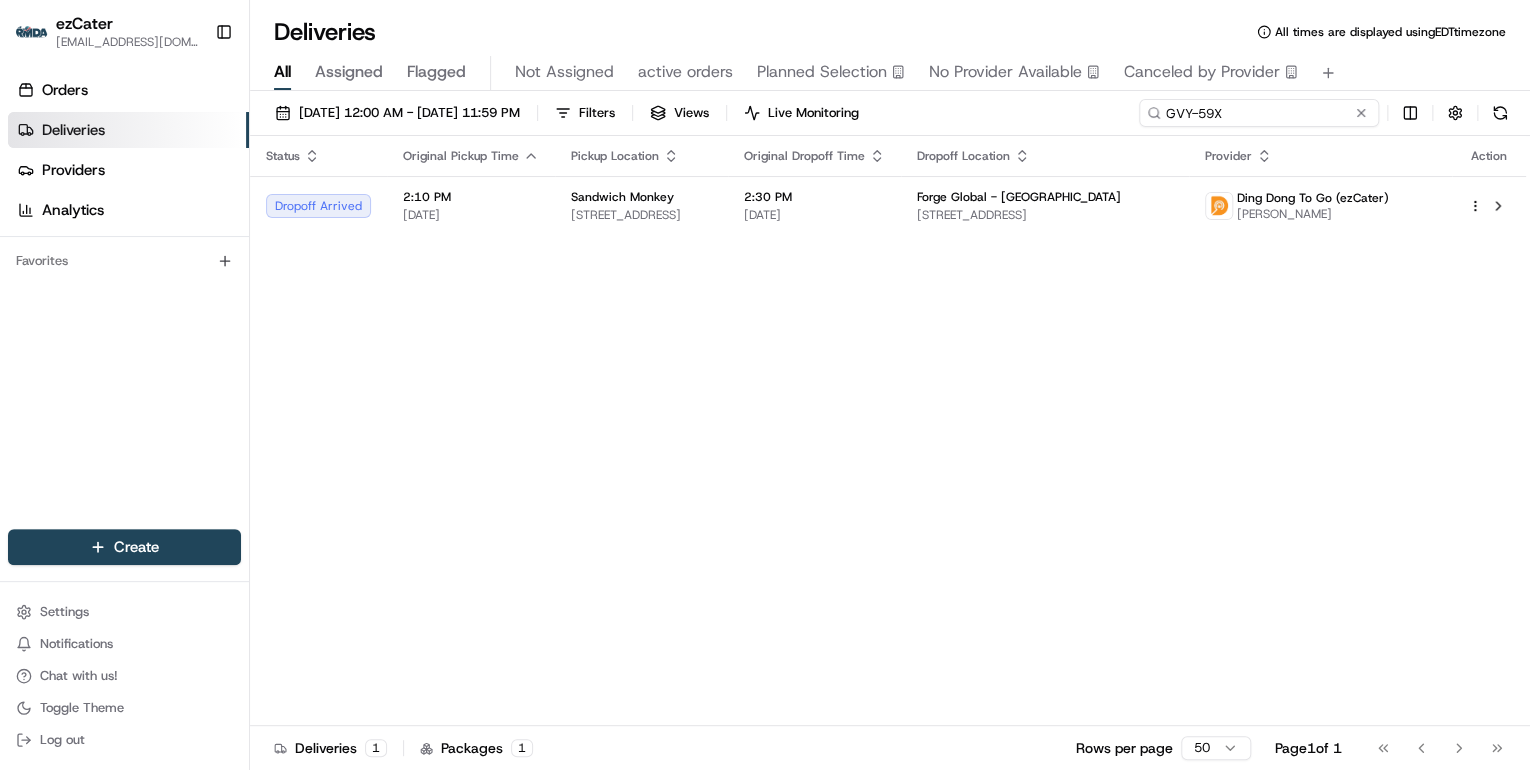 drag, startPoint x: 1297, startPoint y: 115, endPoint x: 955, endPoint y: 111, distance: 342.02338 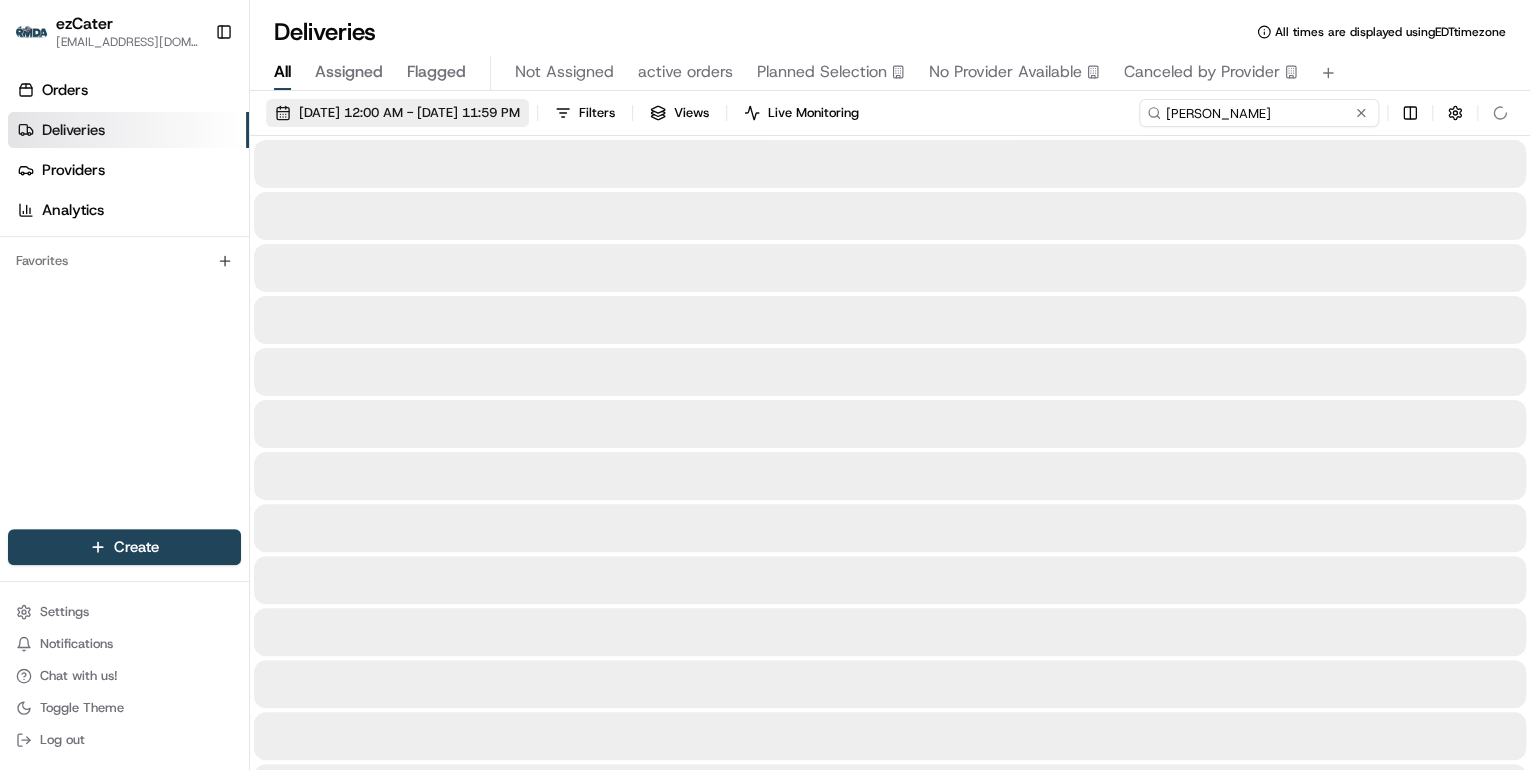 type on "Allison Moncada" 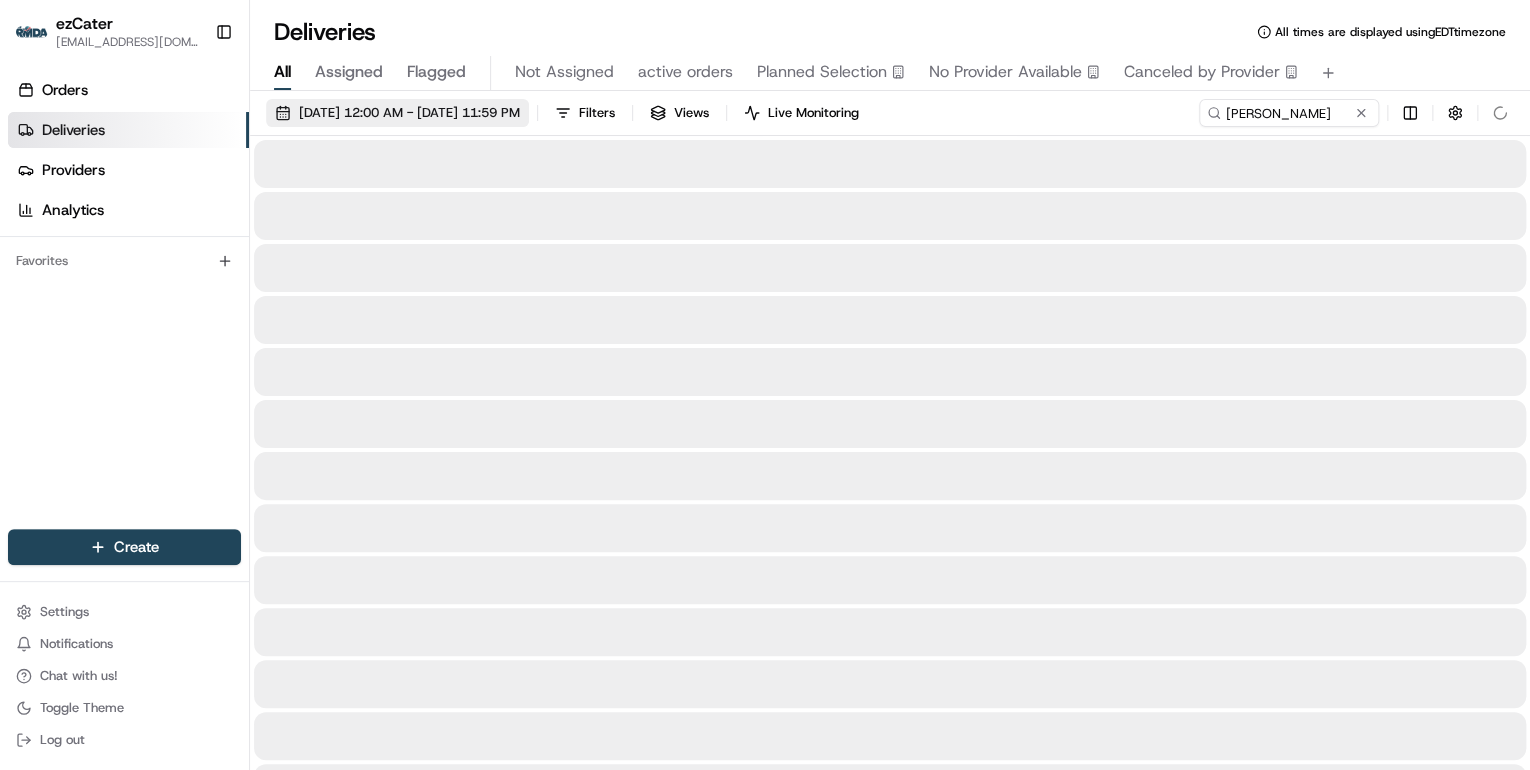 click on "[DATE] 12:00 AM - [DATE] 11:59 PM" at bounding box center (409, 113) 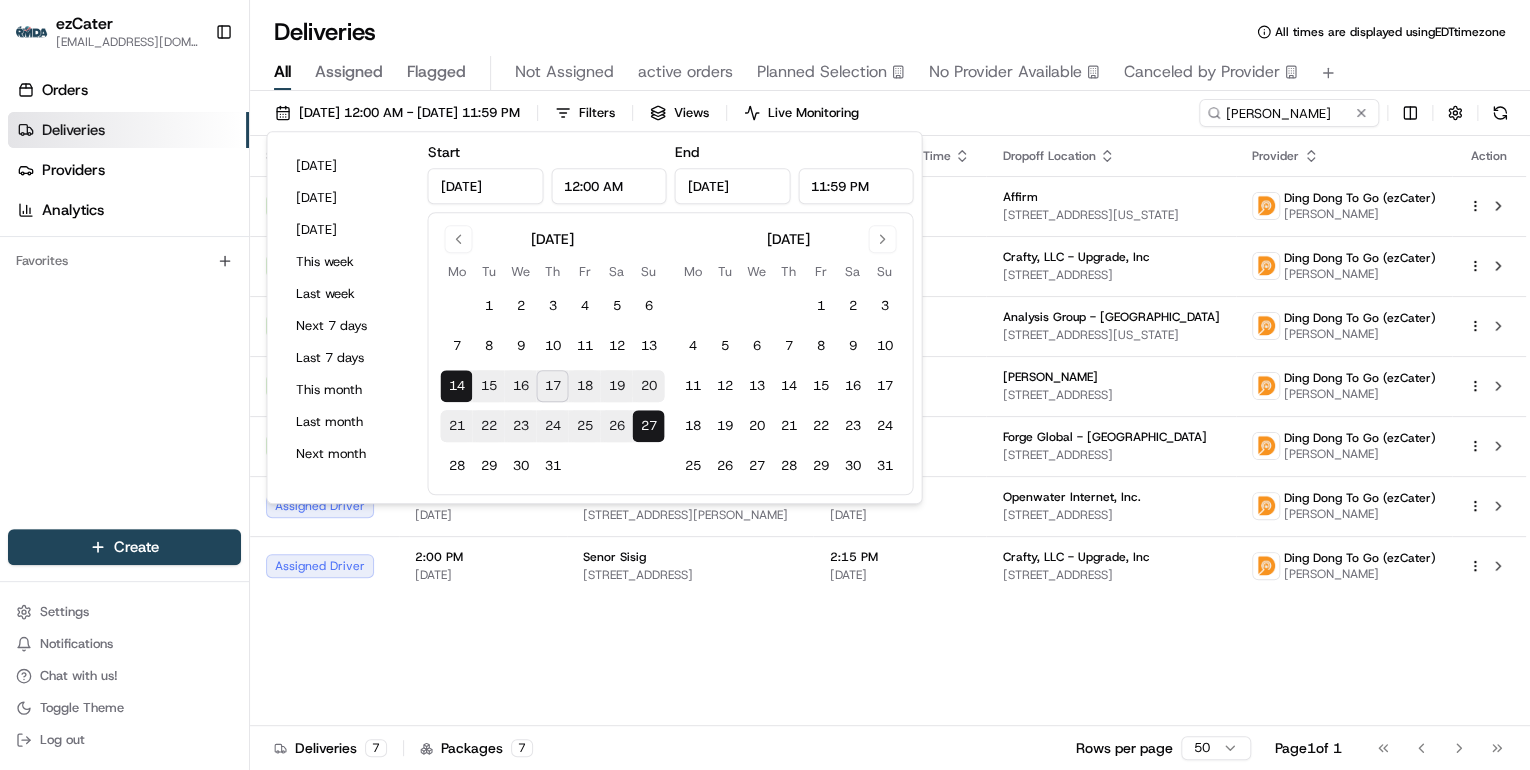 click on "17" at bounding box center [552, 386] 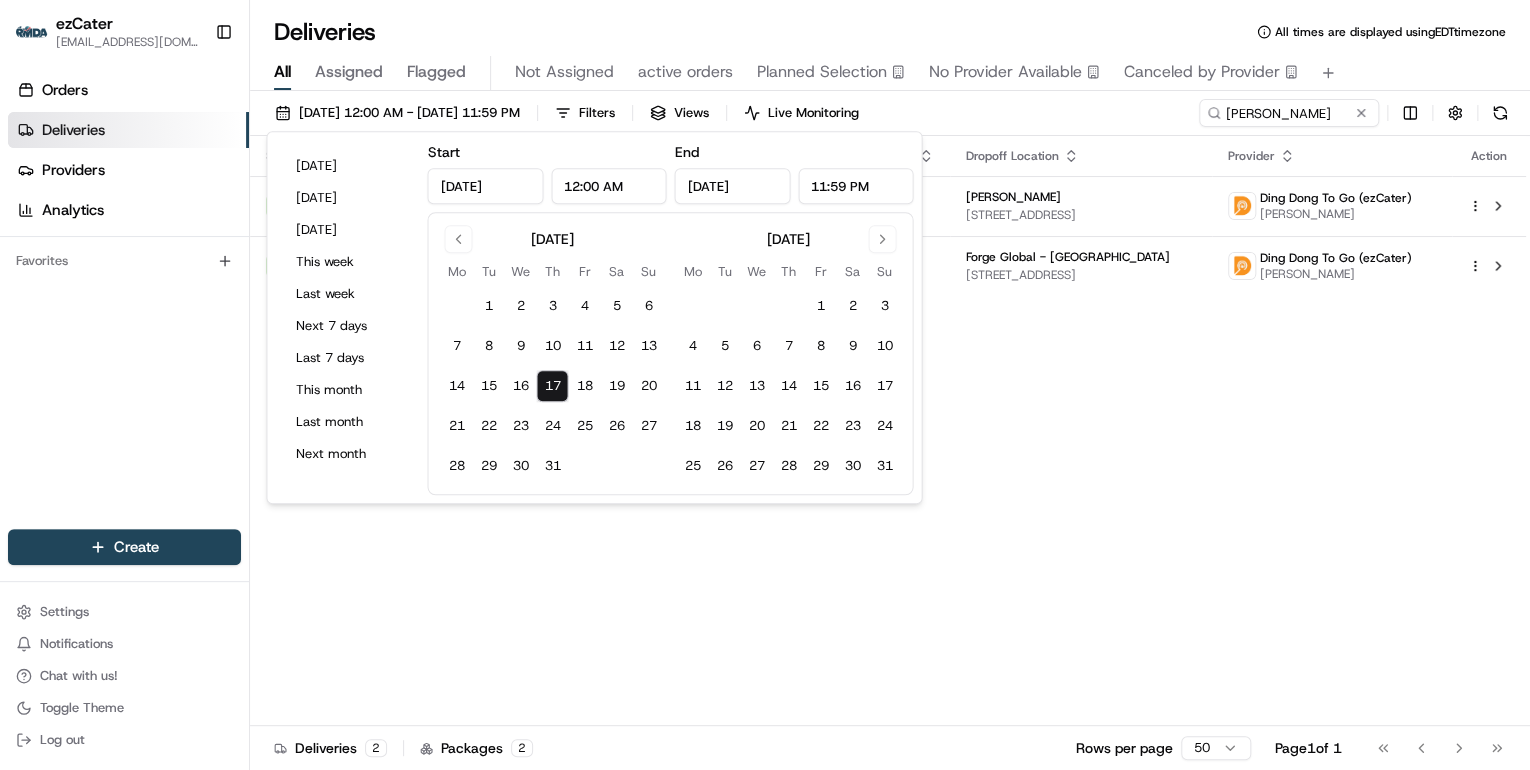 click on "Status Original Pickup Time Pickup Location Original Dropoff Time Dropoff Location Provider Action Dropoff Complete 2:01 PM 07/17/2025 Nick The Greek 121 Spear St, San Francisco, CA 94105, USA 2:30 PM 07/17/2025 O'Hagan Meyer 1 Ferry Bldg, San Francisco, CA 94111-4202, United States Ding Dong To Go (ezCater) Allison Moncada Dropoff Complete 2:10 PM 07/17/2025 Sandwich Monkey 121 Spear St B09, San Francisco, CA 94105, USA 2:30 PM 07/17/2025 Forge Global - San Francisco 4 Embarcadero Ctr suite 1500 floor 15, San Francisco, CA 94111, USA Ding Dong To Go (ezCater) Allison Moncada" at bounding box center [888, 431] 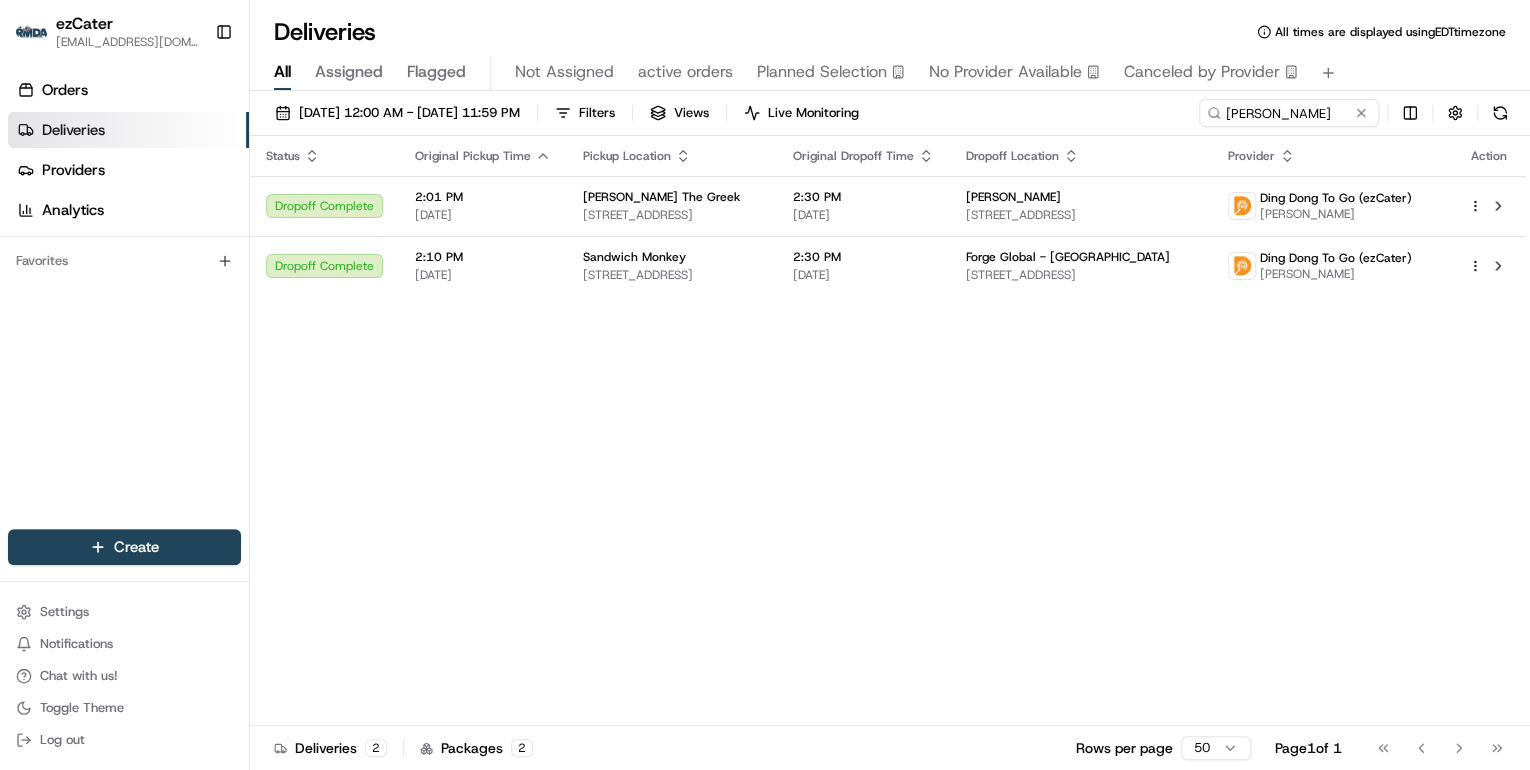 drag, startPoint x: 720, startPoint y: 377, endPoint x: 732, endPoint y: 366, distance: 16.27882 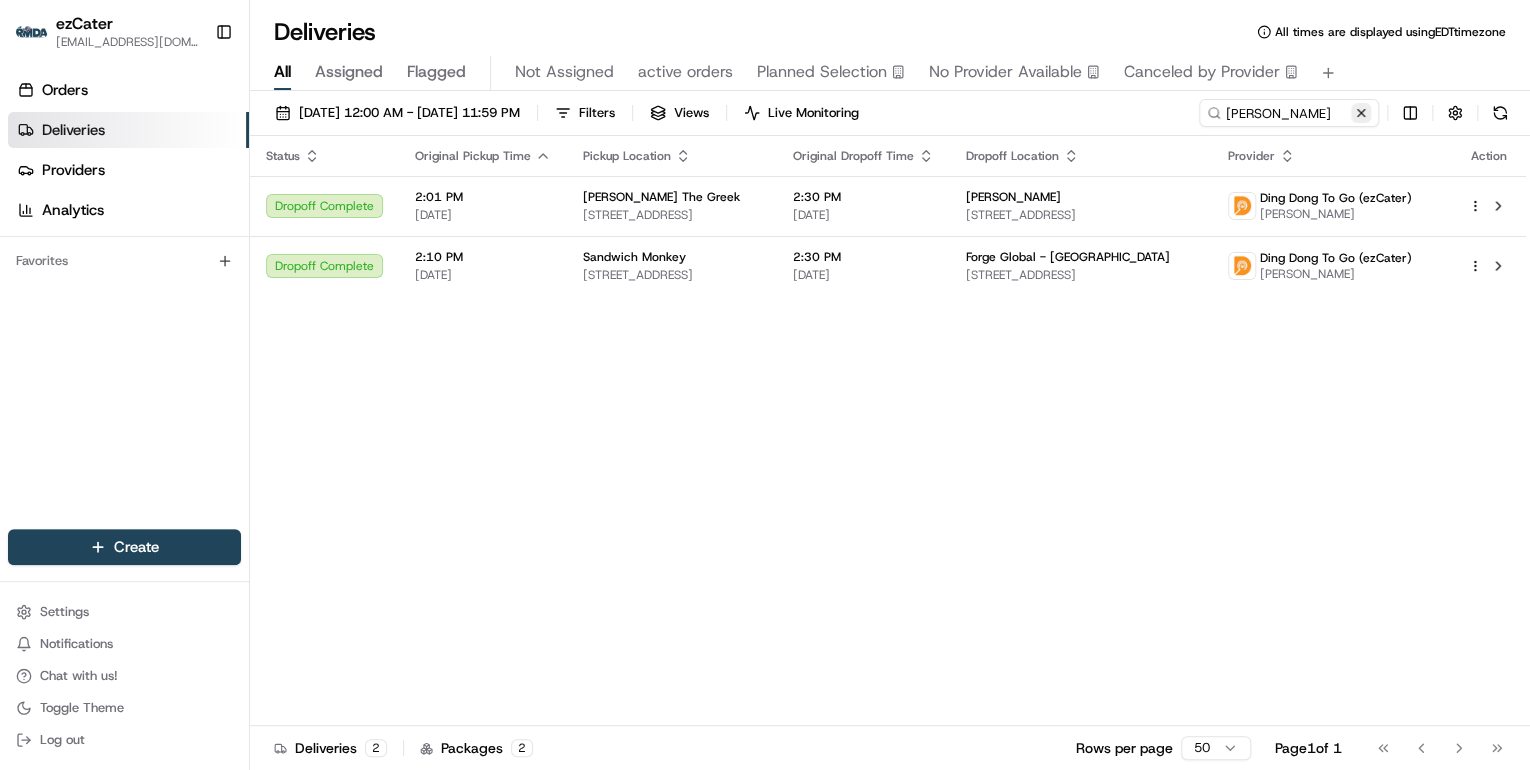 click at bounding box center [1361, 113] 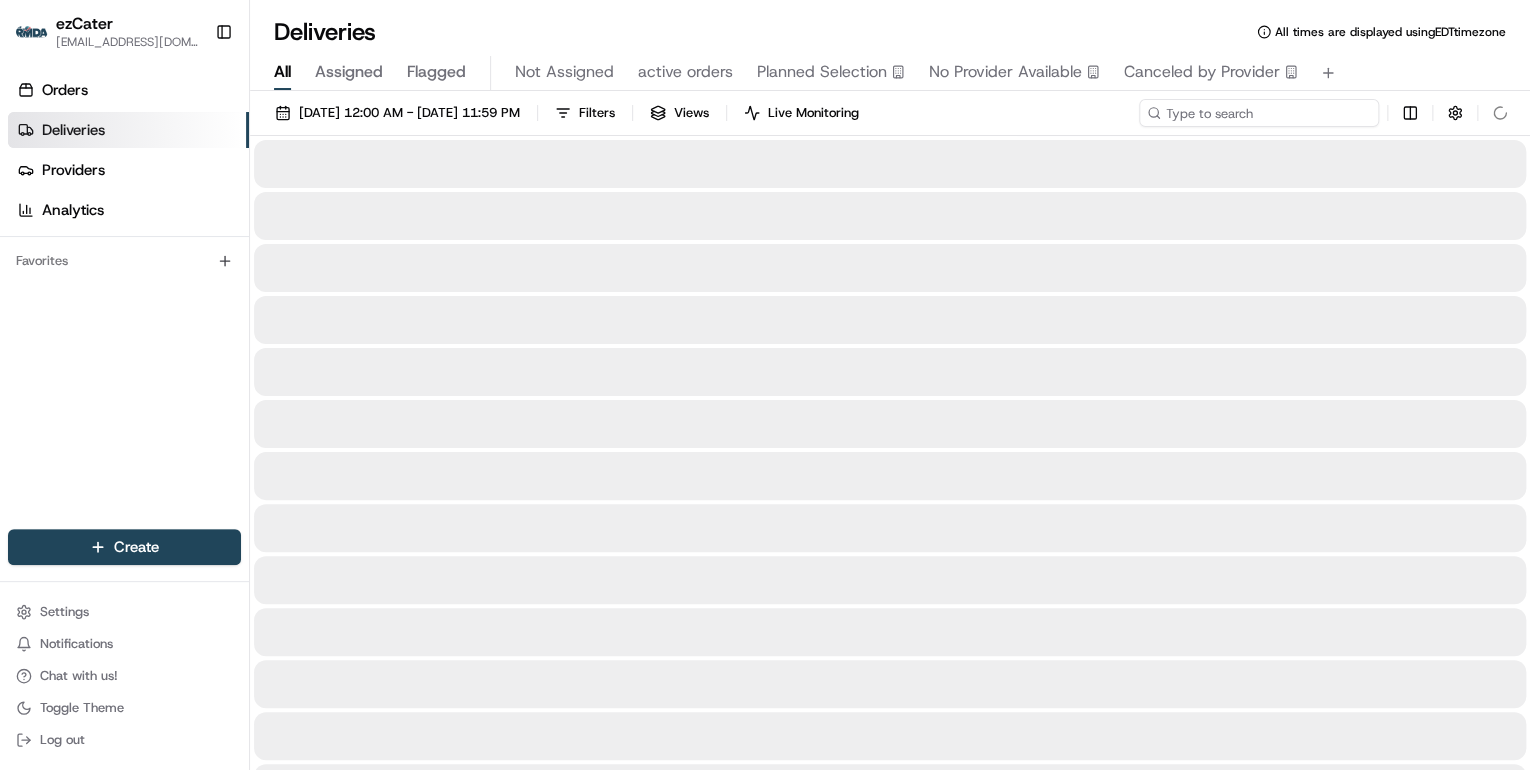 click at bounding box center (1259, 113) 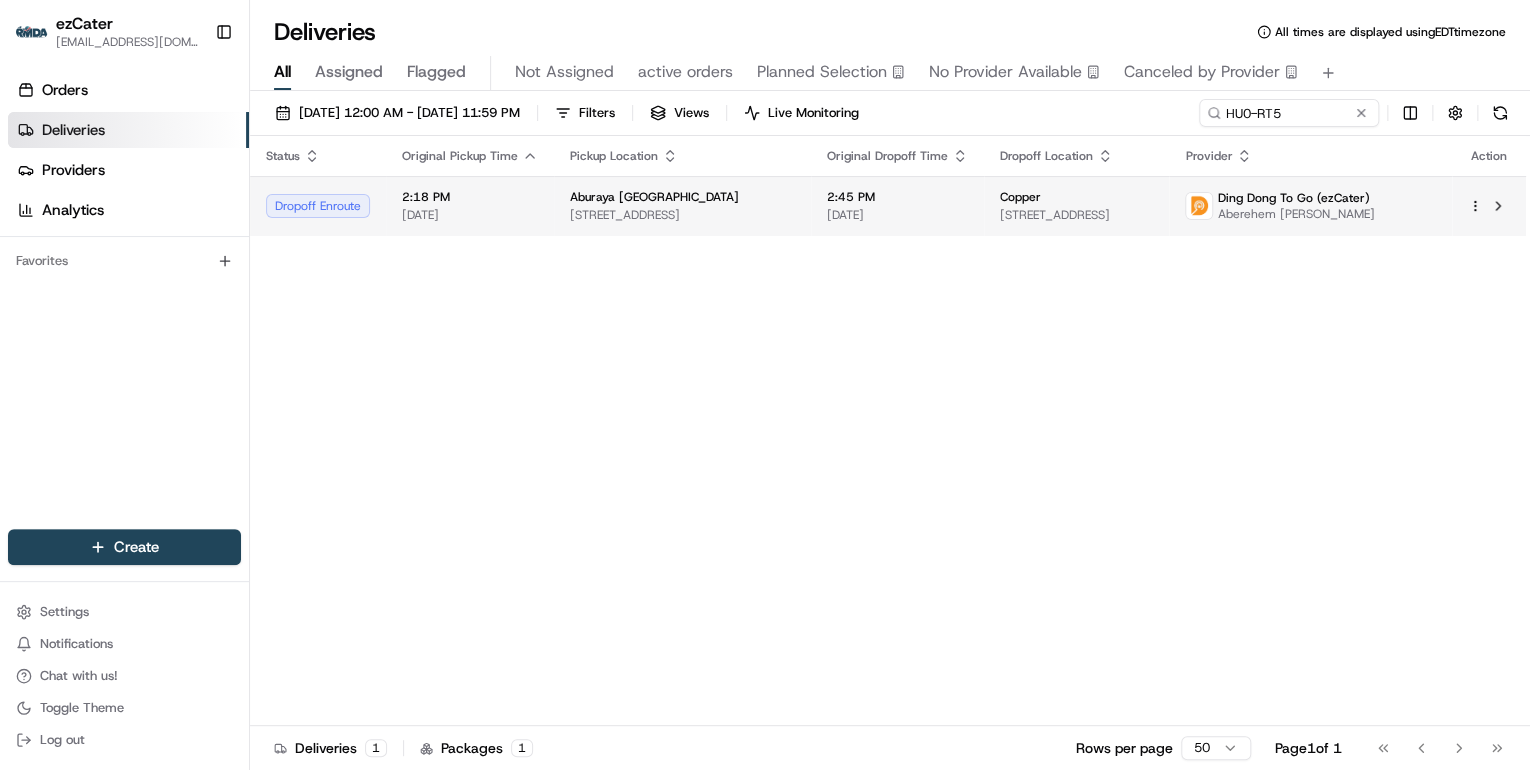 click on "362 17th St, Oakland, CA 94612, USA" at bounding box center [682, 215] 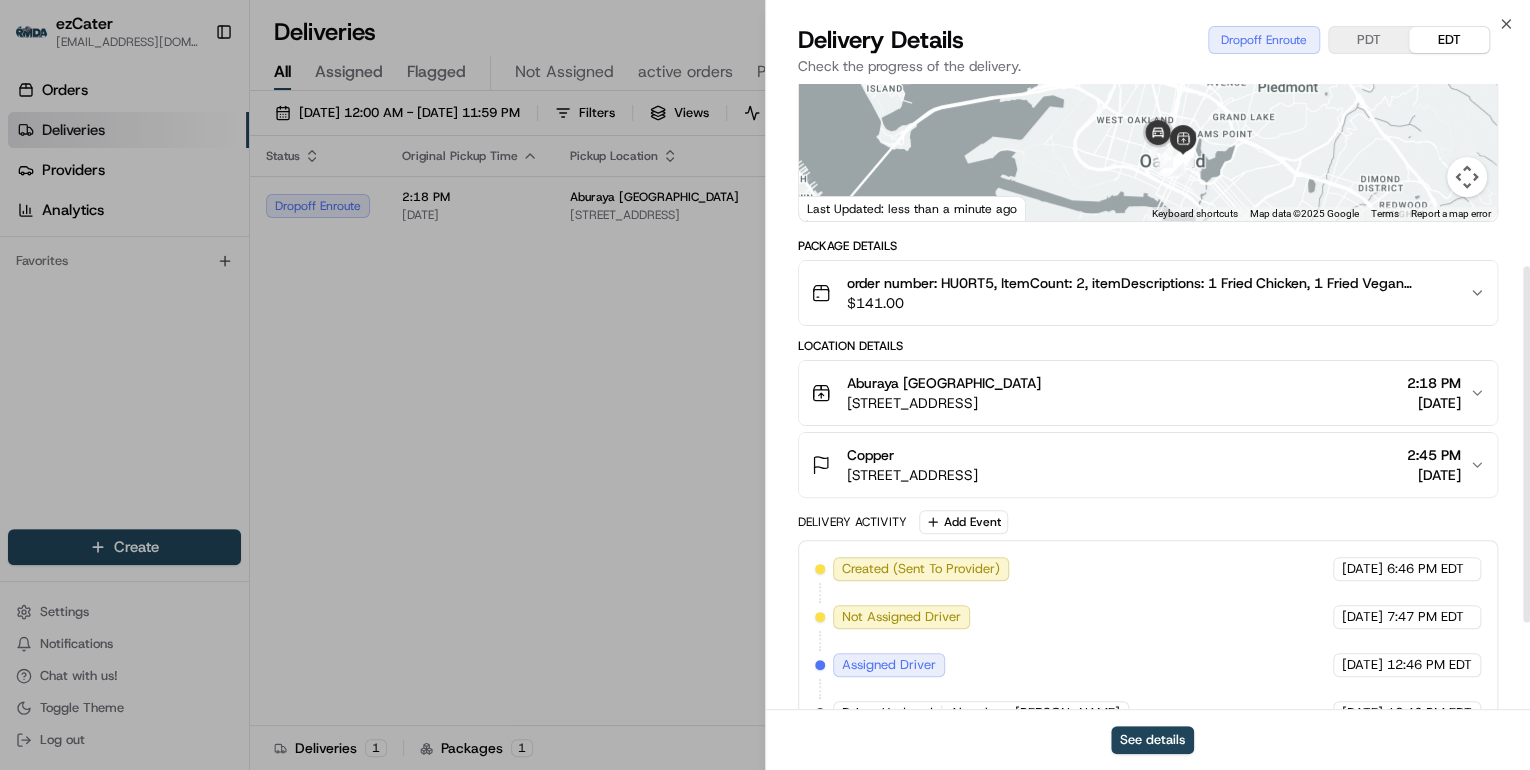 scroll, scrollTop: 472, scrollLeft: 0, axis: vertical 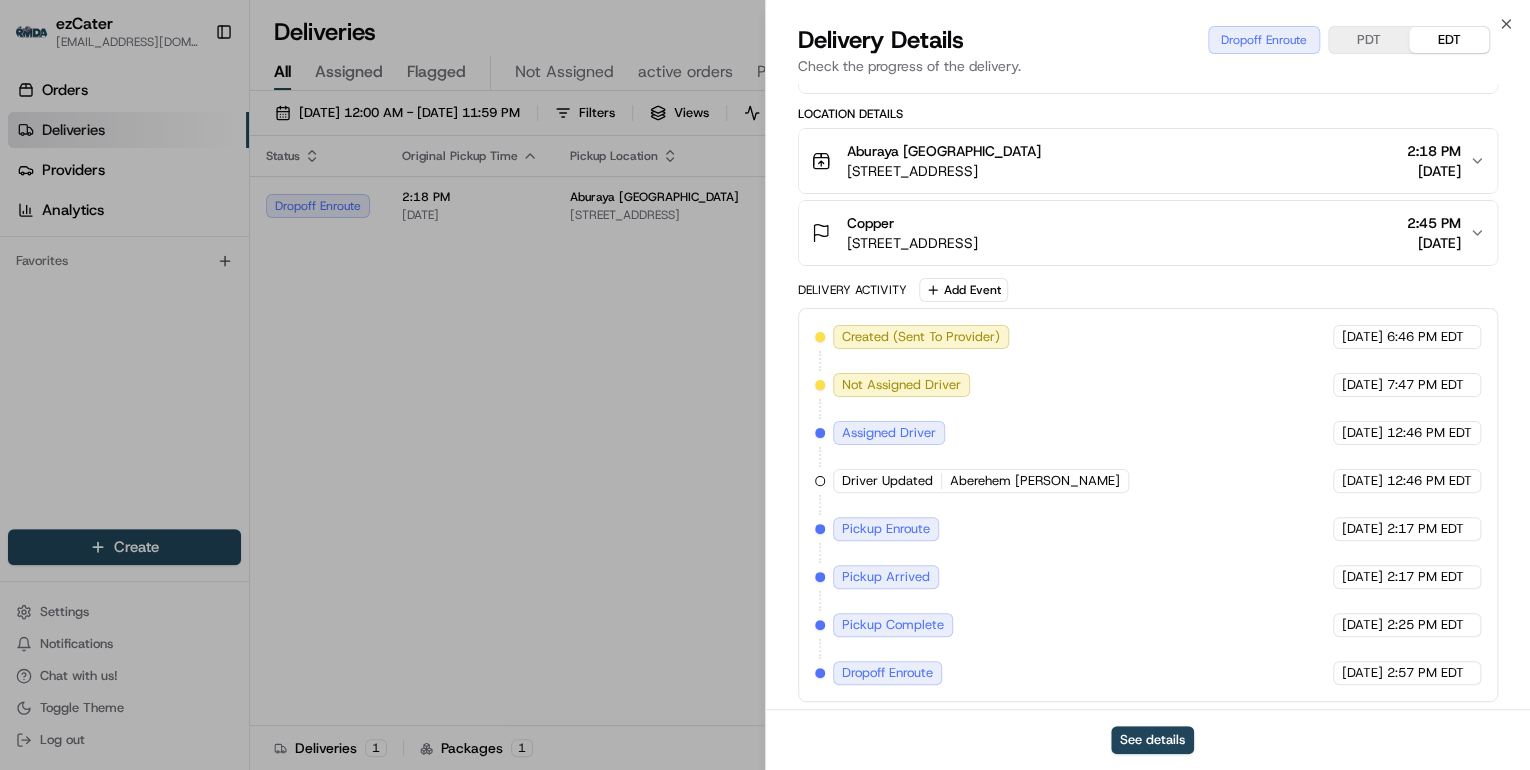 drag, startPoint x: 1287, startPoint y: 255, endPoint x: 1269, endPoint y: 378, distance: 124.3101 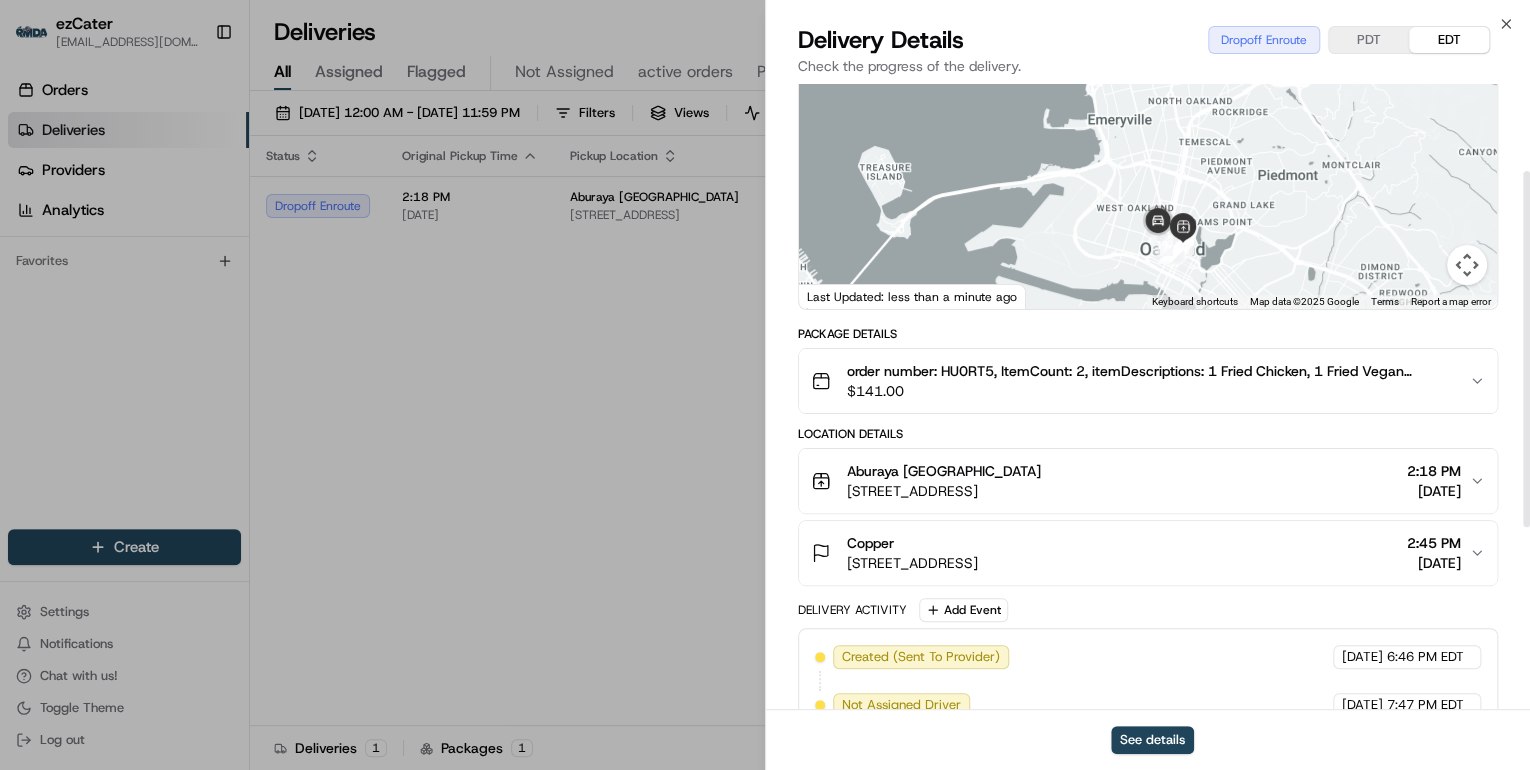 scroll, scrollTop: 0, scrollLeft: 0, axis: both 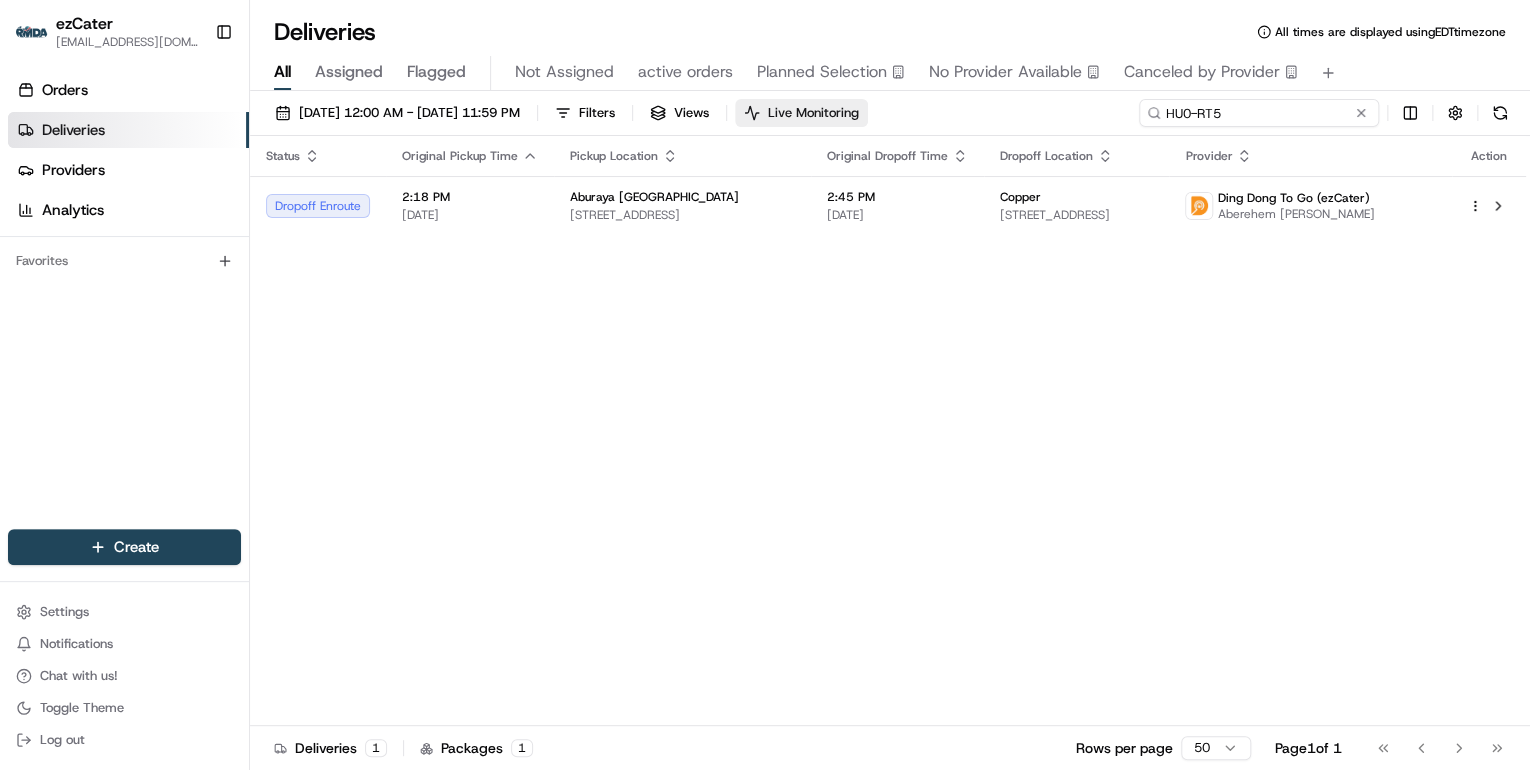 drag, startPoint x: 1298, startPoint y: 115, endPoint x: 787, endPoint y: 107, distance: 511.06262 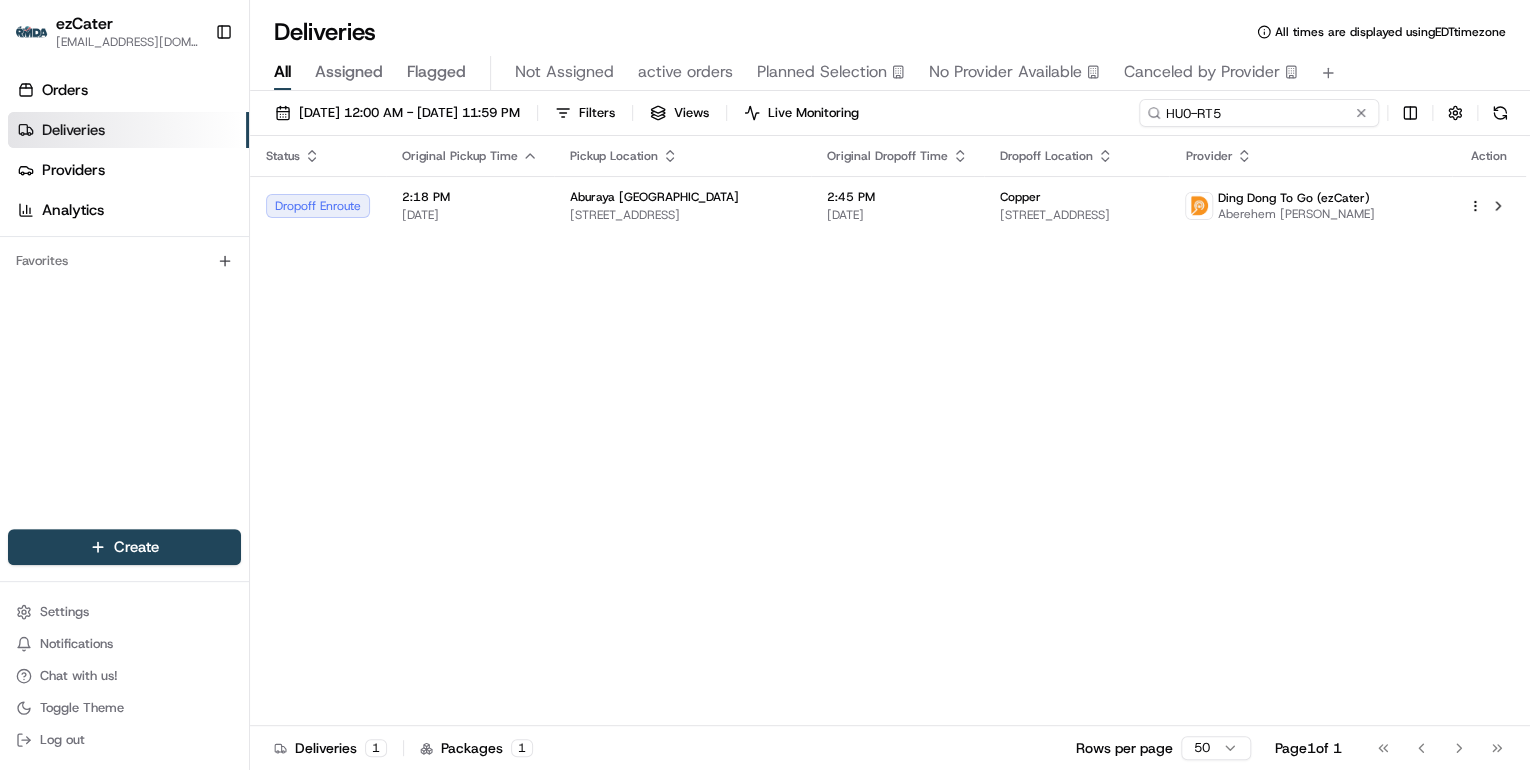 paste on "AYMQPM" 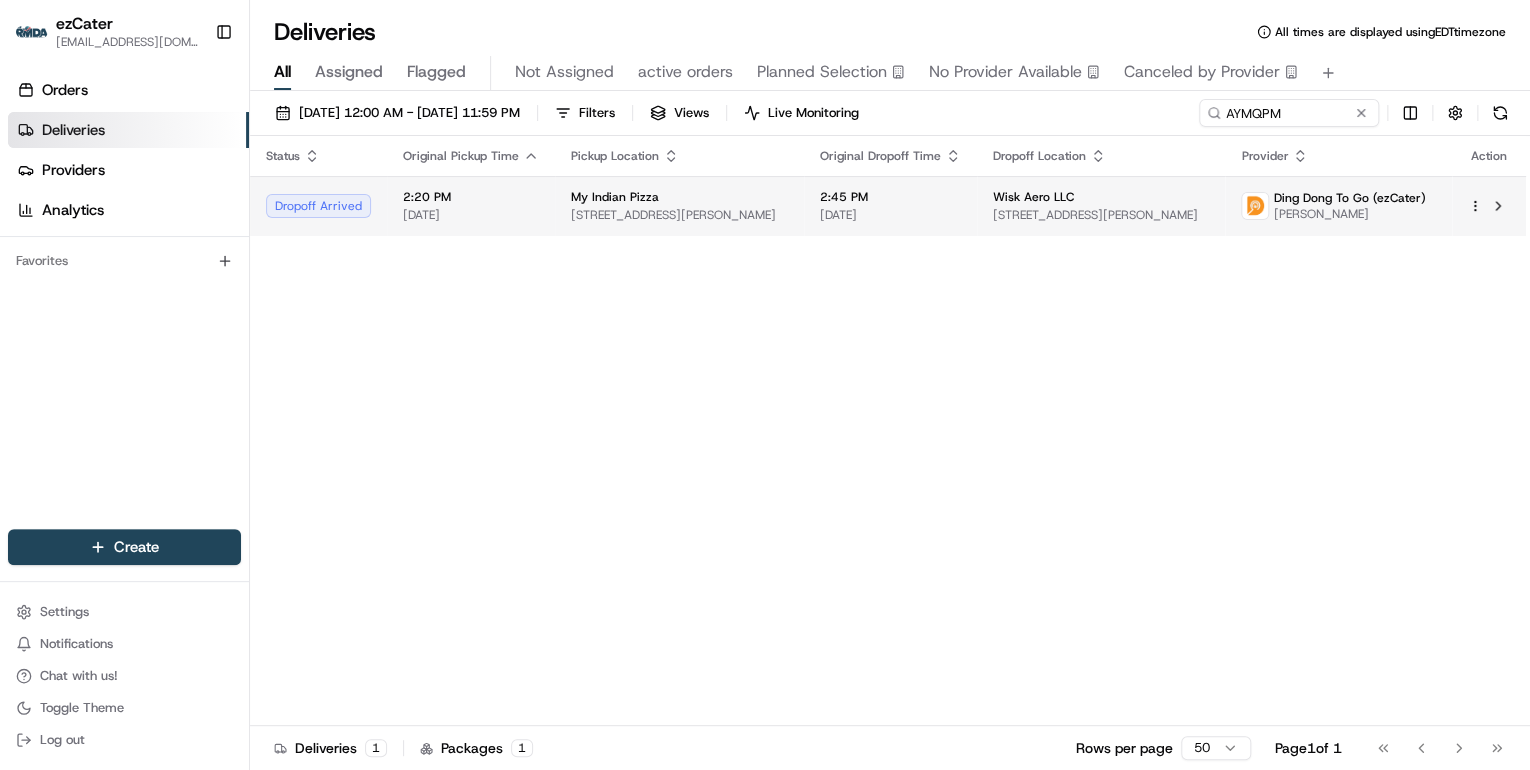 click on "My Indian Pizza" at bounding box center [679, 197] 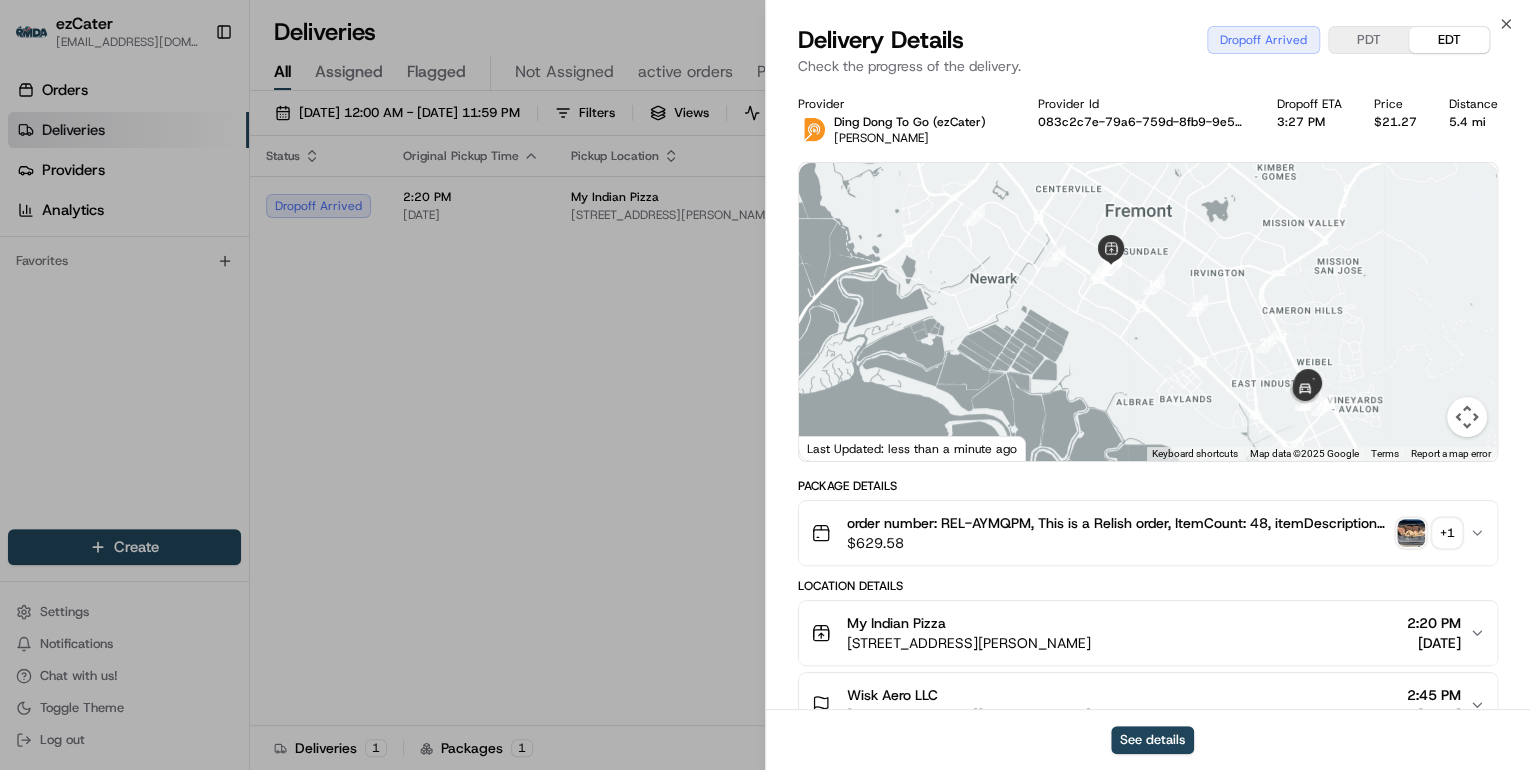 click at bounding box center (1411, 533) 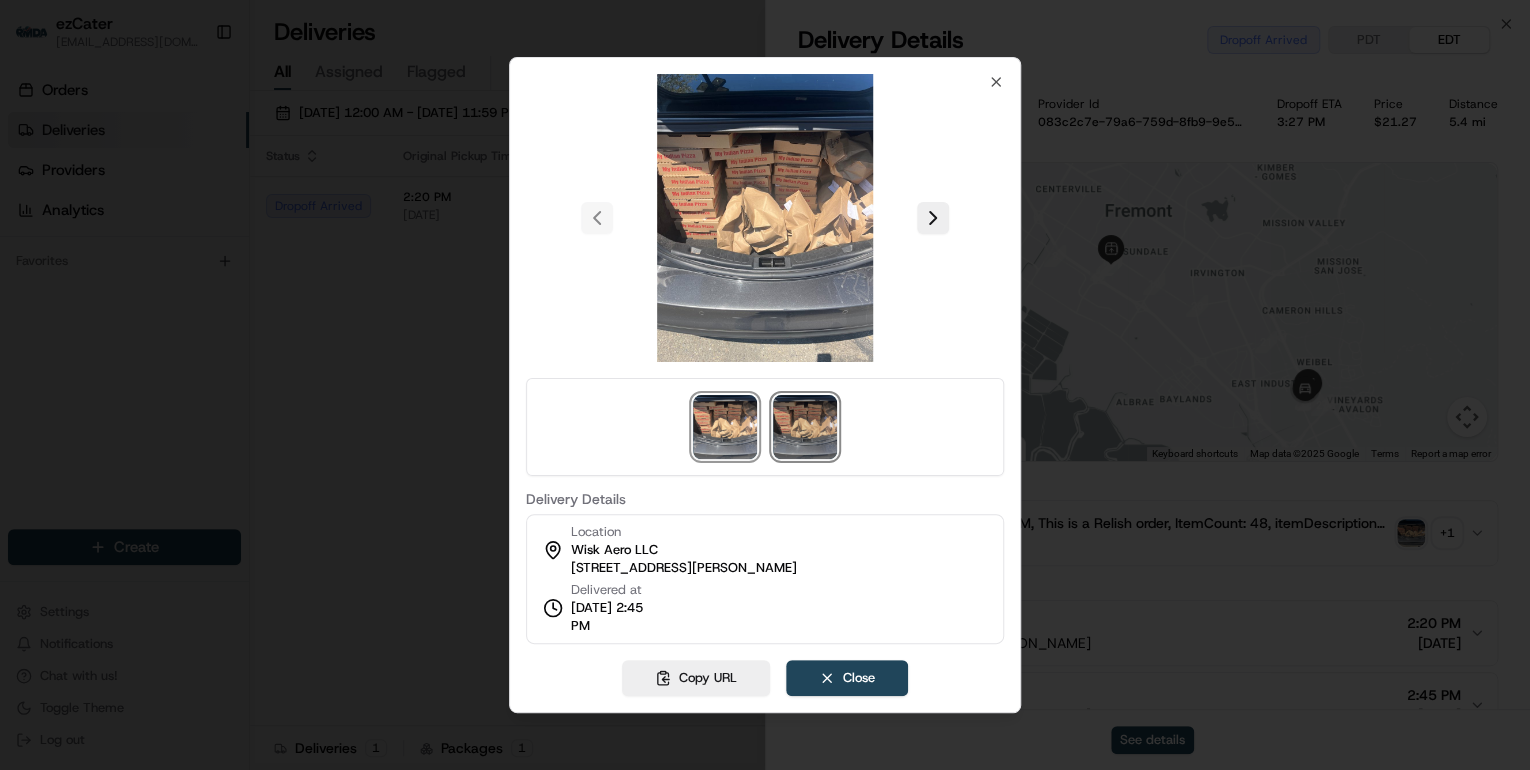 click at bounding box center [805, 427] 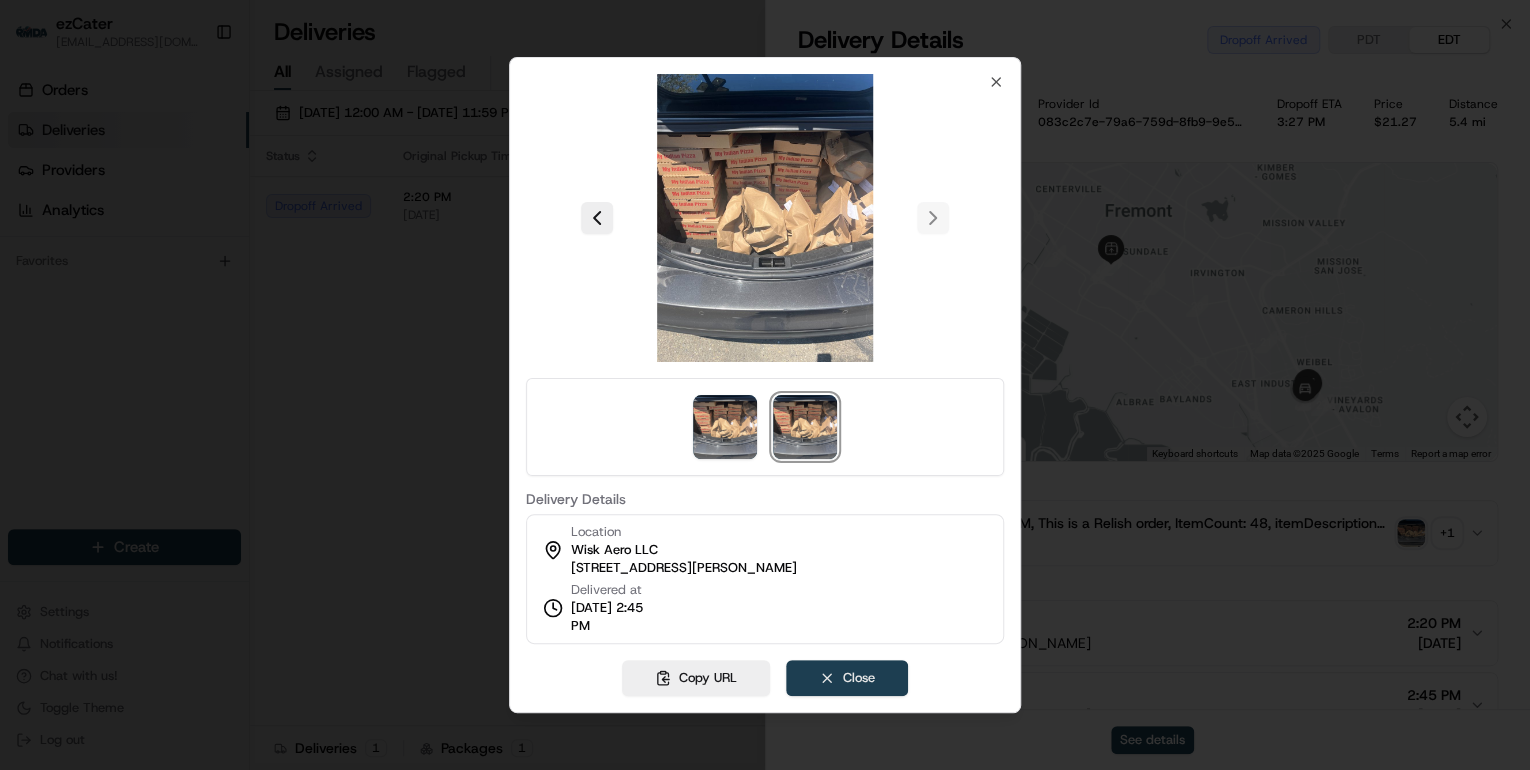 click on "Close" at bounding box center [847, 678] 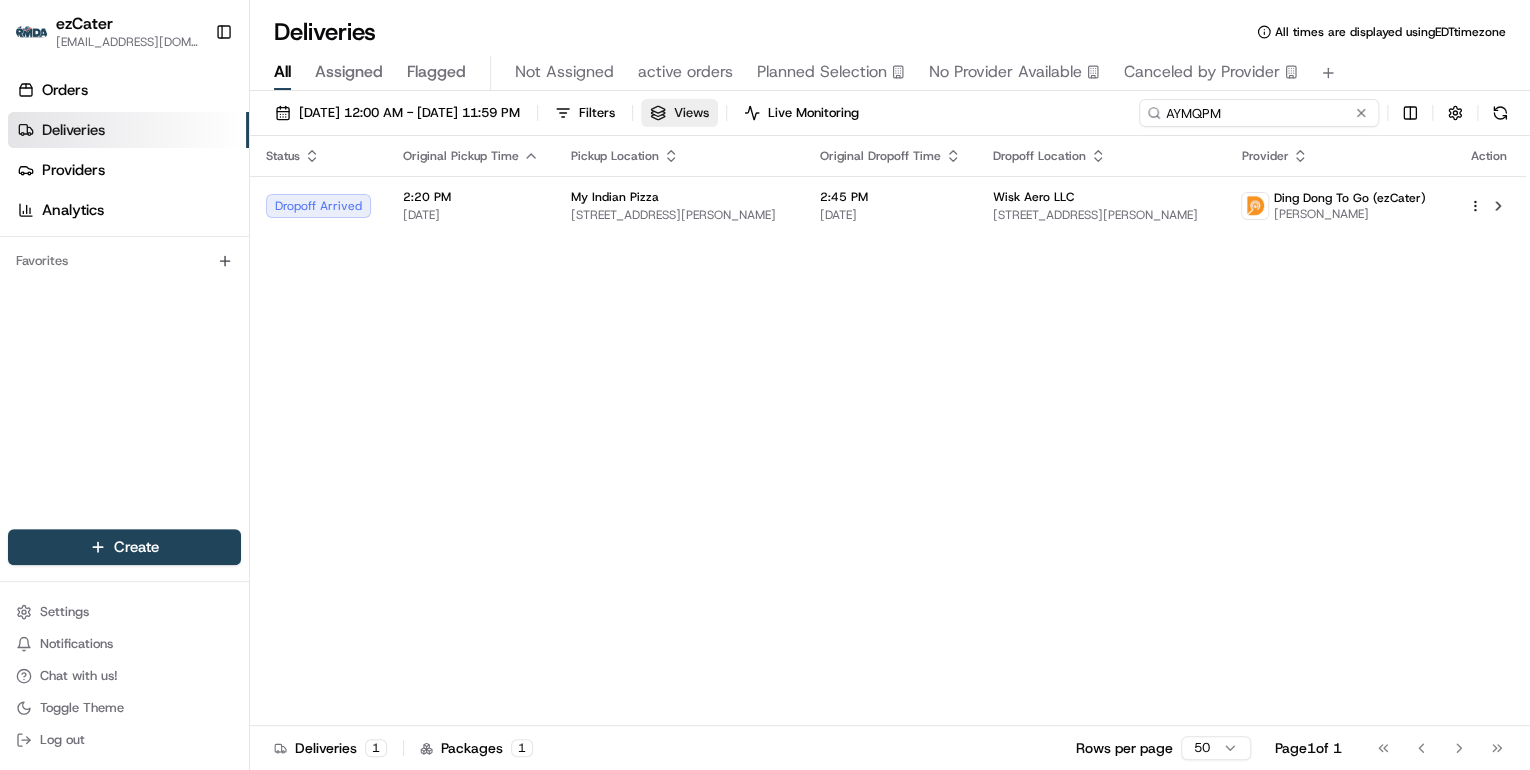 drag, startPoint x: 1296, startPoint y: 111, endPoint x: 754, endPoint y: 116, distance: 542.0231 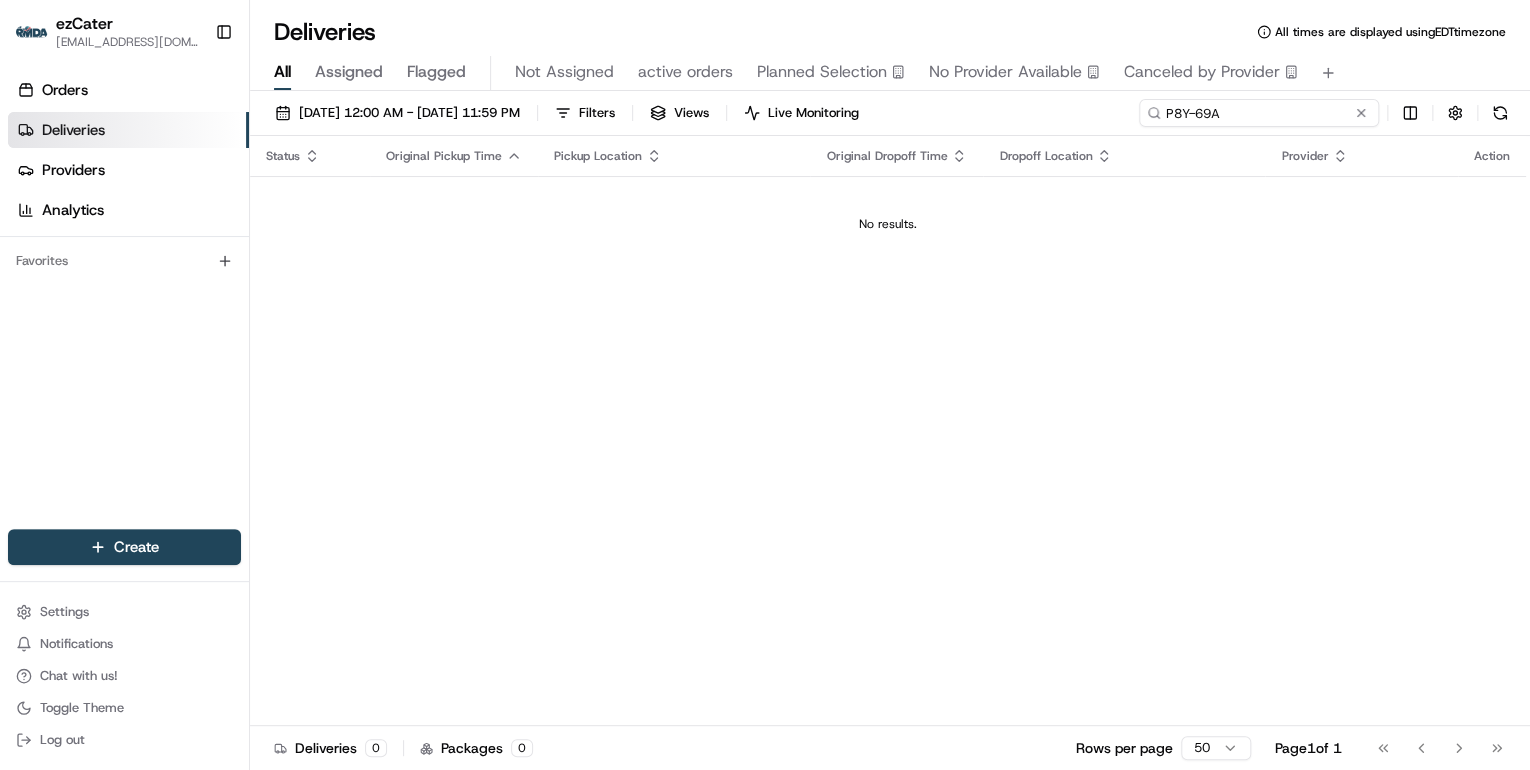 click on "P8Y-69A" at bounding box center (1259, 113) 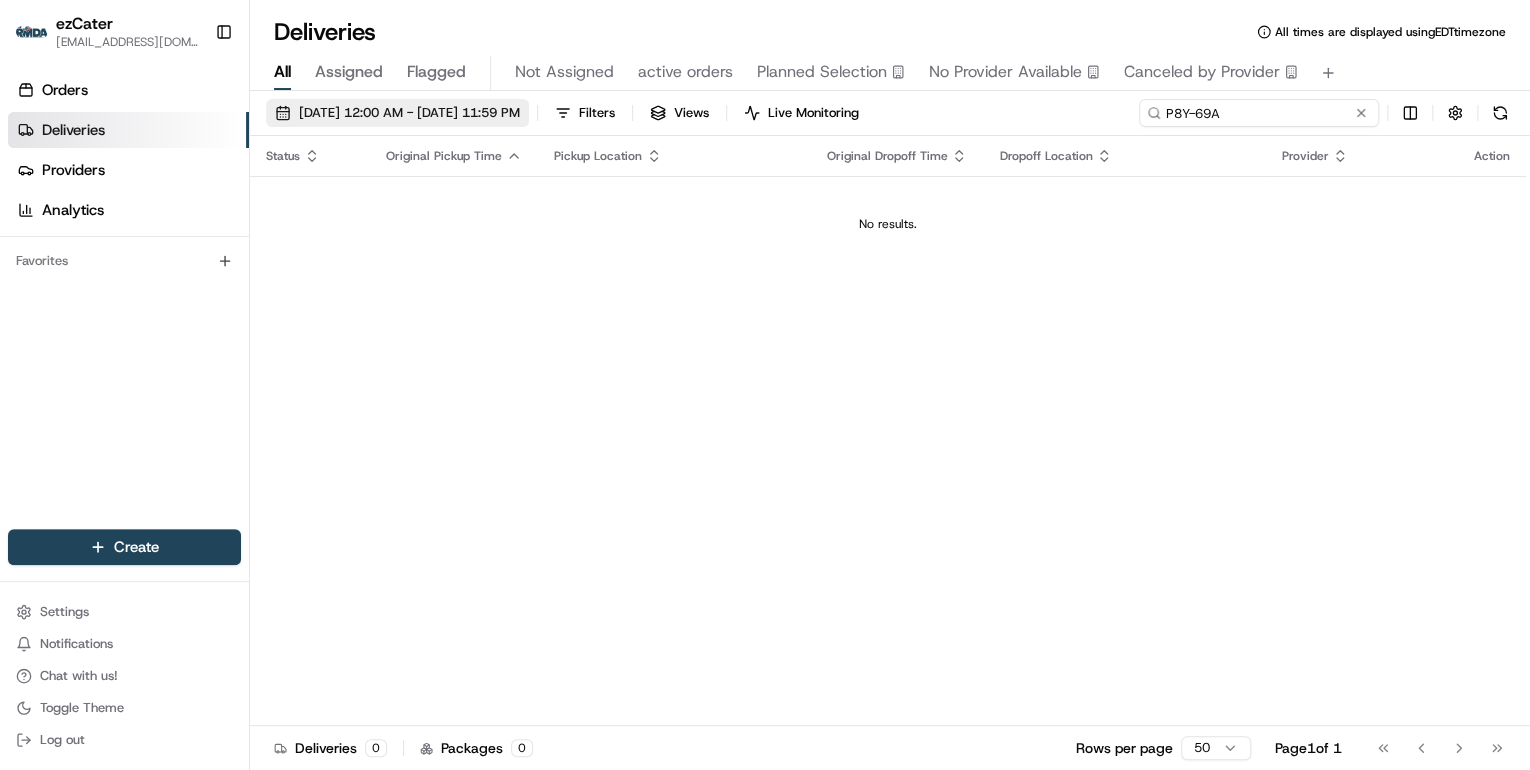type on "P8Y-69A" 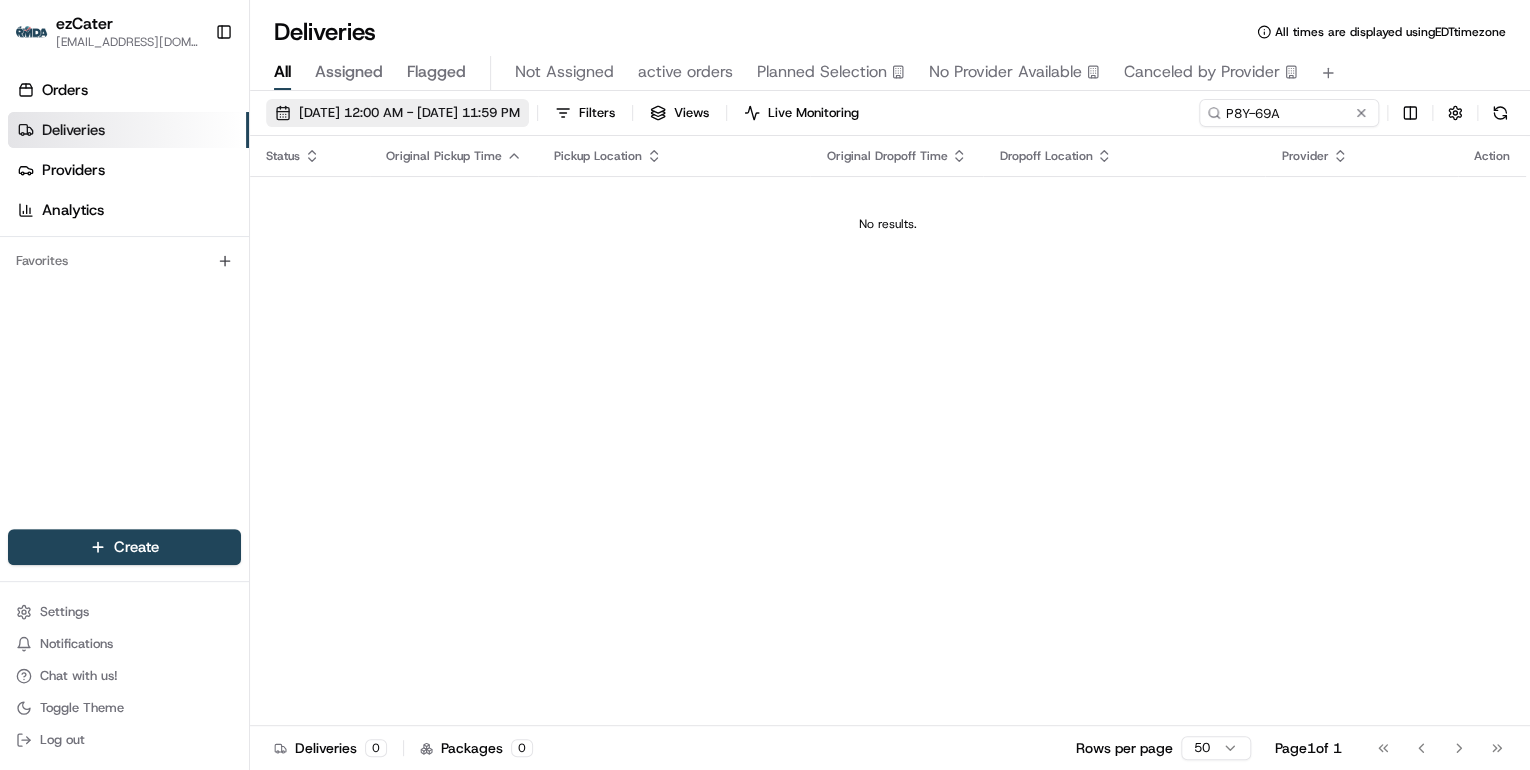 click on "07/17/2025 12:00 AM - 07/17/2025 11:59 PM" at bounding box center (409, 113) 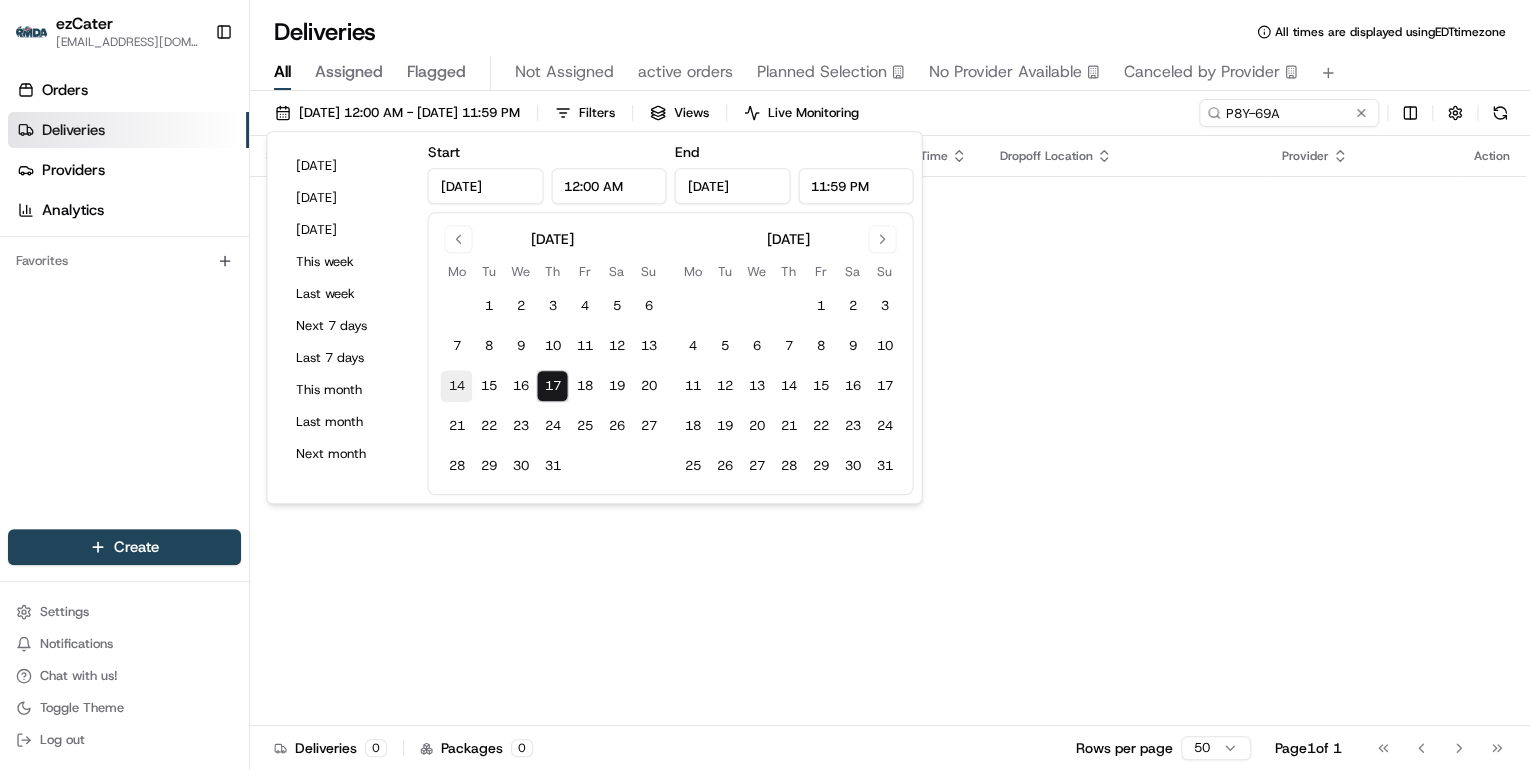 click on "14" at bounding box center (456, 386) 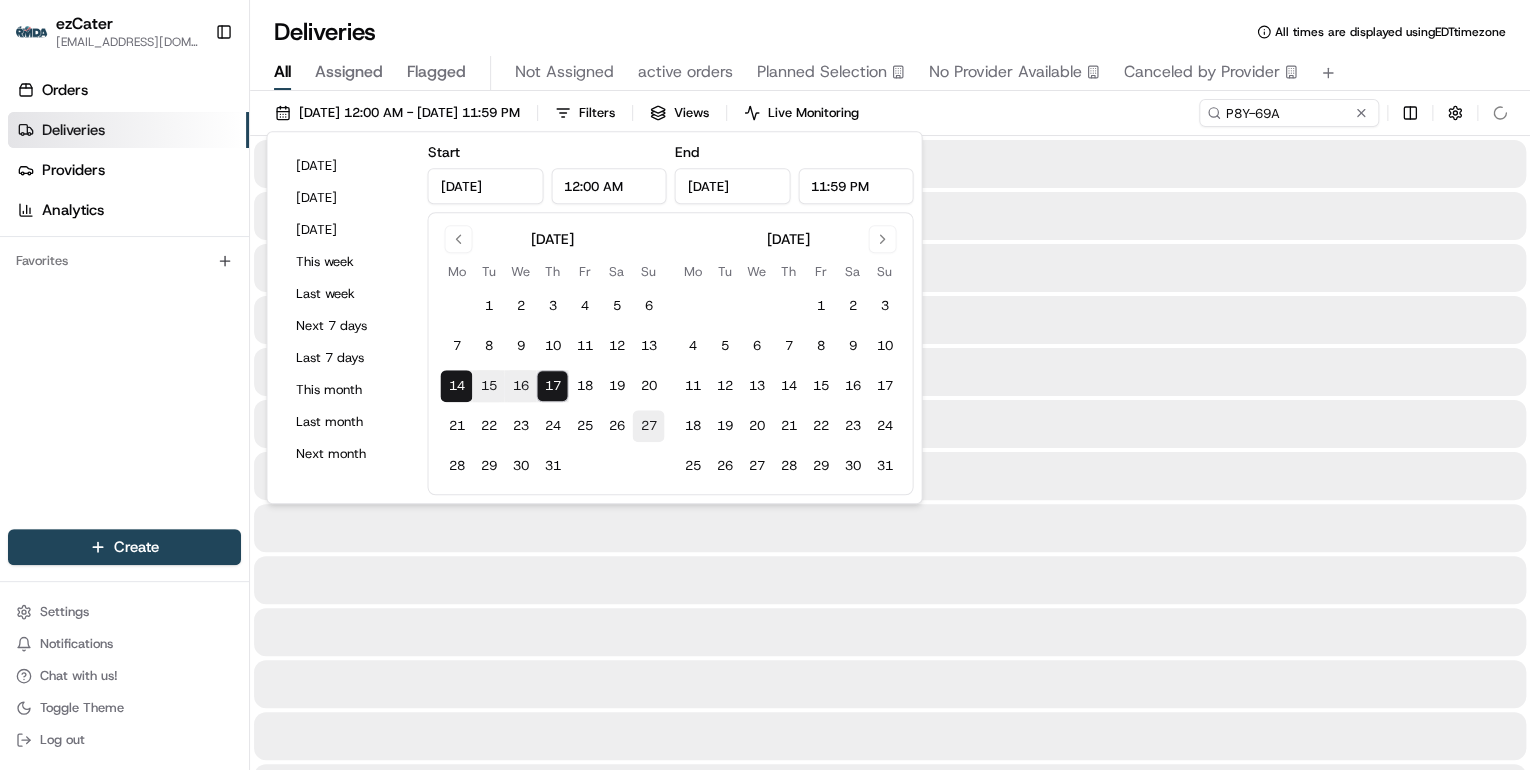 click on "27" at bounding box center (648, 426) 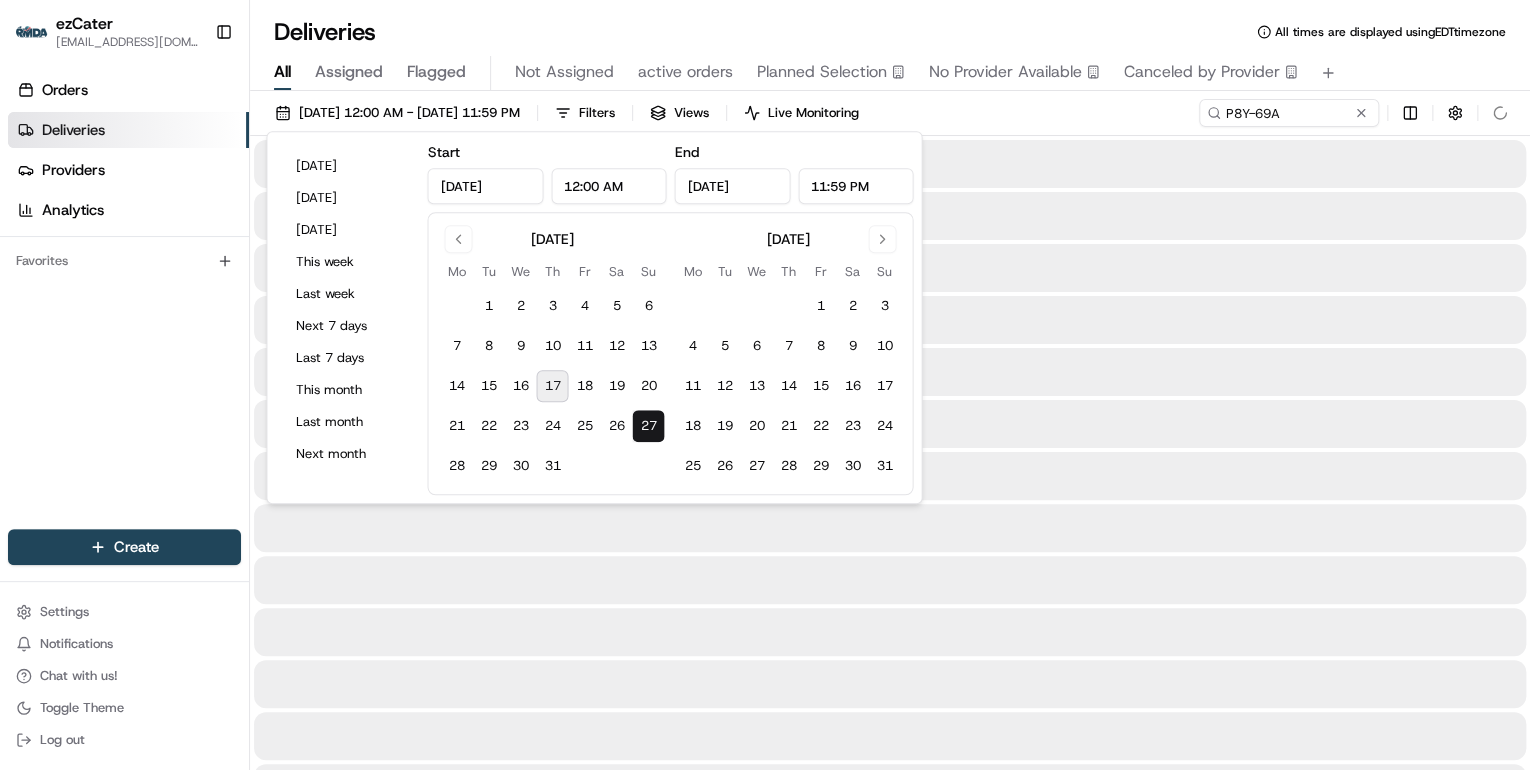 type on "Jul 27, 2025" 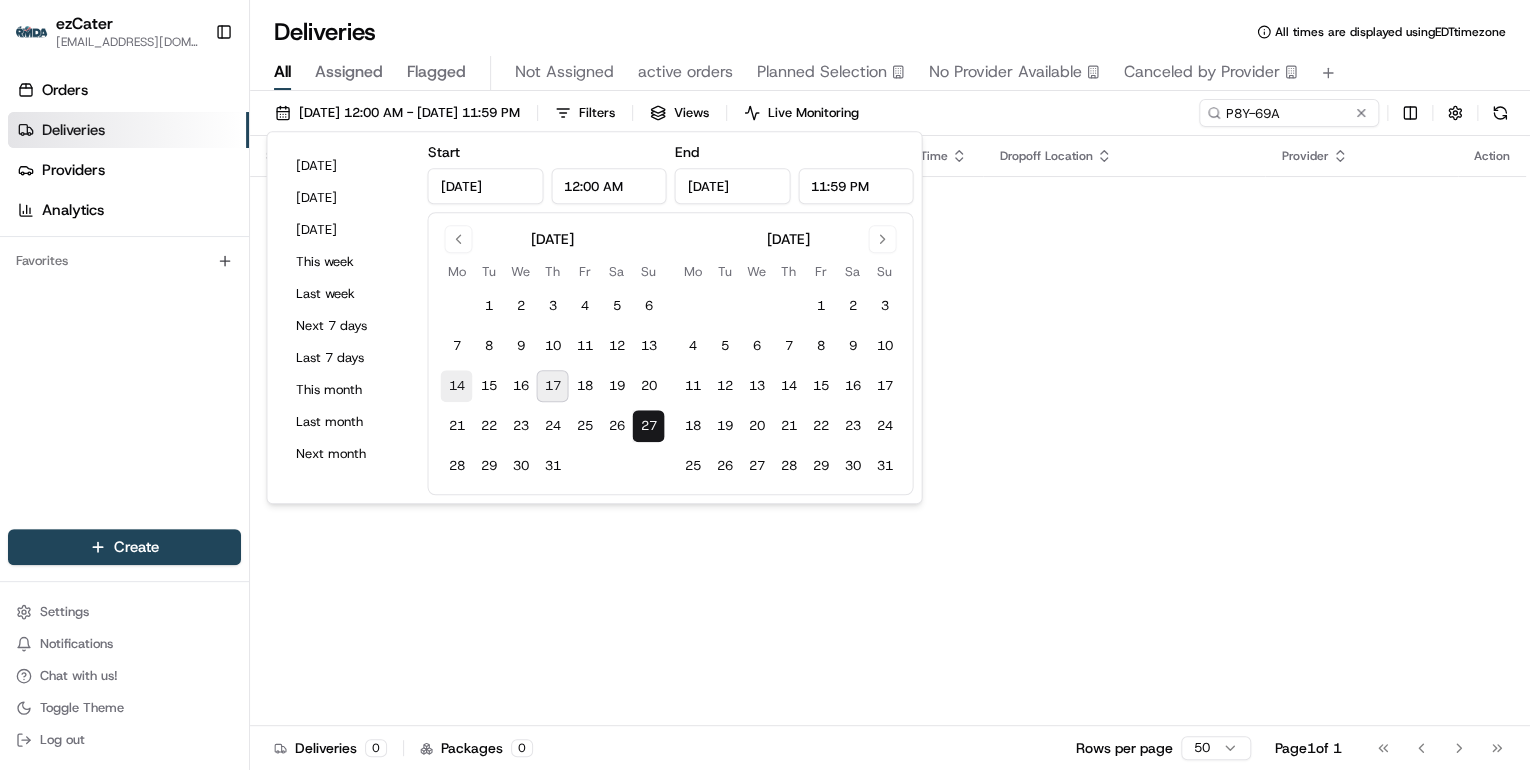 click on "14" at bounding box center [456, 386] 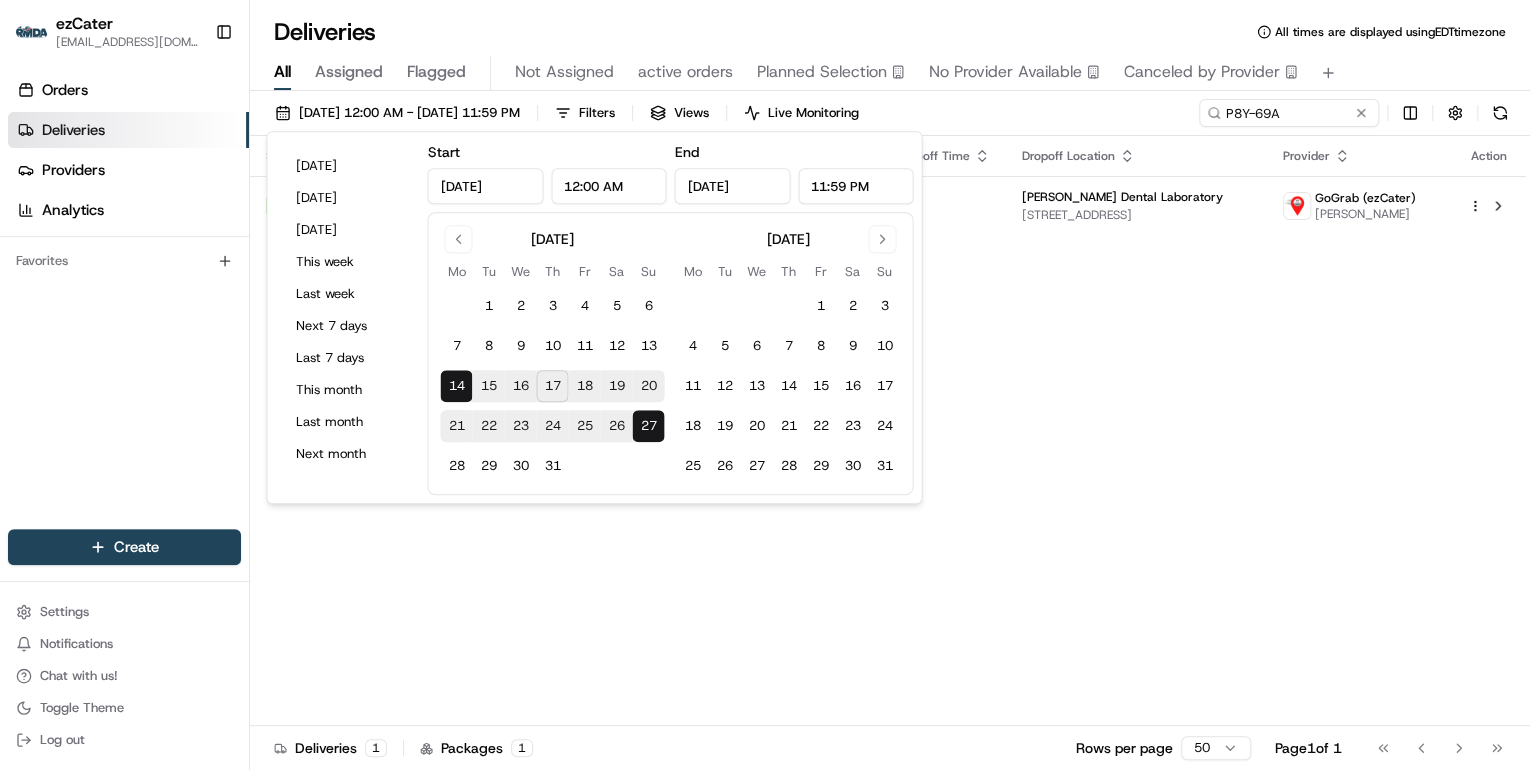 click on "Status Original Pickup Time Pickup Location Original Dropoff Time Dropoff Location Provider Action Dropoff Complete 2:28 PM 07/16/2025 Wildflower 15640 Hayden Rd, Scottsdale, AZ 85260, USA 3:00 PM 07/16/2025 Wiand Dental Laboratory 10555 N 114th St Ste 101, Scottsdale, AZ 85259, USA GoGrab (ezCater) Marcelo Wiggers" at bounding box center [888, 431] 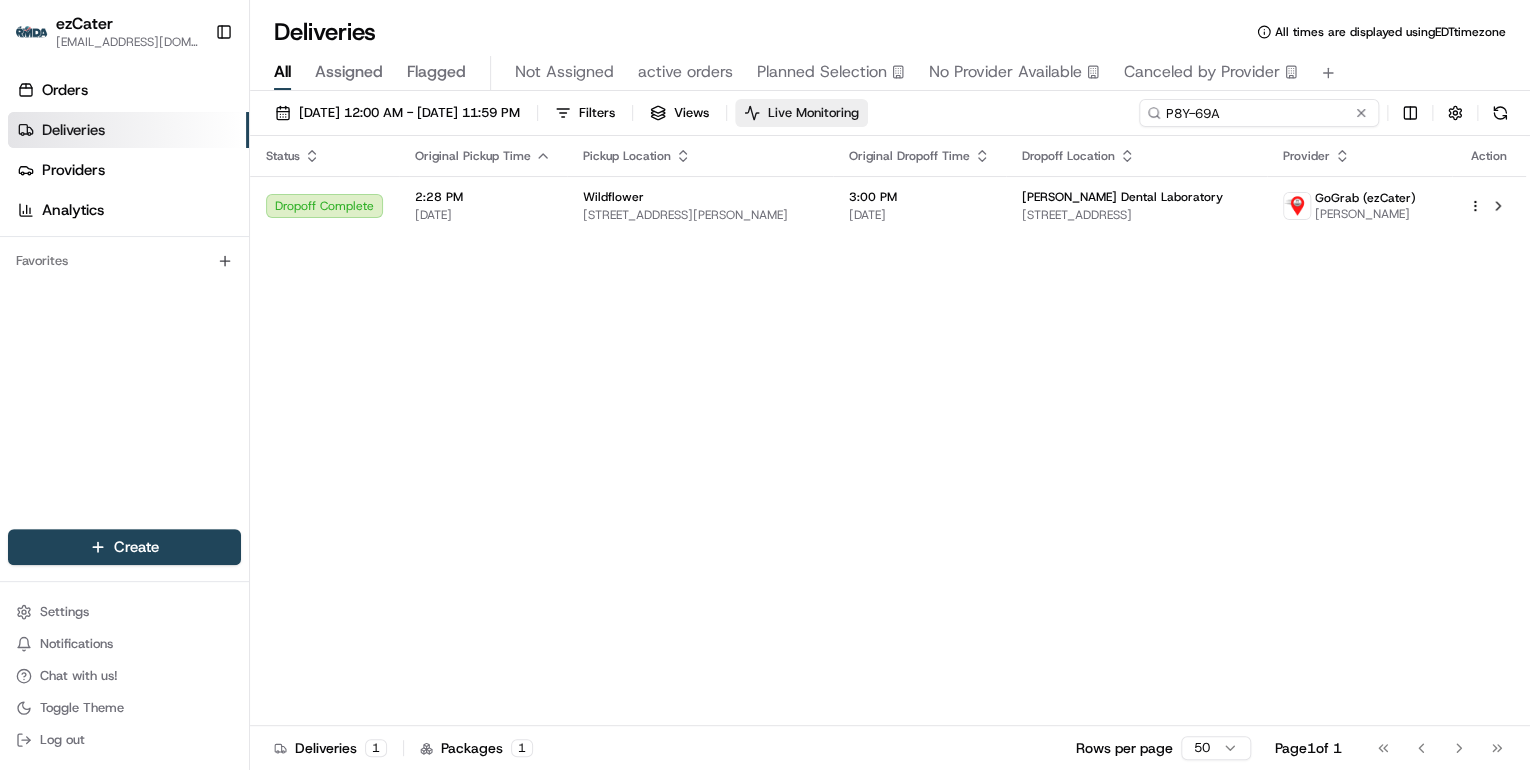drag, startPoint x: 1298, startPoint y: 111, endPoint x: 848, endPoint y: 116, distance: 450.02777 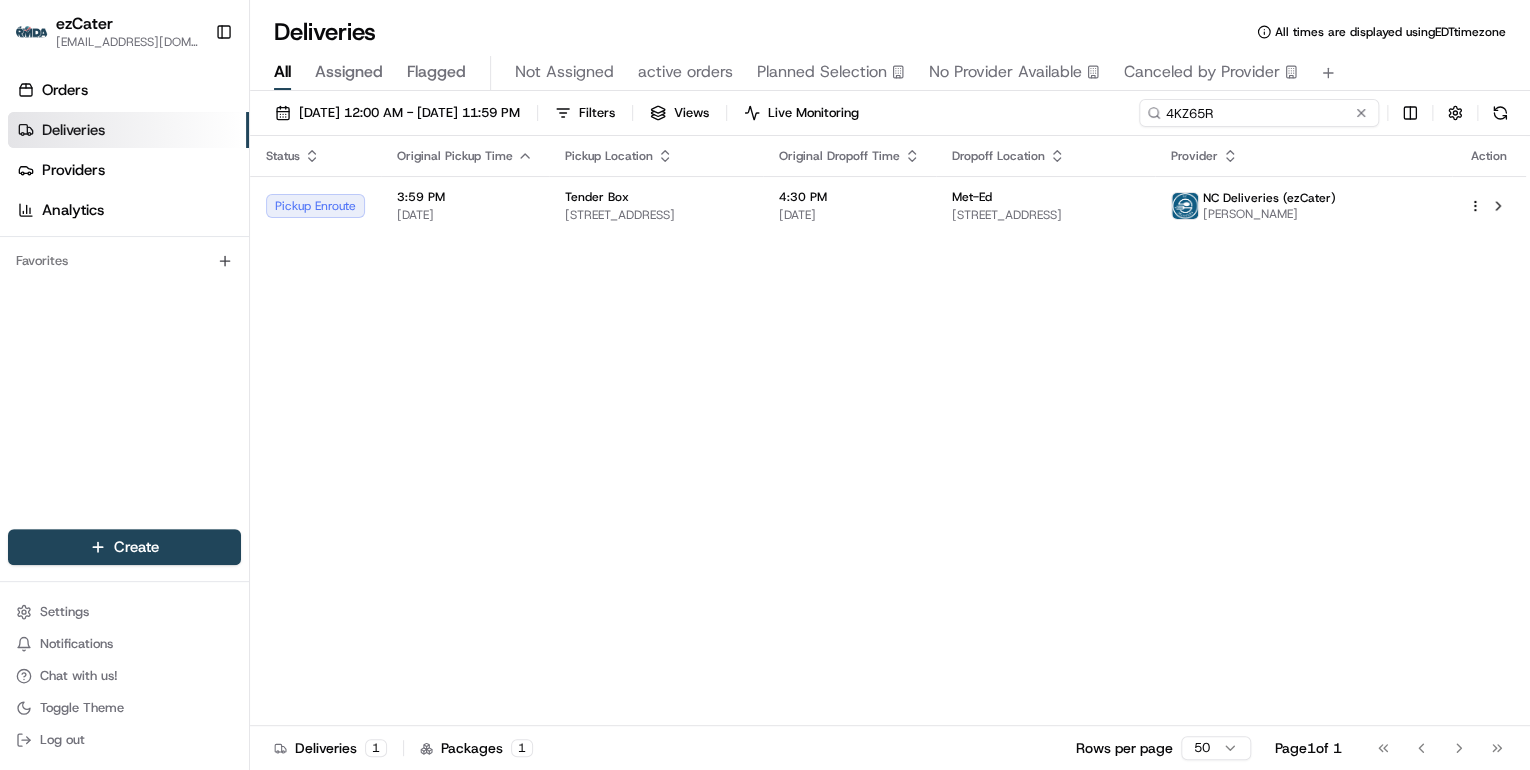 drag, startPoint x: 1252, startPoint y: 105, endPoint x: 973, endPoint y: 107, distance: 279.00717 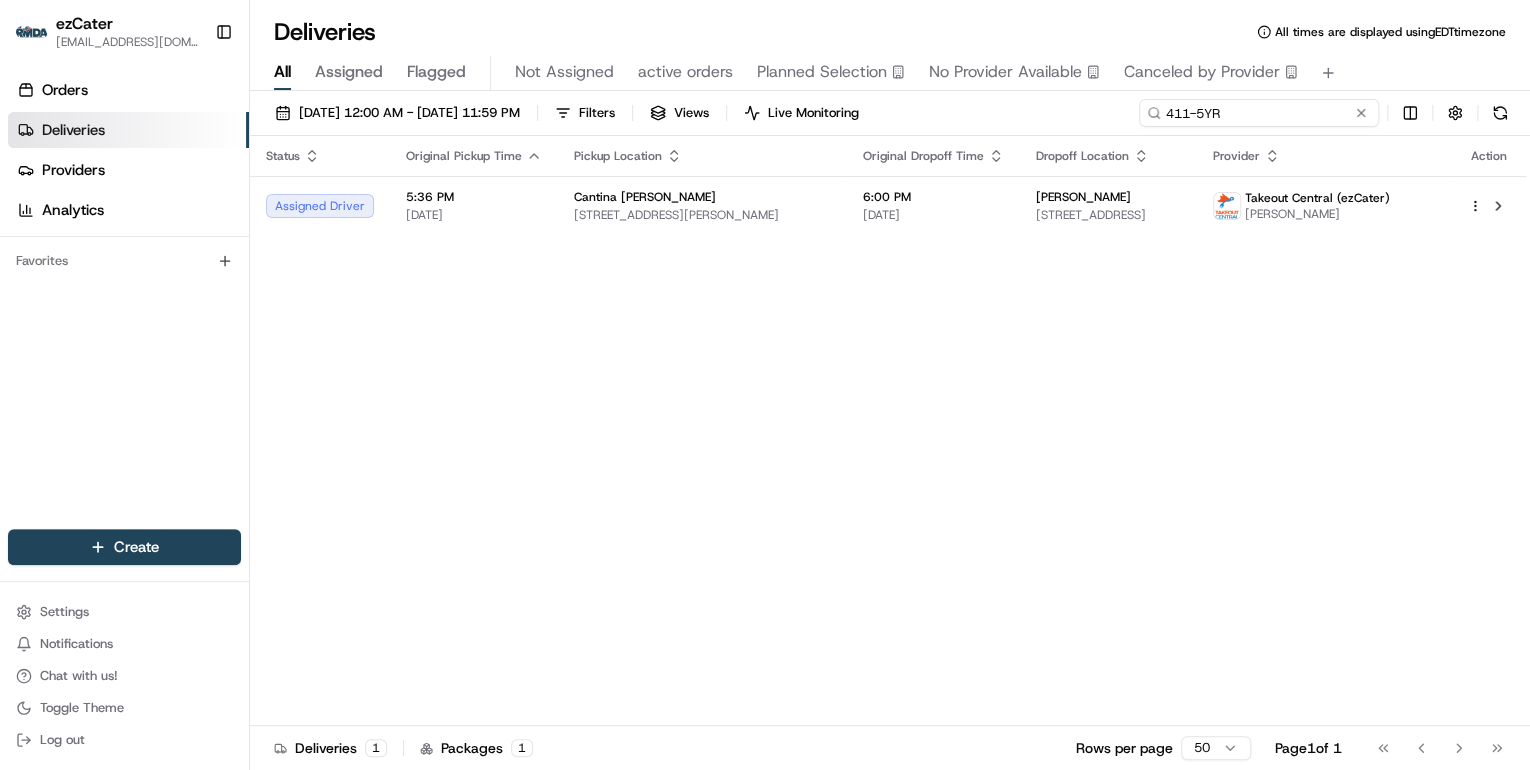 drag, startPoint x: 1244, startPoint y: 118, endPoint x: 749, endPoint y: 80, distance: 496.45645 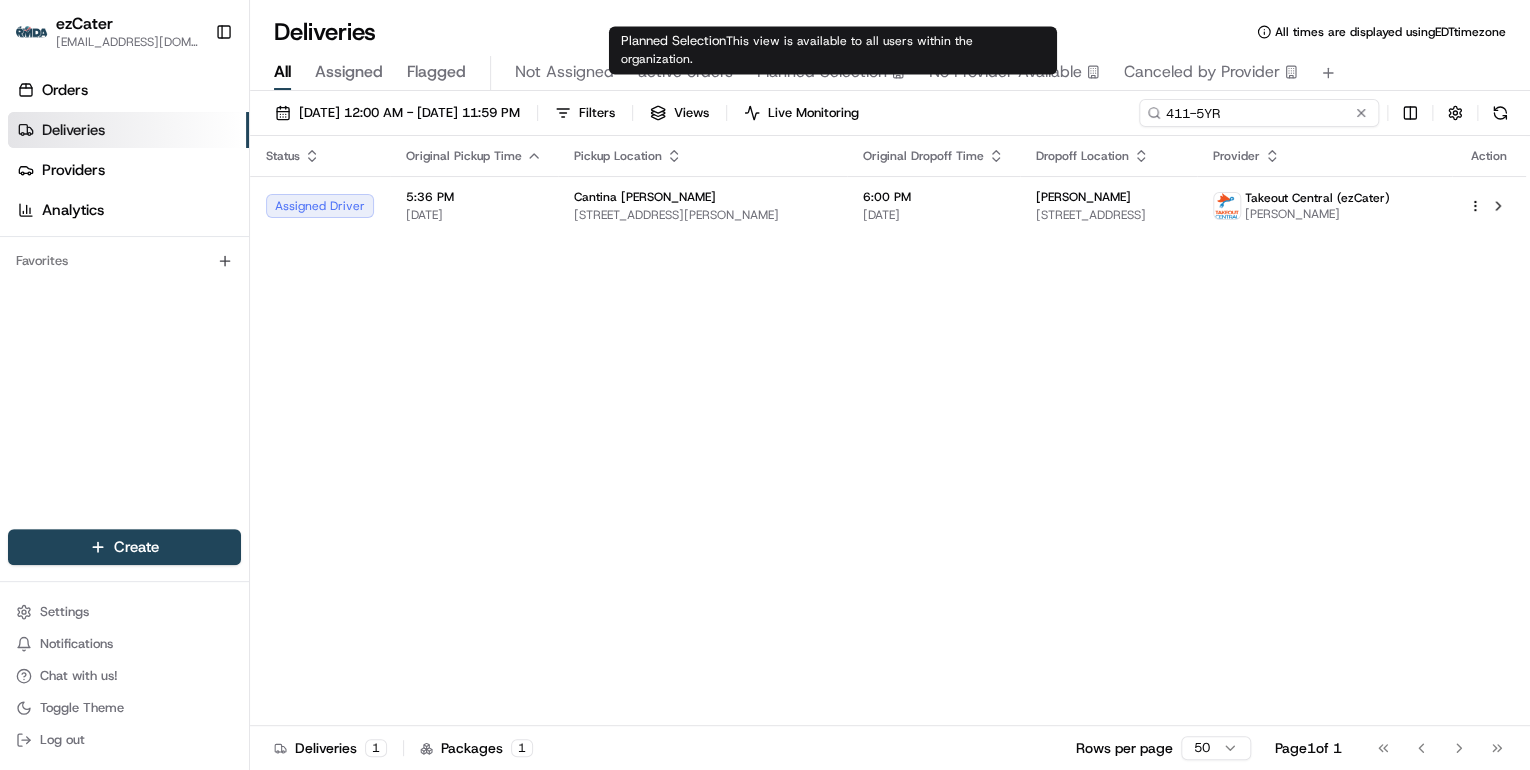 paste on "36PK06" 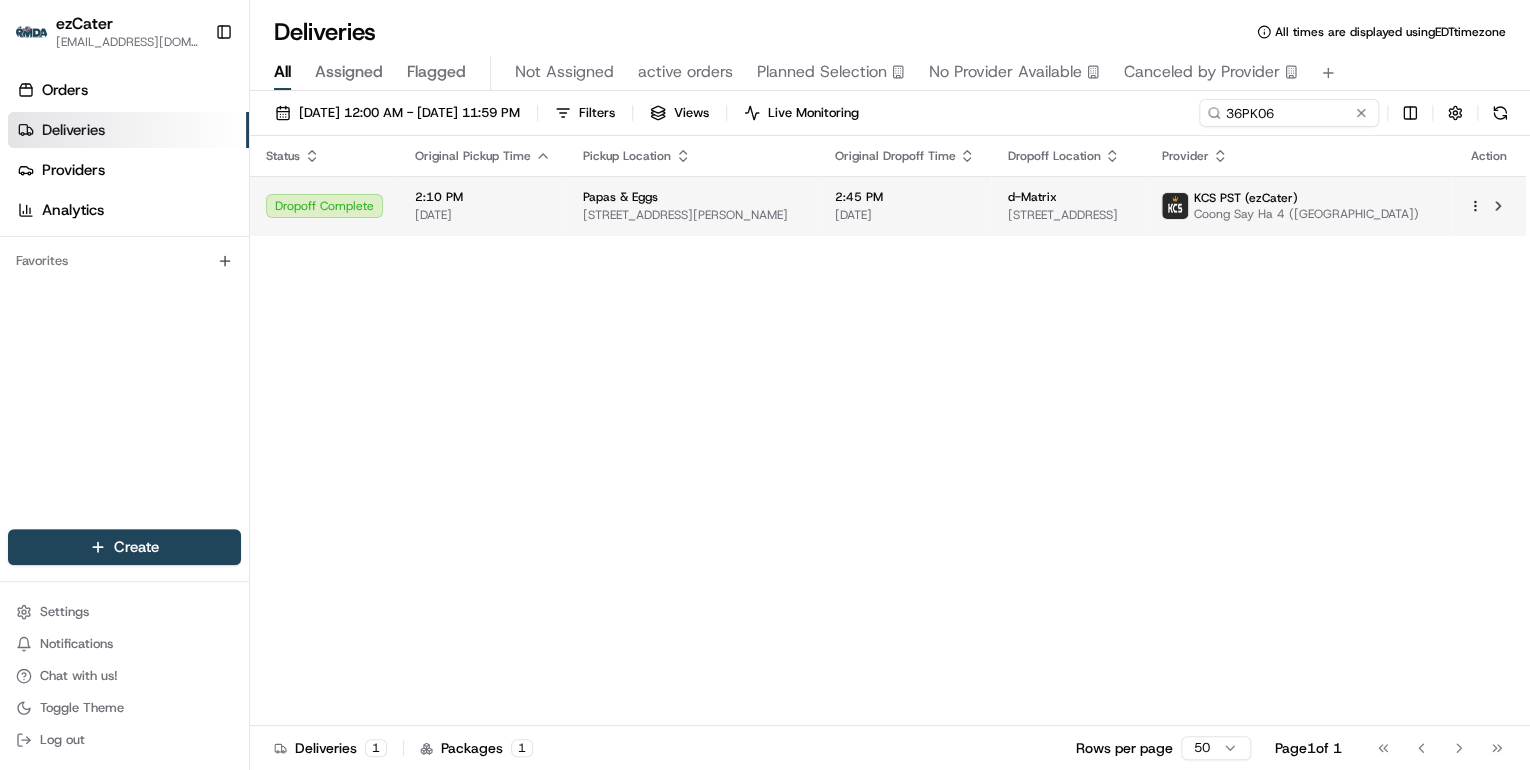 click on "2780 Aborn Rd, San Jose, CA 95121, USA" at bounding box center [692, 215] 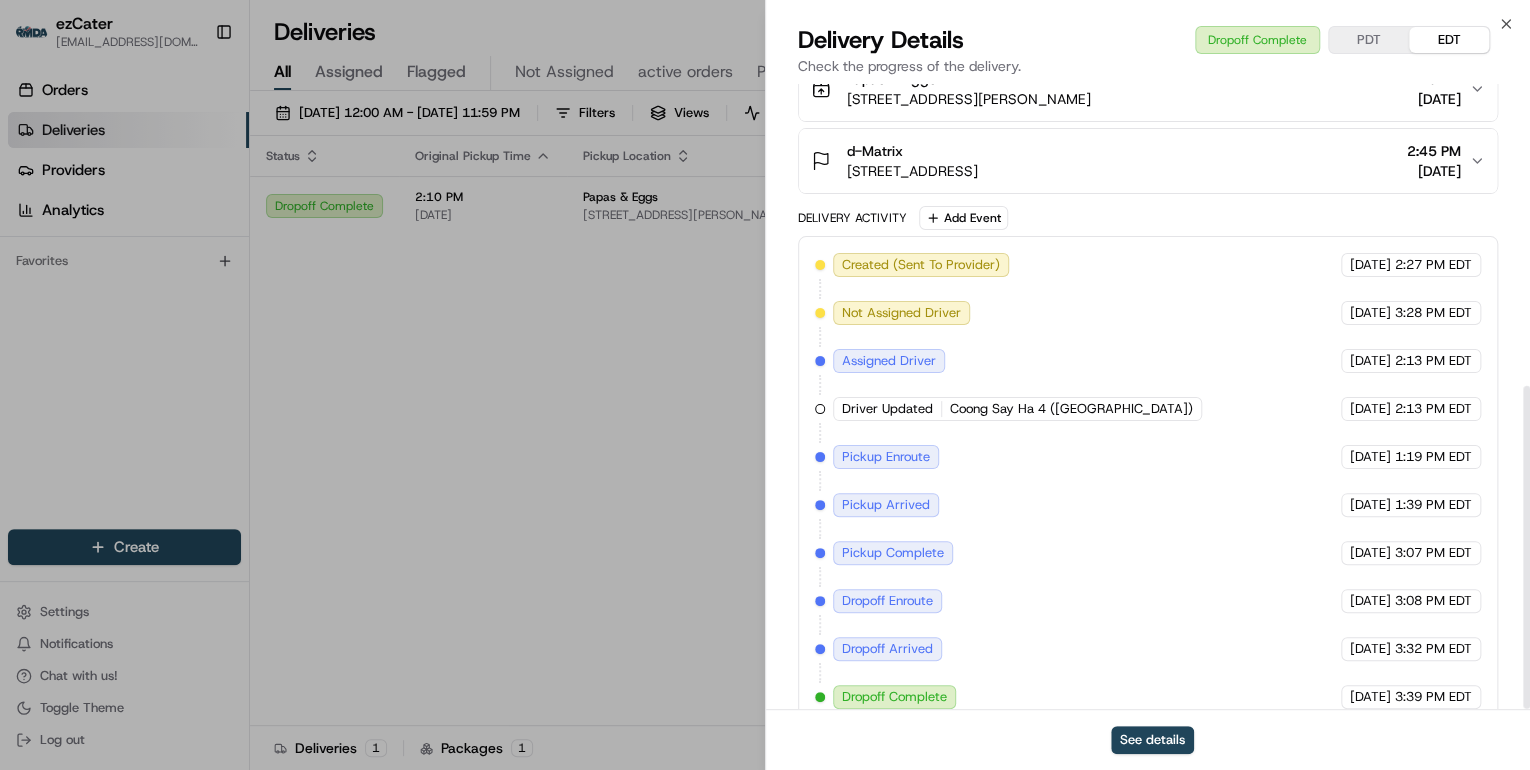 scroll, scrollTop: 584, scrollLeft: 0, axis: vertical 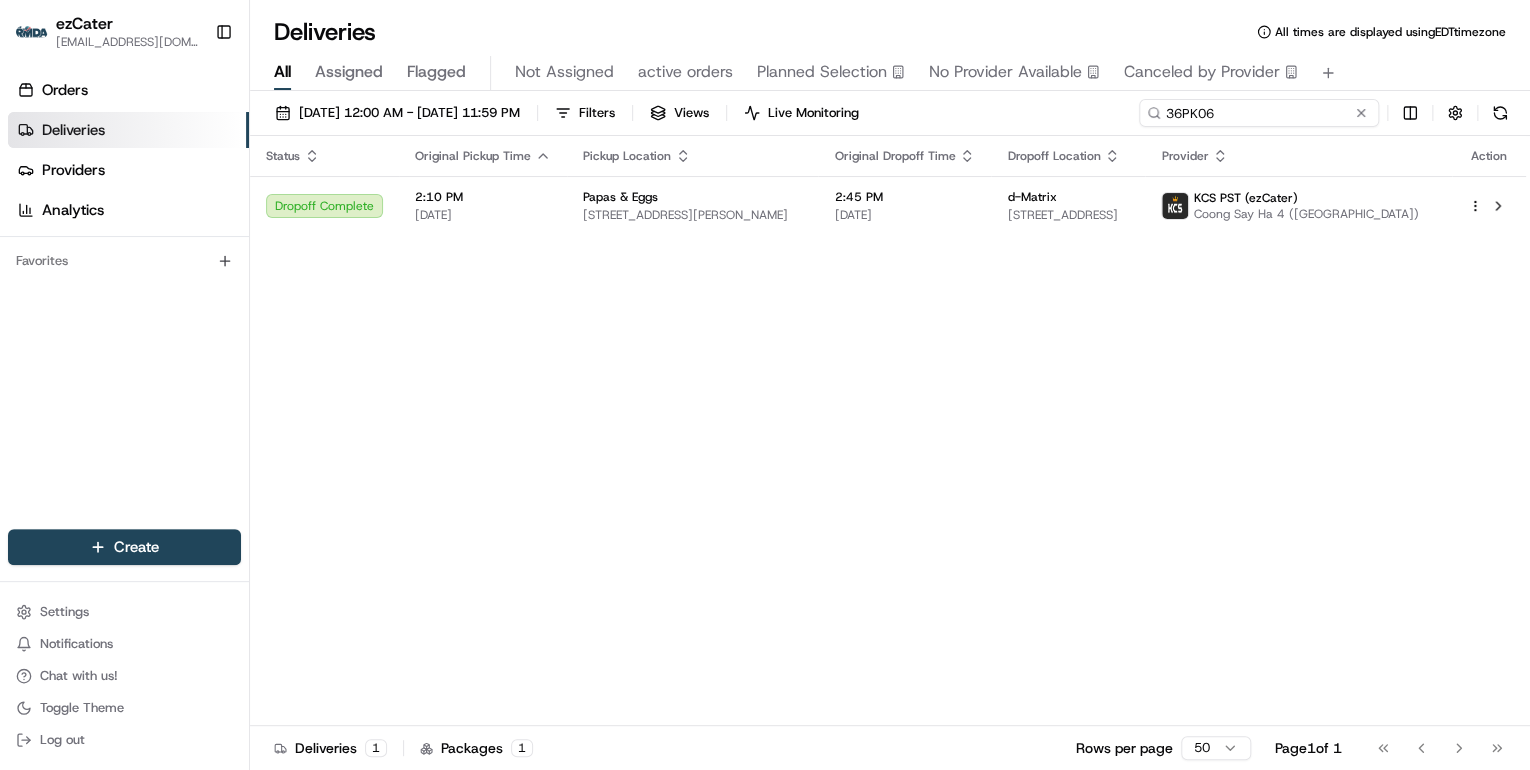 drag, startPoint x: 1211, startPoint y: 112, endPoint x: 975, endPoint y: 112, distance: 236 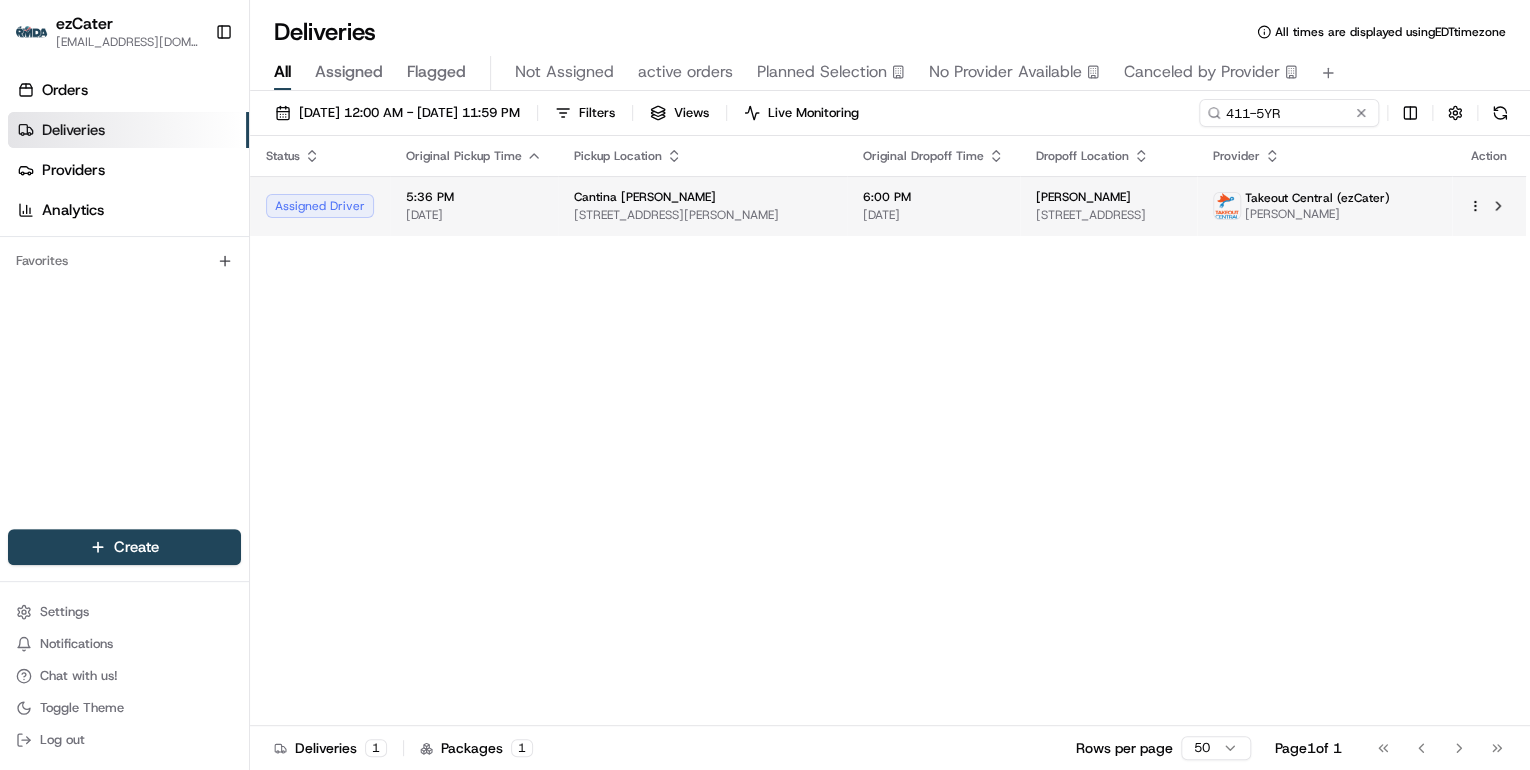 click on "2 Gerber Rd, Asheville, NC 28803, USA" at bounding box center [702, 215] 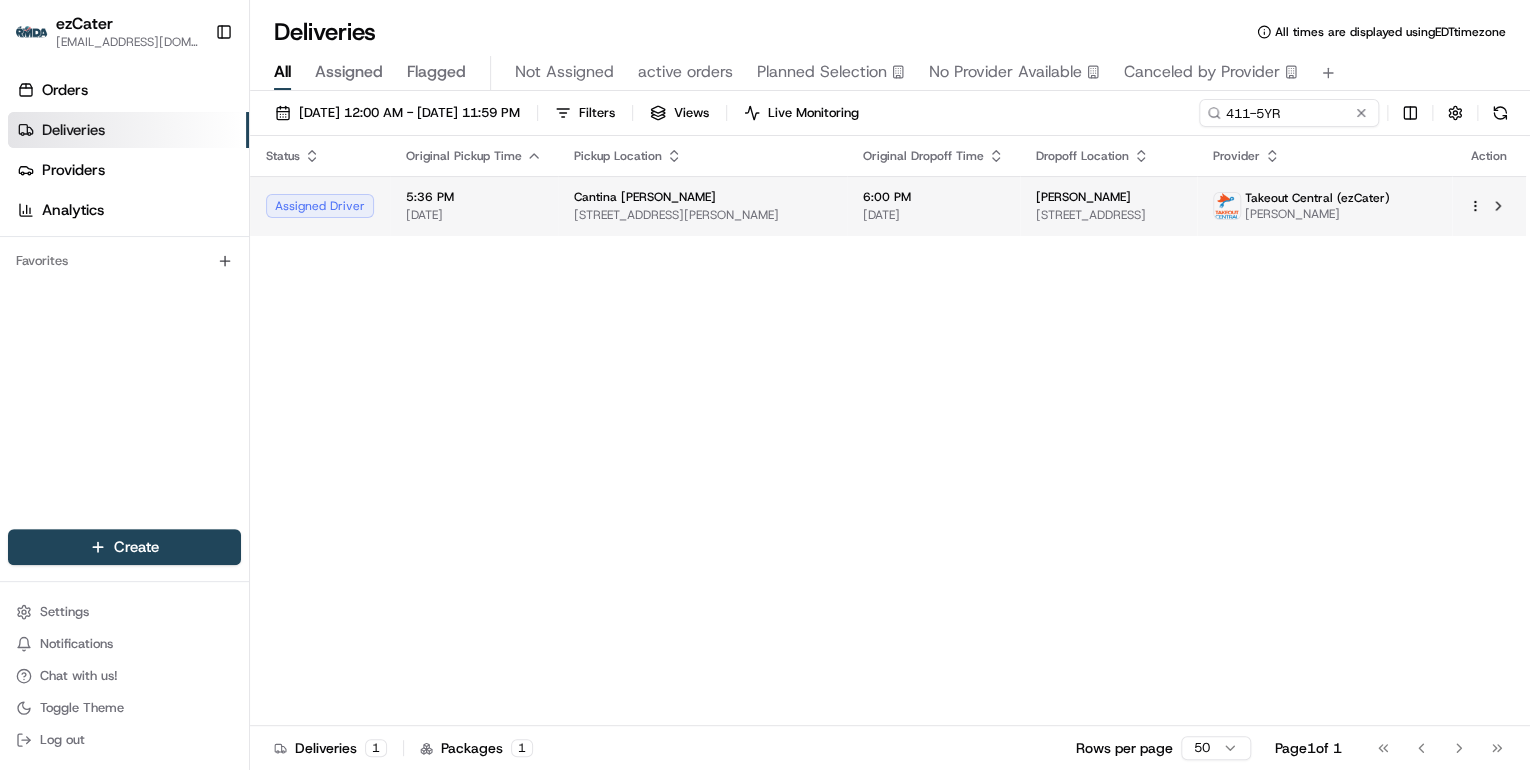 click on "2 Gerber Rd, Asheville, NC 28803, USA" at bounding box center (702, 215) 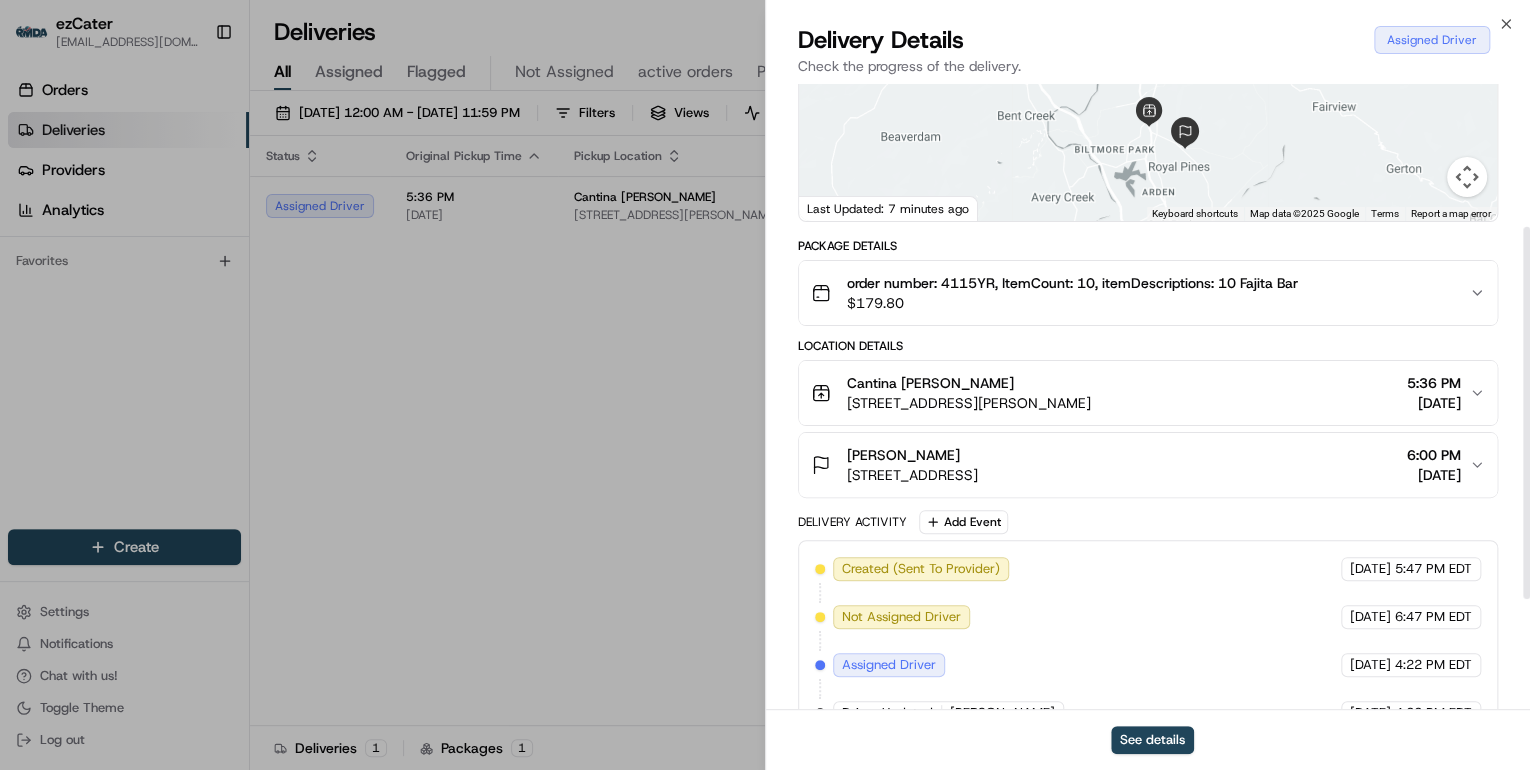 scroll, scrollTop: 400, scrollLeft: 0, axis: vertical 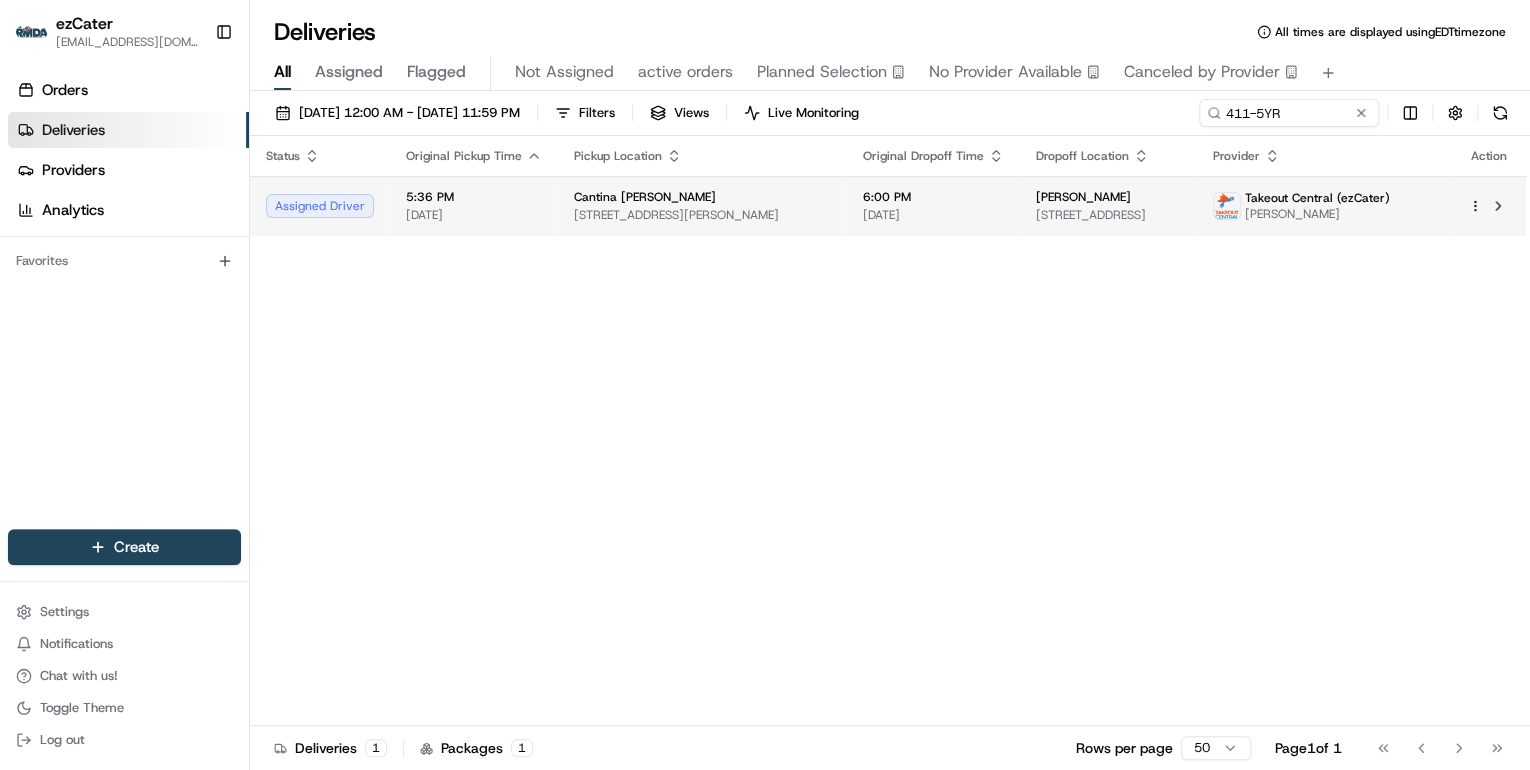 click on "5:36 PM" at bounding box center (474, 197) 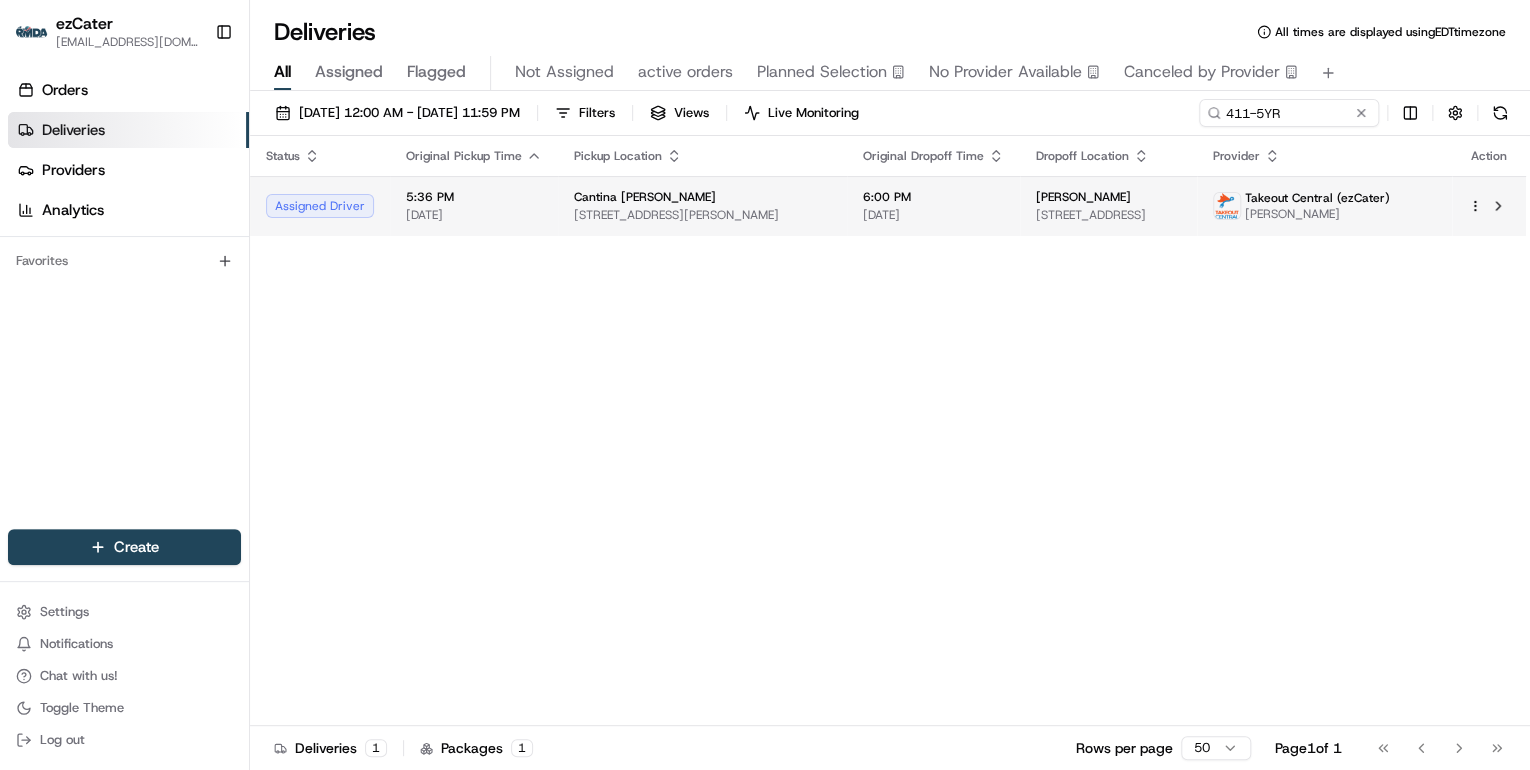 click on "Cantina Louie 2 Gerber Rd, Asheville, NC 28803, USA" at bounding box center (702, 206) 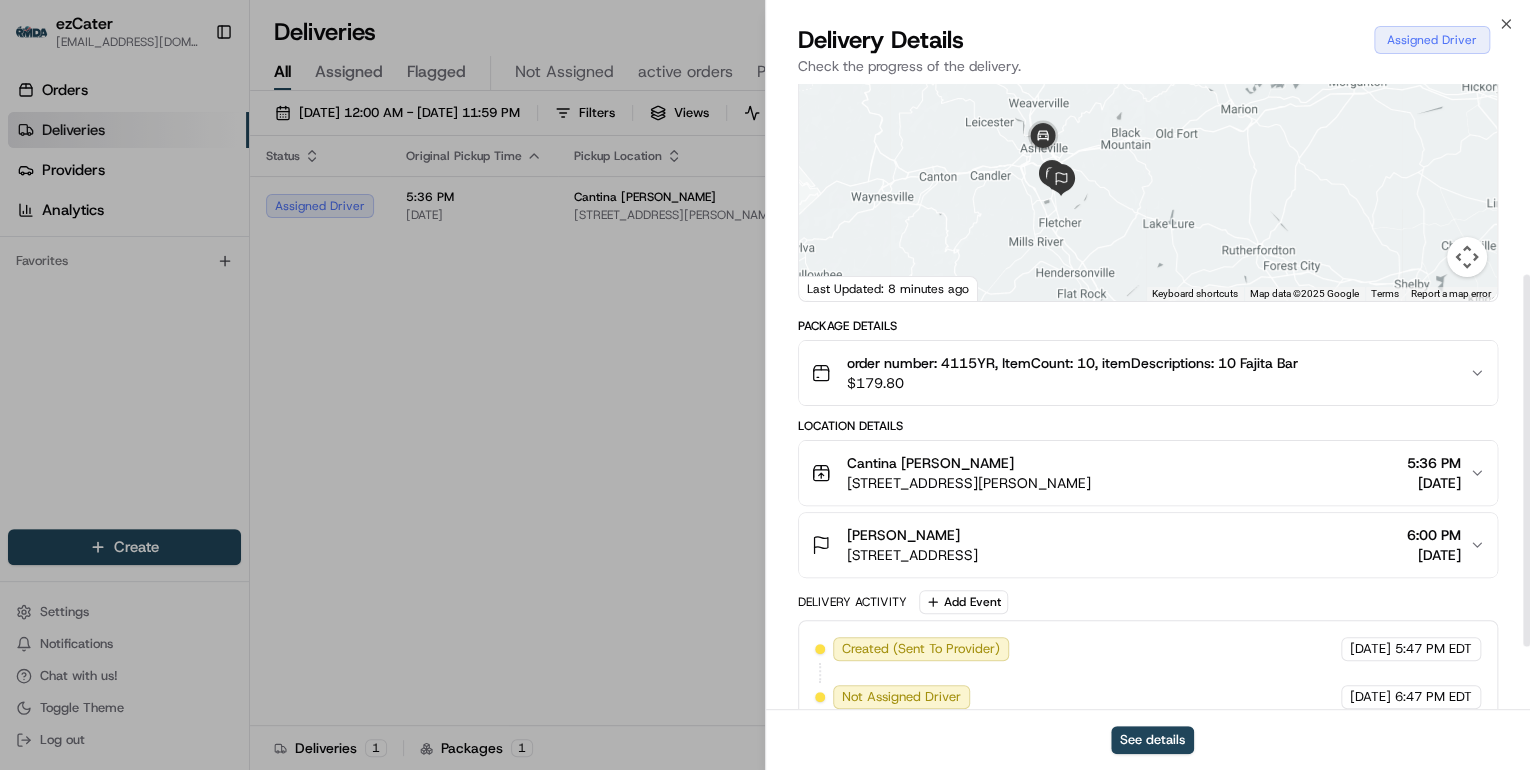 scroll, scrollTop: 320, scrollLeft: 0, axis: vertical 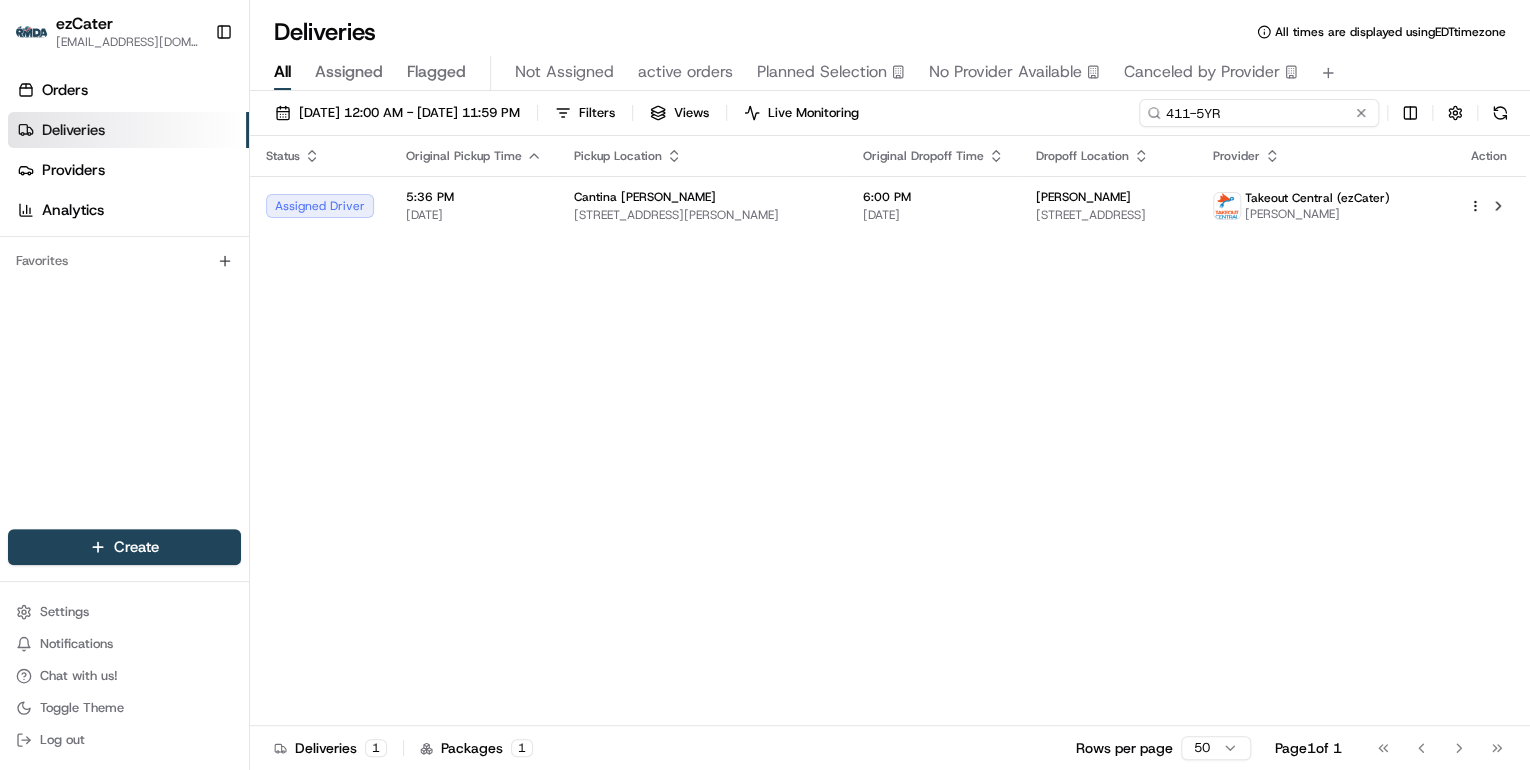 drag, startPoint x: 1117, startPoint y: 108, endPoint x: 1009, endPoint y: 128, distance: 109.83624 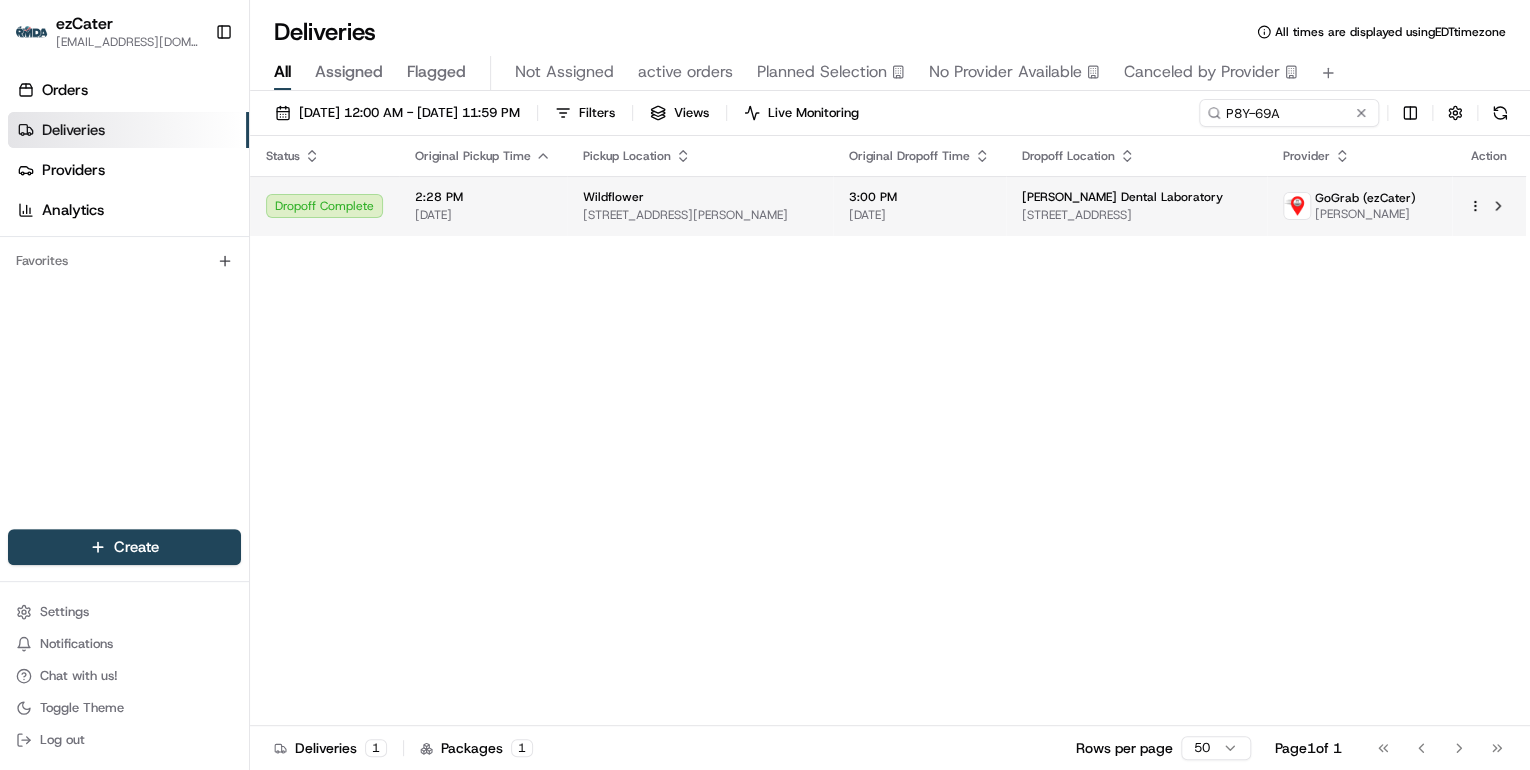 click on "[DATE]" at bounding box center [919, 215] 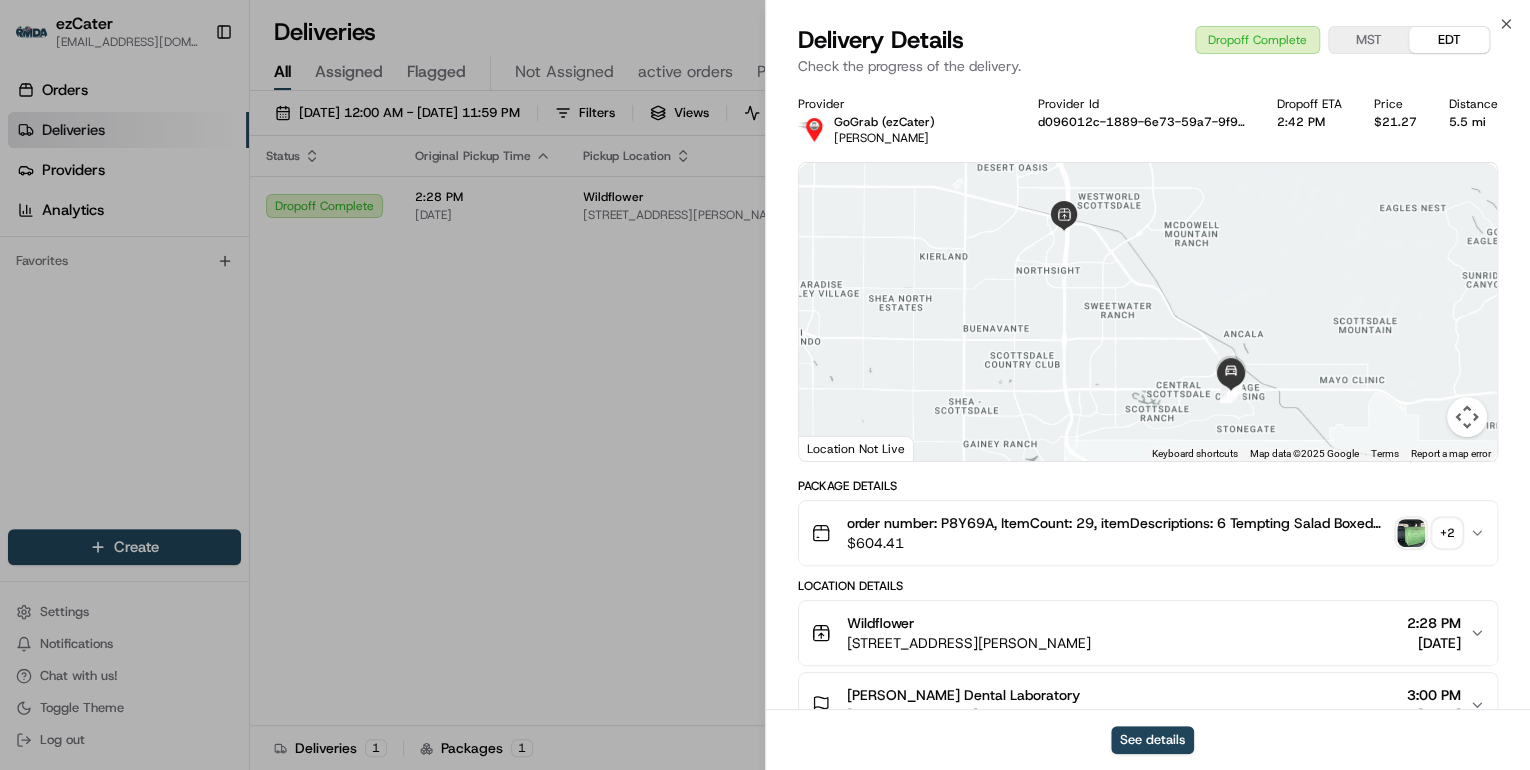 click at bounding box center (1411, 533) 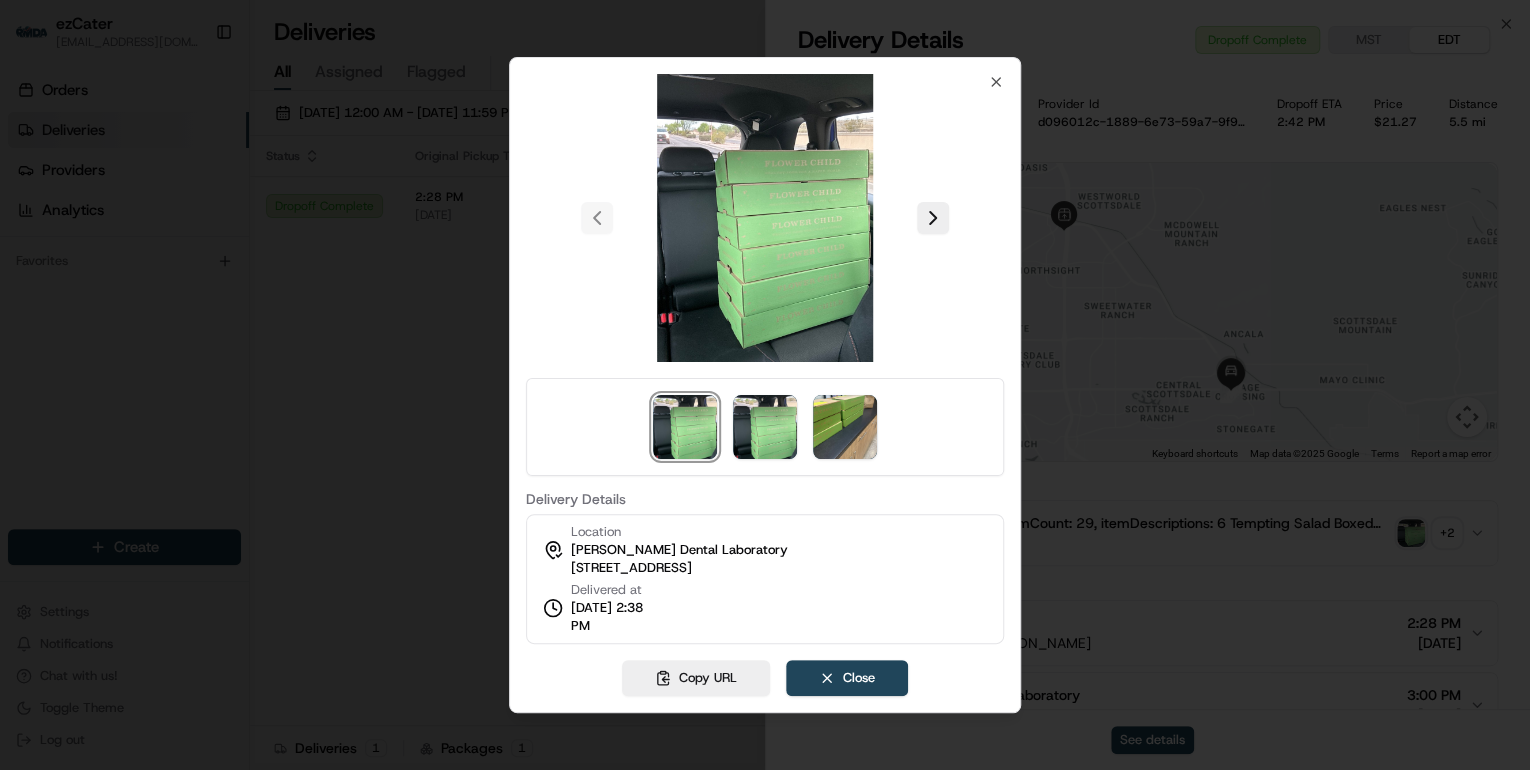 click at bounding box center [765, 218] 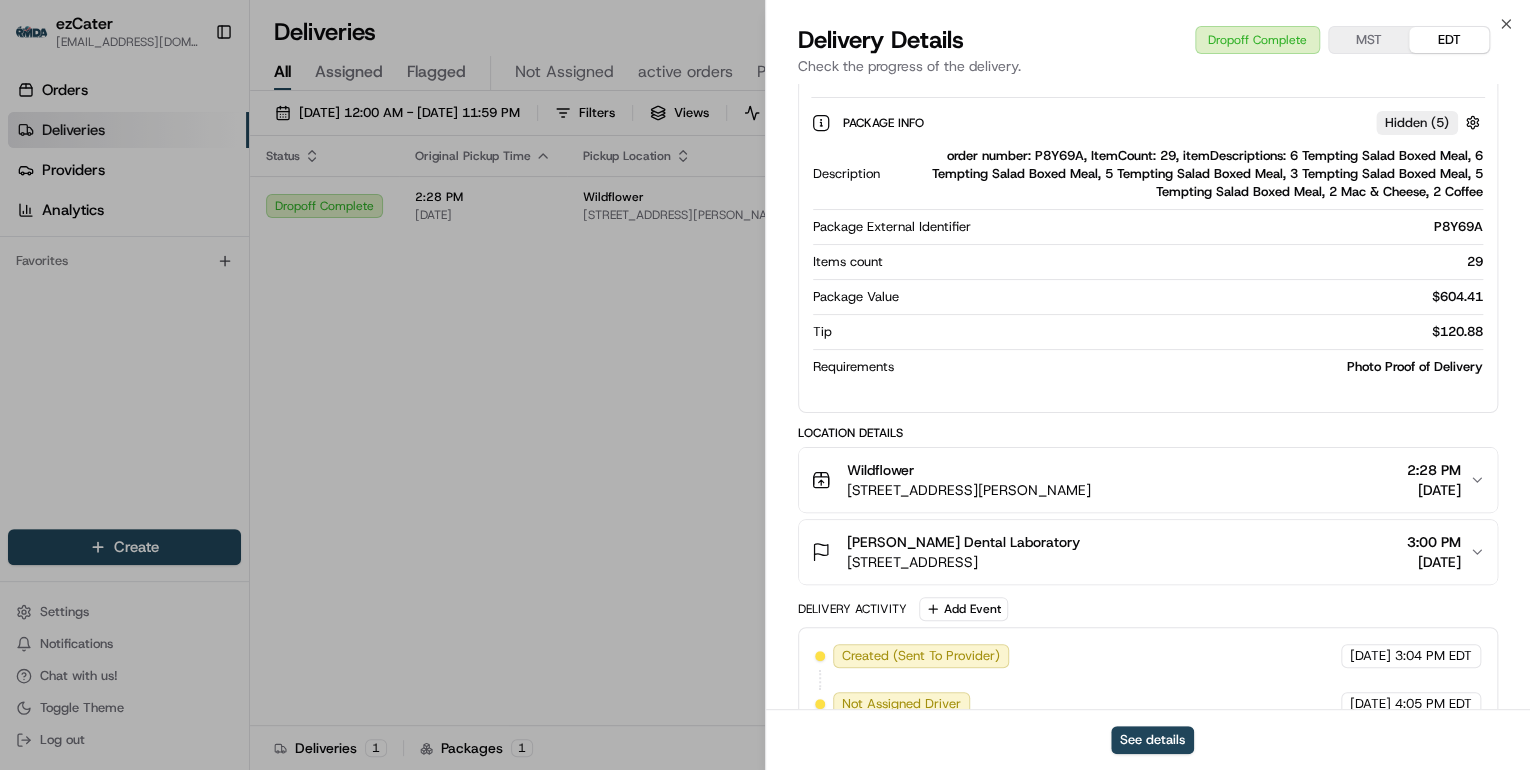 scroll, scrollTop: 320, scrollLeft: 0, axis: vertical 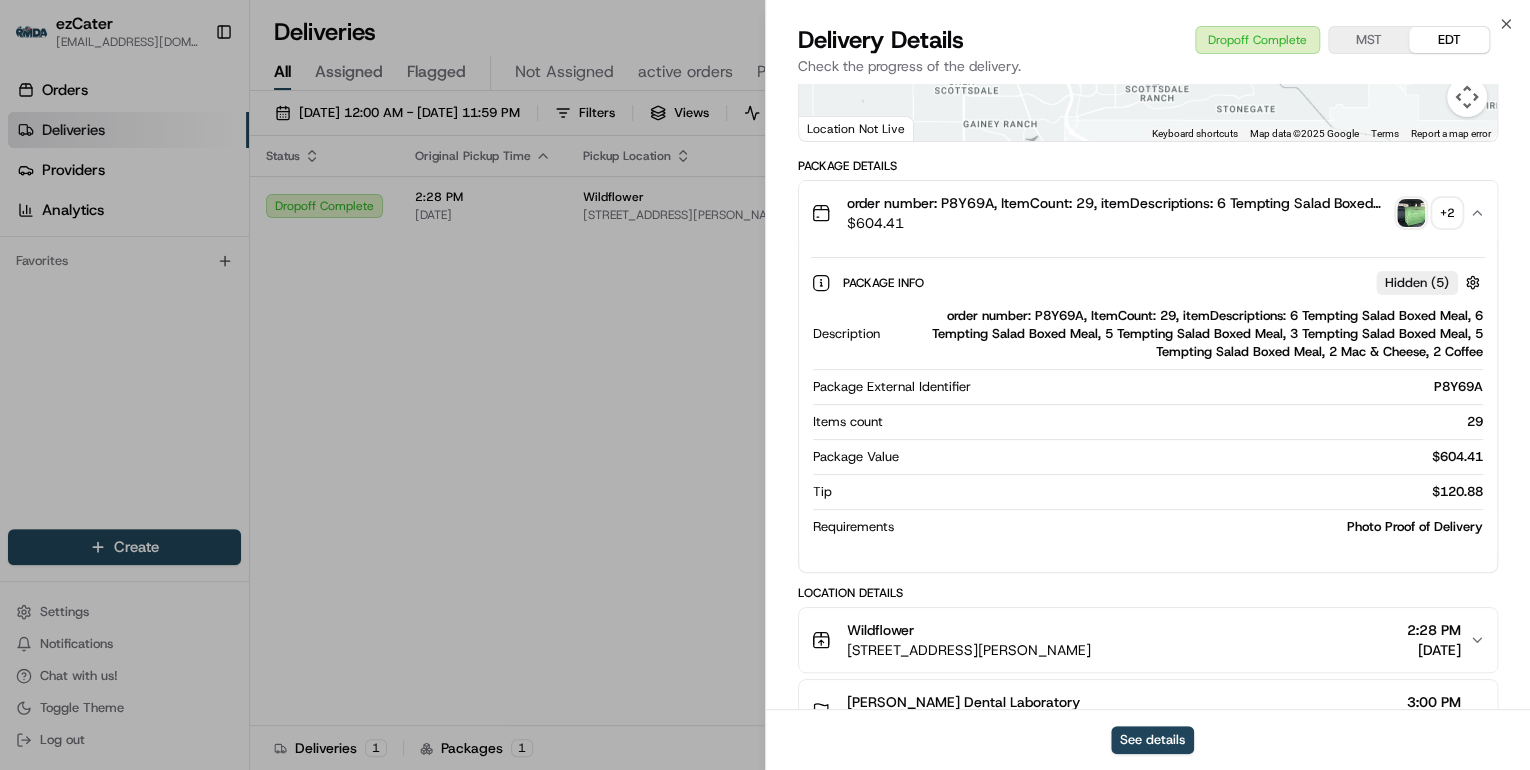 click at bounding box center (1411, 213) 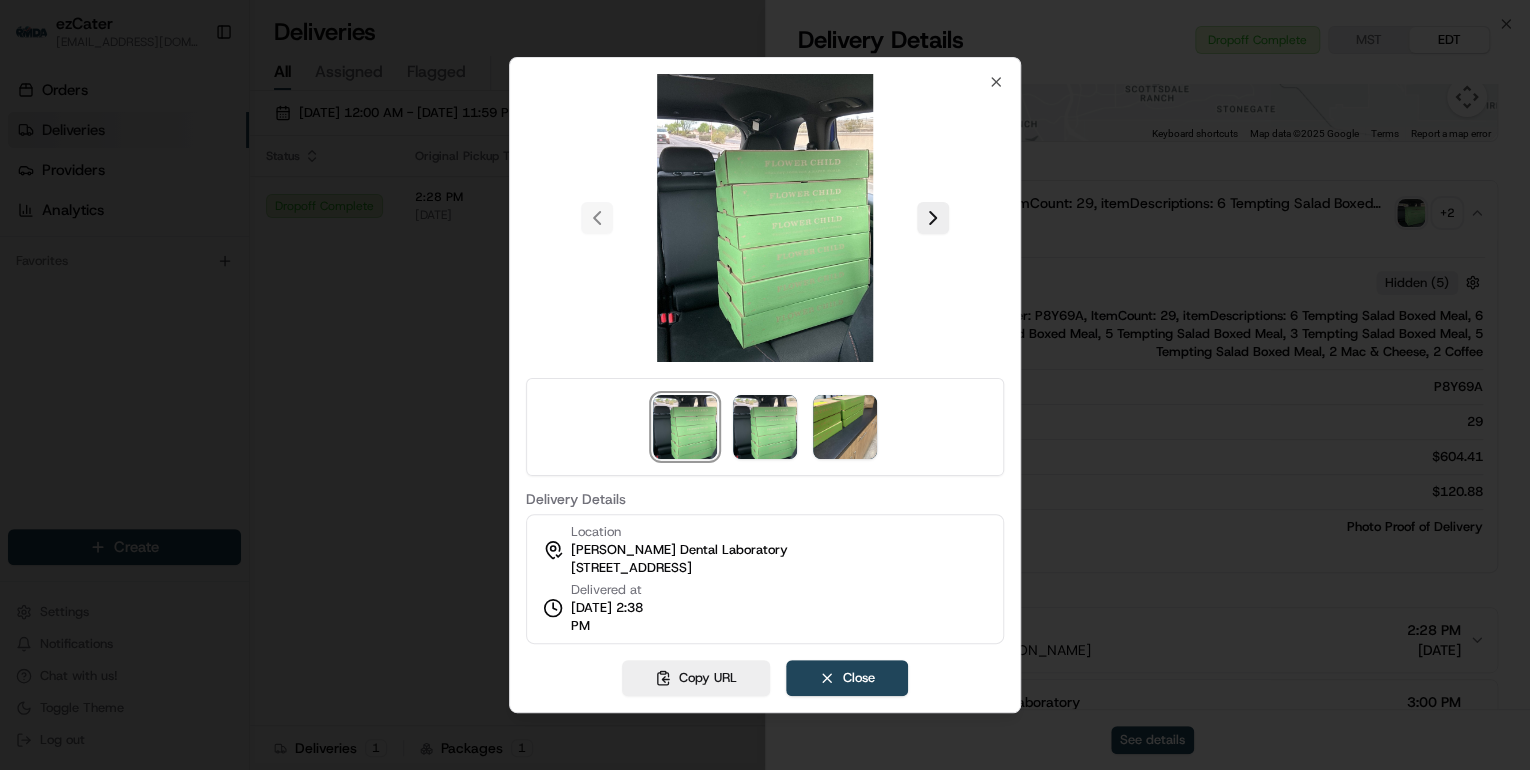 click at bounding box center (765, 385) 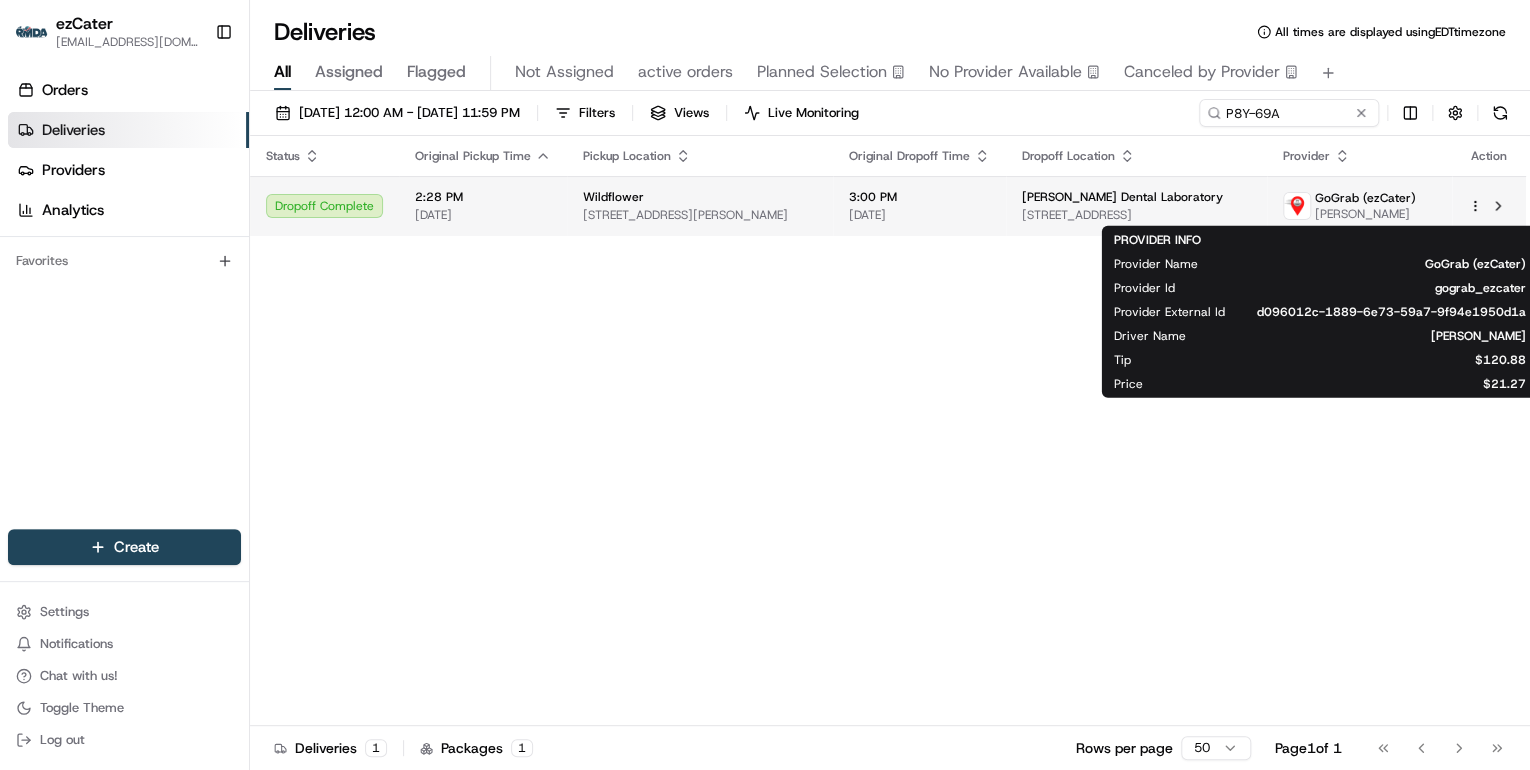 drag, startPoint x: 1432, startPoint y: 216, endPoint x: 1337, endPoint y: 215, distance: 95.005264 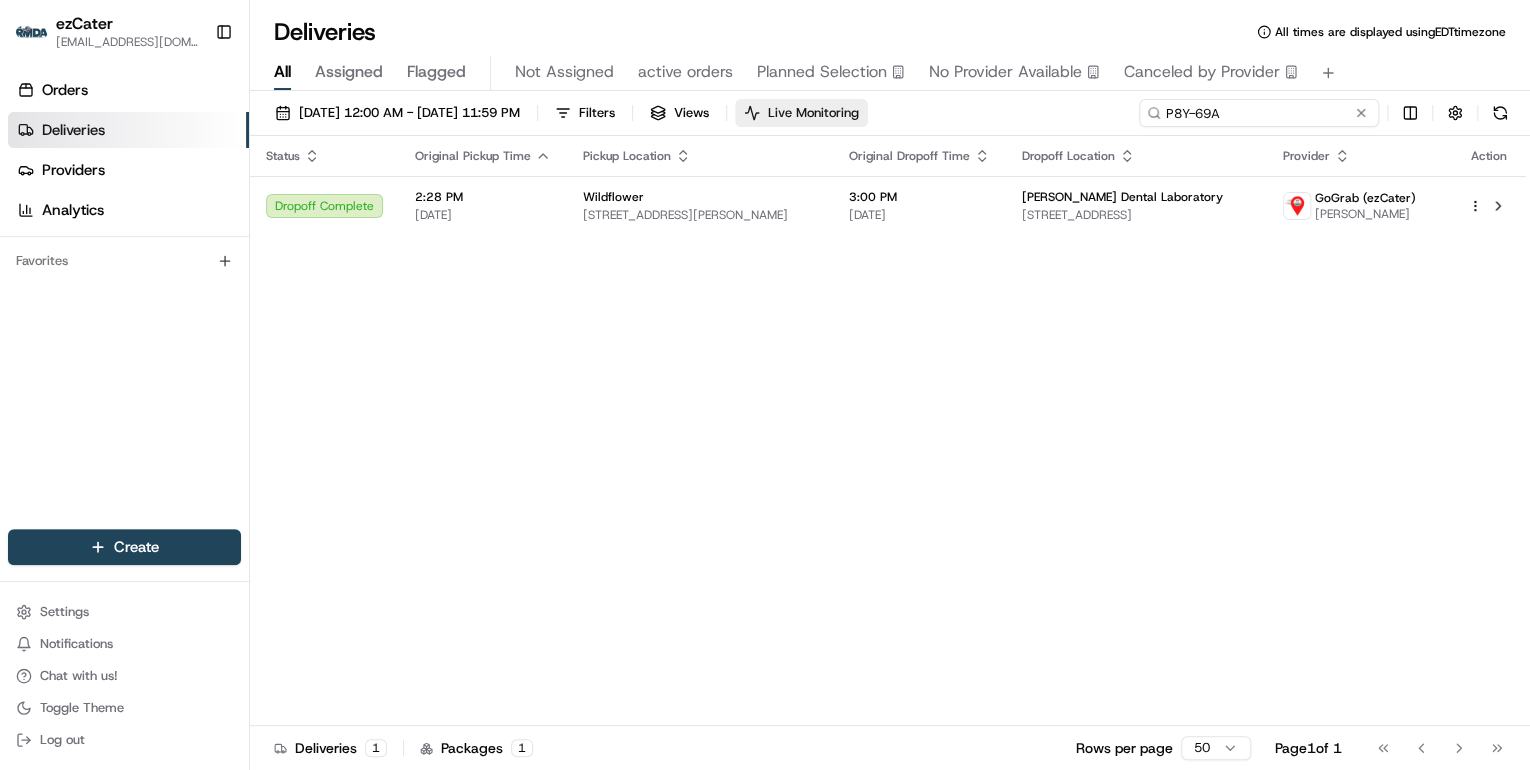 drag, startPoint x: 1284, startPoint y: 116, endPoint x: 883, endPoint y: 116, distance: 401 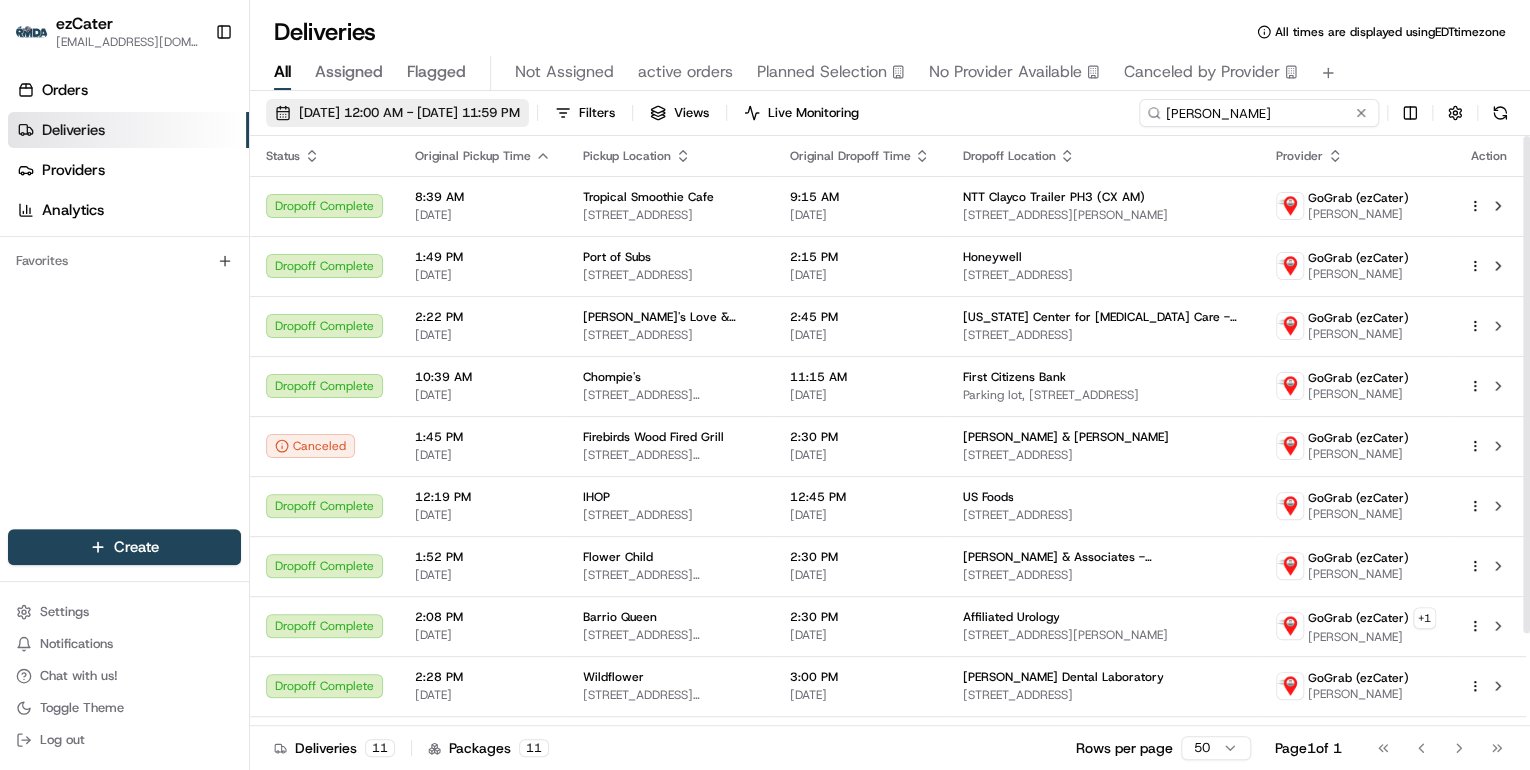 type on "Marcelo Wiggers" 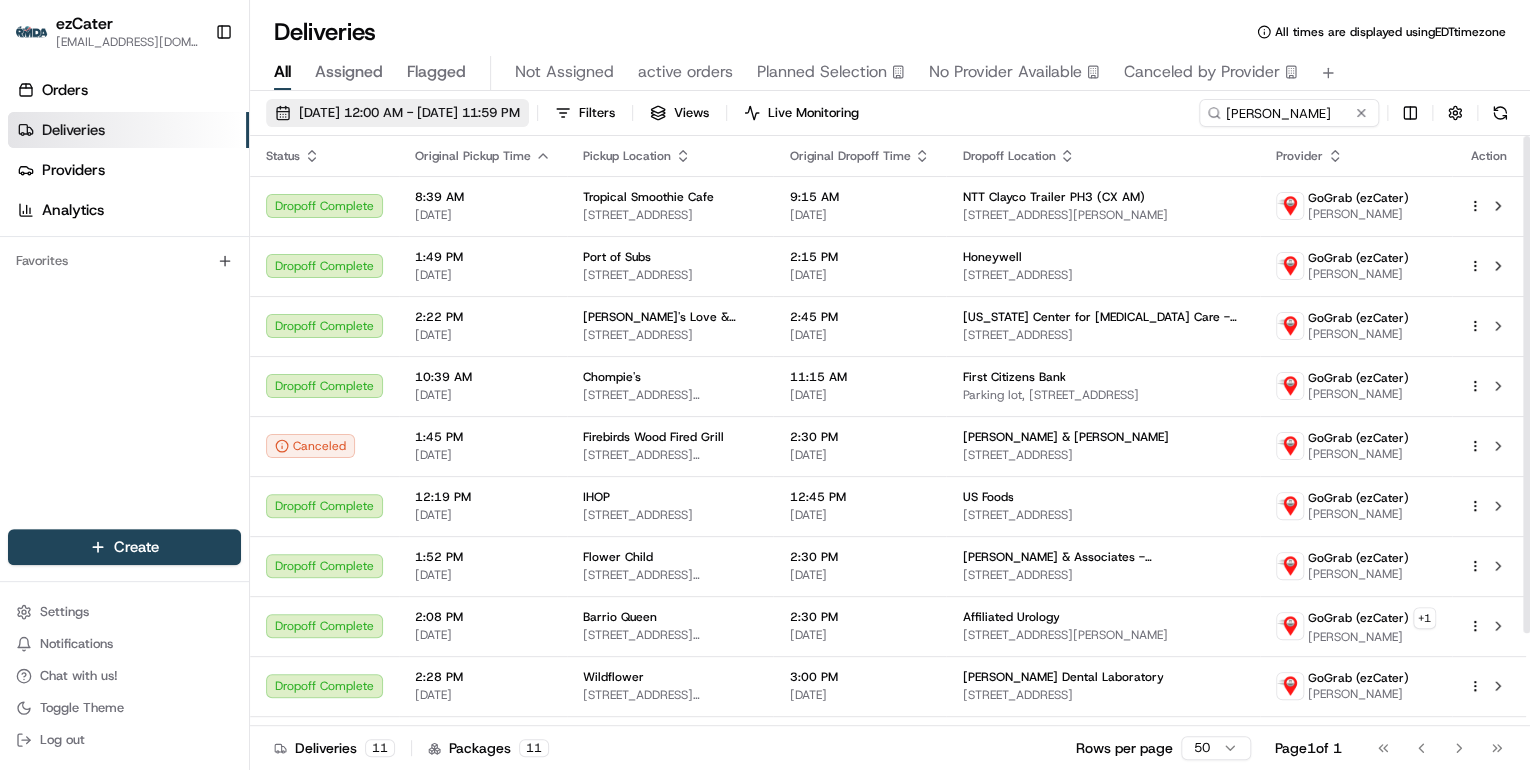 click on "[DATE] 12:00 AM - [DATE] 11:59 PM" at bounding box center (409, 113) 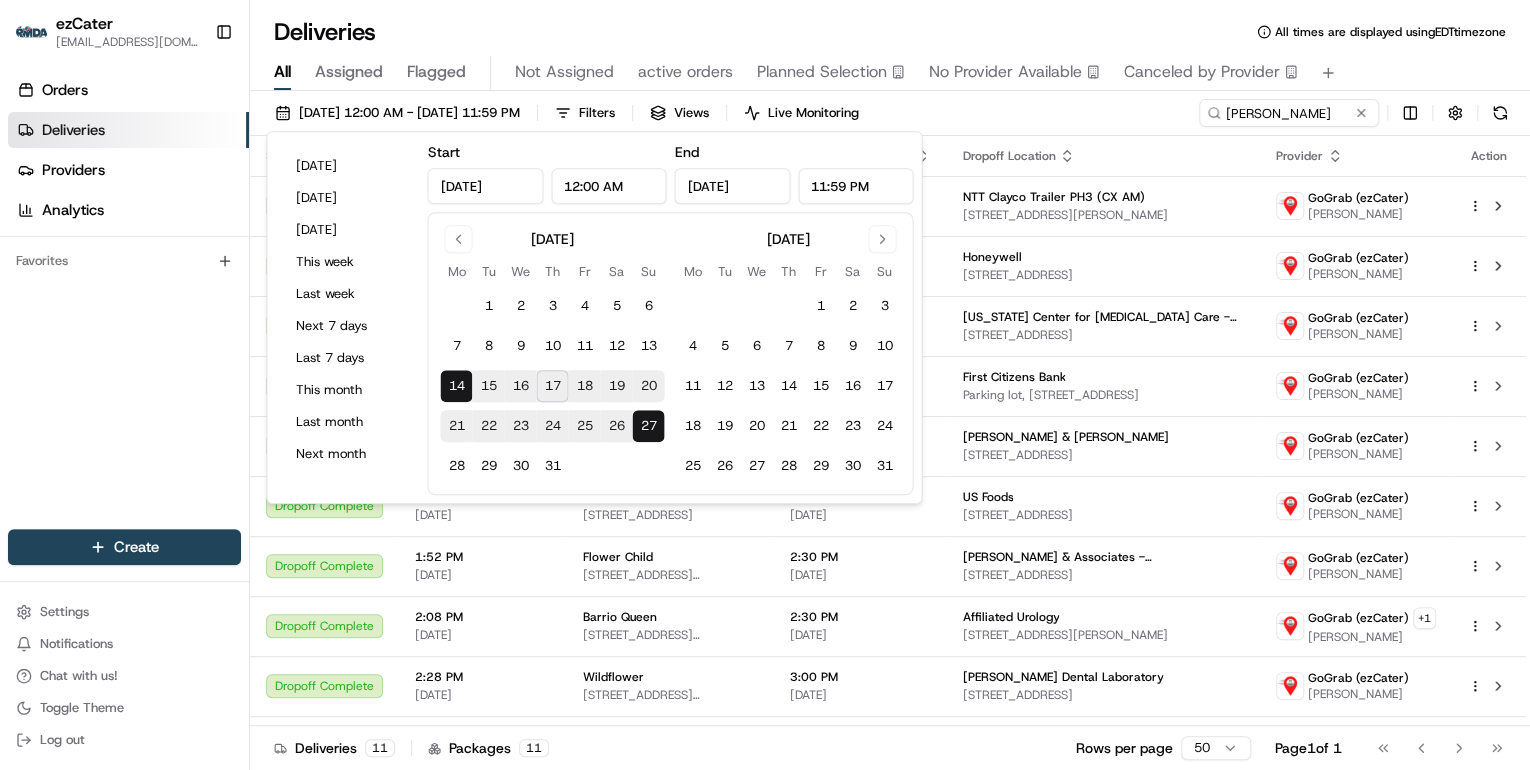 click on "16" at bounding box center (520, 386) 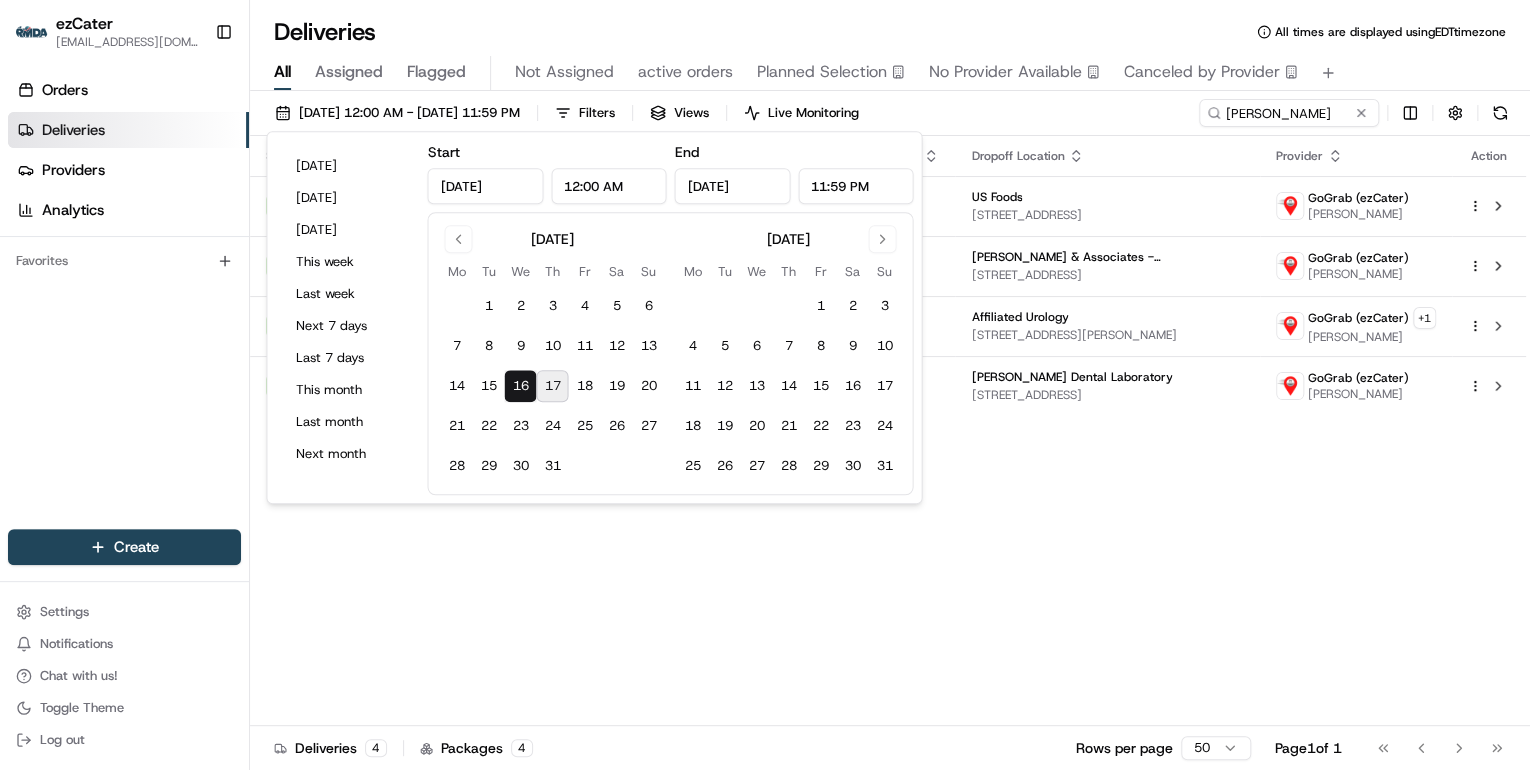 click on "Deliveries All times are displayed using  EDT  timezone" at bounding box center (890, 32) 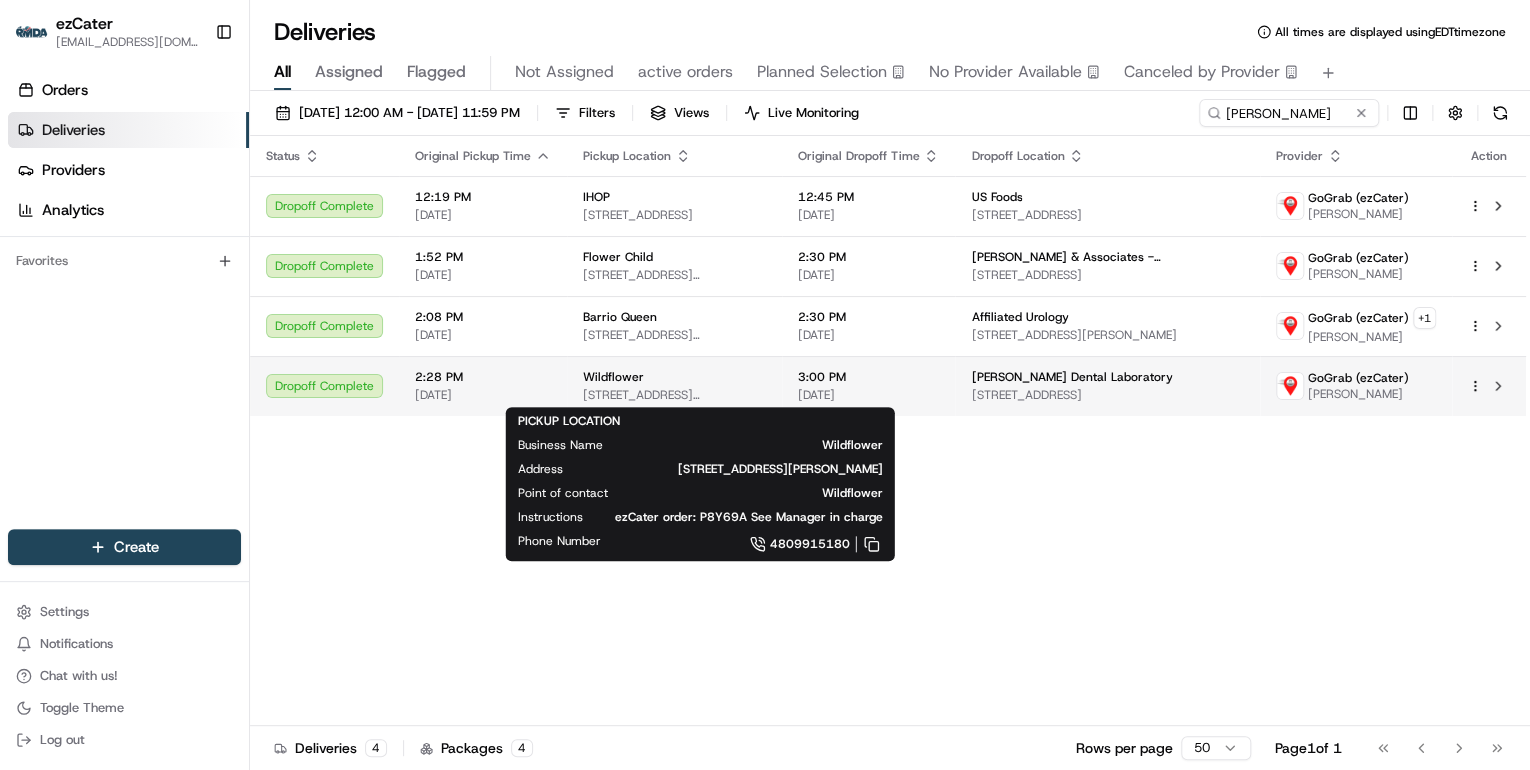 click on "15640 Hayden Rd, Scottsdale, AZ 85260, USA" at bounding box center (674, 395) 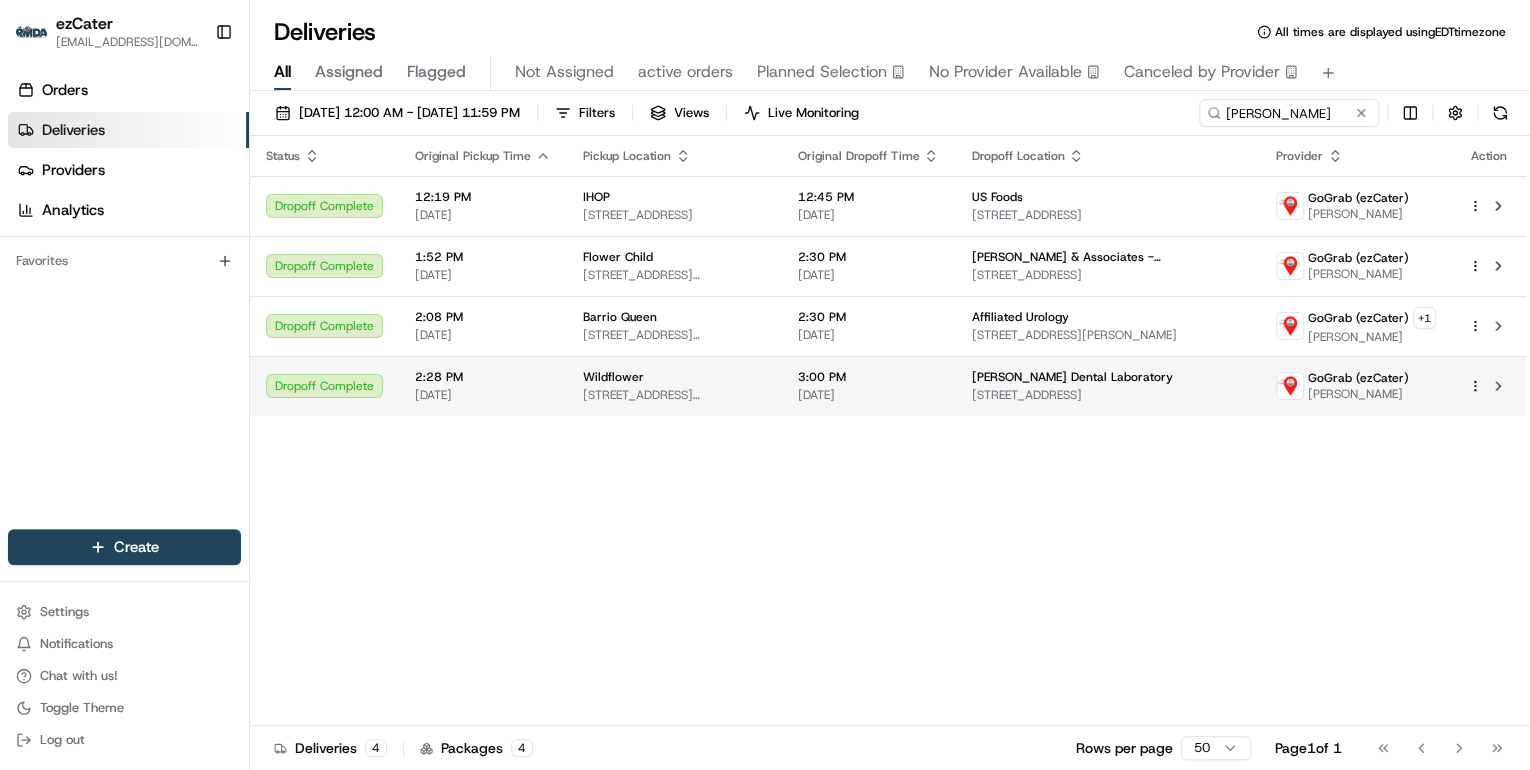 click on "Wildflower" at bounding box center [674, 377] 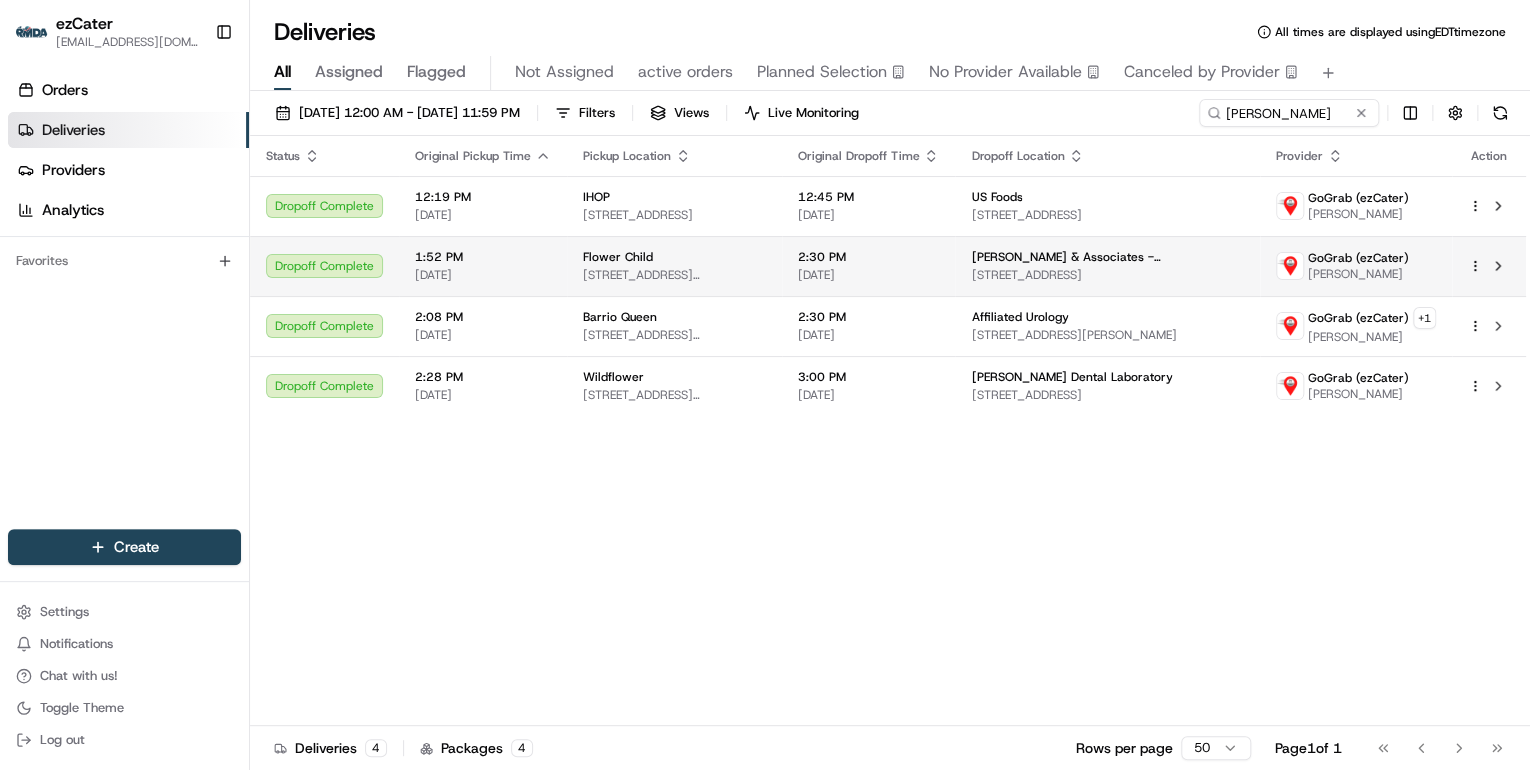 click on "21001 N Tatum Blvd #16-1000, Phoenix, AZ 85050, USA" at bounding box center [674, 275] 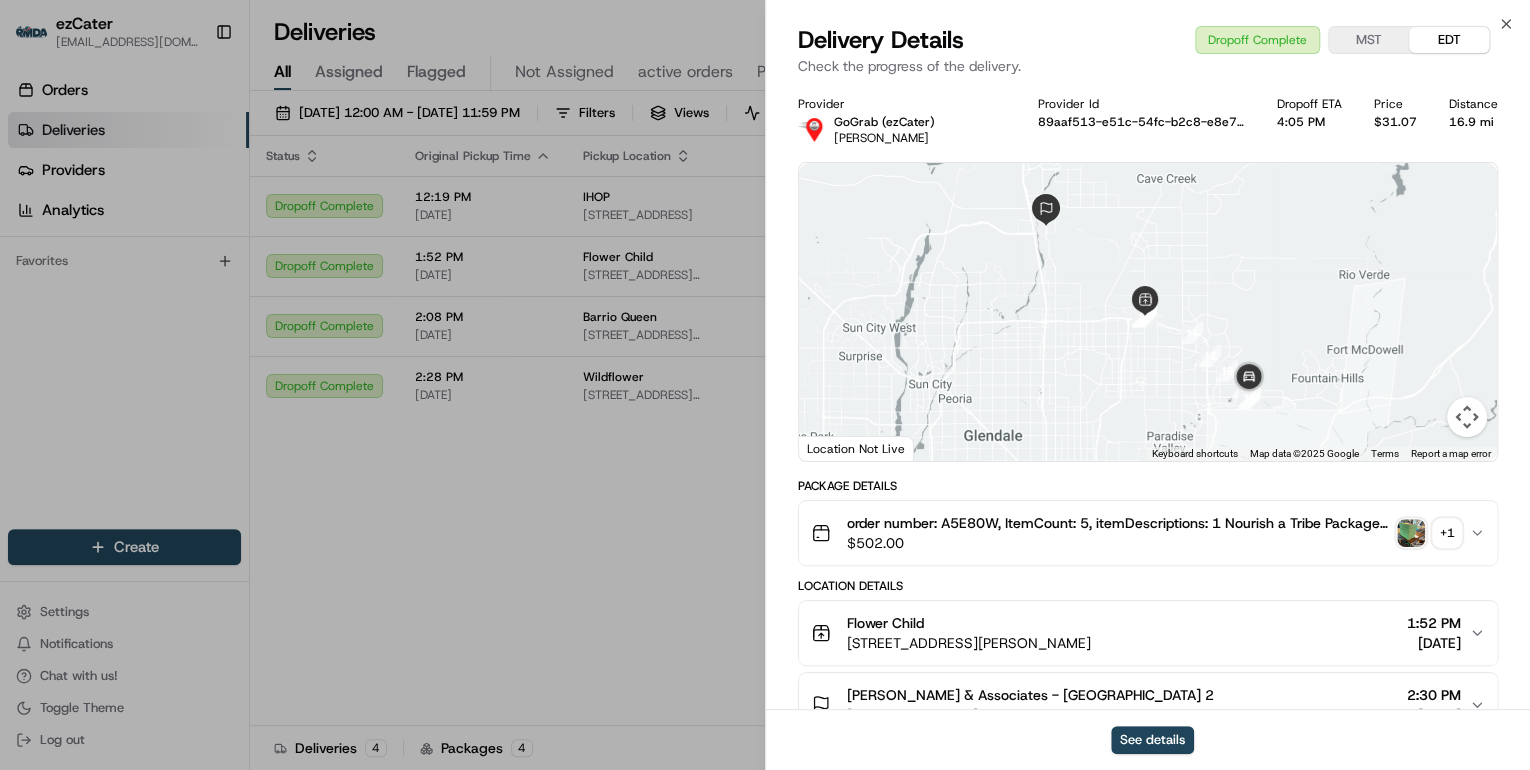 click at bounding box center (1411, 533) 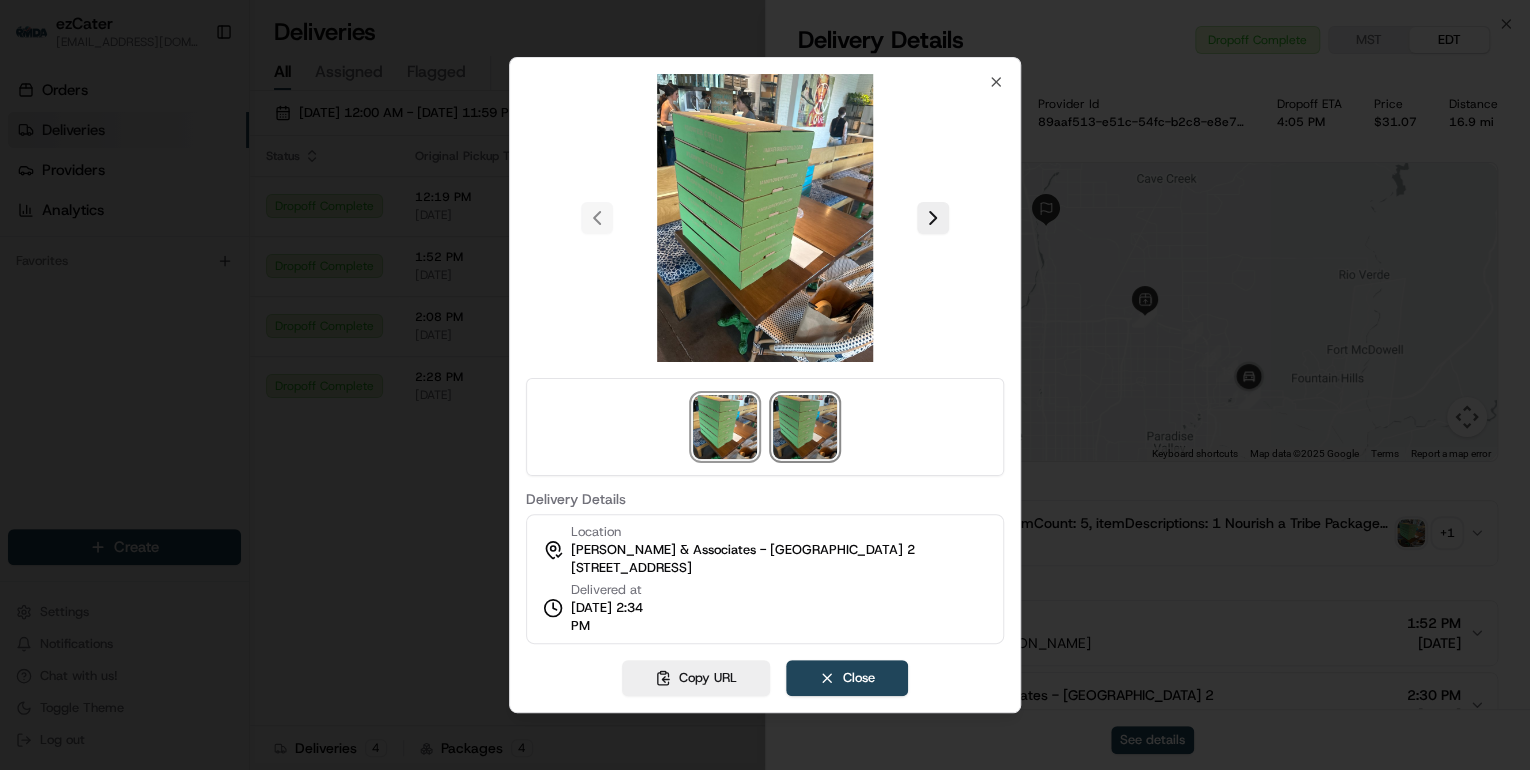 click at bounding box center [805, 427] 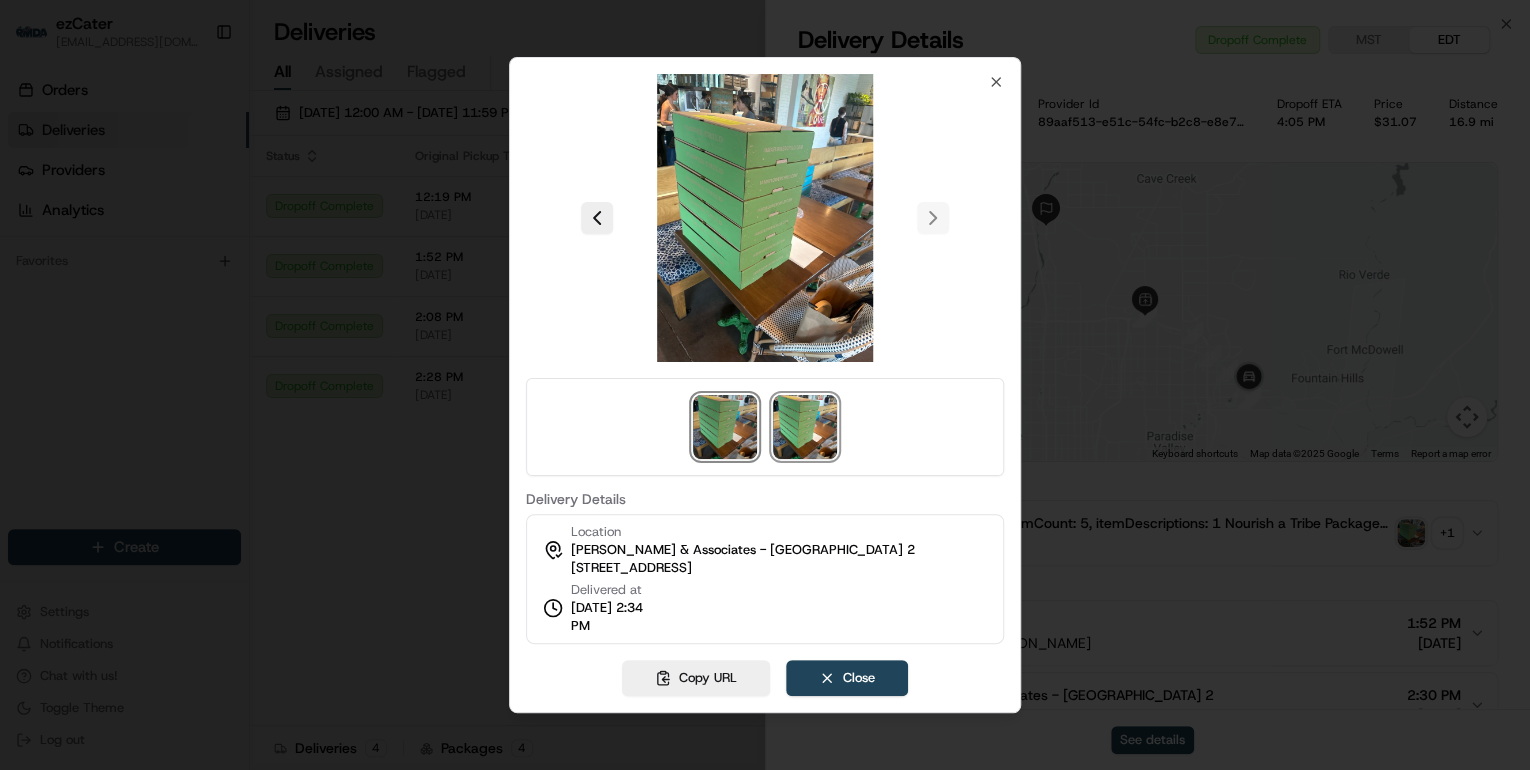 click at bounding box center (725, 427) 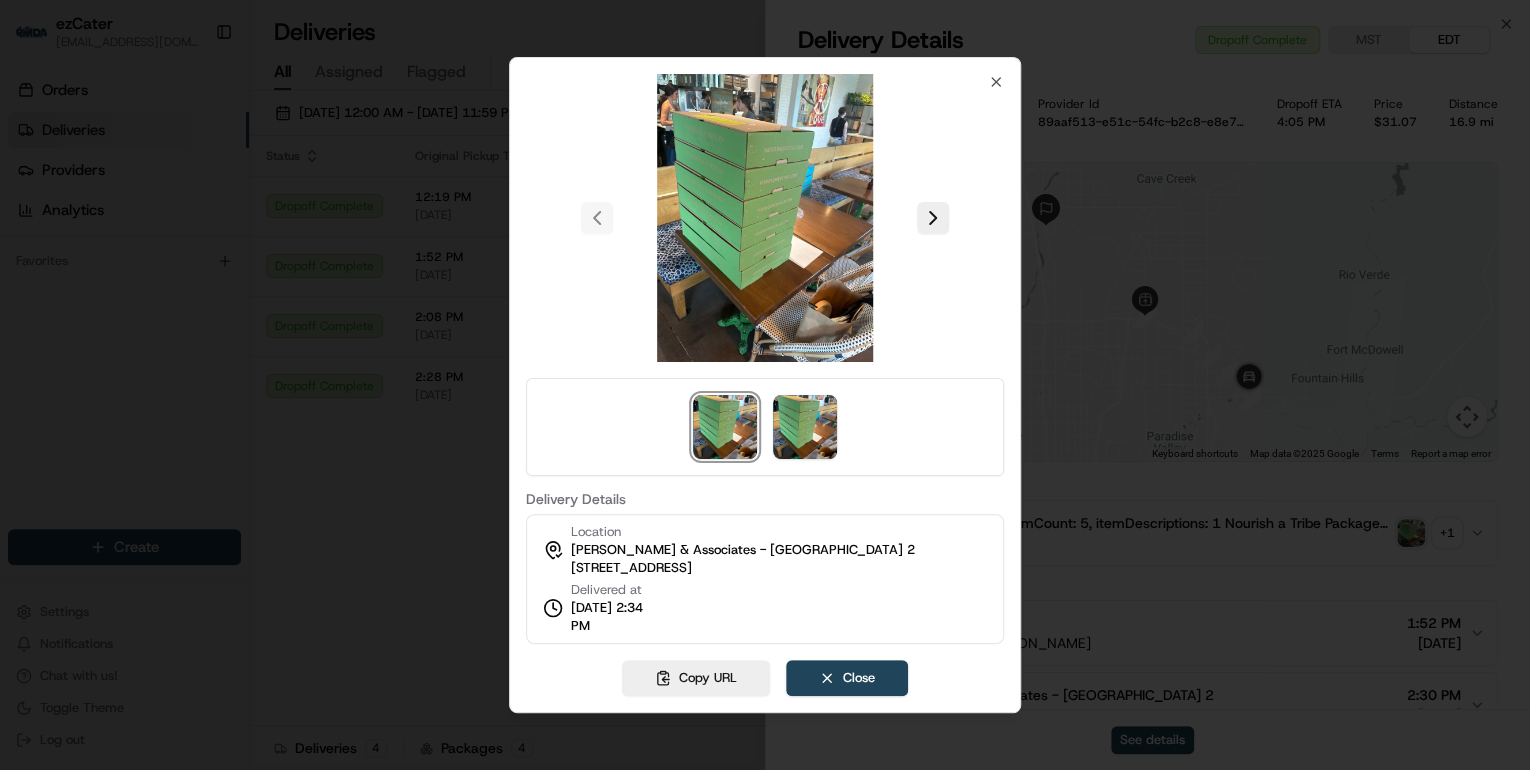 click at bounding box center [765, 385] 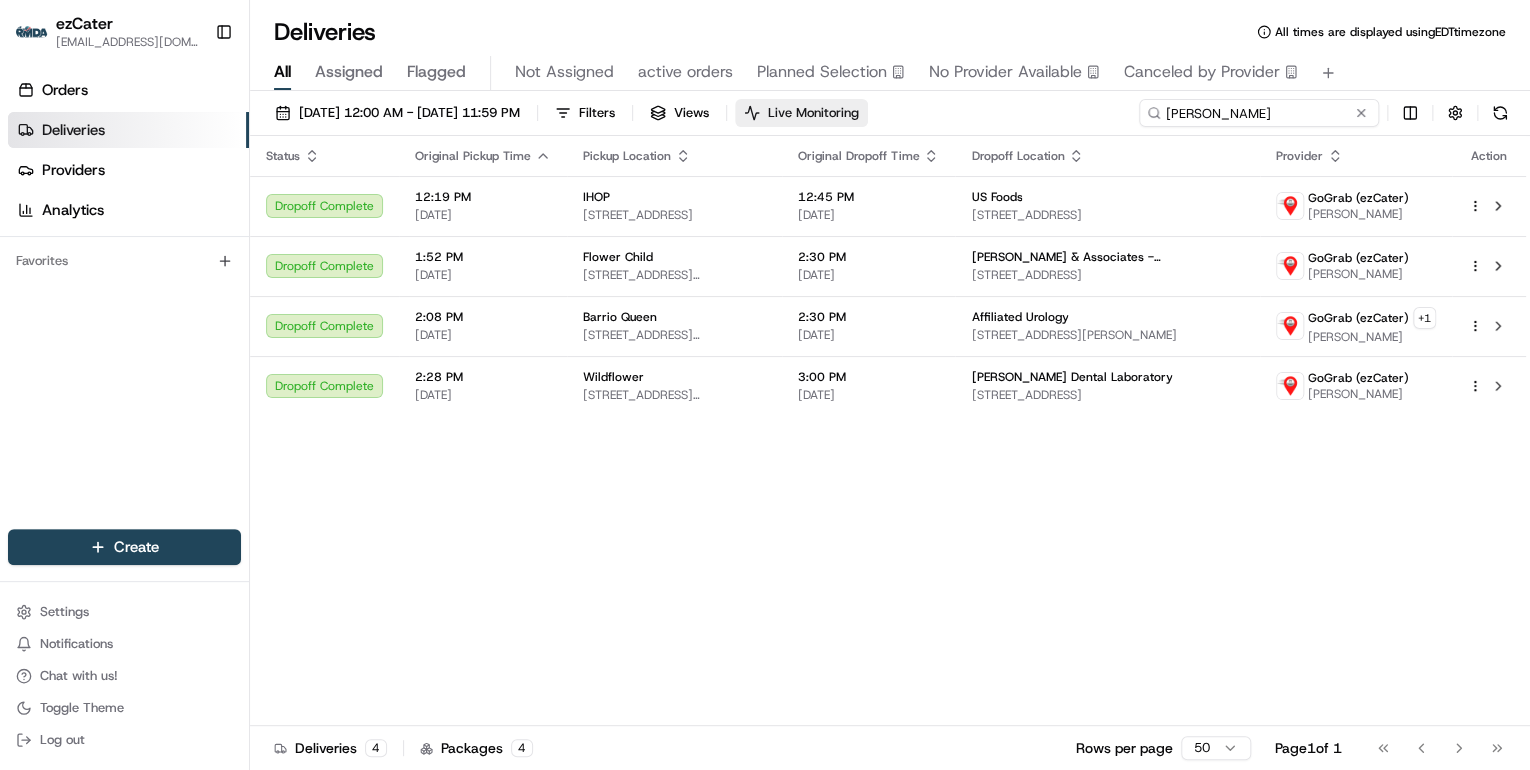 drag, startPoint x: 1340, startPoint y: 118, endPoint x: 845, endPoint y: 120, distance: 495.00403 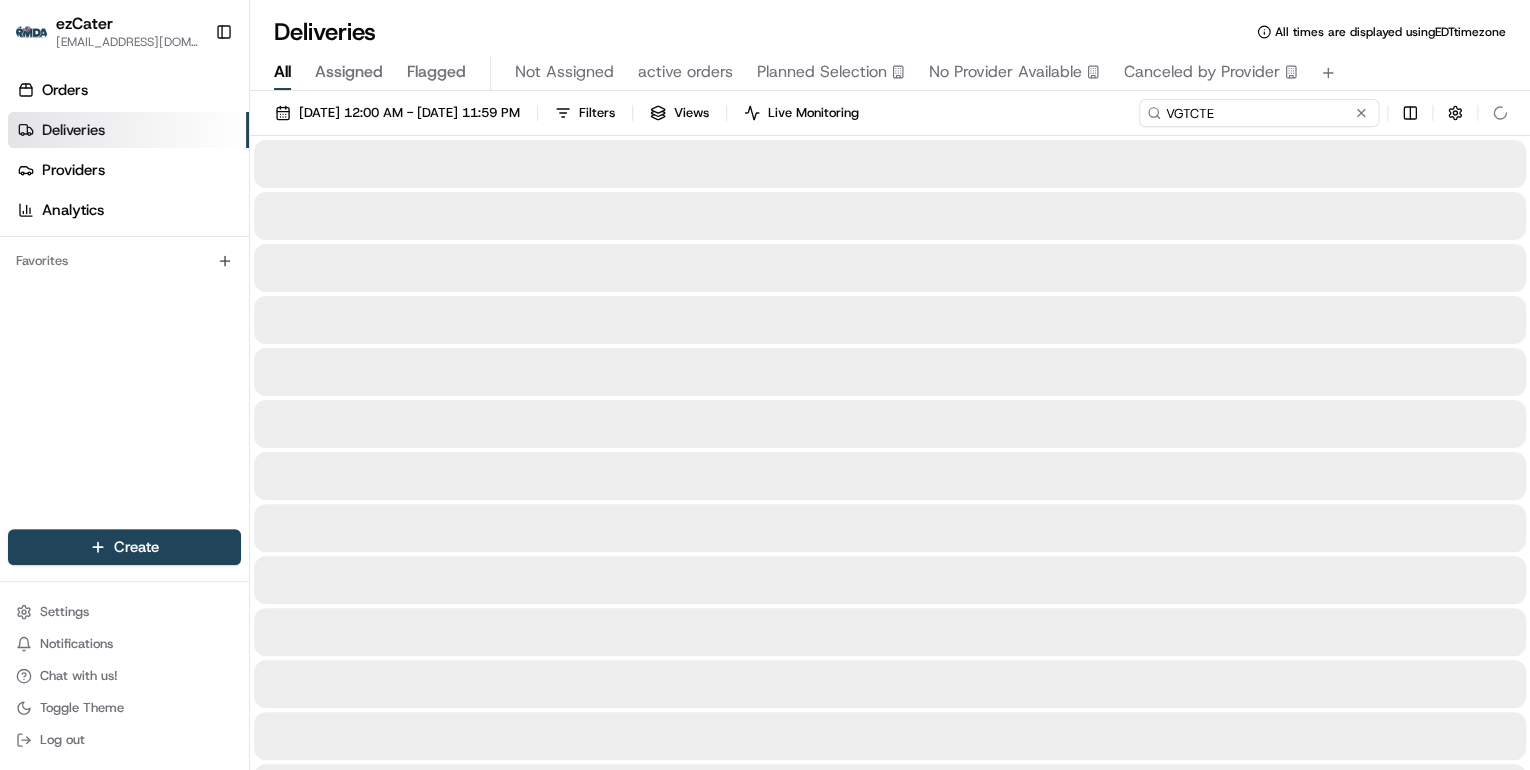 type on "VGTCTE" 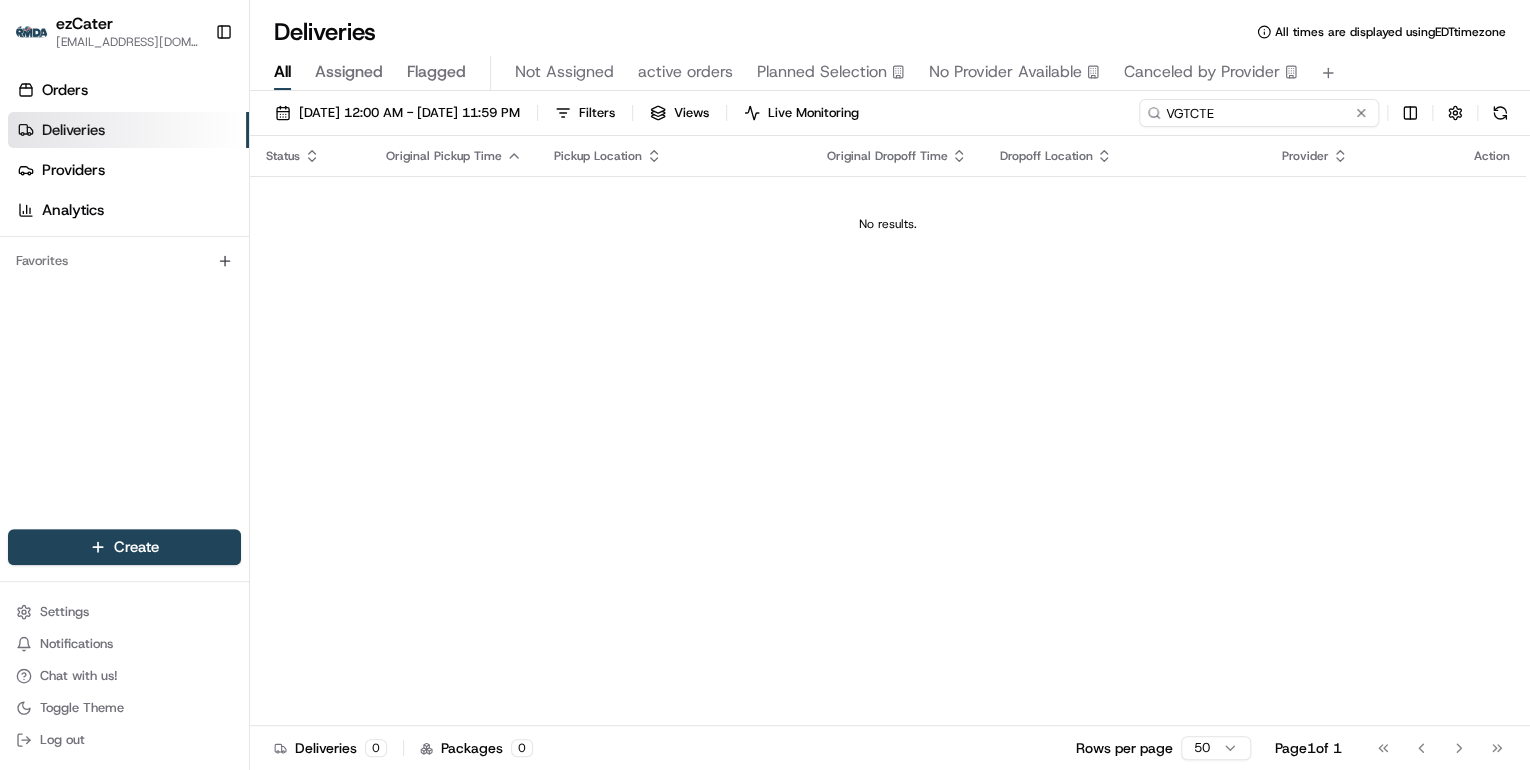 click on "VGTCTE" at bounding box center (1259, 113) 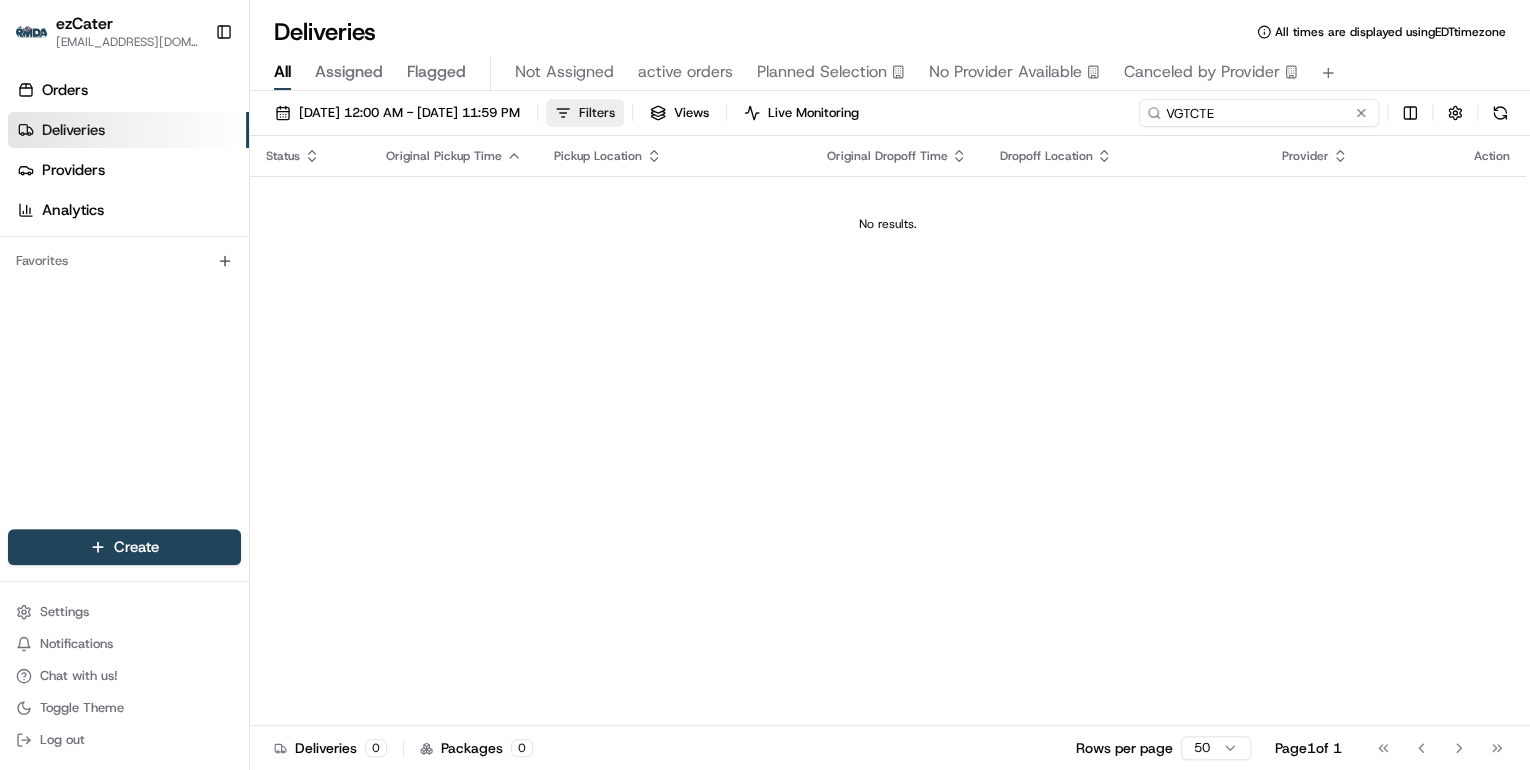 drag, startPoint x: 1285, startPoint y: 112, endPoint x: 692, endPoint y: 105, distance: 593.0413 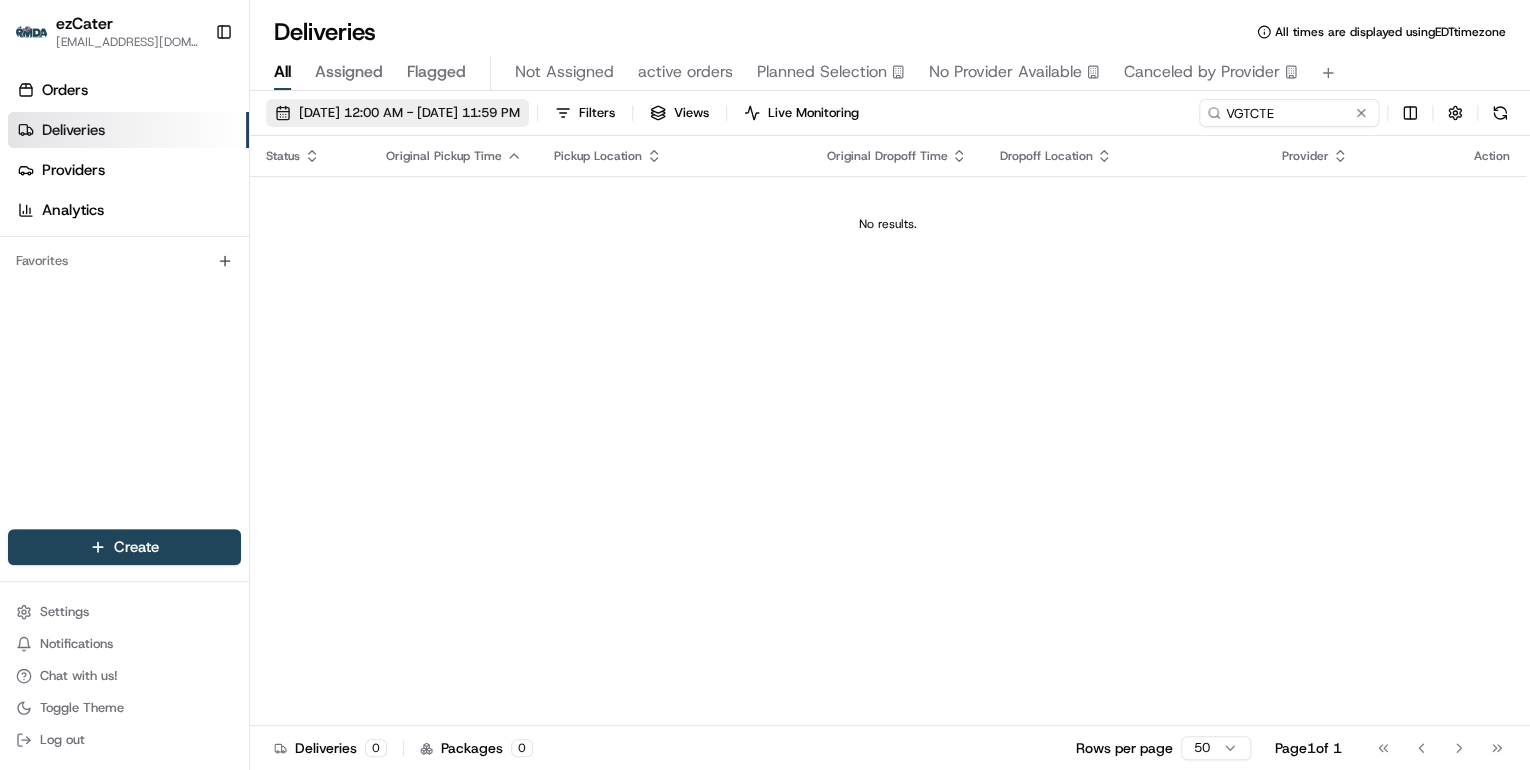 click on "07/16/2025 12:00 AM - 07/16/2025 11:59 PM" at bounding box center (409, 113) 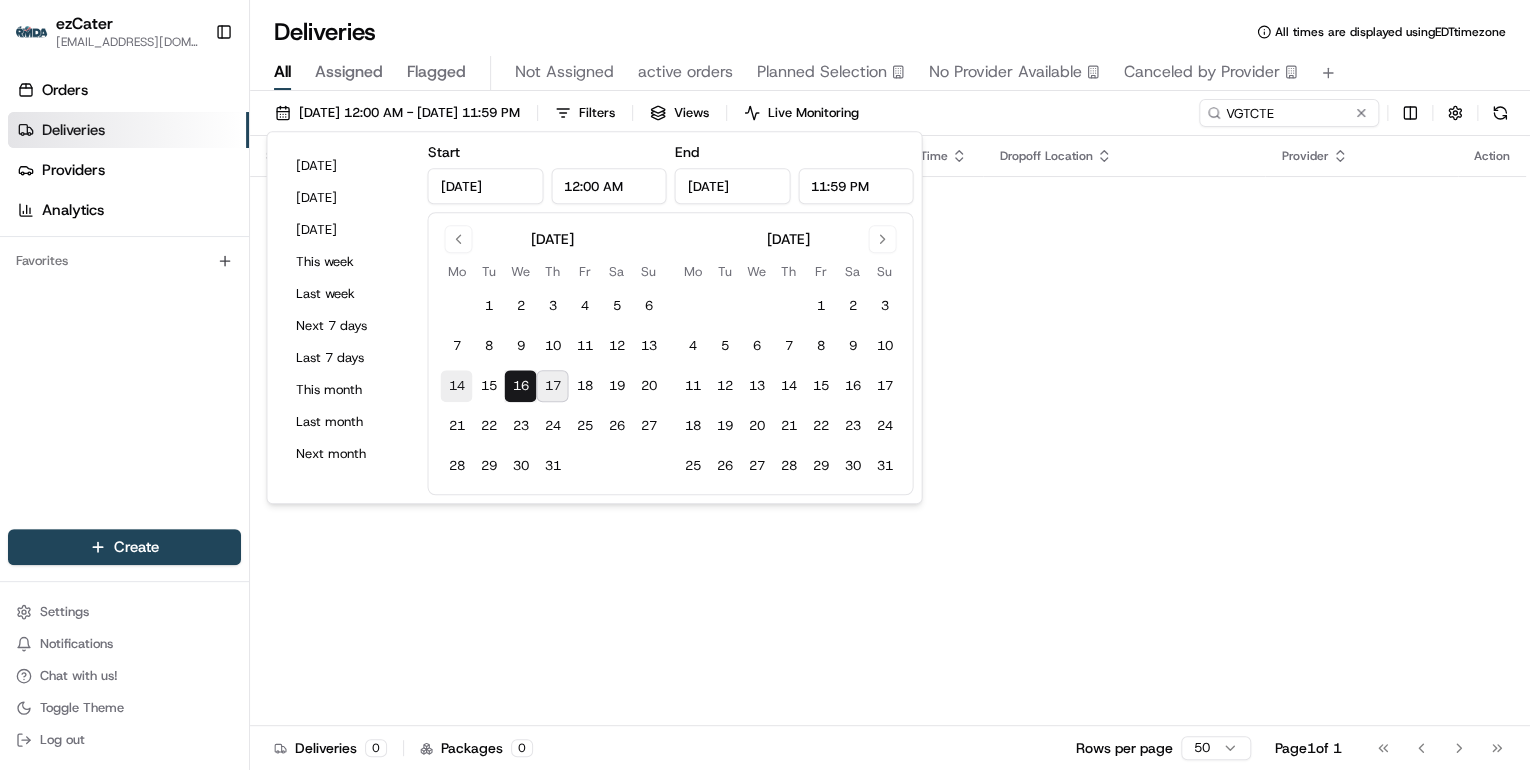 click on "14" at bounding box center (456, 386) 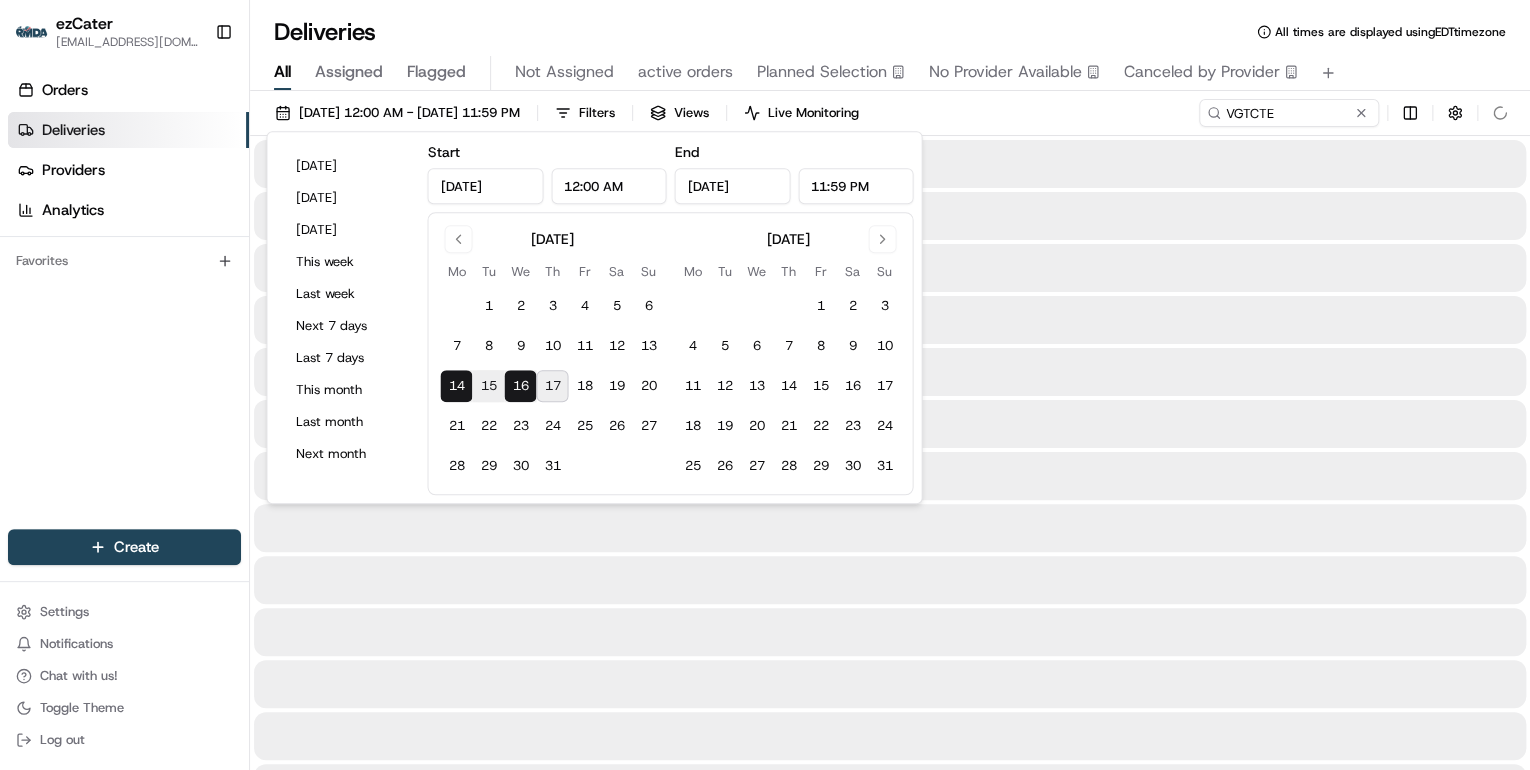 click on "July 2025 Mo Tu We Th Fr Sa Su 1 2 3 4 5 6 7 8 9 10 11 12 13 14 15 16 17 18 19 20 21 22 23 24 25 26 27 28 29 30 31 August 2025 Mo Tu We Th Fr Sa Su 1 2 3 4 5 6 7 8 9 10 11 12 13 14 15 16 17 18 19 20 21 22 23 24 25 26 27 28 29 30 31" at bounding box center [670, 353] 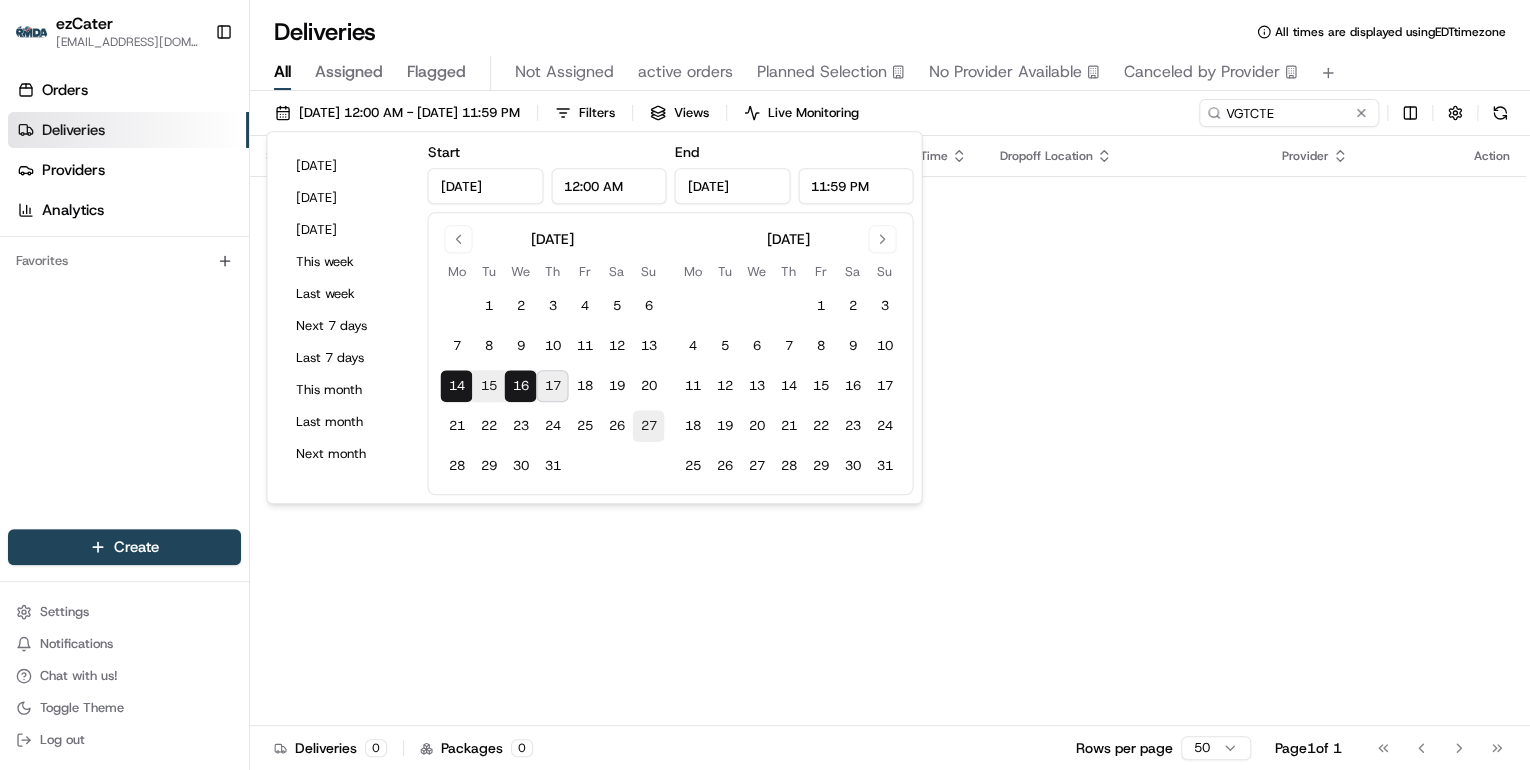 click on "27" at bounding box center (648, 426) 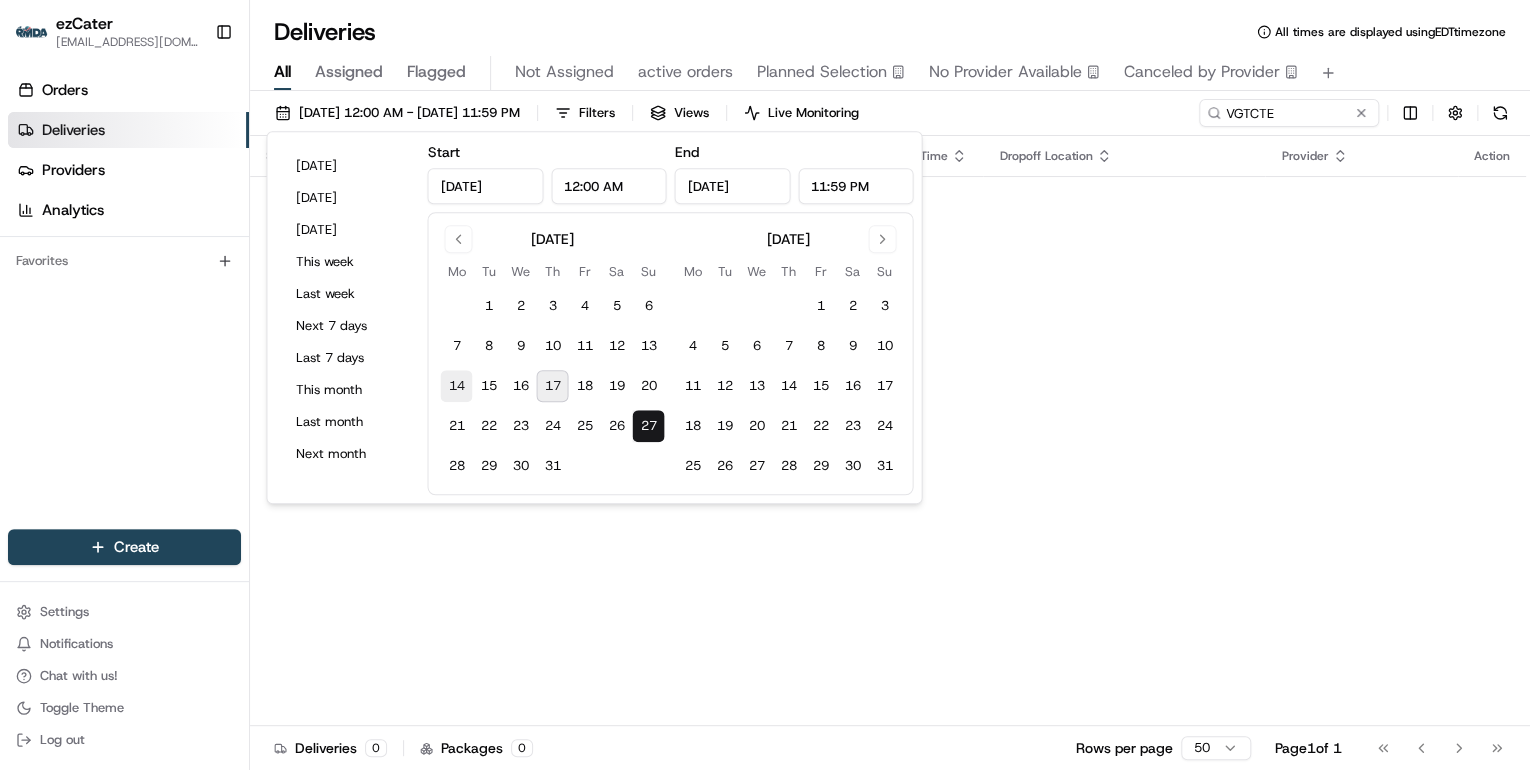click on "14" at bounding box center (456, 386) 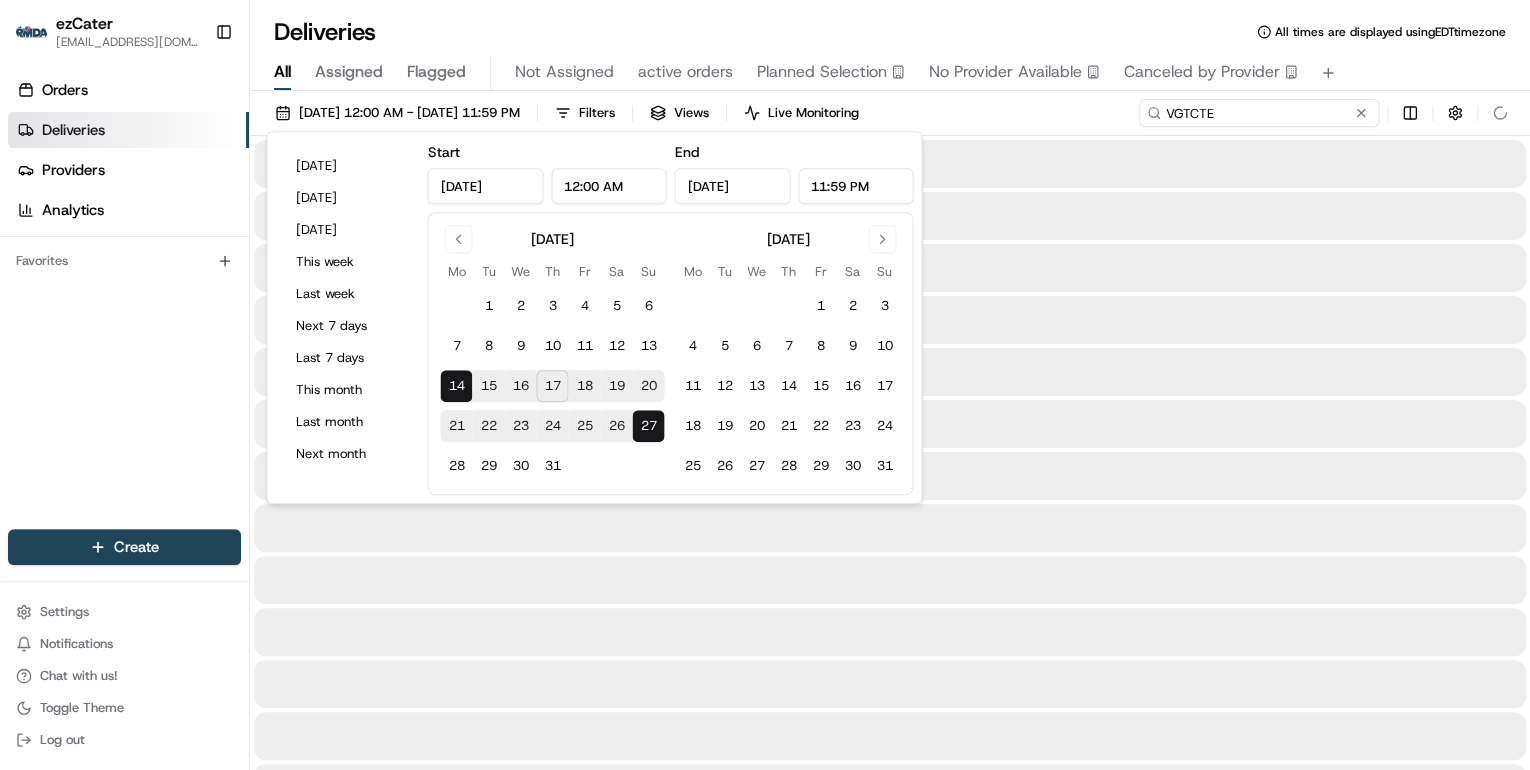 click on "VGTCTE" at bounding box center (1259, 113) 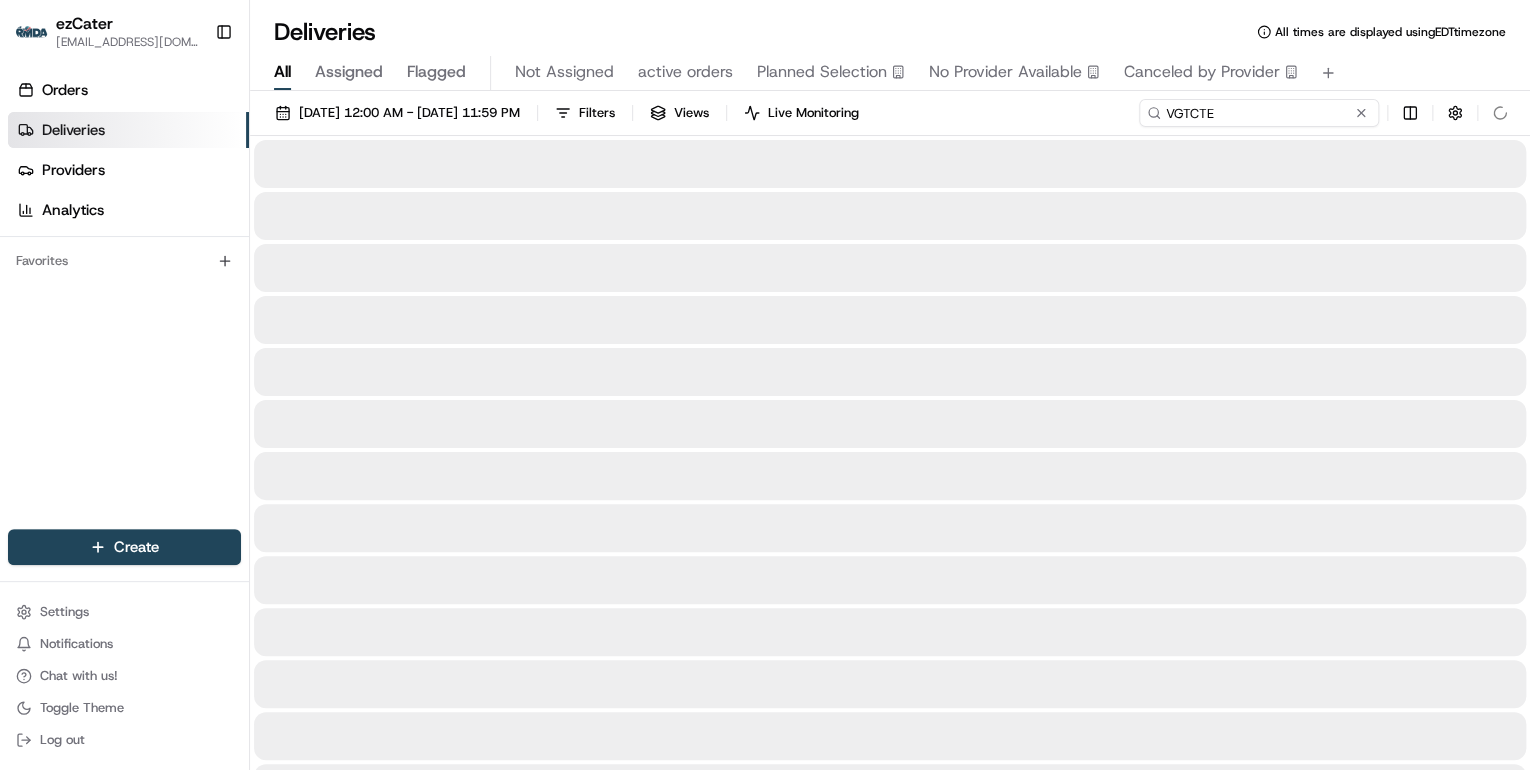 drag, startPoint x: 1276, startPoint y: 116, endPoint x: 848, endPoint y: 95, distance: 428.51486 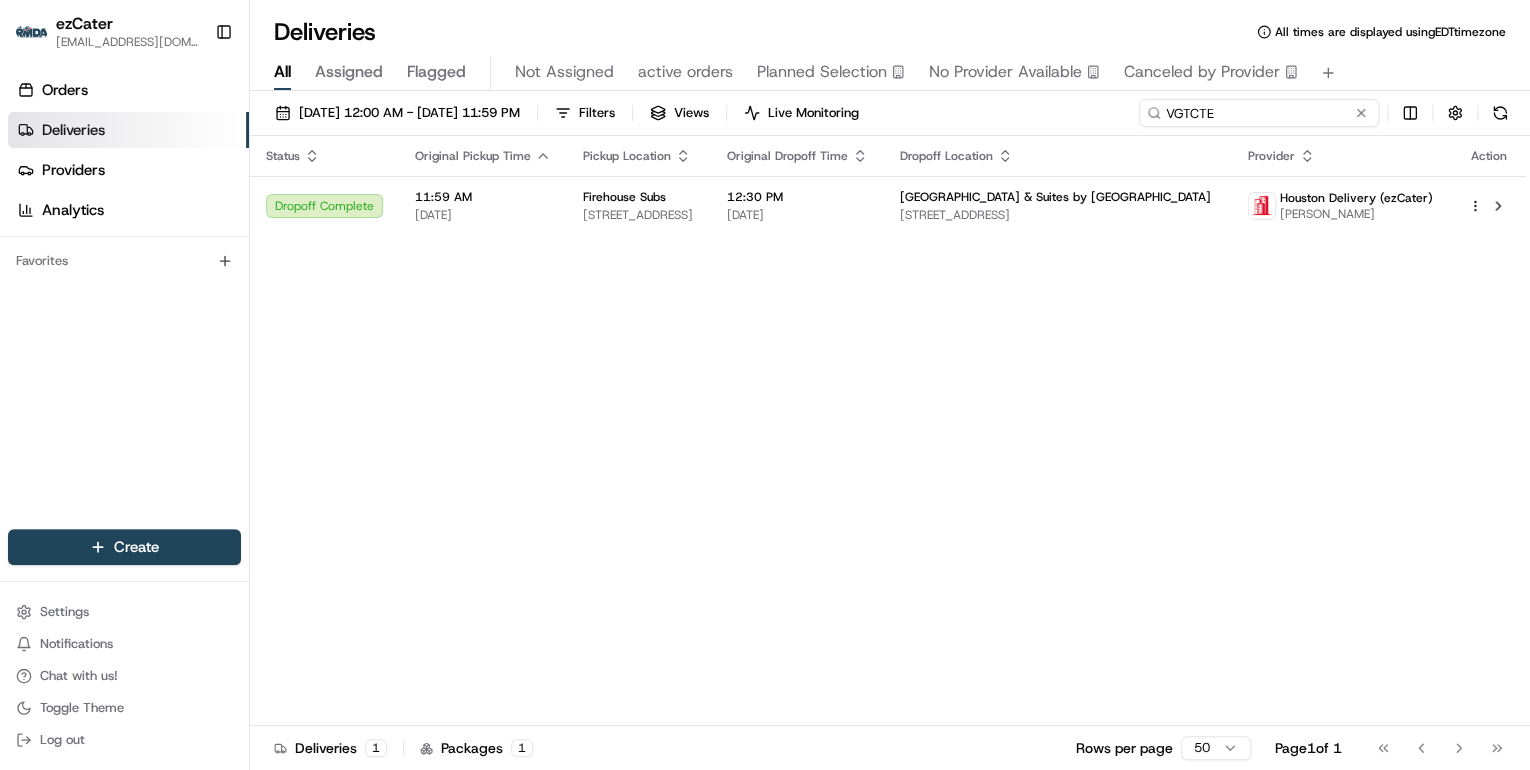 paste on "JU8FQM" 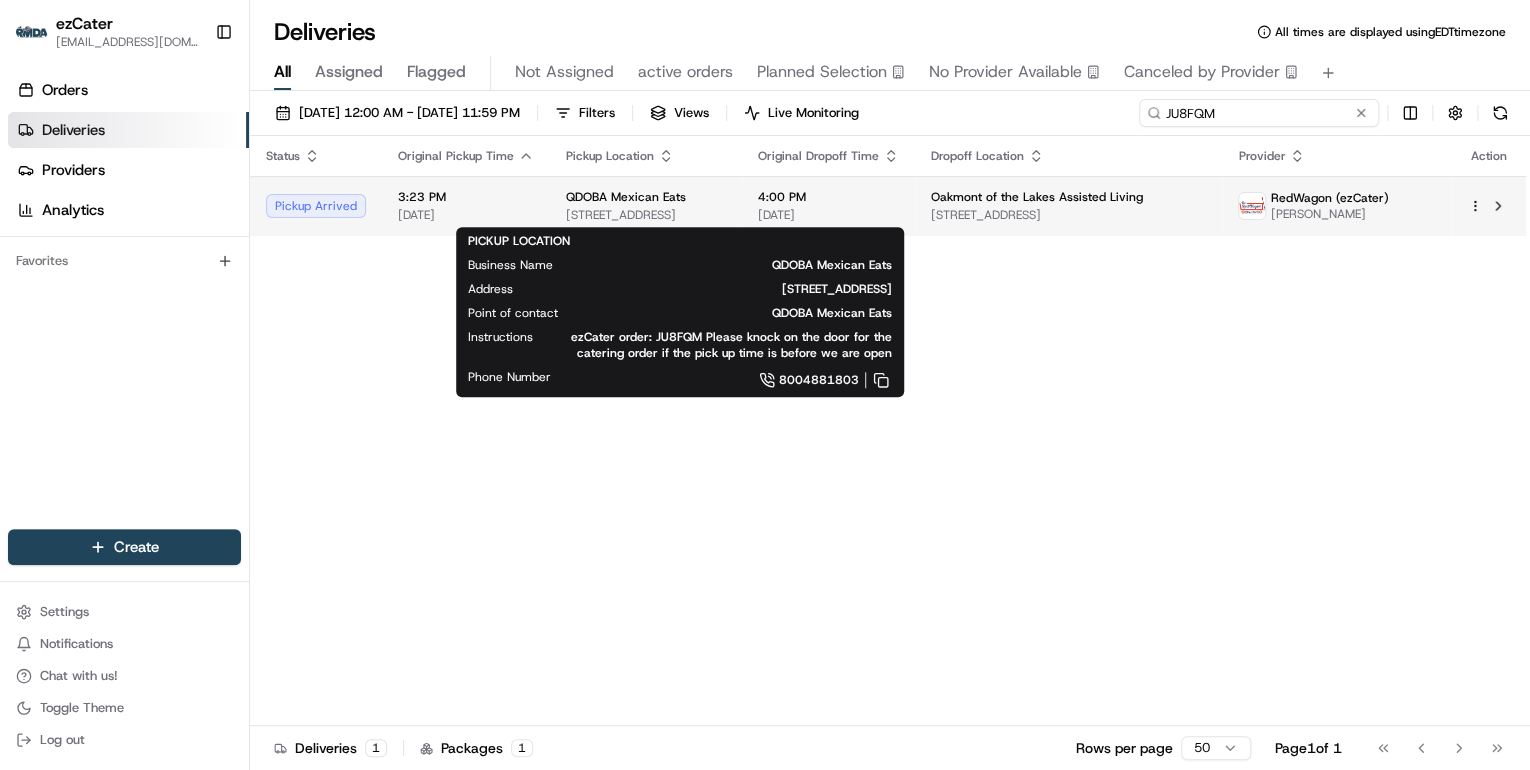 type on "JU8FQM" 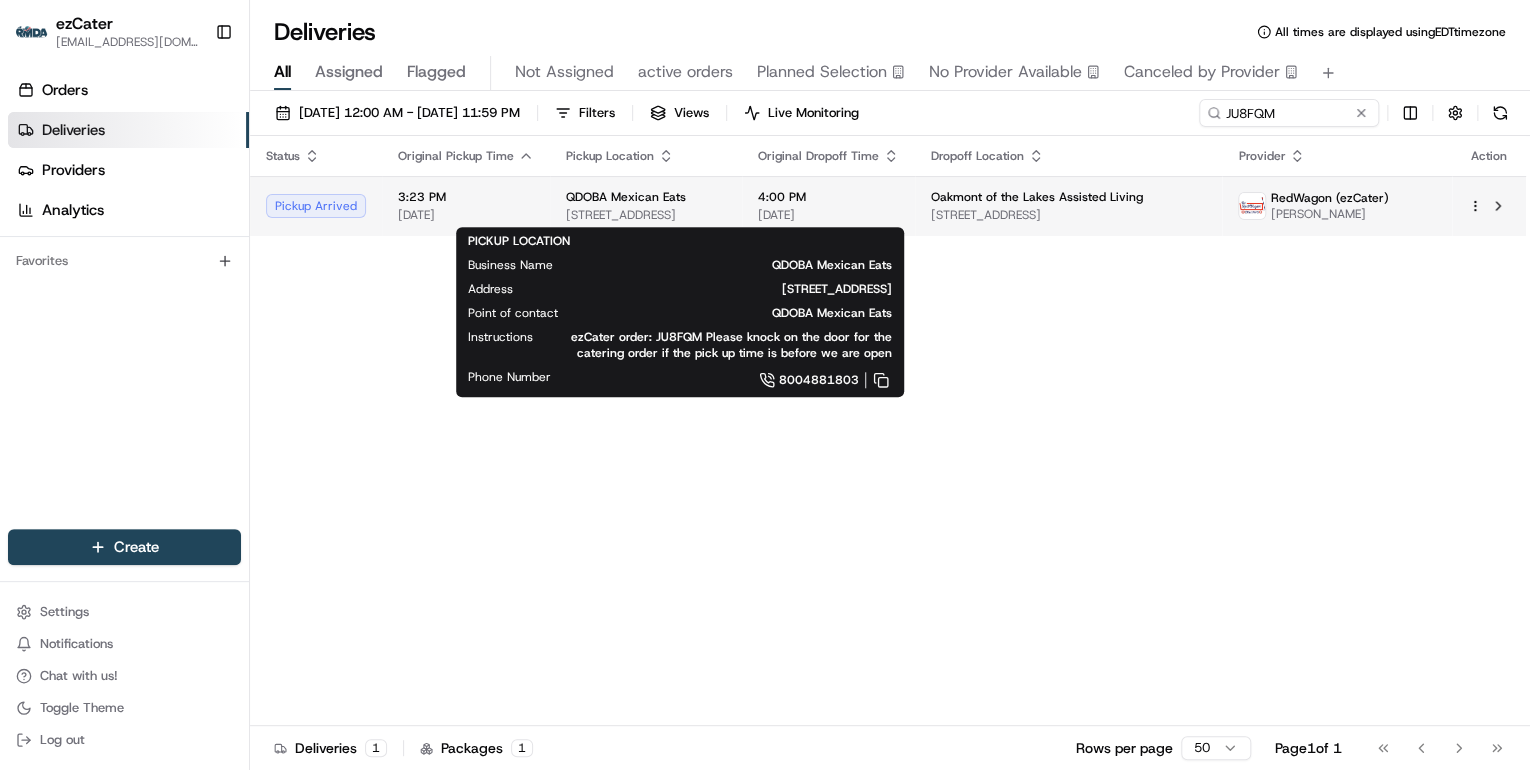 click on "[STREET_ADDRESS]" at bounding box center [646, 215] 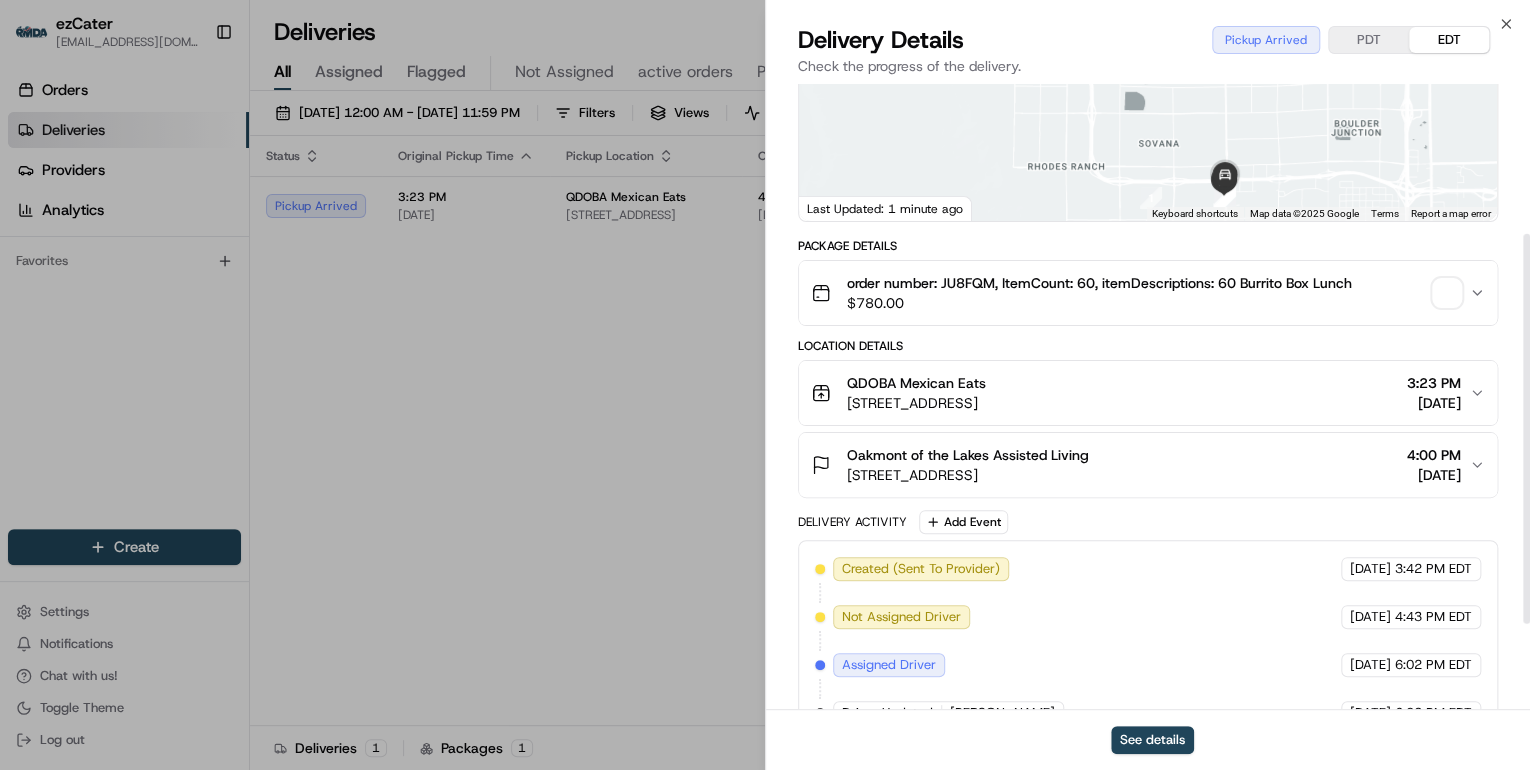 scroll, scrollTop: 377, scrollLeft: 0, axis: vertical 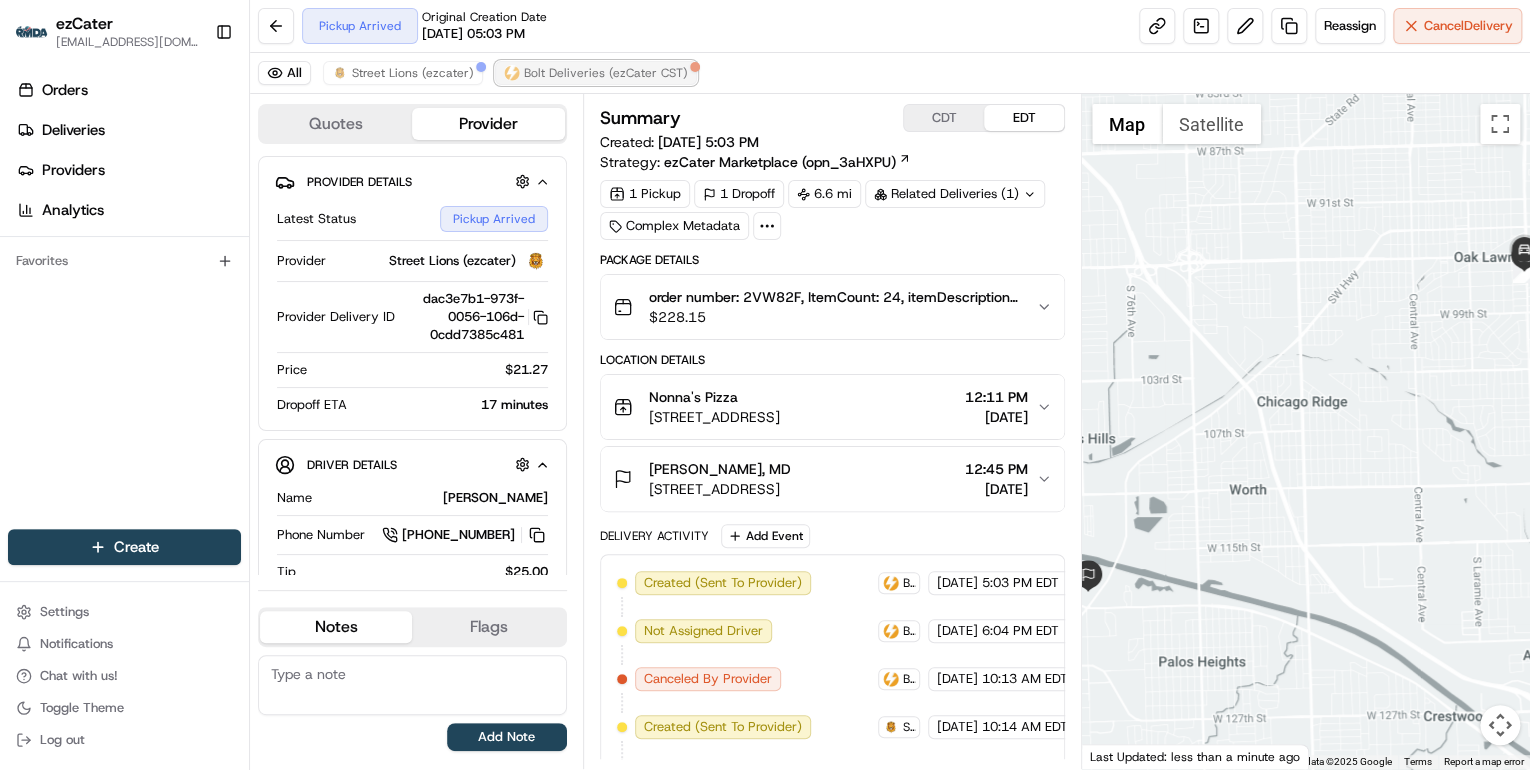 click on "Bolt Deliveries (ezCater CST)" at bounding box center [606, 73] 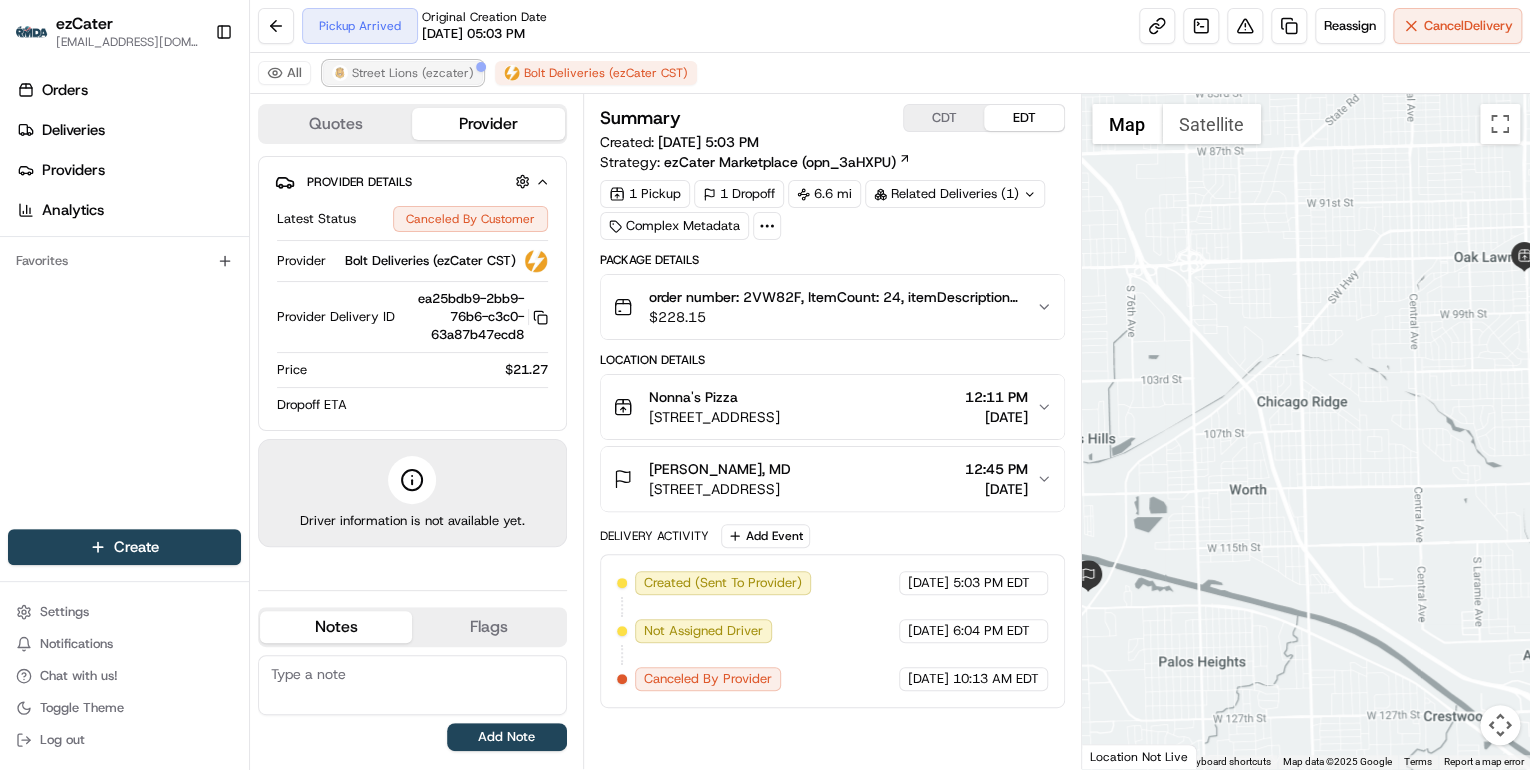 click on "Street Lions (ezcater)" at bounding box center [403, 73] 